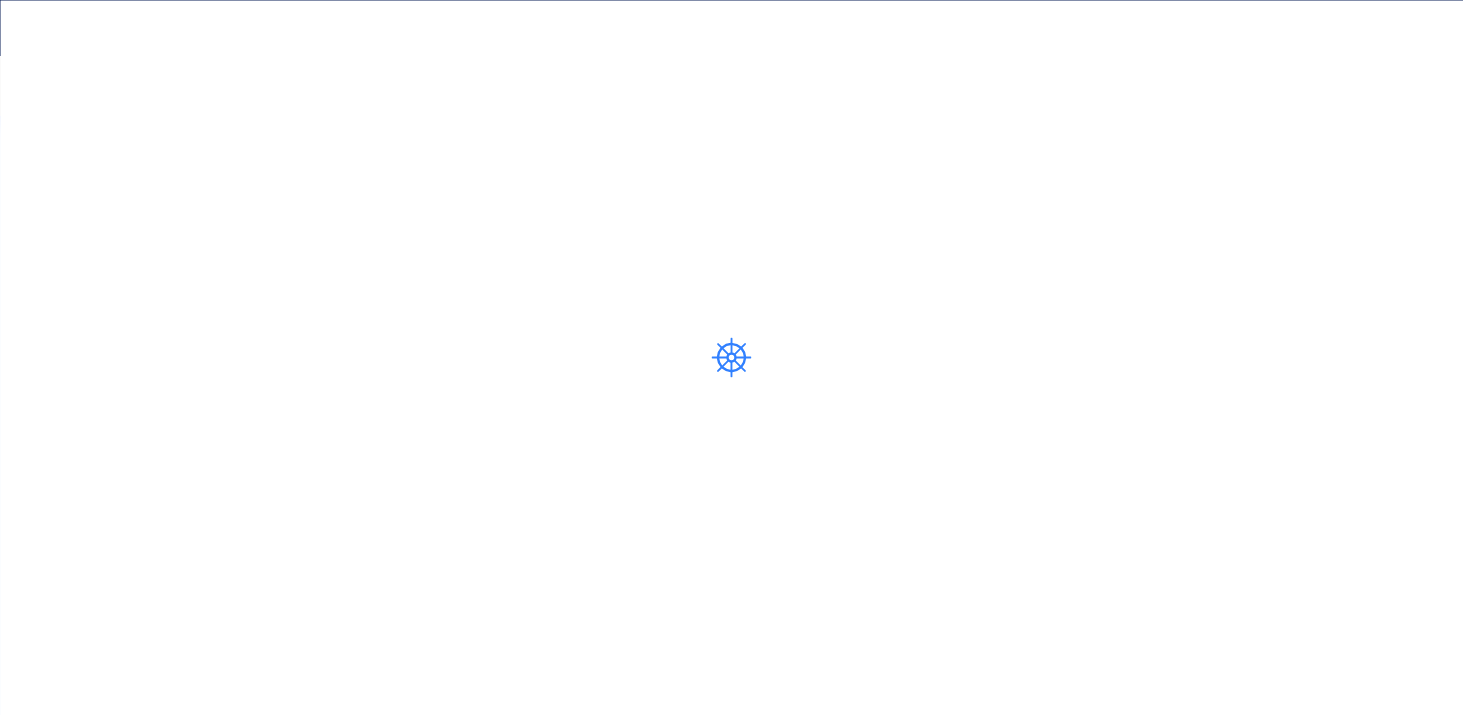 scroll, scrollTop: 0, scrollLeft: 0, axis: both 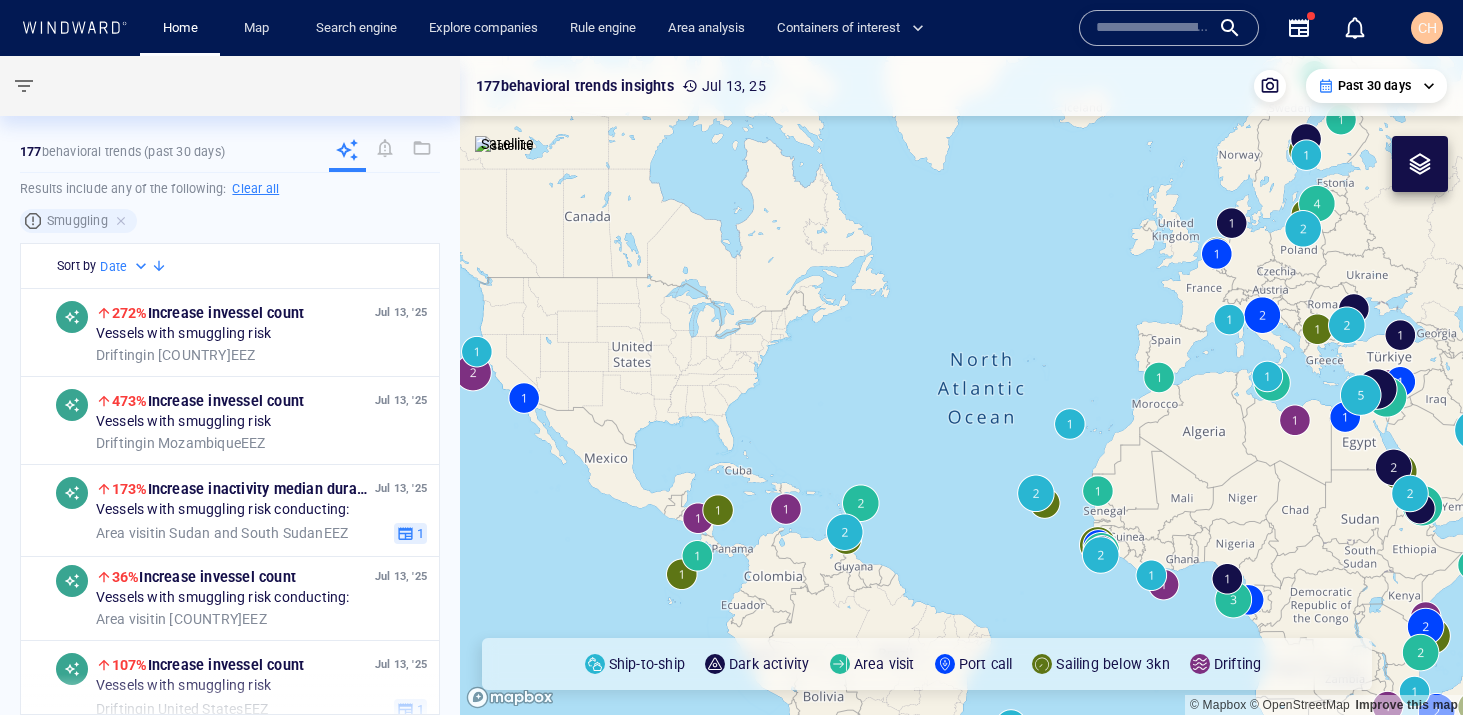 click on "CH" at bounding box center [1427, 28] 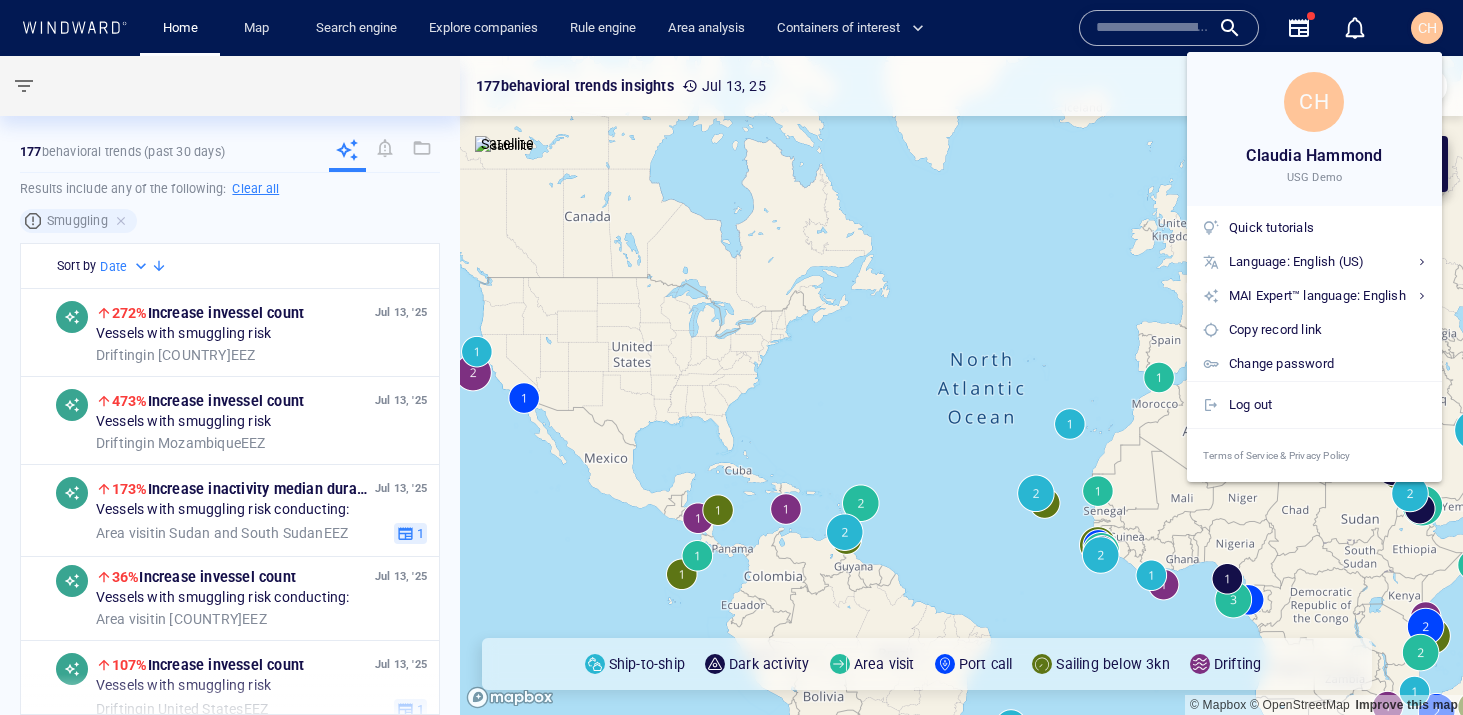 click at bounding box center [731, 357] 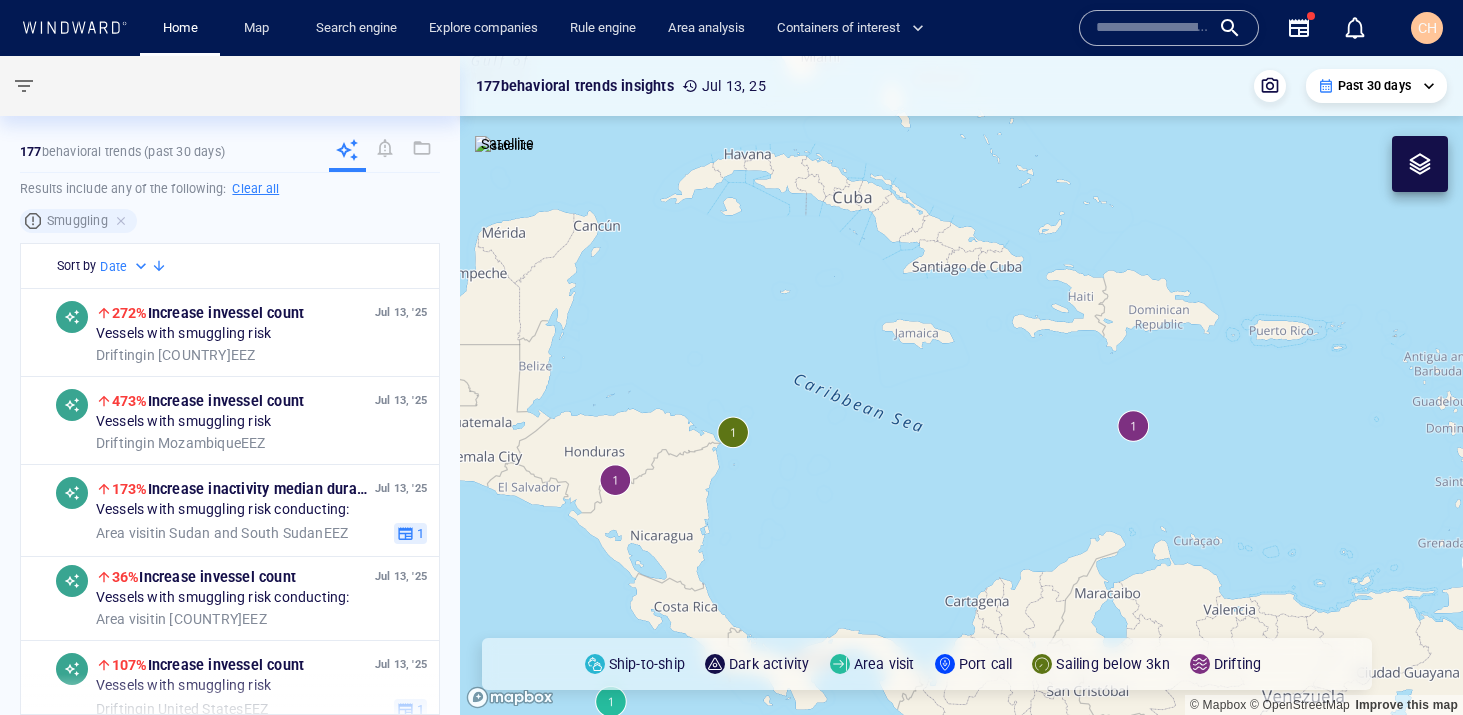 drag, startPoint x: 689, startPoint y: 354, endPoint x: 817, endPoint y: 479, distance: 178.9106 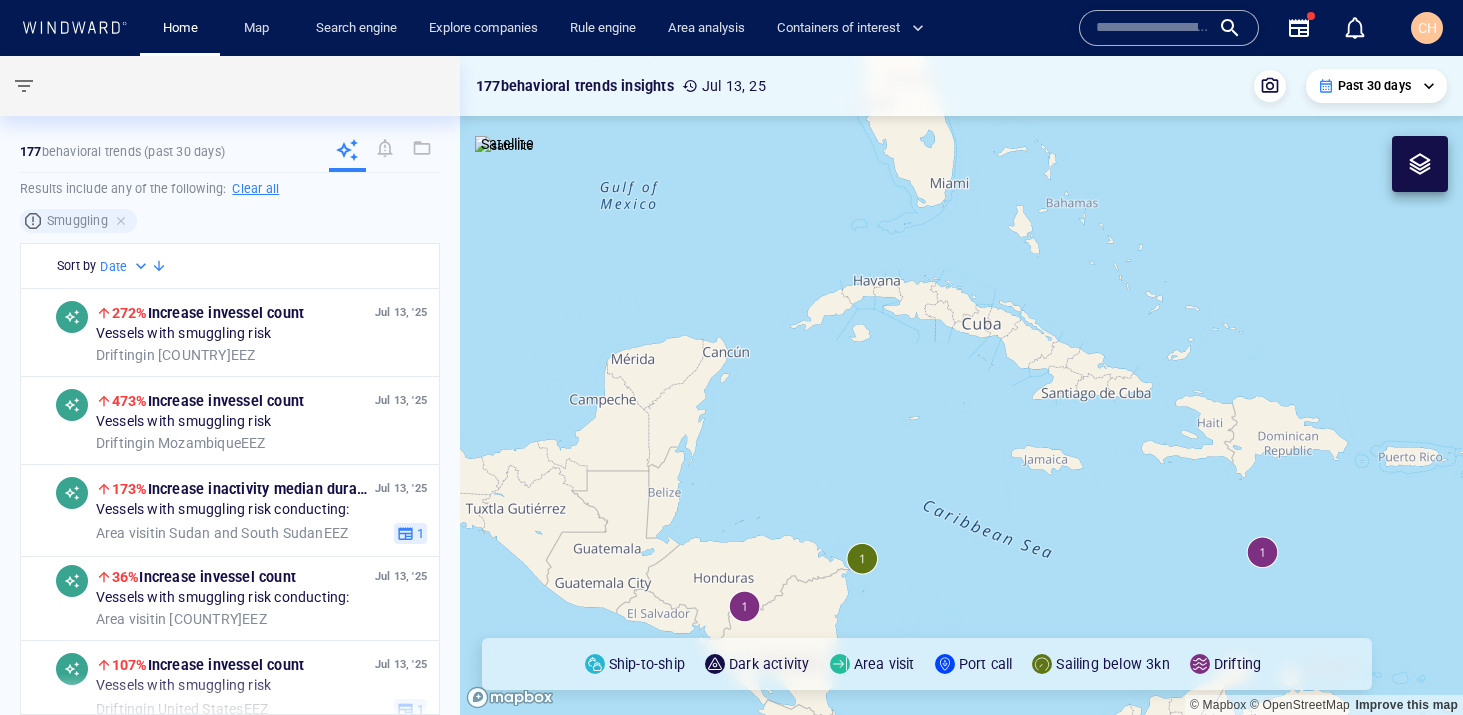 drag, startPoint x: 710, startPoint y: 306, endPoint x: 933, endPoint y: 515, distance: 305.6305 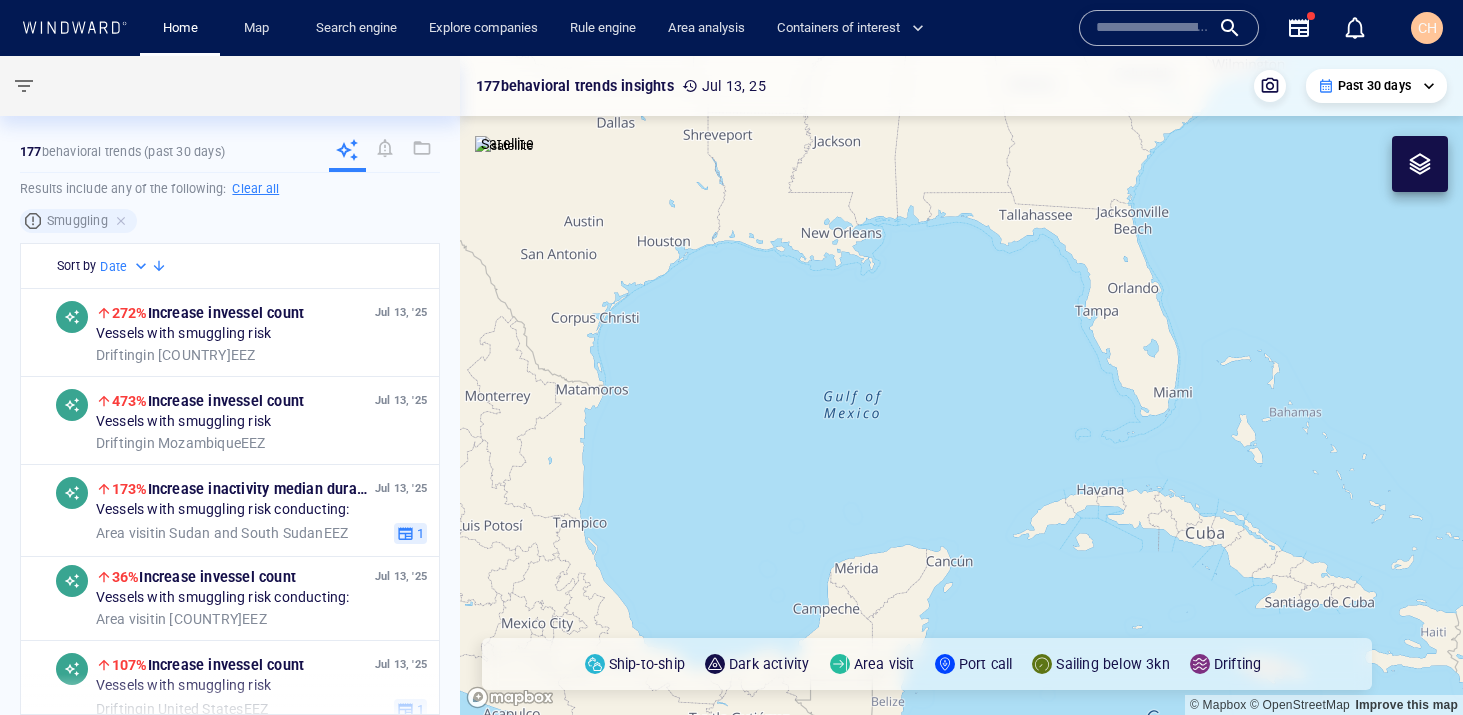 drag, startPoint x: 933, startPoint y: 515, endPoint x: 906, endPoint y: 433, distance: 86.33076 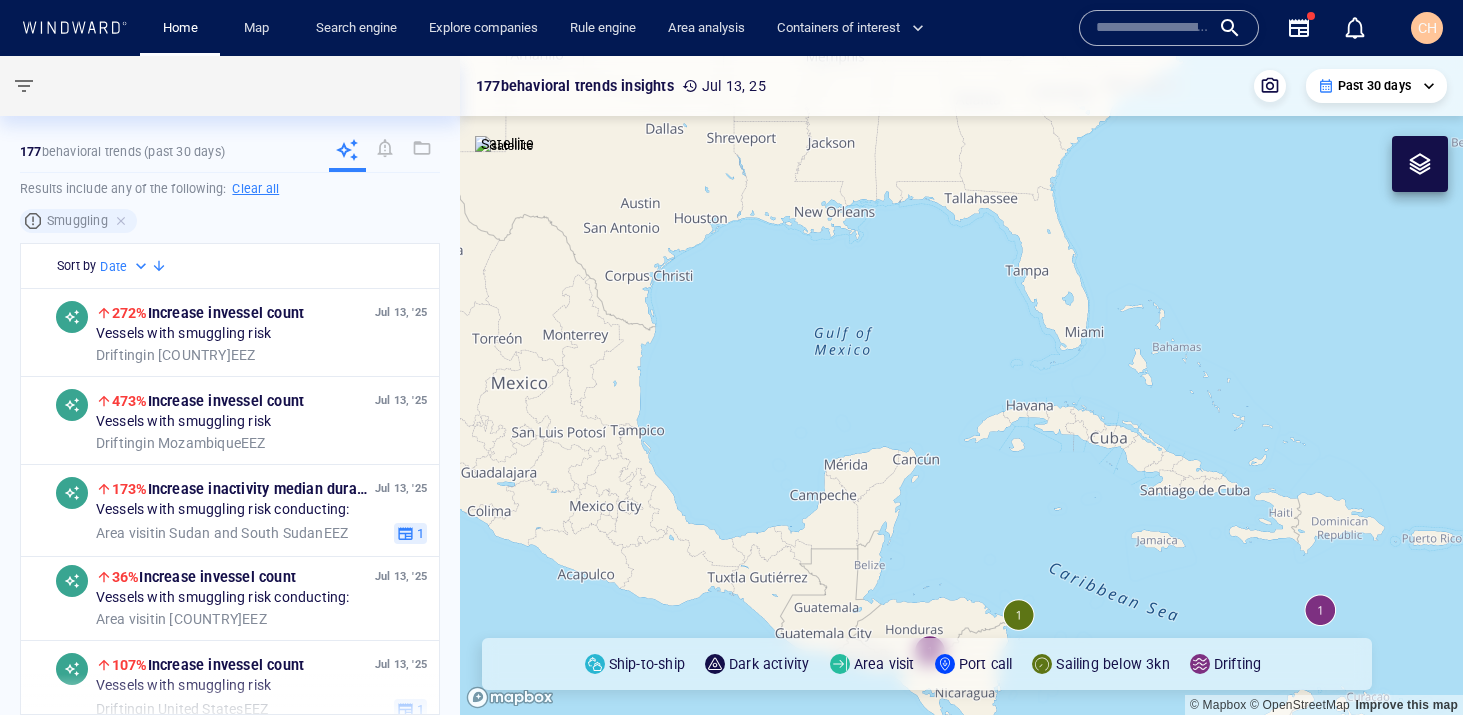 drag, startPoint x: 1033, startPoint y: 595, endPoint x: 942, endPoint y: 354, distance: 257.60822 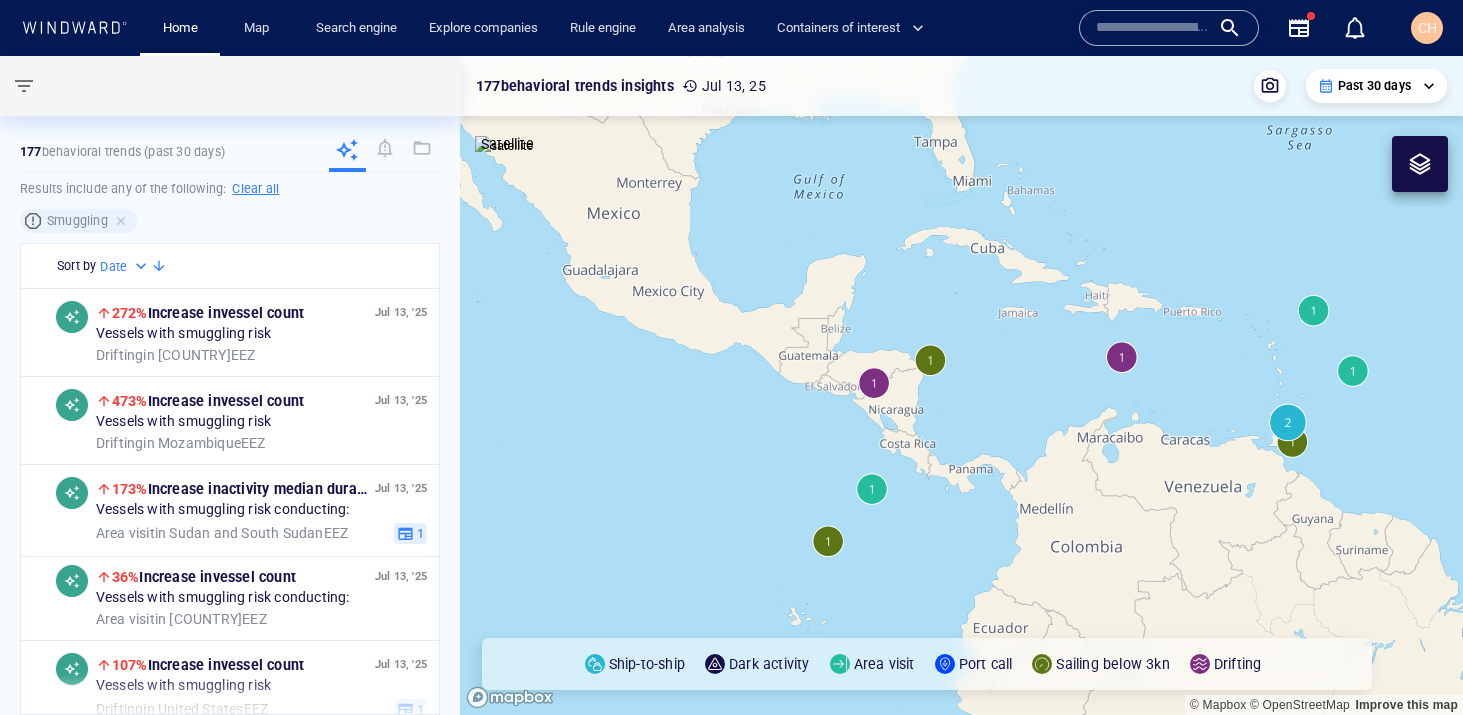 click on "Past 30 days" at bounding box center (1374, 86) 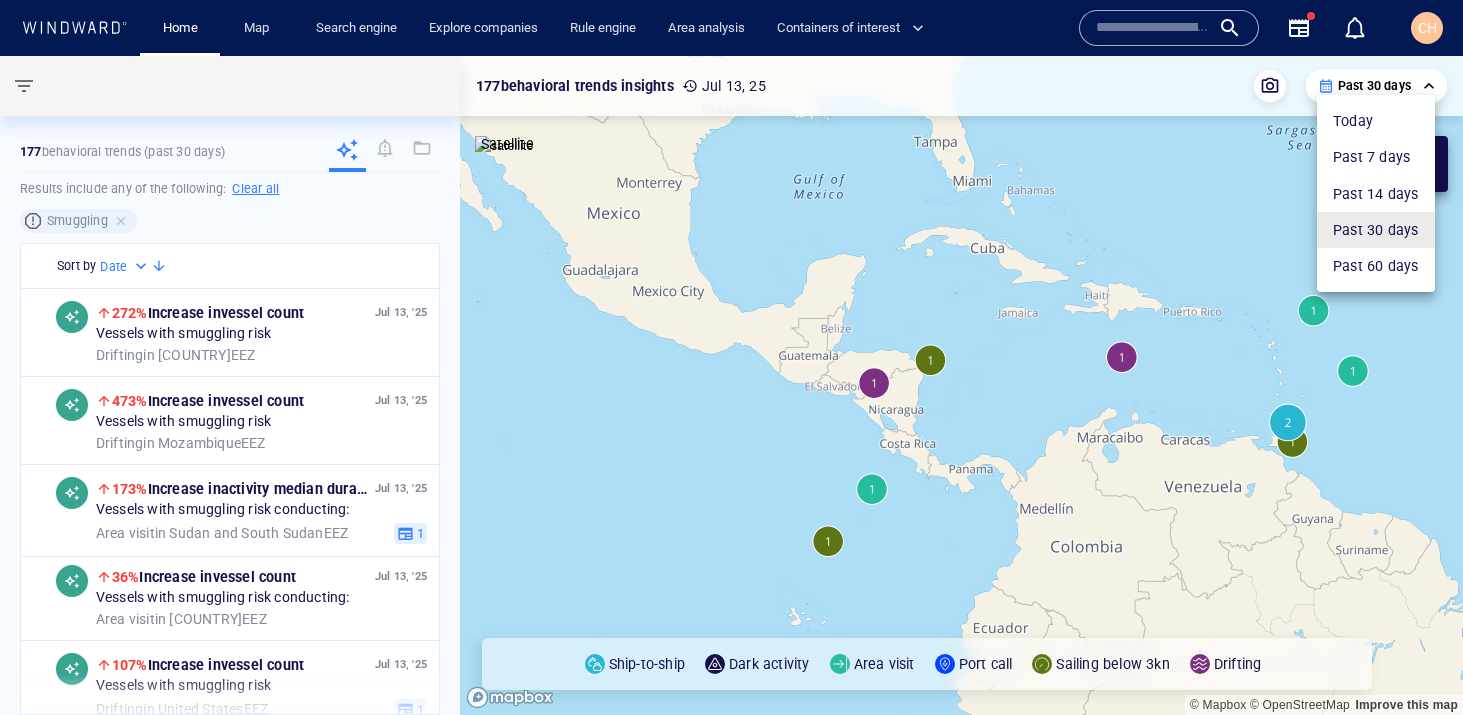 click on "Past 60 days" at bounding box center (1376, 266) 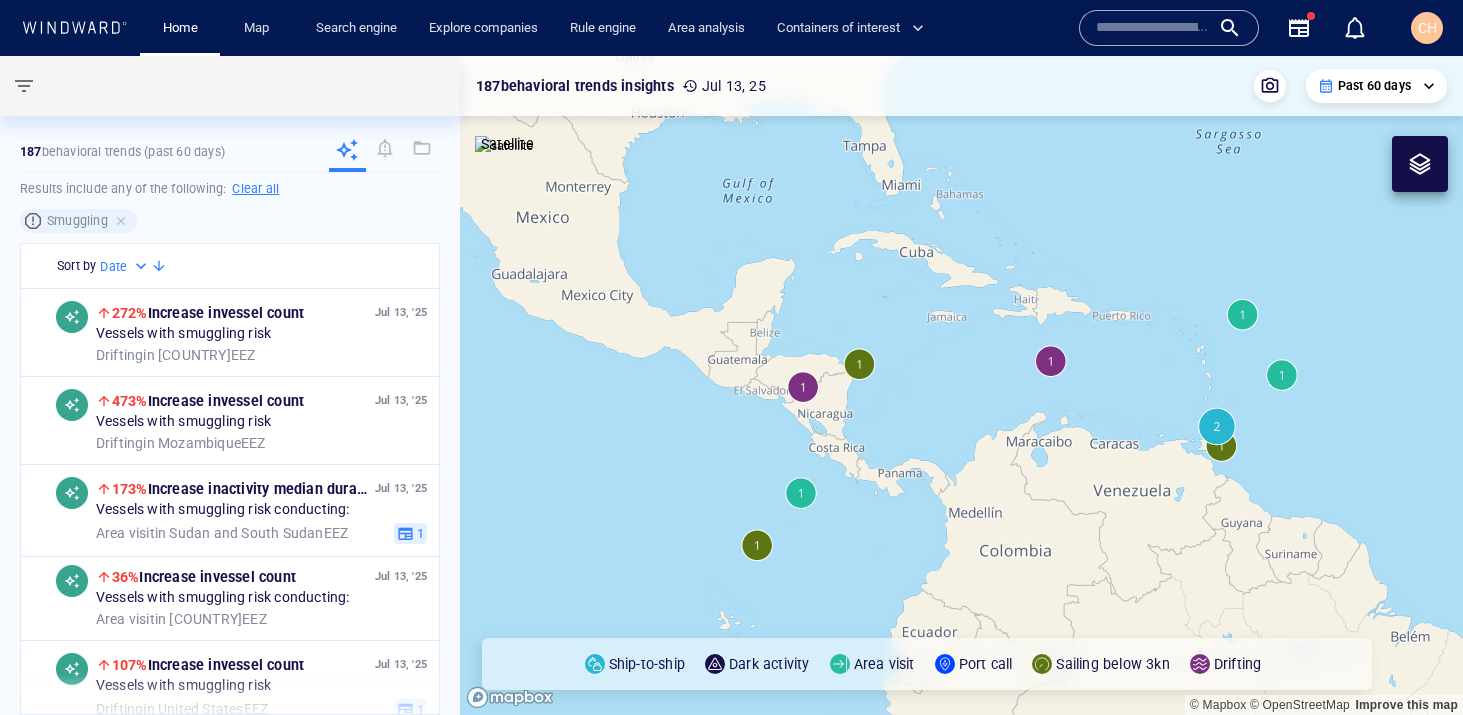 drag, startPoint x: 1095, startPoint y: 380, endPoint x: 960, endPoint y: 389, distance: 135.29967 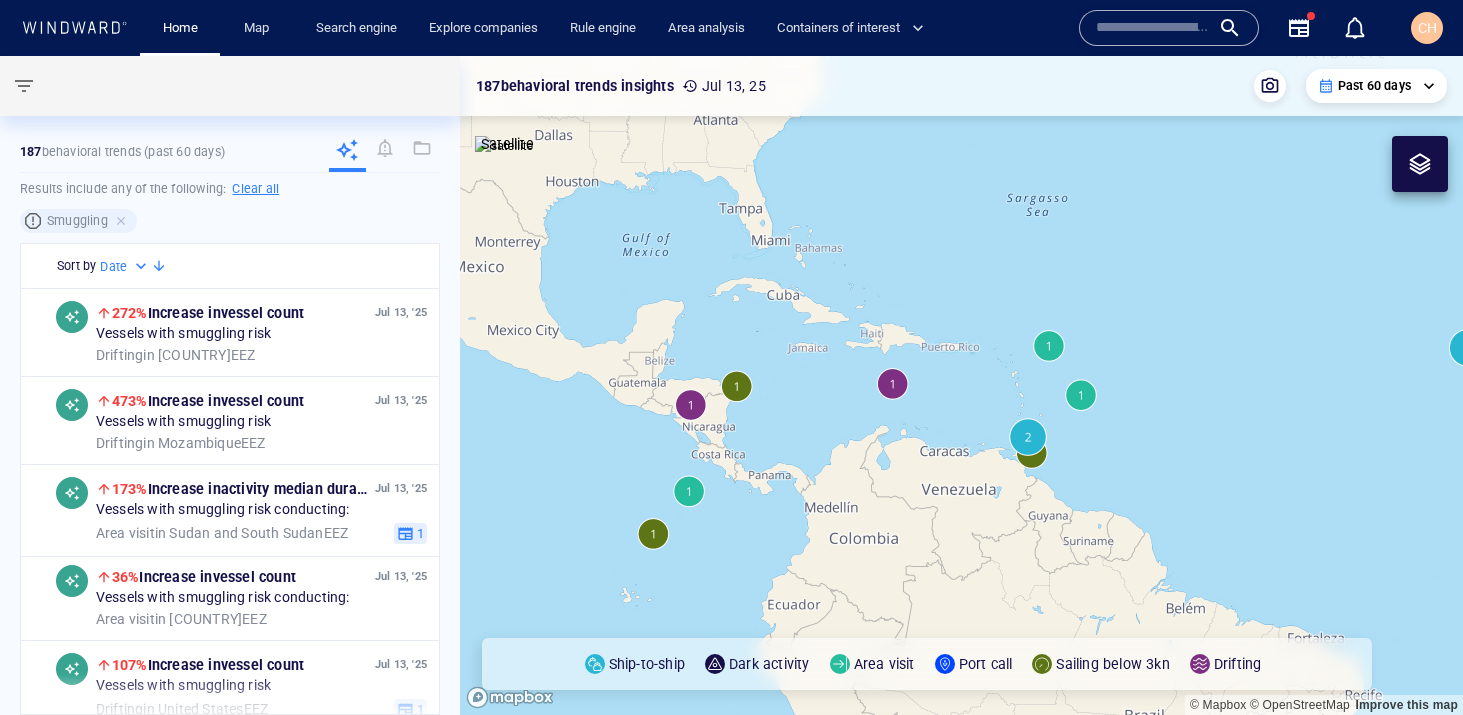 click at bounding box center [961, 385] 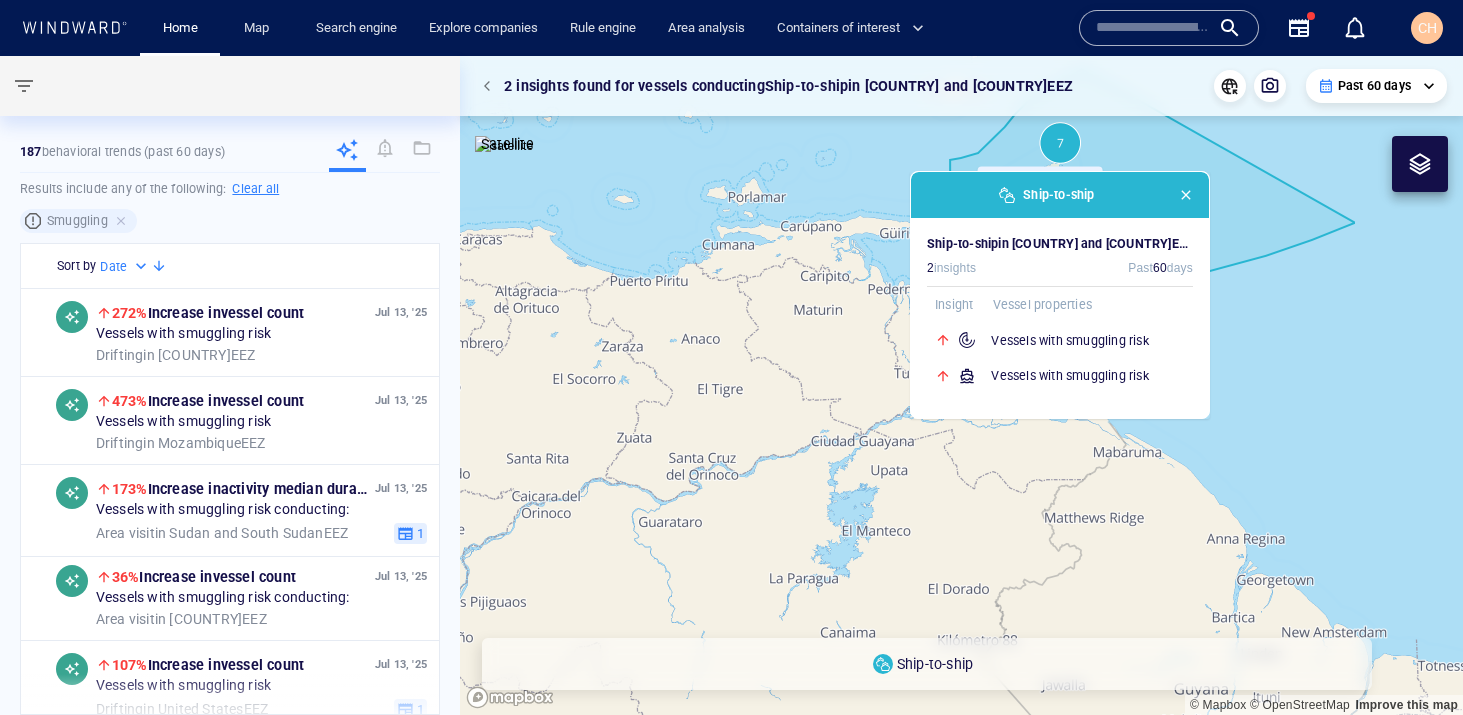 click on "Ship-to-ship" at bounding box center (1060, 195) 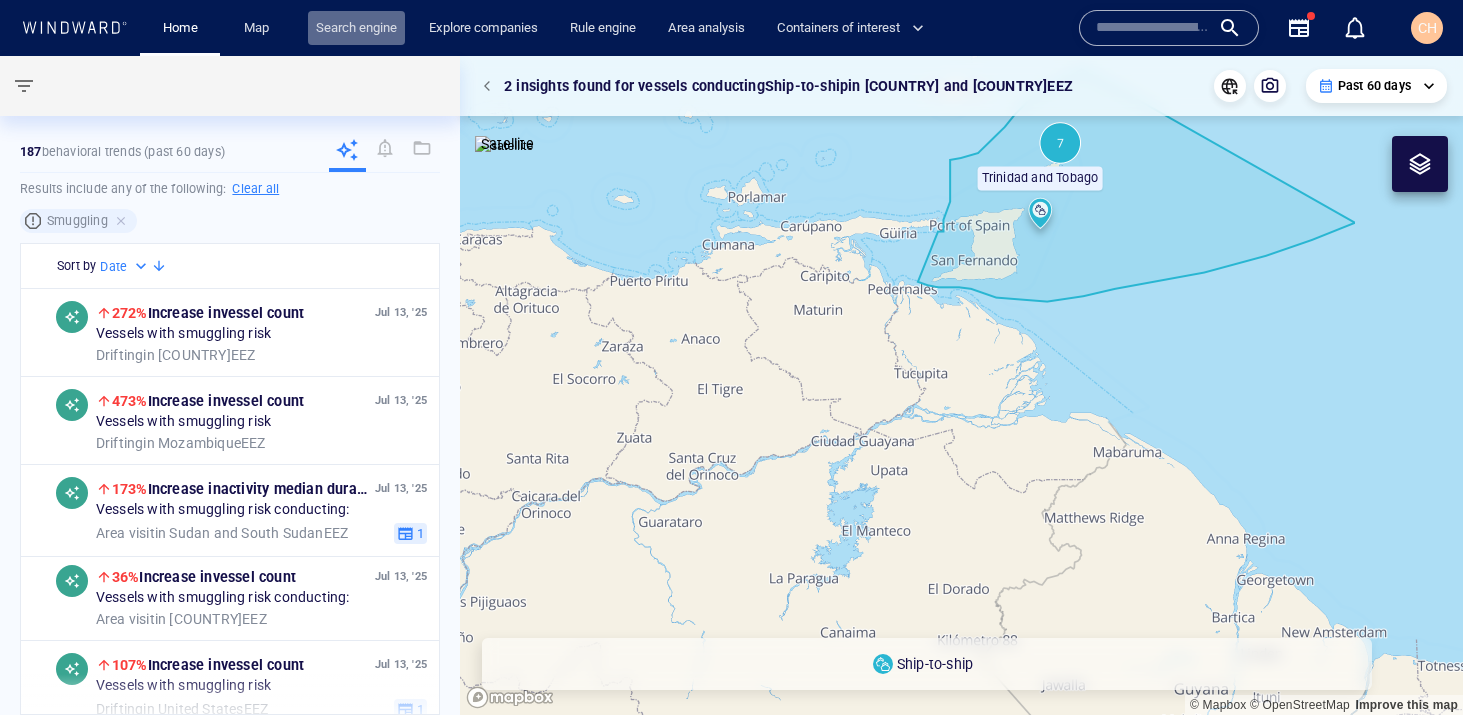 click on "Search engine" at bounding box center (356, 28) 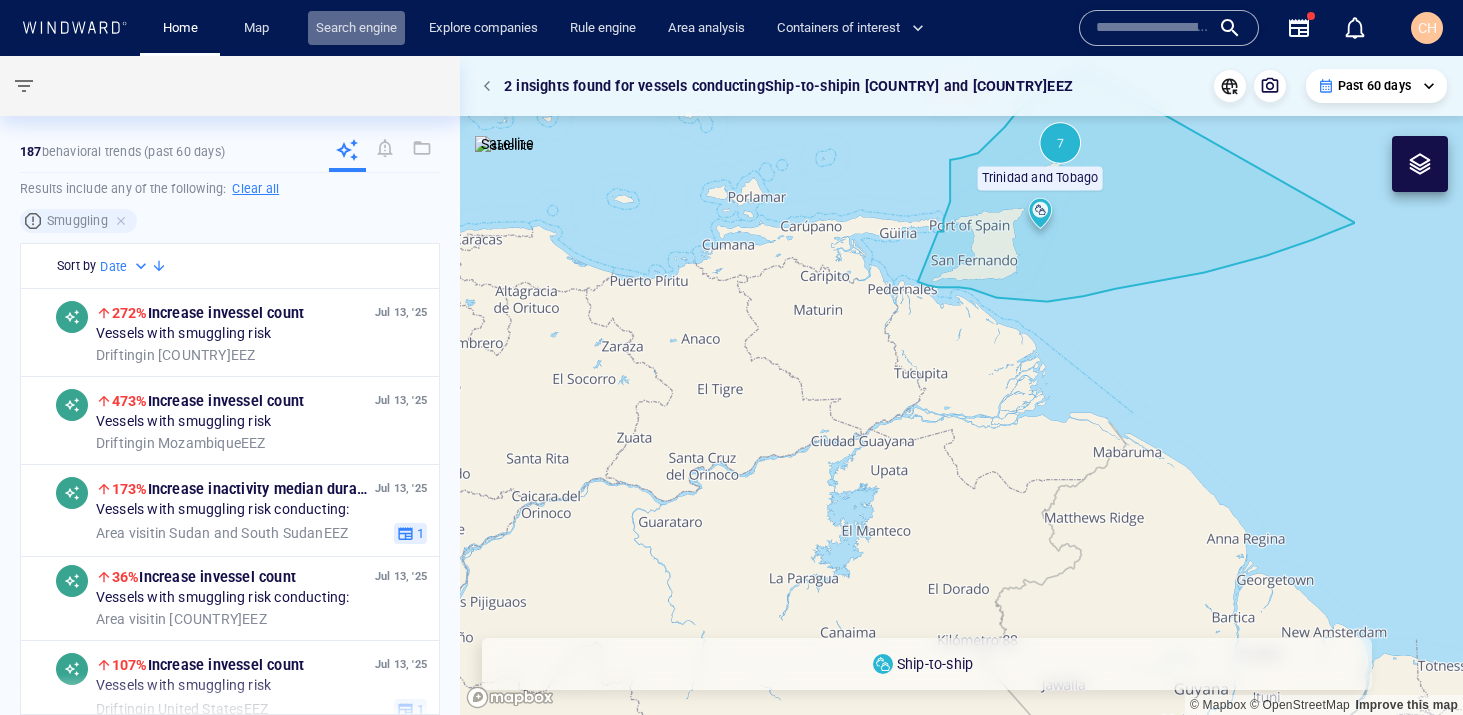 scroll, scrollTop: 0, scrollLeft: 0, axis: both 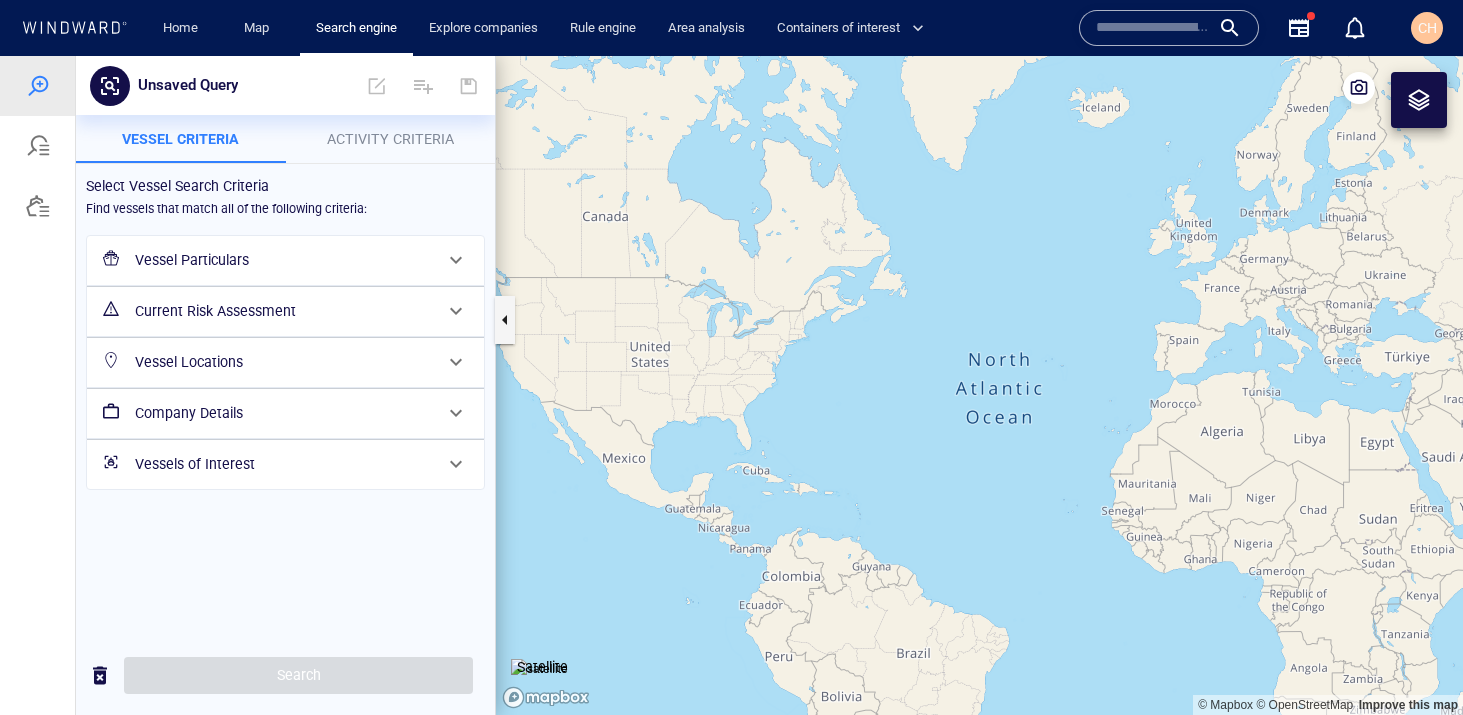 click on "Activity Criteria" at bounding box center (390, 139) 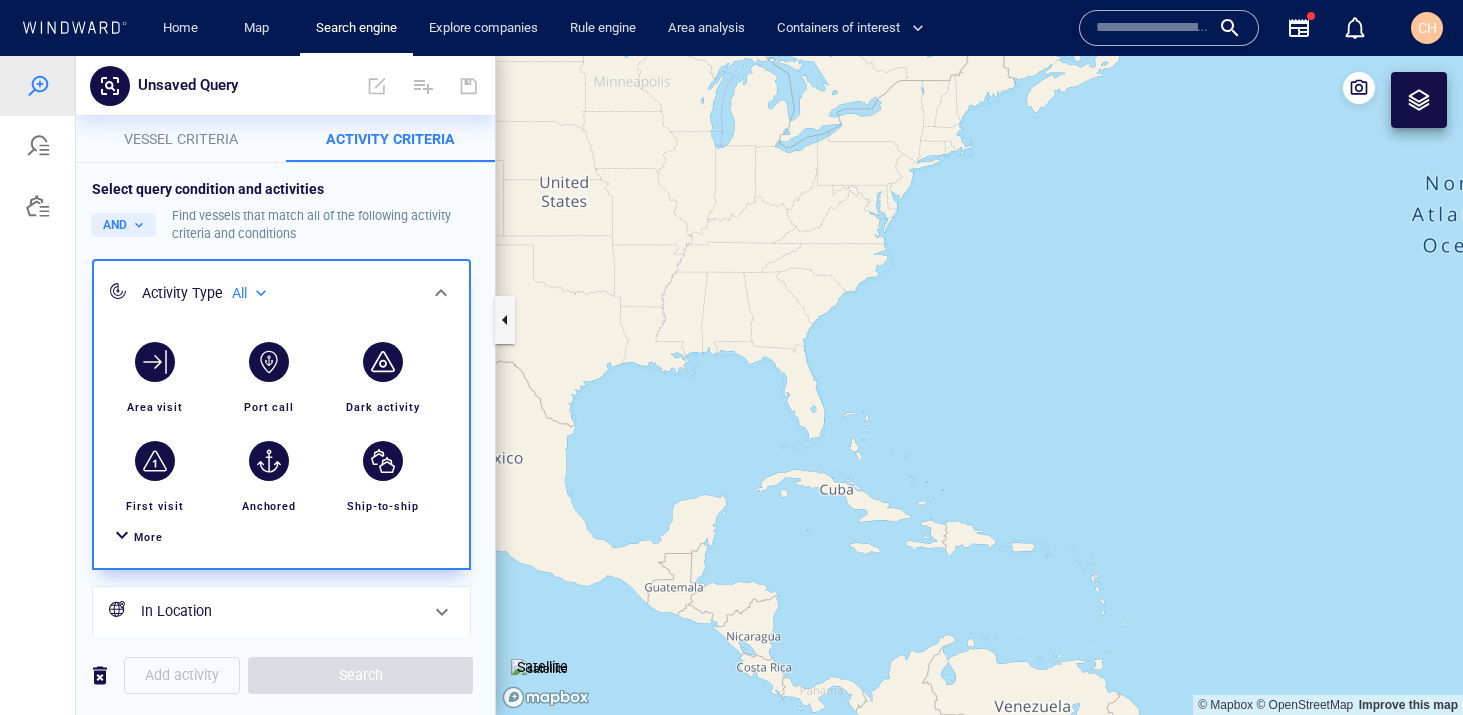 drag, startPoint x: 705, startPoint y: 455, endPoint x: 802, endPoint y: 422, distance: 102.45975 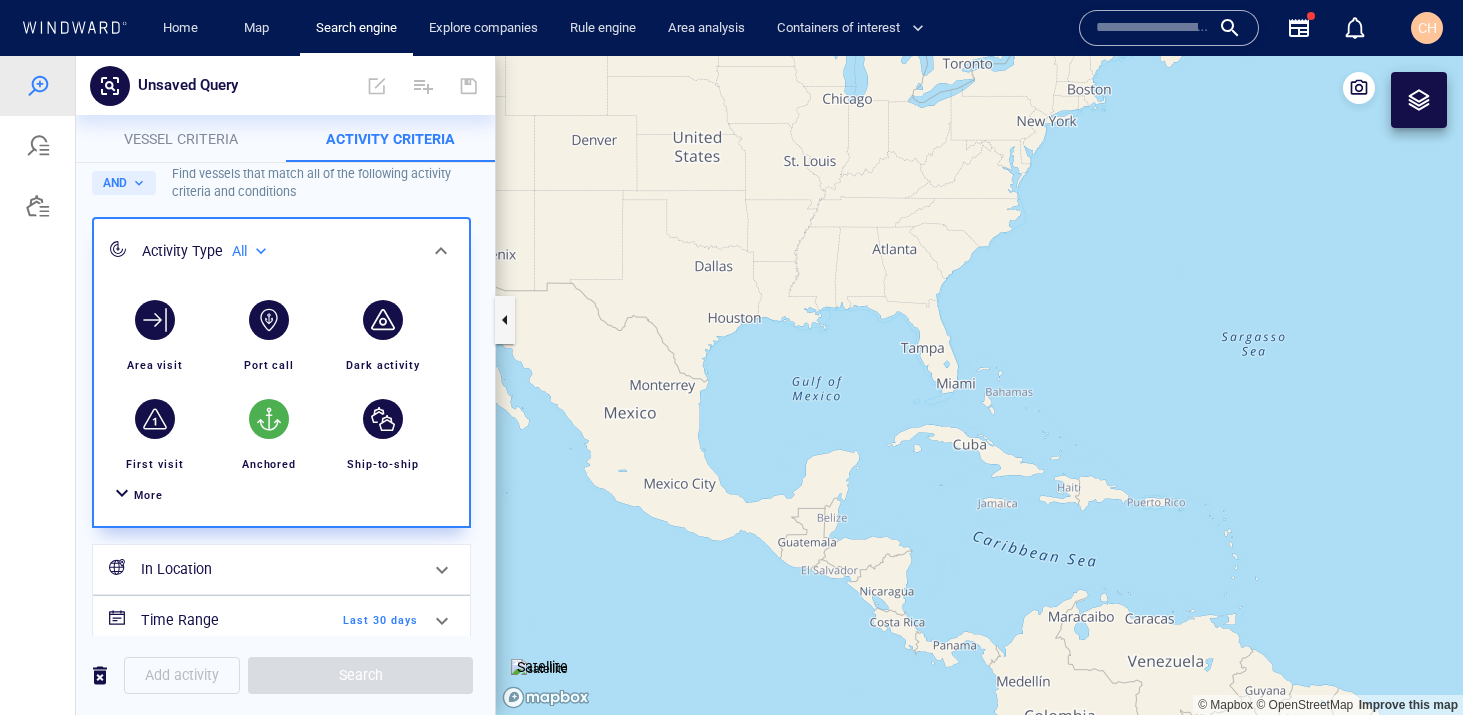 scroll, scrollTop: 64, scrollLeft: 0, axis: vertical 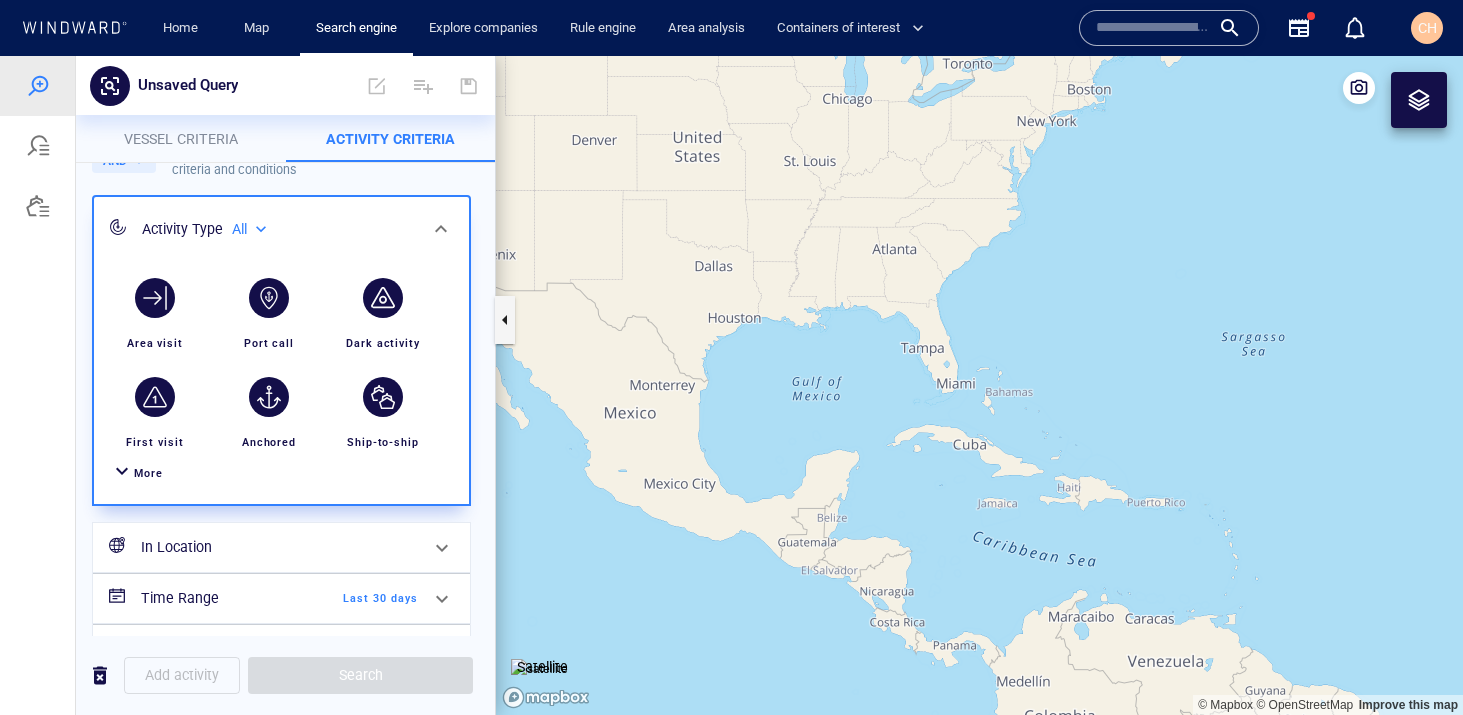 click on "More" at bounding box center [148, 473] 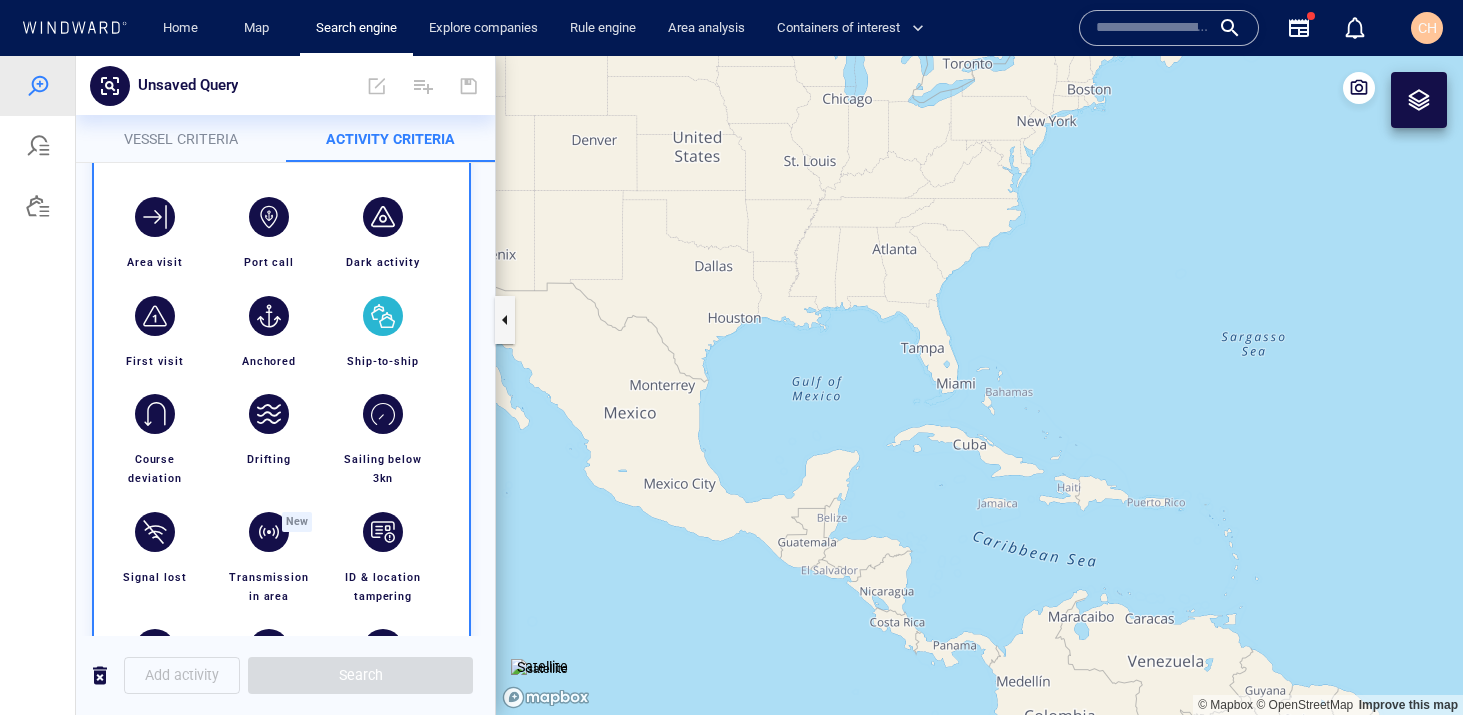 scroll, scrollTop: 146, scrollLeft: 0, axis: vertical 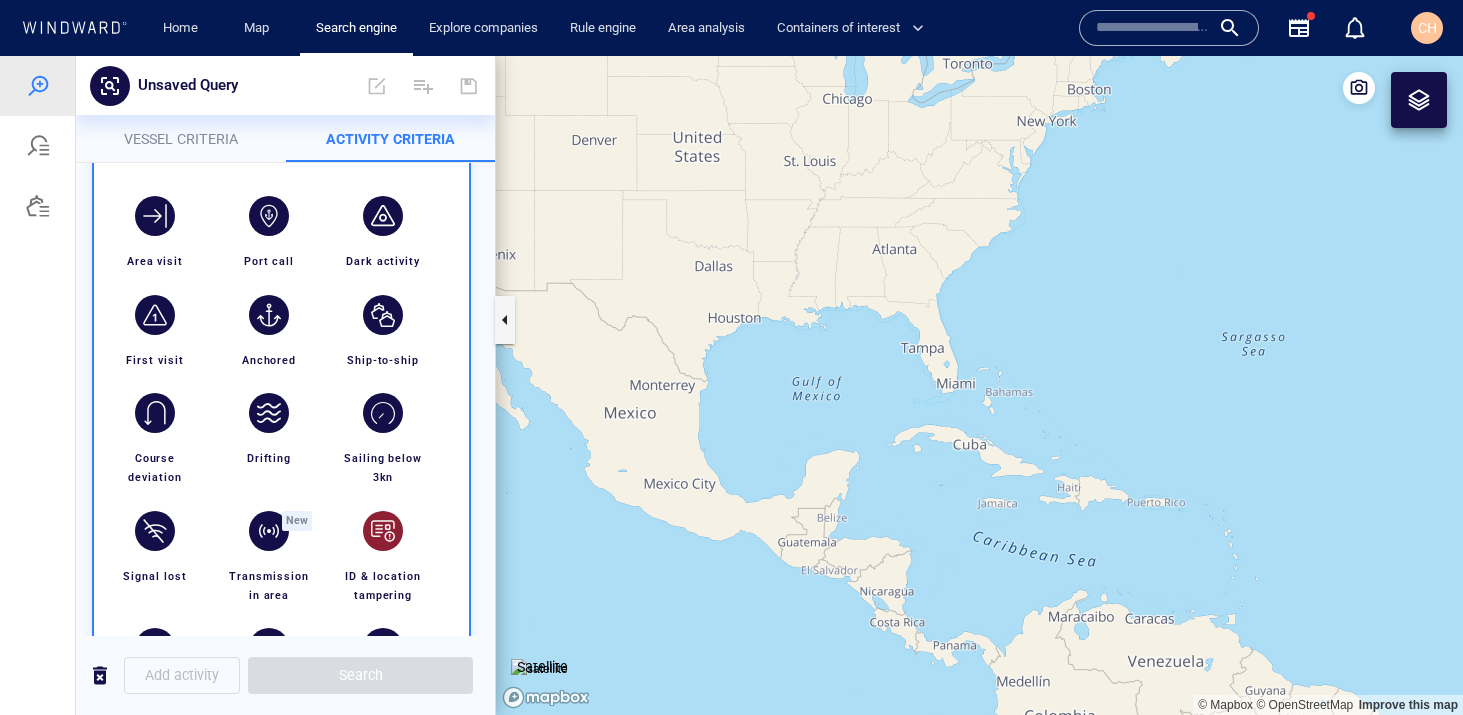 click at bounding box center (383, 531) 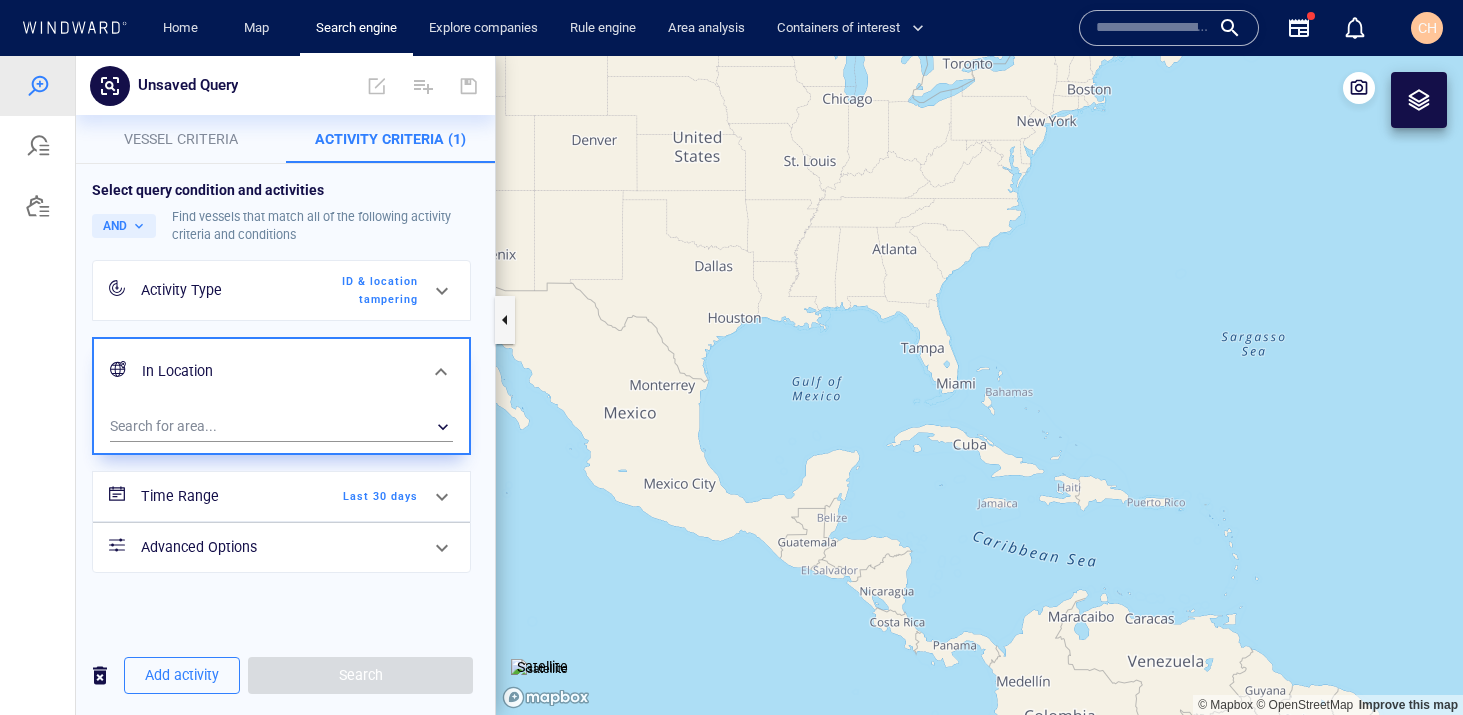 scroll, scrollTop: 0, scrollLeft: 0, axis: both 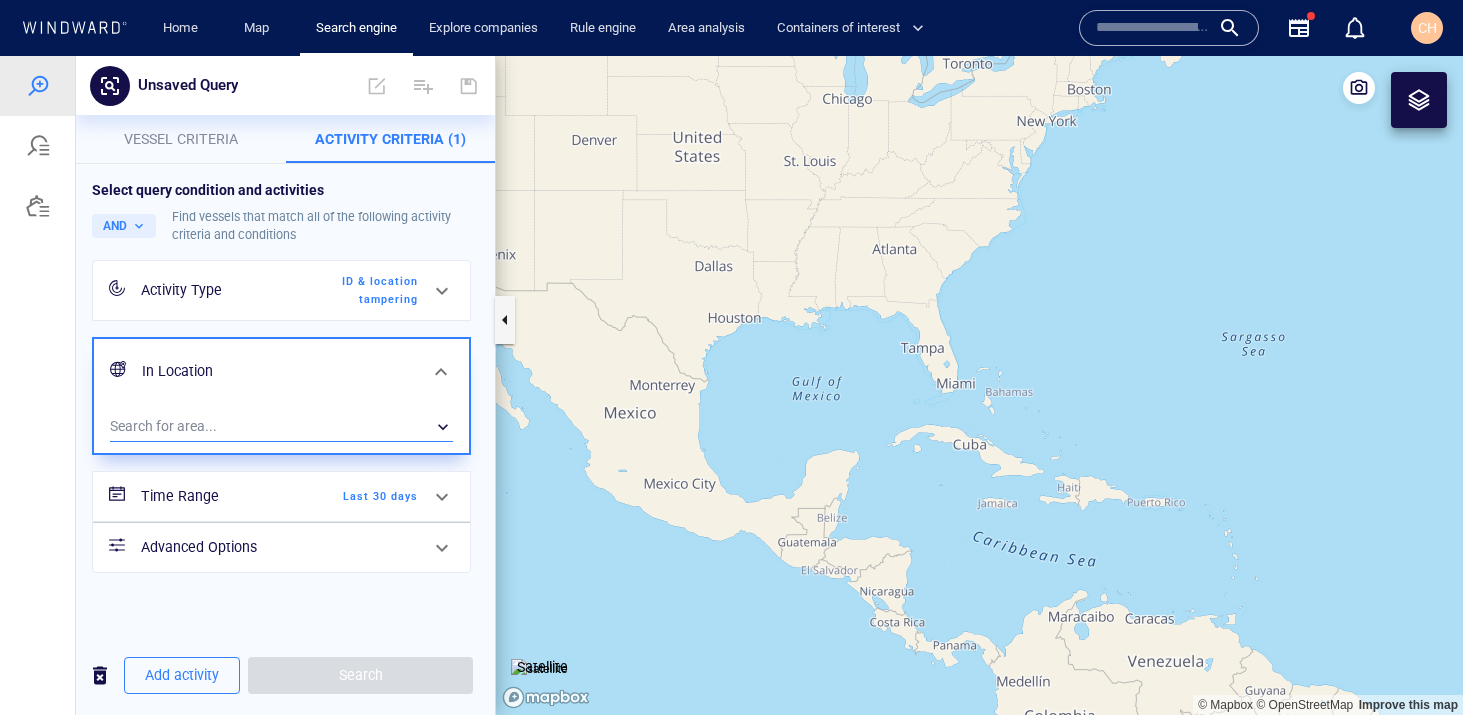 click on "​" at bounding box center (281, 427) 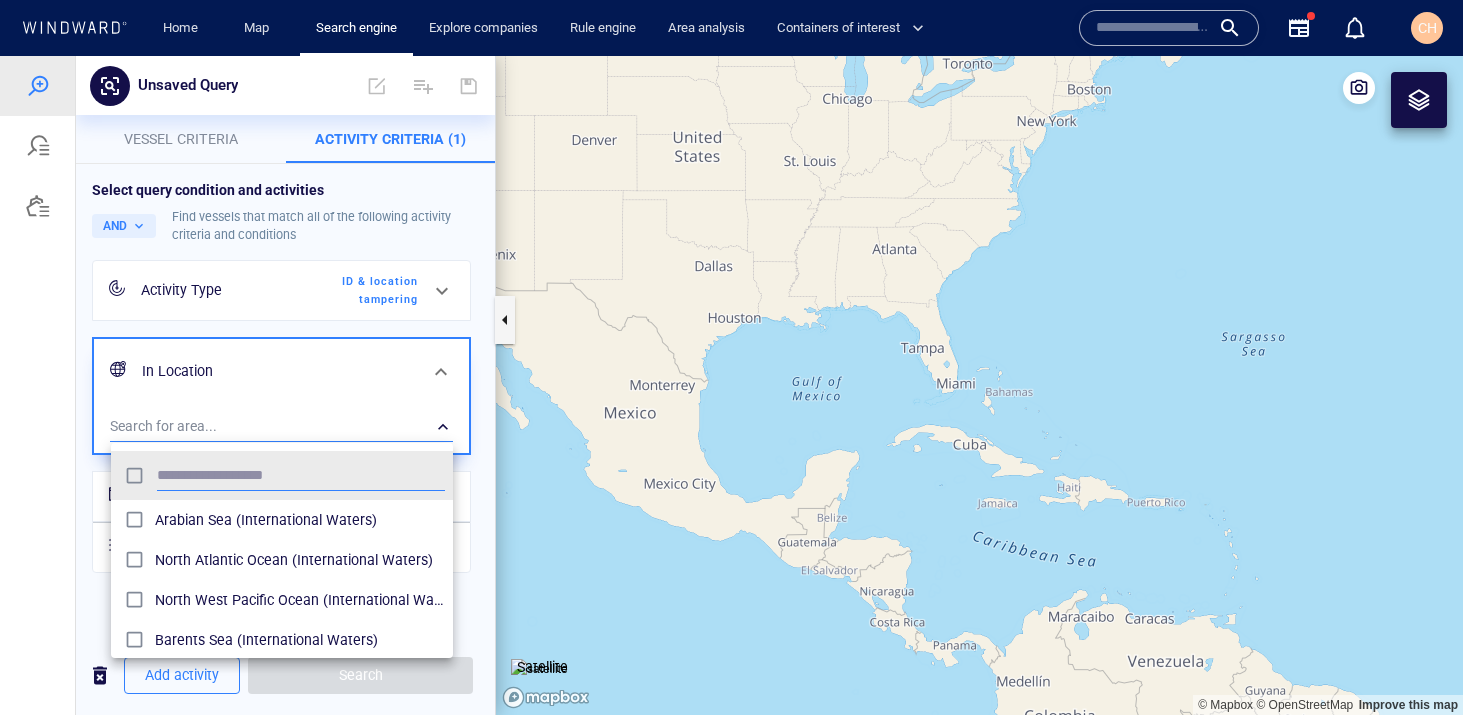 scroll, scrollTop: 0, scrollLeft: 1, axis: horizontal 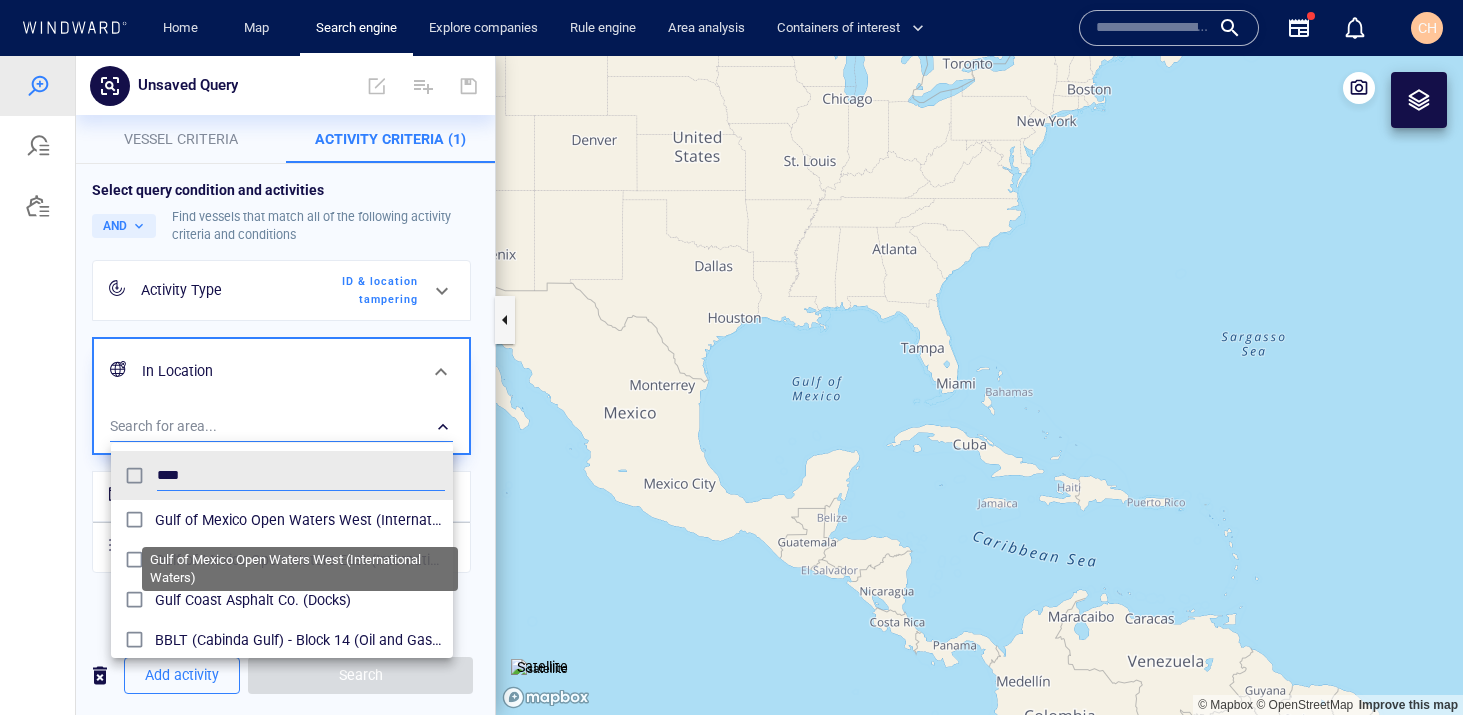 click on "Gulf of Mexico Open Waters West (International Waters)" at bounding box center (300, 520) 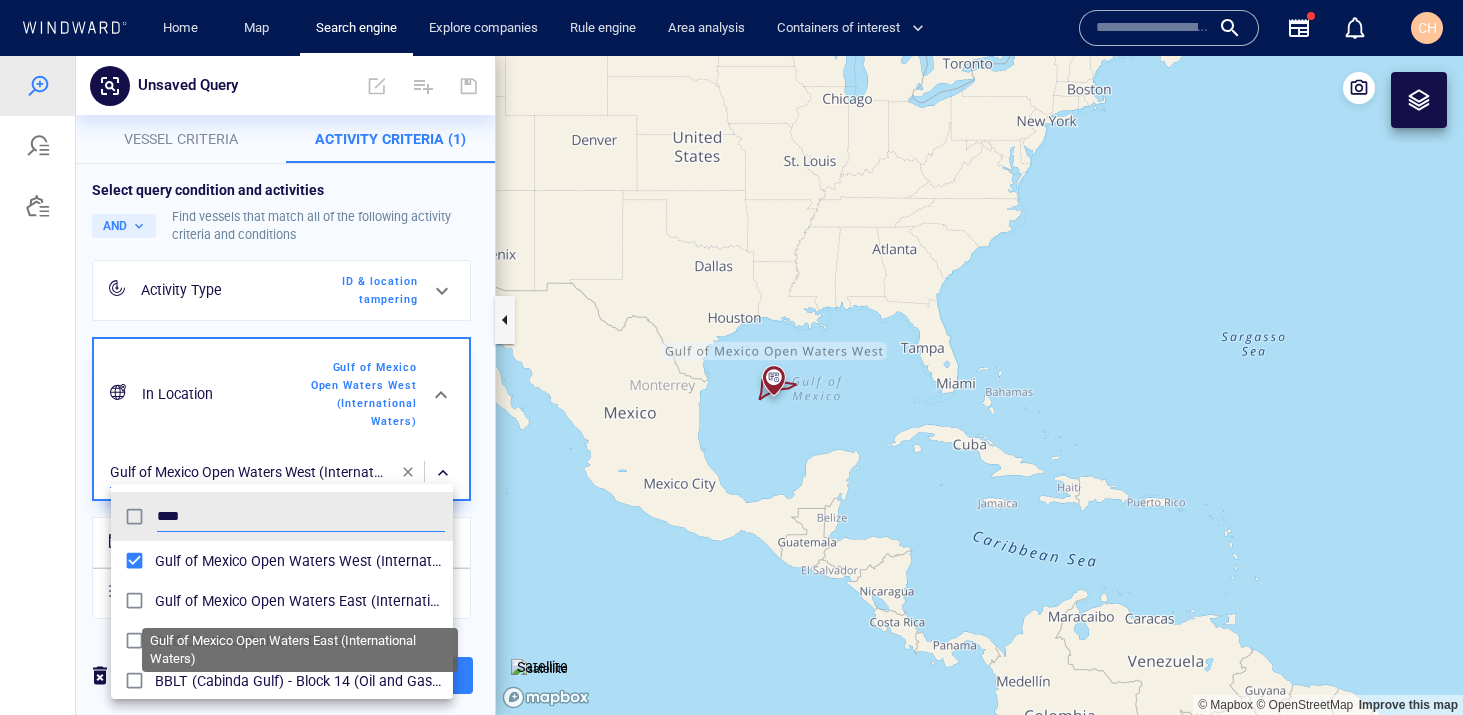 click on "Gulf of Mexico Open Waters East (International Waters)" at bounding box center (300, 601) 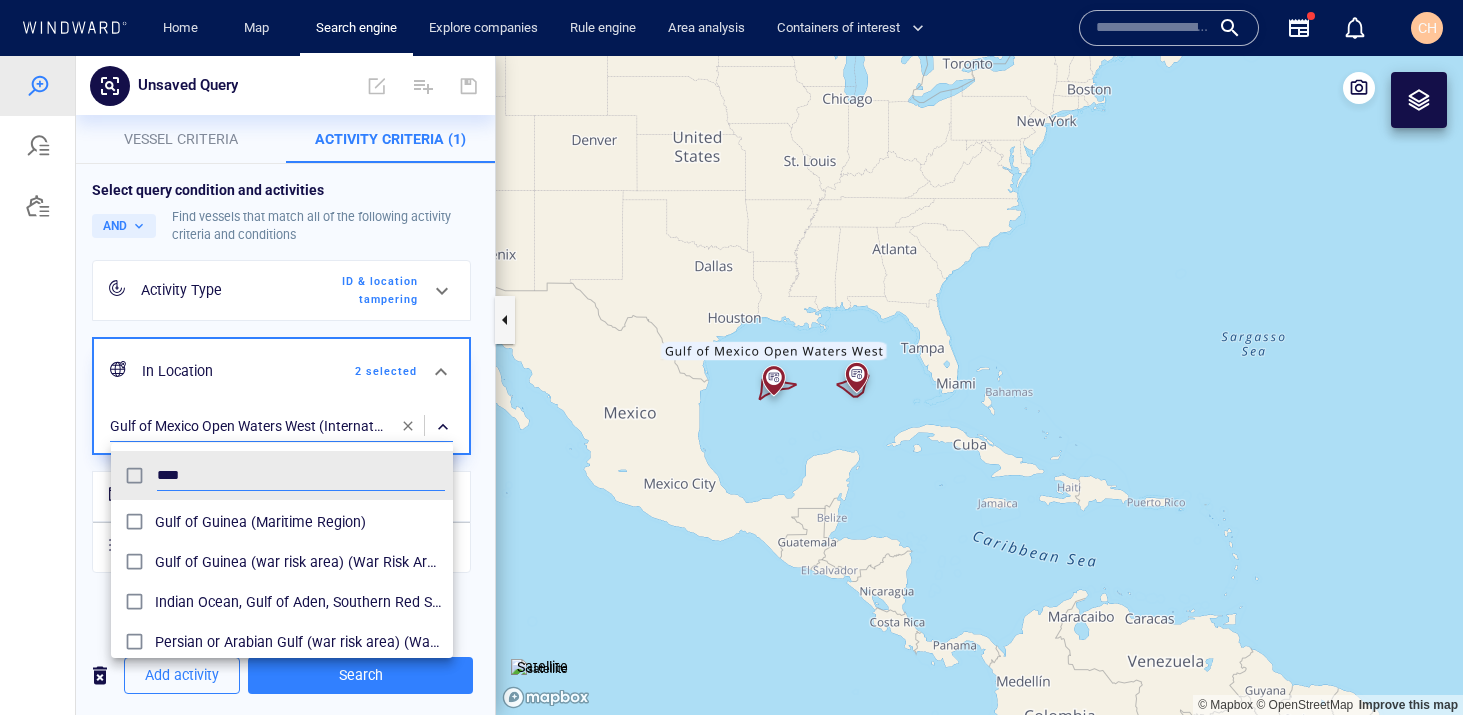 scroll, scrollTop: 441, scrollLeft: 0, axis: vertical 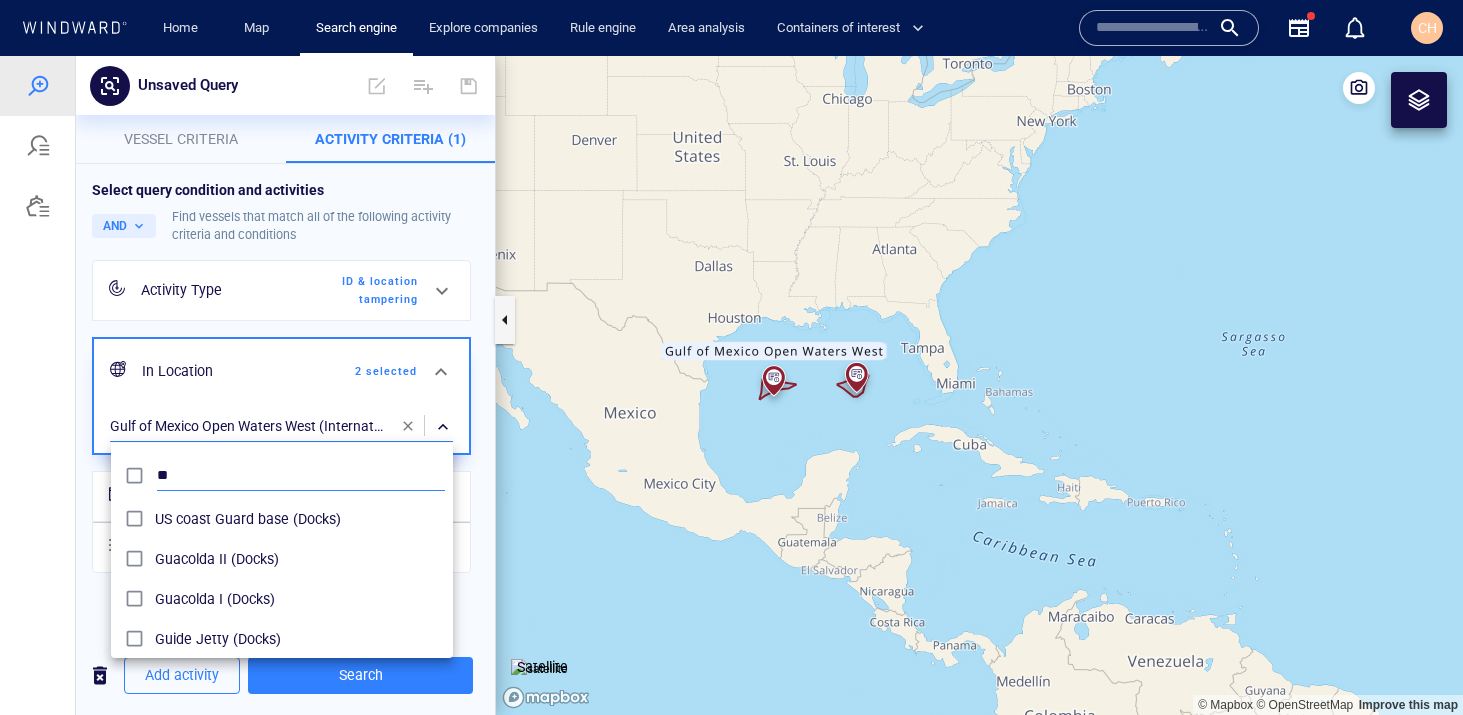 type on "*" 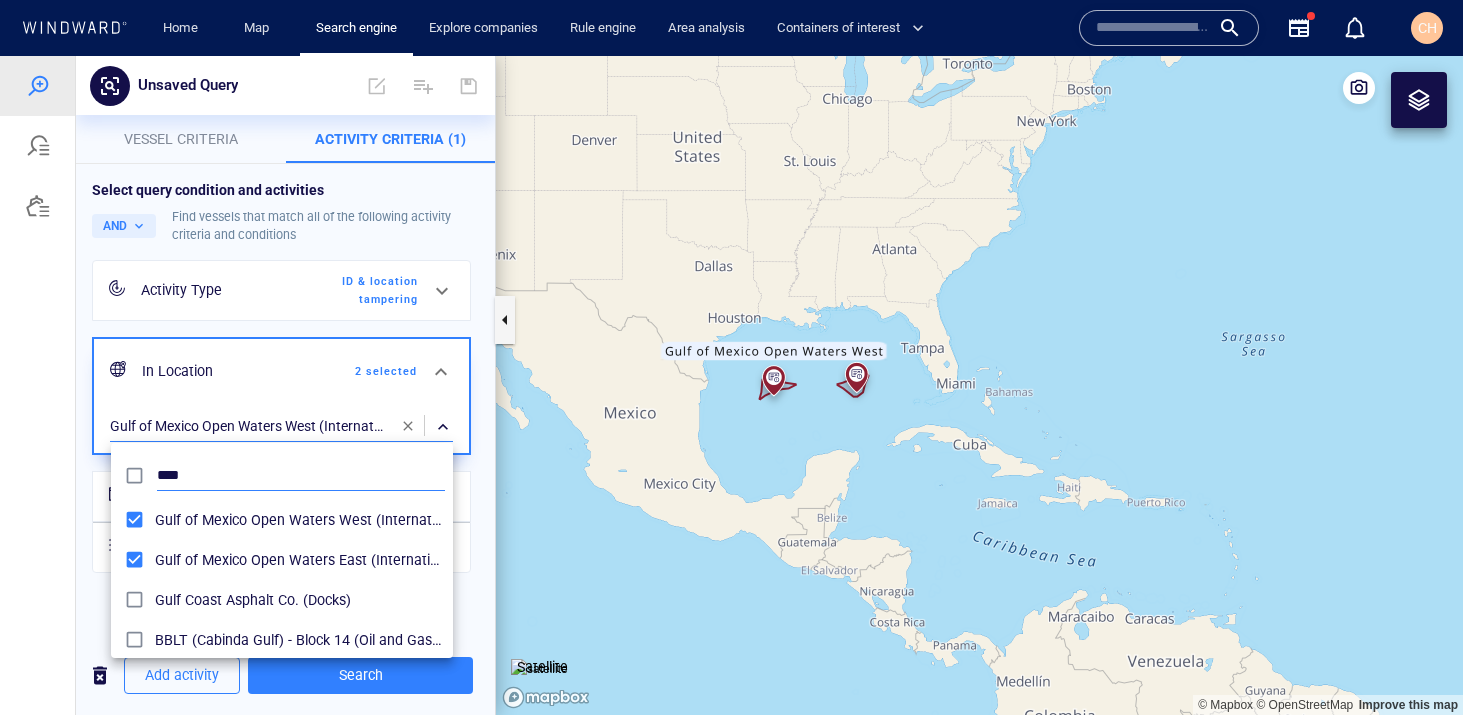 scroll, scrollTop: 0, scrollLeft: 1, axis: horizontal 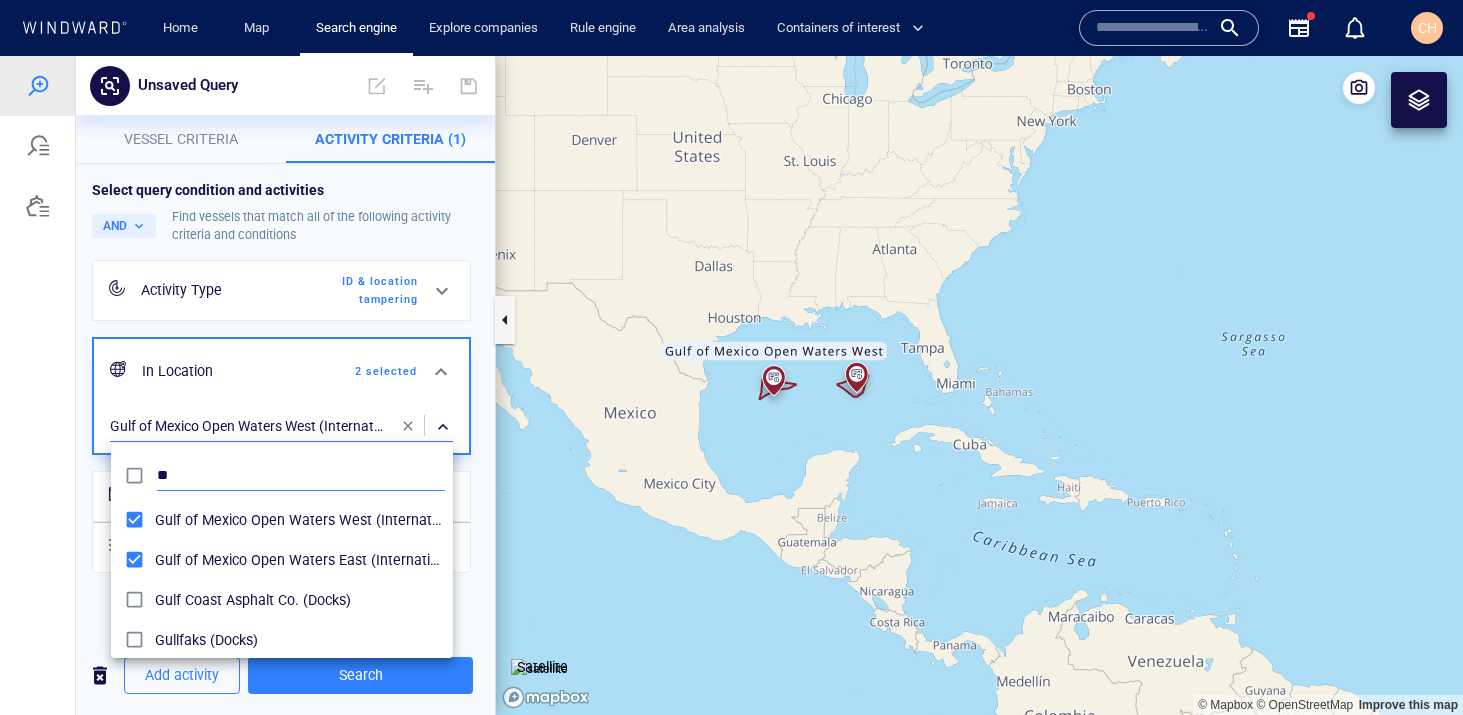 type on "*" 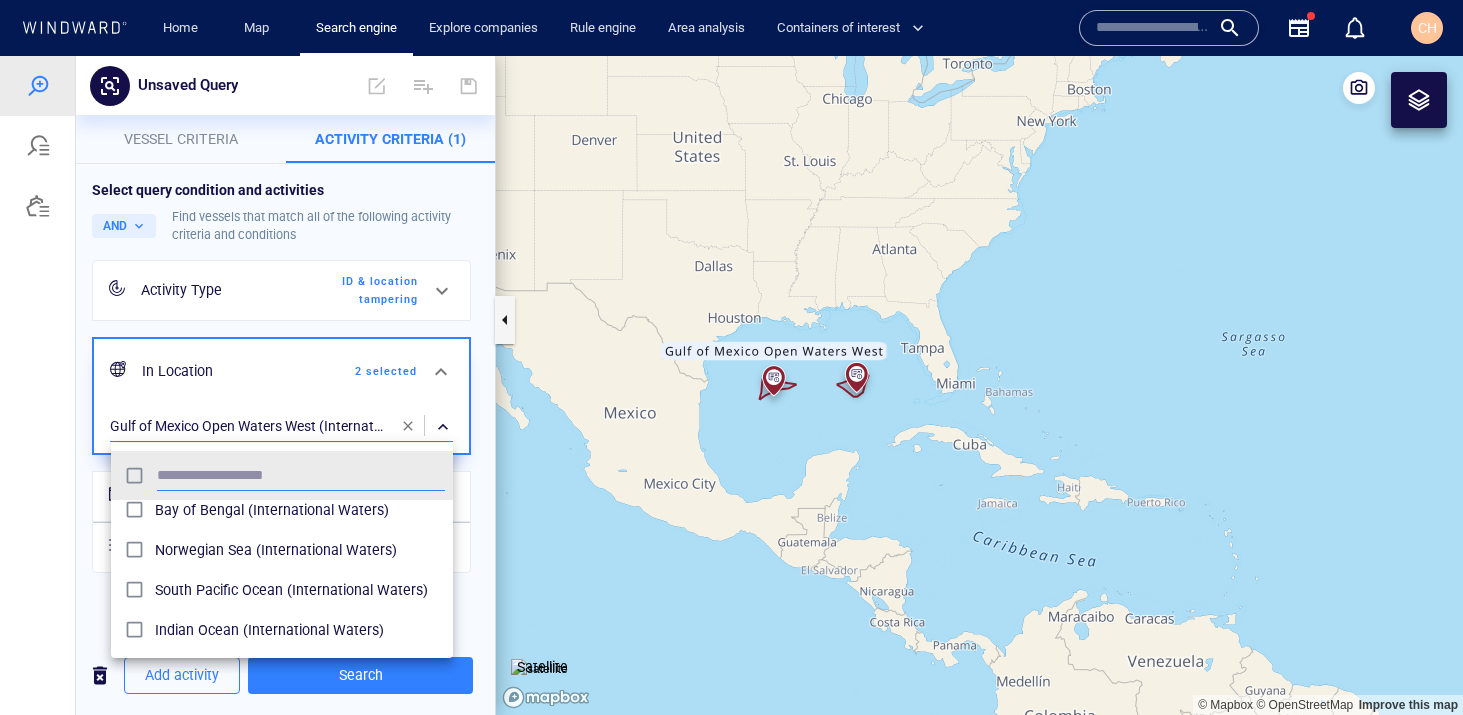 scroll, scrollTop: 186, scrollLeft: 0, axis: vertical 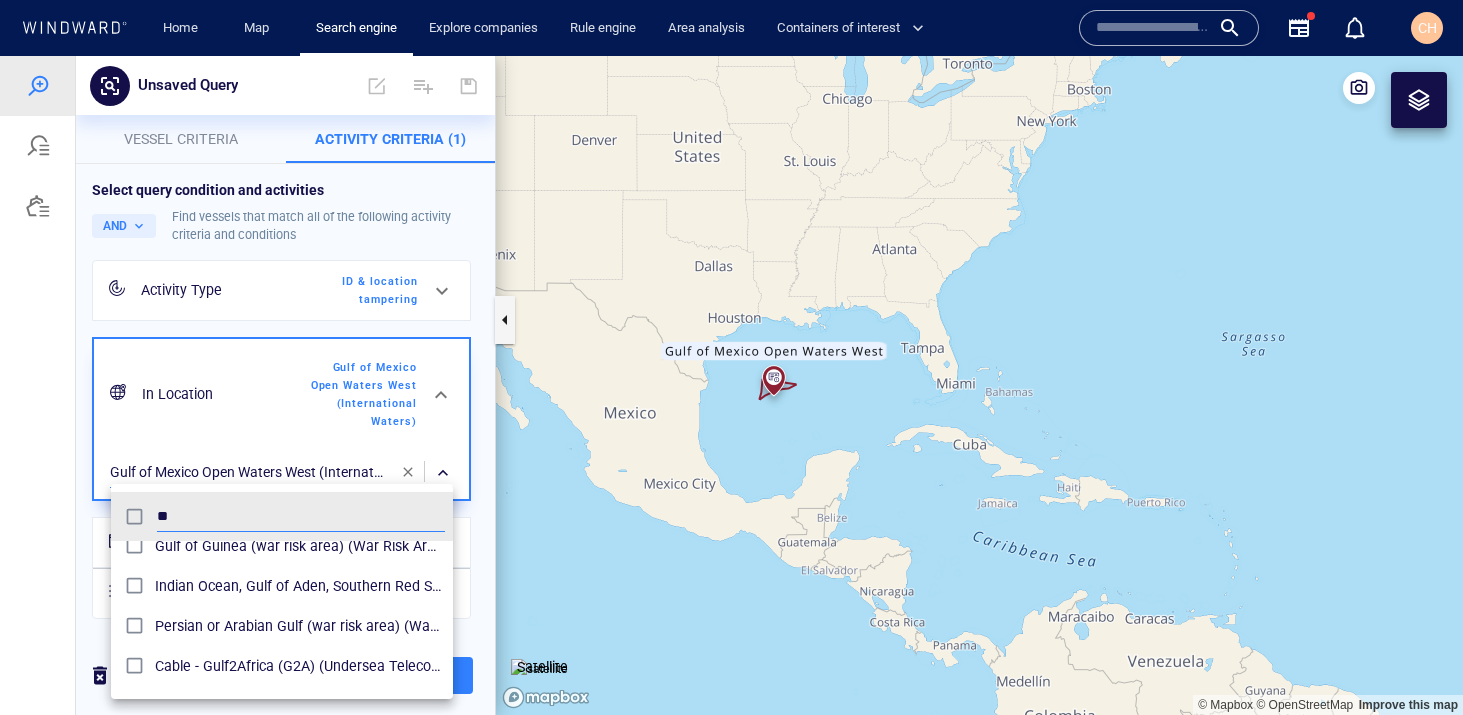 type on "*" 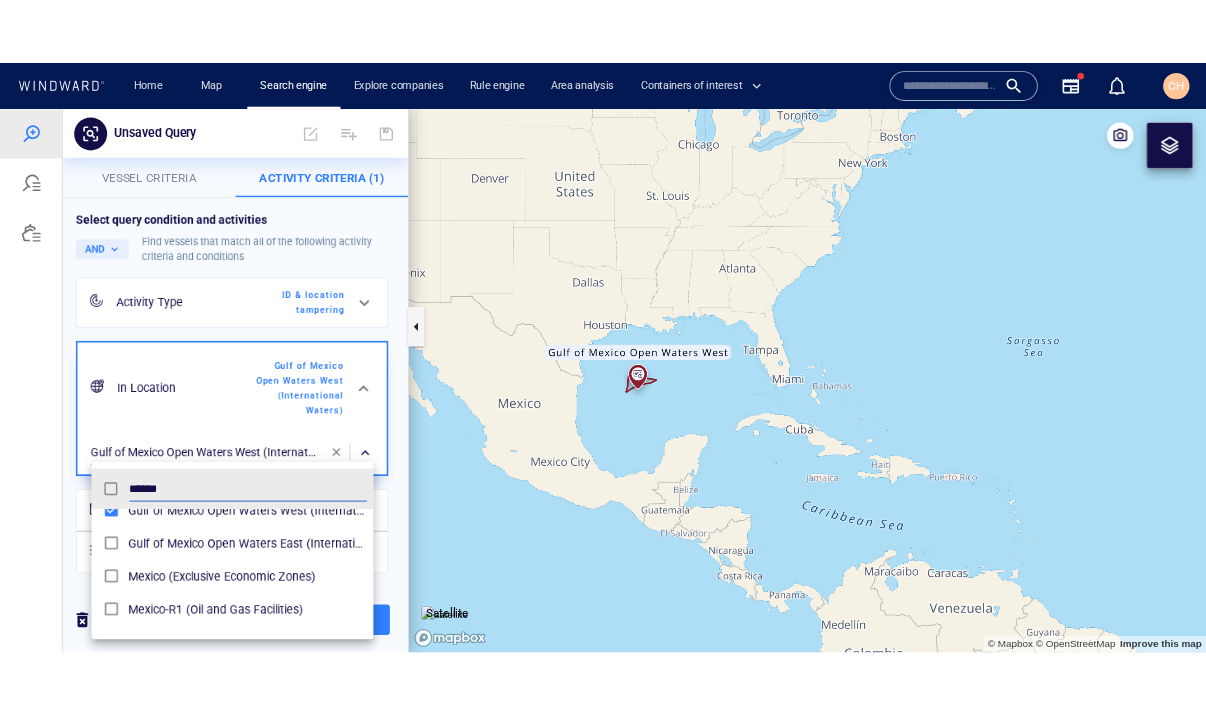 scroll, scrollTop: 0, scrollLeft: 0, axis: both 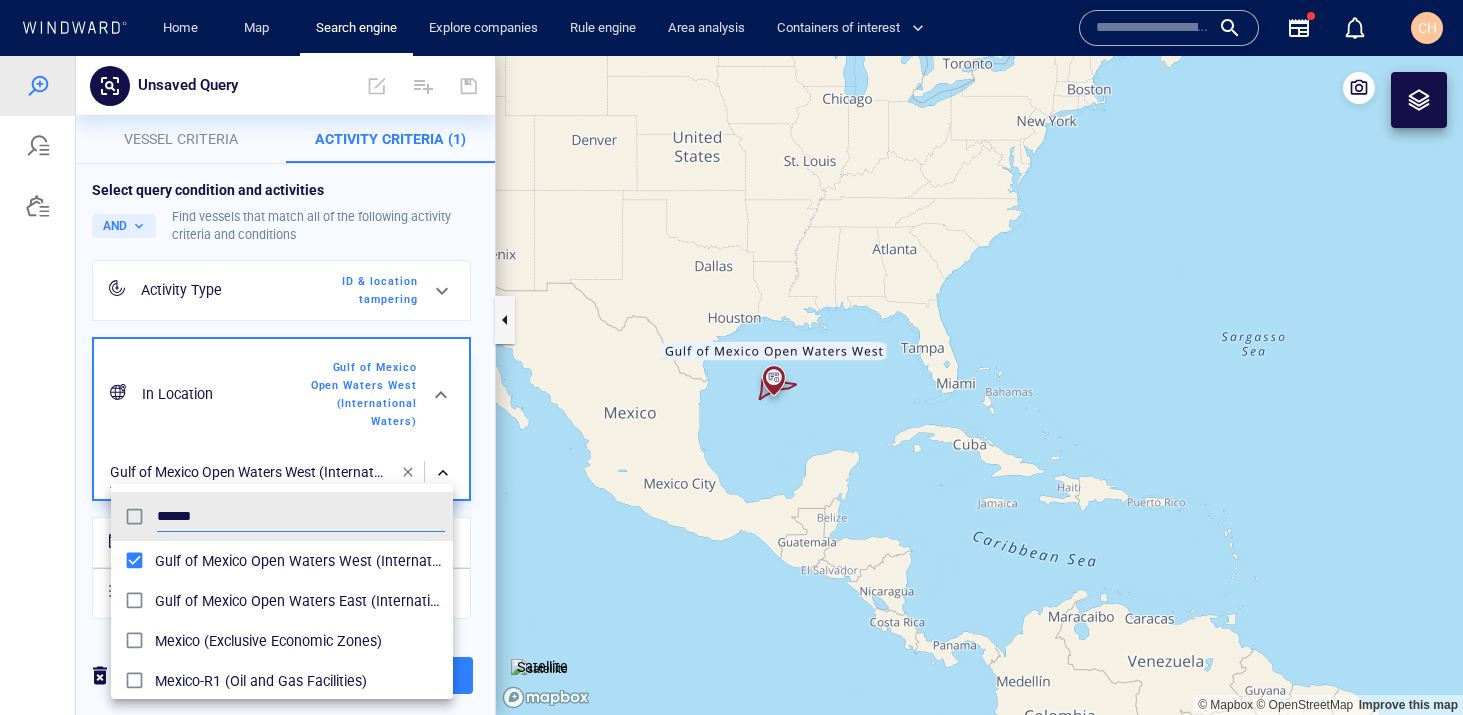 type on "******" 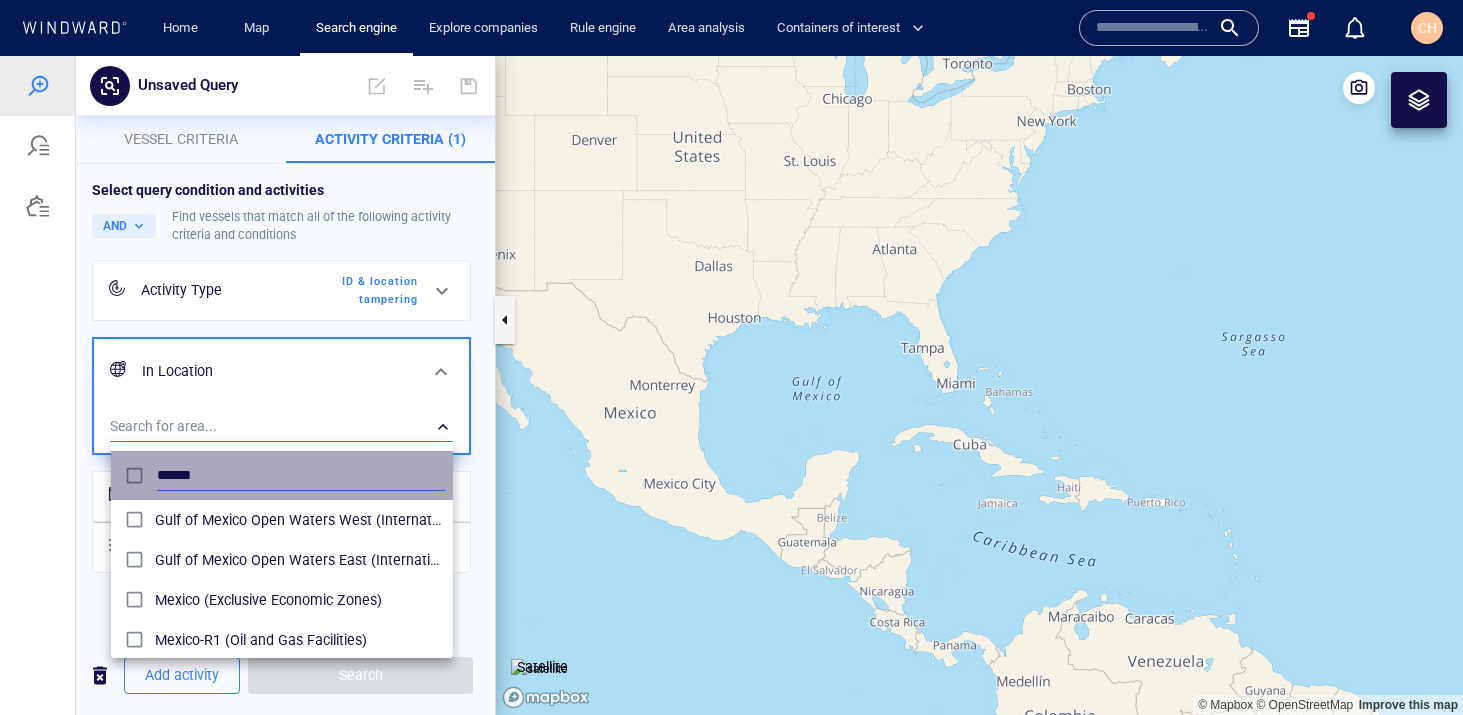 drag, startPoint x: 216, startPoint y: 474, endPoint x: 90, endPoint y: 472, distance: 126.01587 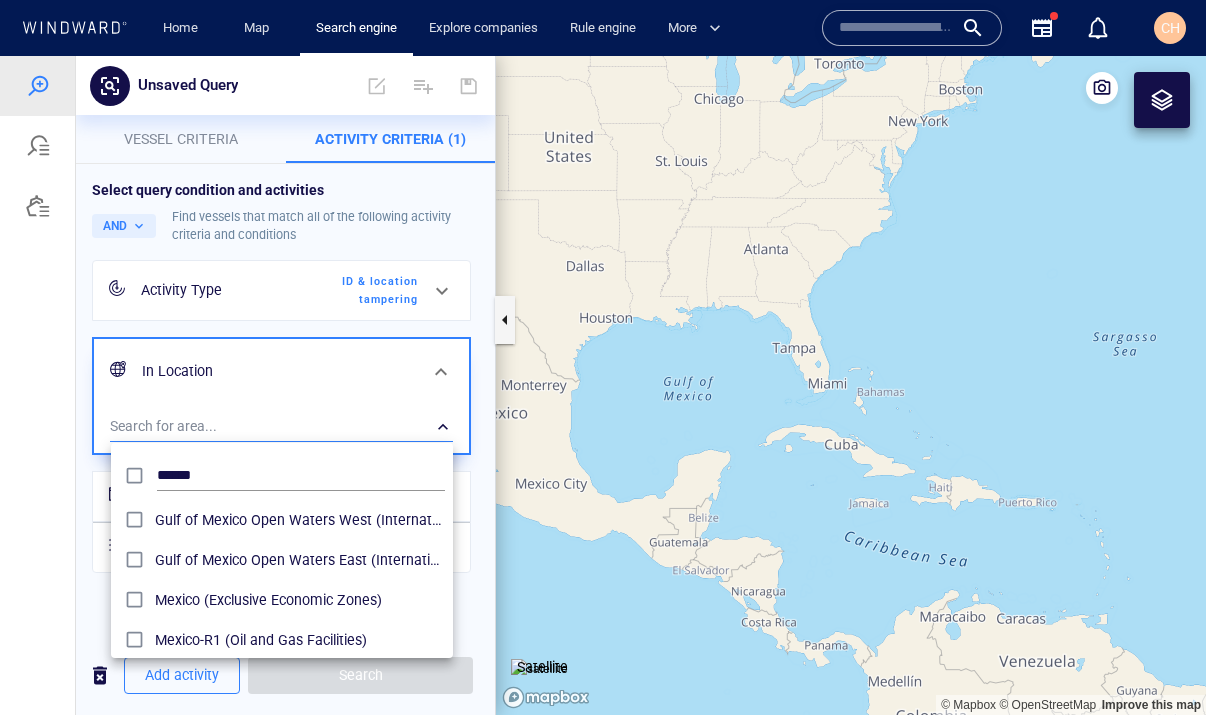 click at bounding box center (603, 385) 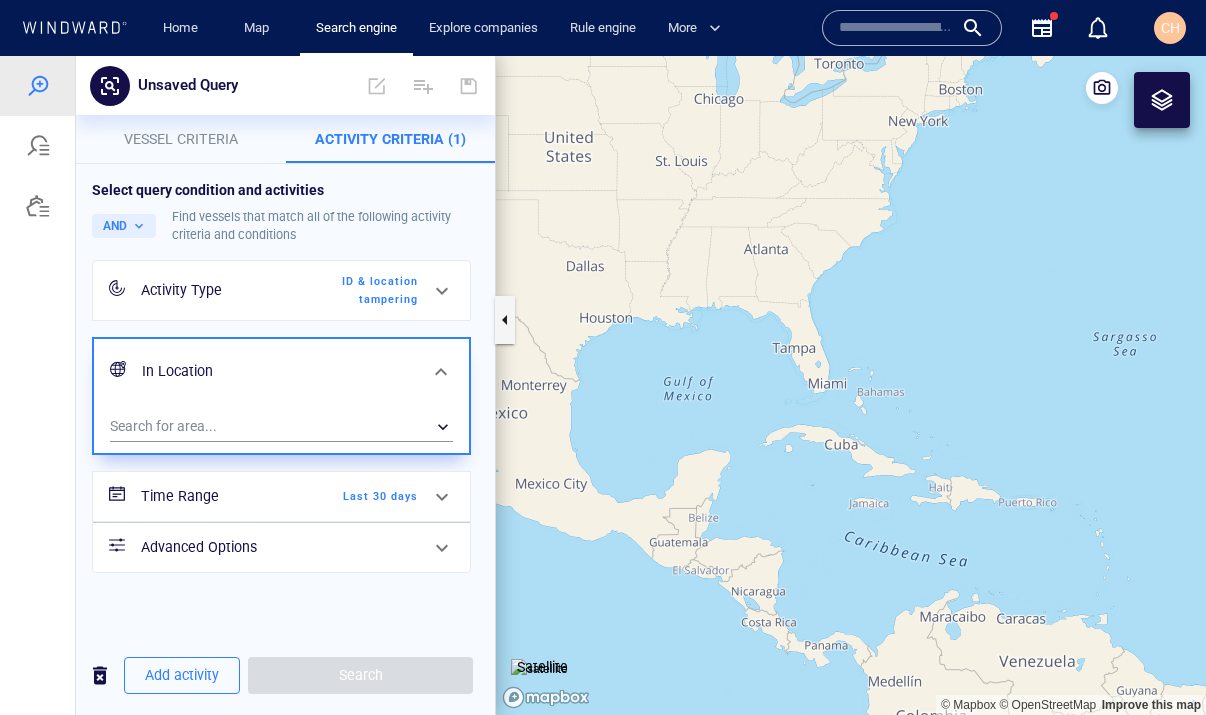 click on "Search for area... ​" at bounding box center (281, 428) 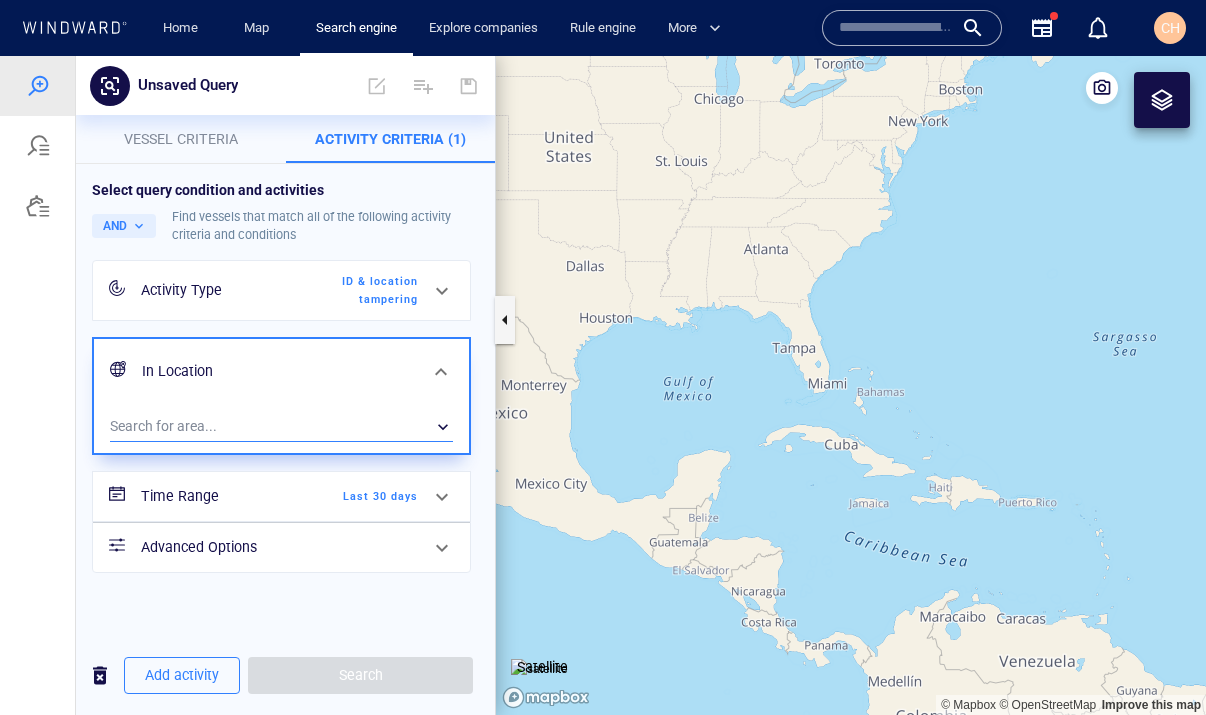 click on "​" at bounding box center [281, 427] 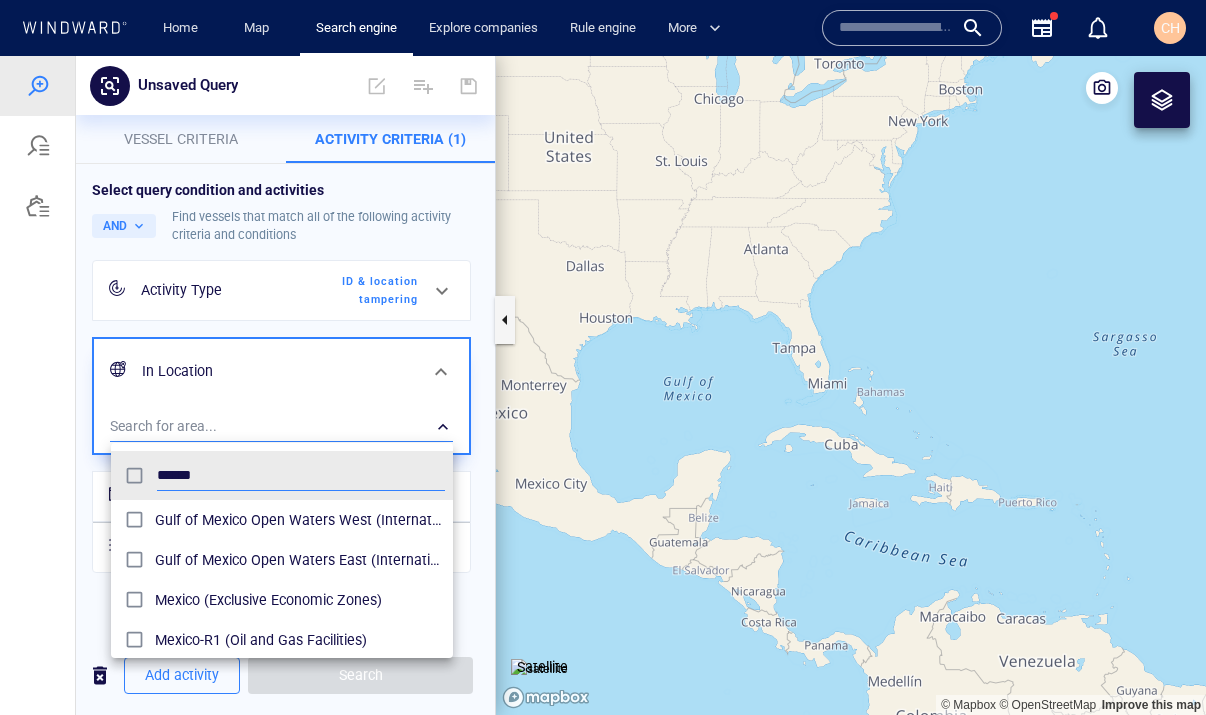 scroll, scrollTop: 0, scrollLeft: 1, axis: horizontal 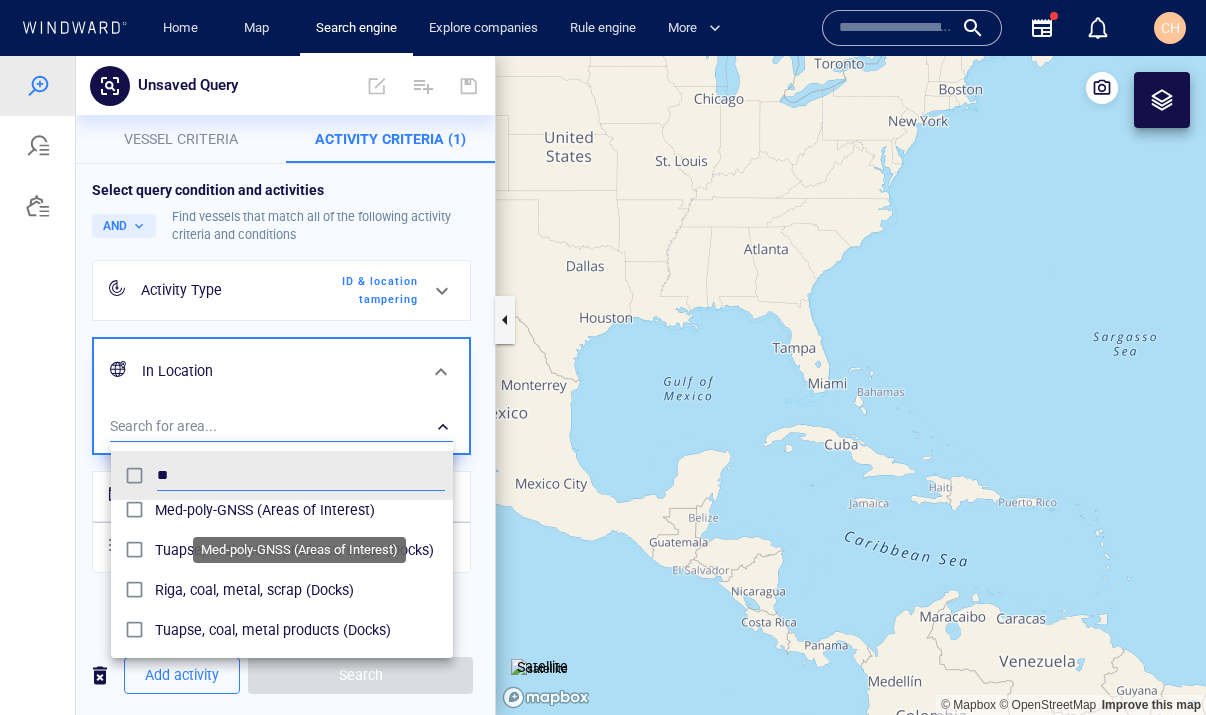 type on "*" 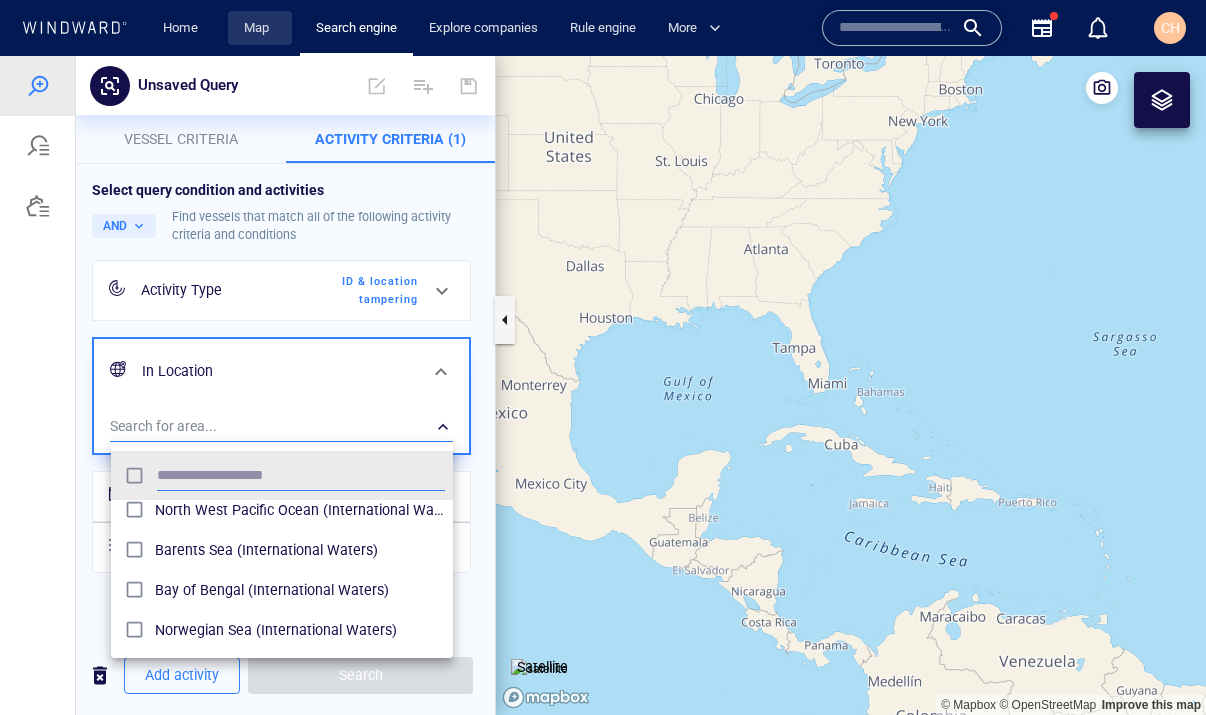 type 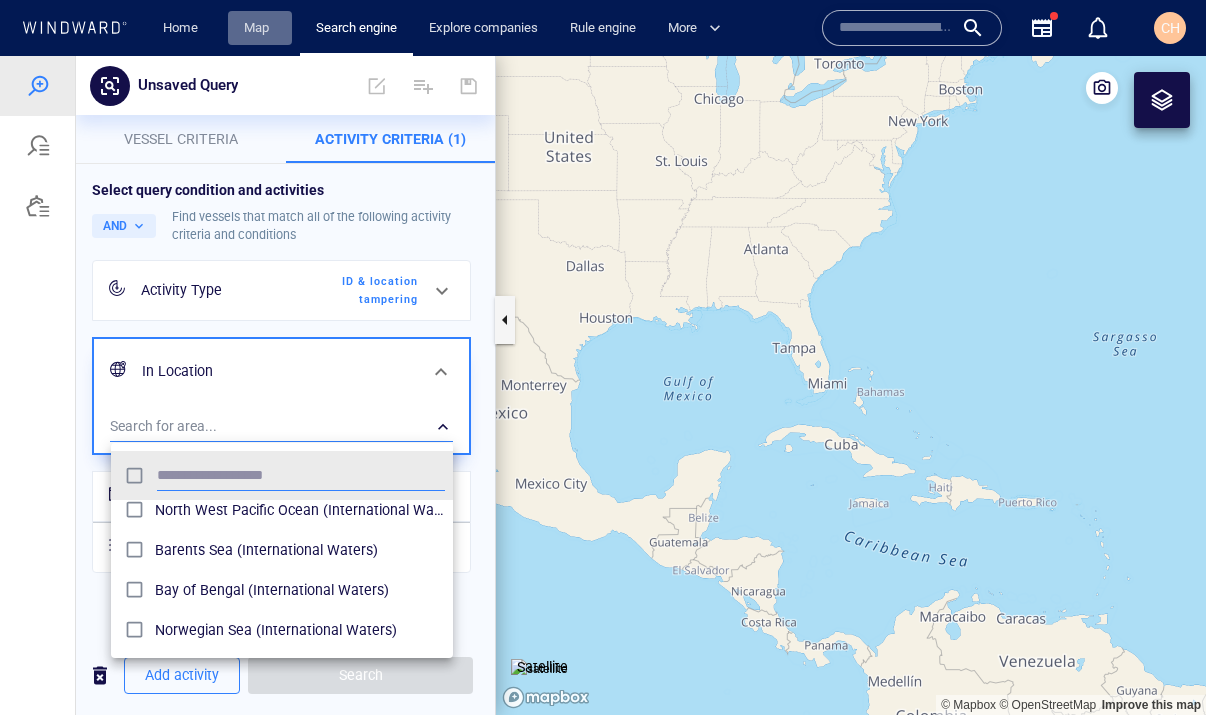 click on "Map" at bounding box center [260, 28] 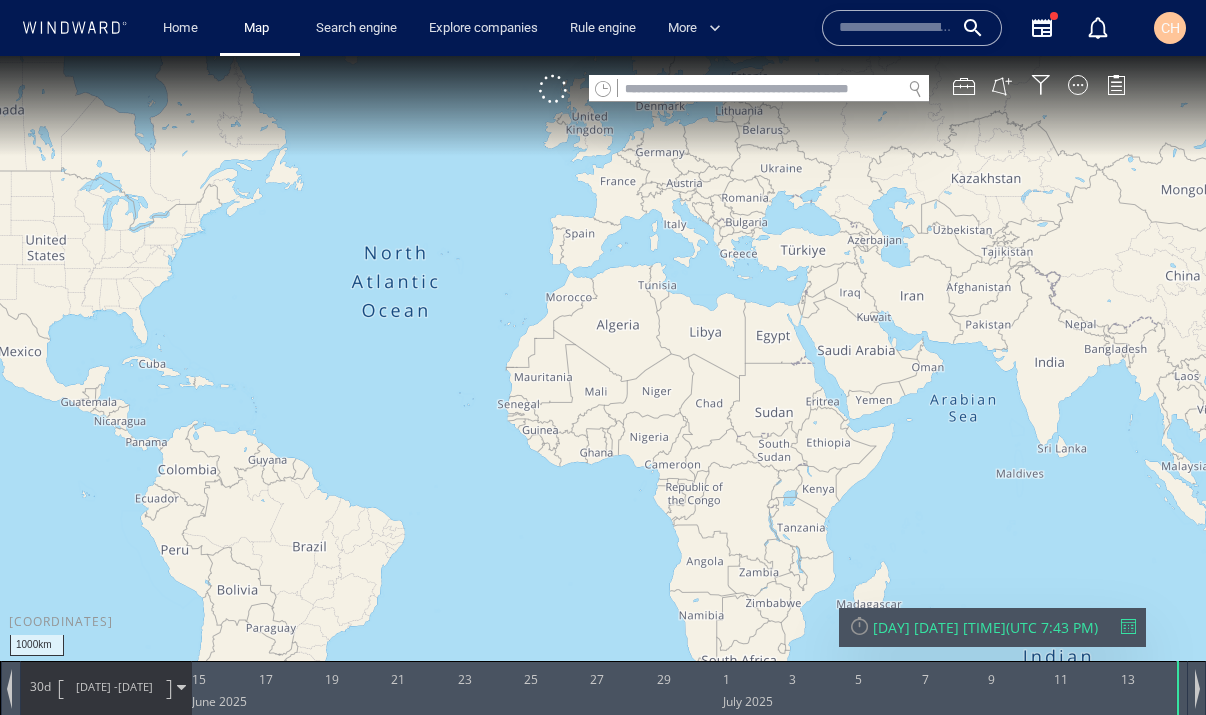 click on "VM" at bounding box center [842, 89] 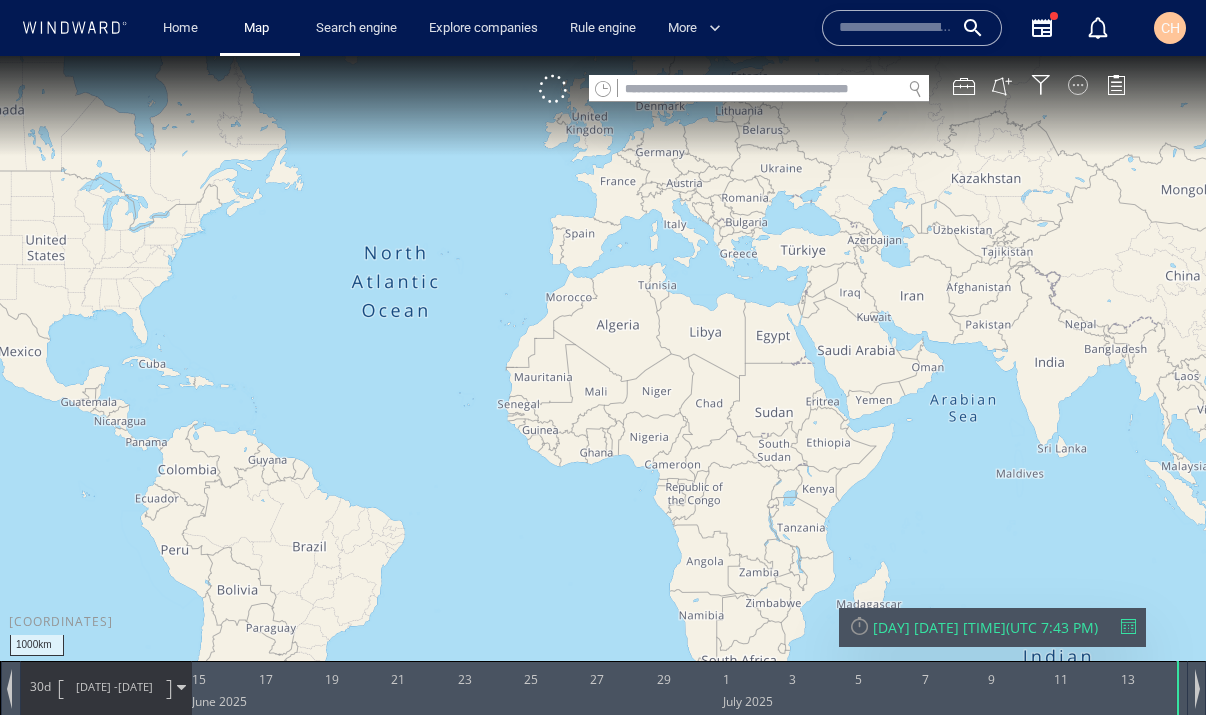 click at bounding box center [1078, 85] 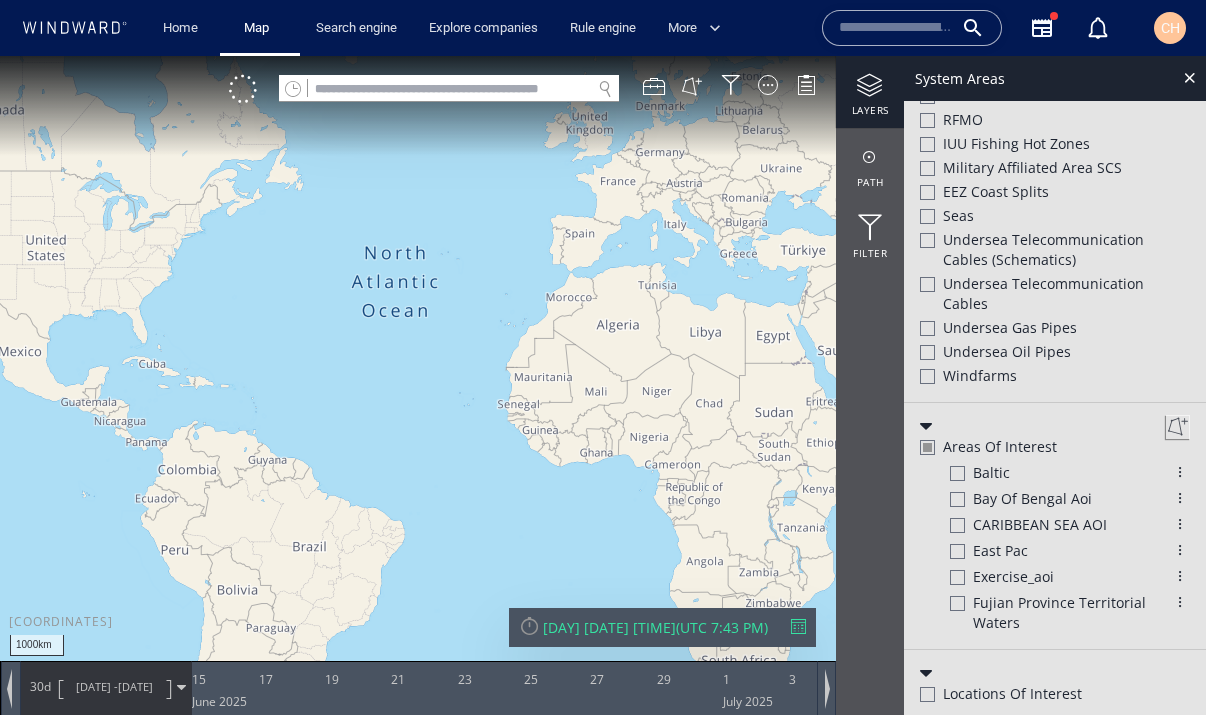 scroll, scrollTop: 786, scrollLeft: 0, axis: vertical 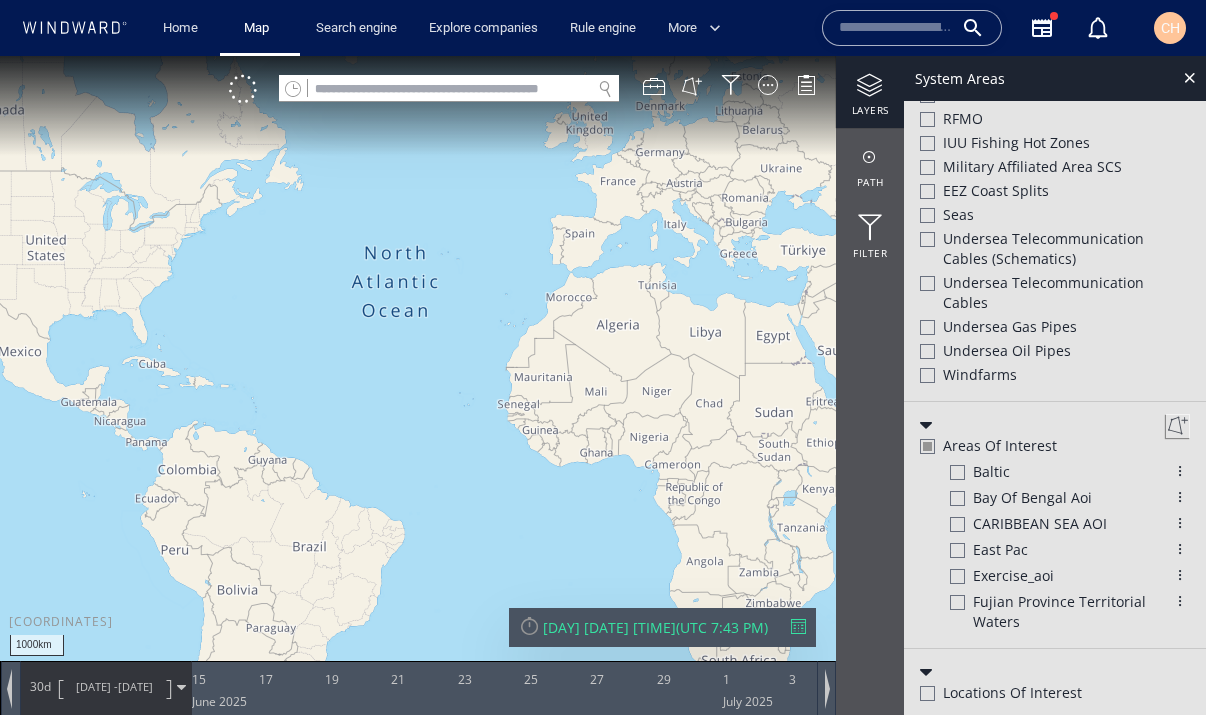 click 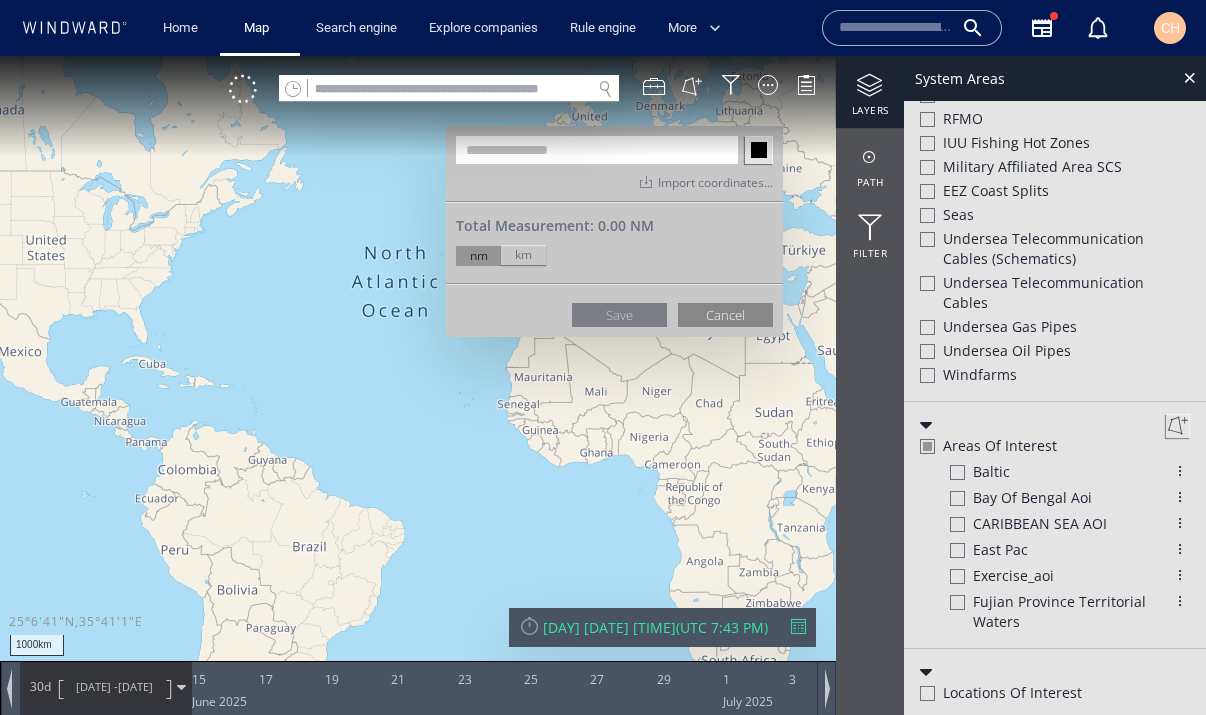 click on "Cancel" 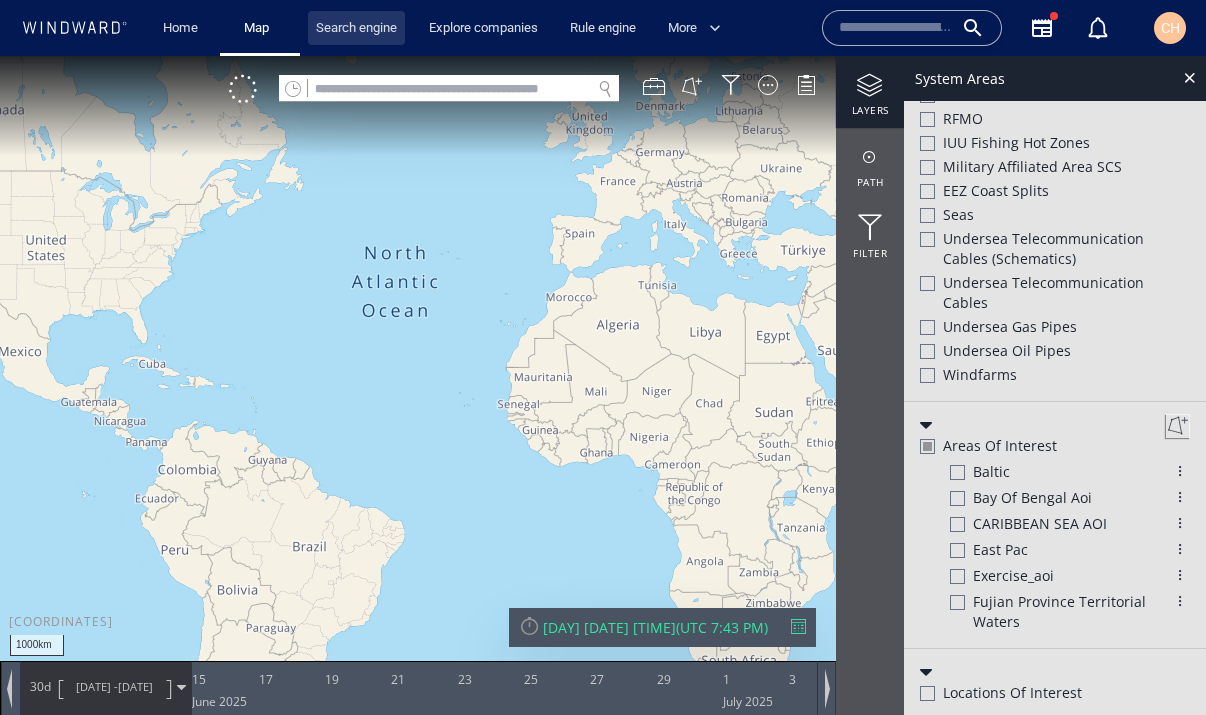 click on "Search engine" at bounding box center (356, 28) 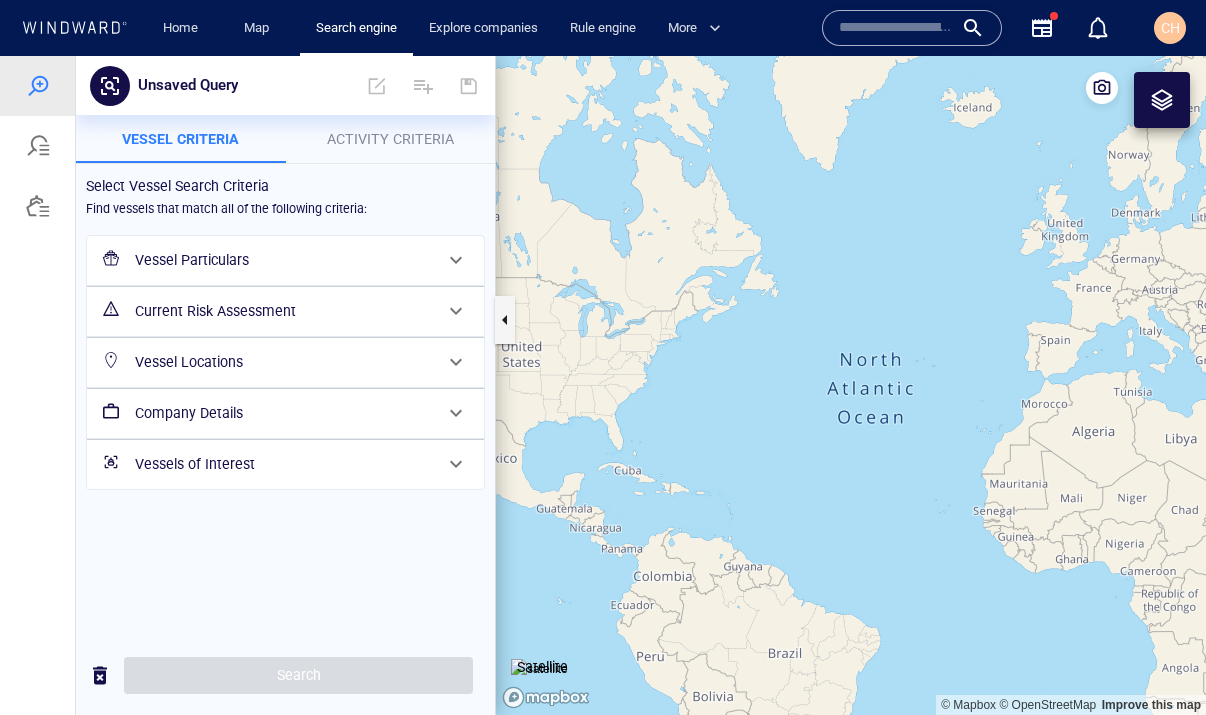 click on "Activity Criteria" at bounding box center [391, 139] 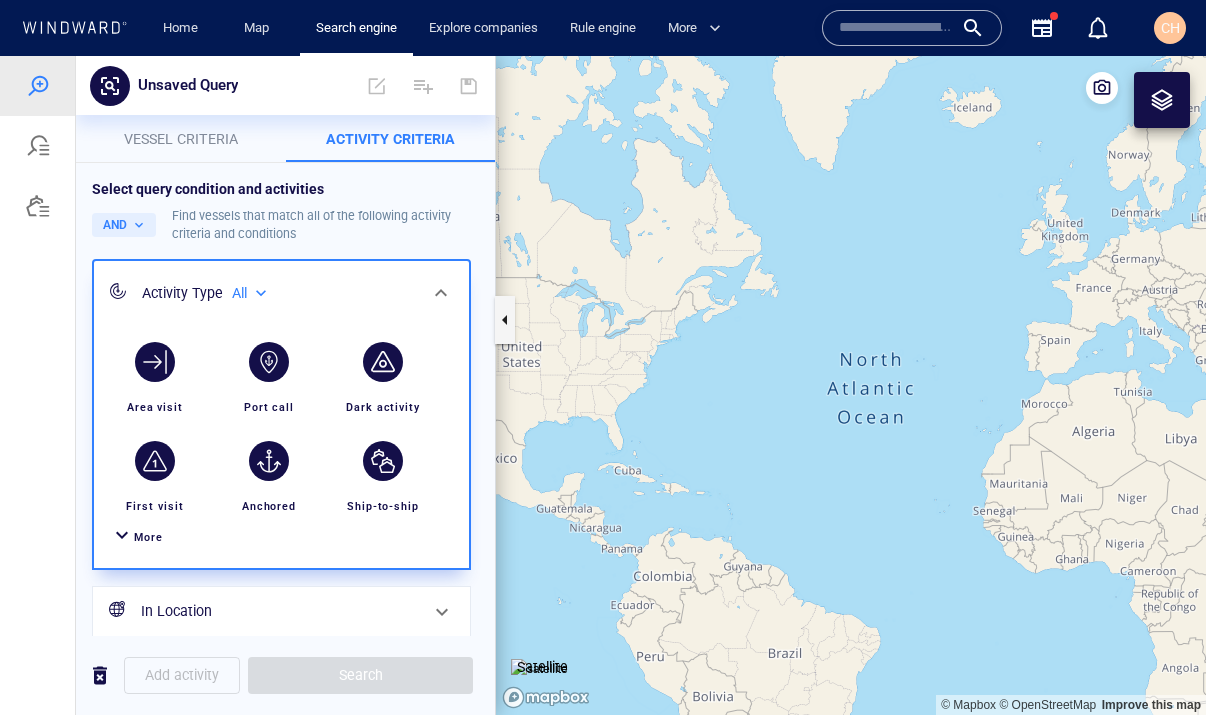 click at bounding box center (1162, 100) 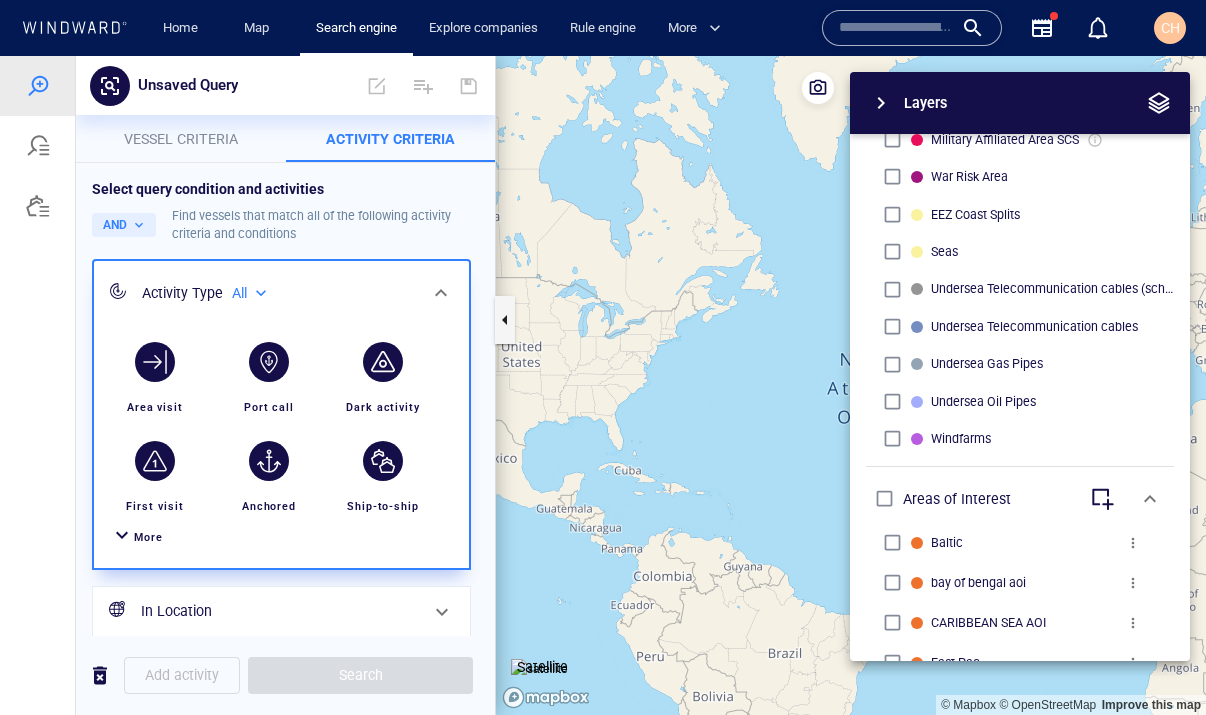 scroll, scrollTop: 1059, scrollLeft: 0, axis: vertical 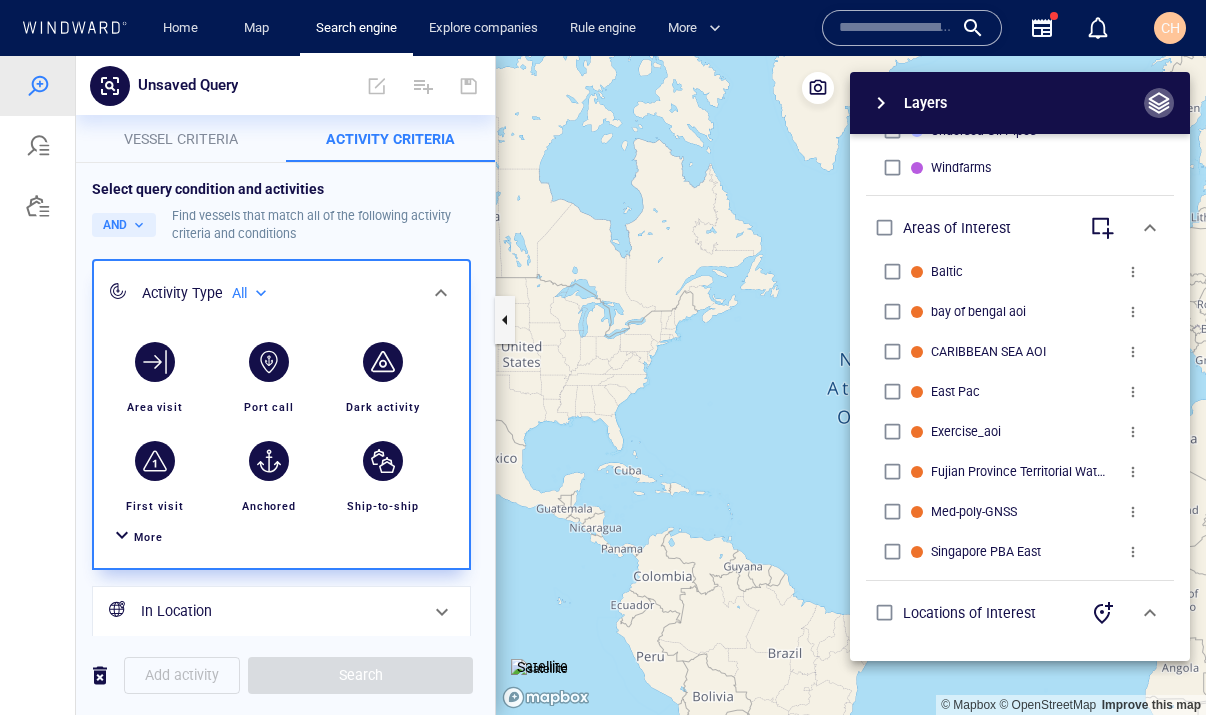 click at bounding box center [1159, 103] 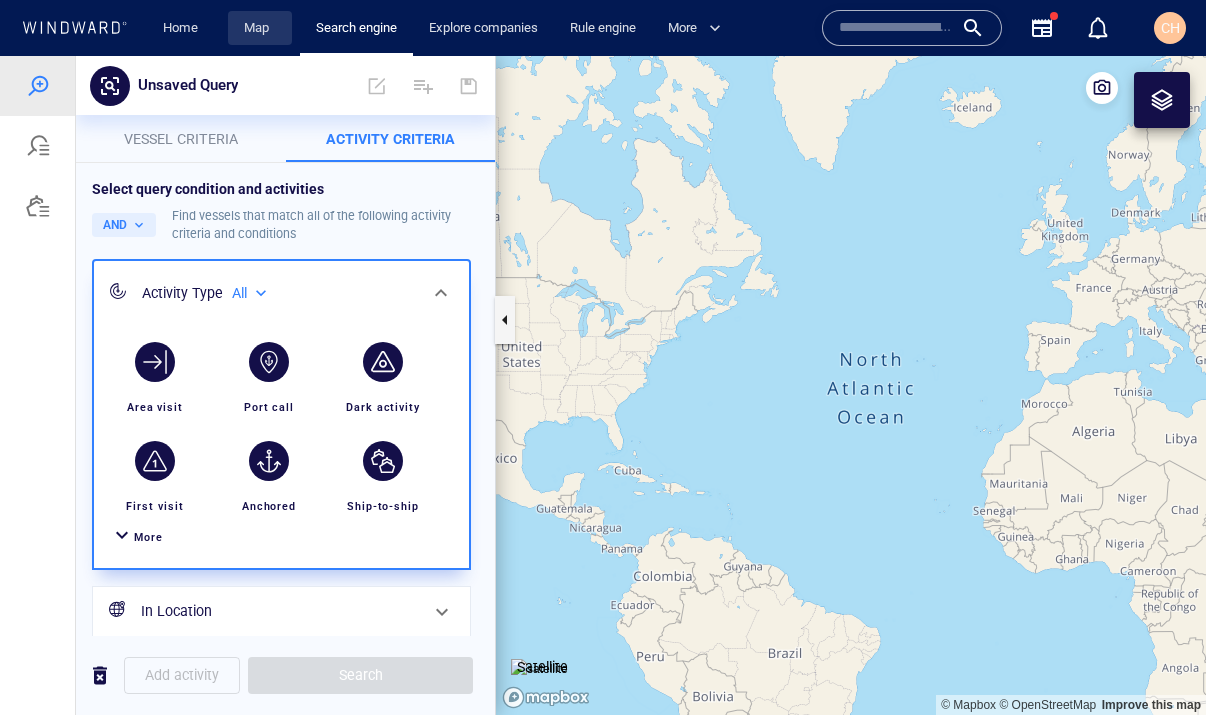 click on "Map" at bounding box center (260, 28) 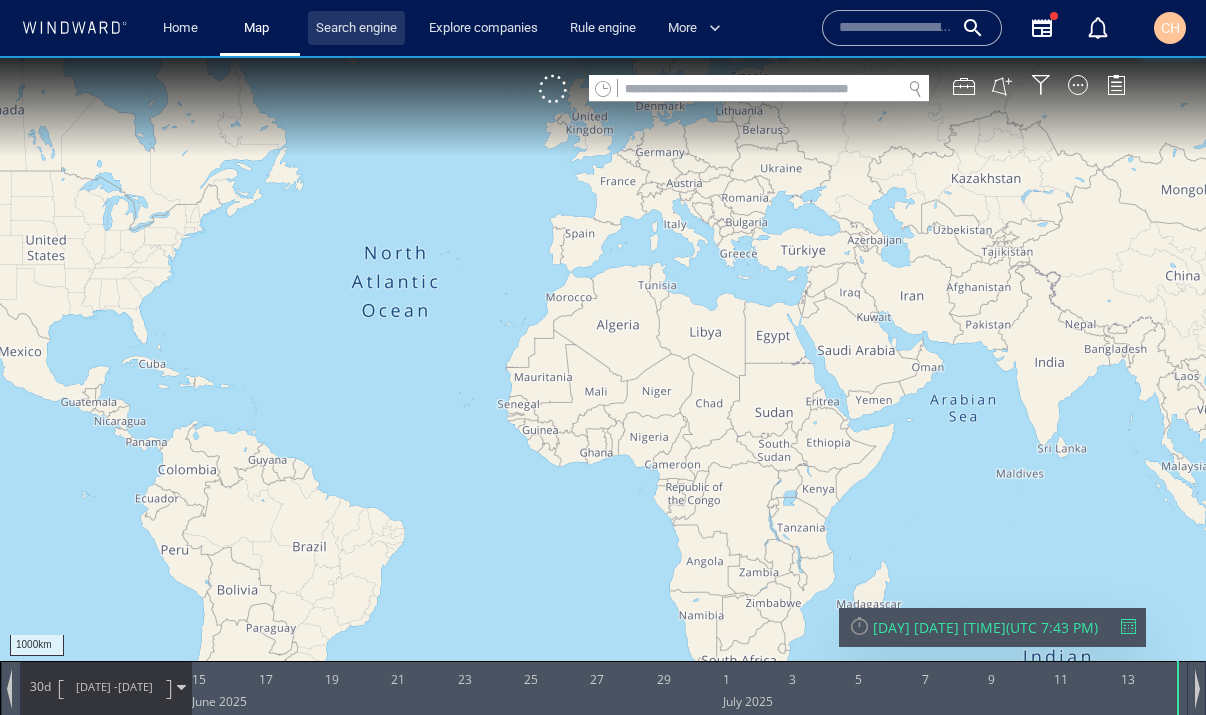 click on "Search engine" at bounding box center [356, 28] 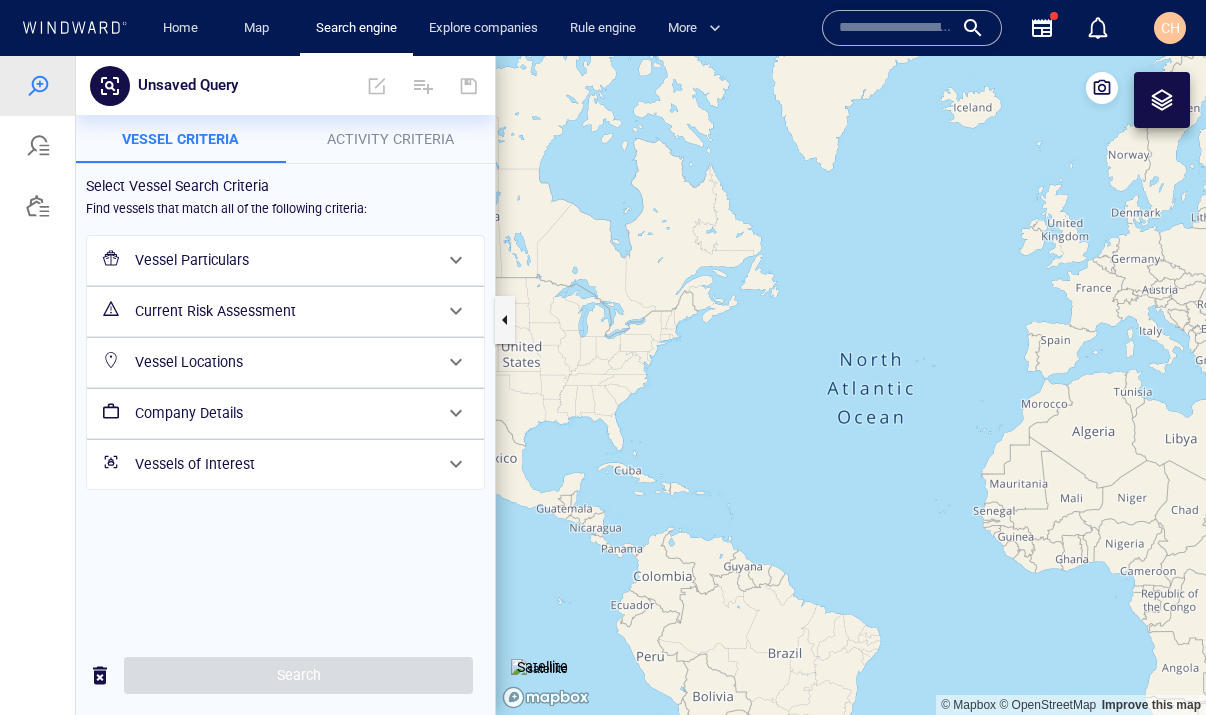 click on "Activity Criteria" at bounding box center (391, 139) 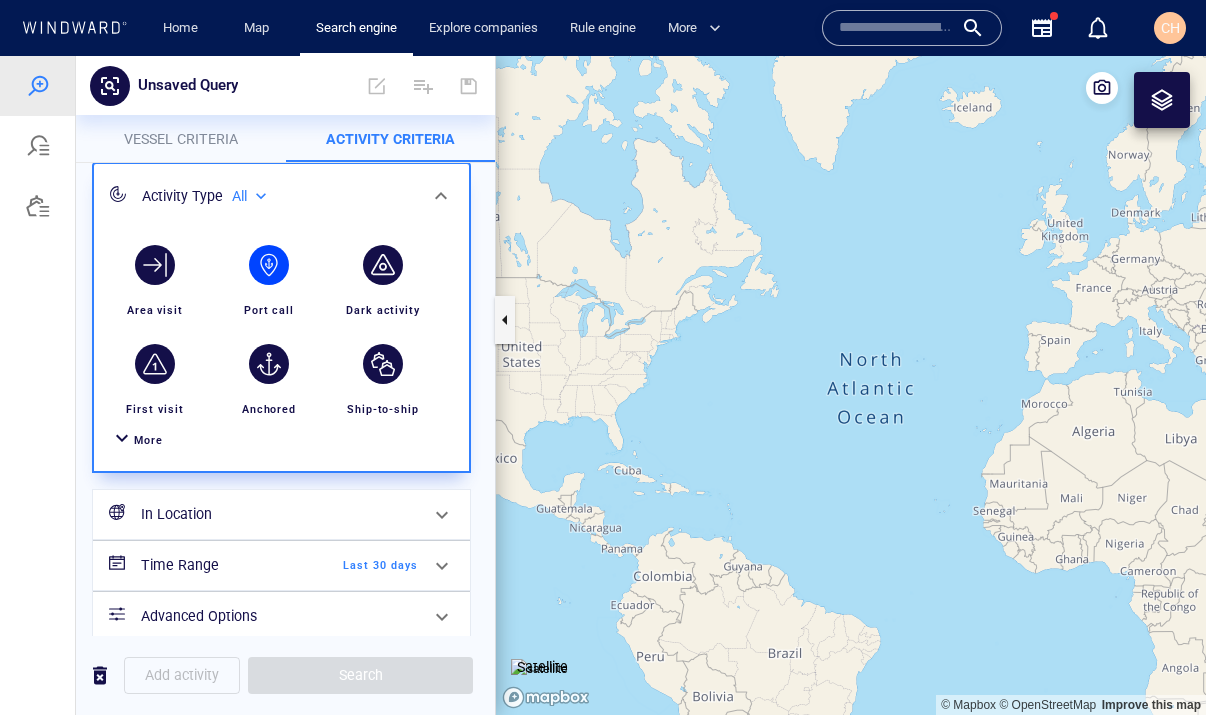 scroll, scrollTop: 119, scrollLeft: 0, axis: vertical 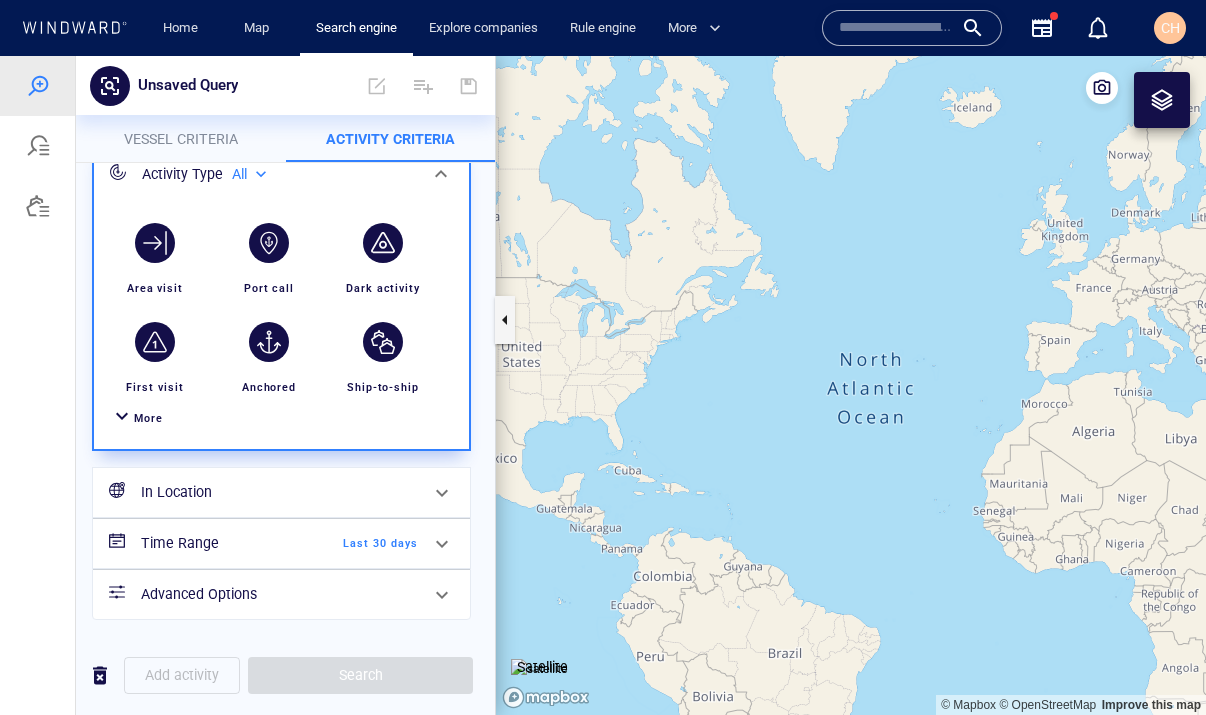 click on "In Location" at bounding box center (279, 492) 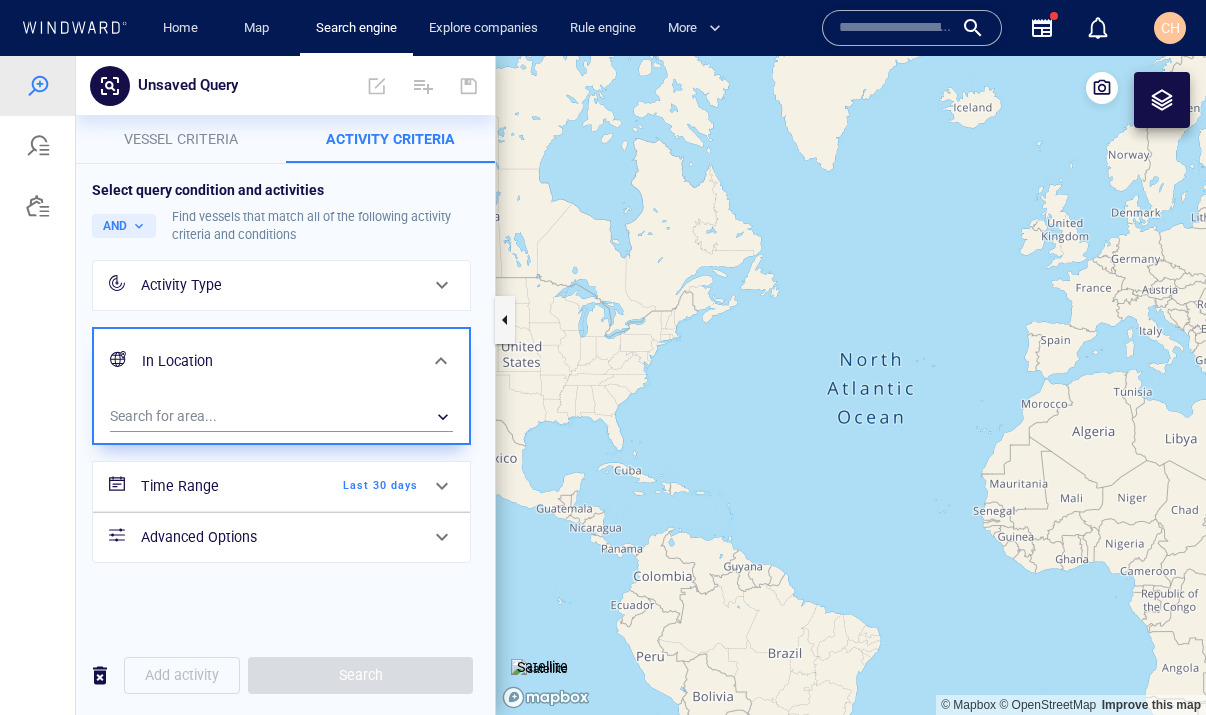scroll, scrollTop: 0, scrollLeft: 0, axis: both 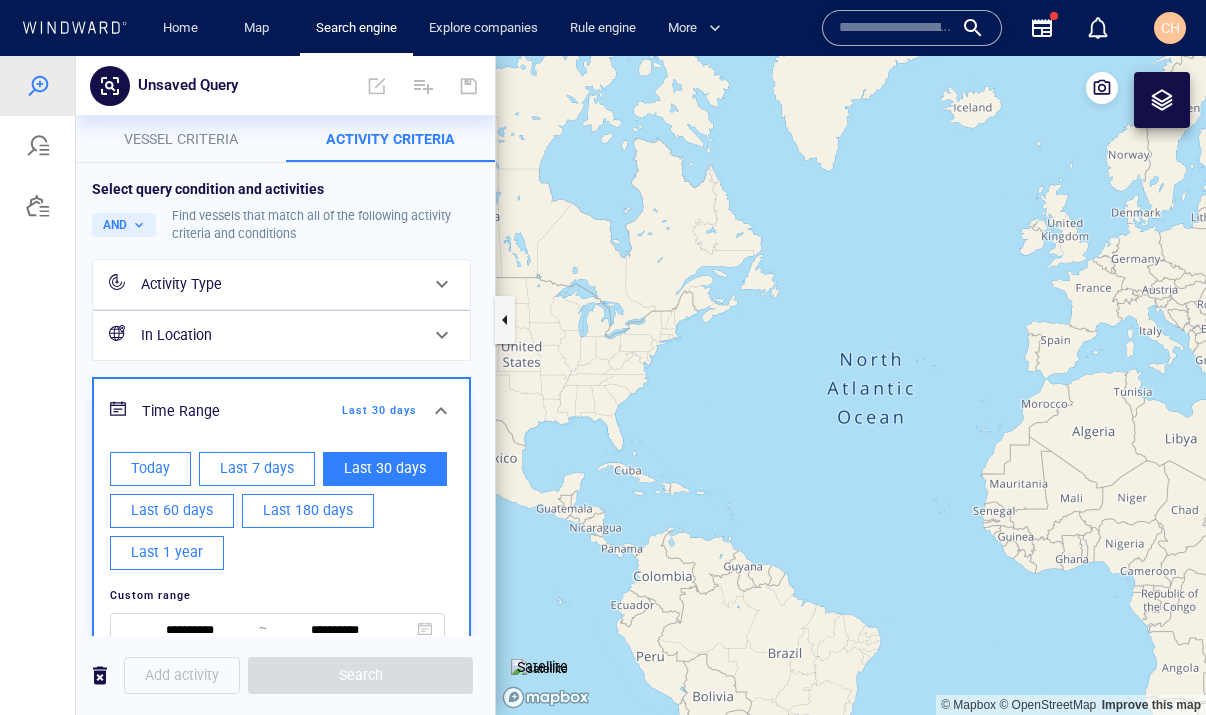 click at bounding box center [1162, 100] 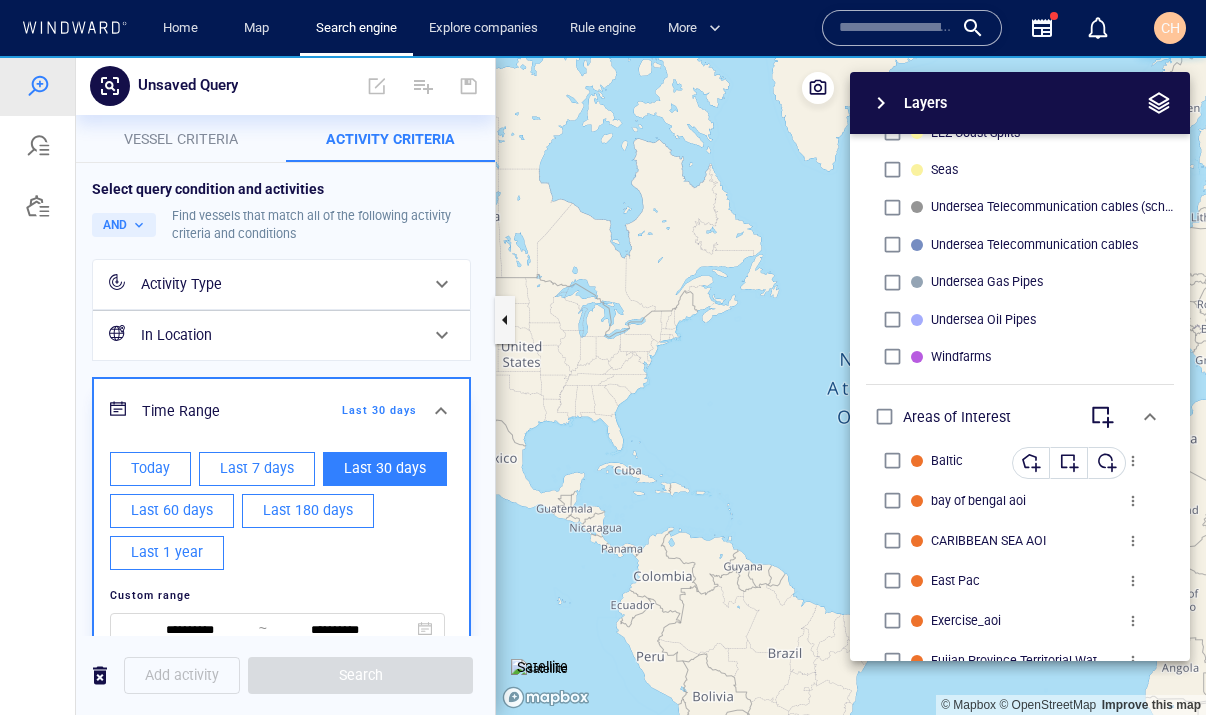 scroll, scrollTop: 891, scrollLeft: 0, axis: vertical 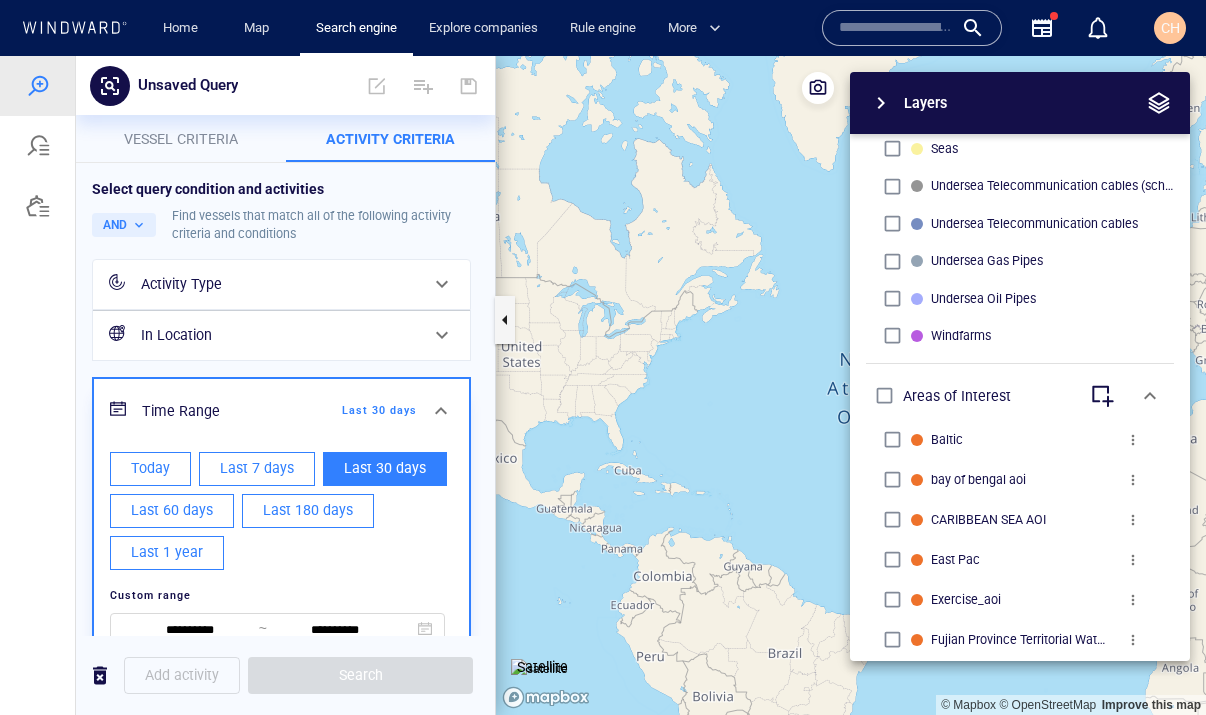 click on "Vessel criteria" at bounding box center (181, 139) 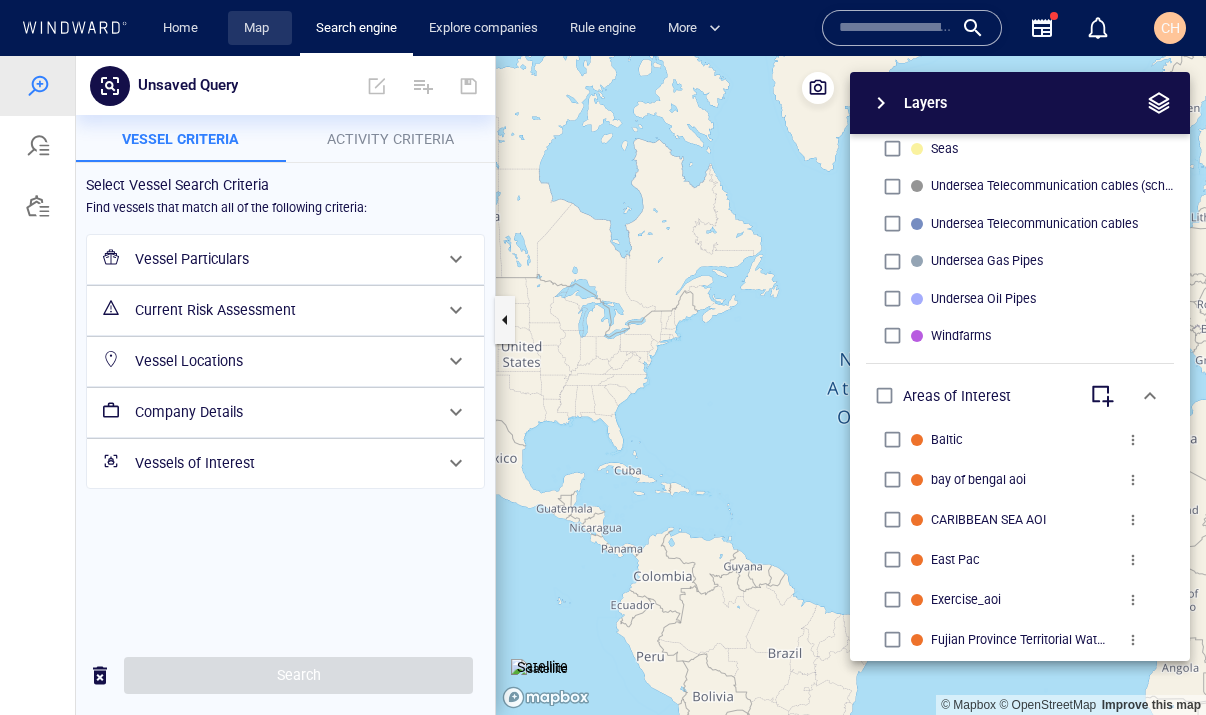 click on "Map" at bounding box center [260, 28] 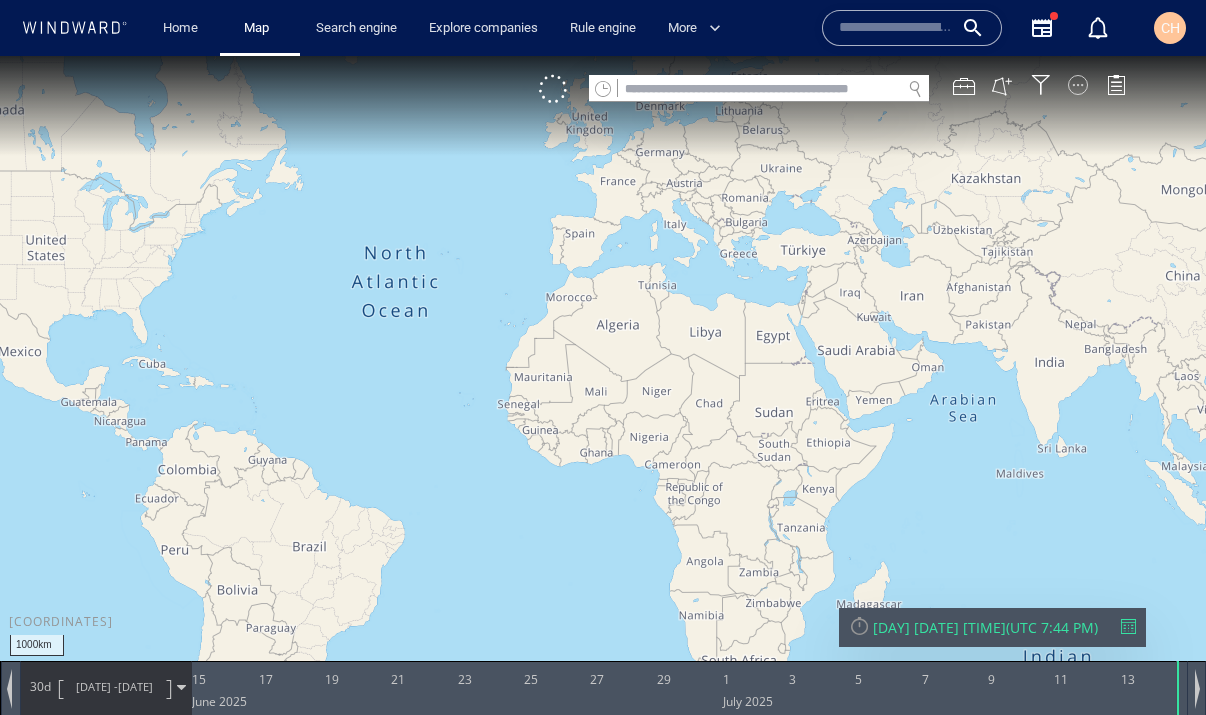 click at bounding box center (1078, 85) 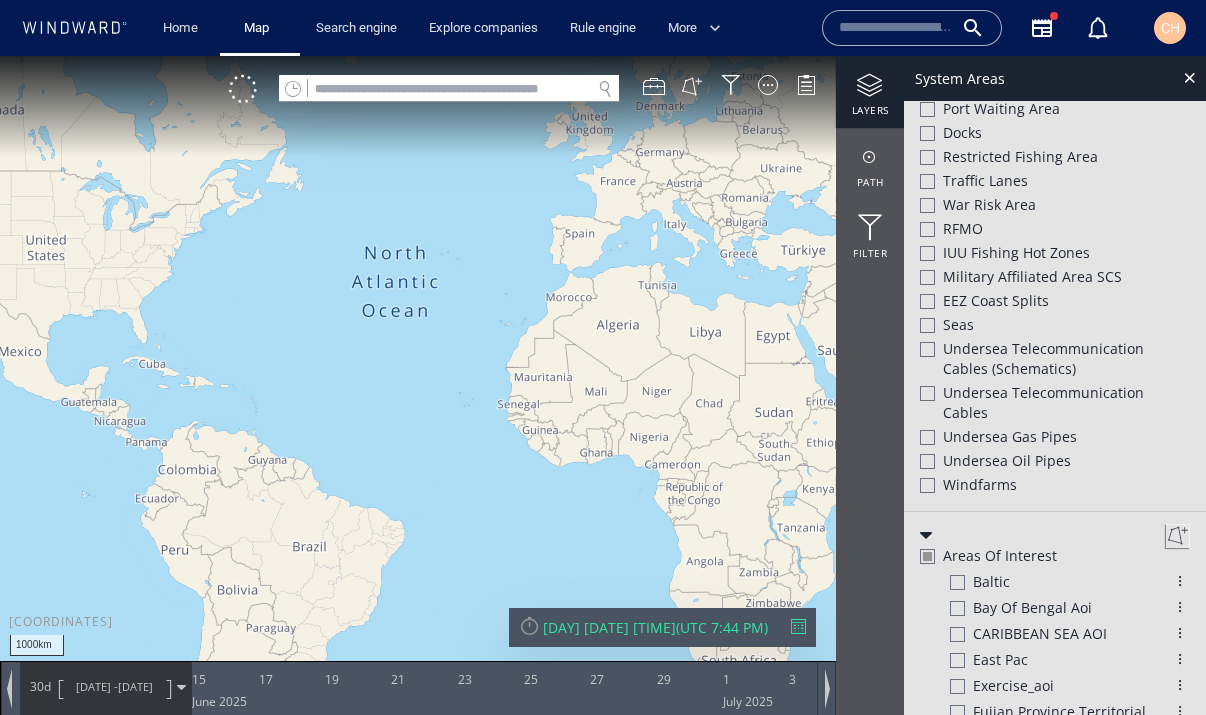 scroll, scrollTop: 786, scrollLeft: 0, axis: vertical 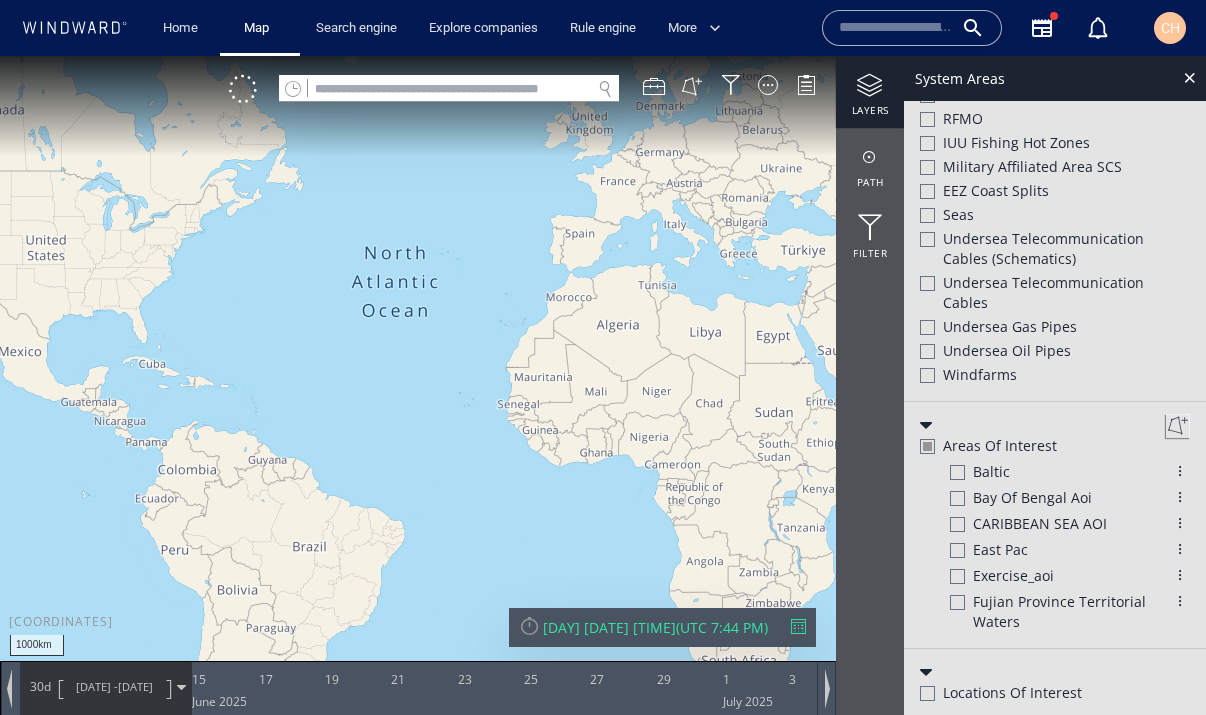 click 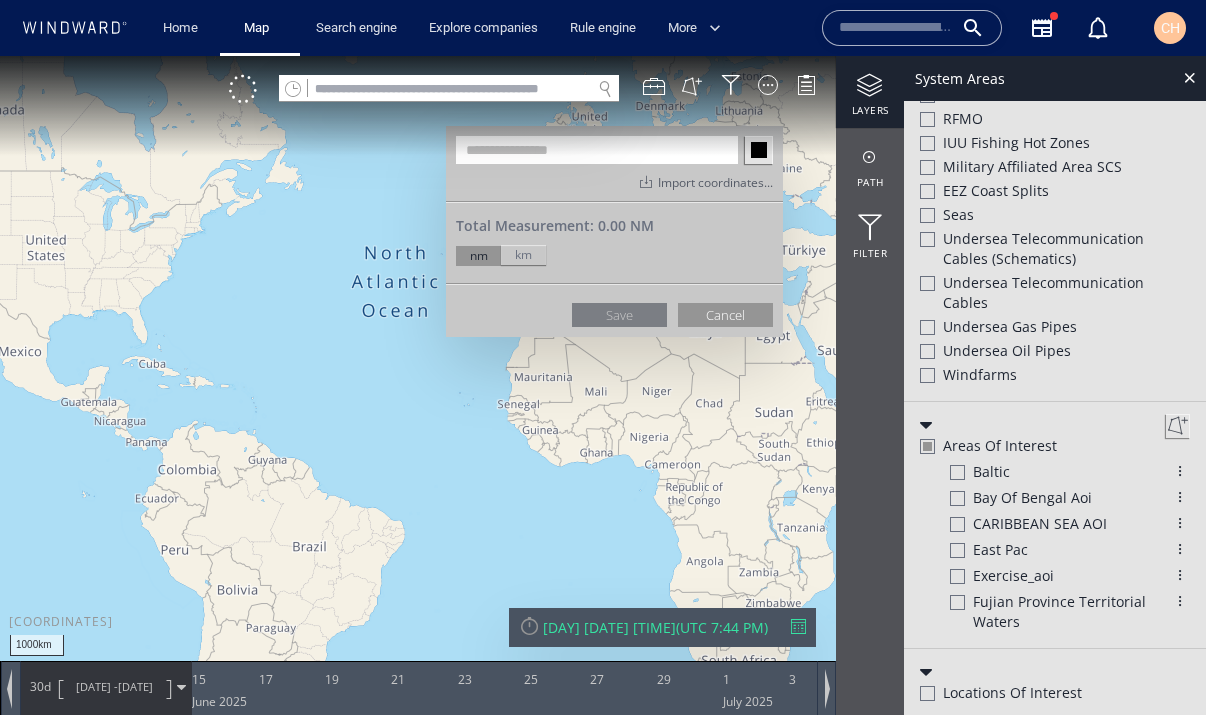 click on "Import coordinates." 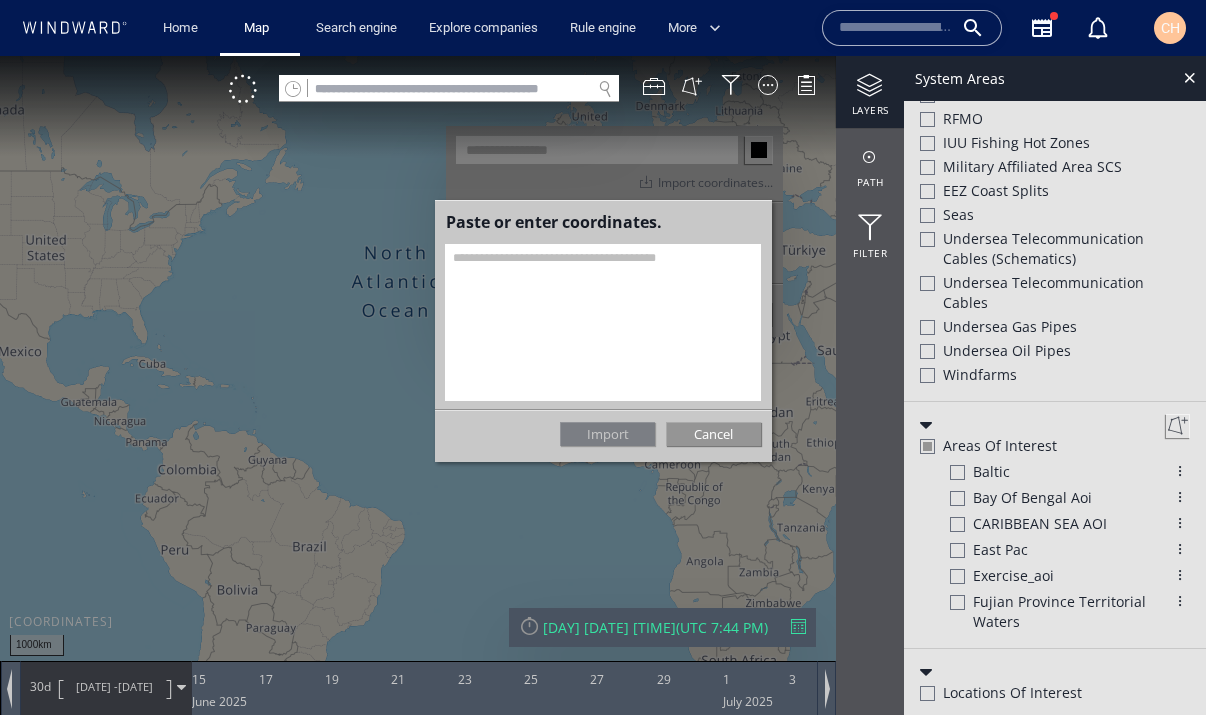 click at bounding box center [603, 322] 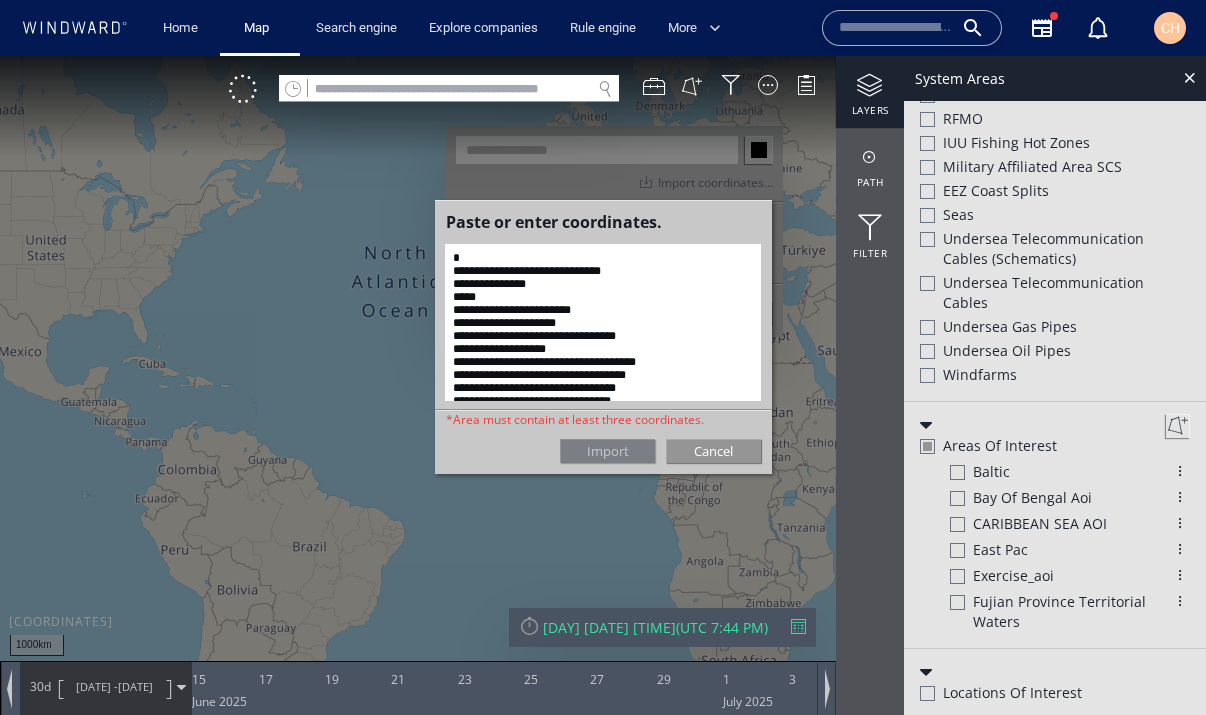 scroll, scrollTop: 4916, scrollLeft: 0, axis: vertical 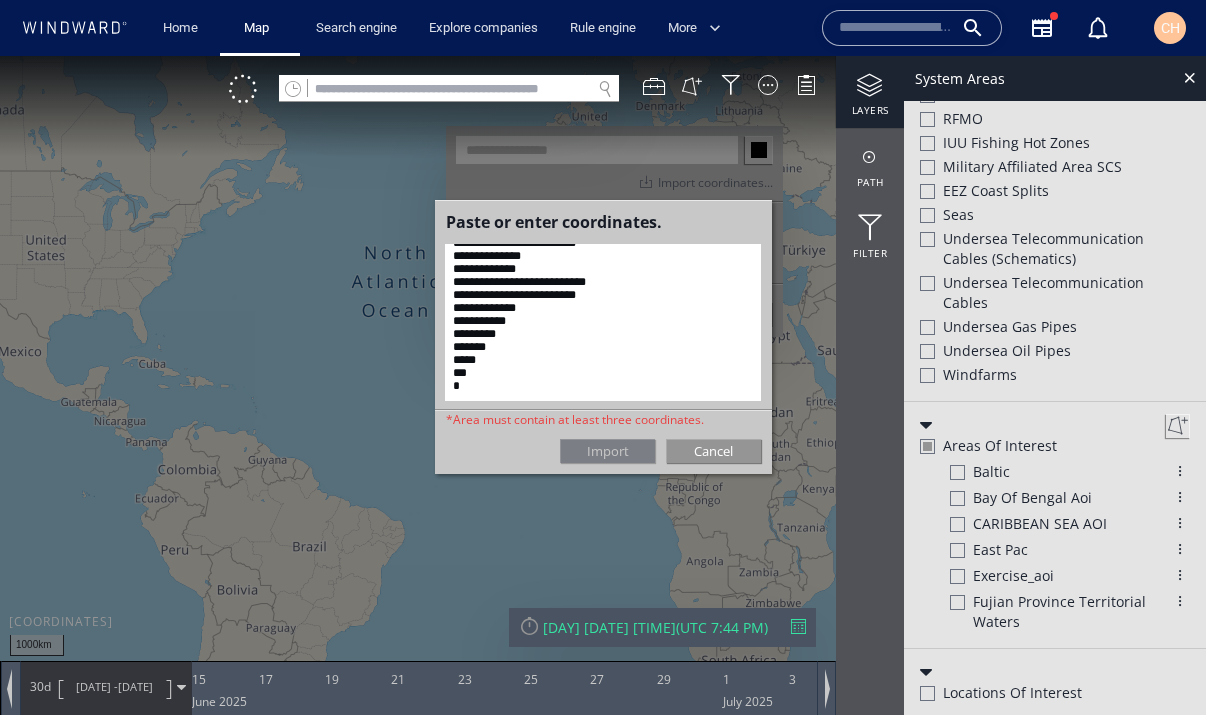 click on "Import" 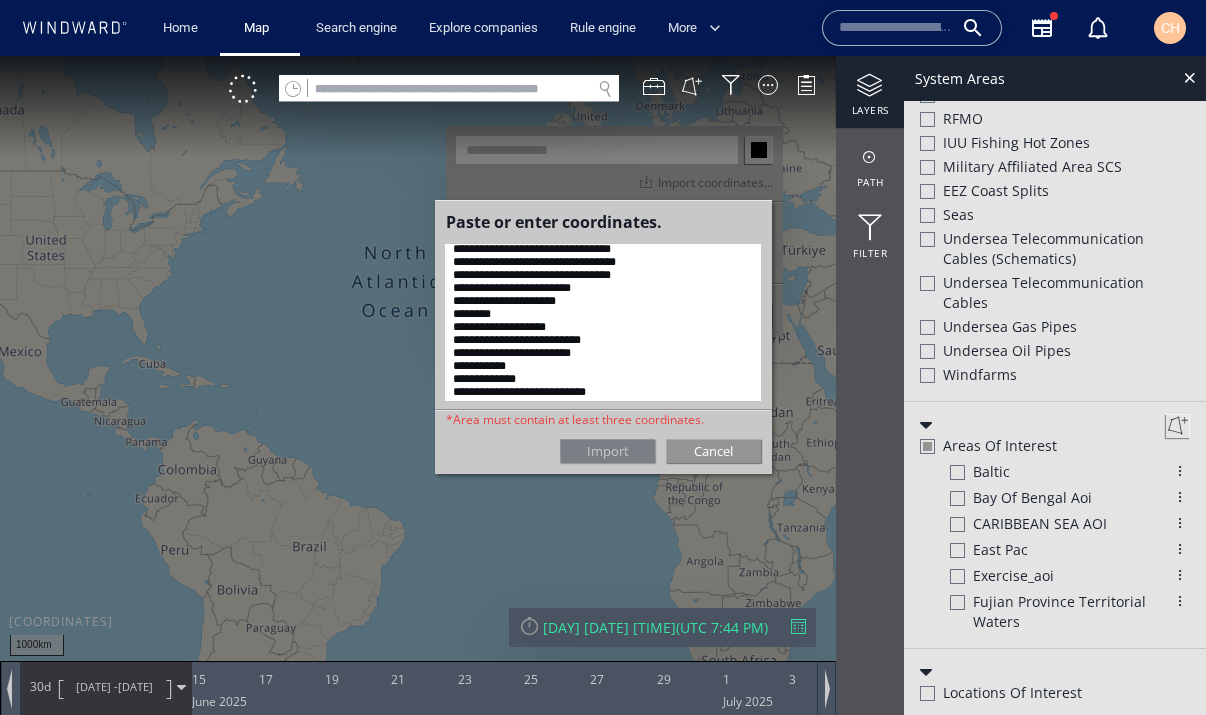 scroll, scrollTop: 156, scrollLeft: 0, axis: vertical 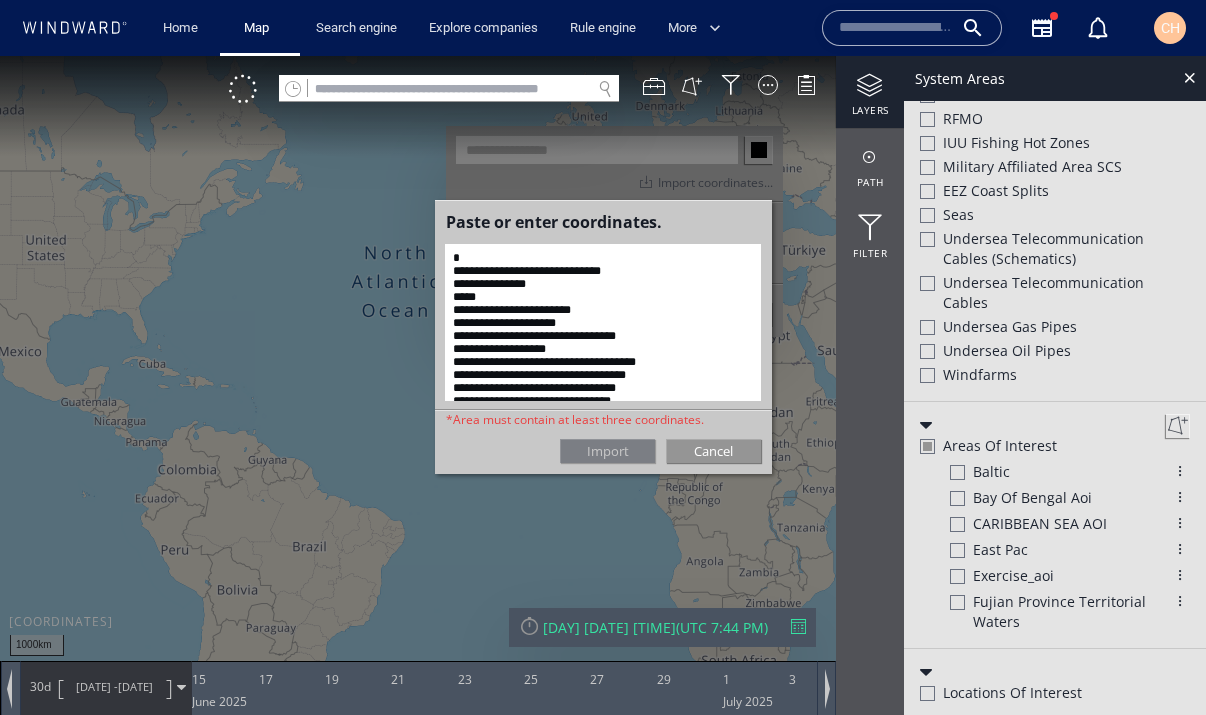 drag, startPoint x: 581, startPoint y: 363, endPoint x: 384, endPoint y: 160, distance: 282.87454 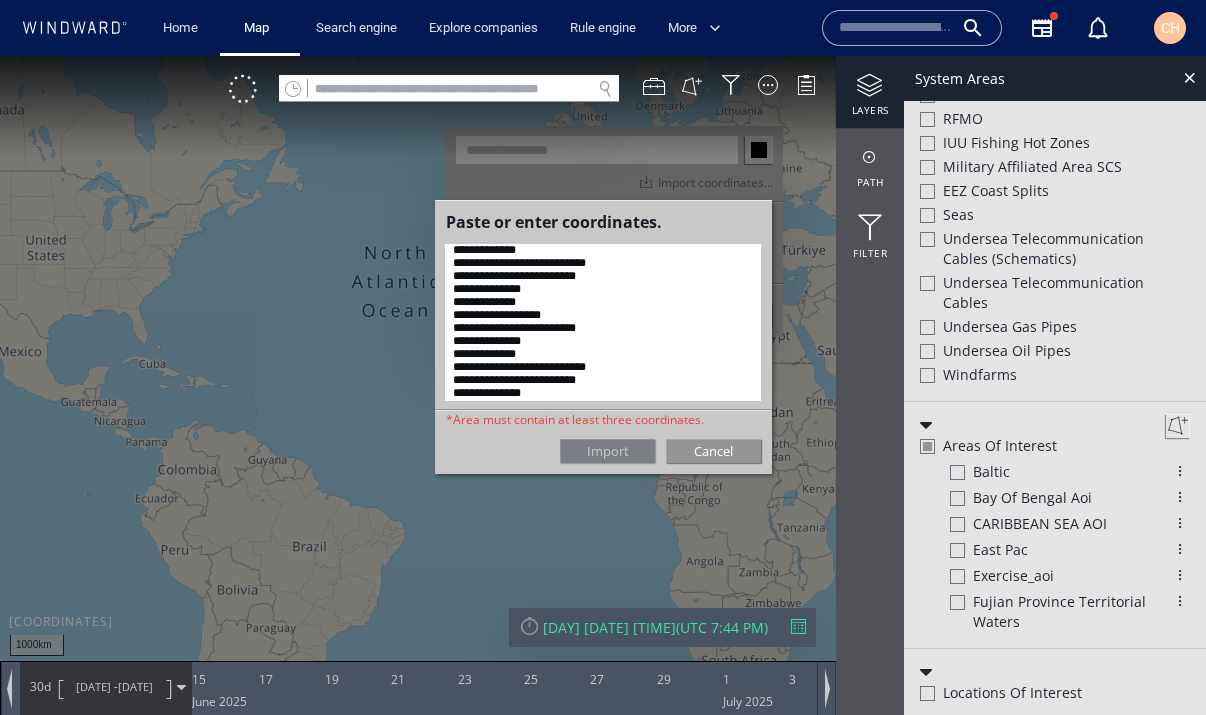 scroll, scrollTop: 0, scrollLeft: 0, axis: both 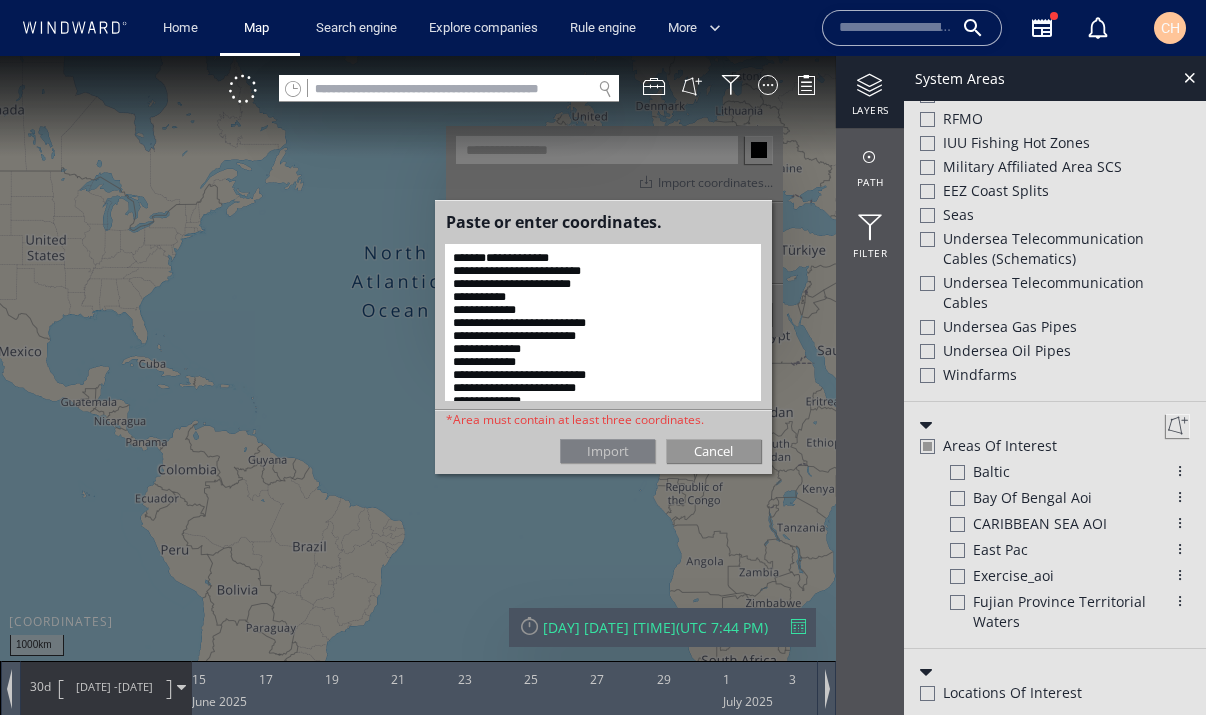 drag, startPoint x: 555, startPoint y: 336, endPoint x: 370, endPoint y: 212, distance: 222.71281 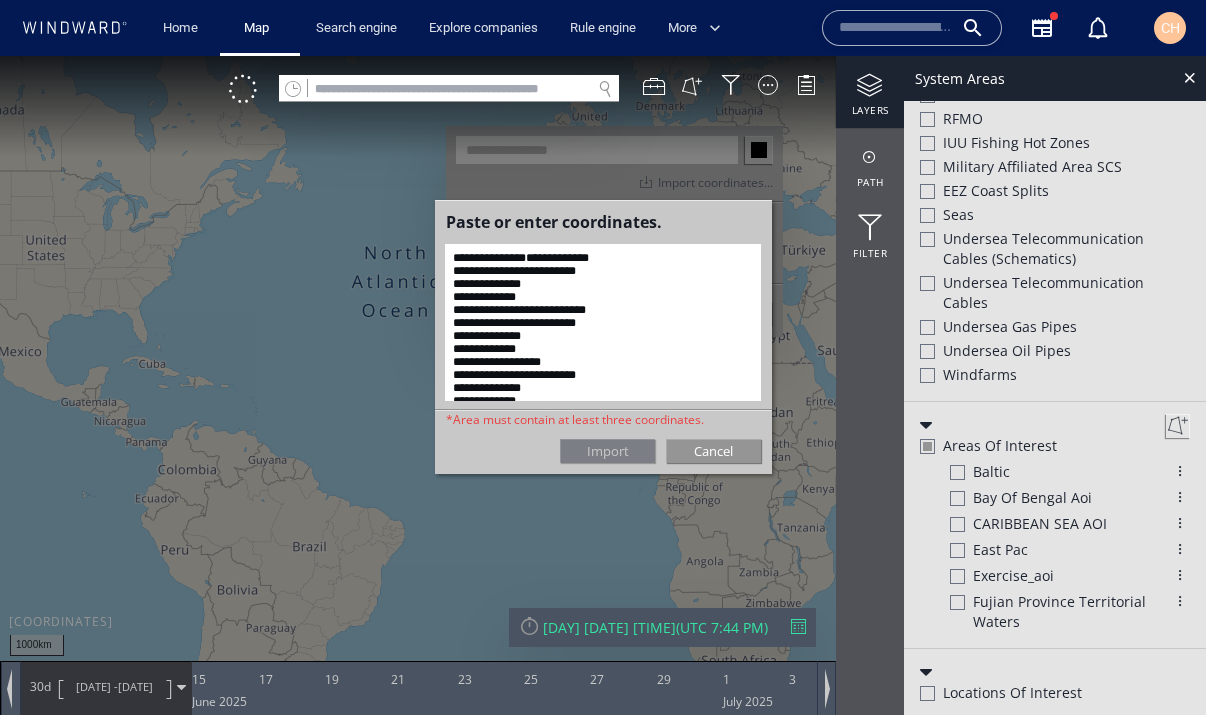 click at bounding box center [603, 322] 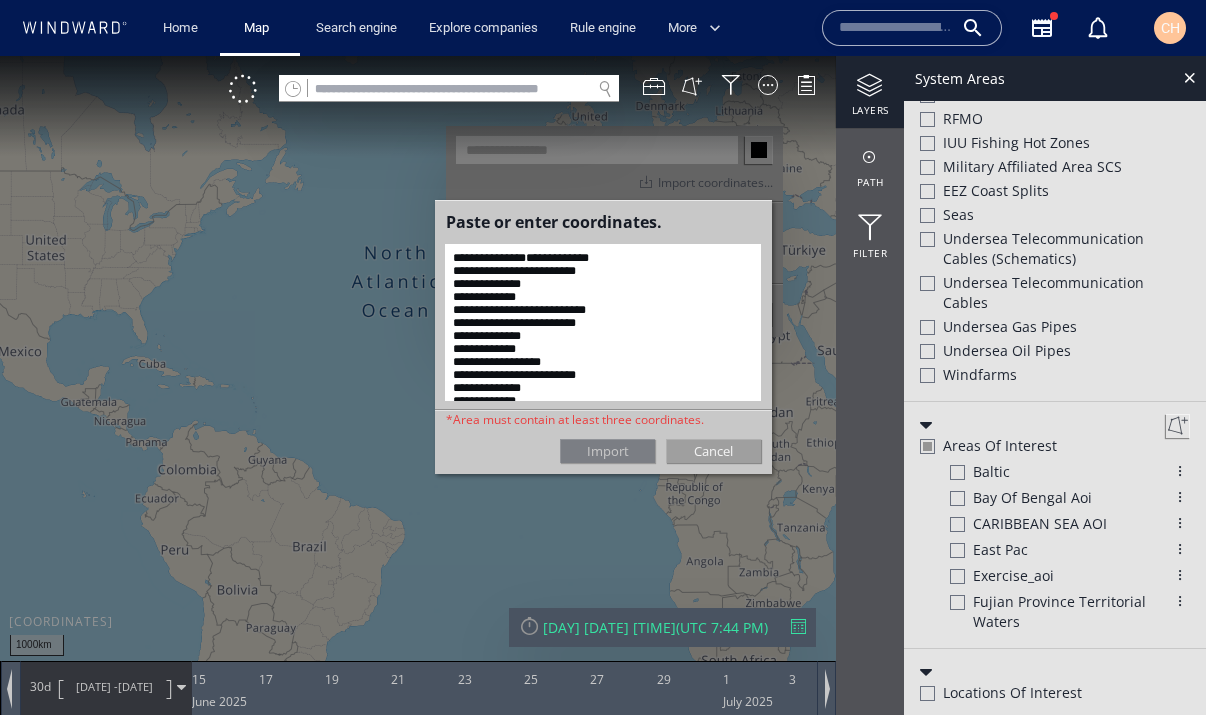 click on "Cancel" 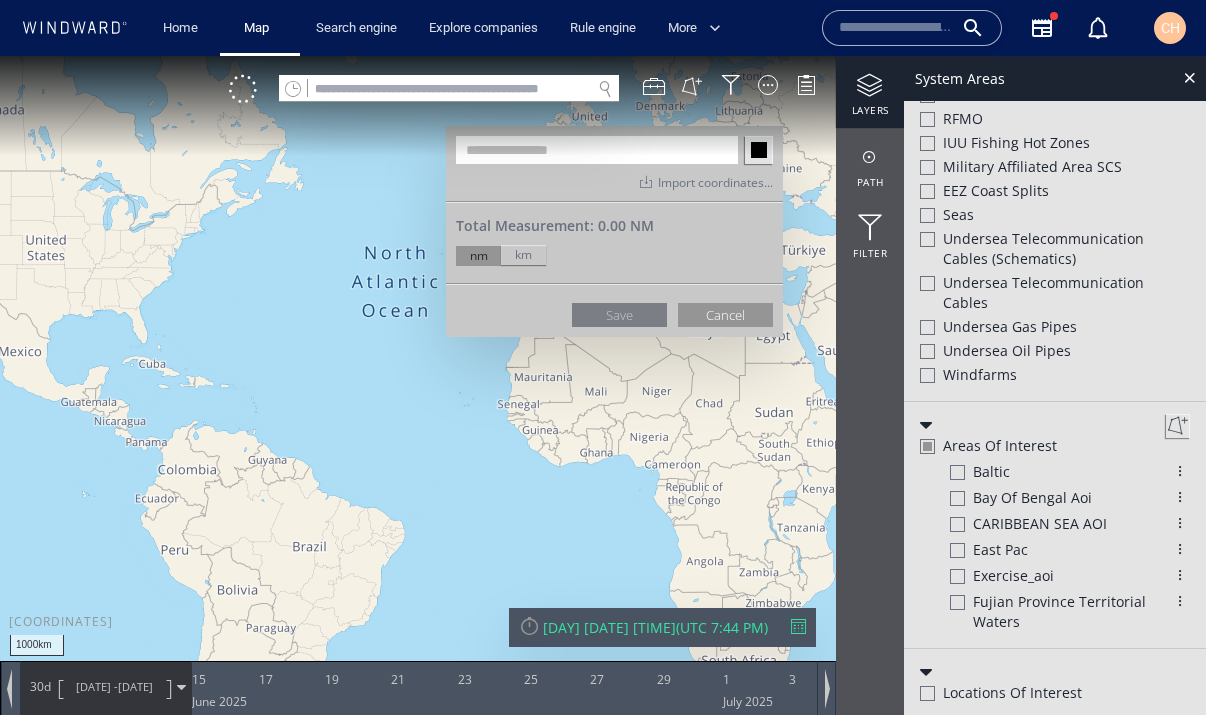 click on "Import coordinates. .." 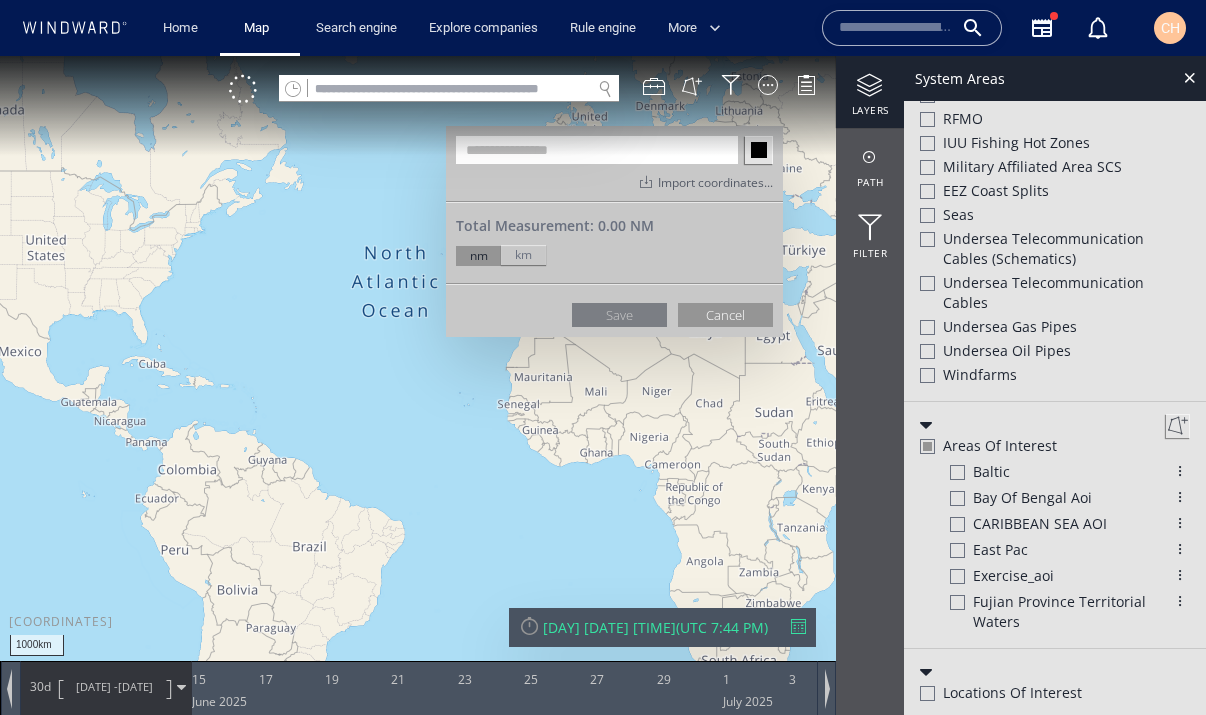 click on "Import coordinates." 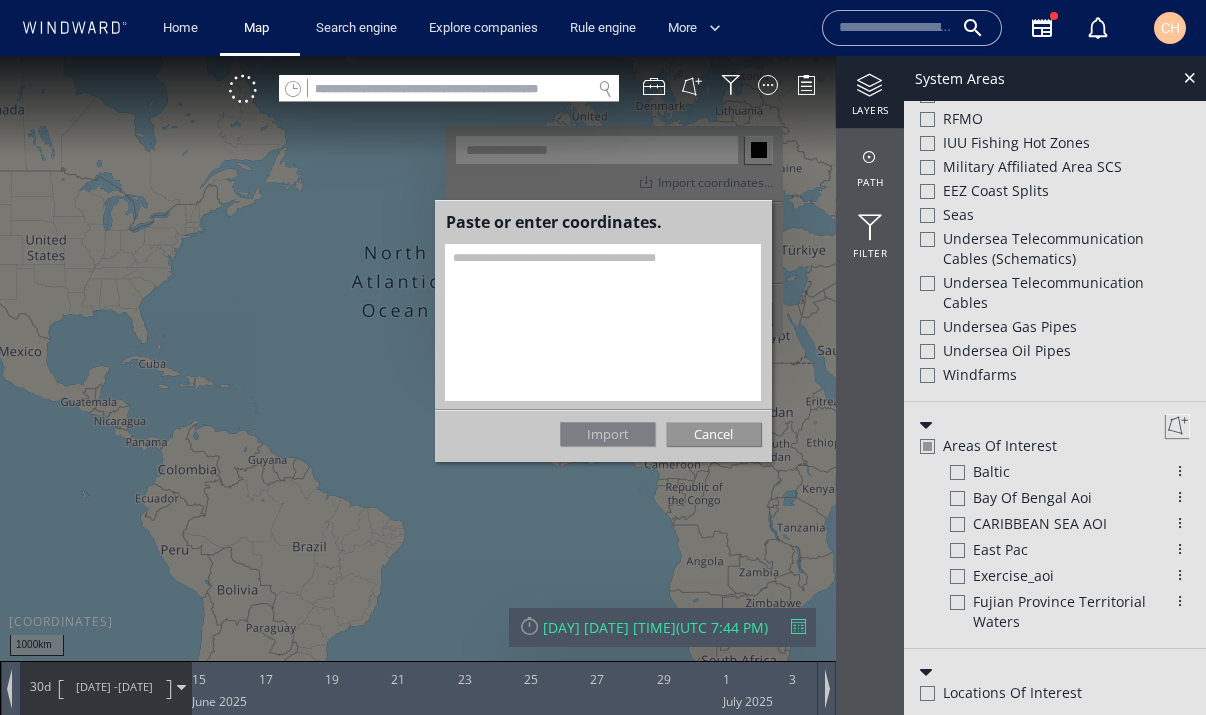drag, startPoint x: 718, startPoint y: 263, endPoint x: 504, endPoint y: 259, distance: 214.03738 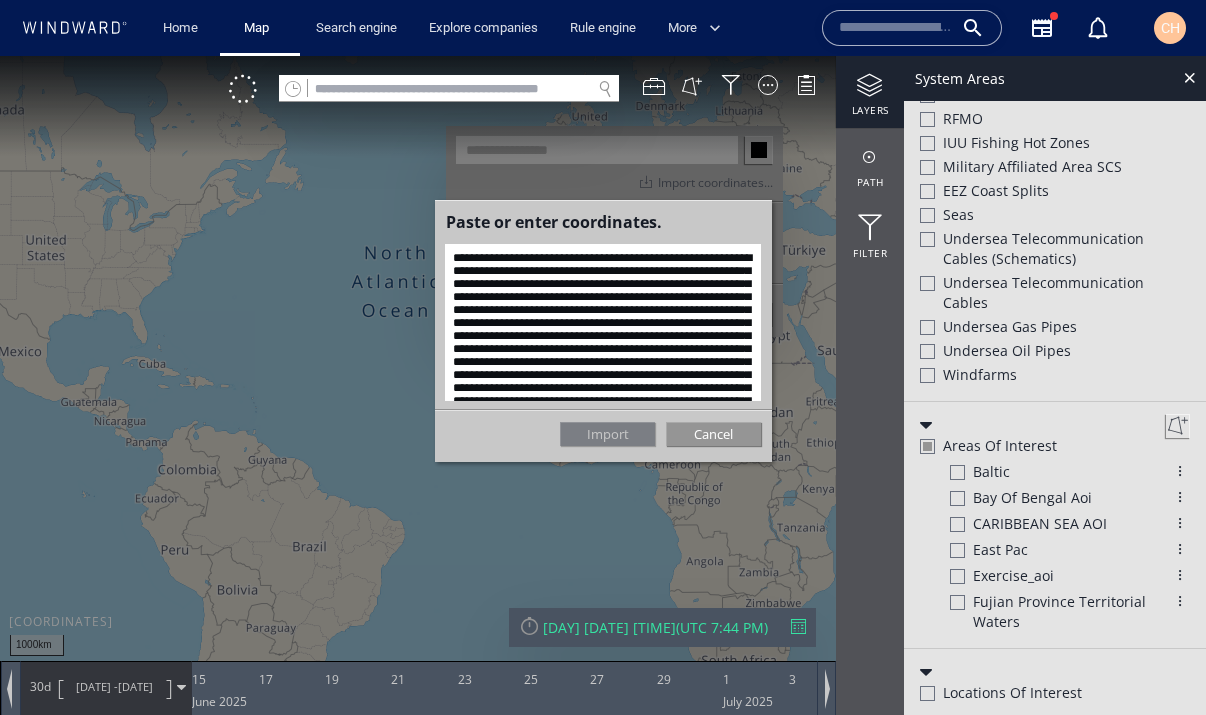 scroll, scrollTop: 263, scrollLeft: 0, axis: vertical 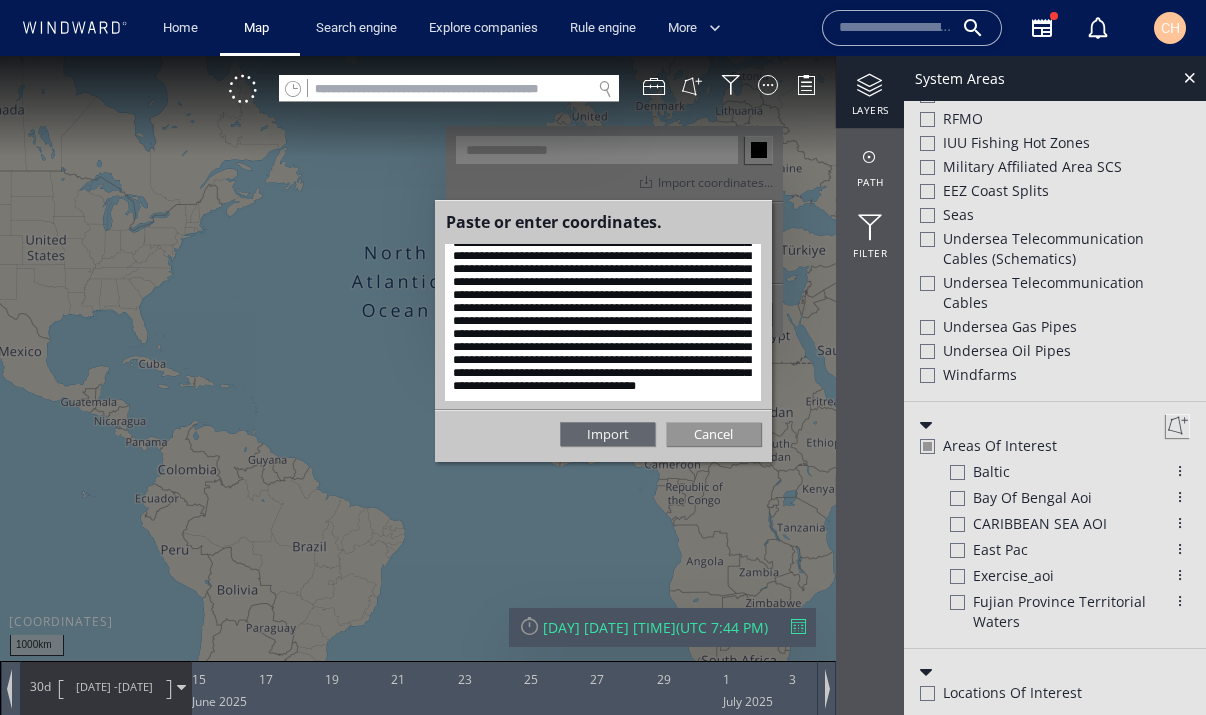 type on "**********" 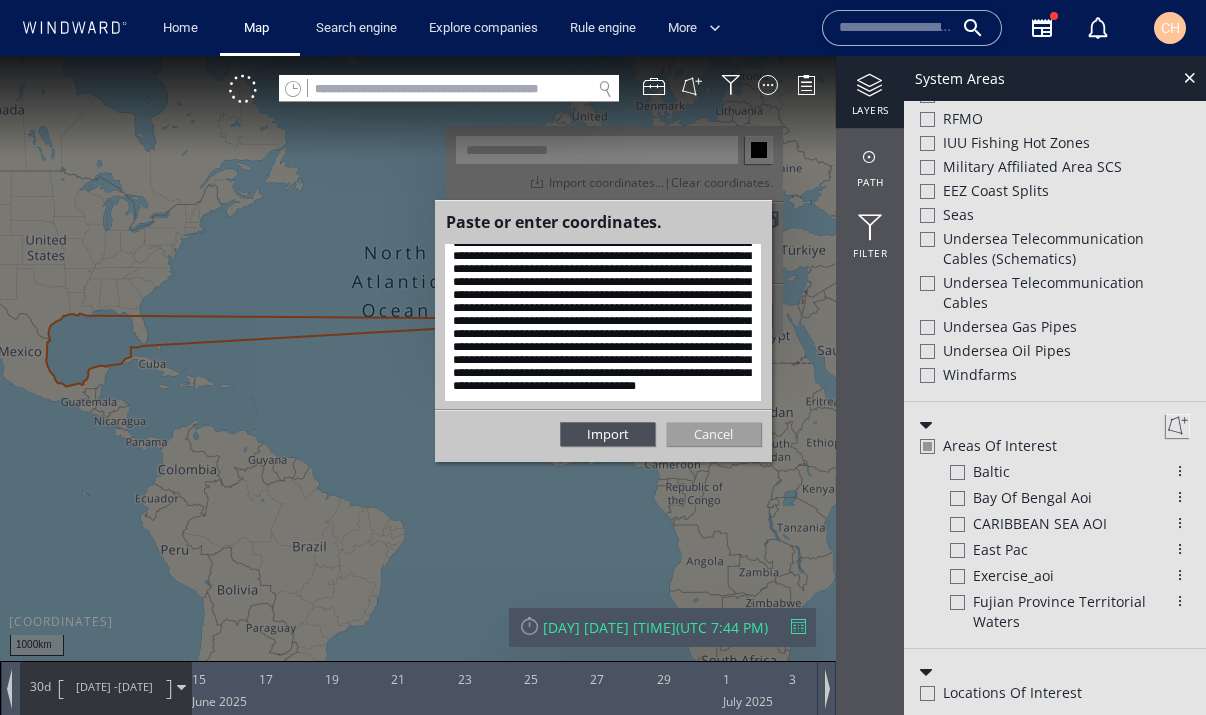 click on "Cancel" 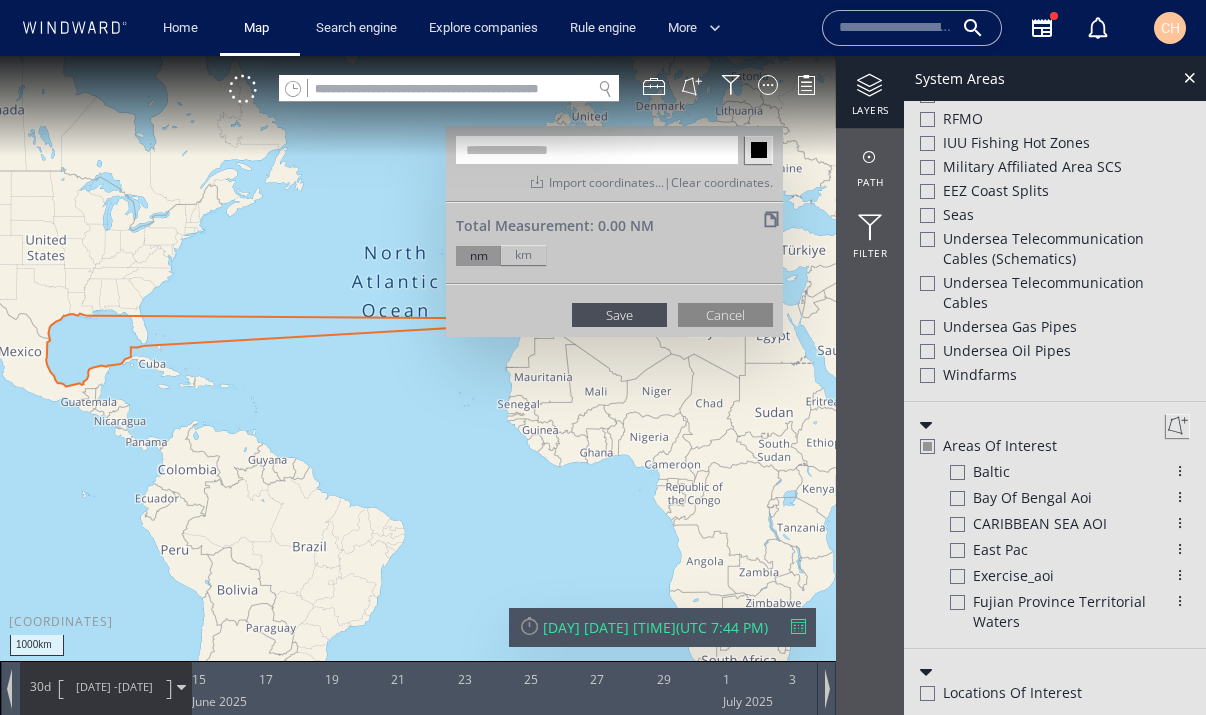 click on "Cancel" 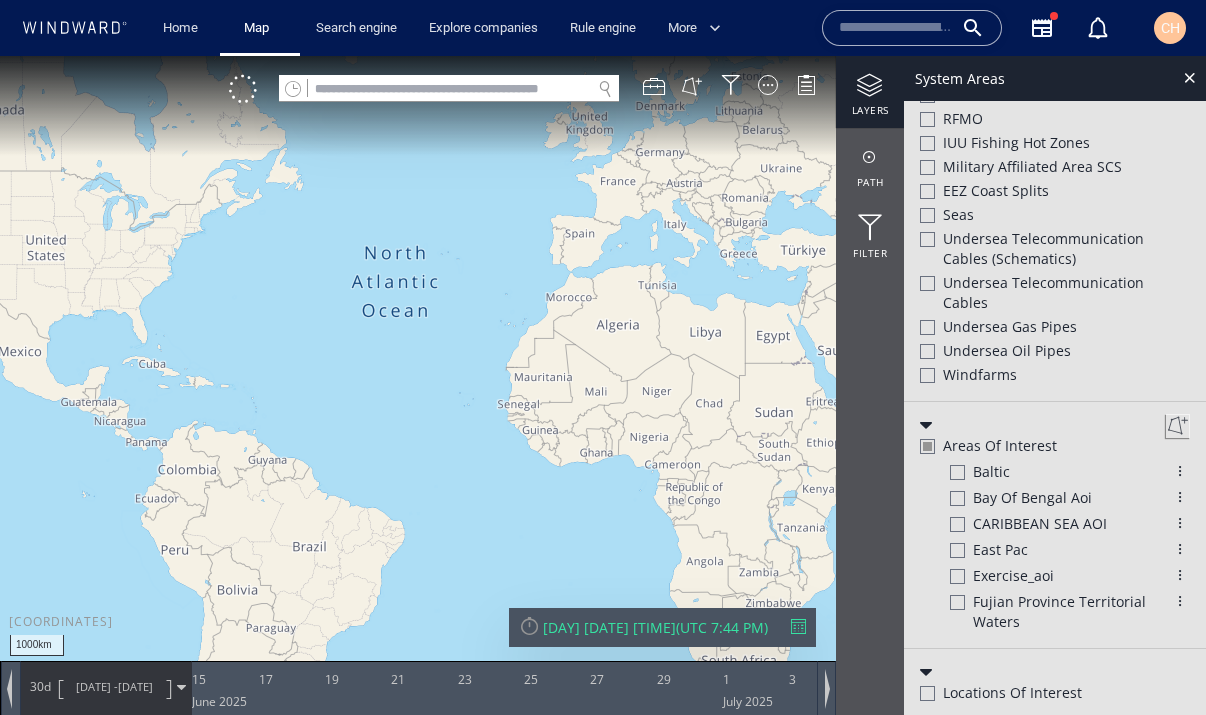 click 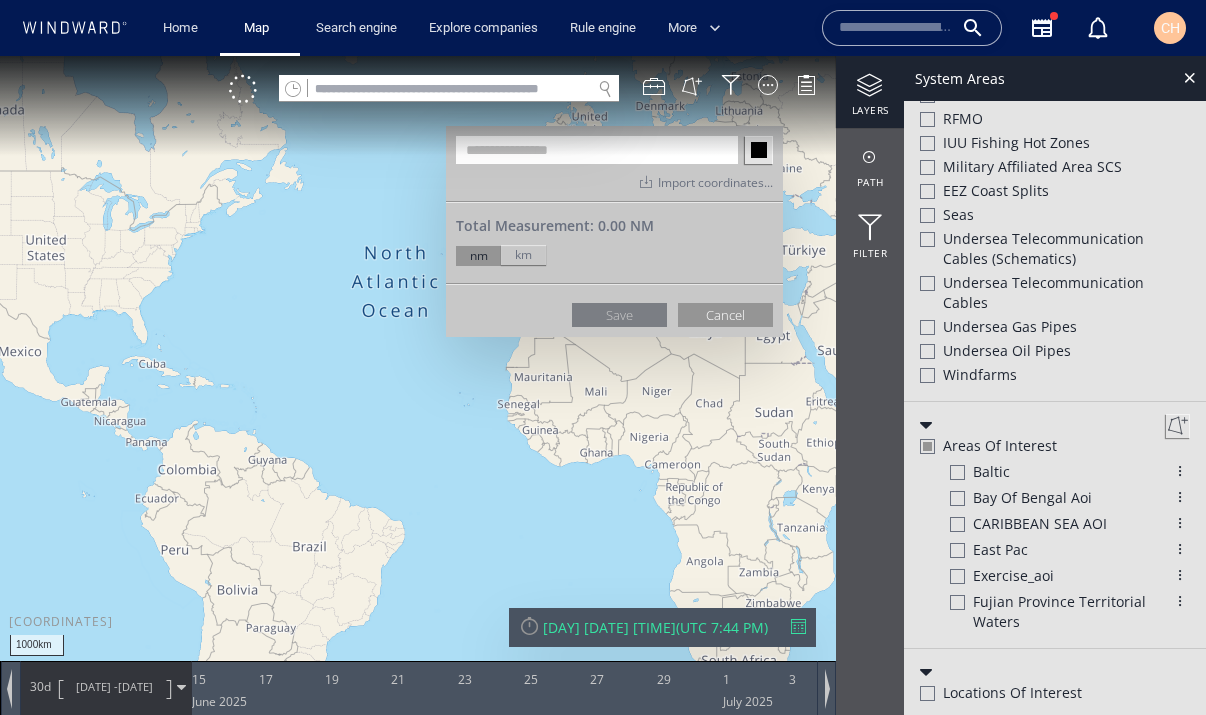 click at bounding box center (597, 150) 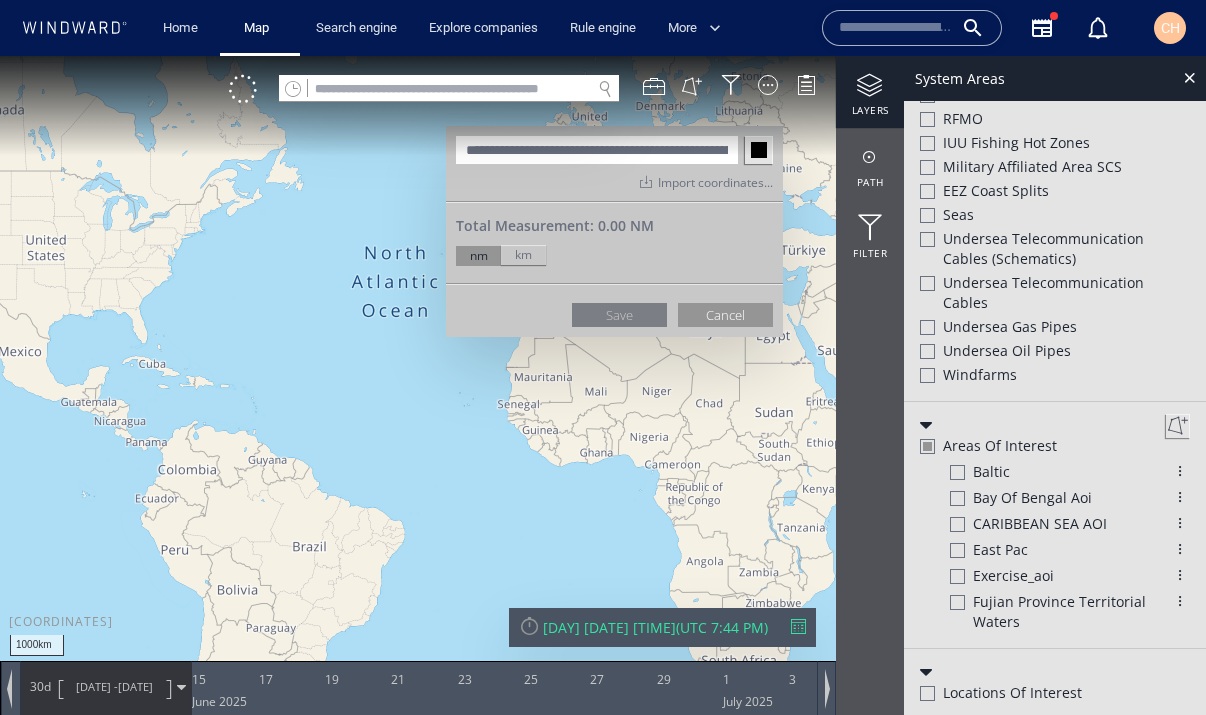 scroll, scrollTop: 0, scrollLeft: 7646, axis: horizontal 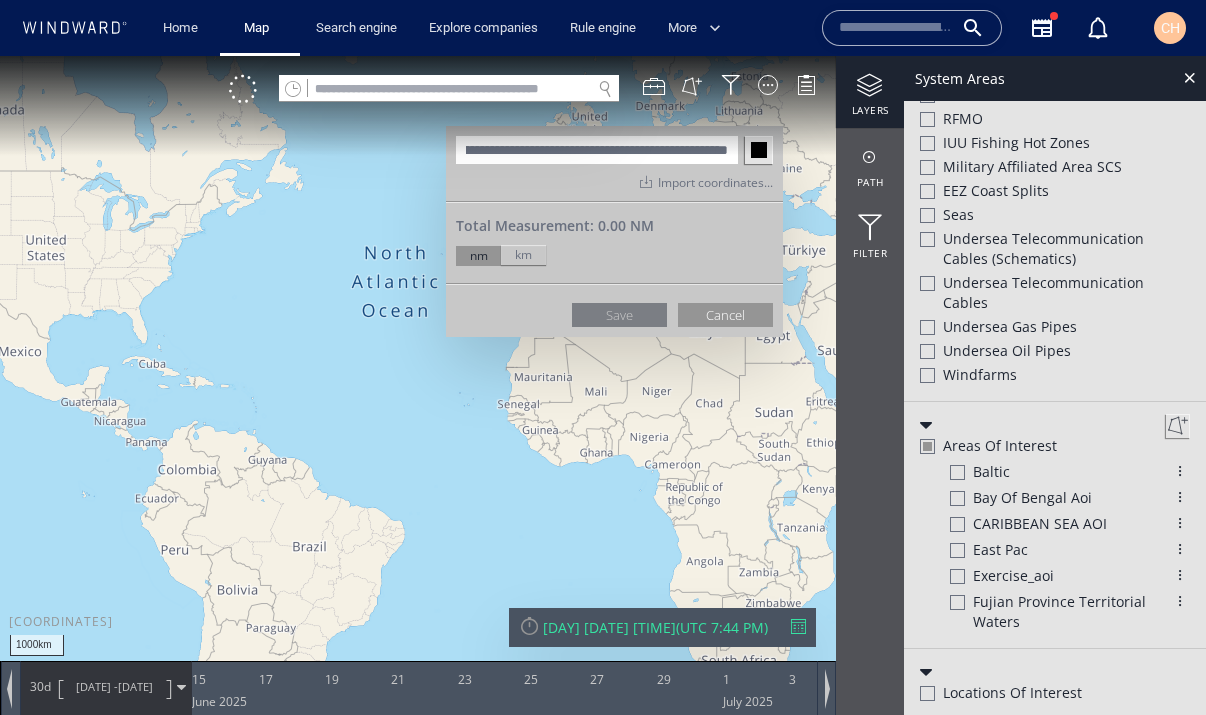 type on "**********" 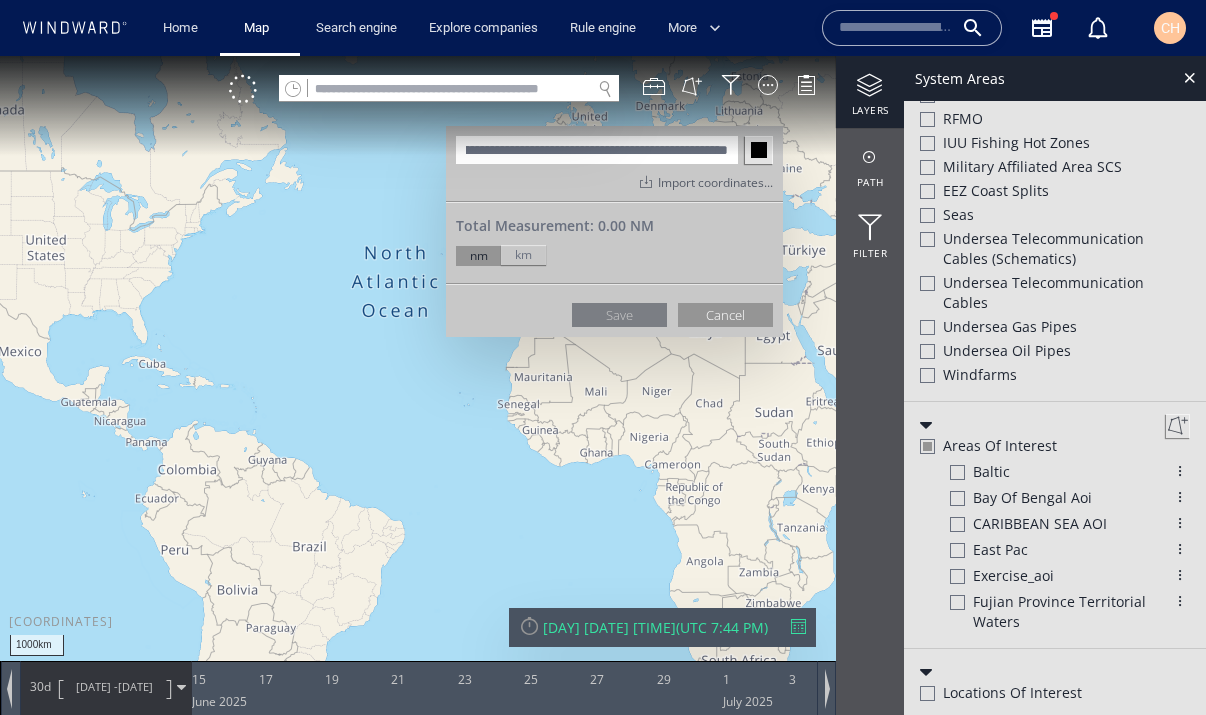 click on "Import coordinates." 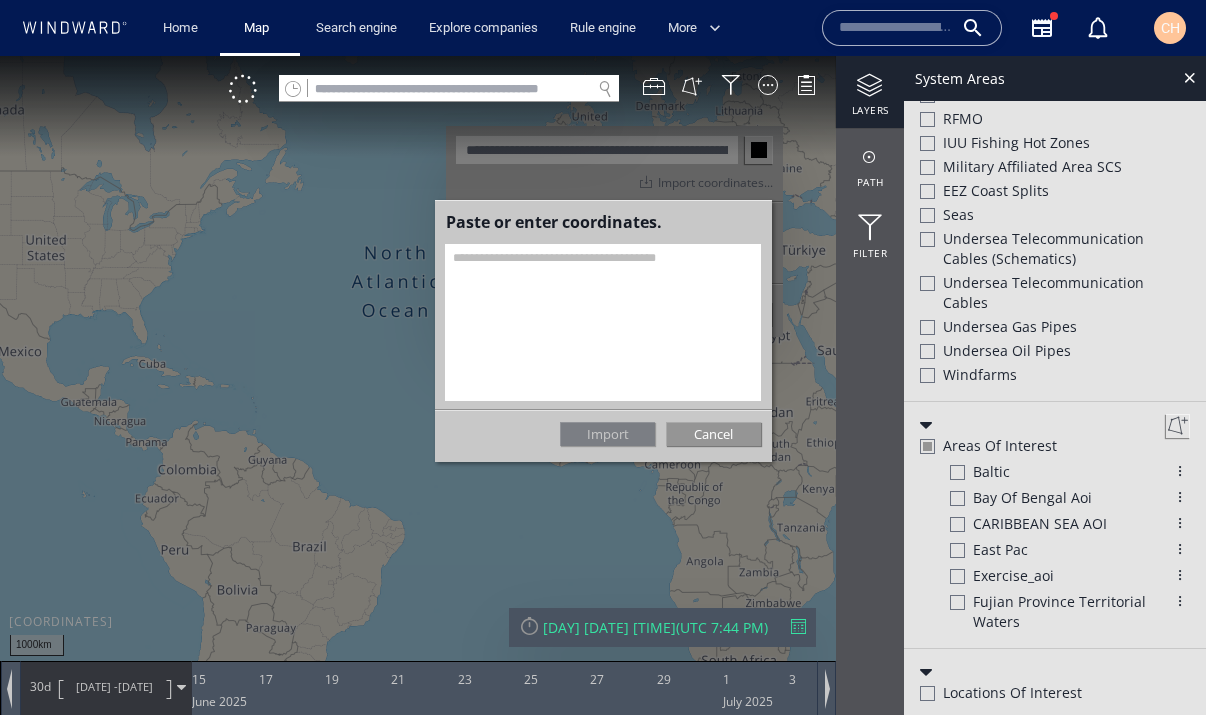 click on "Paste or enter coordinates." 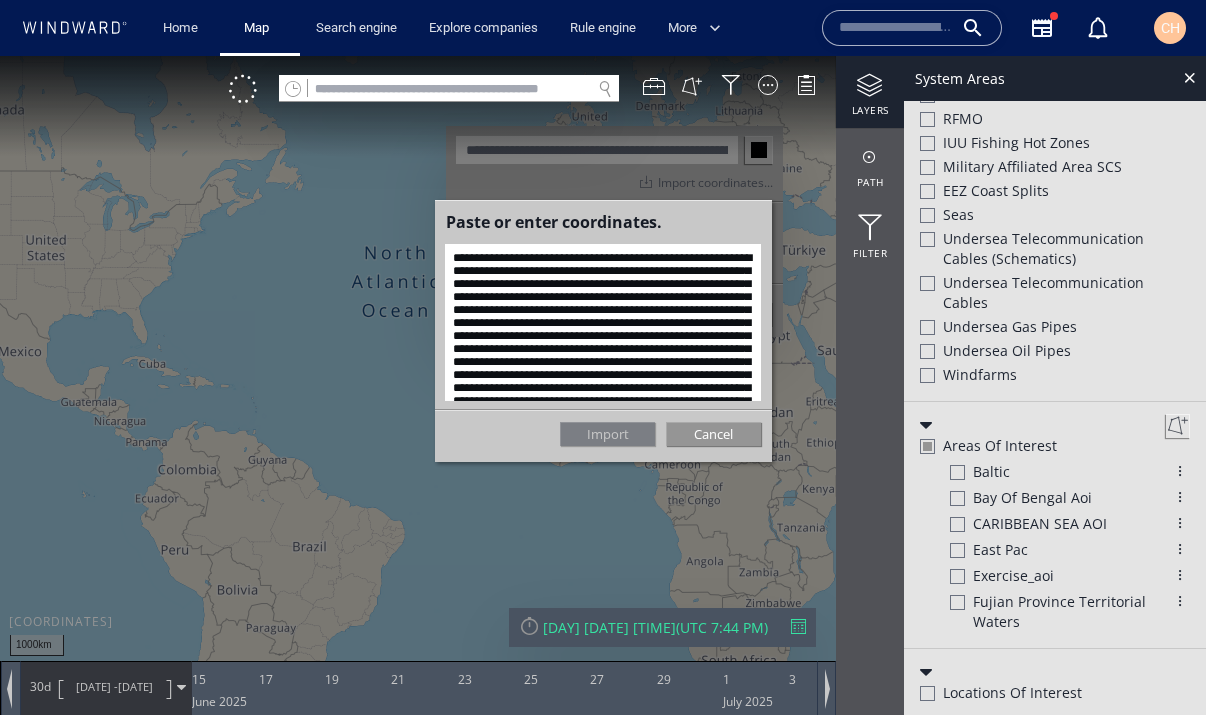 scroll, scrollTop: 263, scrollLeft: 0, axis: vertical 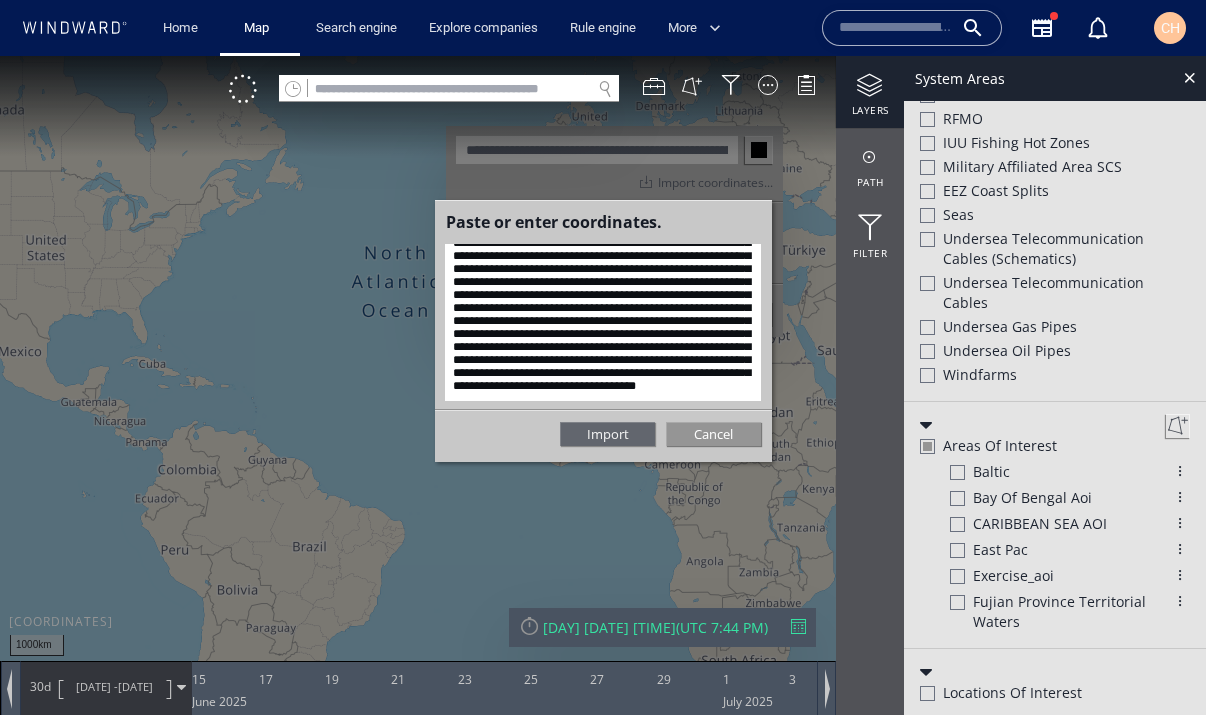 type on "**********" 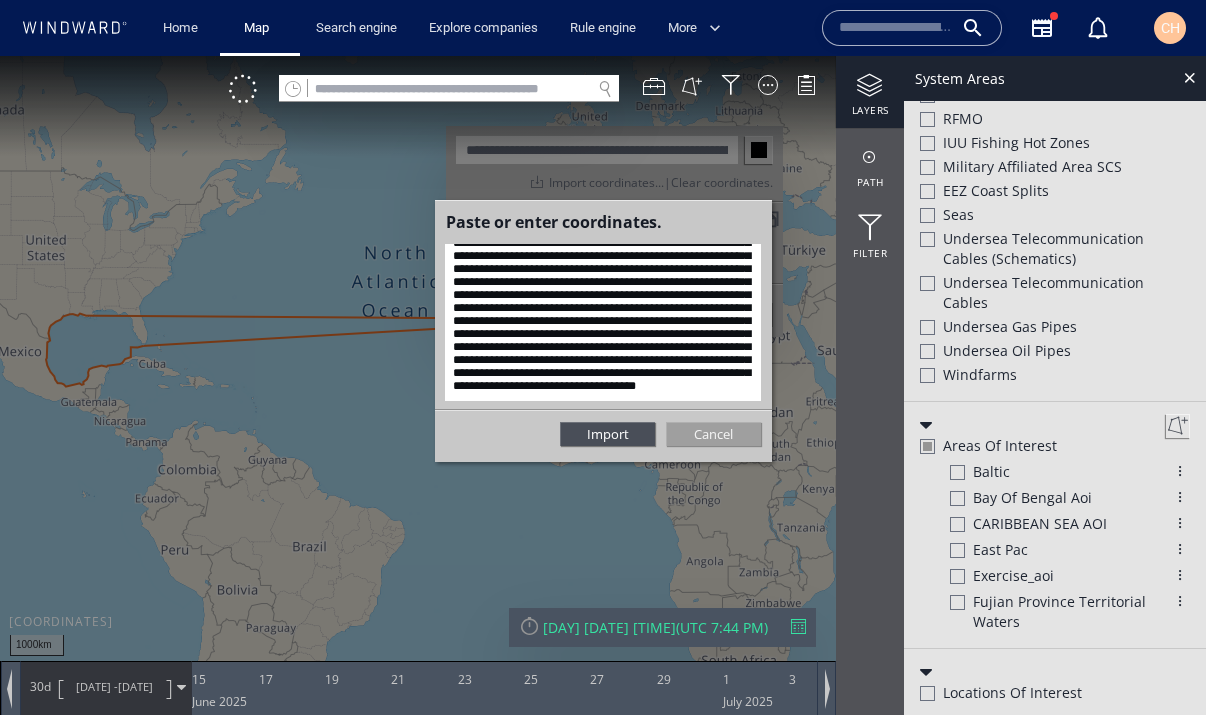click on "Cancel" 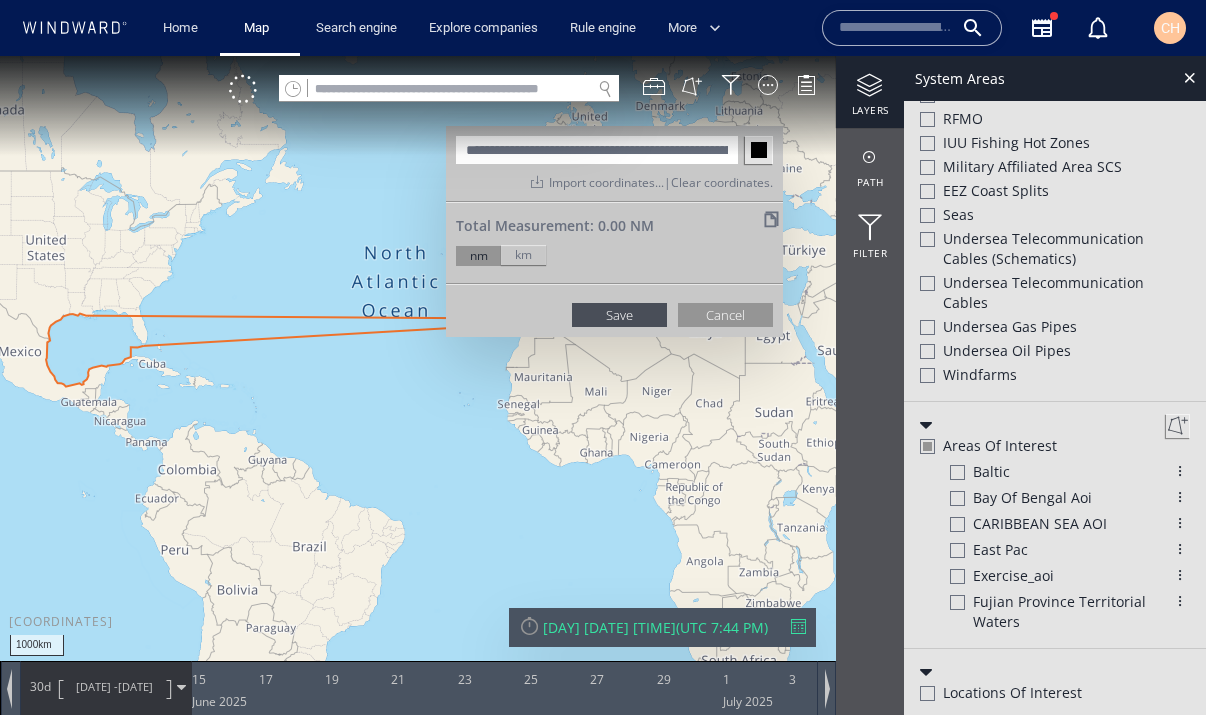 click at bounding box center (597, 150) 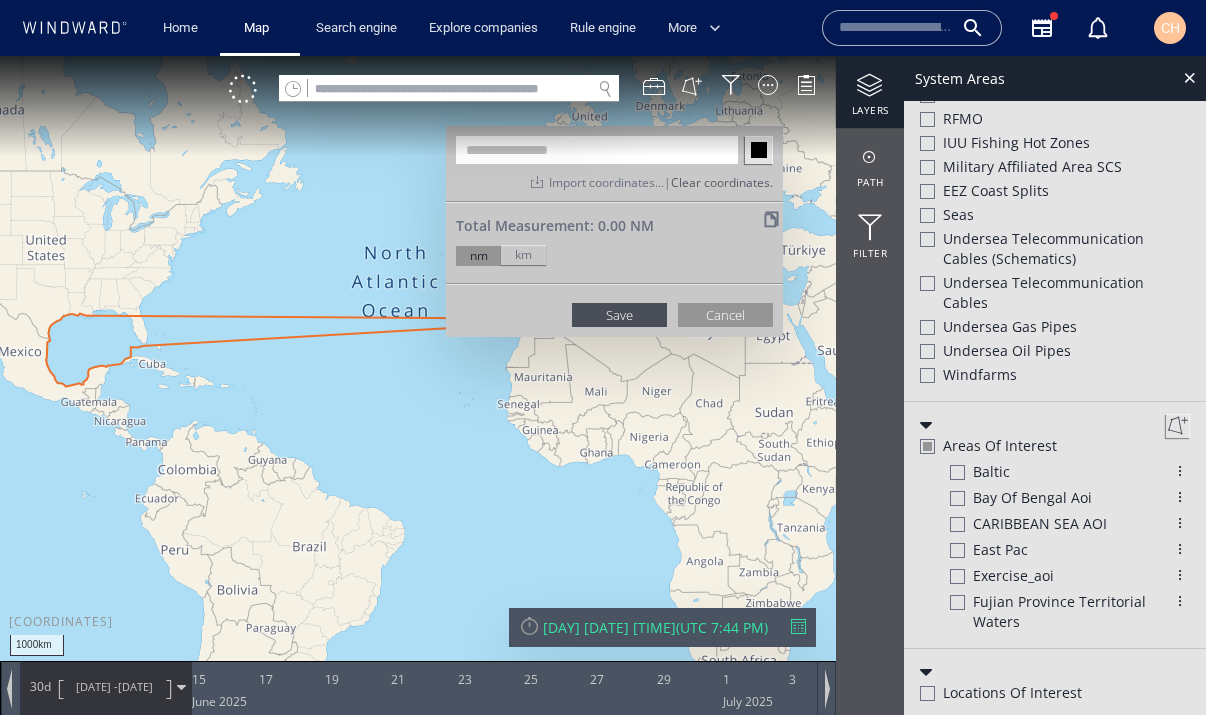 type 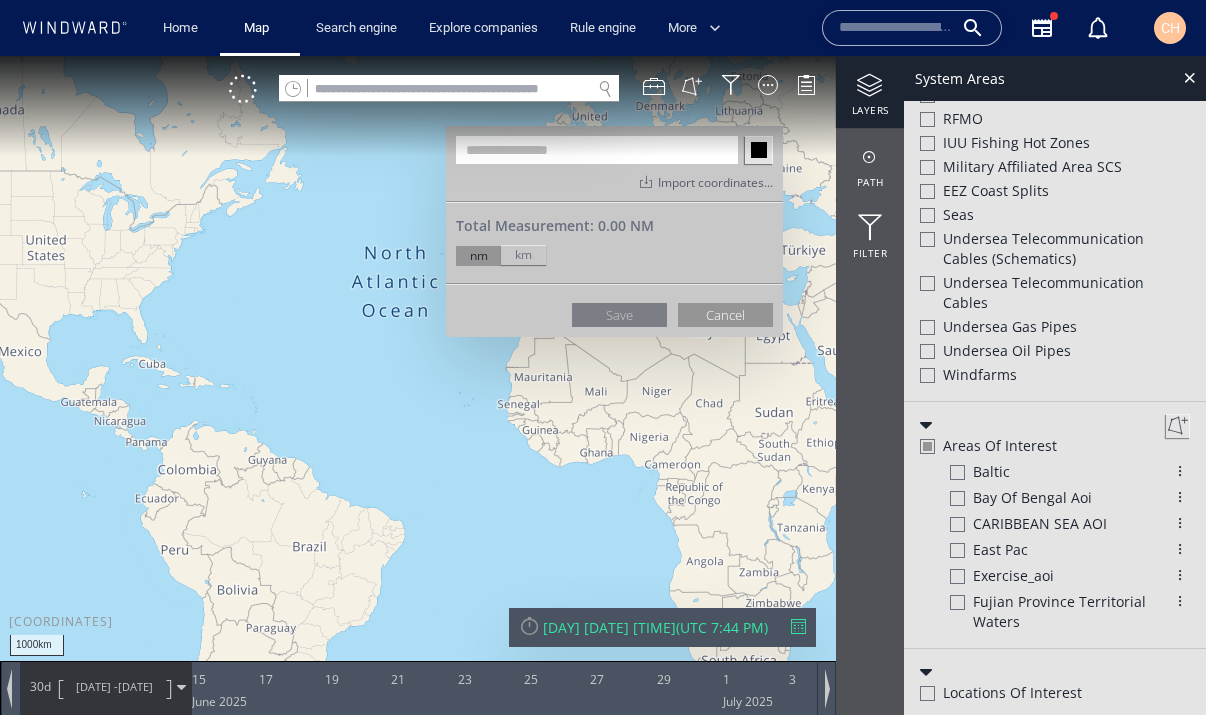 click on "Import coordinates." 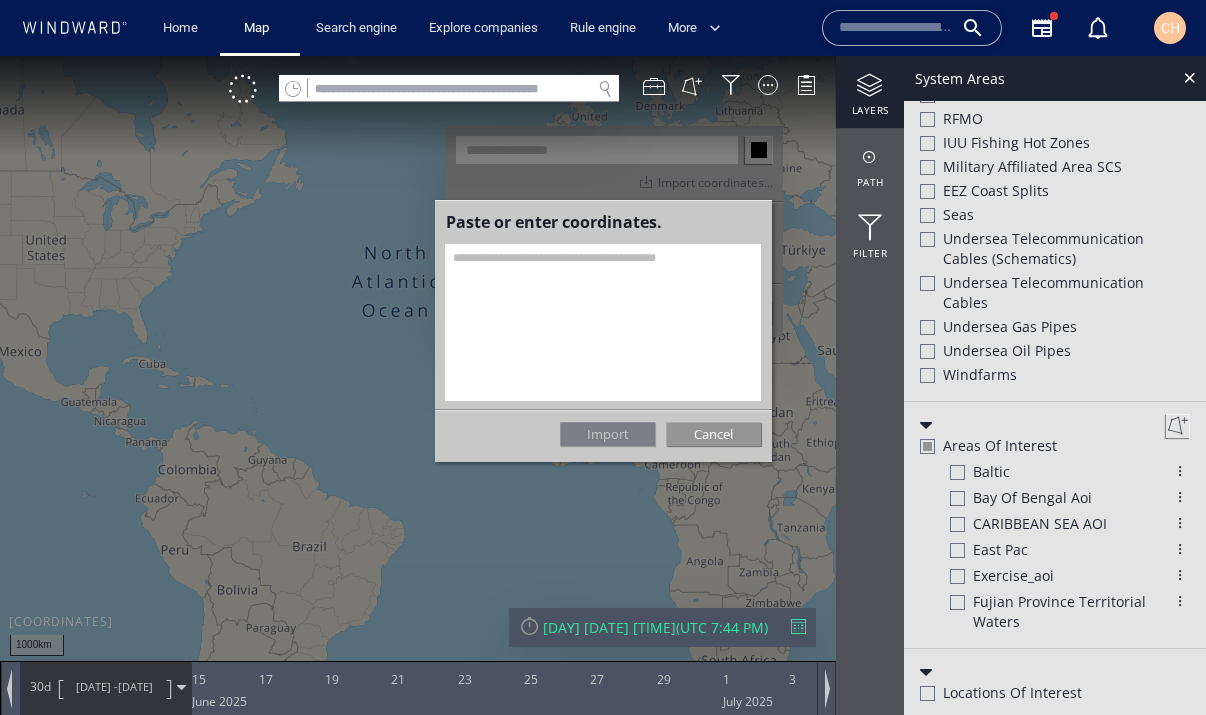 click at bounding box center (603, 322) 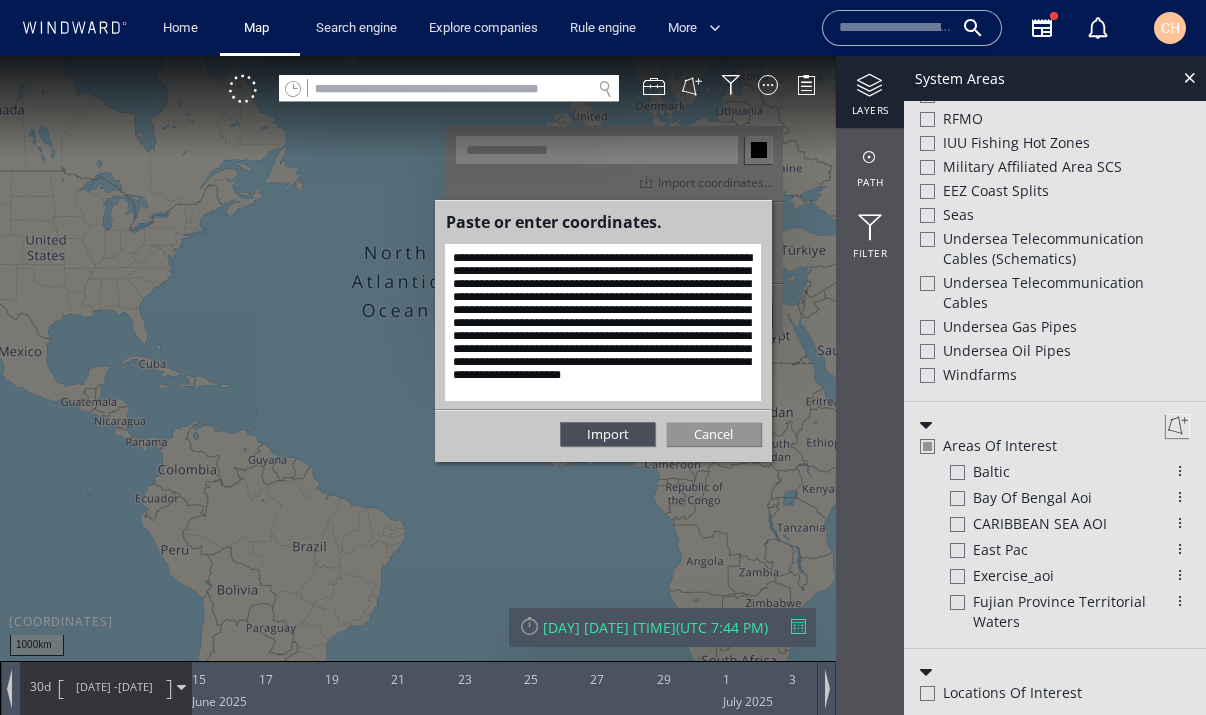 scroll, scrollTop: 65, scrollLeft: 0, axis: vertical 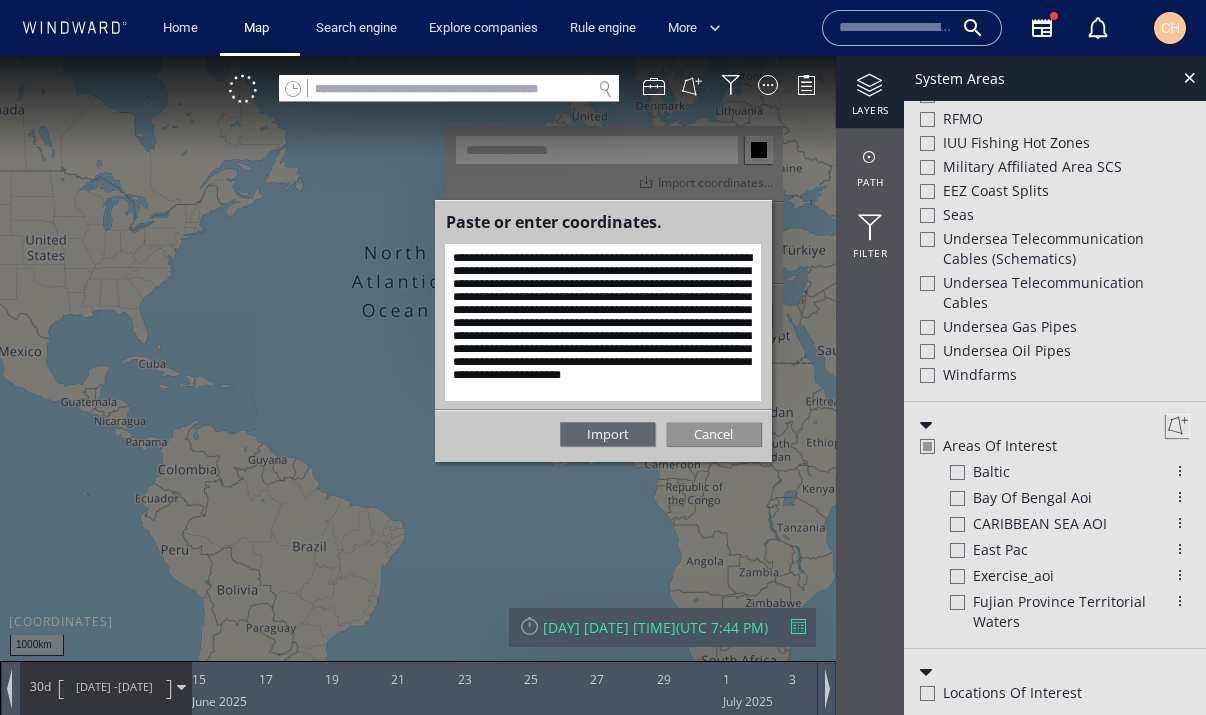type on "**********" 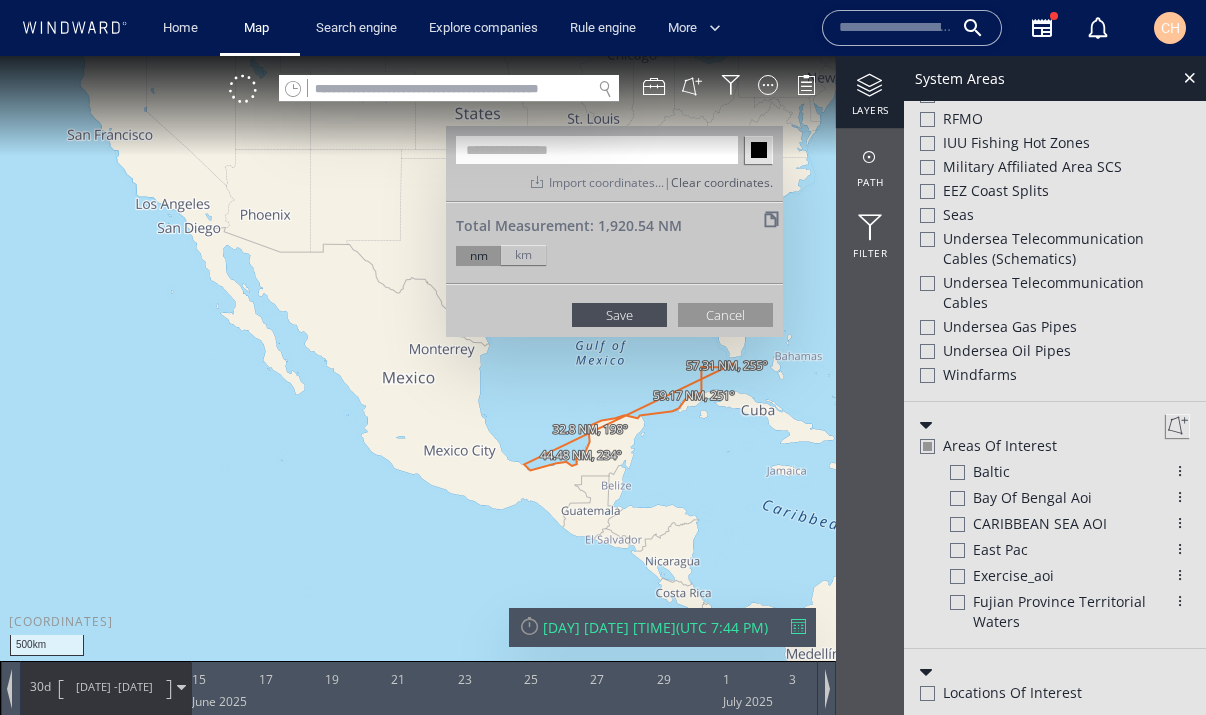 click on "Clear coordinates." 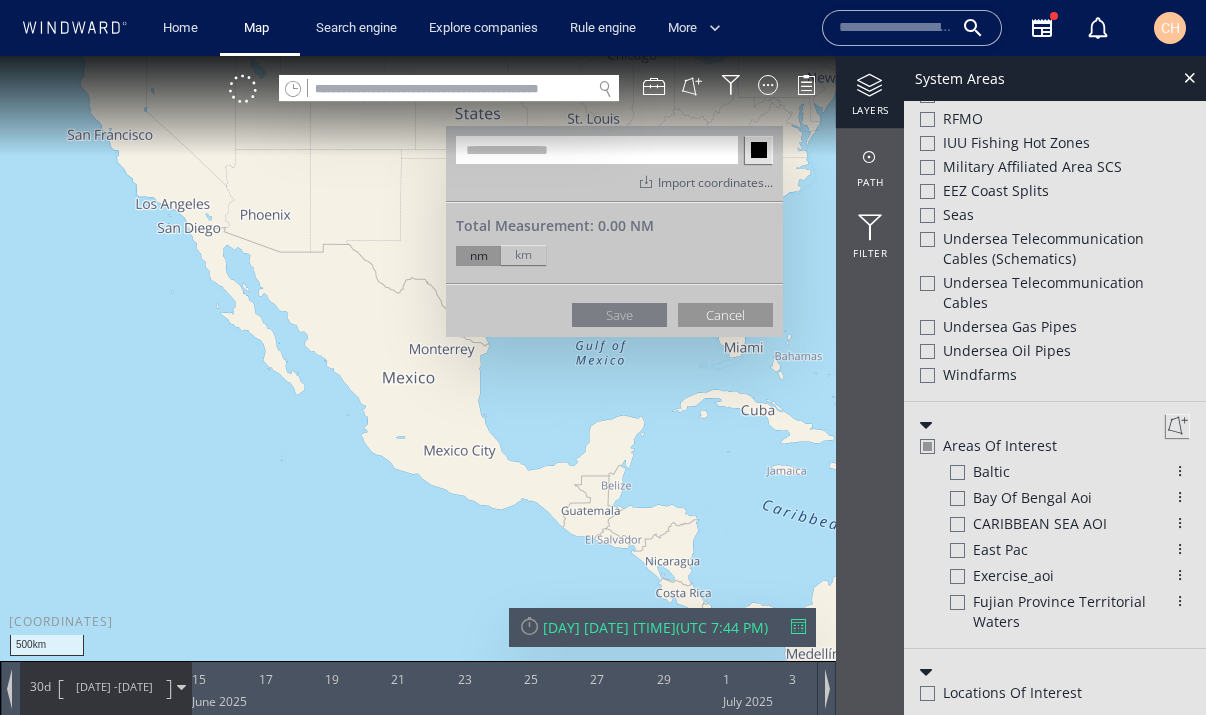 click on "Import coordinates." 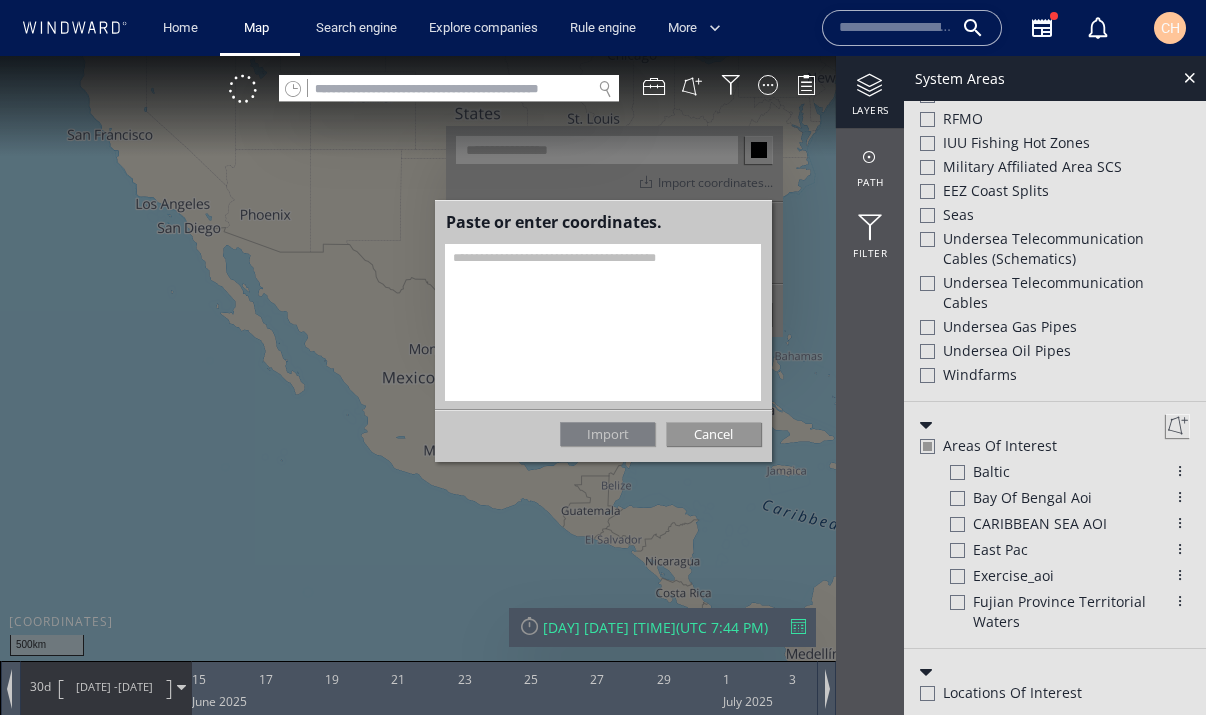 click at bounding box center (603, 322) 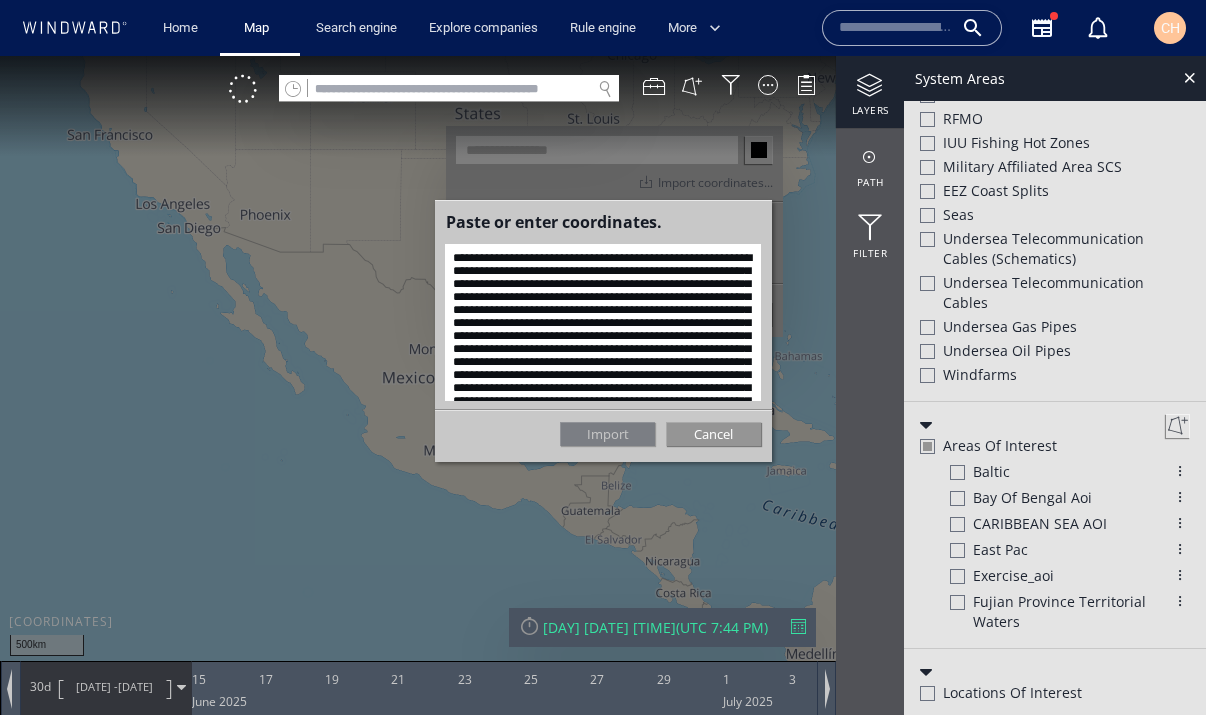 scroll, scrollTop: 478, scrollLeft: 0, axis: vertical 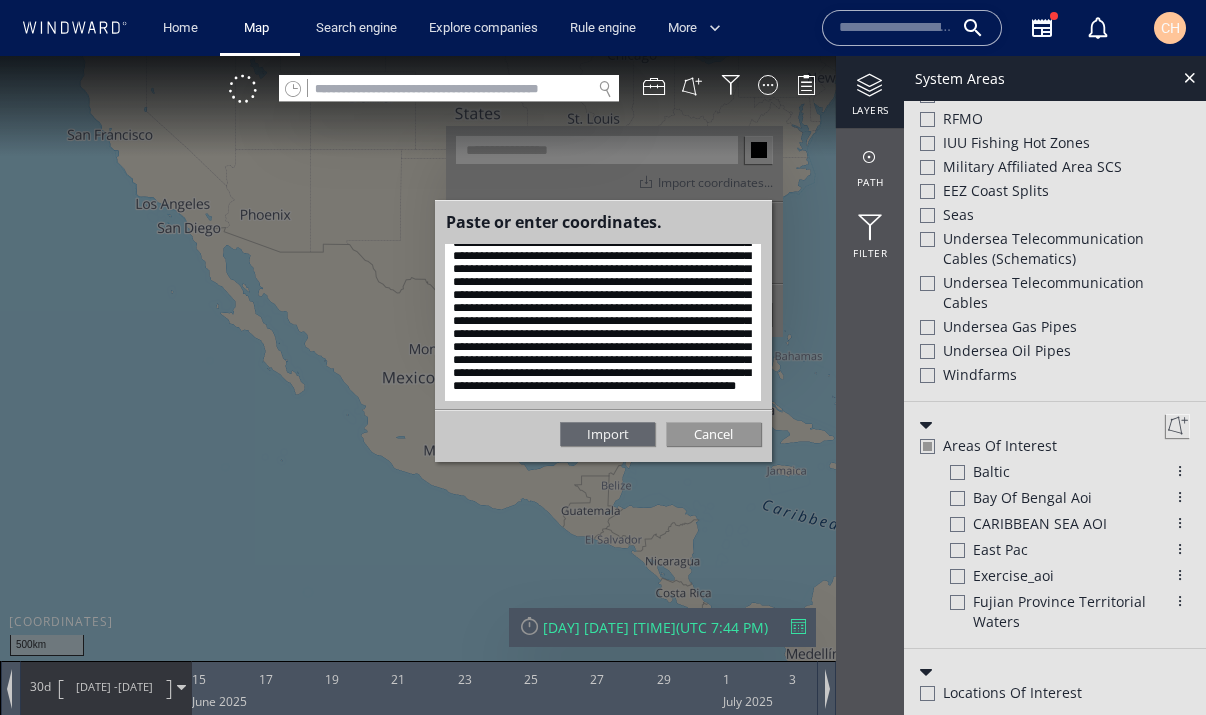 type on "**********" 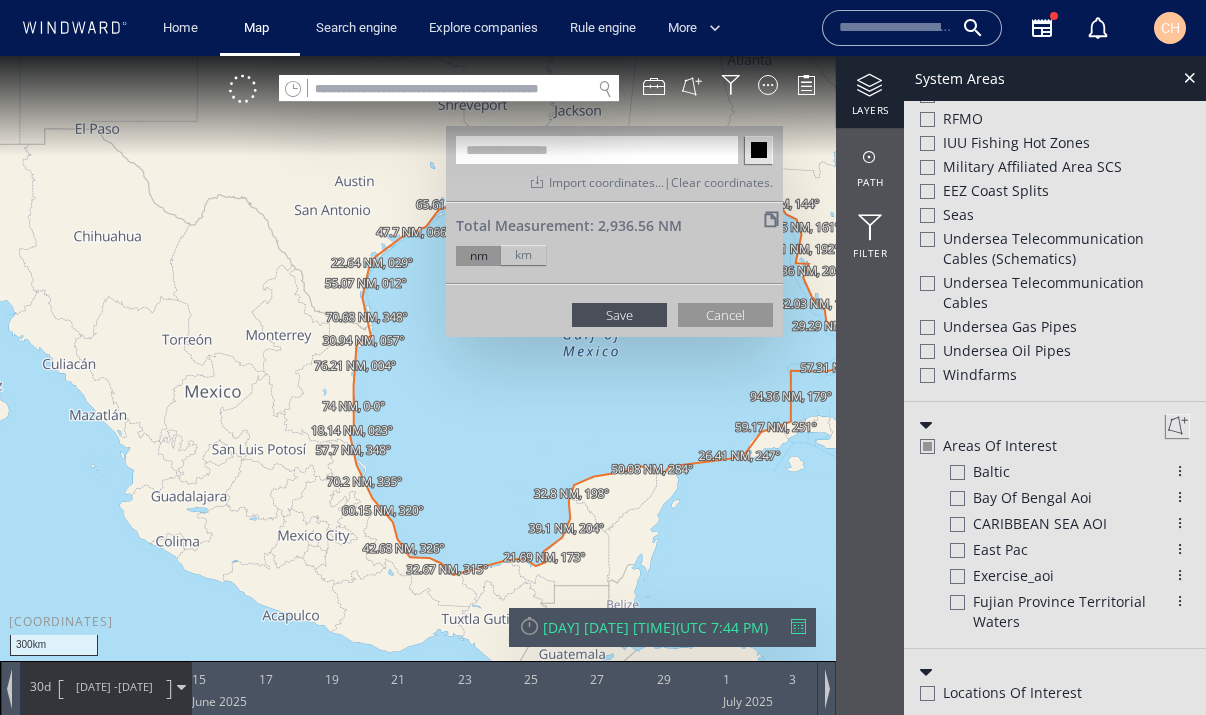 scroll, scrollTop: 736, scrollLeft: 0, axis: vertical 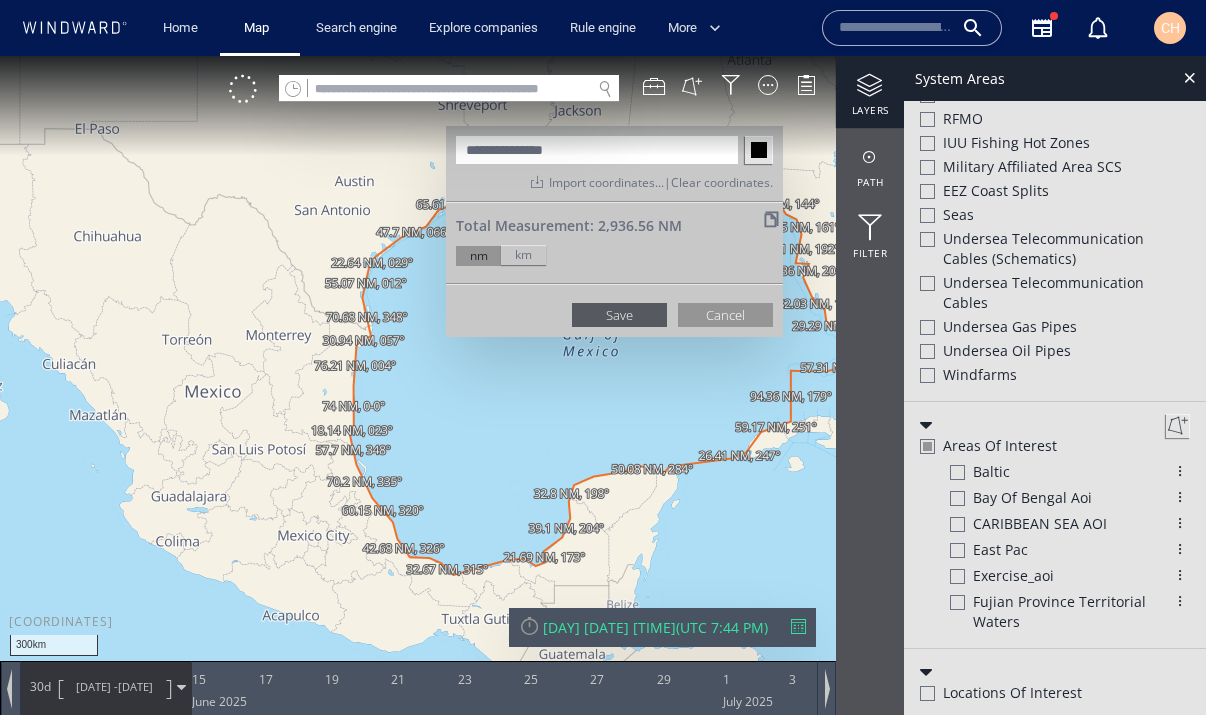 type on "**********" 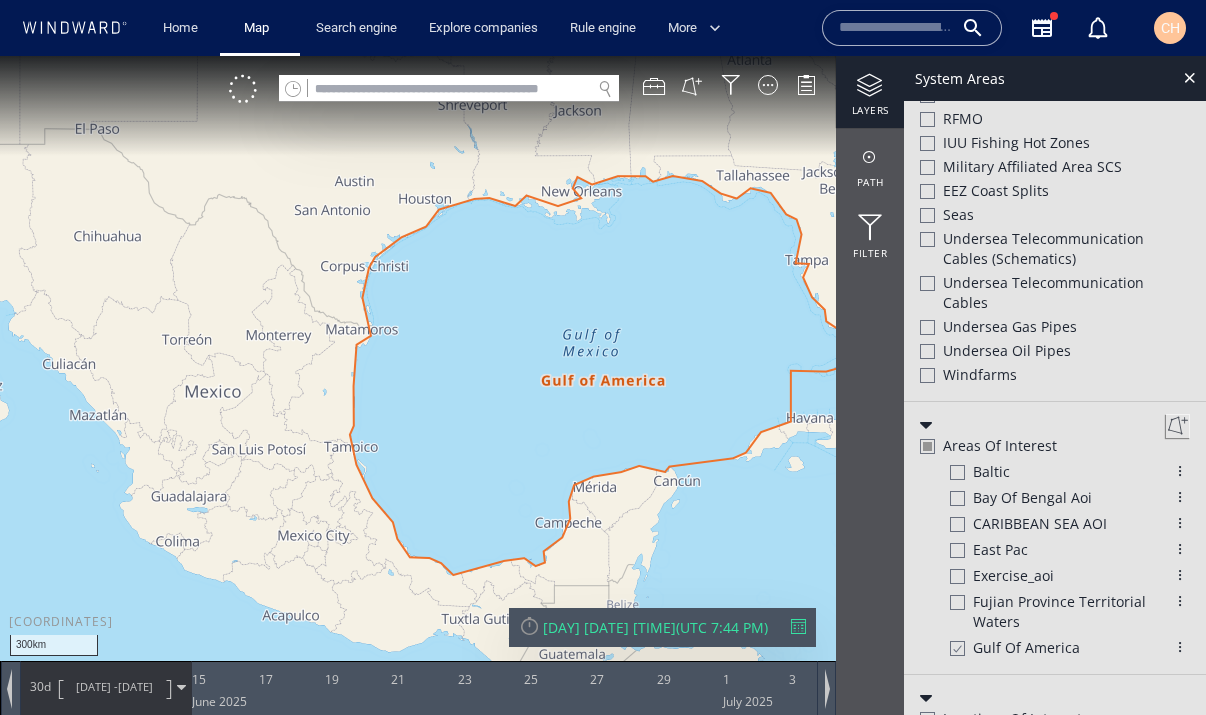 scroll, scrollTop: 762, scrollLeft: 0, axis: vertical 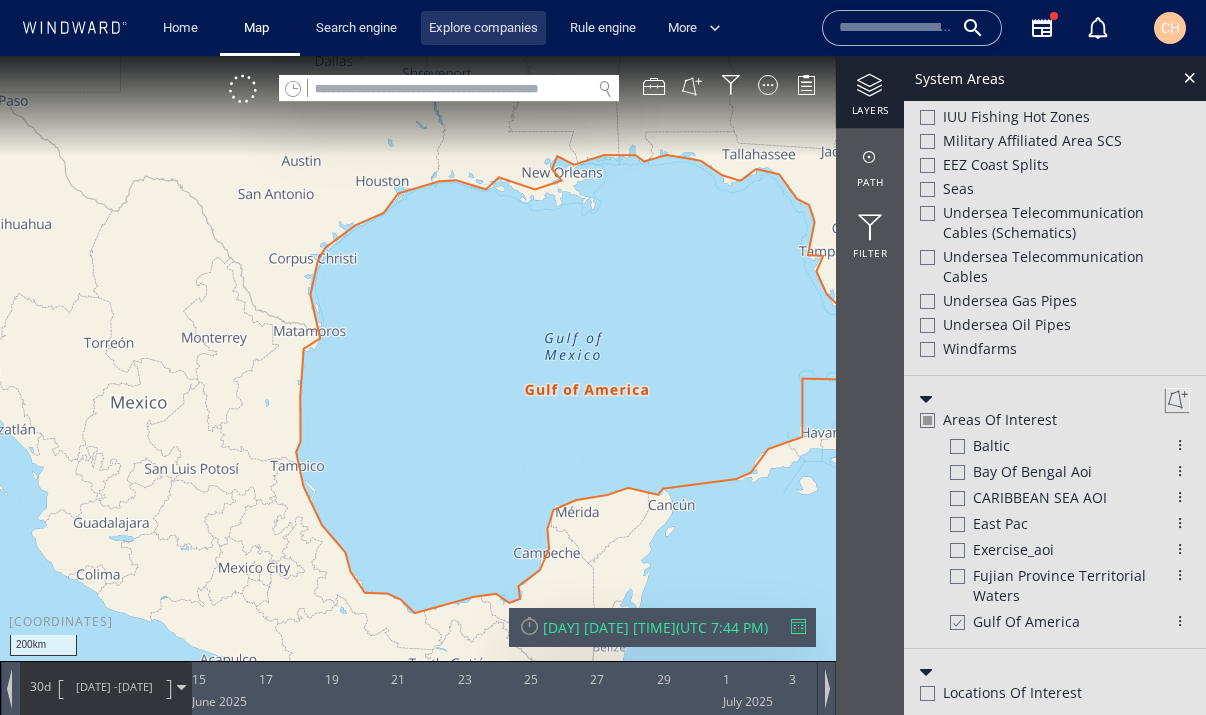 click on "Explore companies" at bounding box center [483, 28] 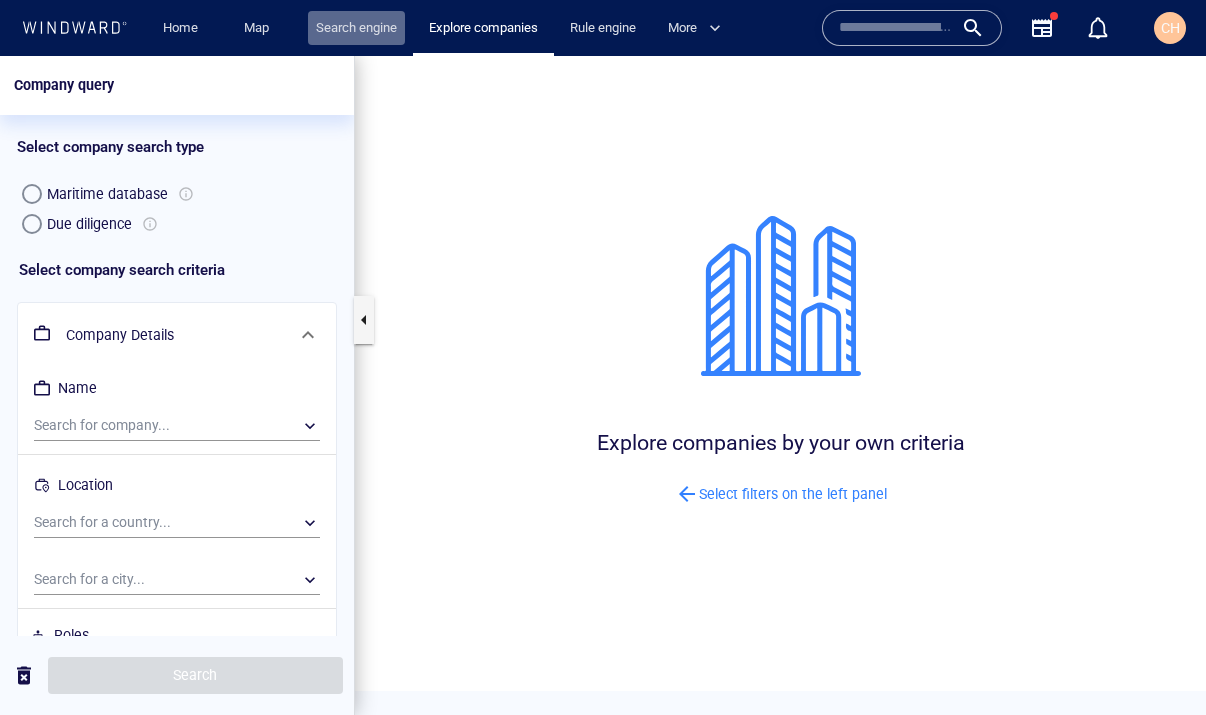 click on "Search engine" at bounding box center (356, 28) 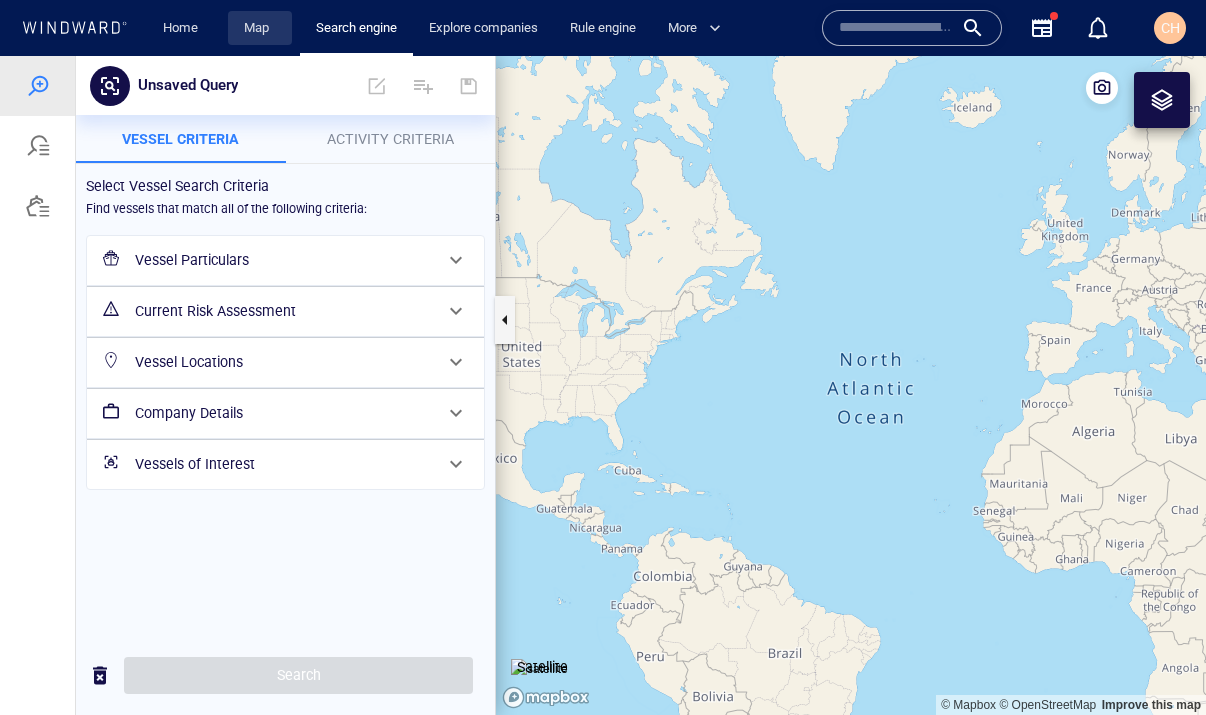 click on "Map" at bounding box center (260, 28) 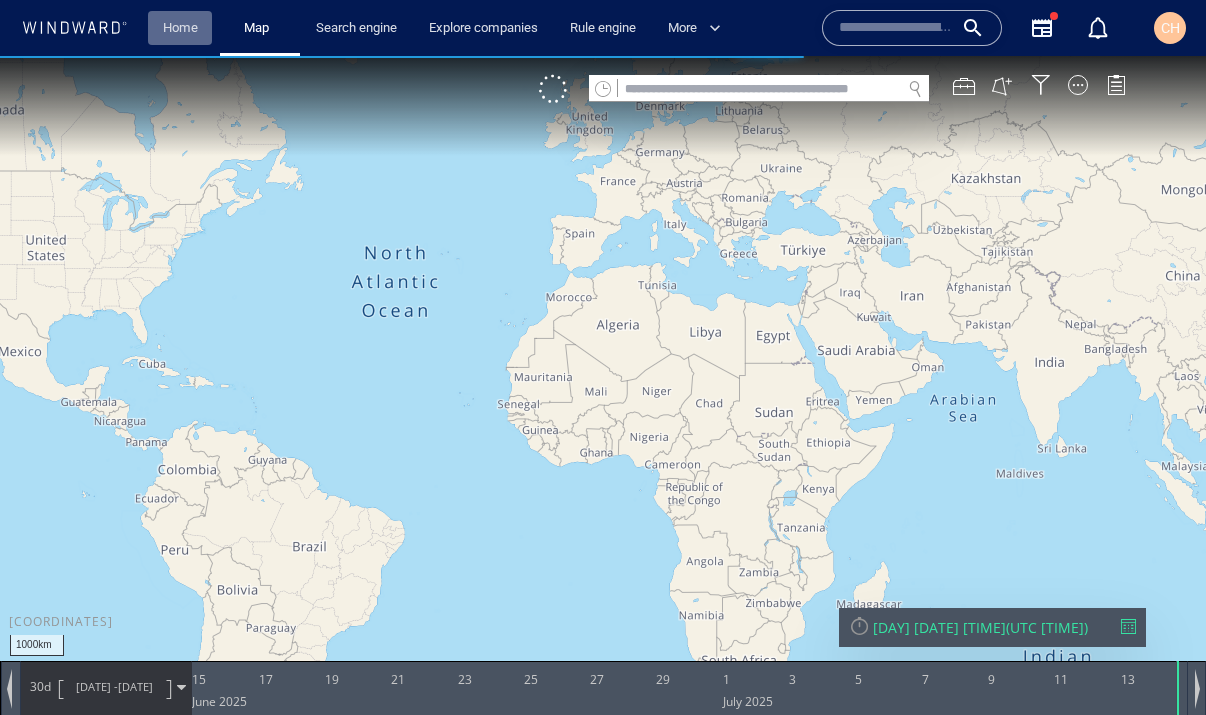 click on "Home" at bounding box center (180, 28) 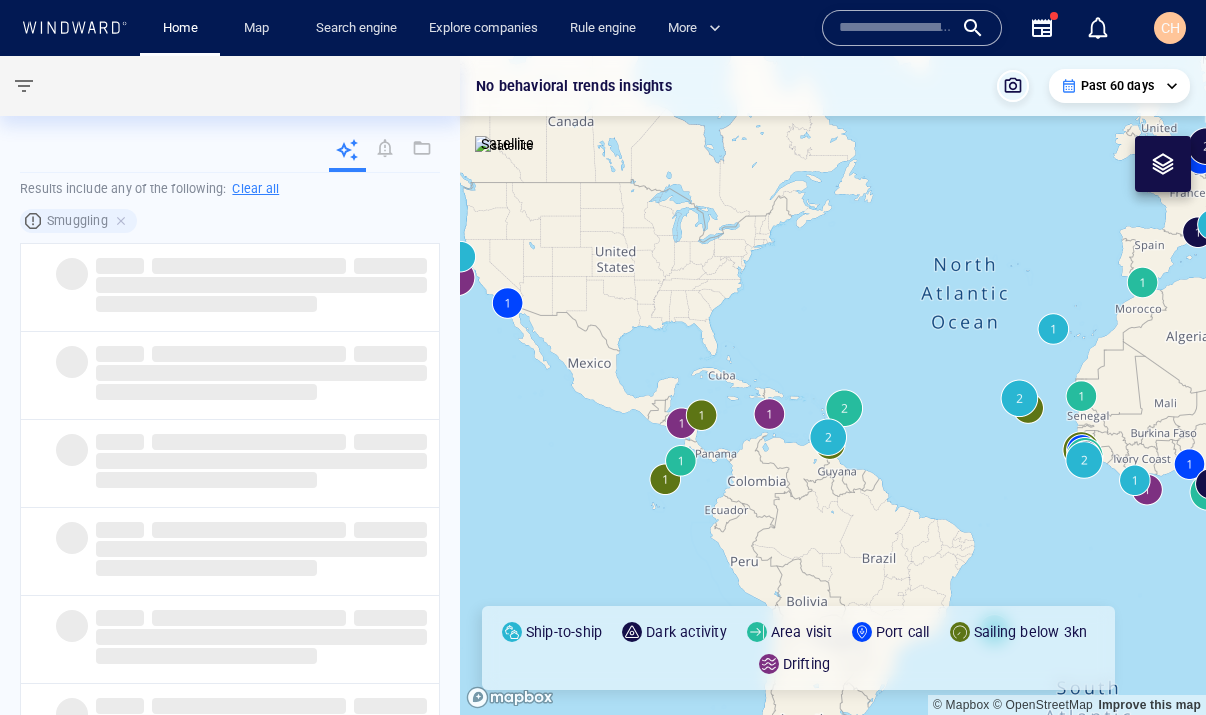 drag, startPoint x: 586, startPoint y: 368, endPoint x: 705, endPoint y: 267, distance: 156.08331 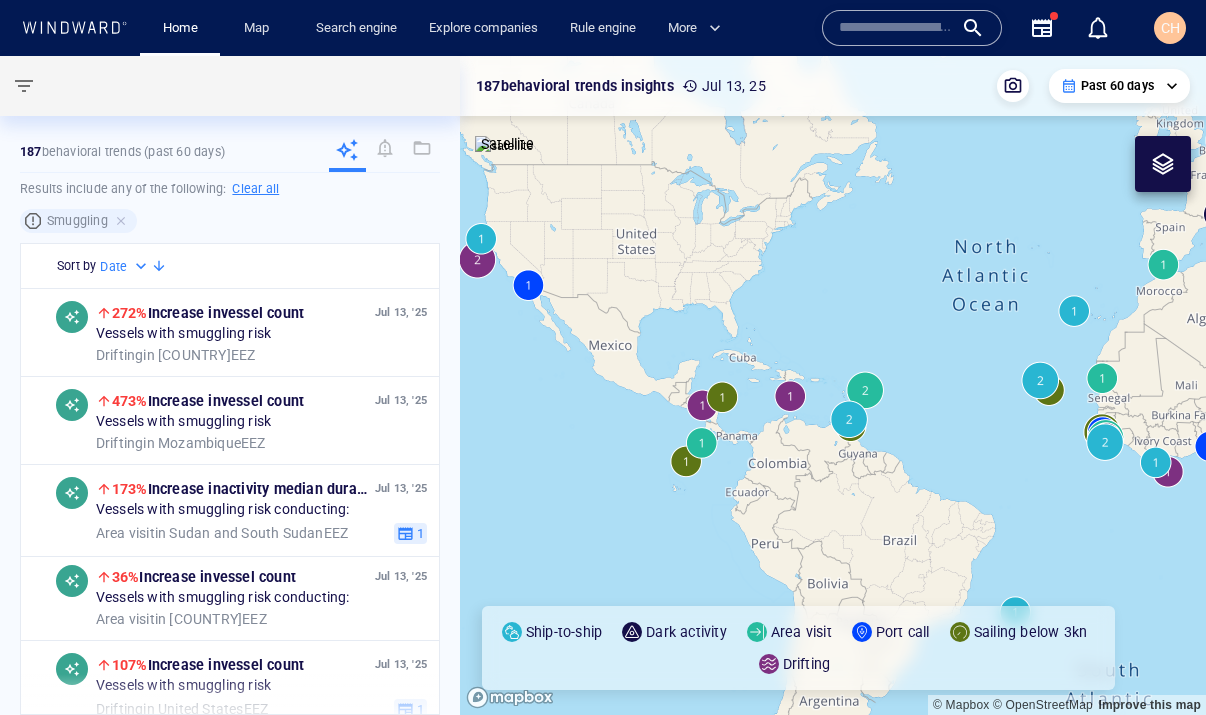 click on "Past 60 days" at bounding box center (1117, 86) 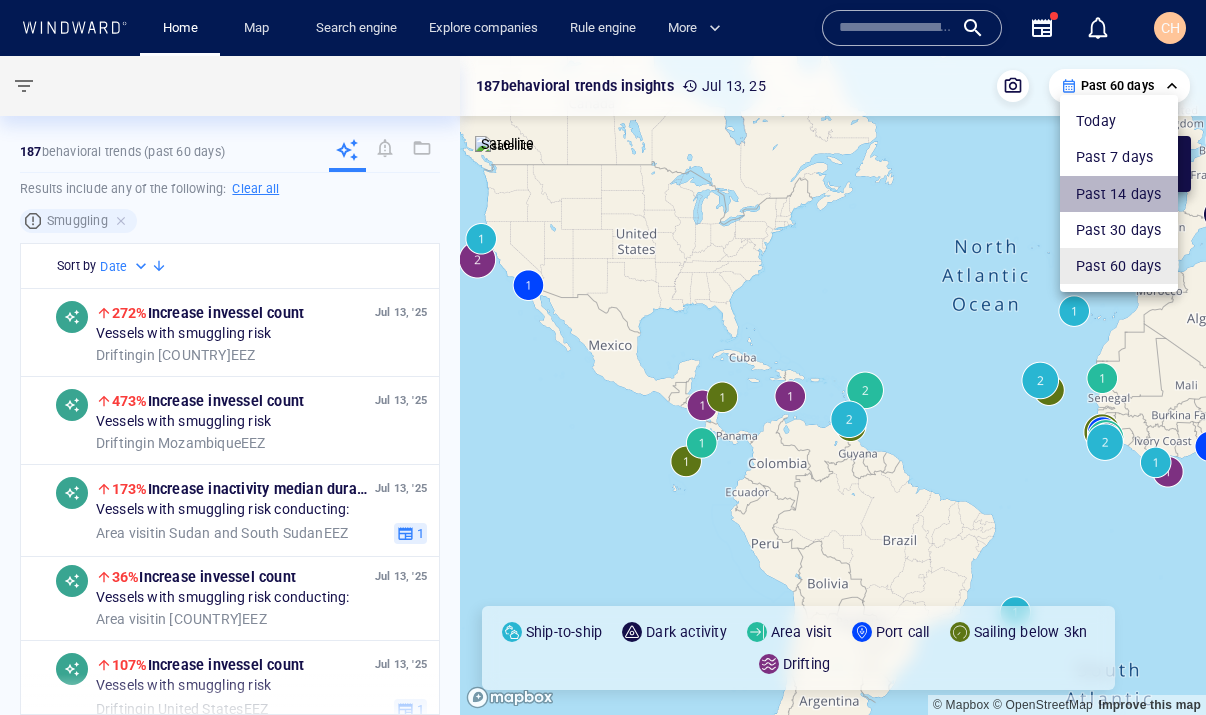 click on "Past 14 days" at bounding box center [1119, 194] 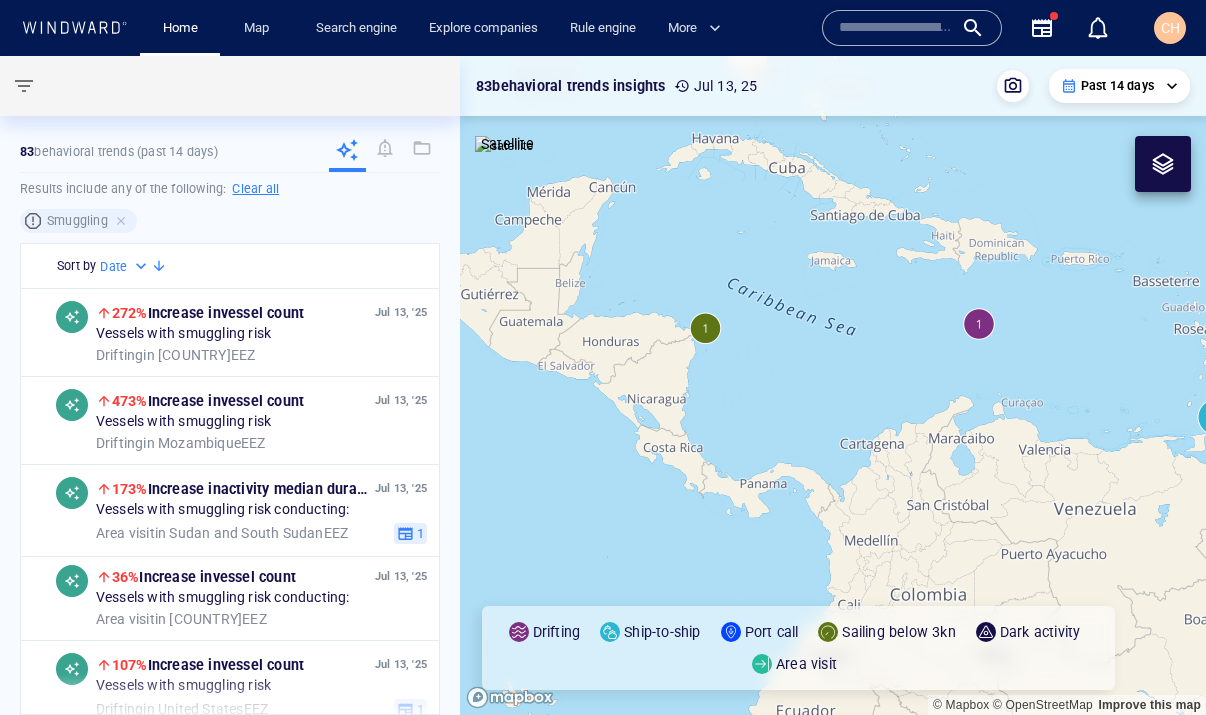 drag, startPoint x: 1134, startPoint y: 403, endPoint x: 886, endPoint y: 376, distance: 249.46542 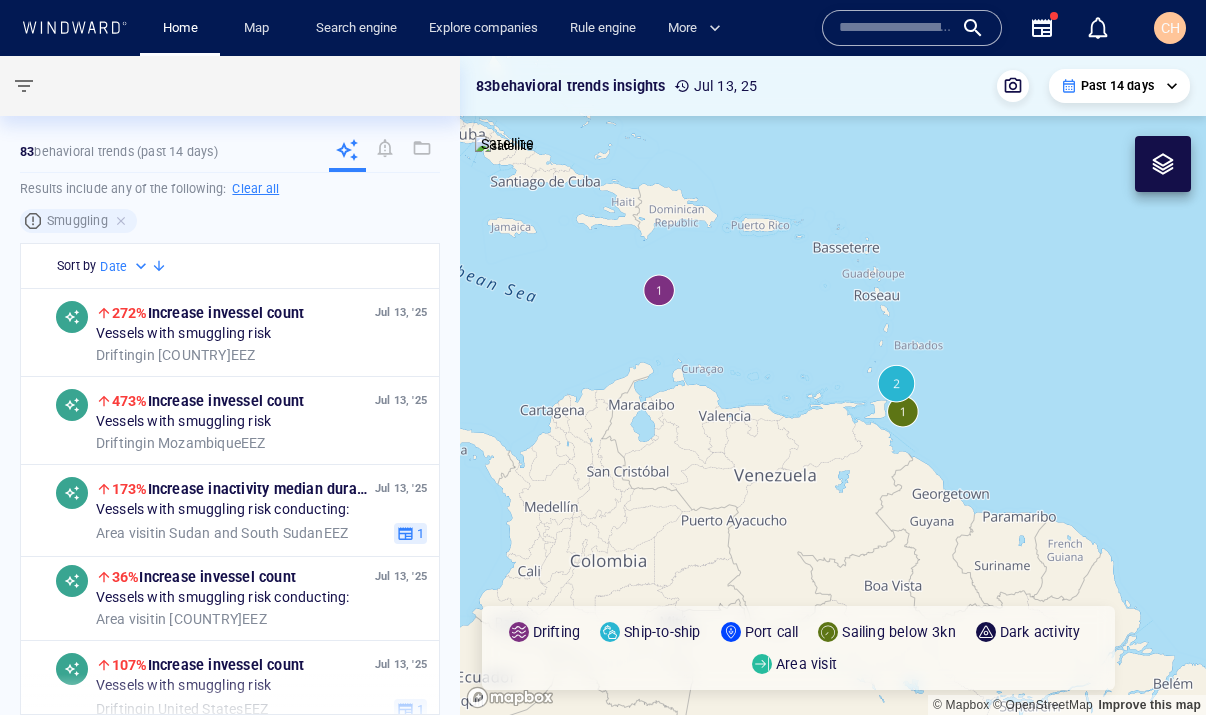click at bounding box center (833, 385) 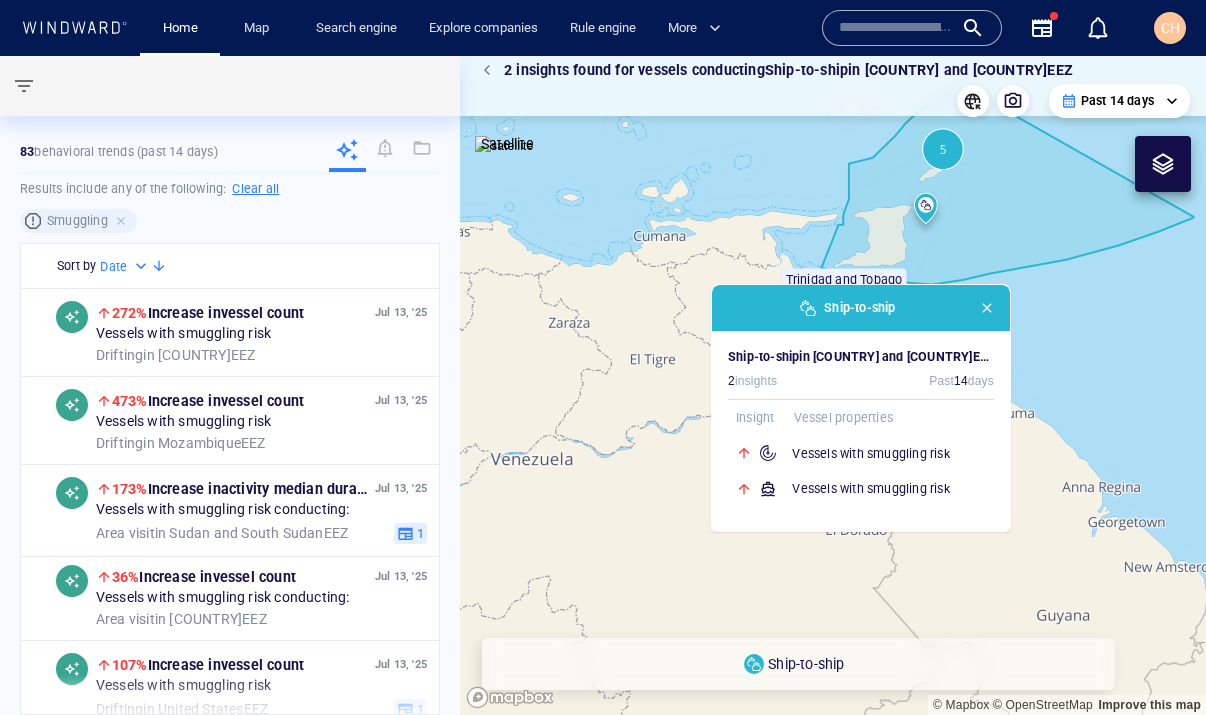 drag, startPoint x: 705, startPoint y: 421, endPoint x: 589, endPoint y: 549, distance: 172.74258 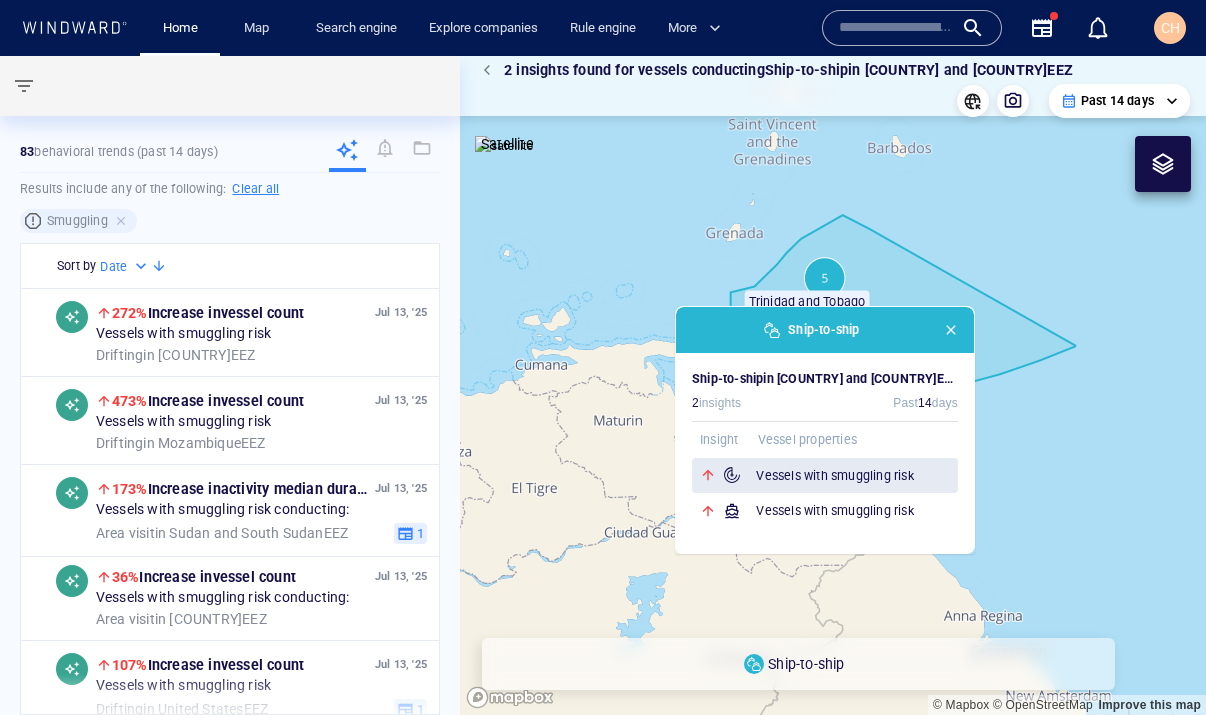 click on "Vessels with smuggling risk" at bounding box center (857, 476) 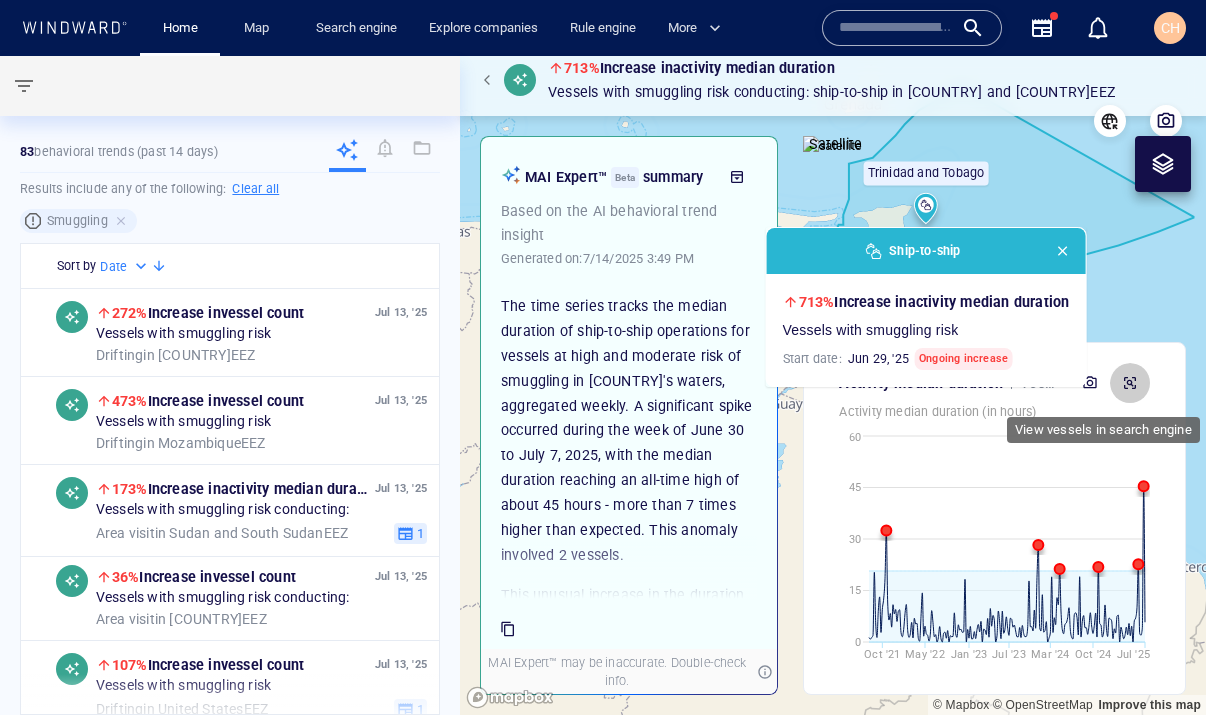 click 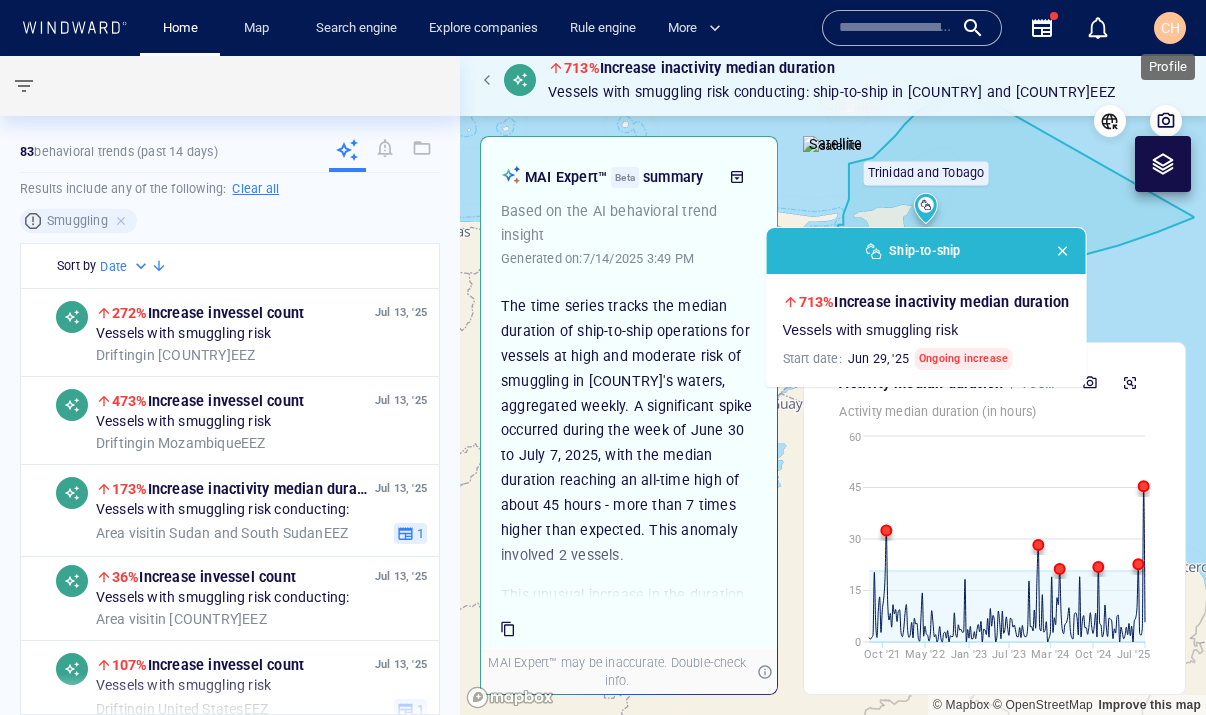 click on "CH" at bounding box center [1170, 28] 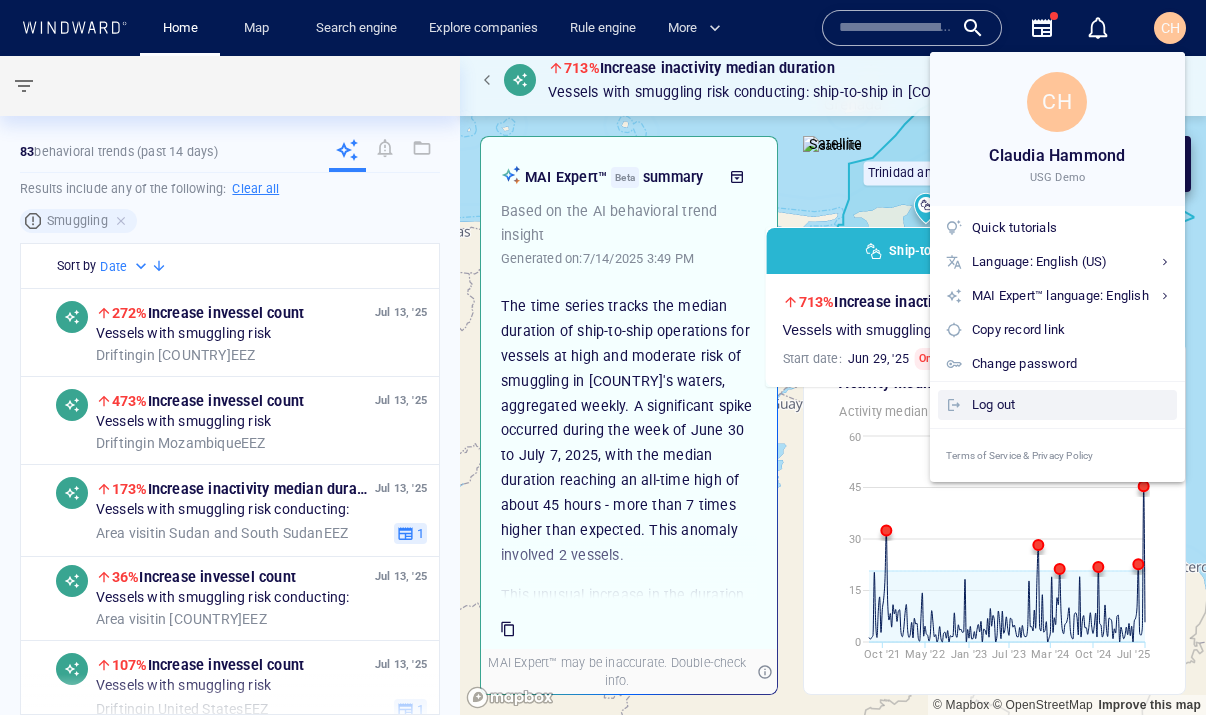 click on "Log out" at bounding box center [1070, 405] 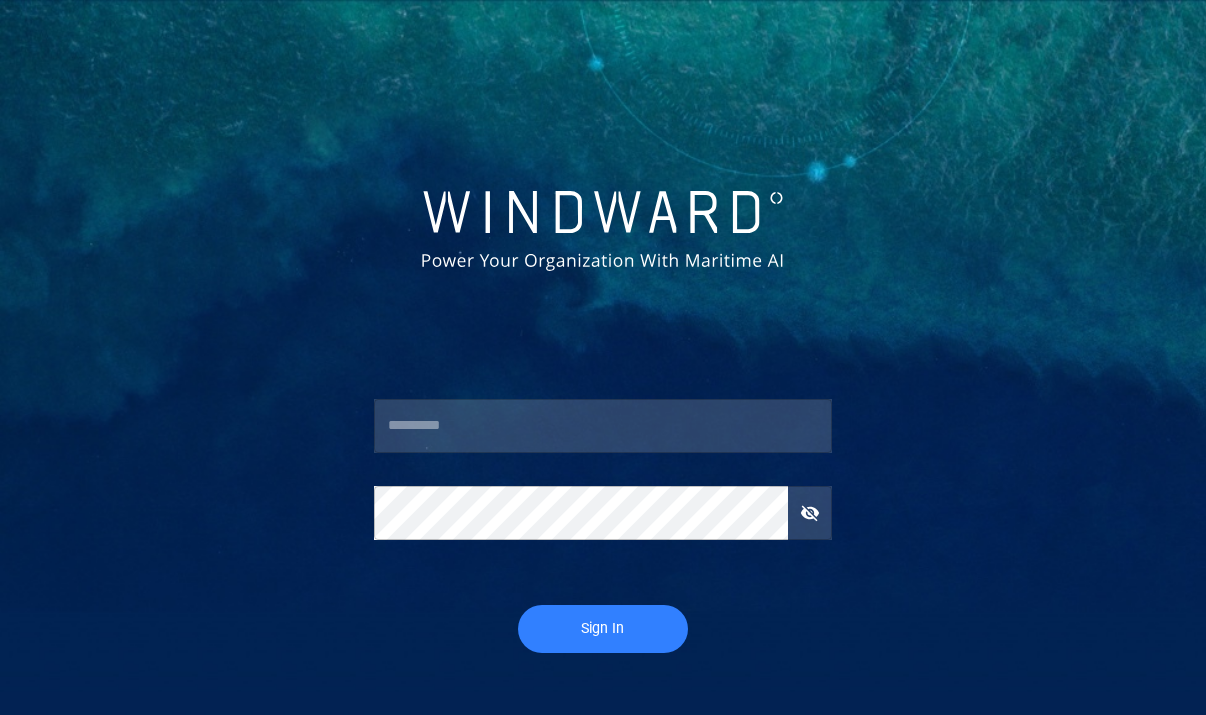 type on "*********" 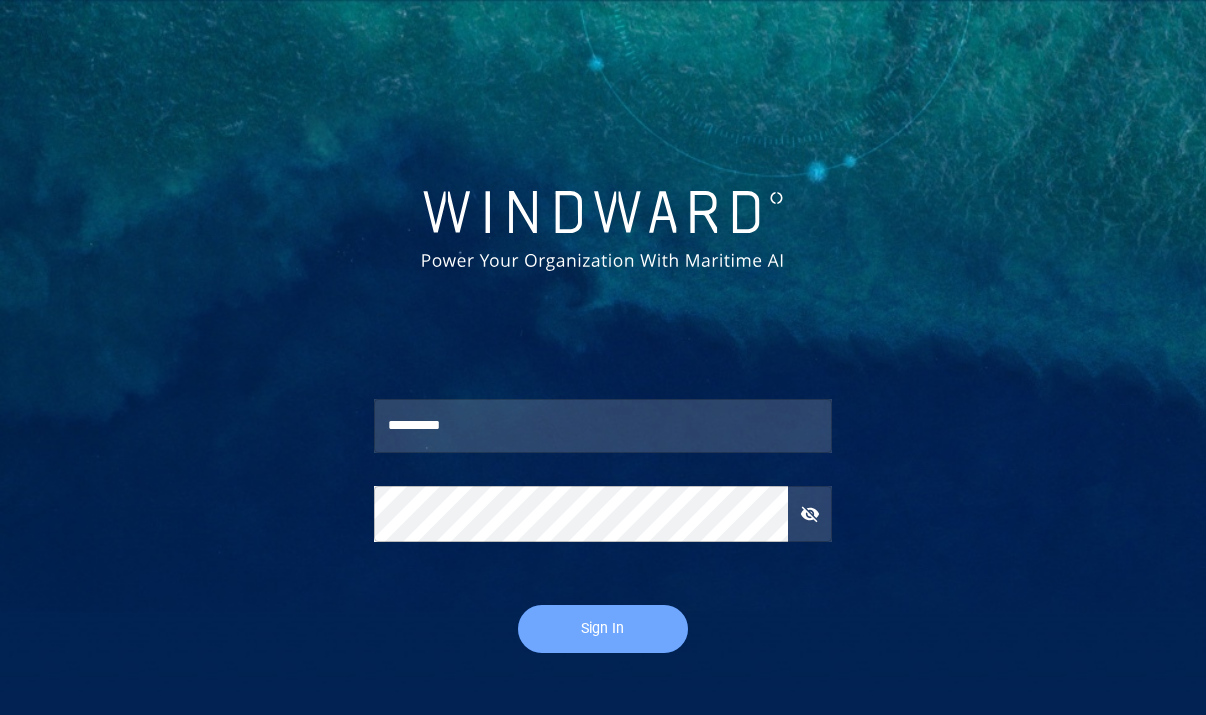 click on "Sign In" at bounding box center [603, 628] 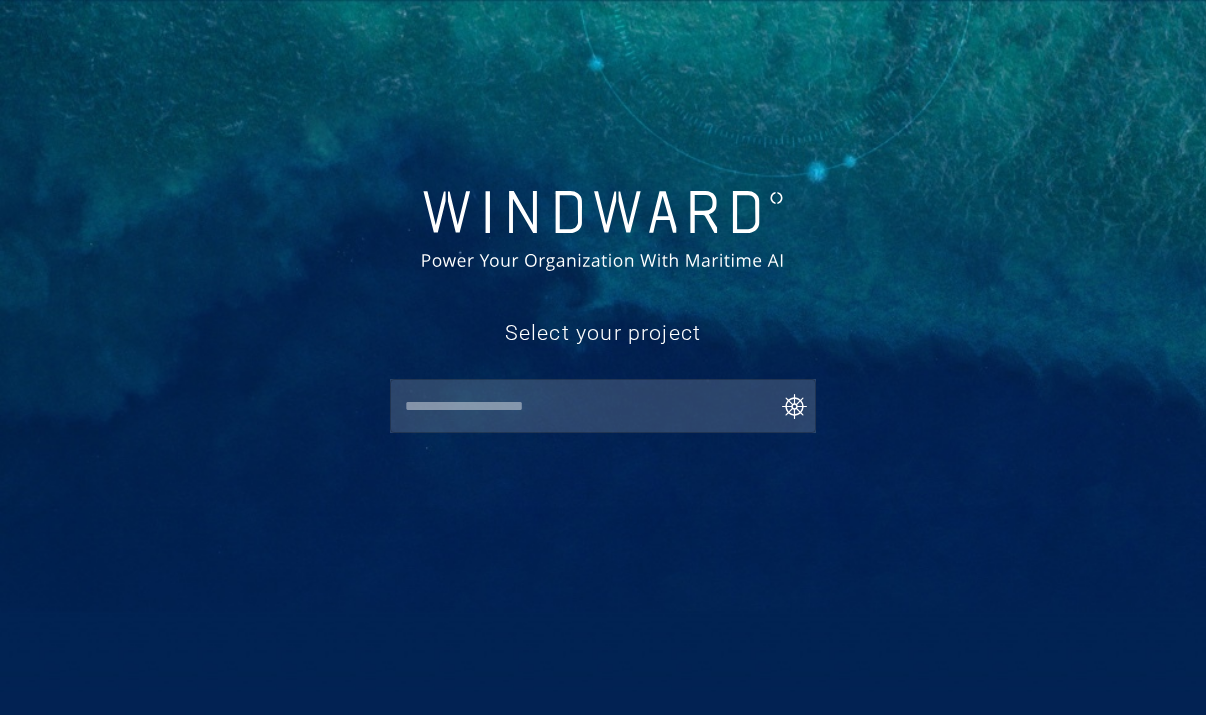 click at bounding box center [607, 406] 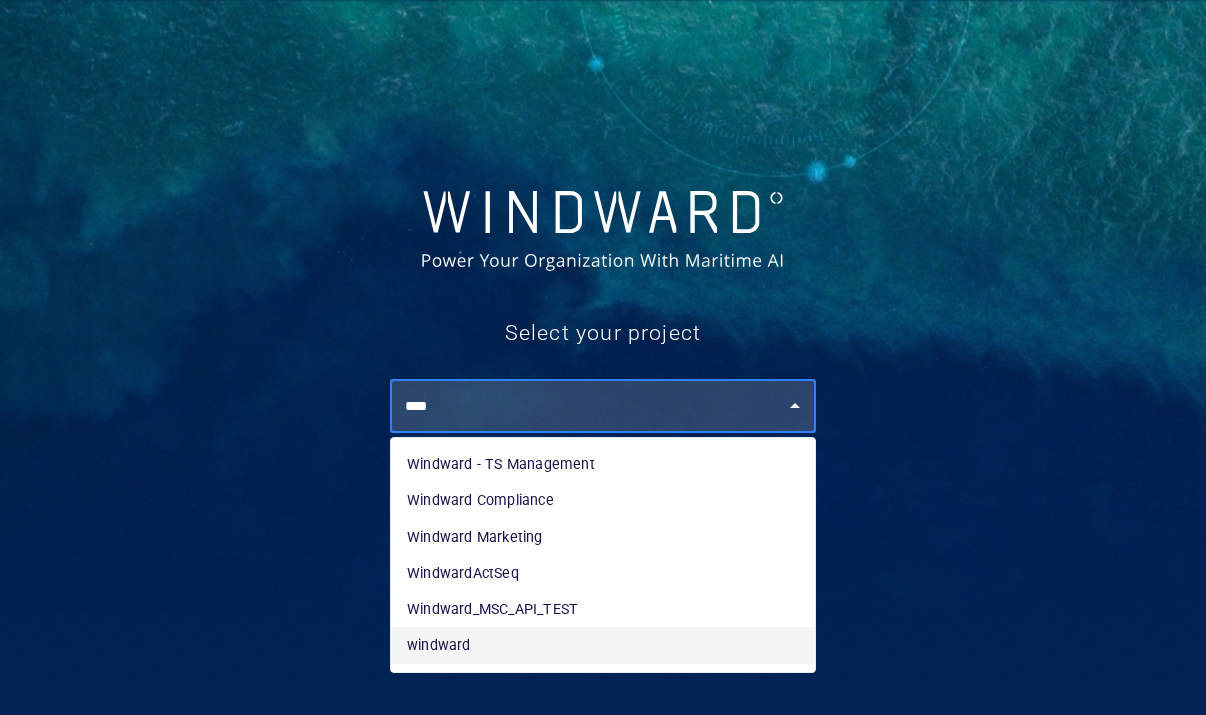 click on "windward" at bounding box center (603, 645) 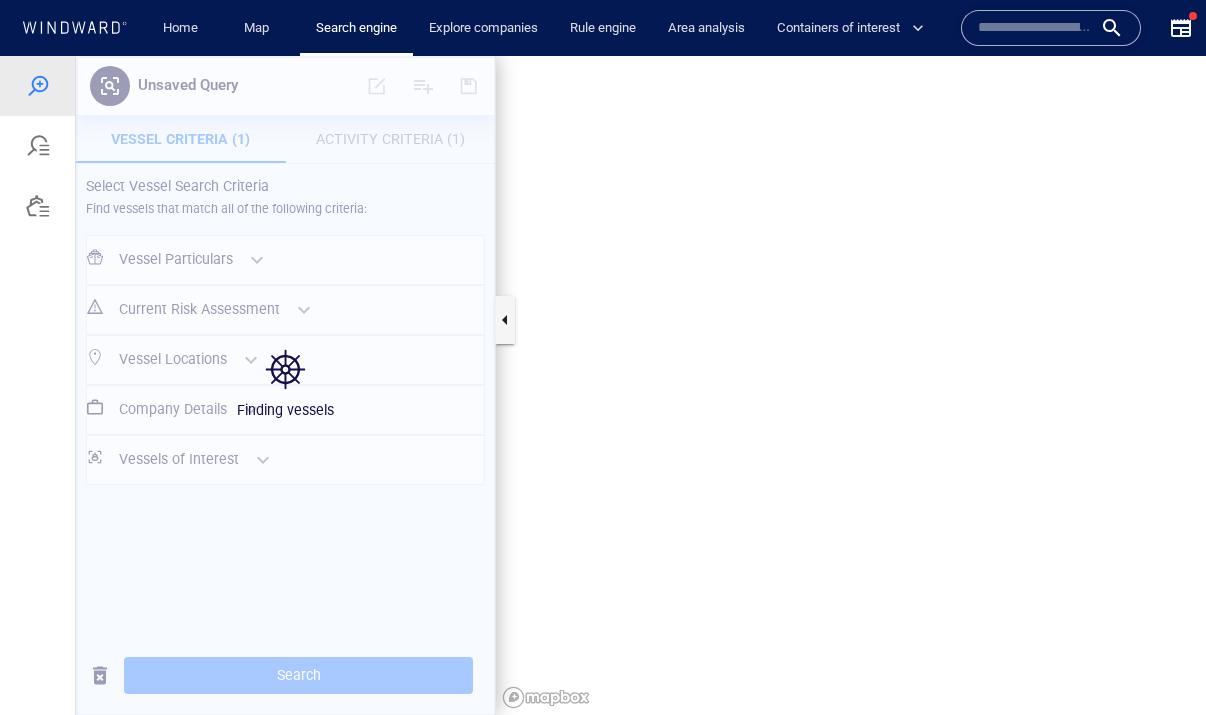 scroll, scrollTop: 0, scrollLeft: 0, axis: both 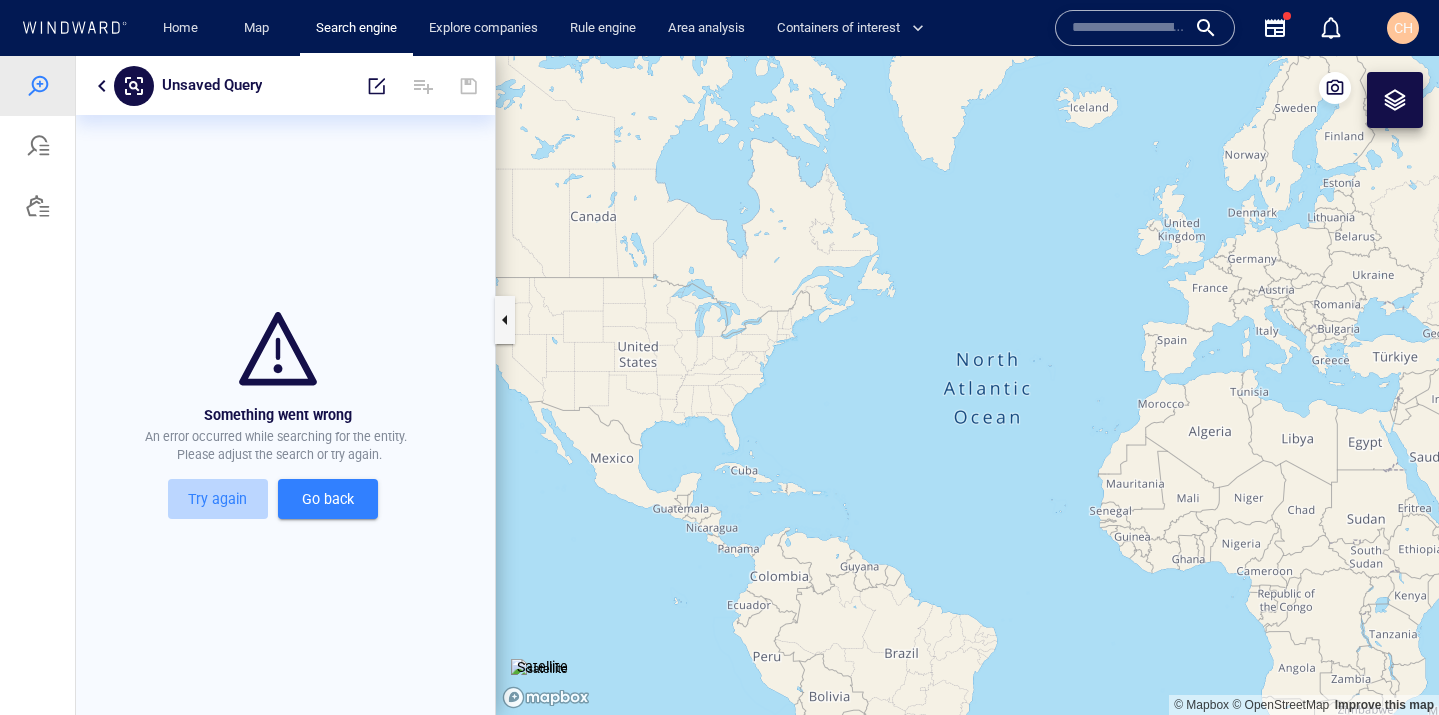 click on "Try again" at bounding box center (218, 499) 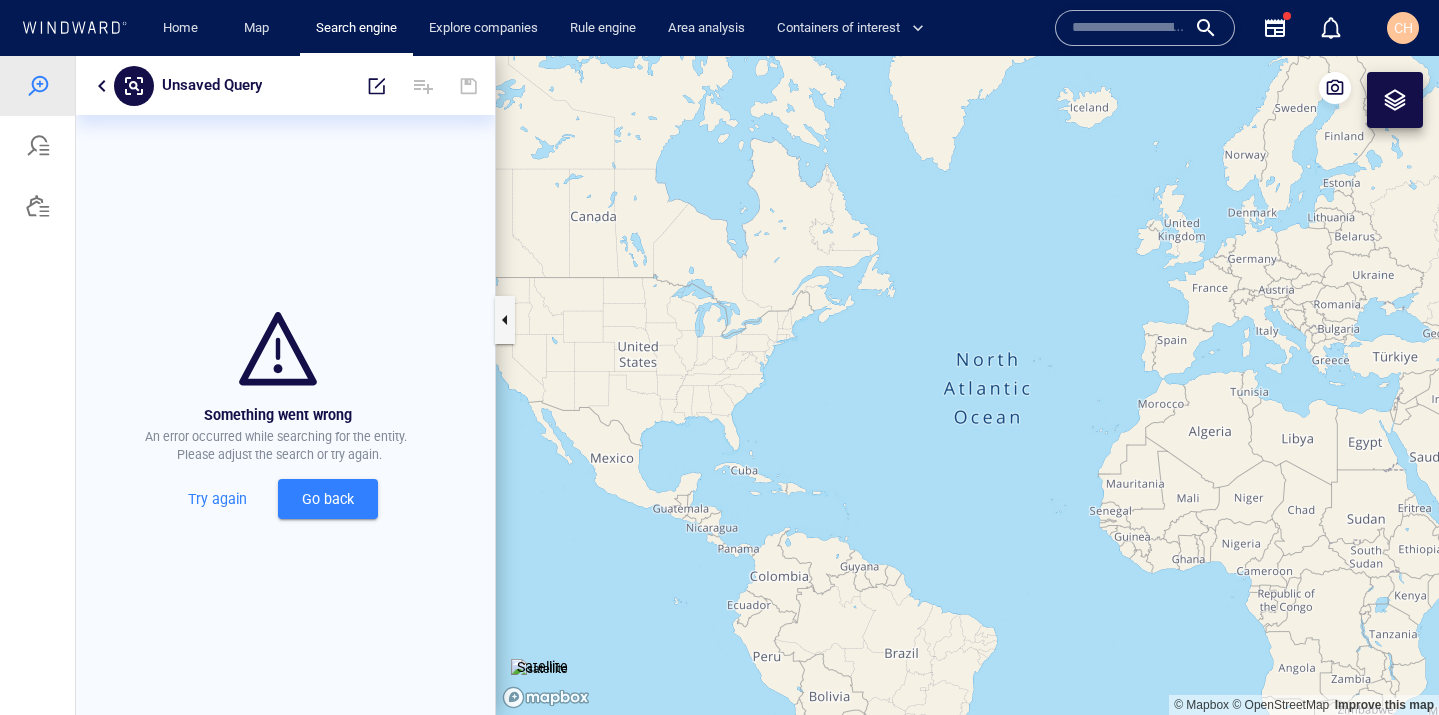 click at bounding box center [102, 86] 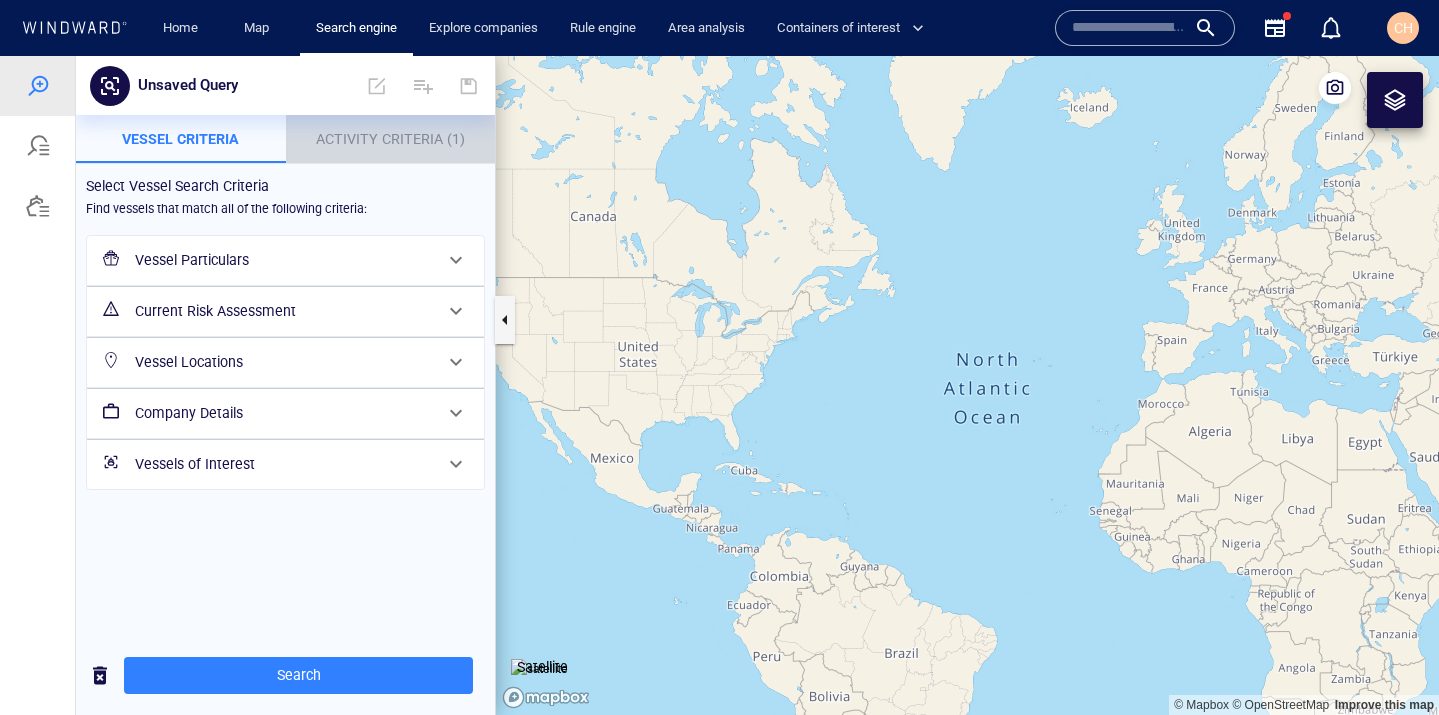 click on "Activity Criteria (1)" at bounding box center (390, 139) 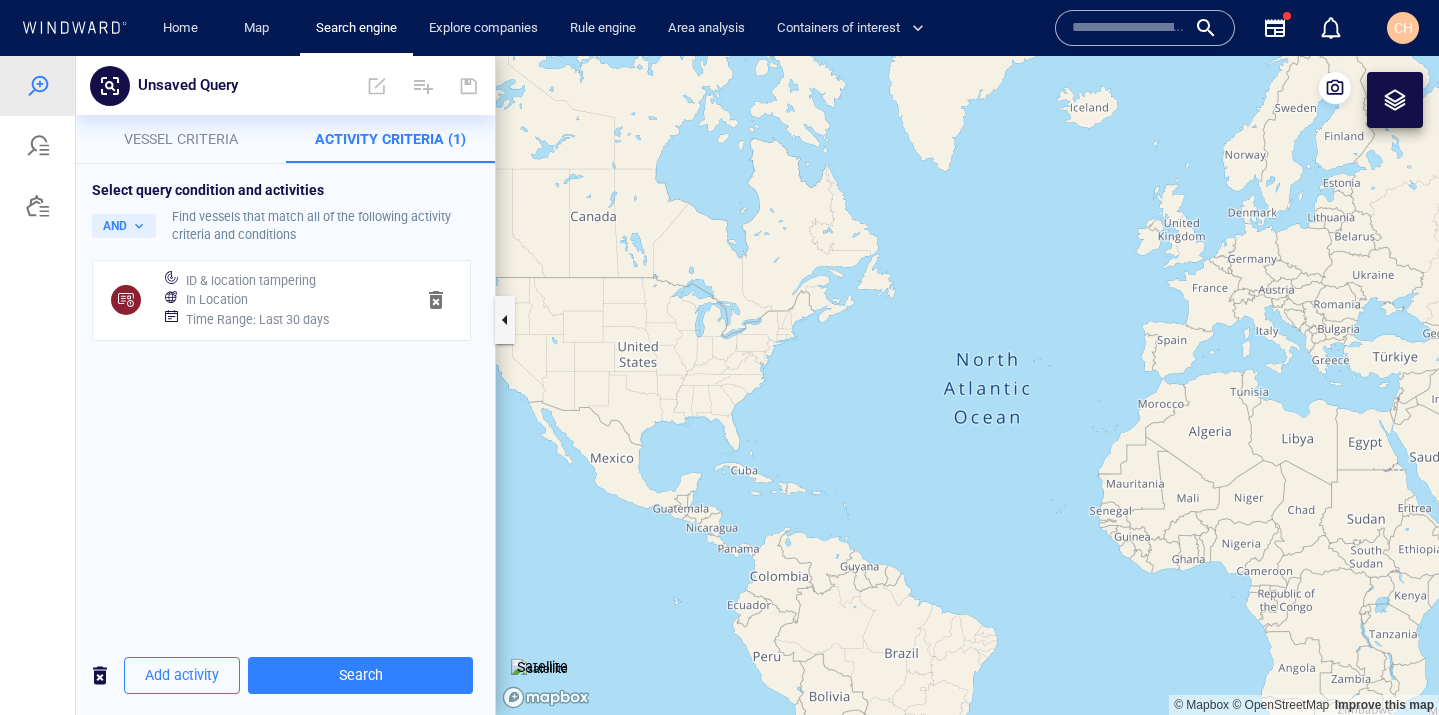 click on "Time Range :   Last 30 days" at bounding box center (257, 320) 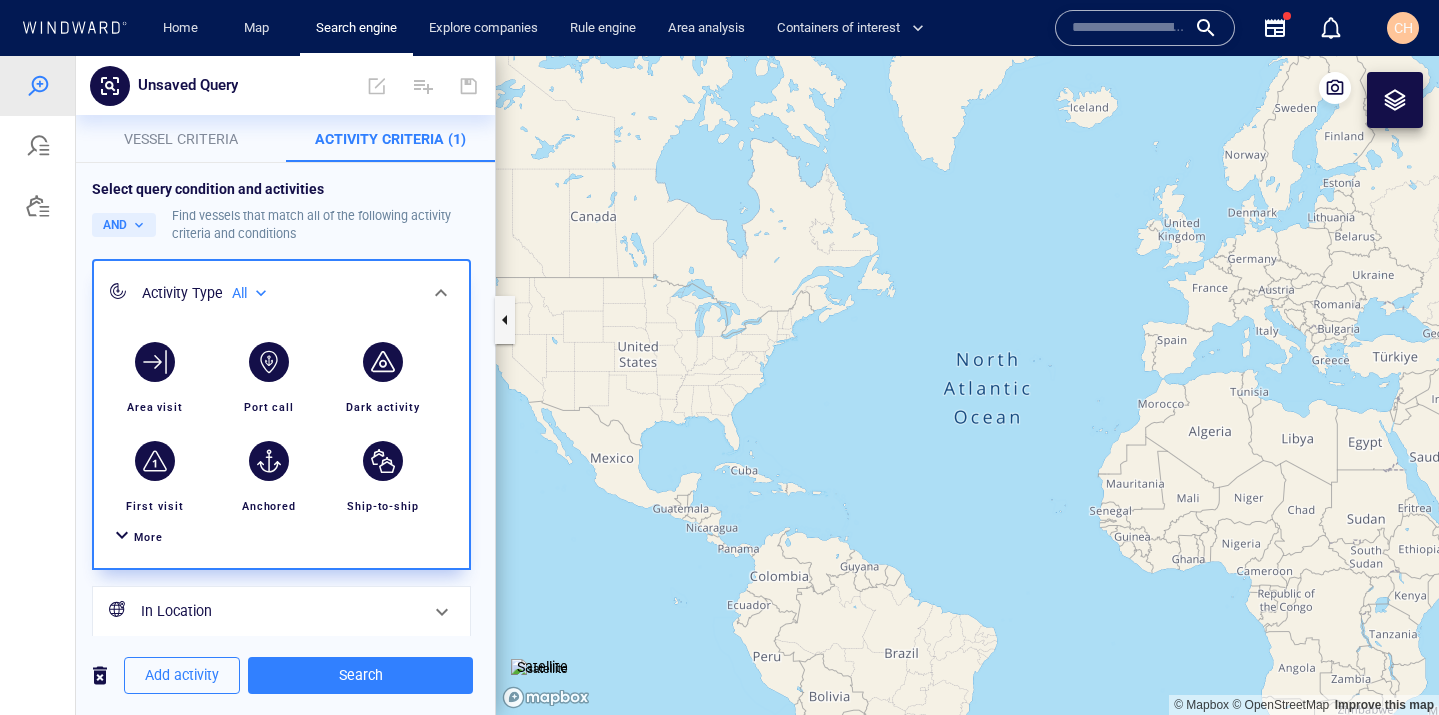 scroll, scrollTop: 119, scrollLeft: 0, axis: vertical 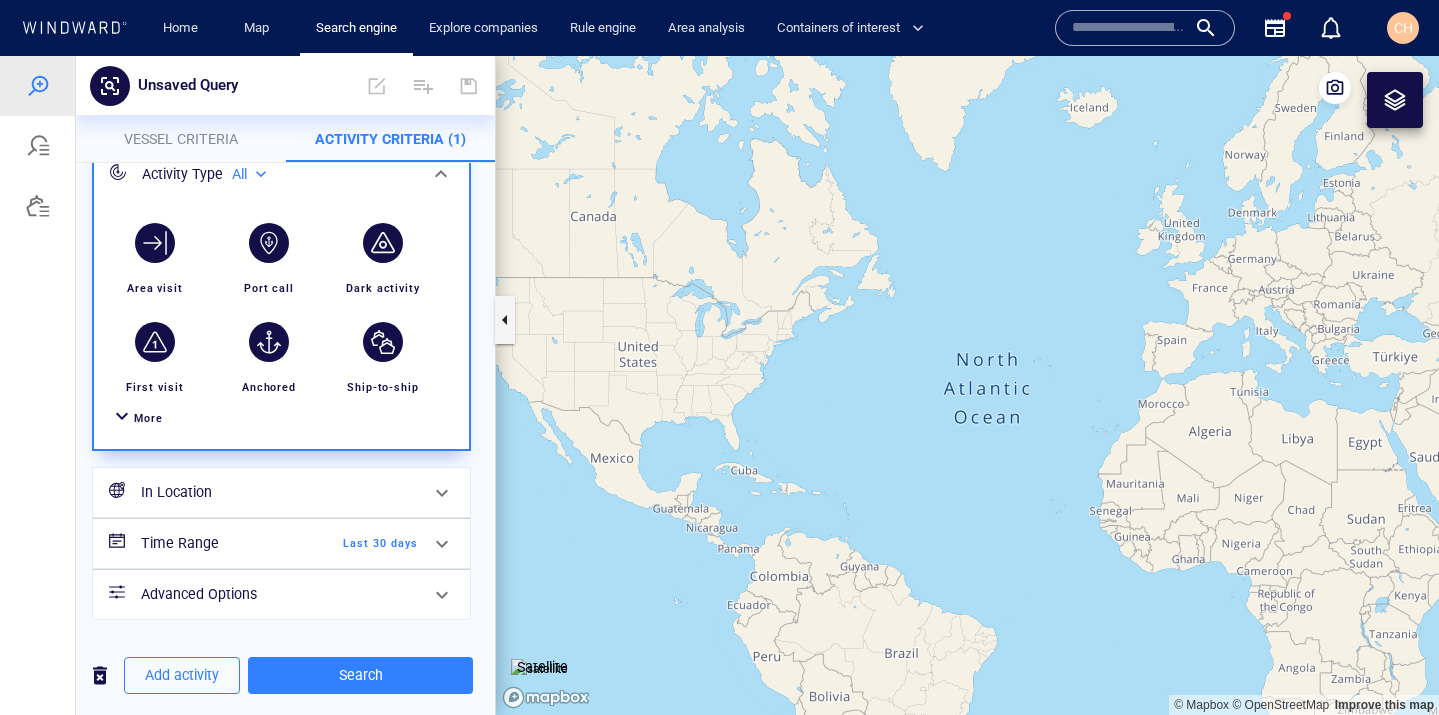 click on "In Location" at bounding box center [279, 492] 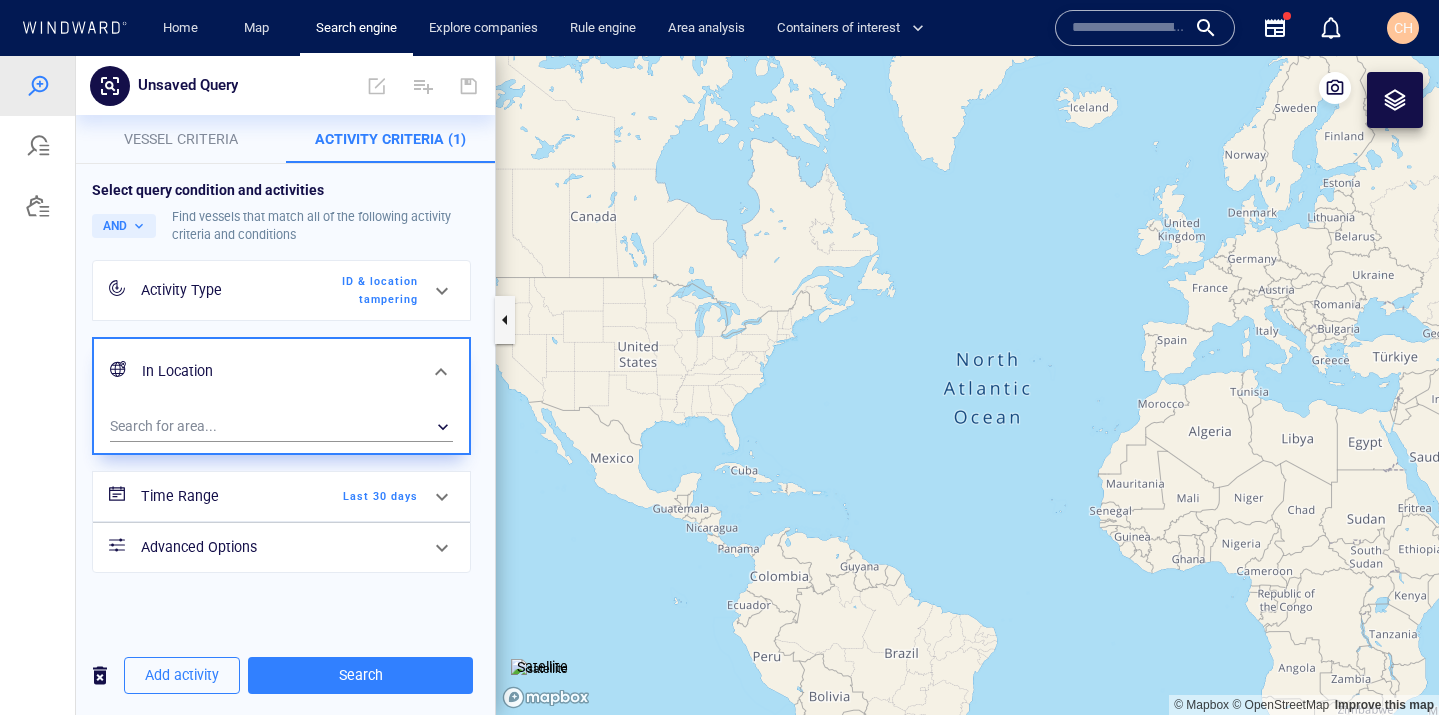 scroll, scrollTop: 0, scrollLeft: 0, axis: both 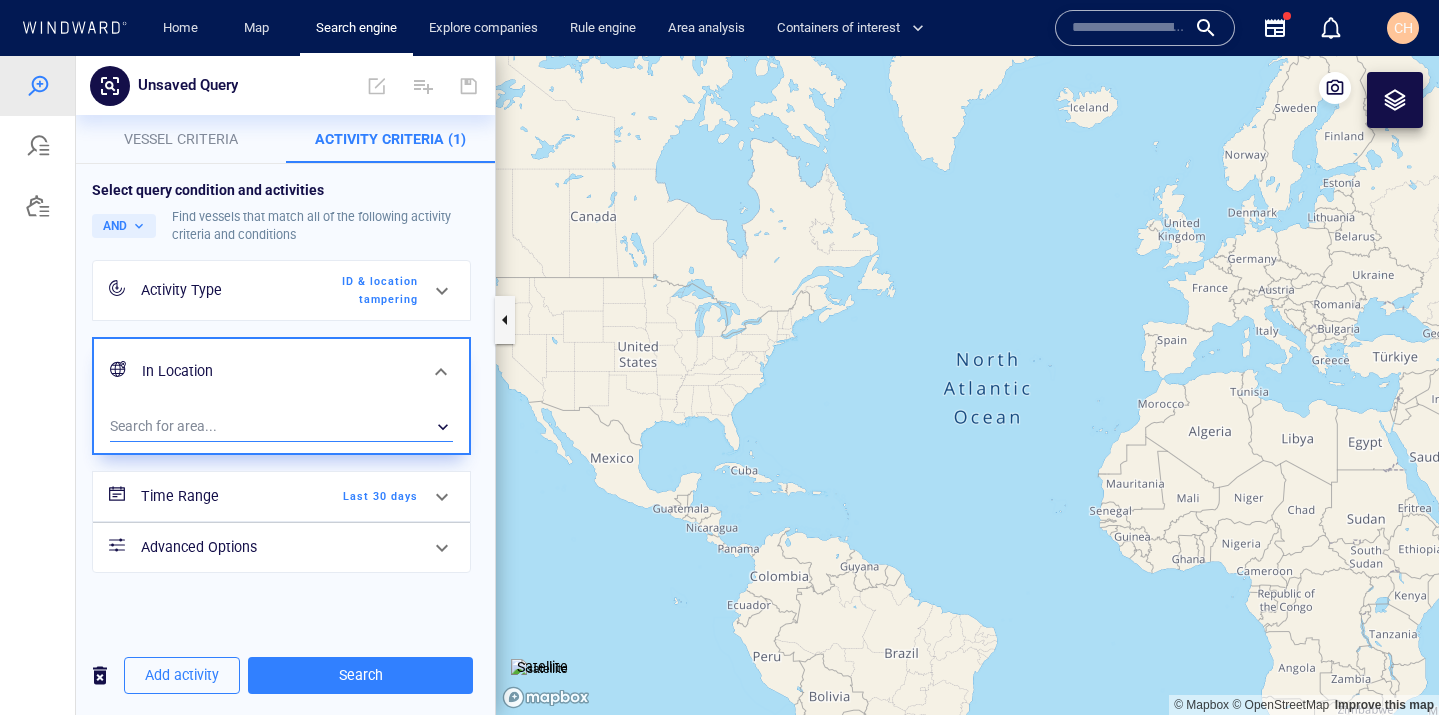 click on "​" at bounding box center (281, 427) 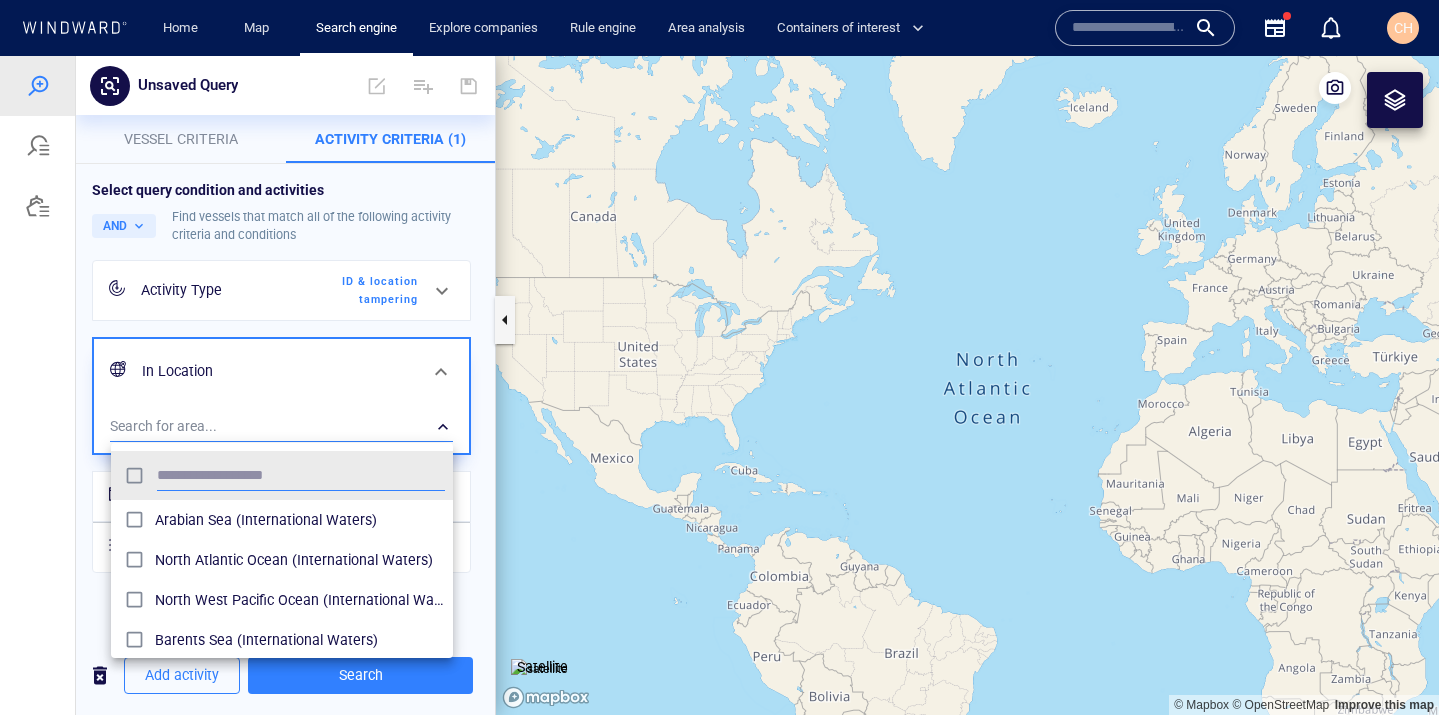 scroll, scrollTop: 0, scrollLeft: 1, axis: horizontal 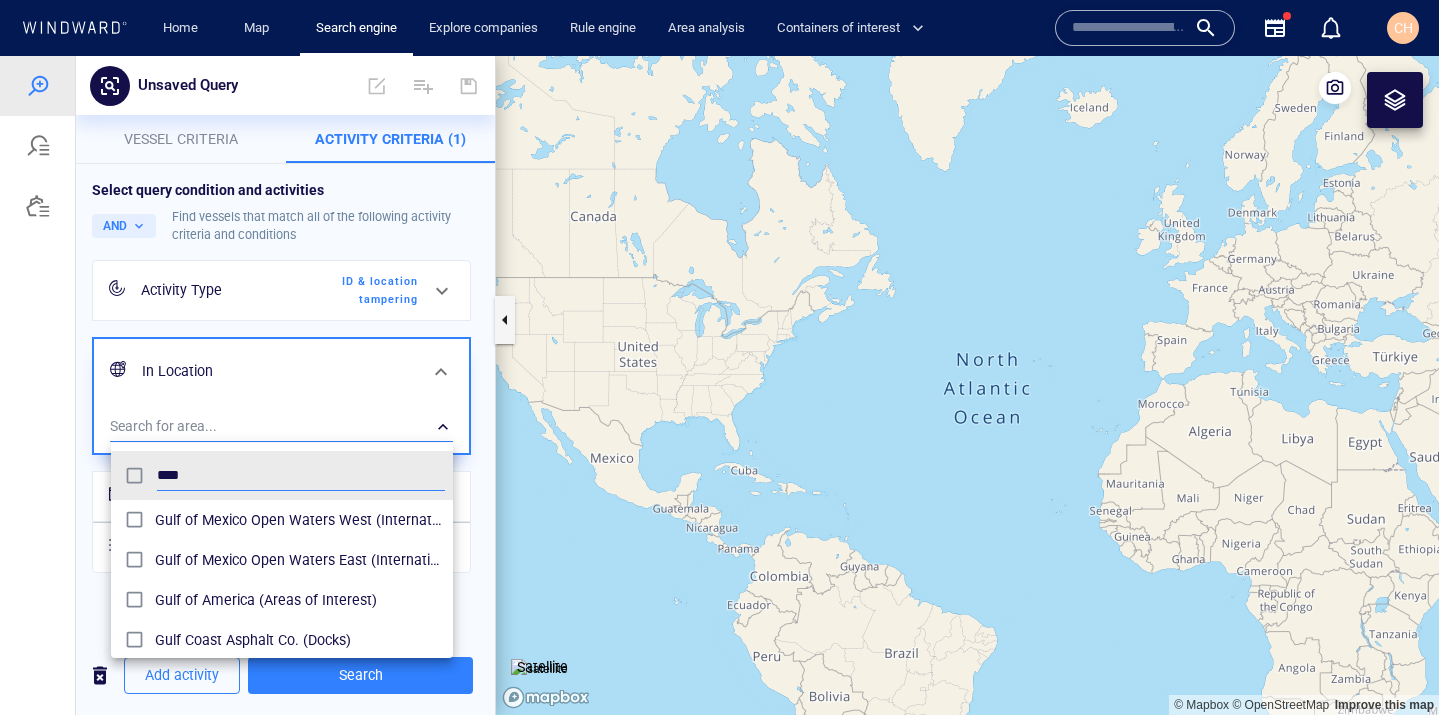 type on "****" 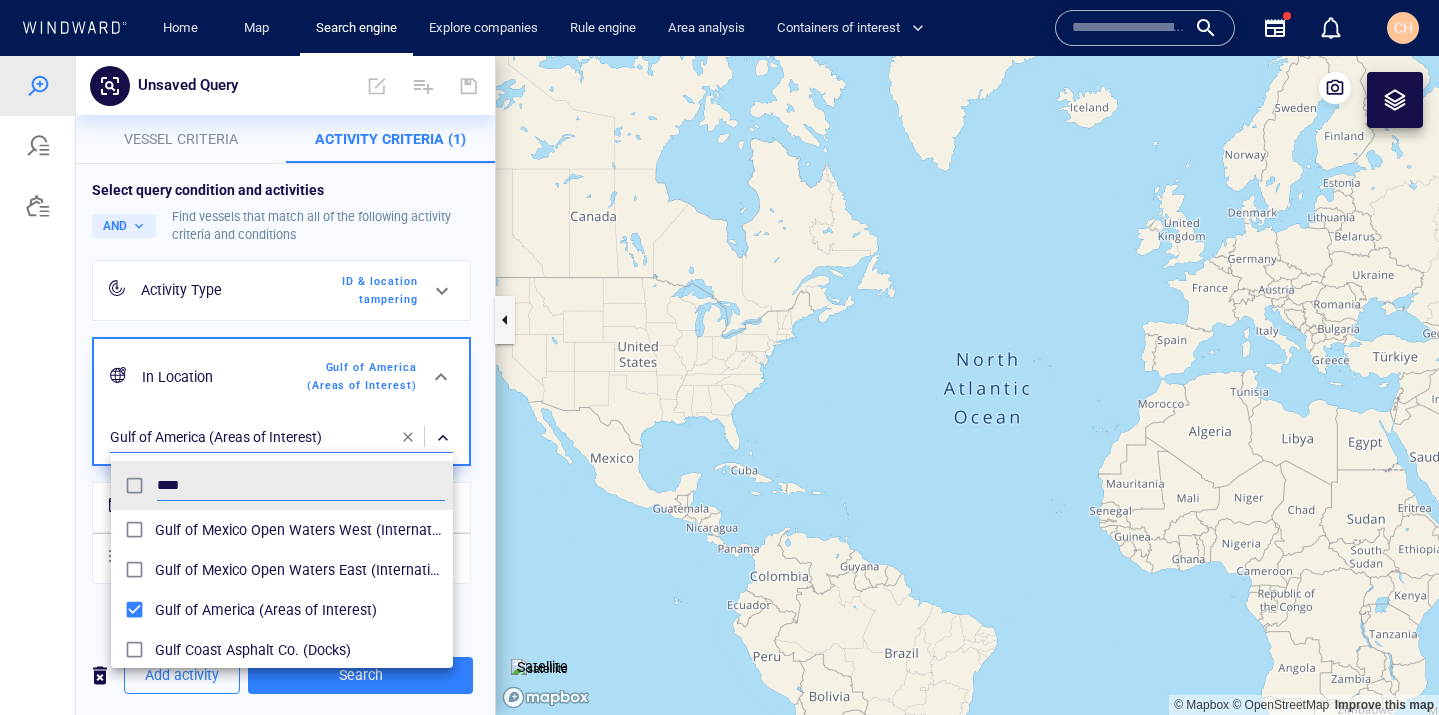 click at bounding box center (719, 385) 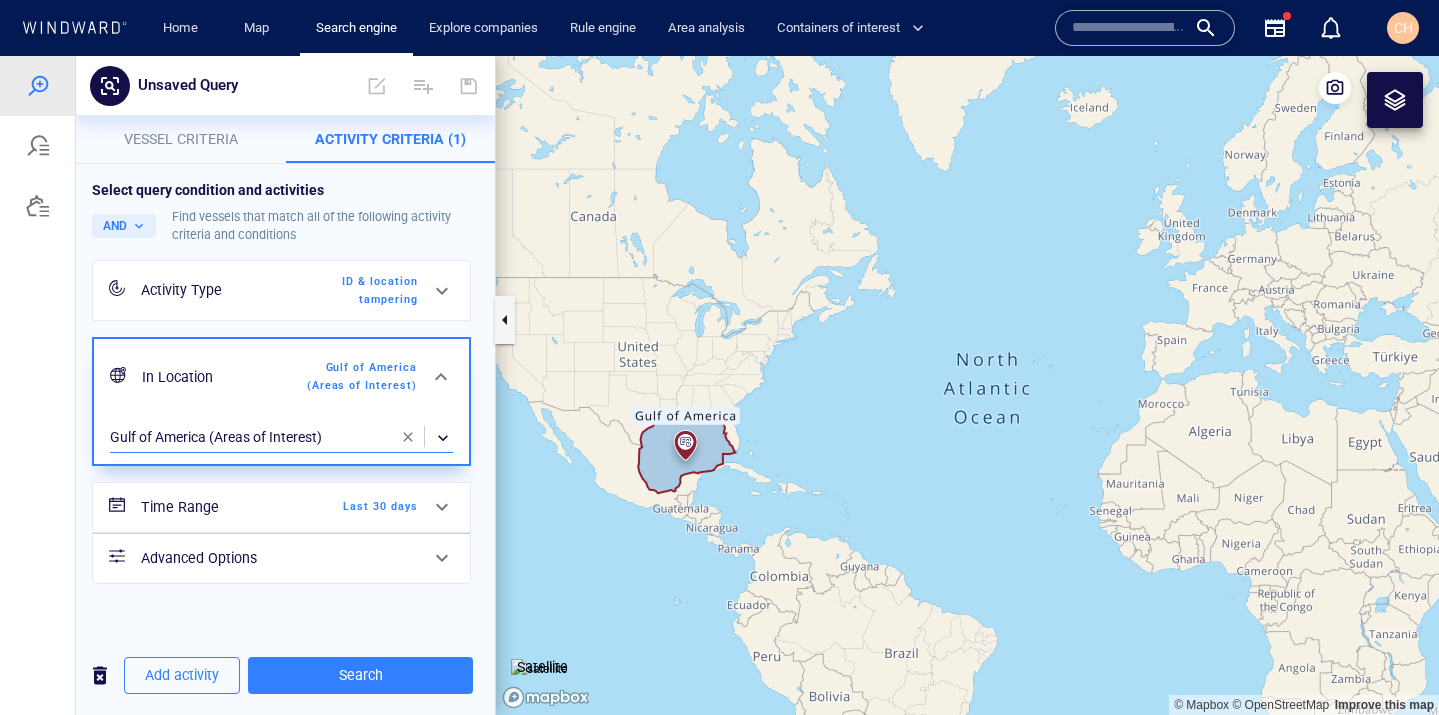 click on "ID & location tampering" at bounding box center [360, 291] 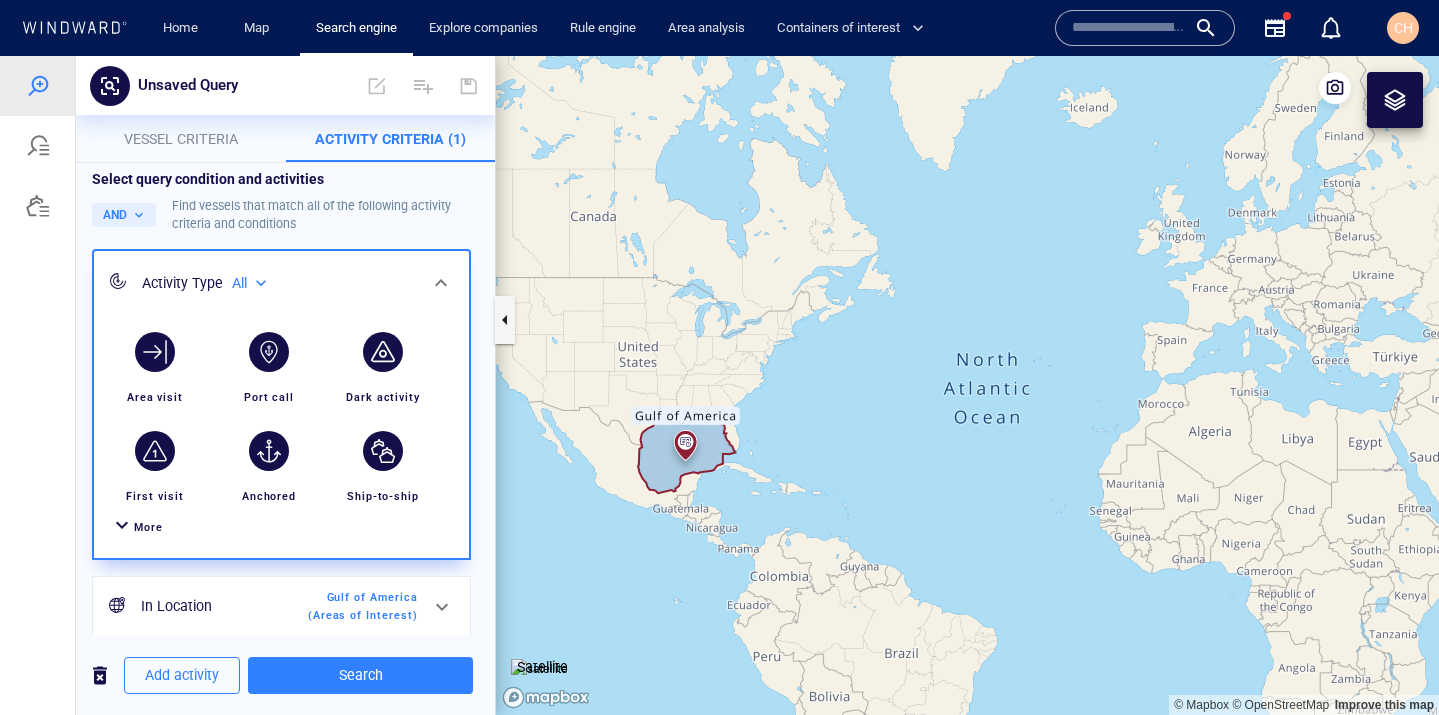 scroll, scrollTop: 1, scrollLeft: 0, axis: vertical 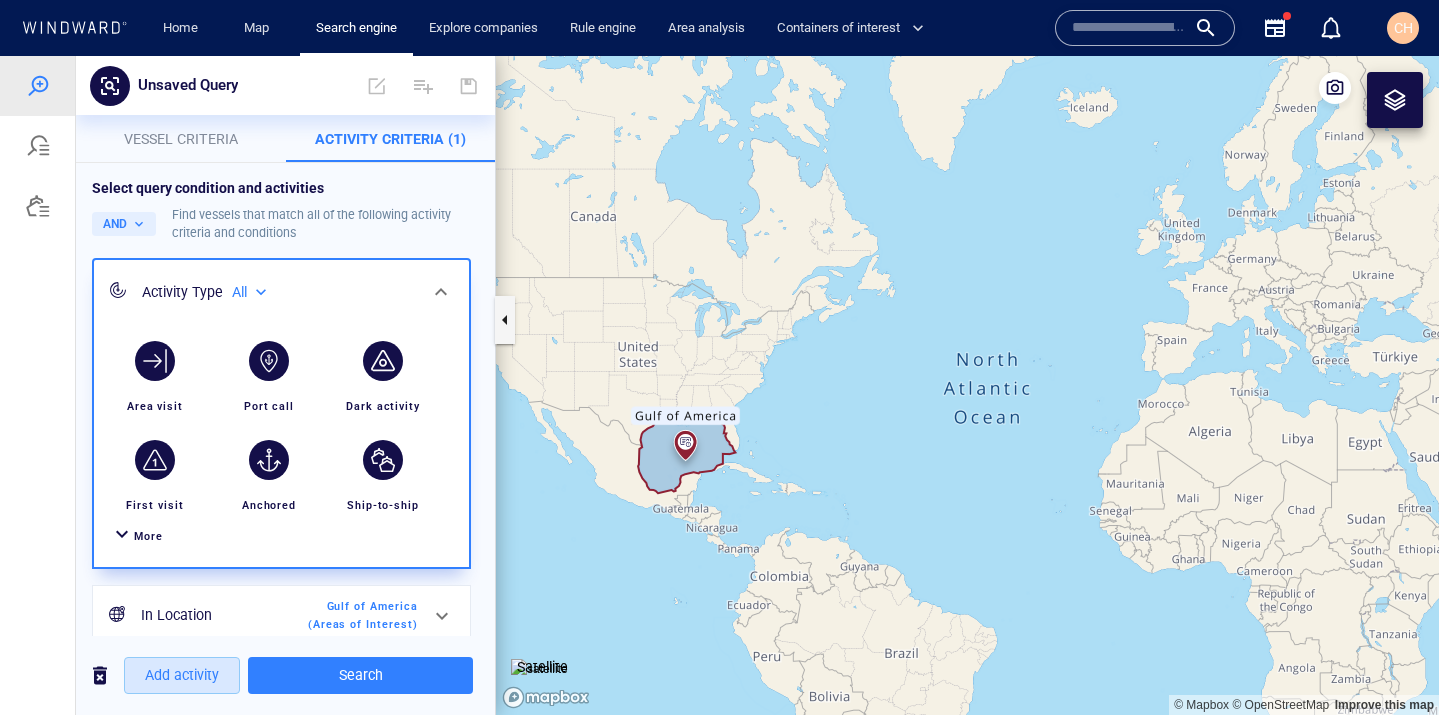 click on "Add activity" at bounding box center (182, 675) 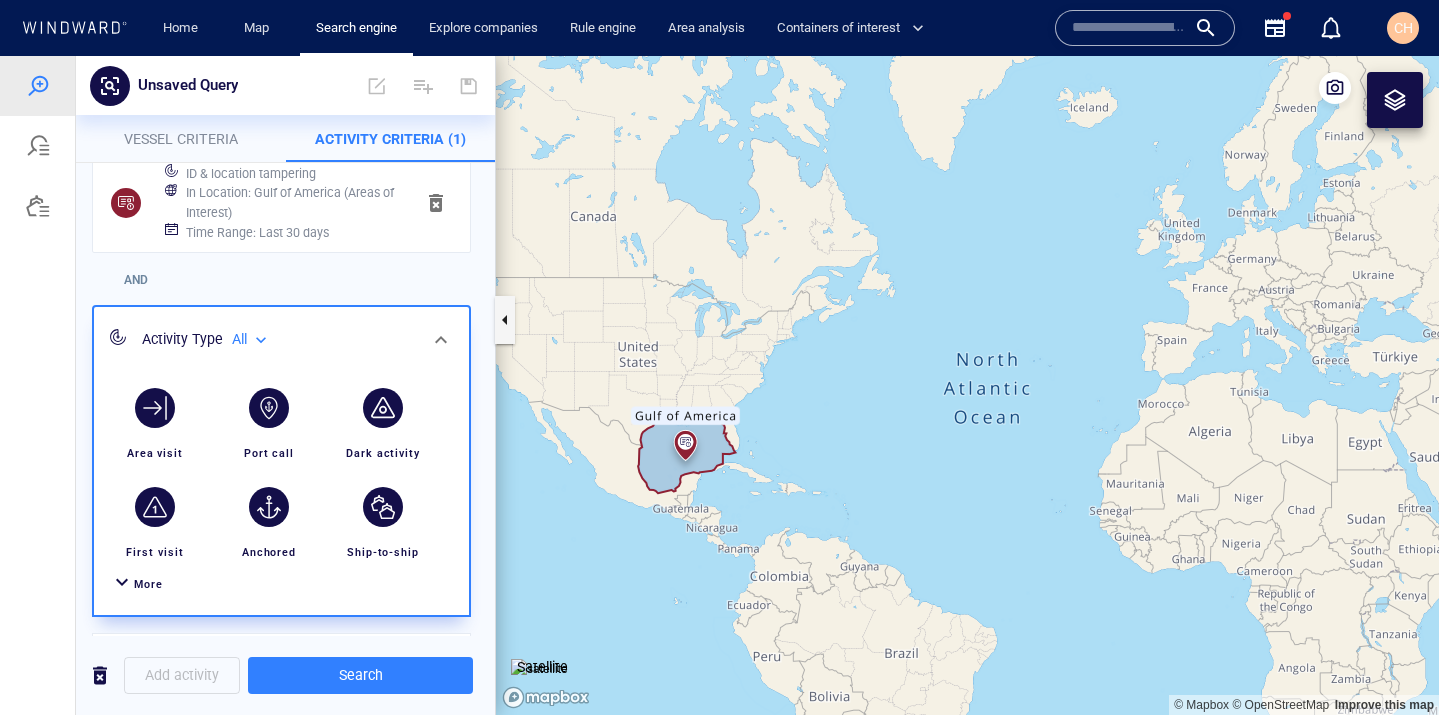 click on "More" at bounding box center [148, 584] 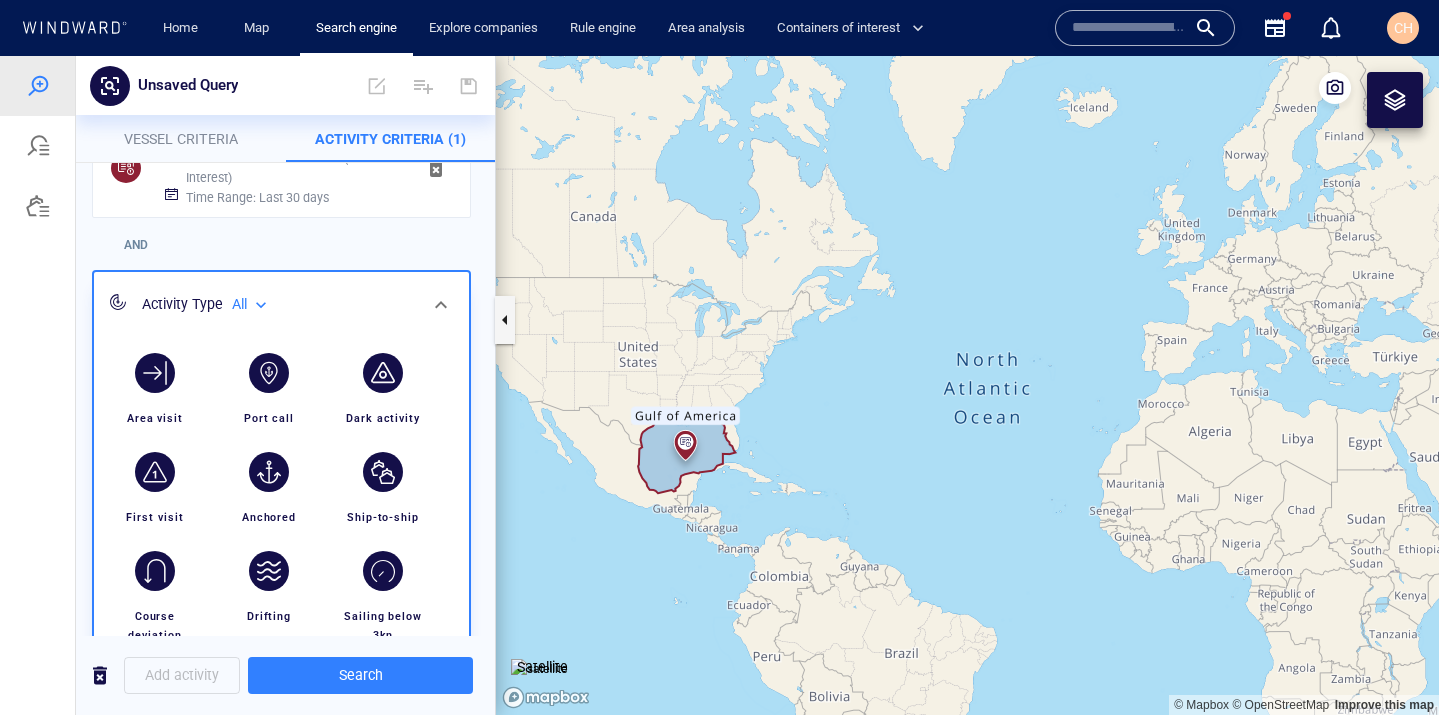 scroll, scrollTop: 149, scrollLeft: 0, axis: vertical 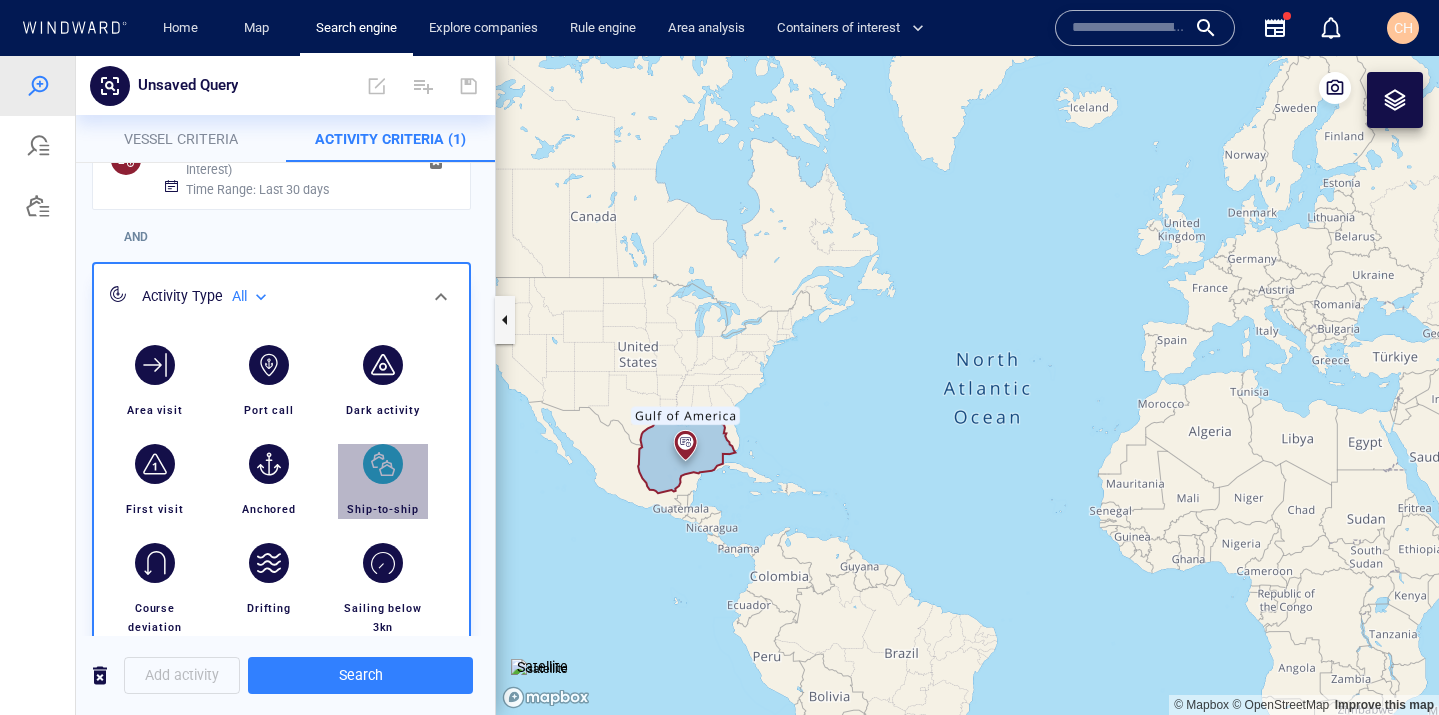 click at bounding box center (383, 464) 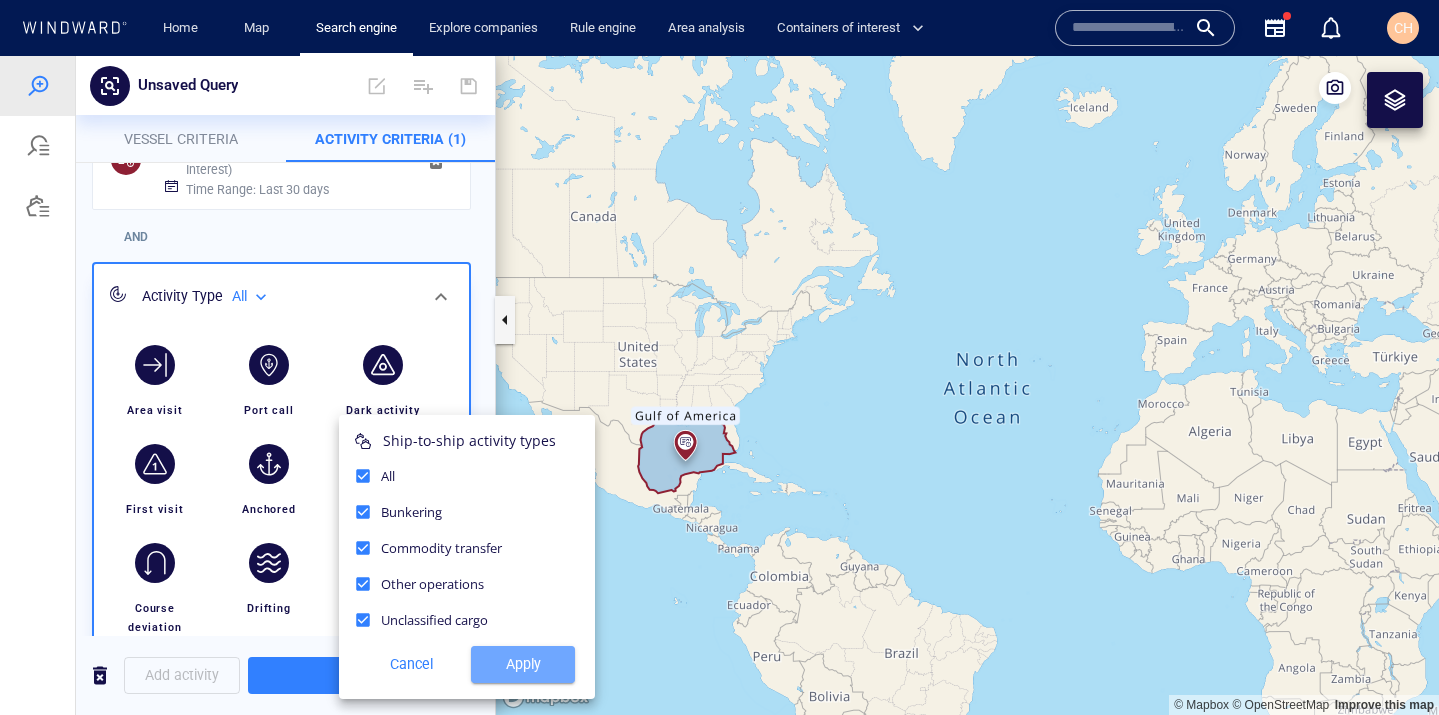 click on "Apply" at bounding box center (523, 664) 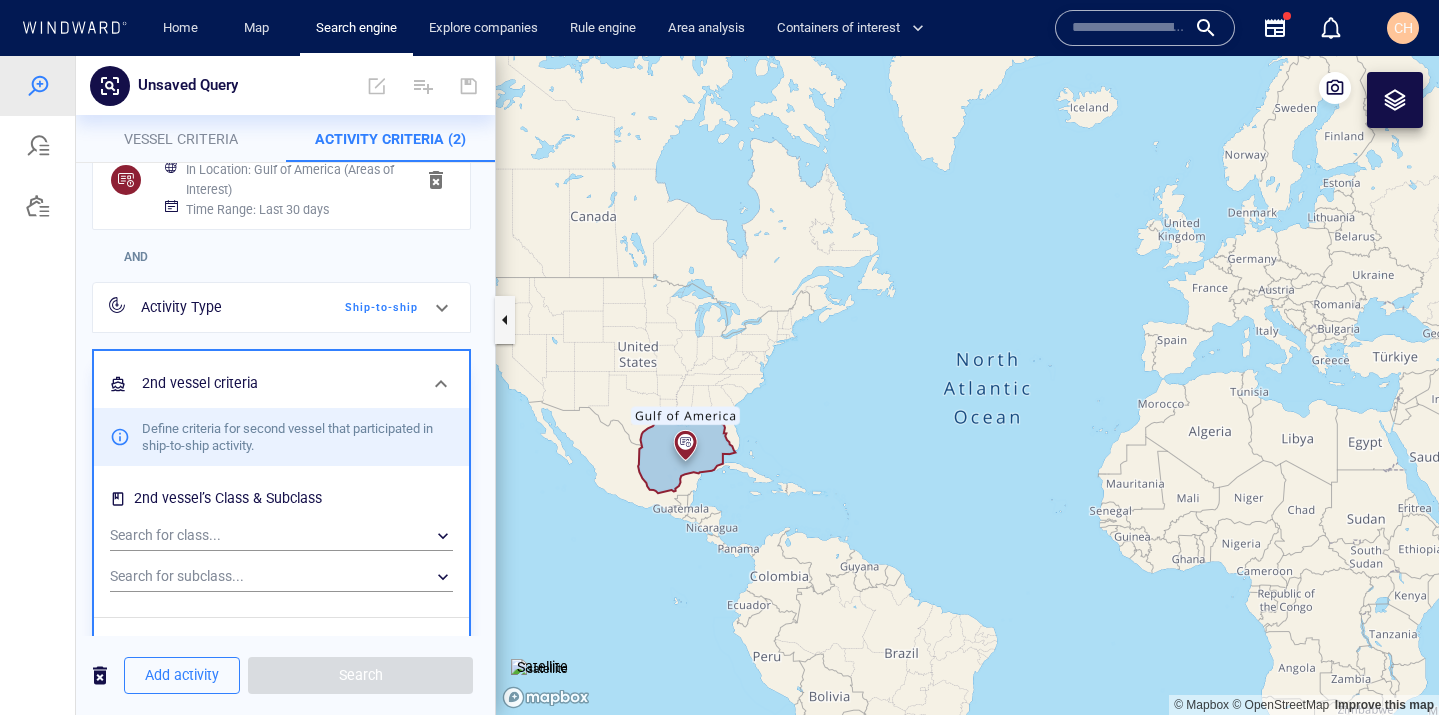 scroll, scrollTop: 0, scrollLeft: 0, axis: both 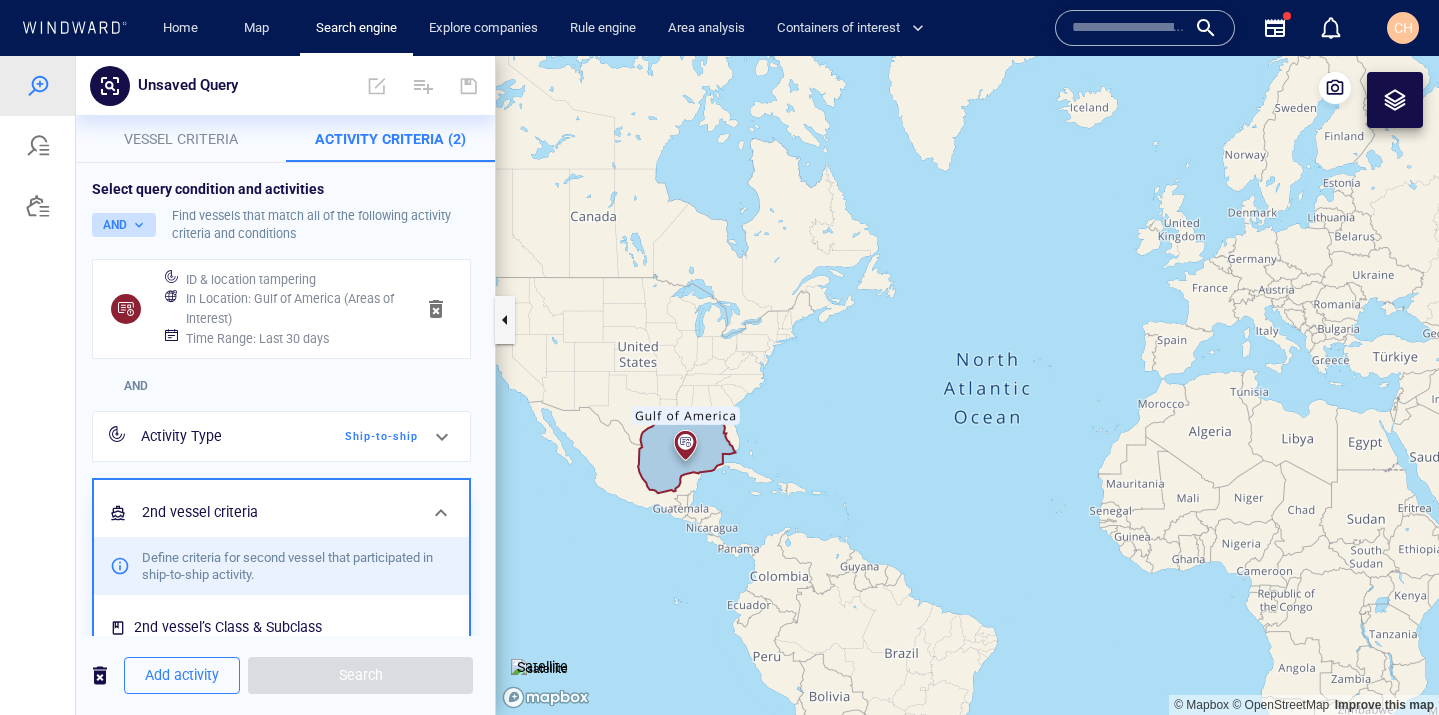 click on "AND" at bounding box center [124, 225] 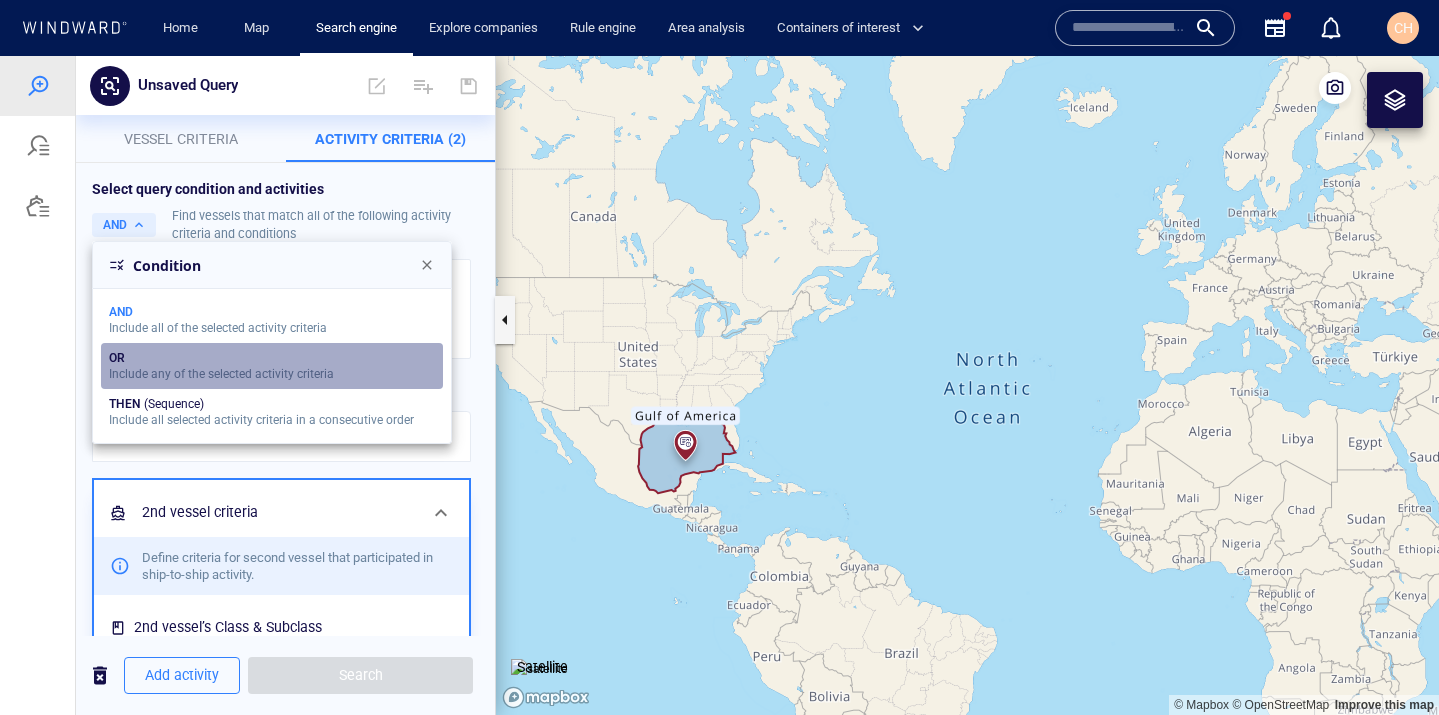 click on "Include any of the selected activity criteria" at bounding box center [221, 374] 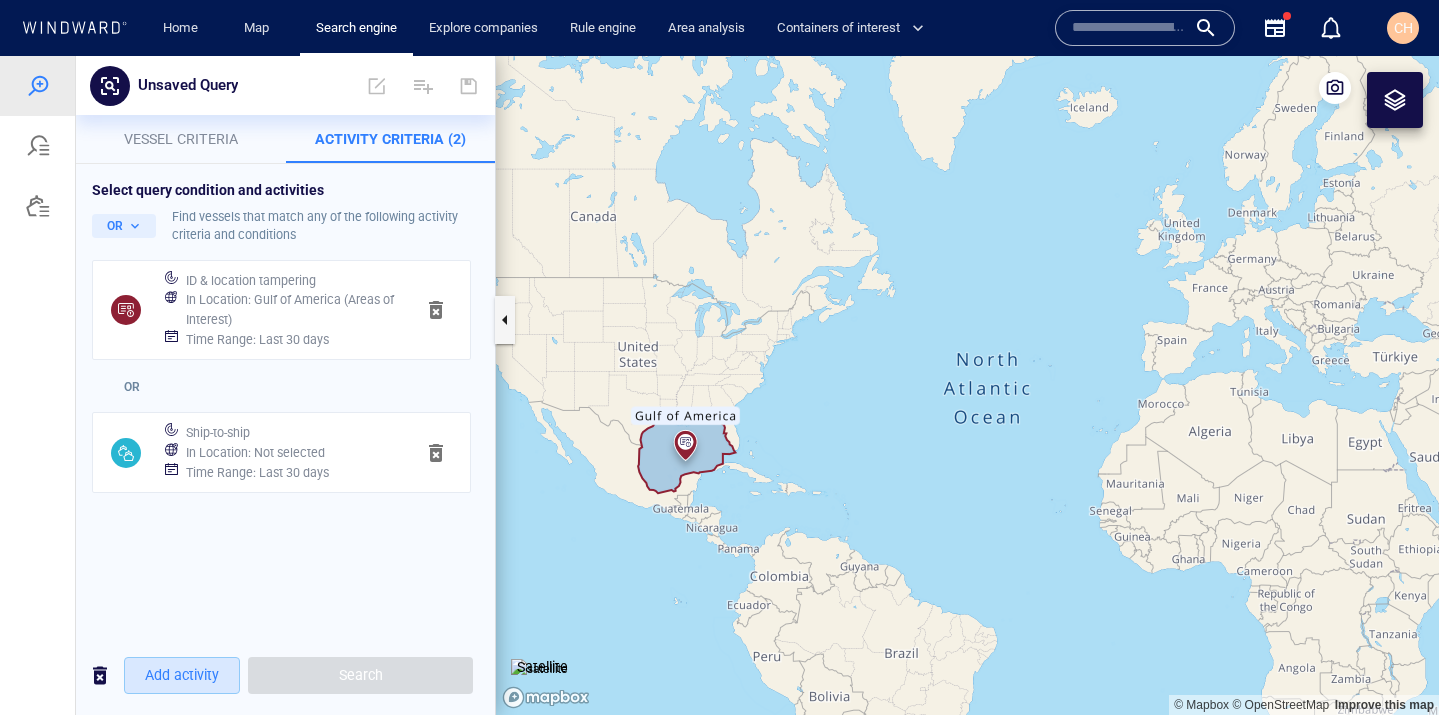 click on "Add activity" at bounding box center [182, 675] 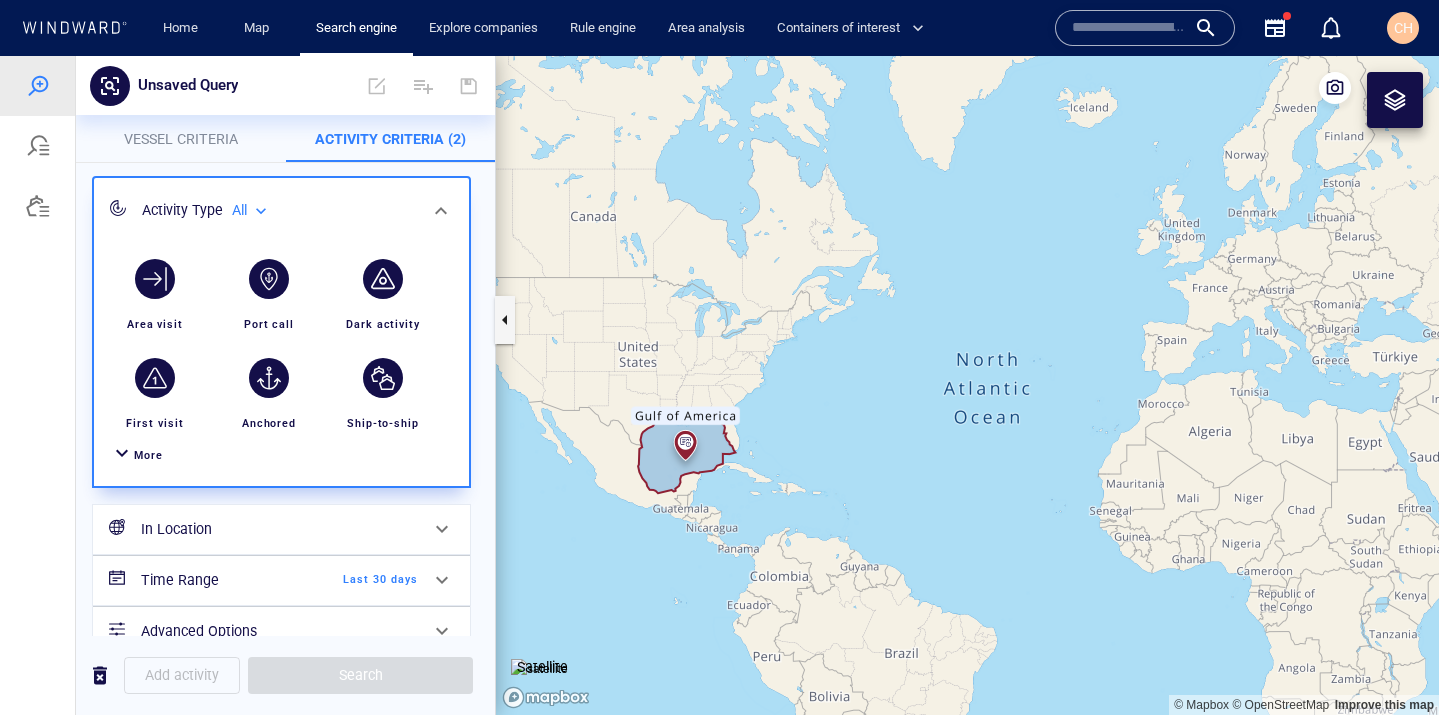 scroll, scrollTop: 404, scrollLeft: 0, axis: vertical 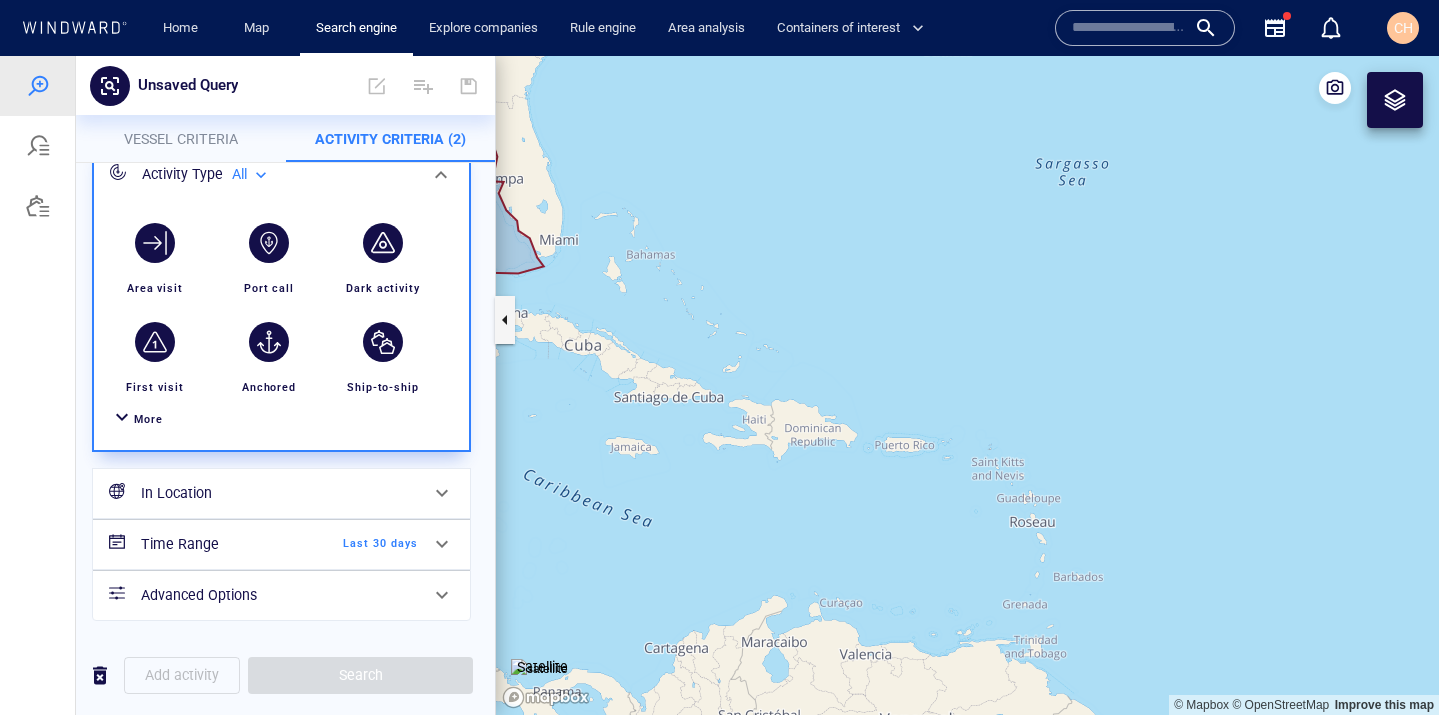 drag, startPoint x: 934, startPoint y: 476, endPoint x: 987, endPoint y: 460, distance: 55.362442 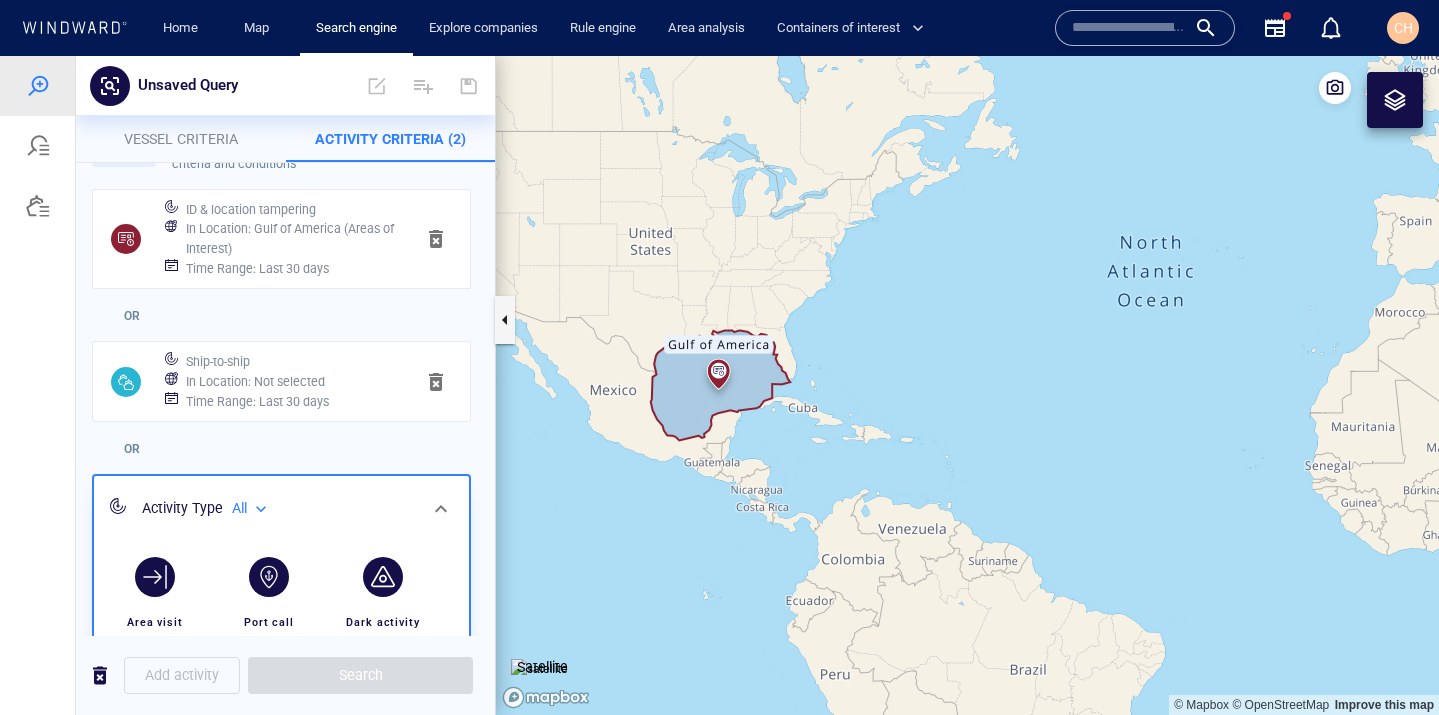 scroll, scrollTop: 0, scrollLeft: 0, axis: both 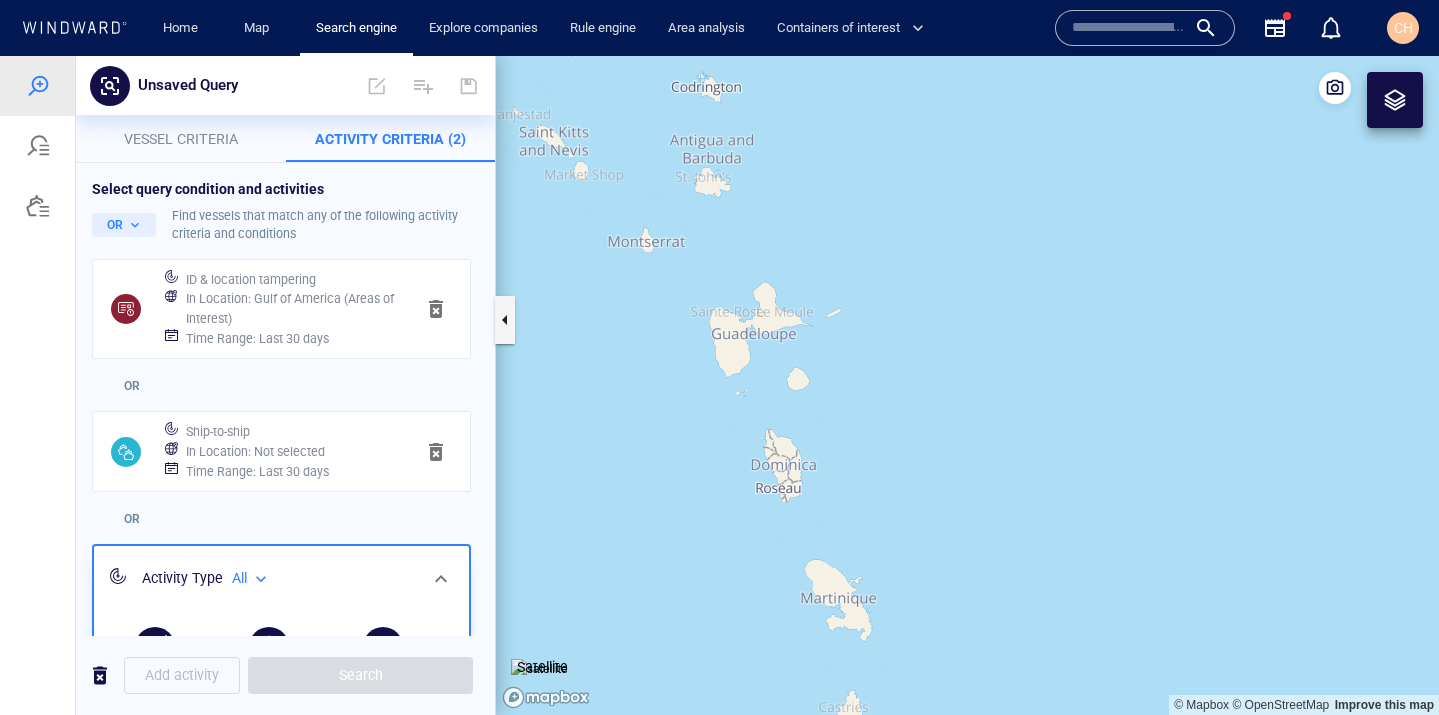 drag, startPoint x: 686, startPoint y: 232, endPoint x: 836, endPoint y: 352, distance: 192.09373 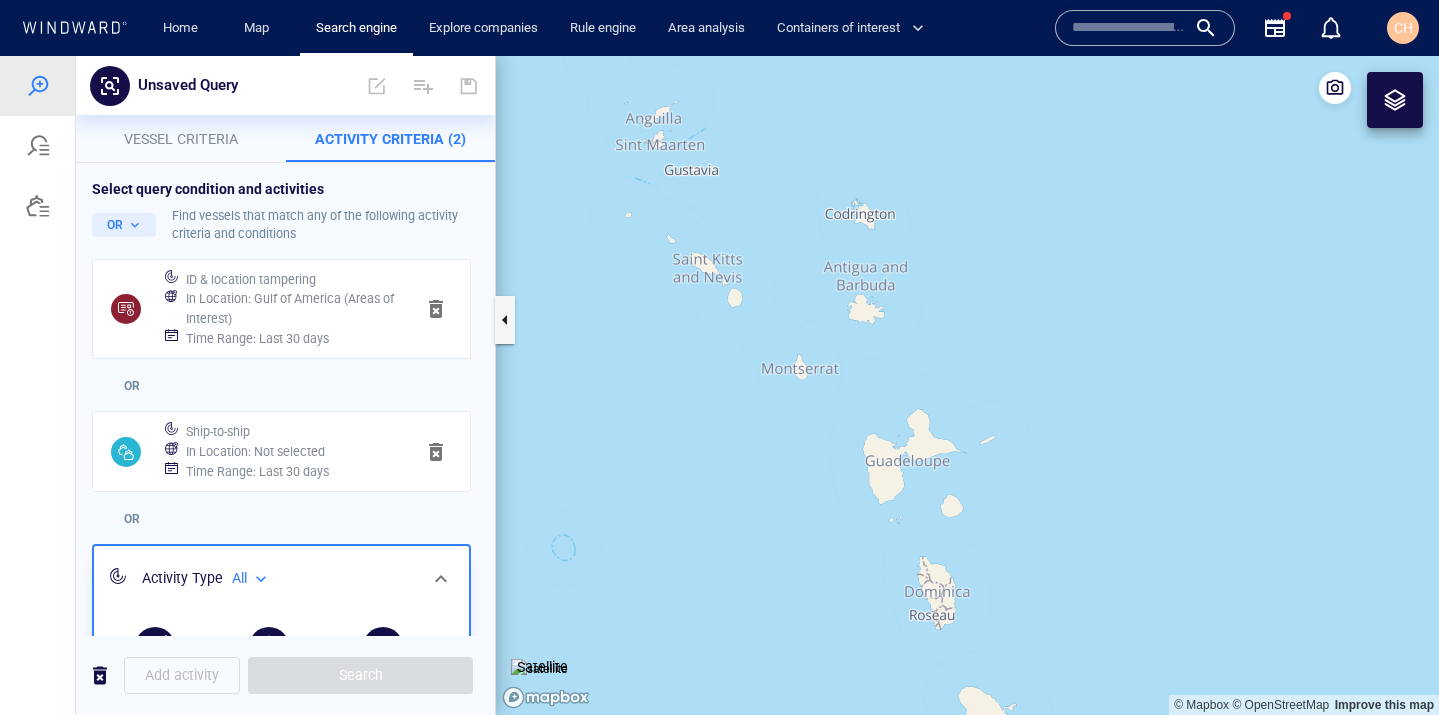 drag, startPoint x: 644, startPoint y: 207, endPoint x: 898, endPoint y: 348, distance: 290.51163 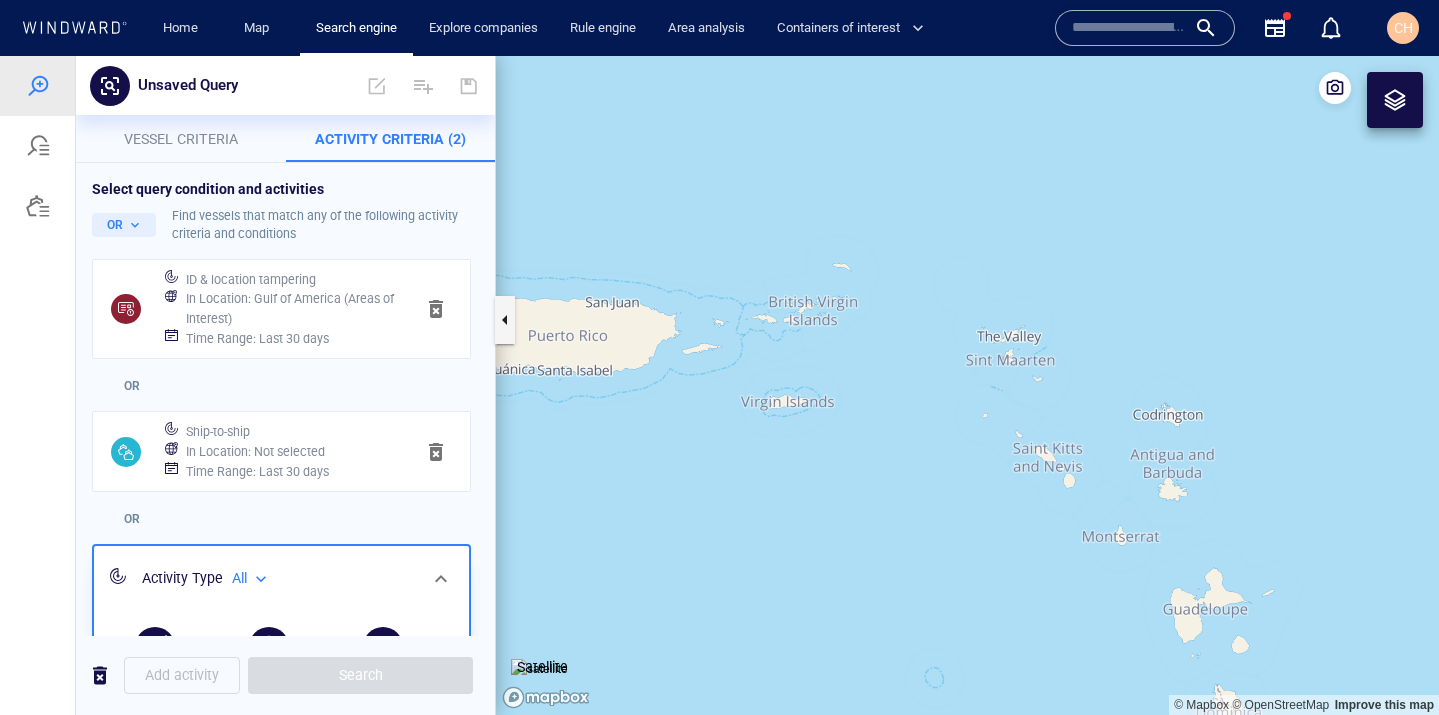 drag, startPoint x: 687, startPoint y: 452, endPoint x: 901, endPoint y: 474, distance: 215.12787 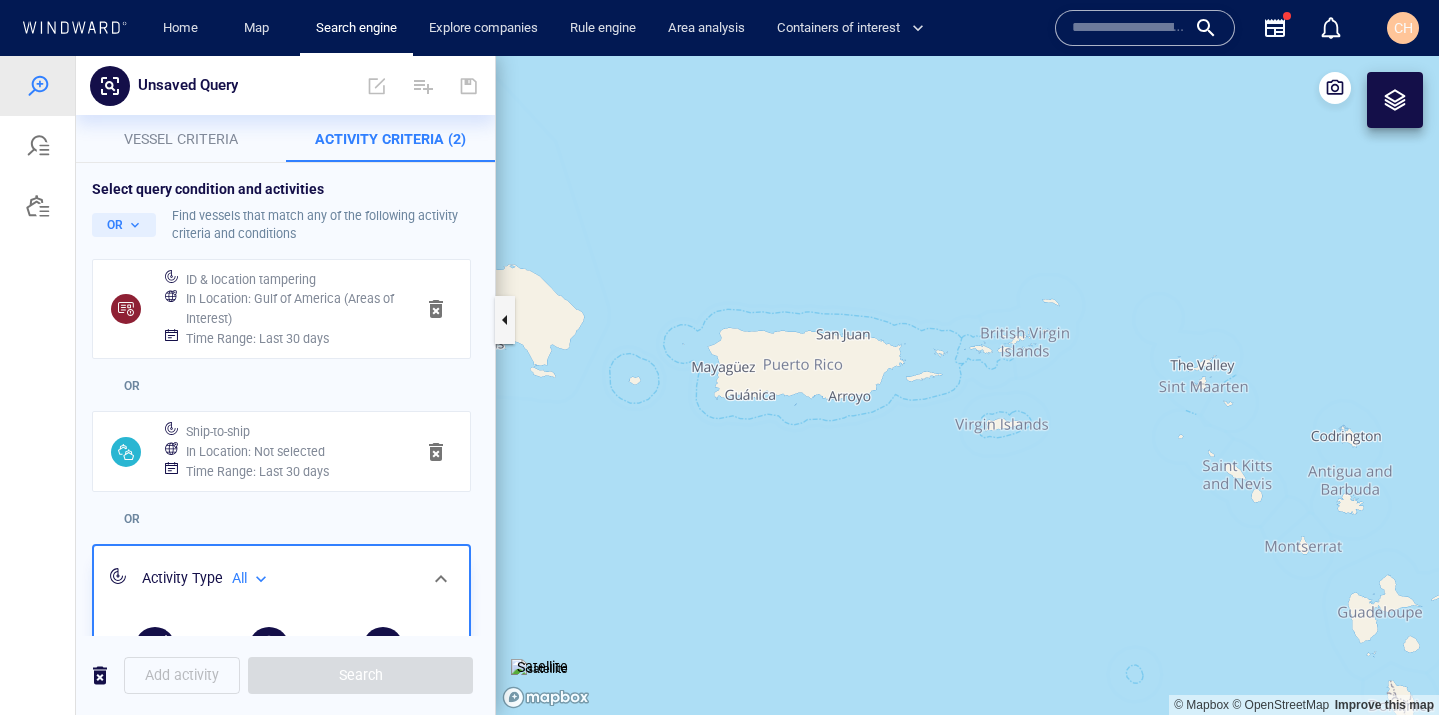click on "Vessel criteria" at bounding box center (181, 139) 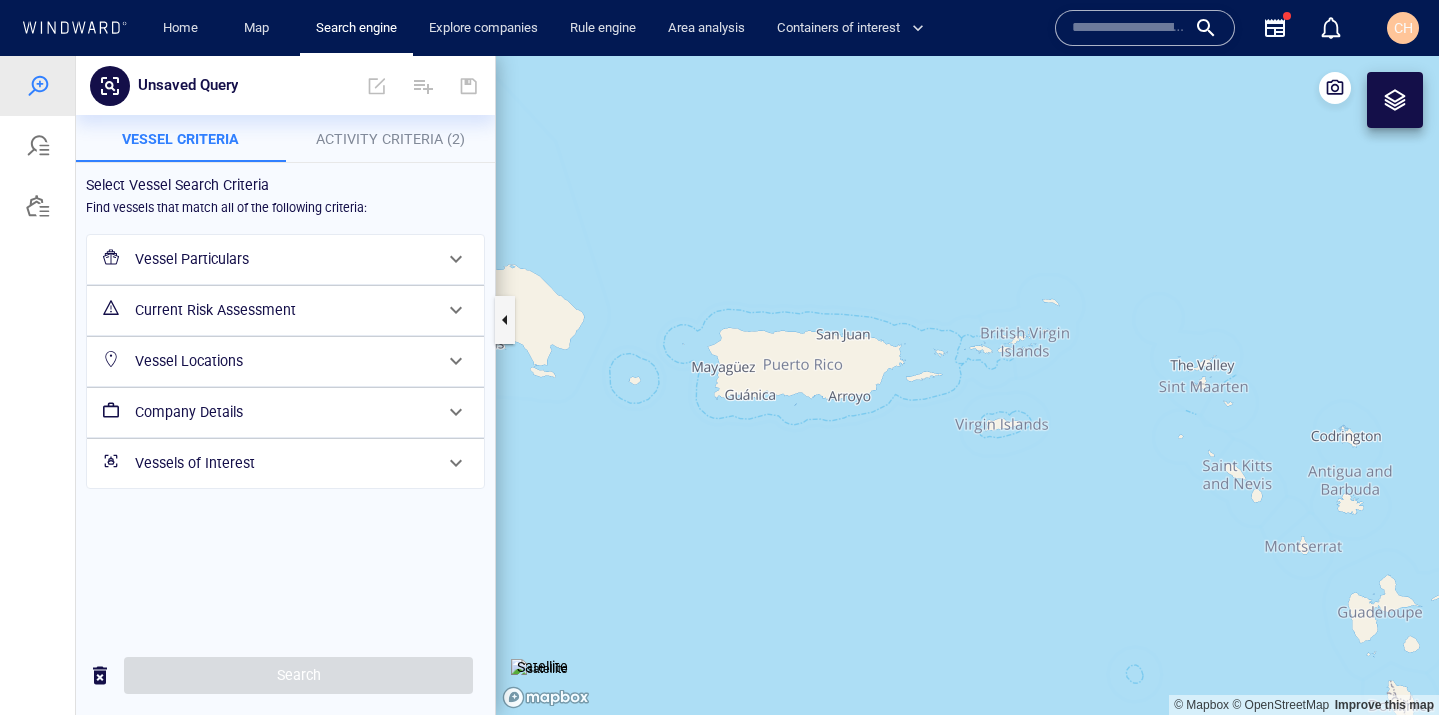 click at bounding box center [1395, 100] 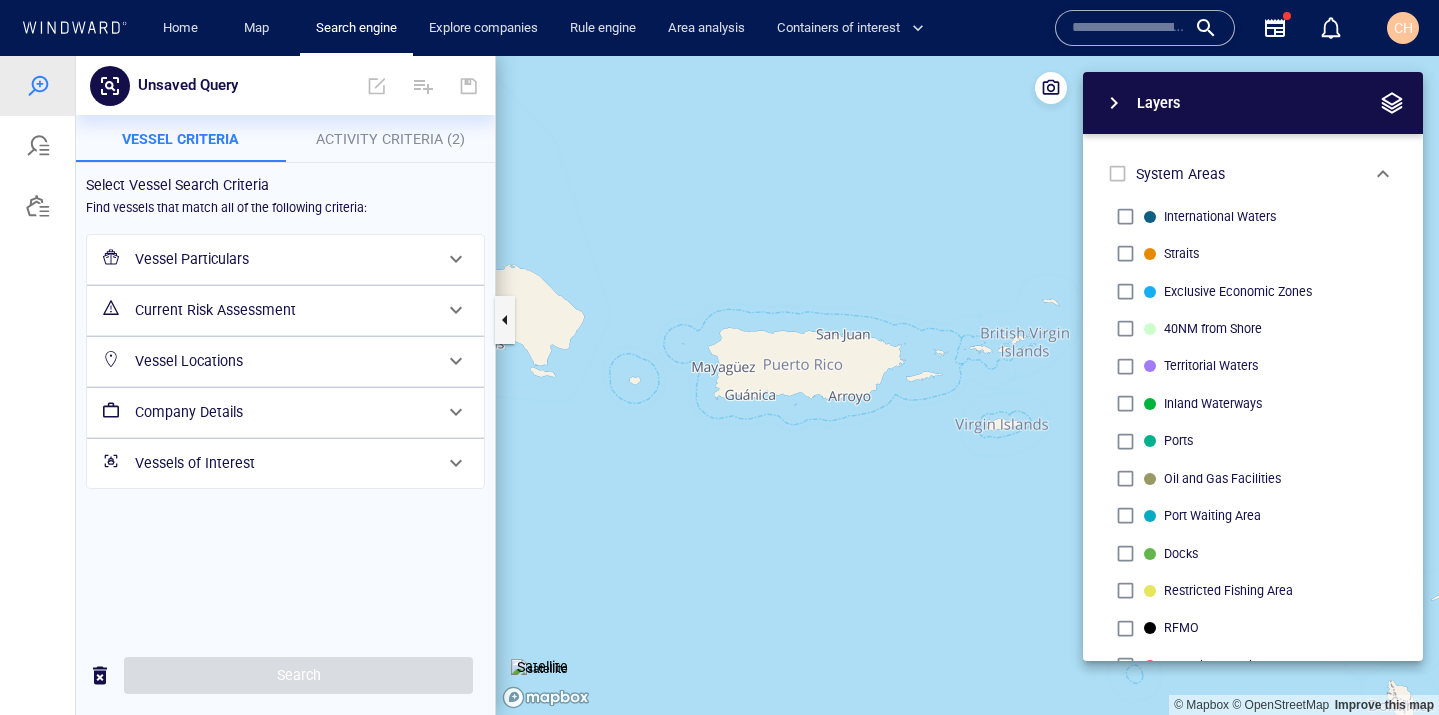 click on "Vessel Particulars" at bounding box center (283, 259) 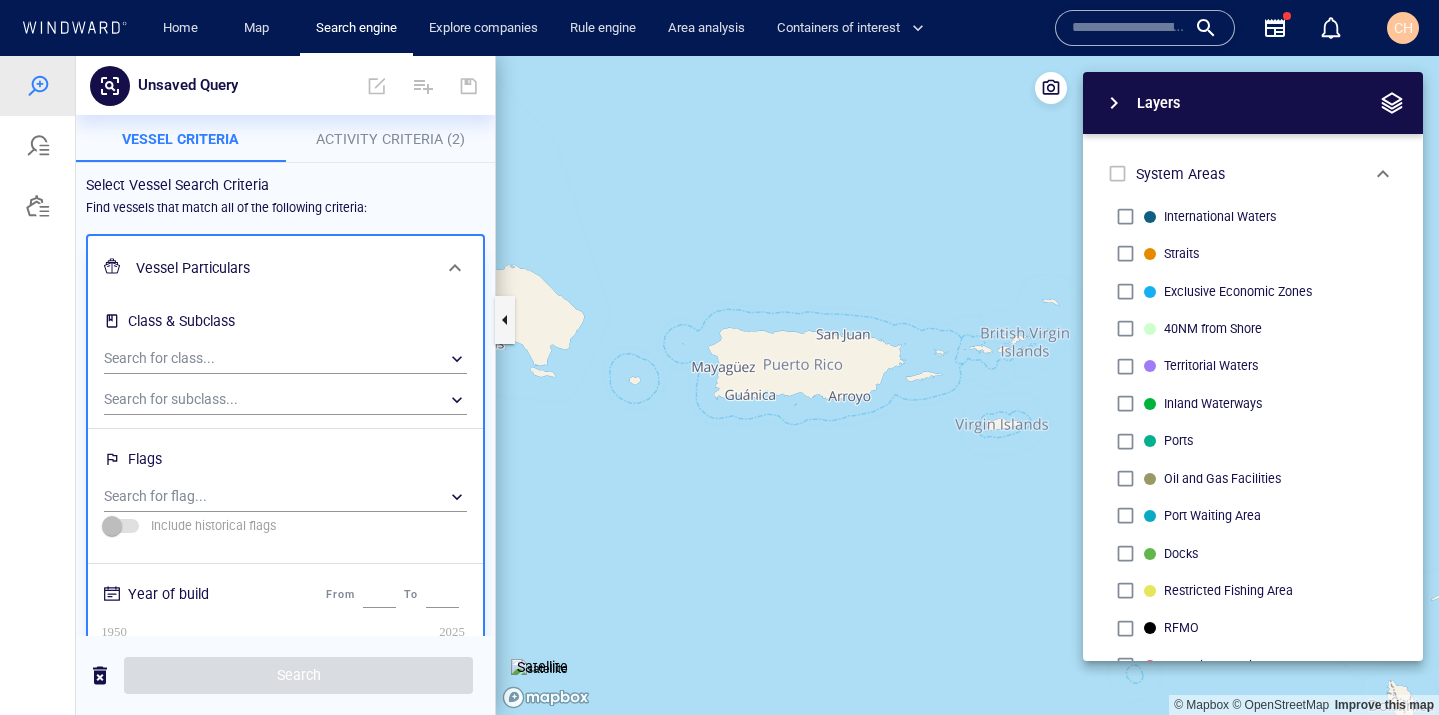 click on "Select Vessel Search Criteria Find vessels that match all of the following criteria: Vessel Particulars Class & Subclass Search for class... ​ Search for subclass... ​ Flags Search for flag... ​ Include historical flags Year of build From **** To **** 1950 1950 2025 2025 Length From * To *** 0 m 0 m 500 m 500 m Deadweight From * To ****** 0 ton 0 ton 400,000 ton 400,000 ton Max draught From * To ** 0 m 0 m 45 m 45 m Max breadth From * To *** 0 m 0 m 350 m 350 m Identifiers Include historical identifiers IMO Discrepancy Invalid MMSI Current Risk Assessment Vessel Locations Company Details Vessels of Interest" at bounding box center [285, 882] 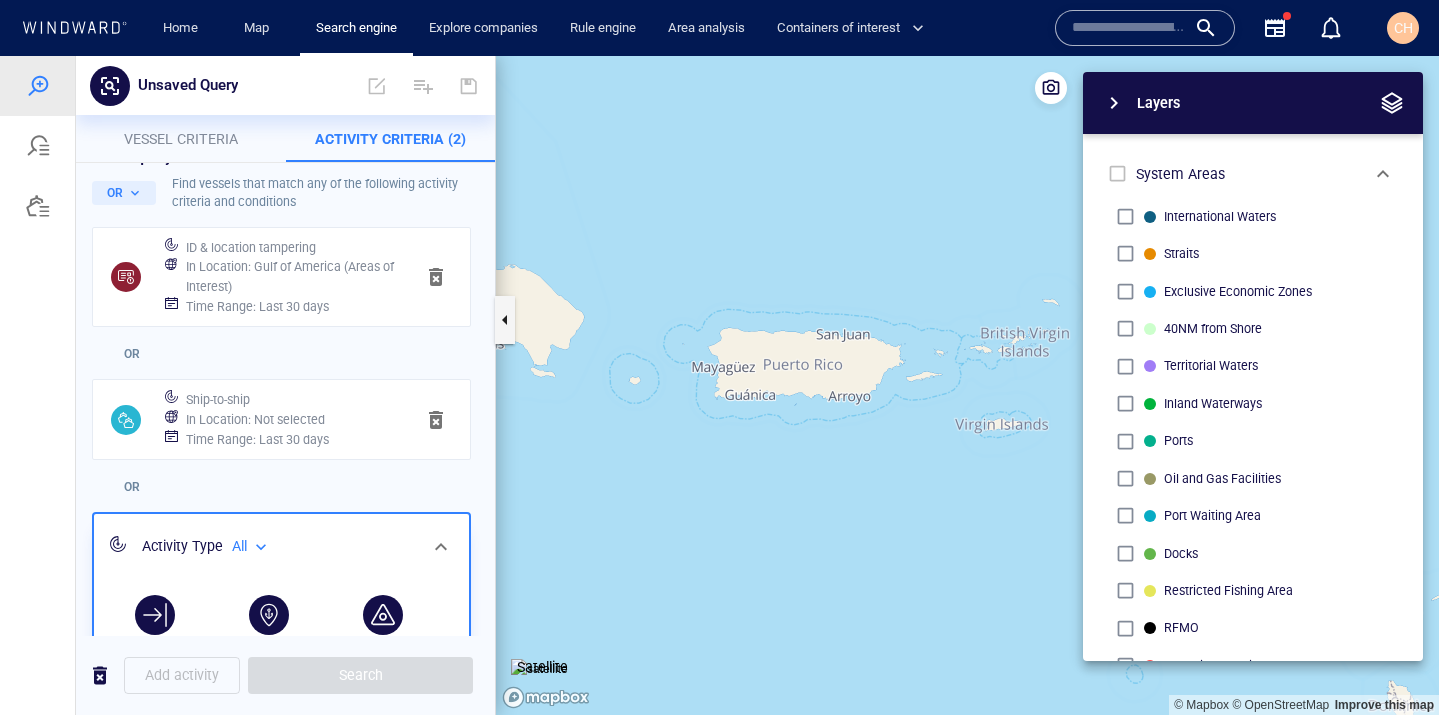 scroll, scrollTop: 0, scrollLeft: 0, axis: both 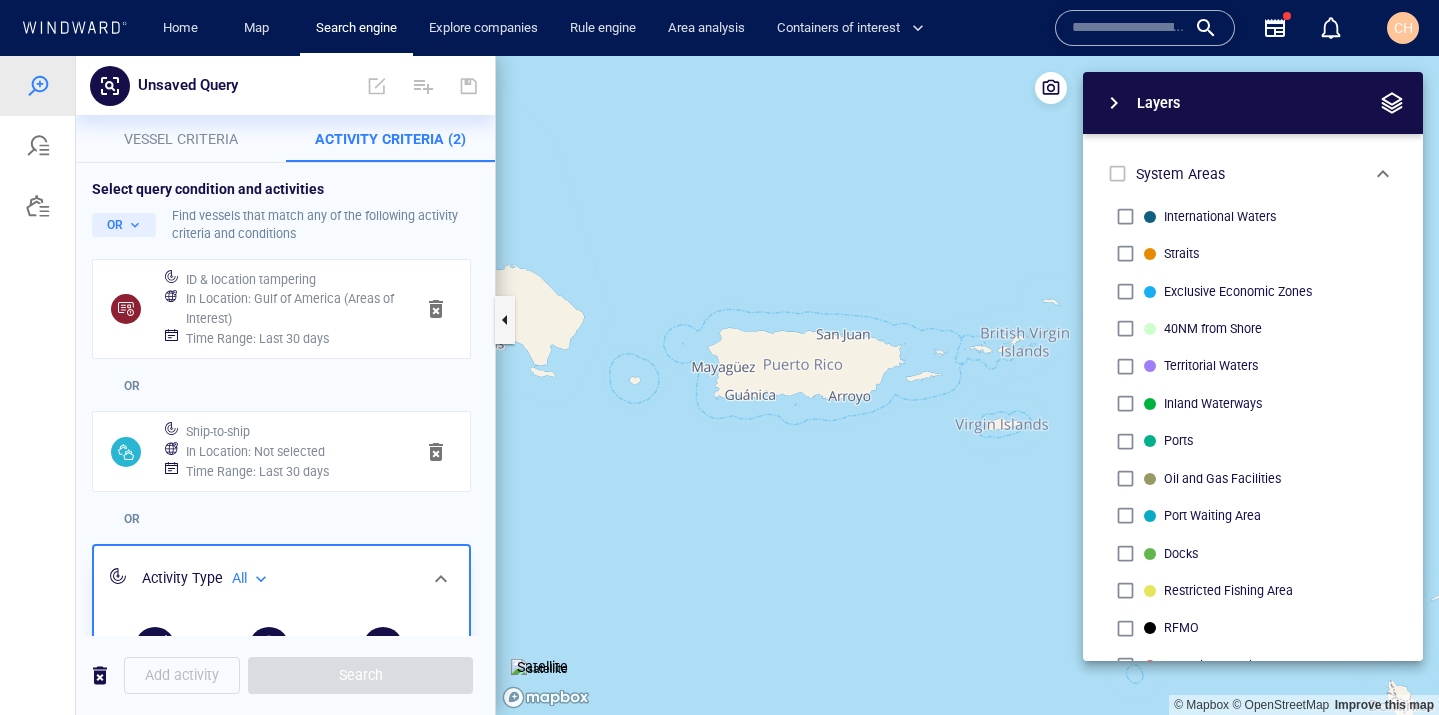 click on "Time Range :   Last 30 days" at bounding box center (292, 339) 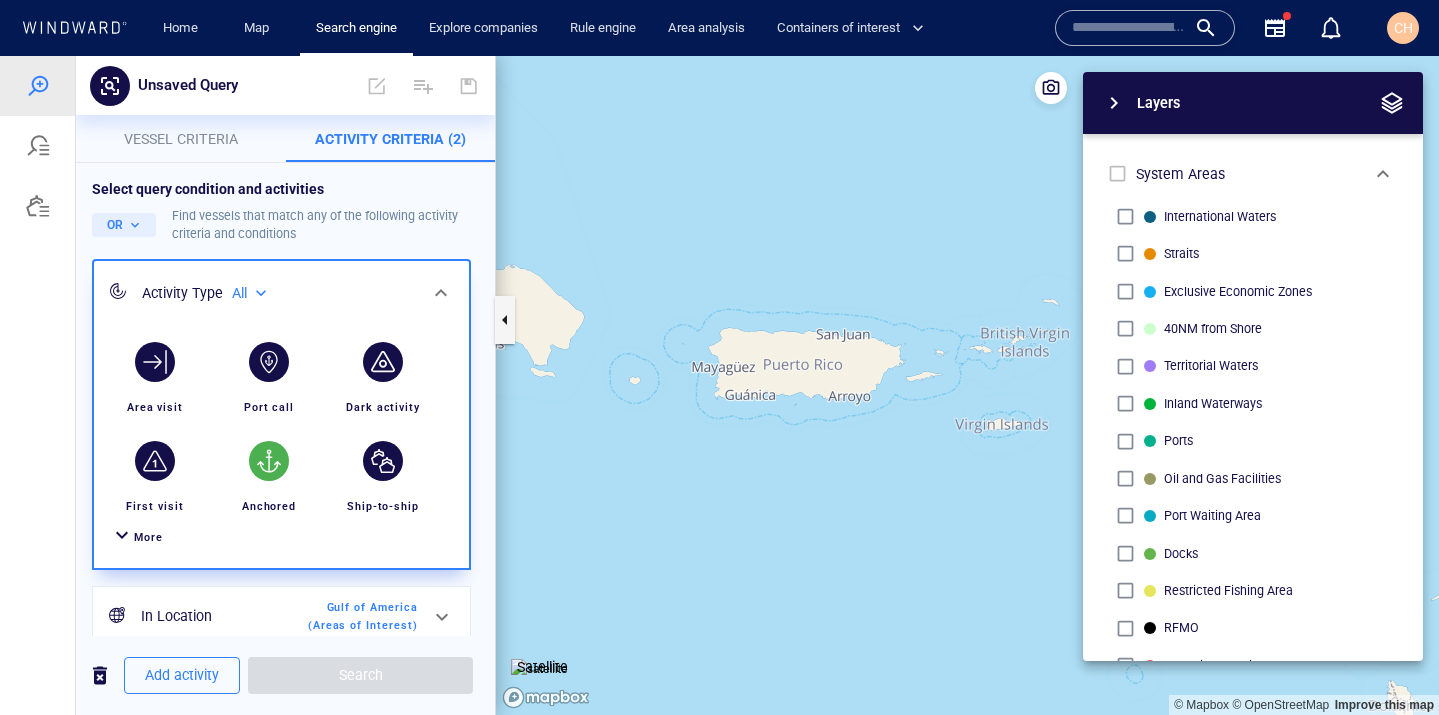scroll, scrollTop: 262, scrollLeft: 0, axis: vertical 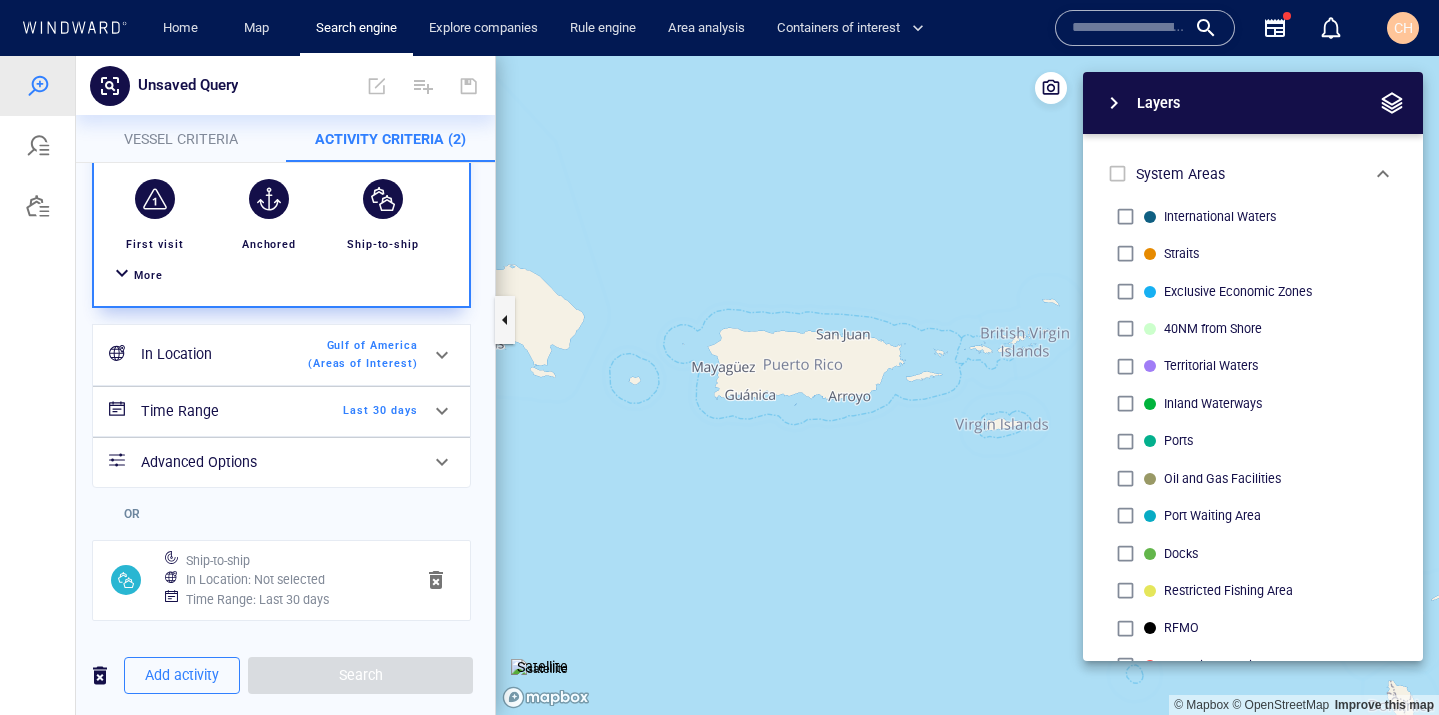 click on "Last 30 days" at bounding box center [360, 411] 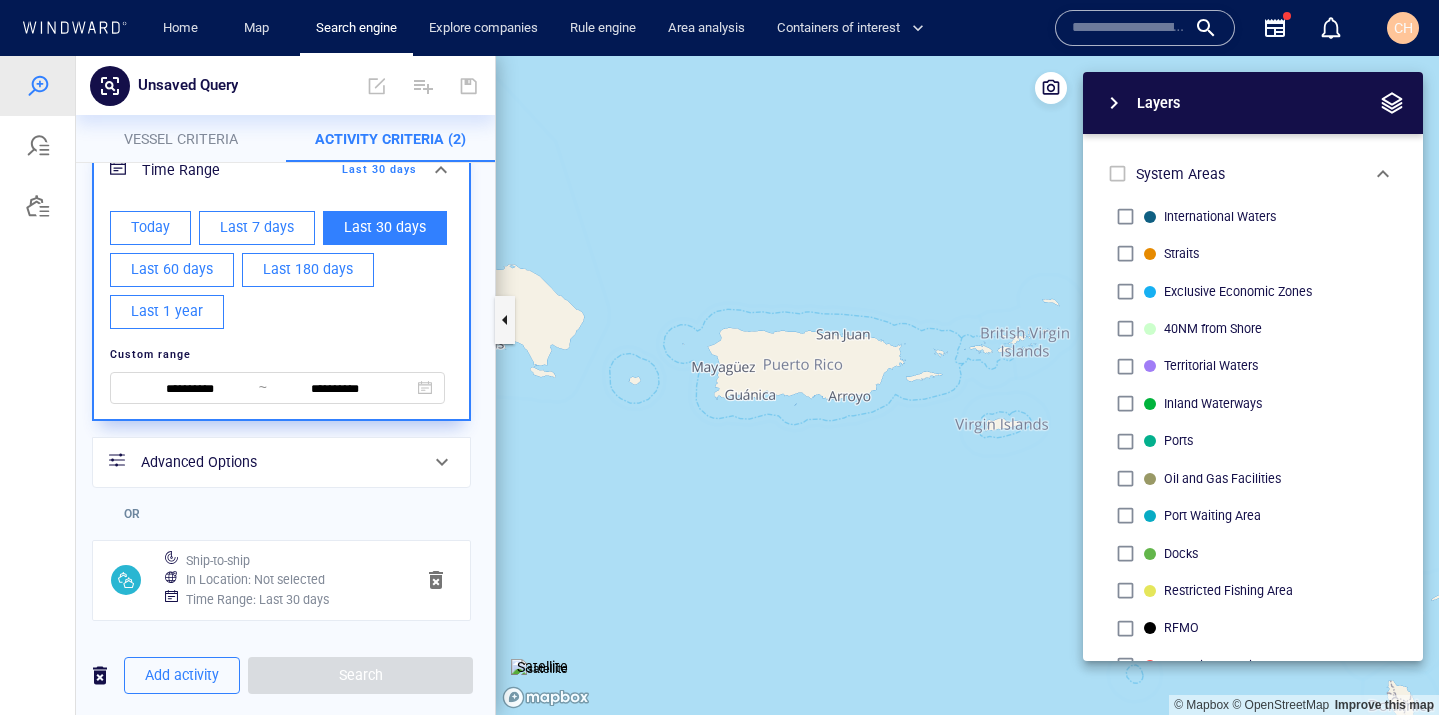 scroll, scrollTop: 218, scrollLeft: 0, axis: vertical 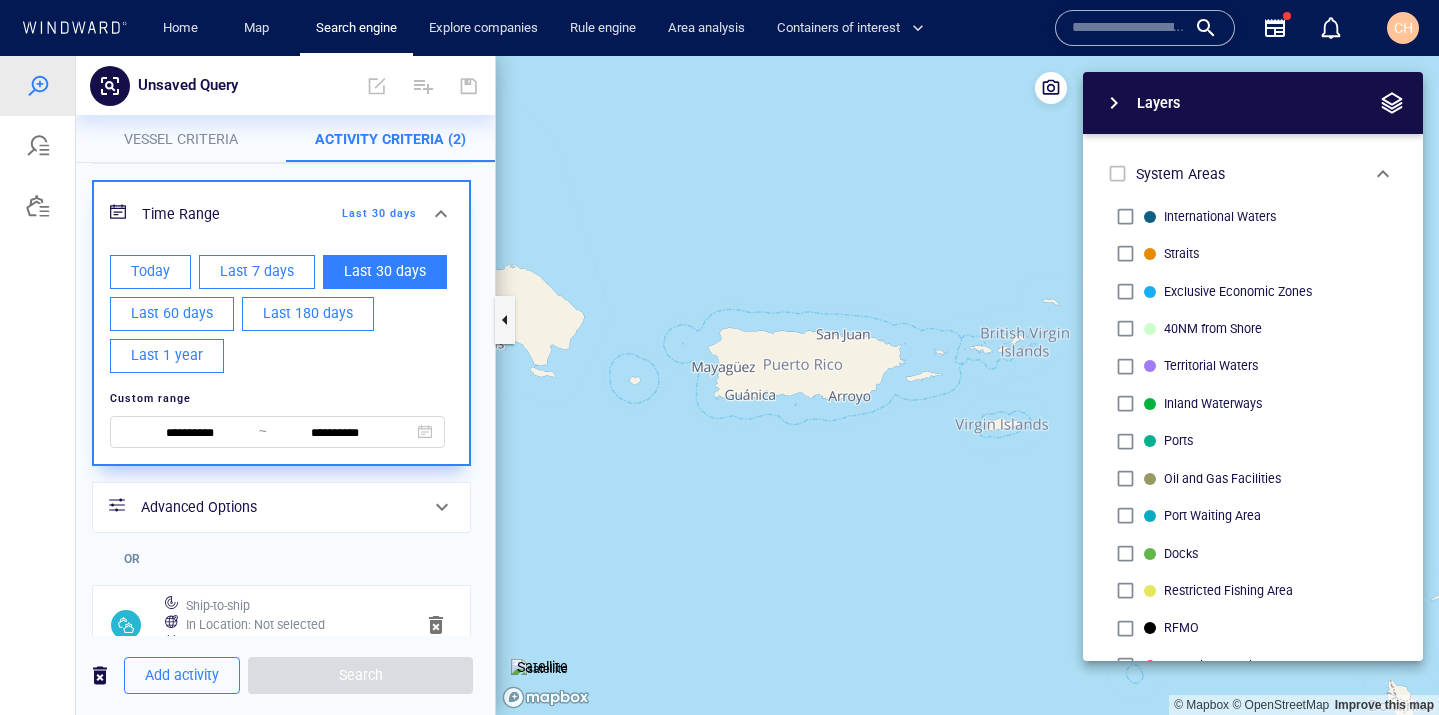 click on "Last 60 days" at bounding box center (172, 314) 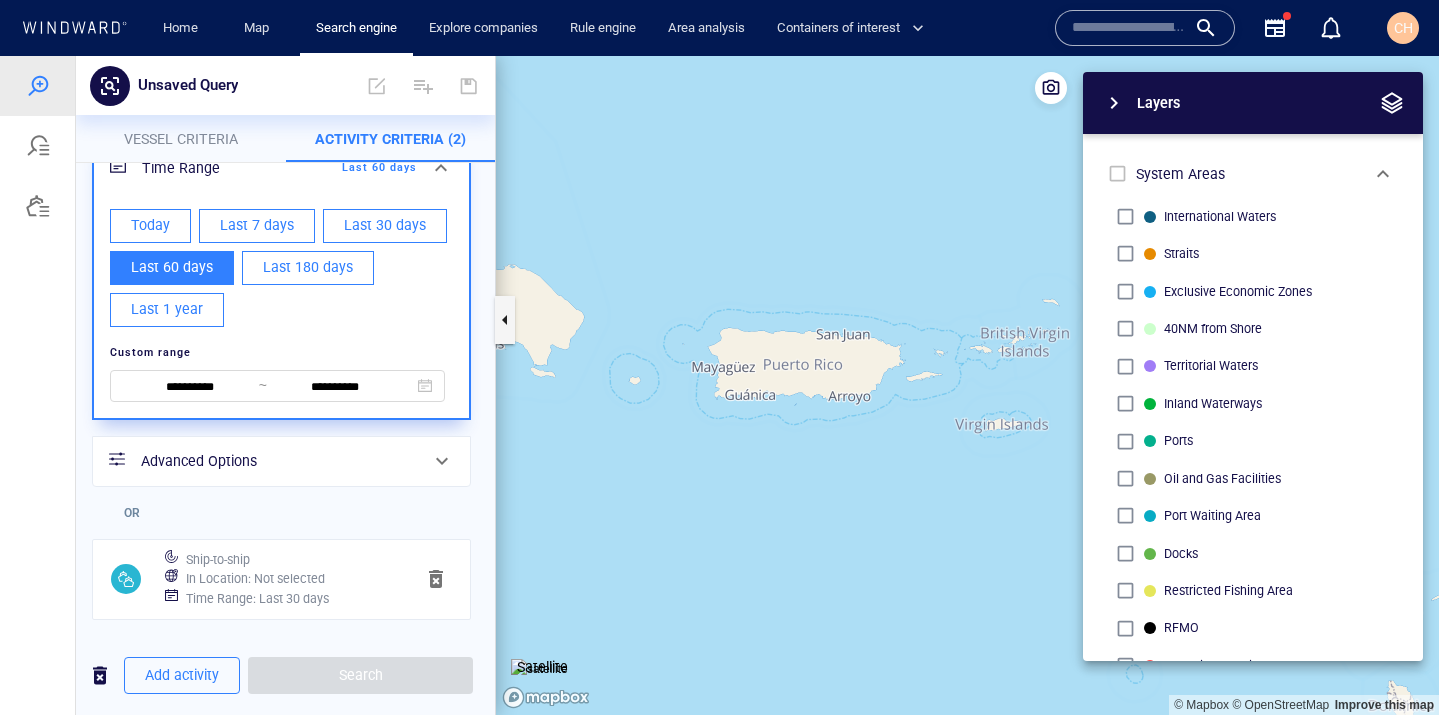 click on "Time Range :   Last 30 days" at bounding box center (257, 599) 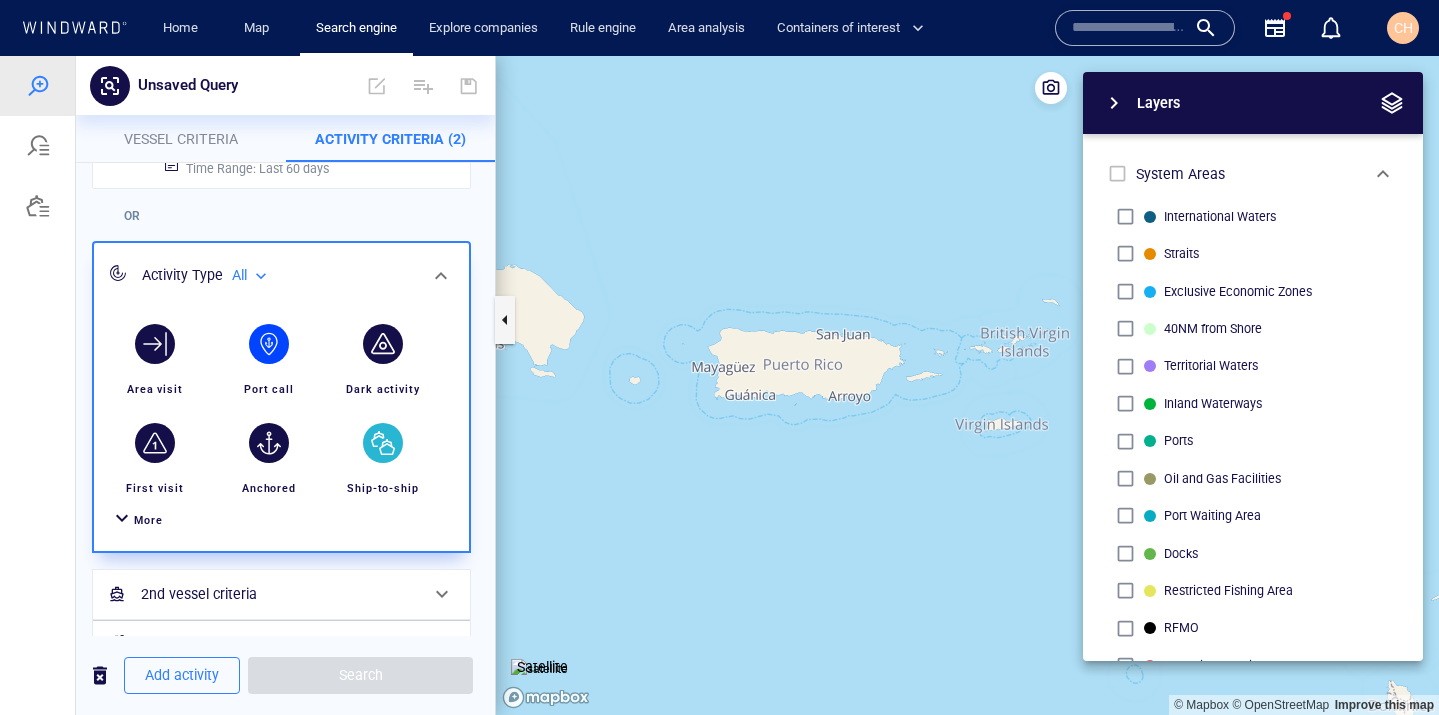scroll, scrollTop: 373, scrollLeft: 0, axis: vertical 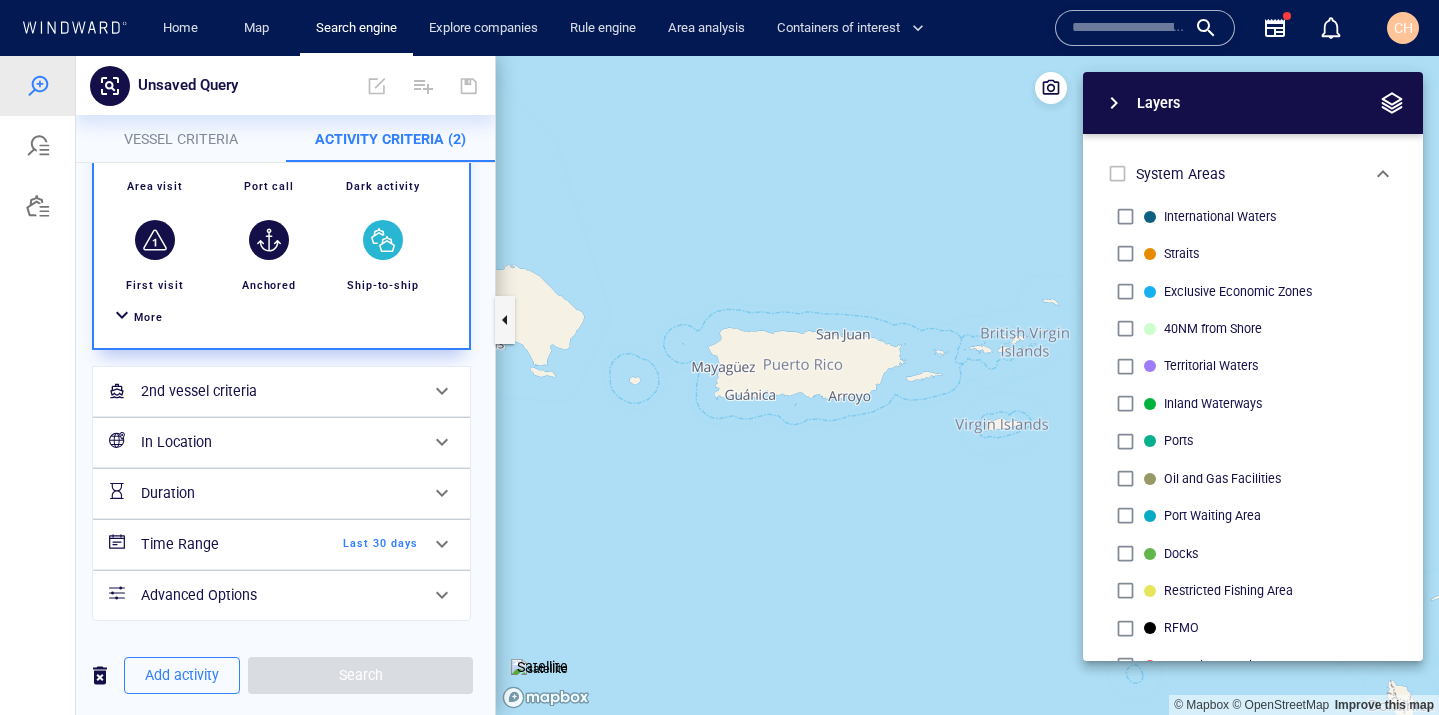 click on "More" at bounding box center (281, 317) 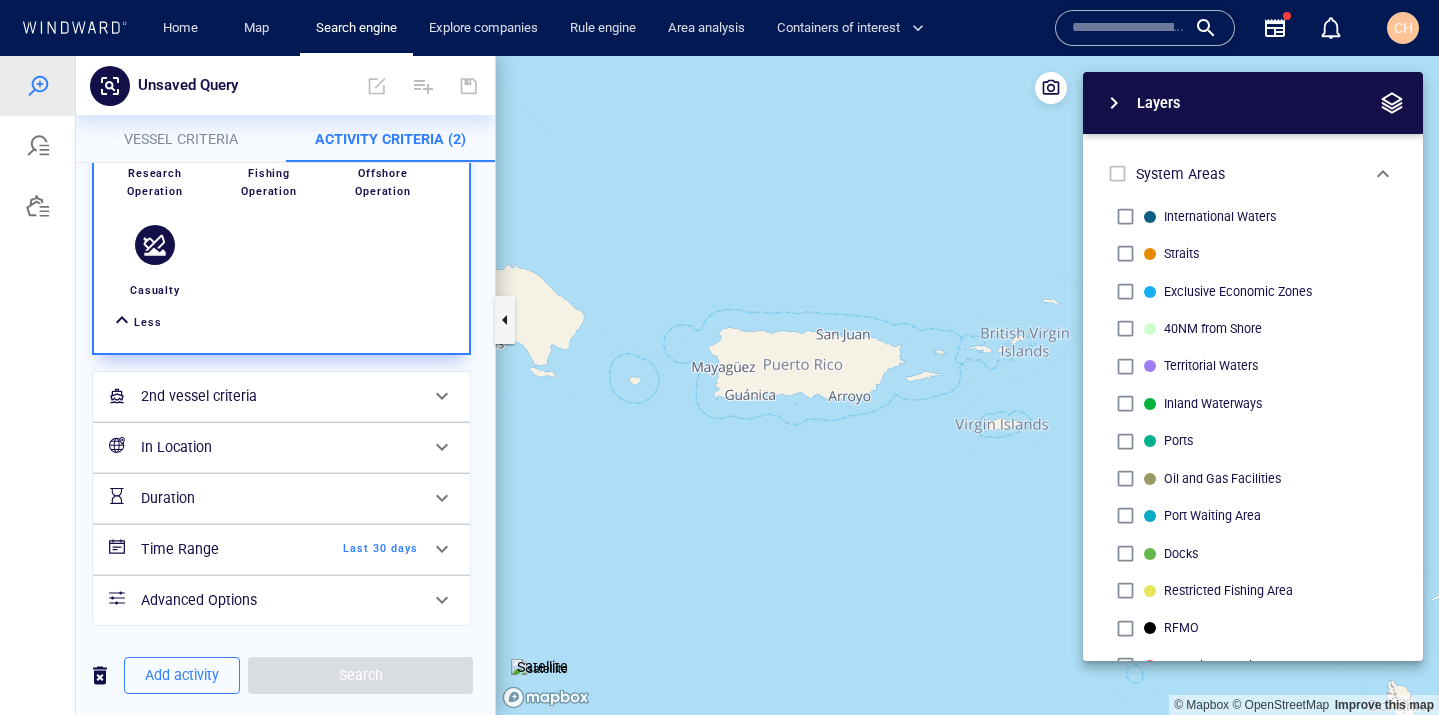 scroll, scrollTop: 938, scrollLeft: 0, axis: vertical 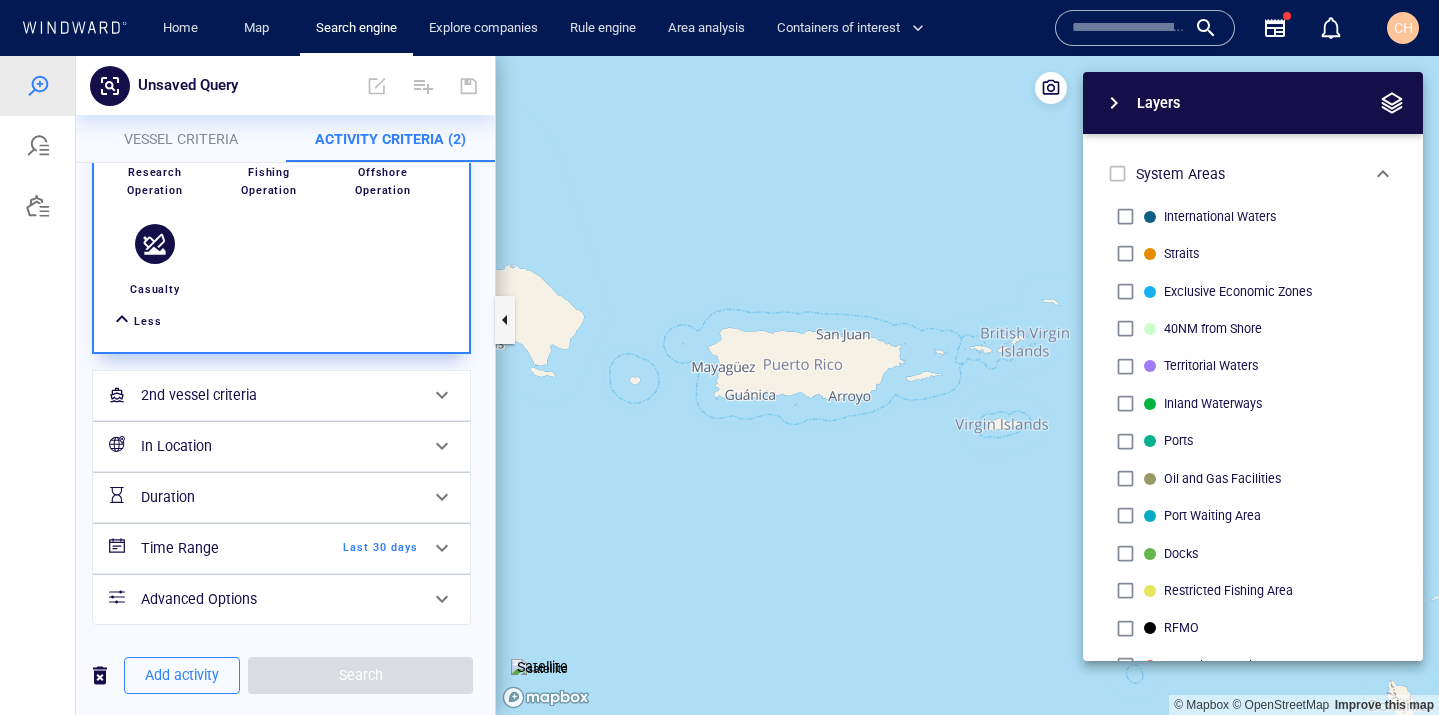 click on "Time Range" at bounding box center [222, 548] 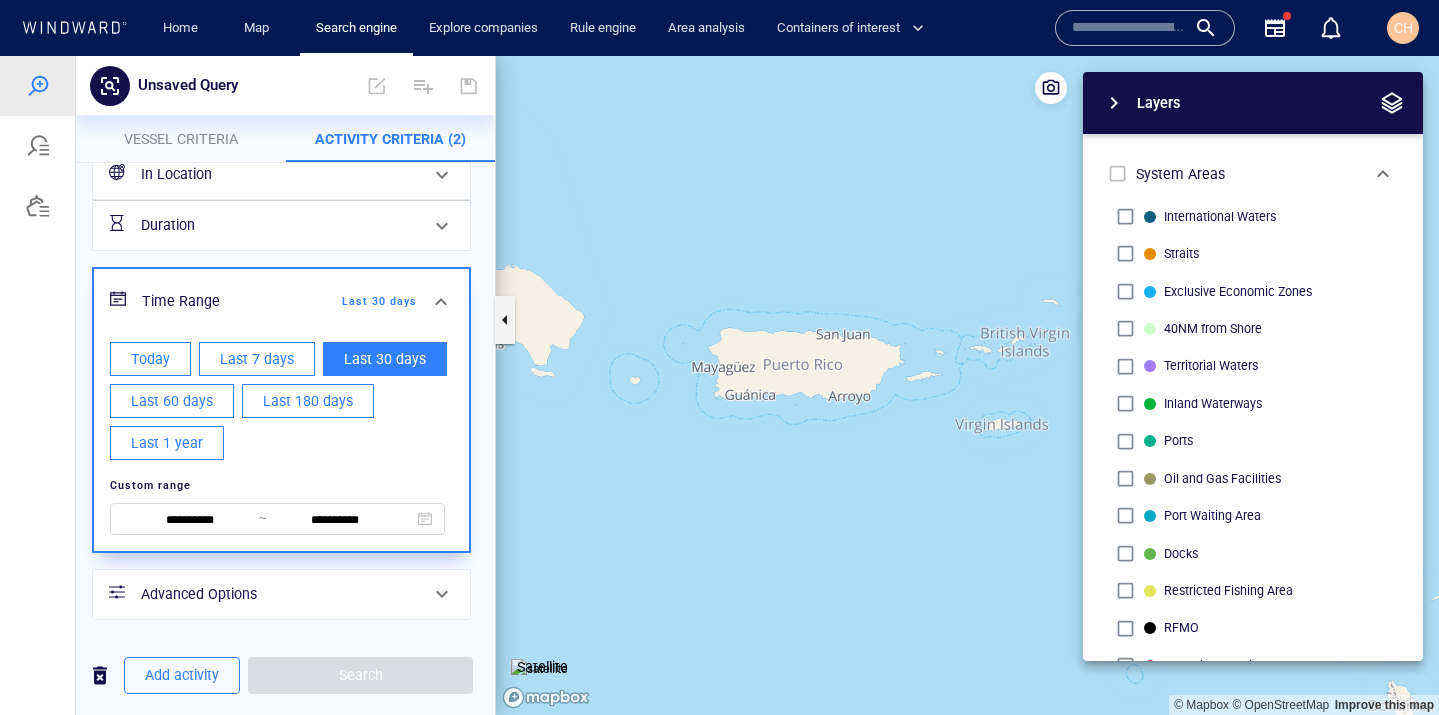 click on "Last 60 days" at bounding box center (172, 401) 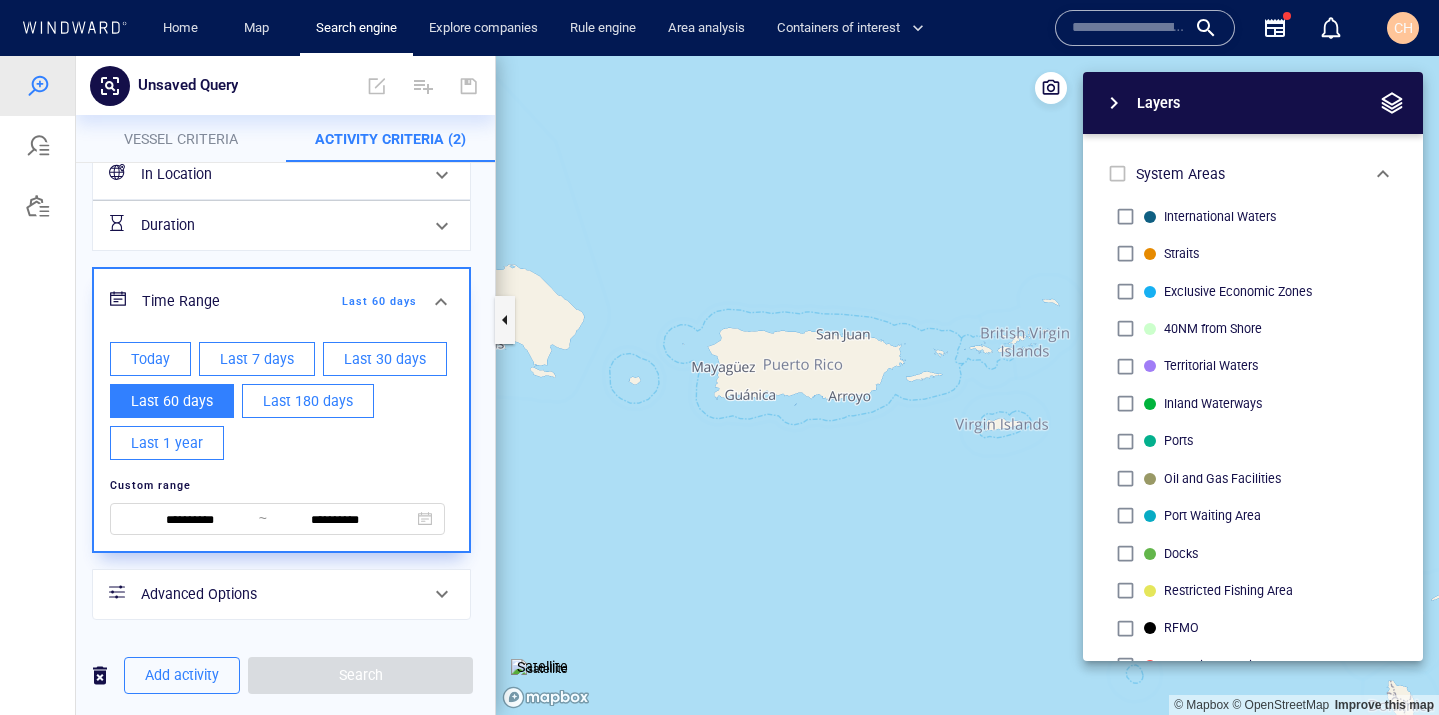 scroll, scrollTop: 227, scrollLeft: 0, axis: vertical 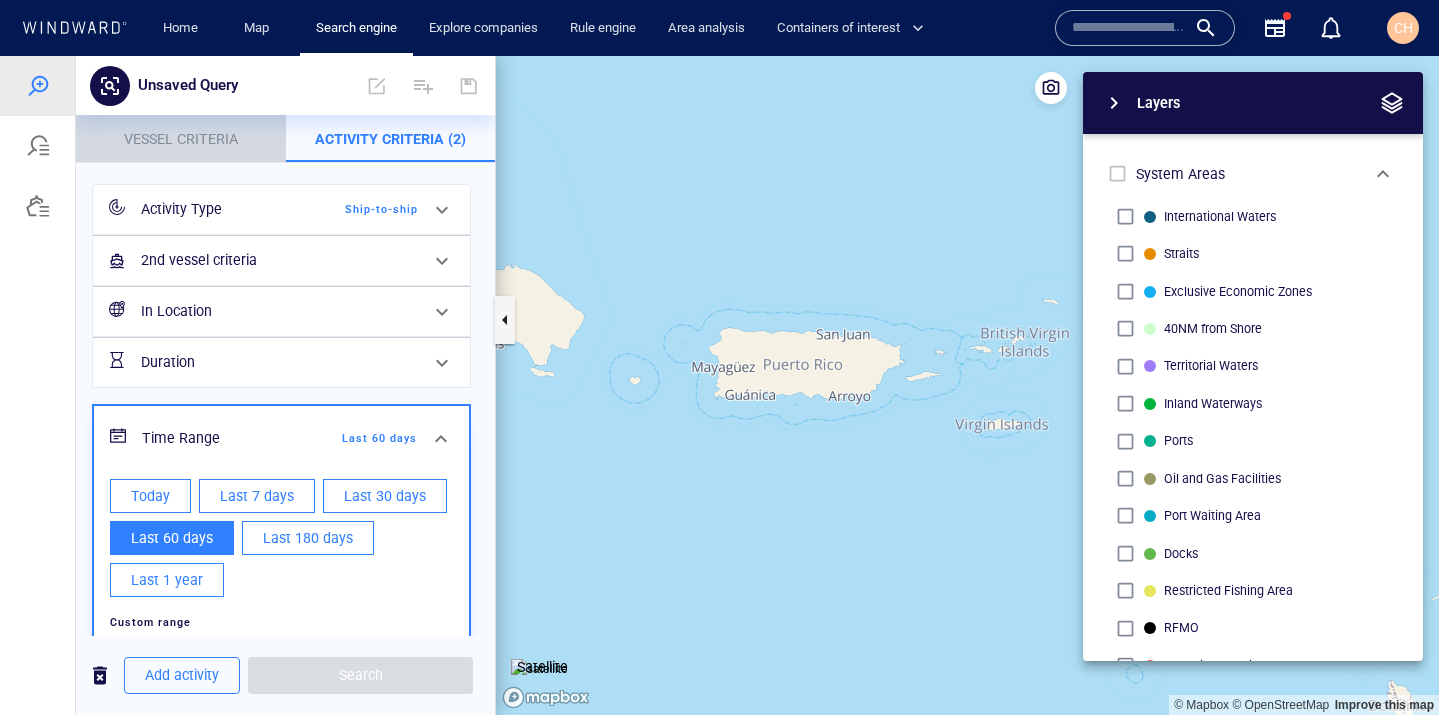 click on "Vessel criteria" at bounding box center [181, 139] 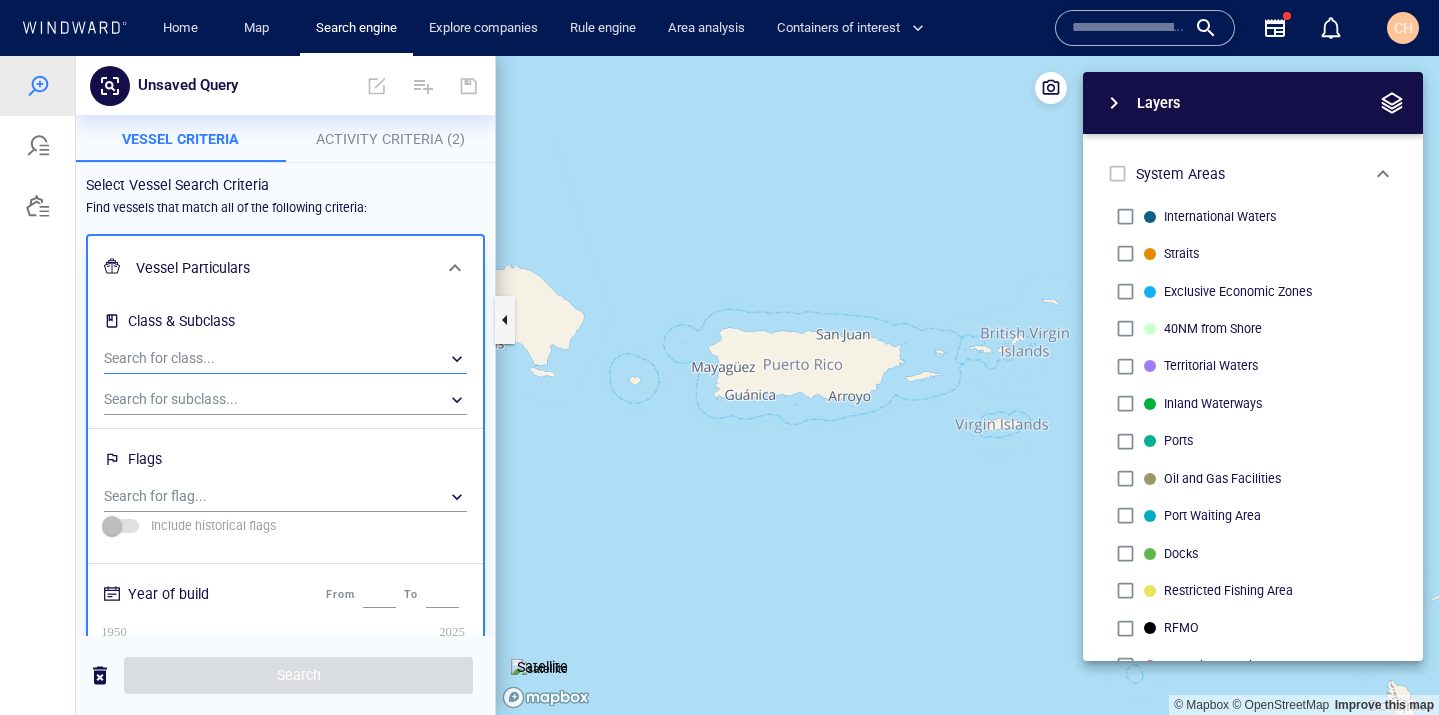 scroll, scrollTop: 17, scrollLeft: 0, axis: vertical 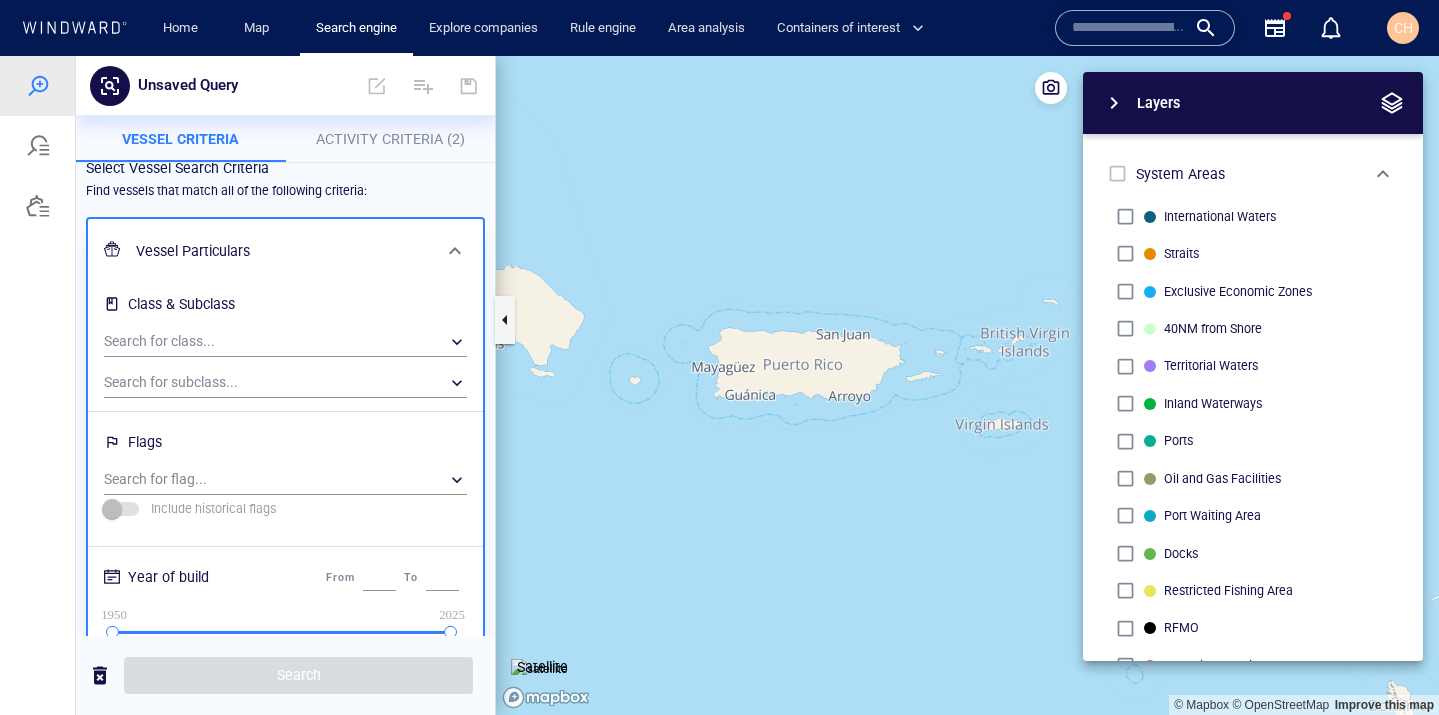 click on "Activity Criteria (2)" at bounding box center [390, 139] 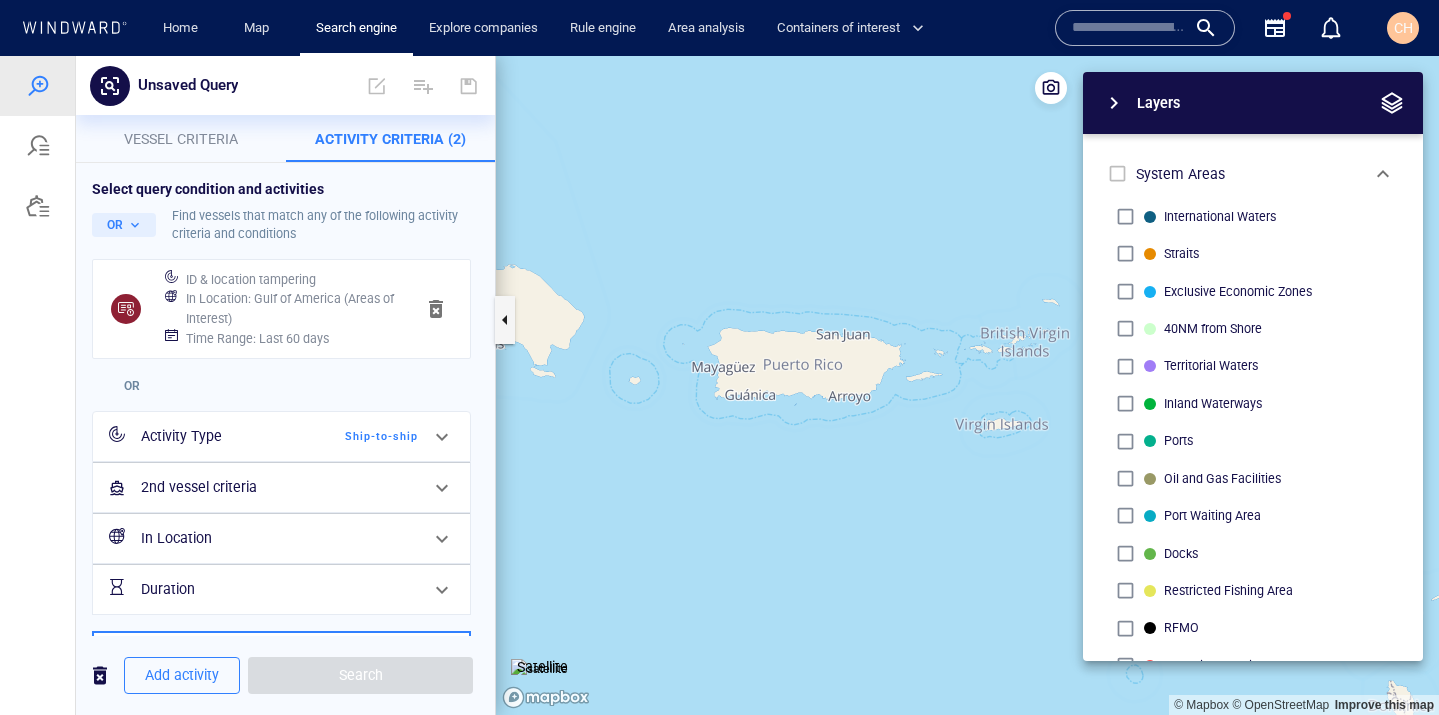 scroll, scrollTop: 364, scrollLeft: 0, axis: vertical 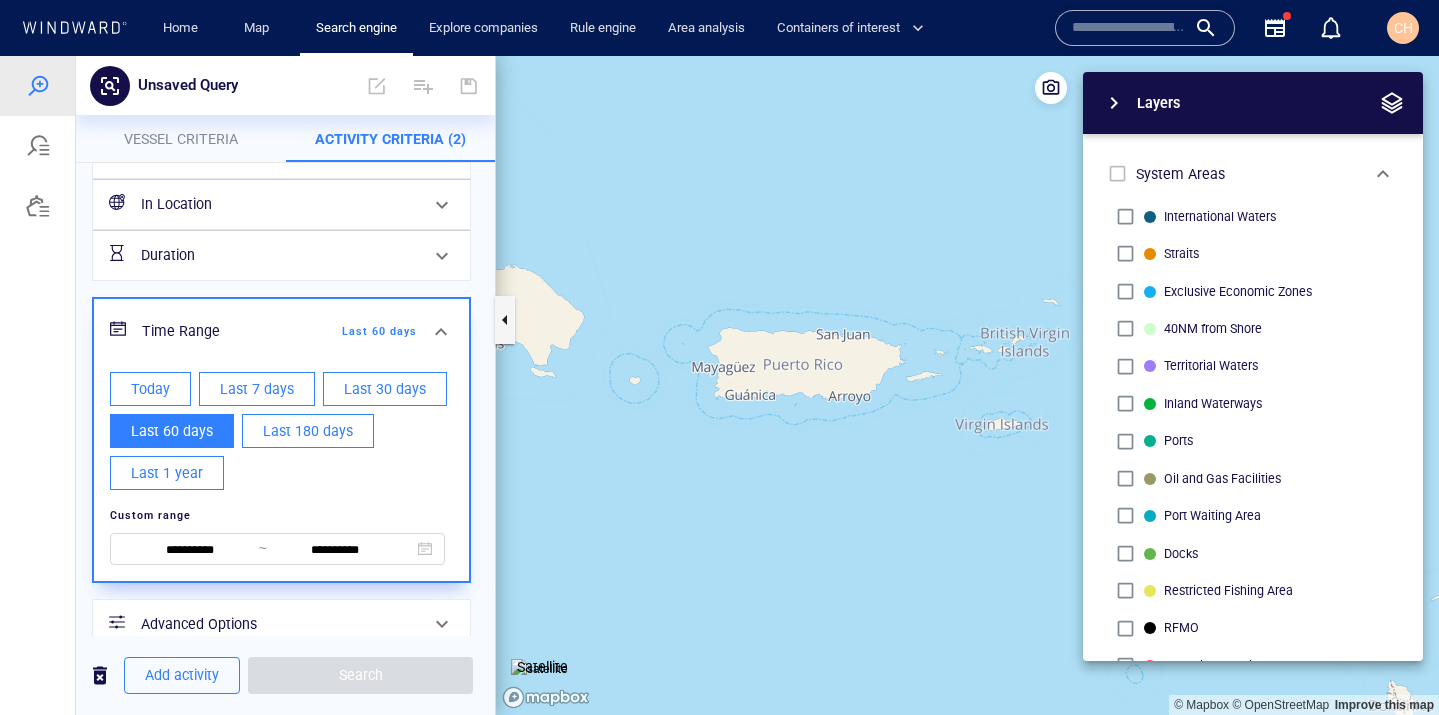 click on "In Location" at bounding box center [279, 204] 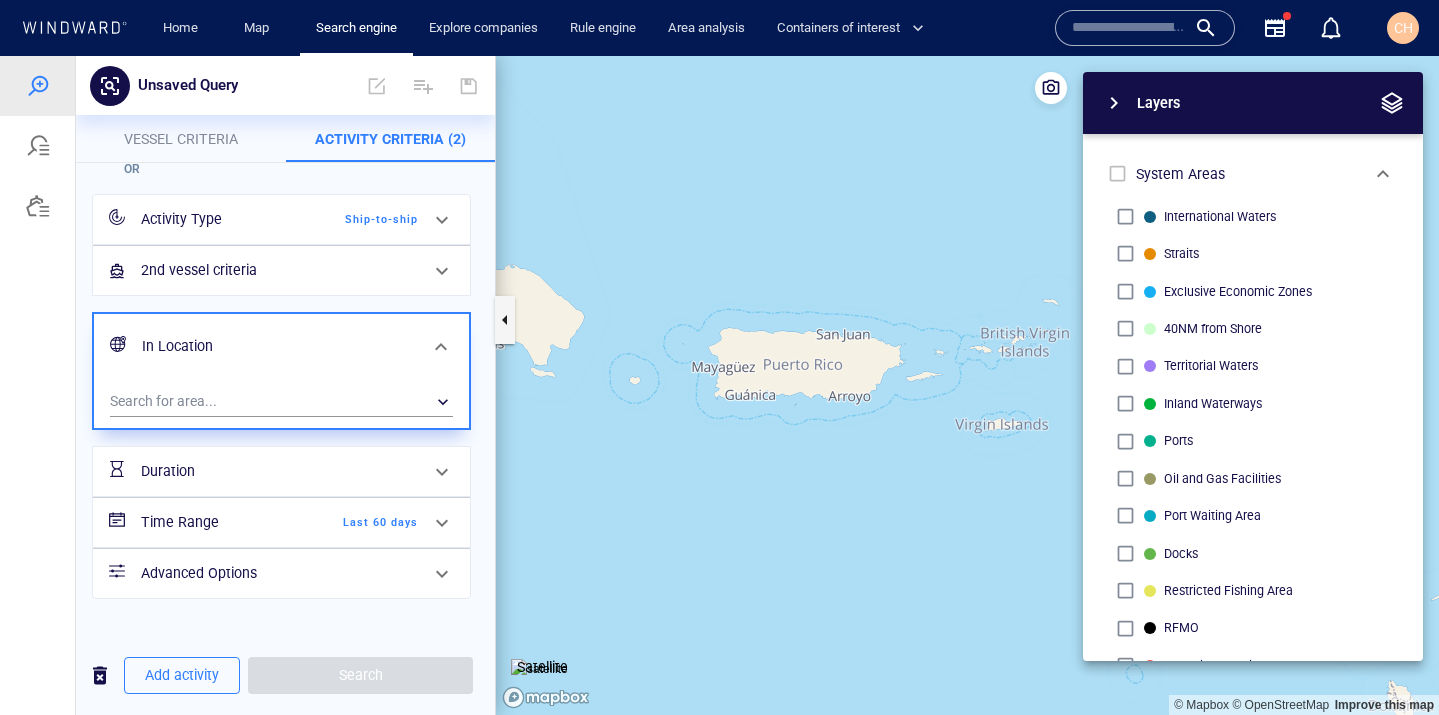 scroll, scrollTop: 197, scrollLeft: 0, axis: vertical 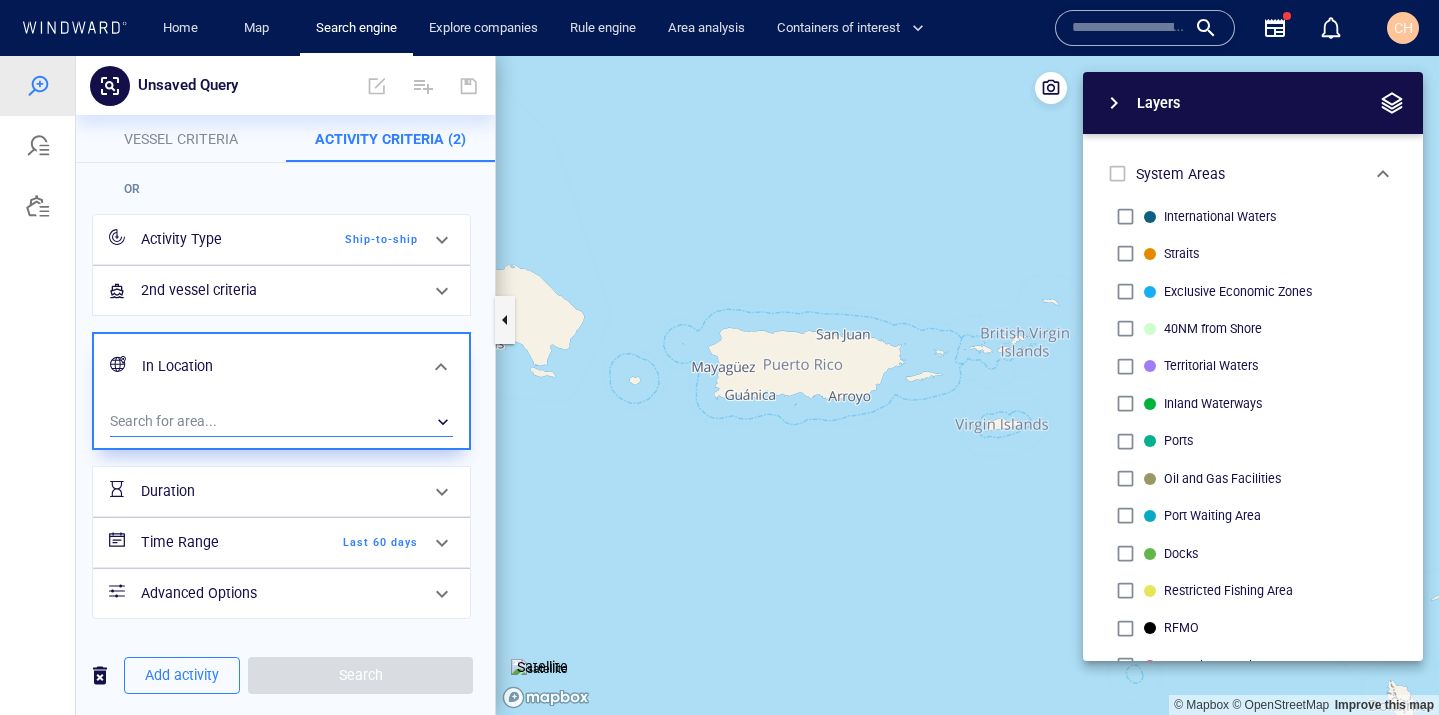 click on "​" at bounding box center (281, 422) 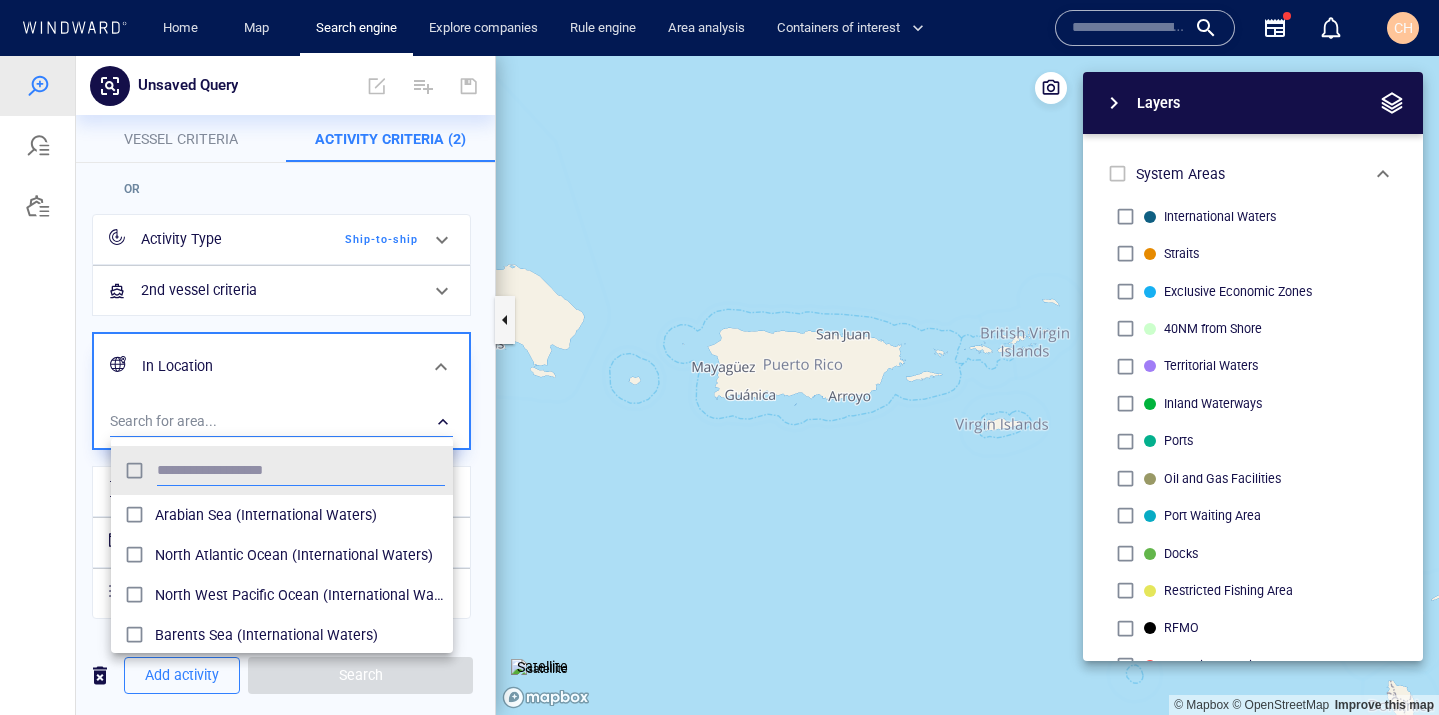 scroll, scrollTop: 0, scrollLeft: 1, axis: horizontal 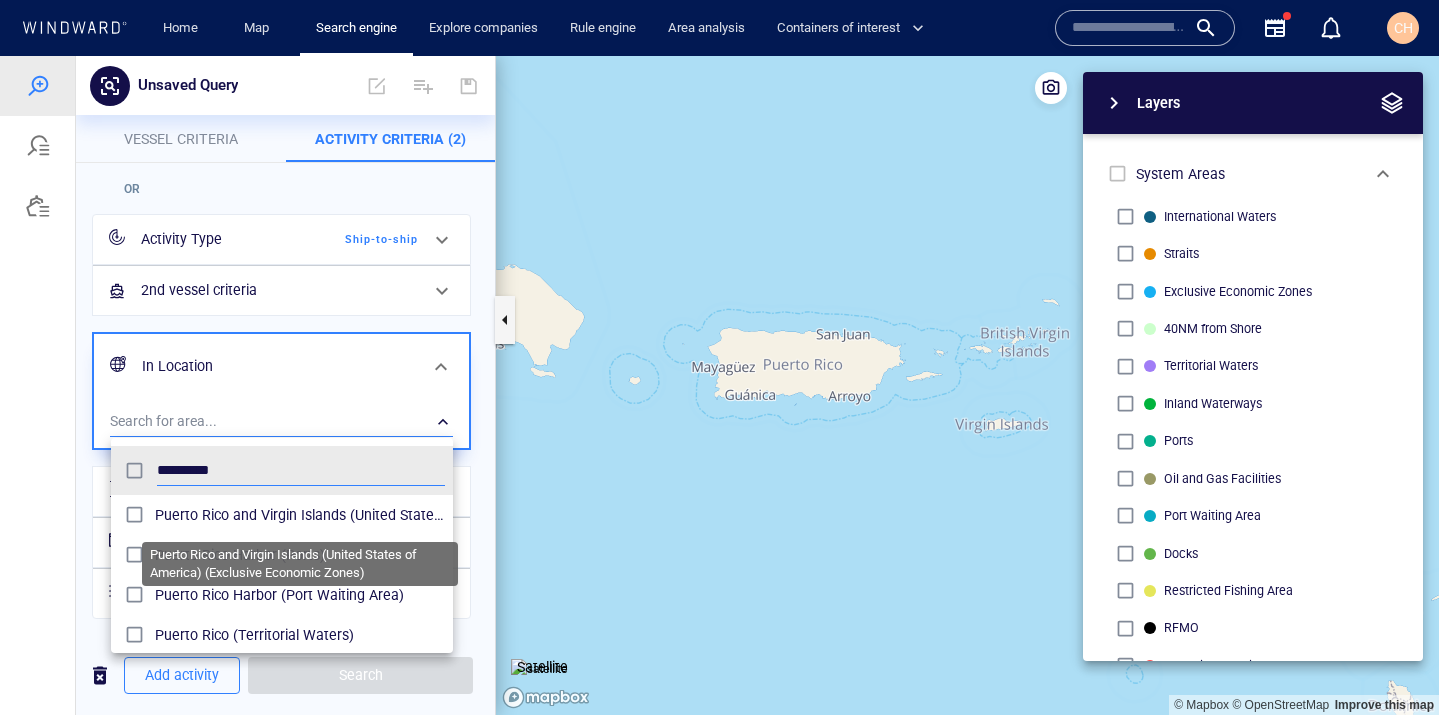 type on "*********" 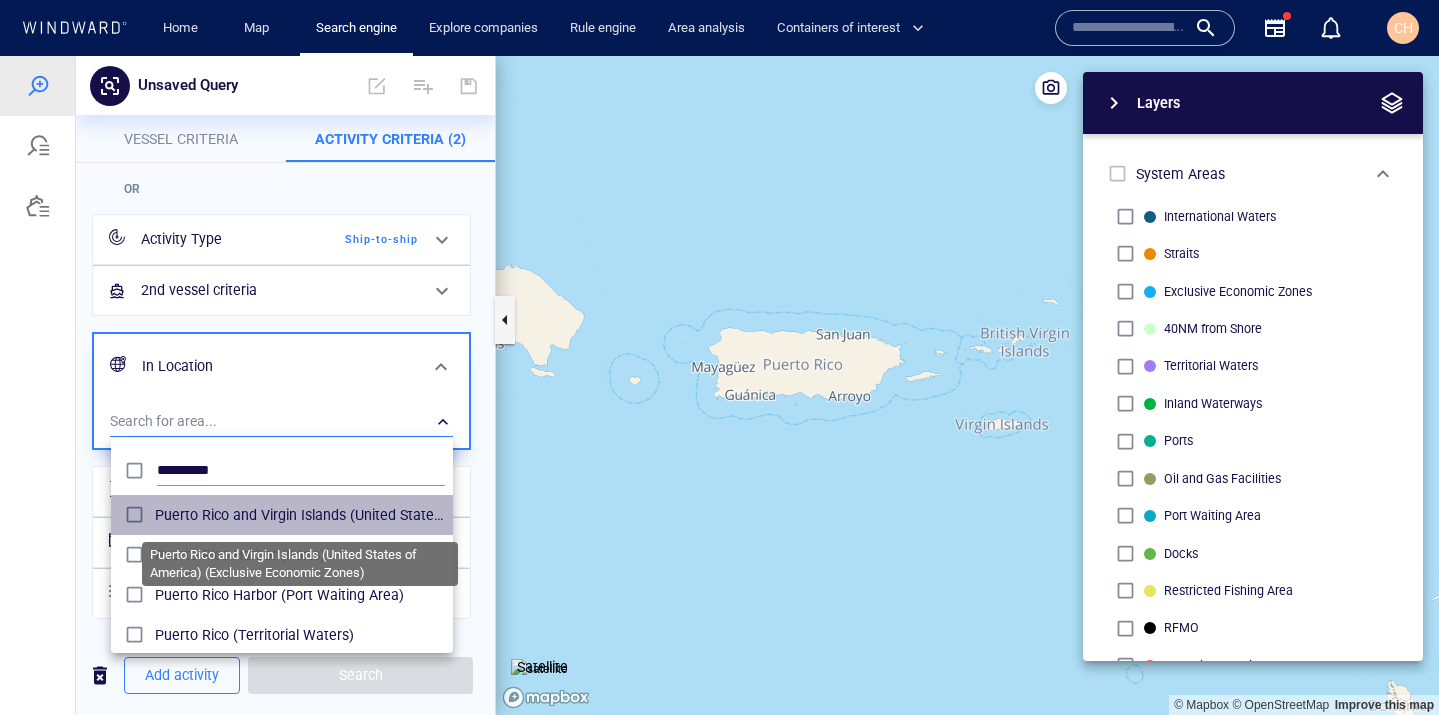click on "Puerto Rico and Virgin Islands (United States of America) (Exclusive Economic Zones)" at bounding box center [300, 515] 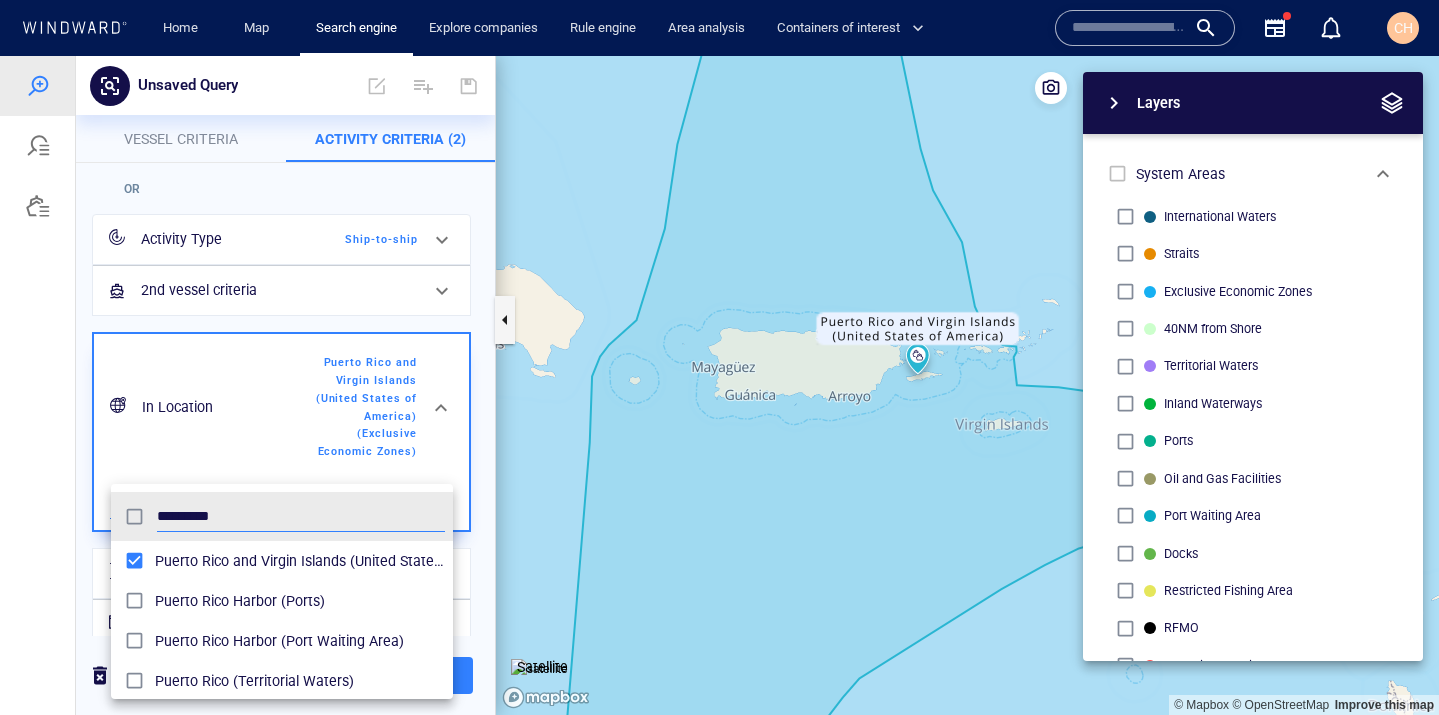 click at bounding box center [719, 385] 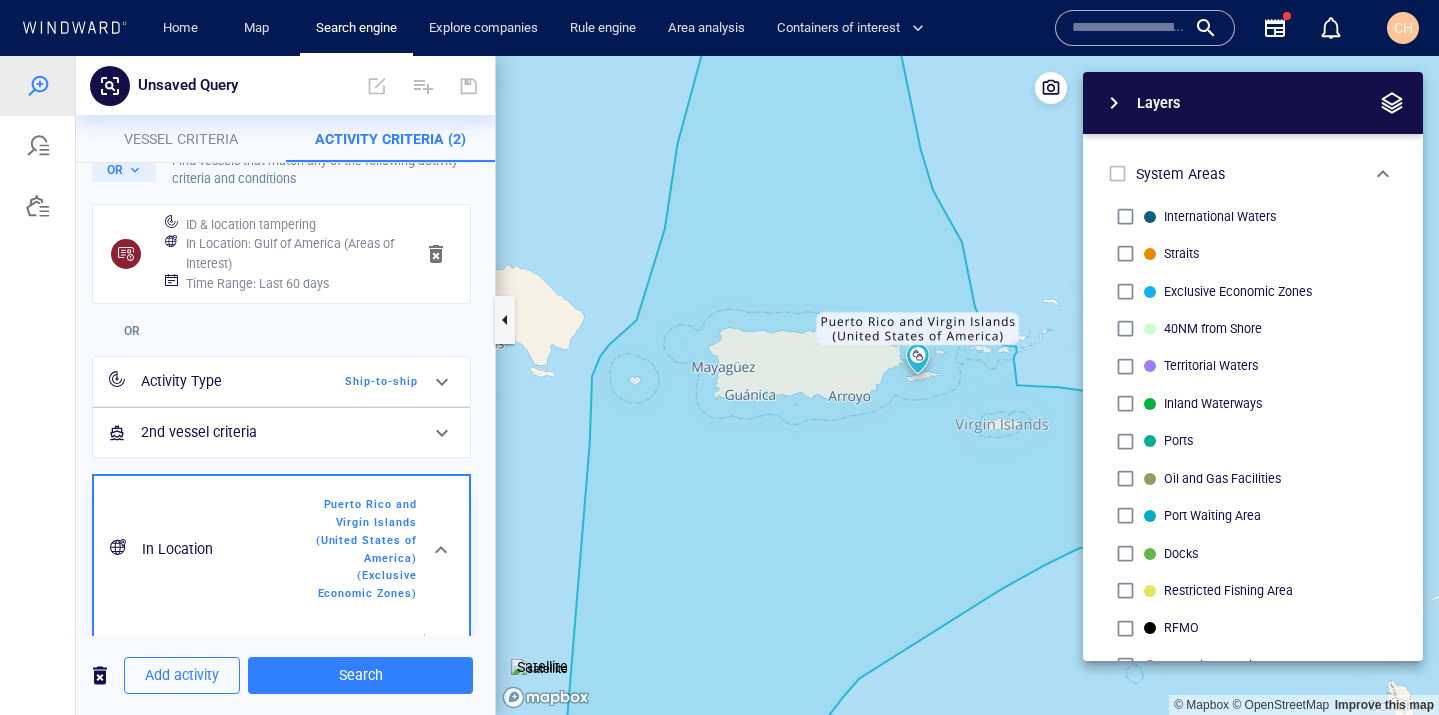 scroll, scrollTop: 0, scrollLeft: 0, axis: both 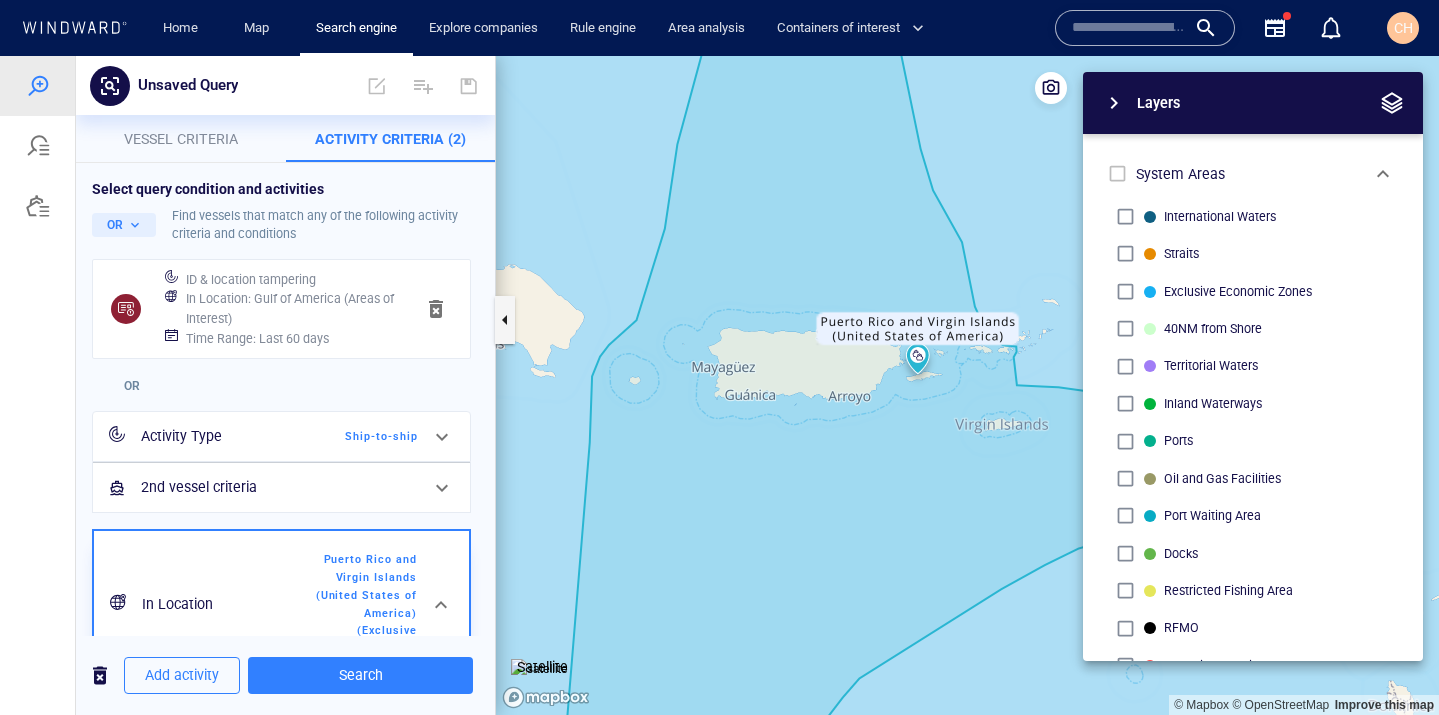 click on "In Location :   Gulf of America (Areas of Interest)" at bounding box center [292, 308] 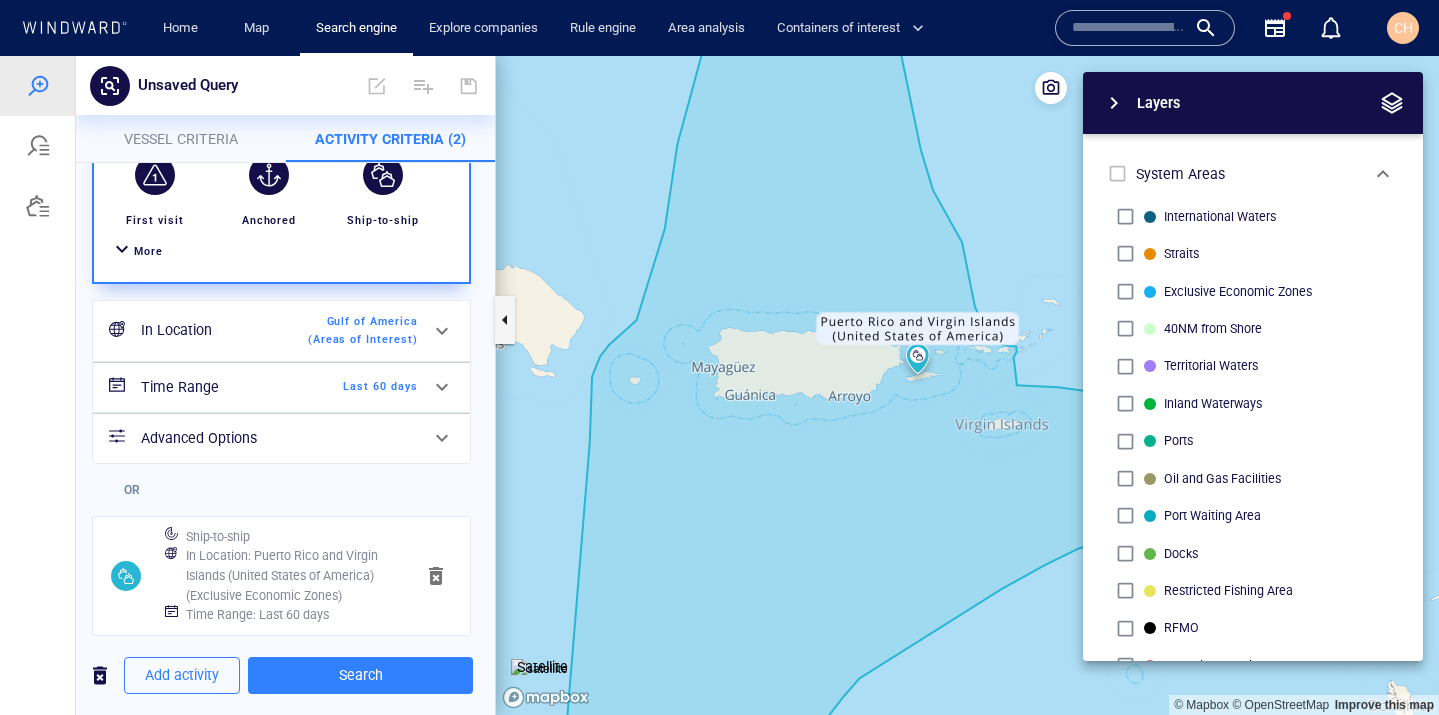 scroll, scrollTop: 302, scrollLeft: 0, axis: vertical 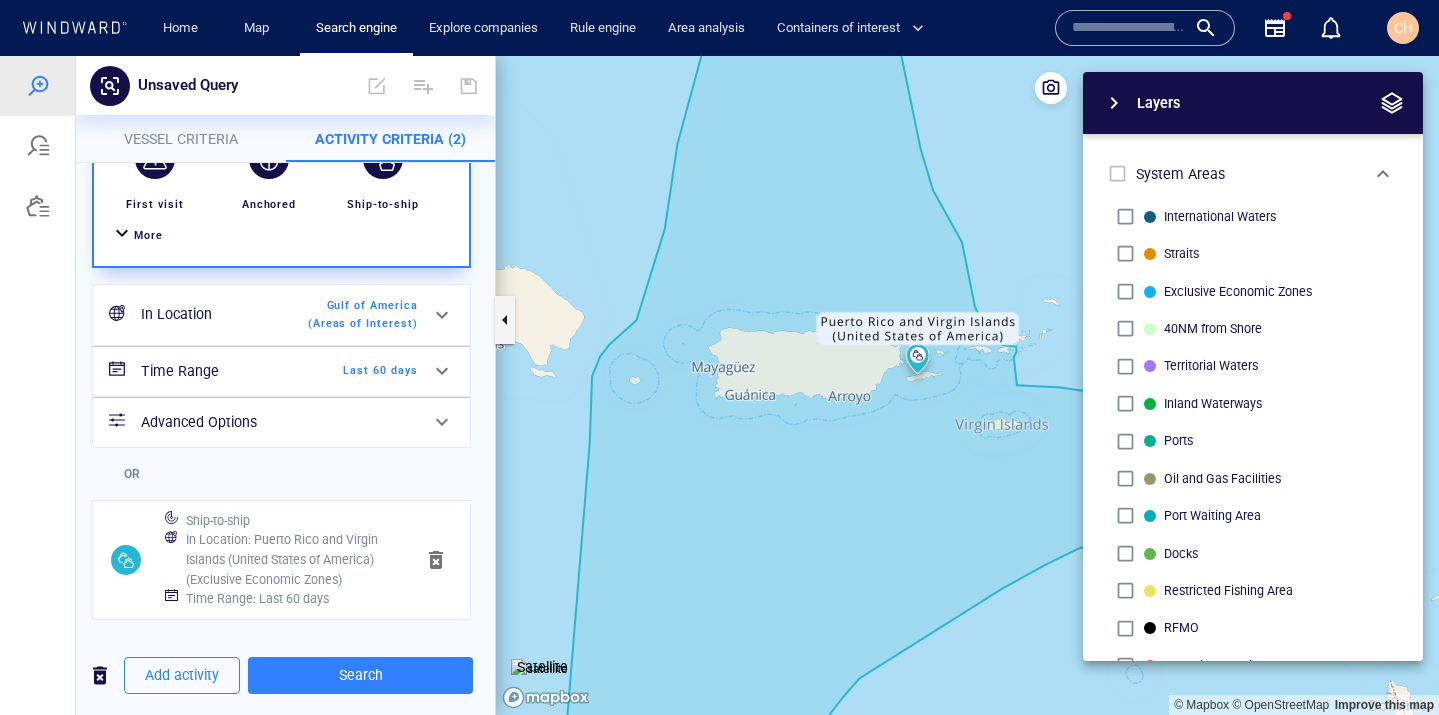 click on "Gulf of America (Areas of Interest)" at bounding box center (360, 315) 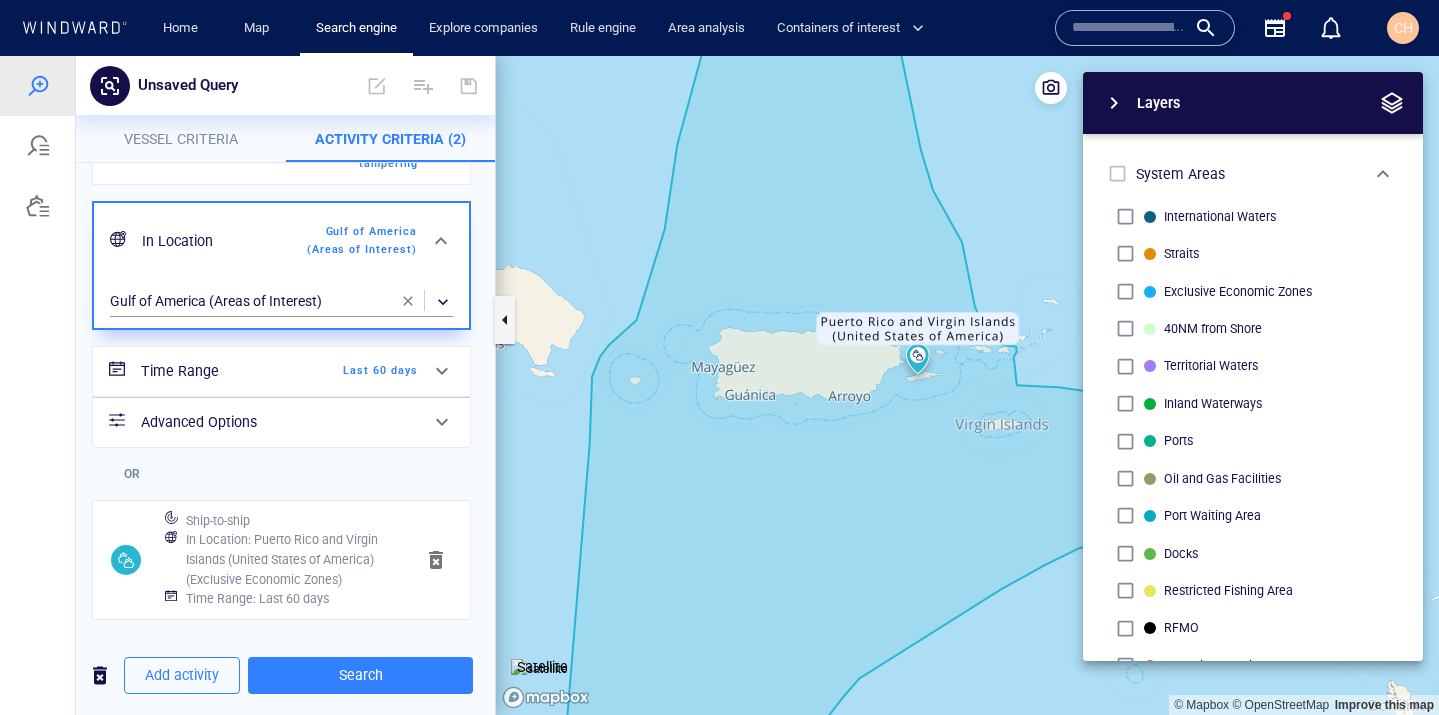 click at bounding box center (408, 301) 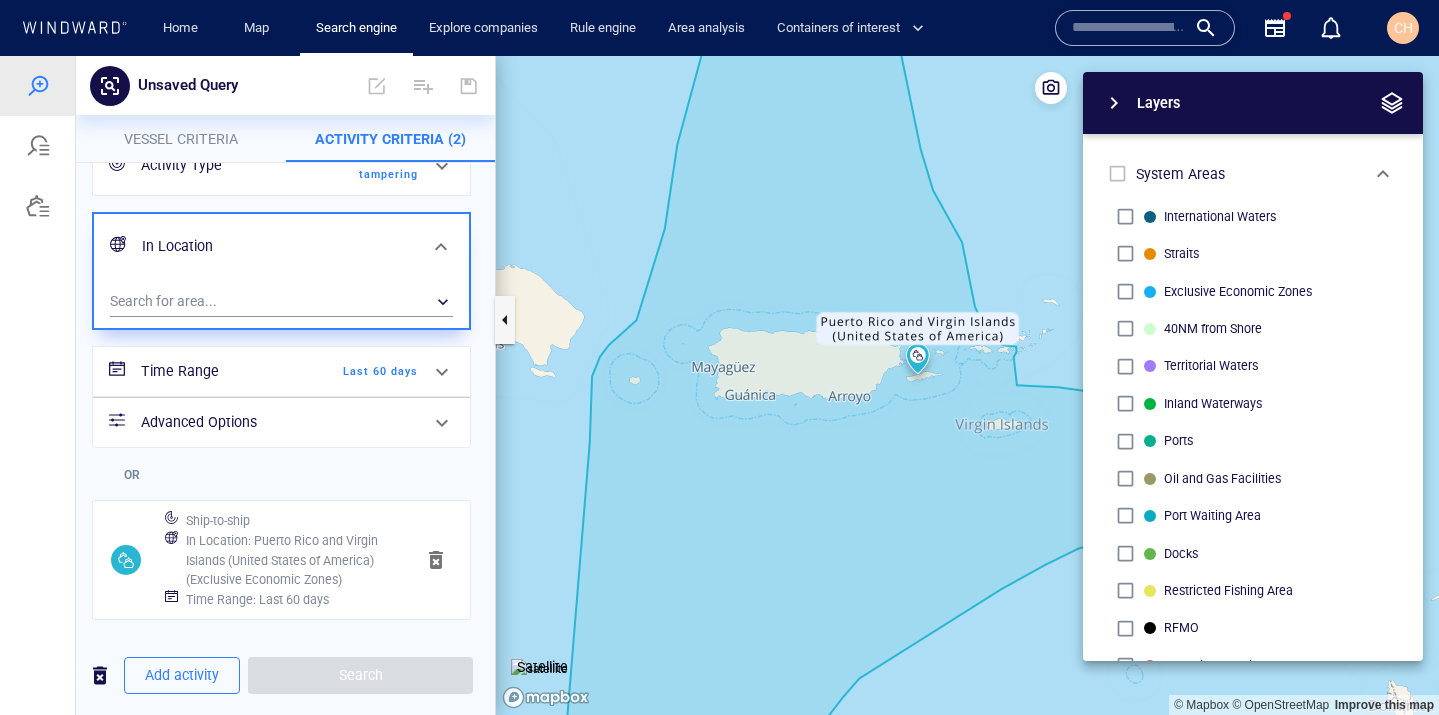 scroll, scrollTop: 125, scrollLeft: 0, axis: vertical 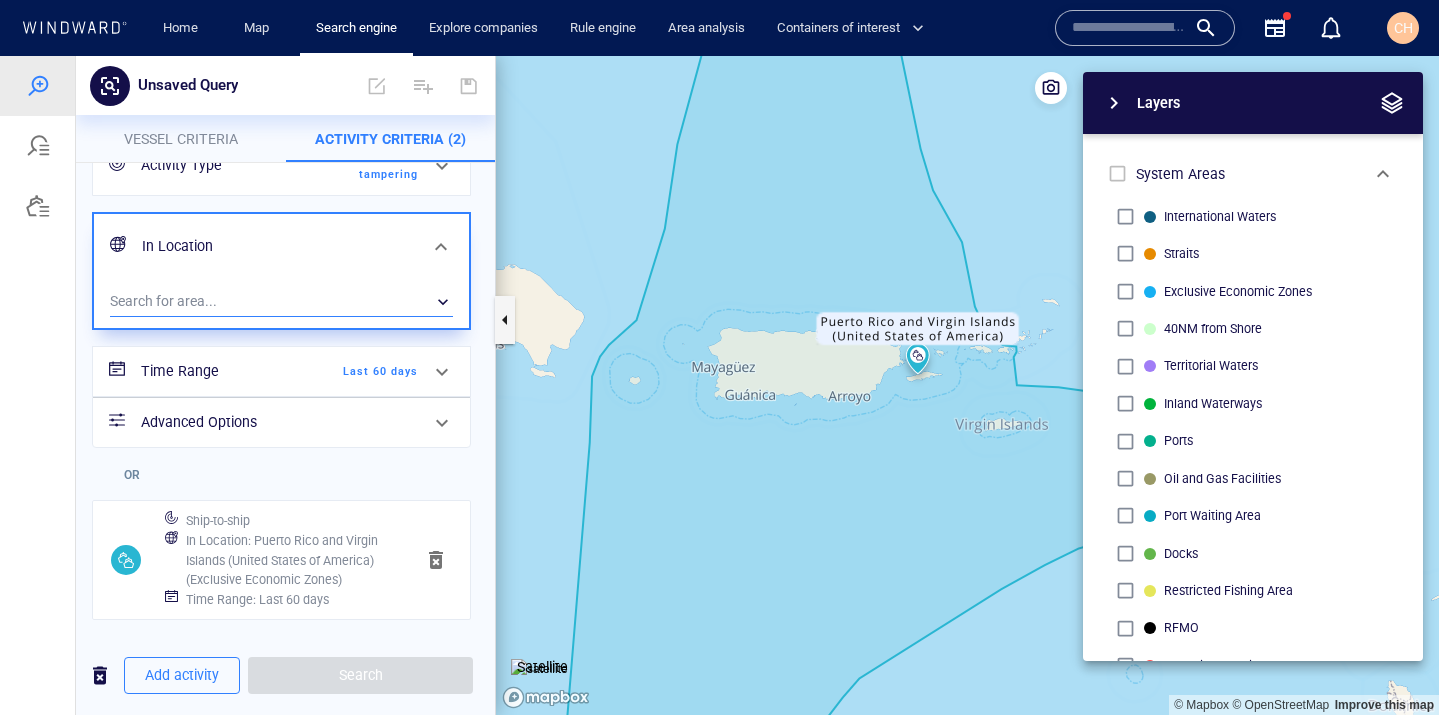 click on "​" at bounding box center (281, 302) 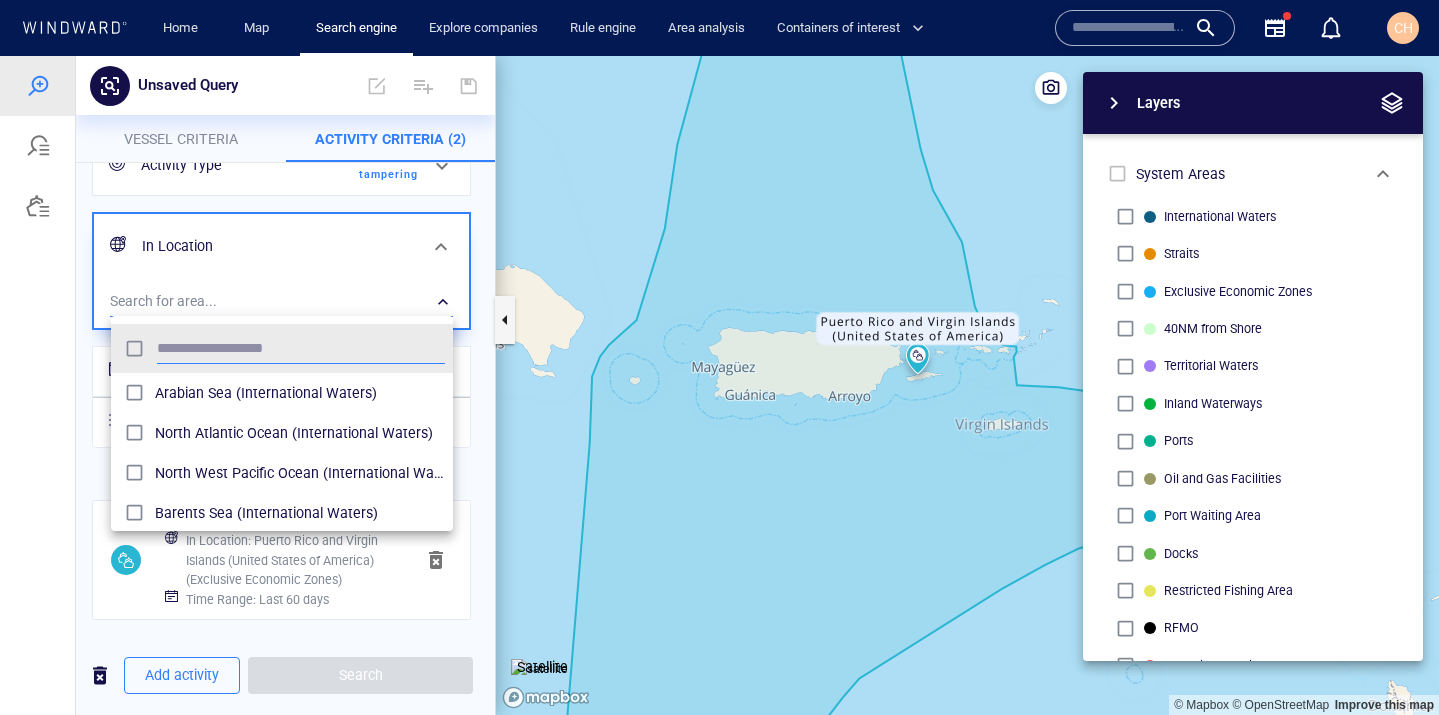 scroll, scrollTop: 0, scrollLeft: 1, axis: horizontal 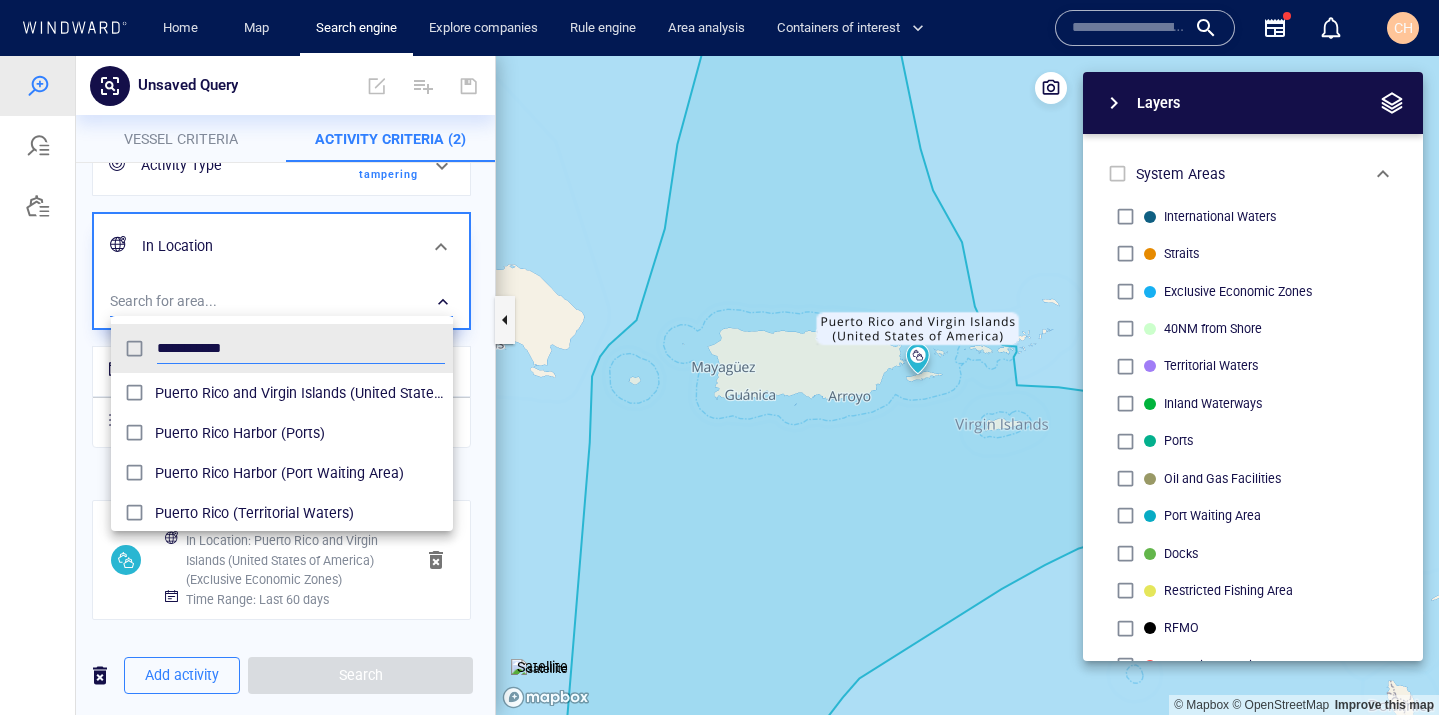 type on "**********" 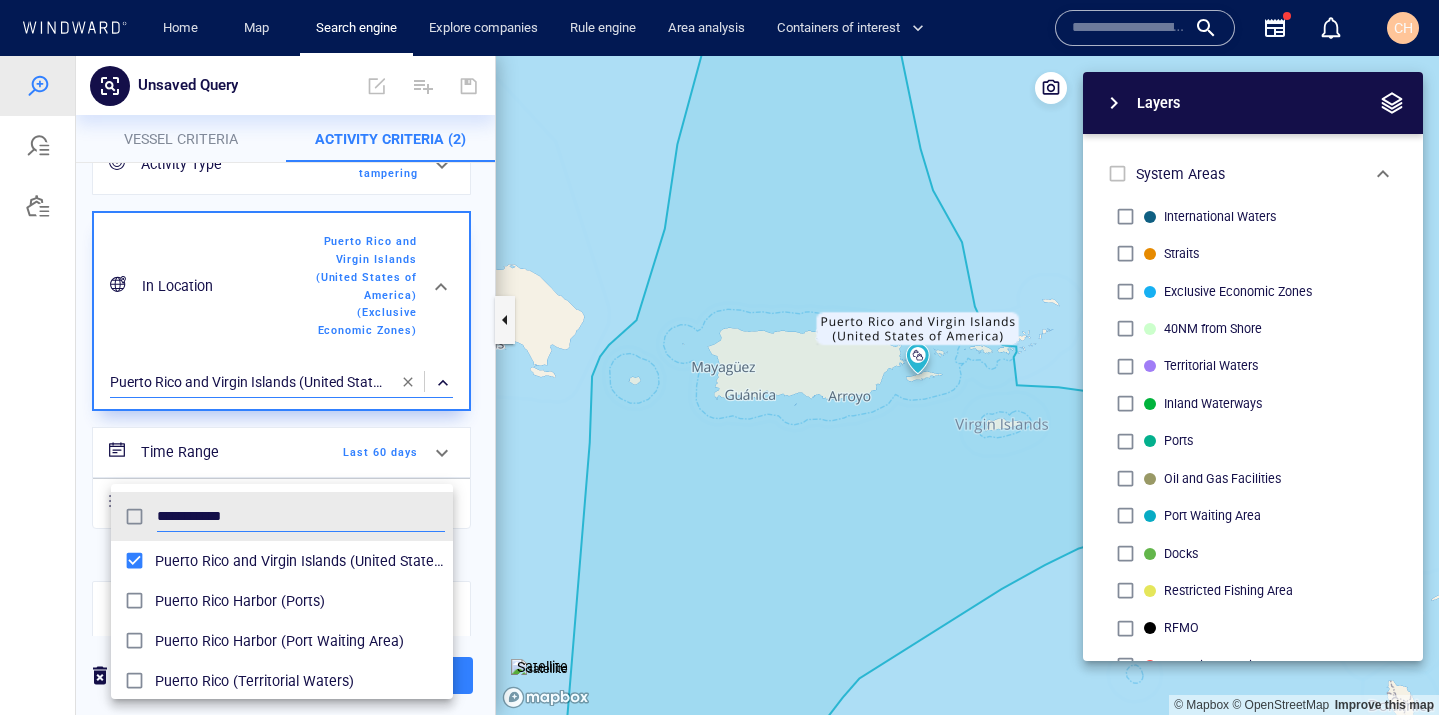 scroll, scrollTop: 14, scrollLeft: 0, axis: vertical 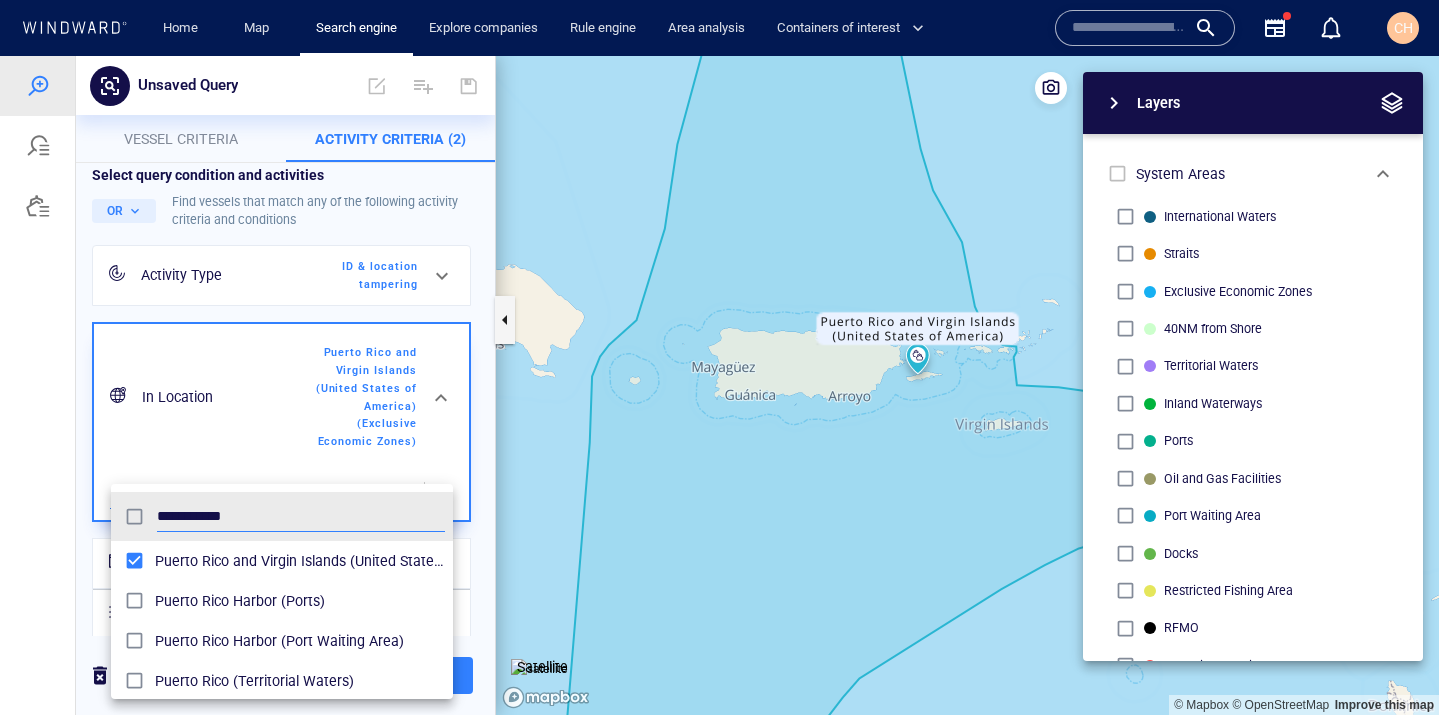 click at bounding box center [719, 385] 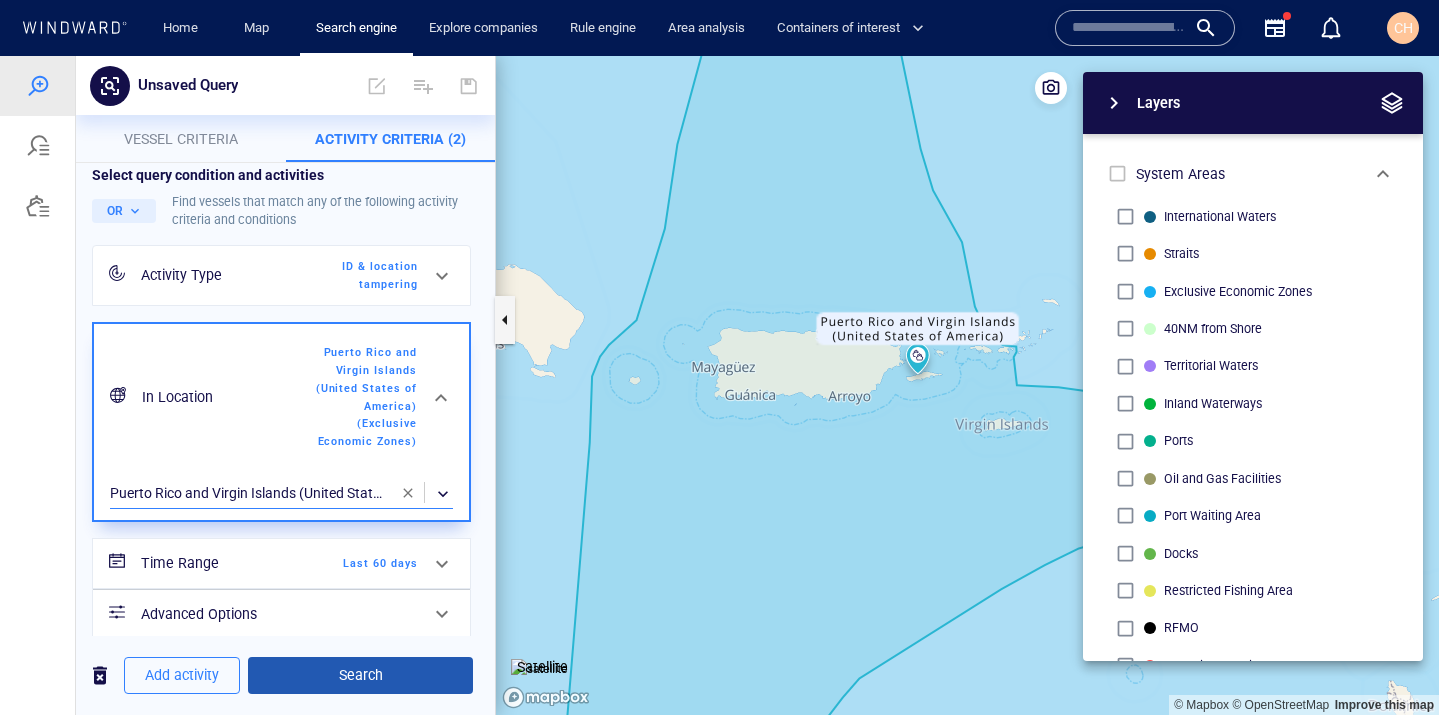 click on "Search" at bounding box center (360, 675) 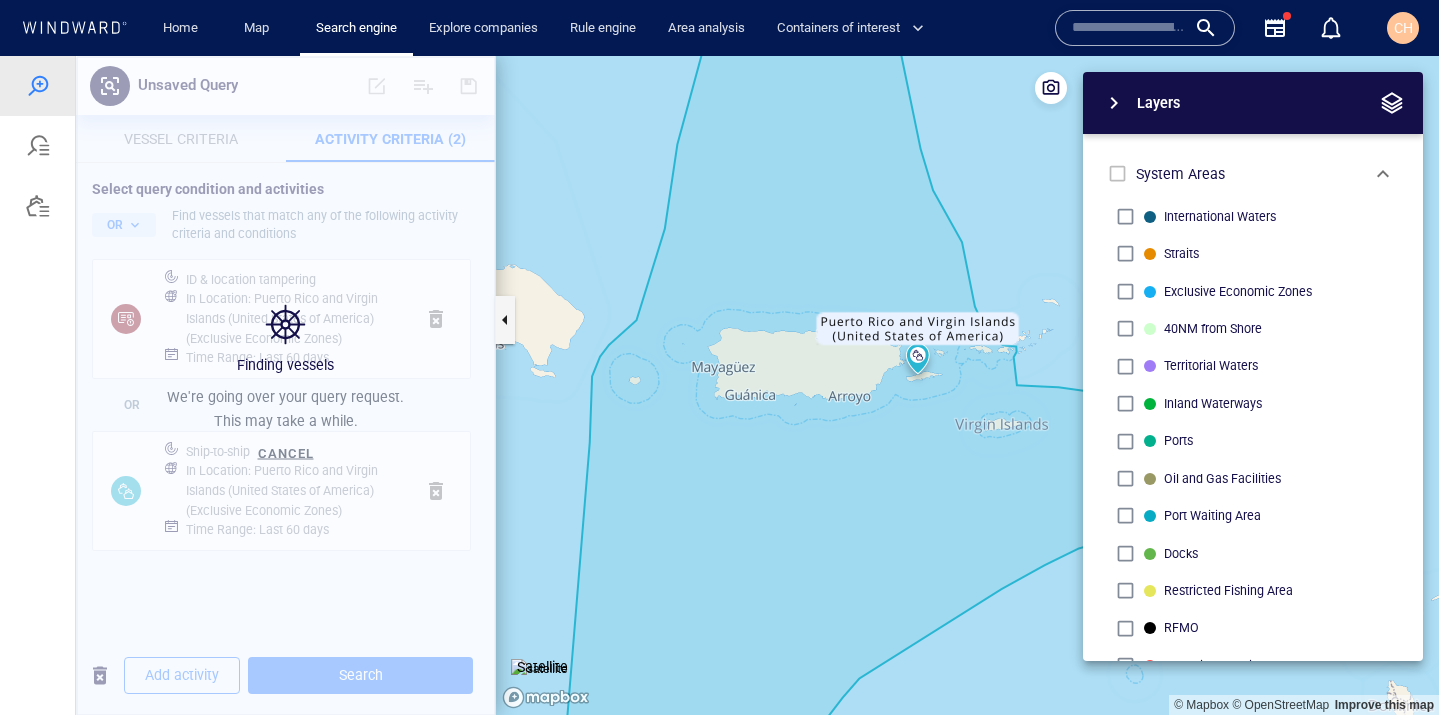 scroll, scrollTop: 0, scrollLeft: 0, axis: both 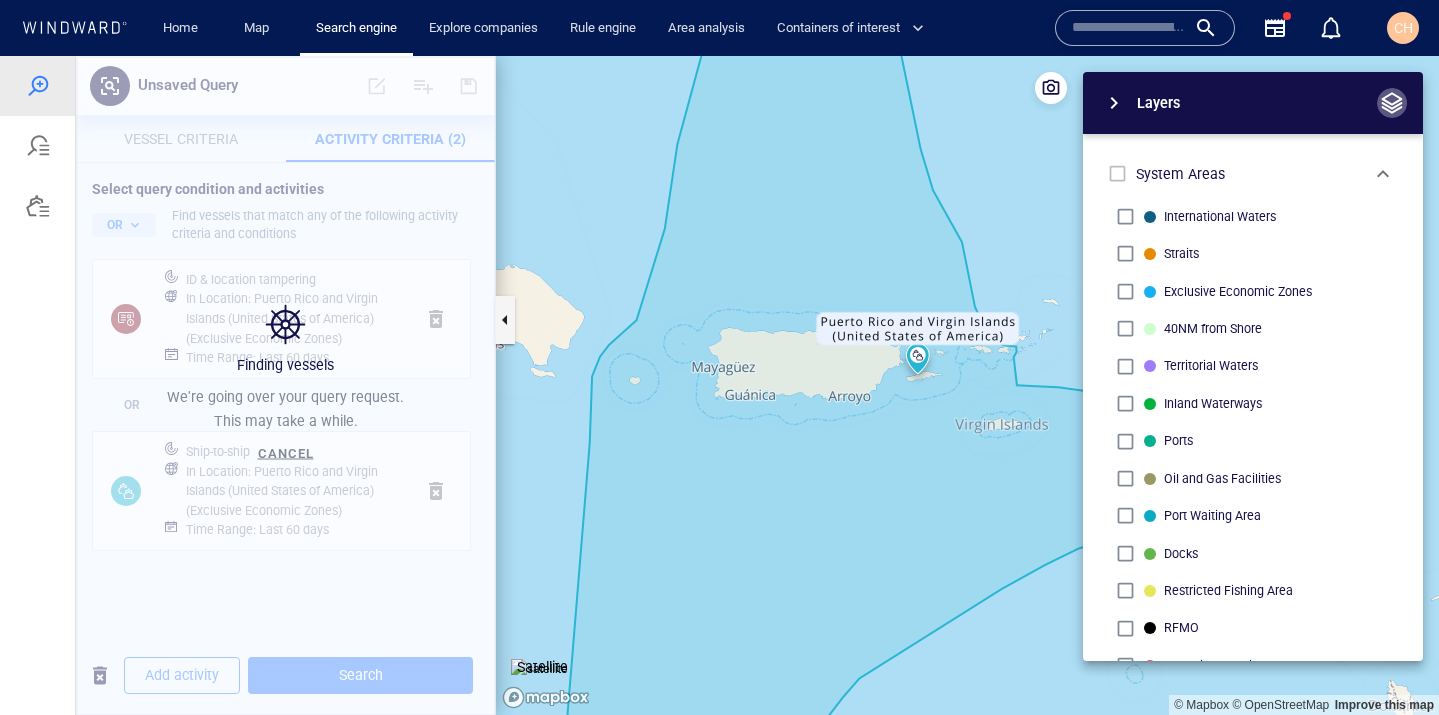click at bounding box center (1392, 103) 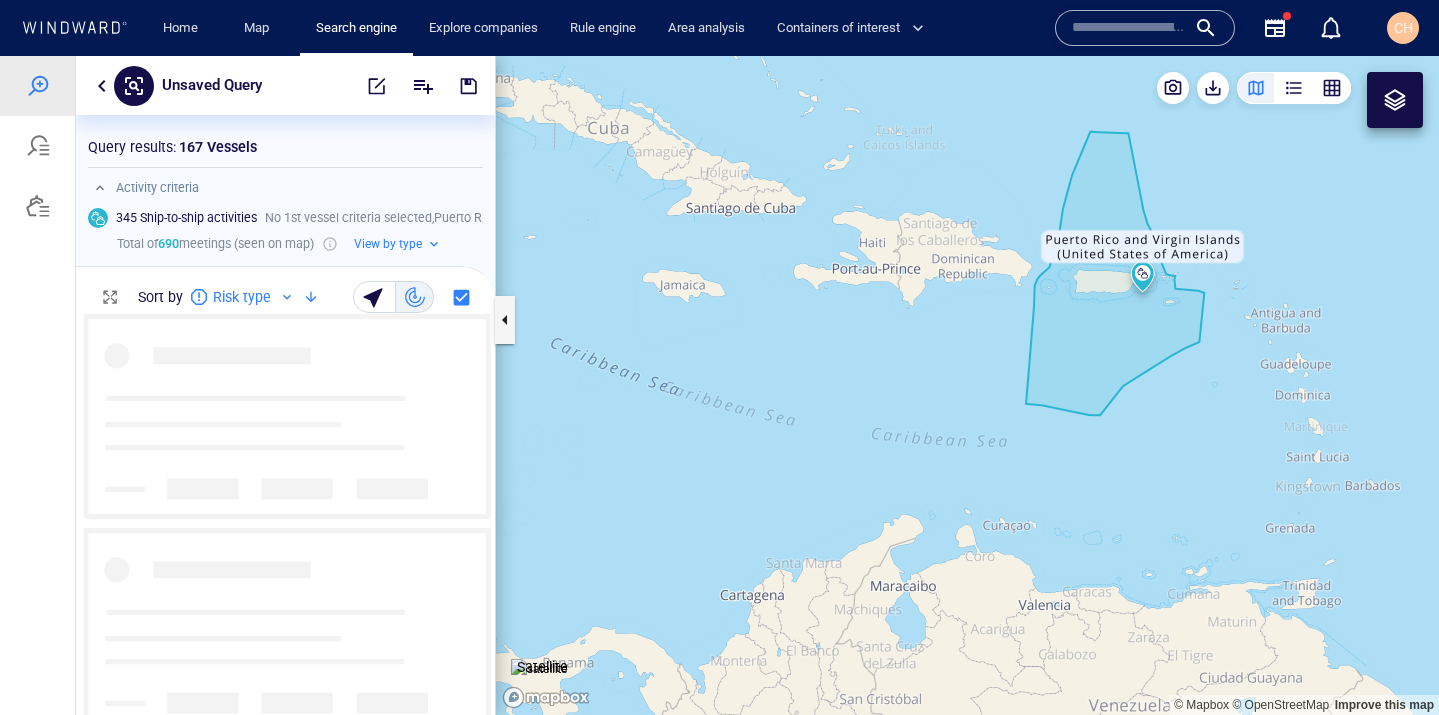 scroll, scrollTop: 1, scrollLeft: 1, axis: both 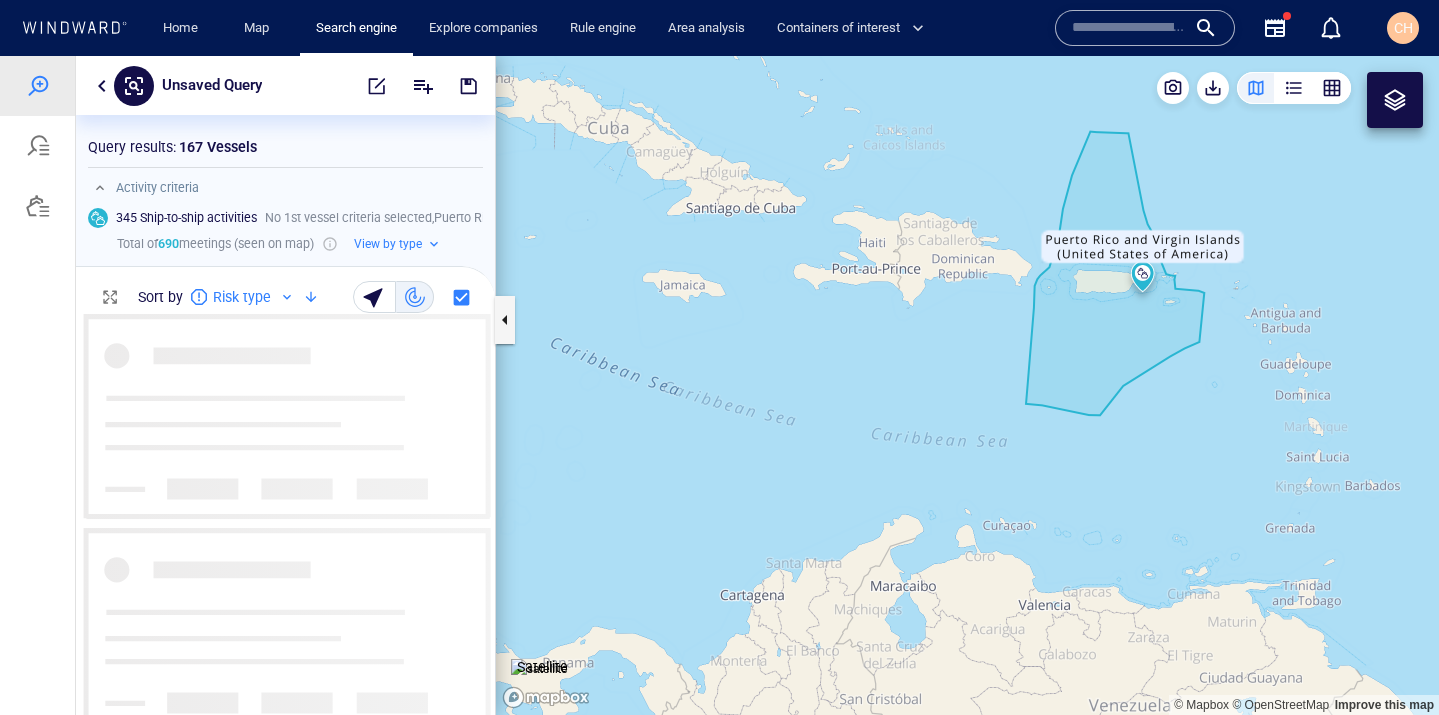 click at bounding box center (967, 385) 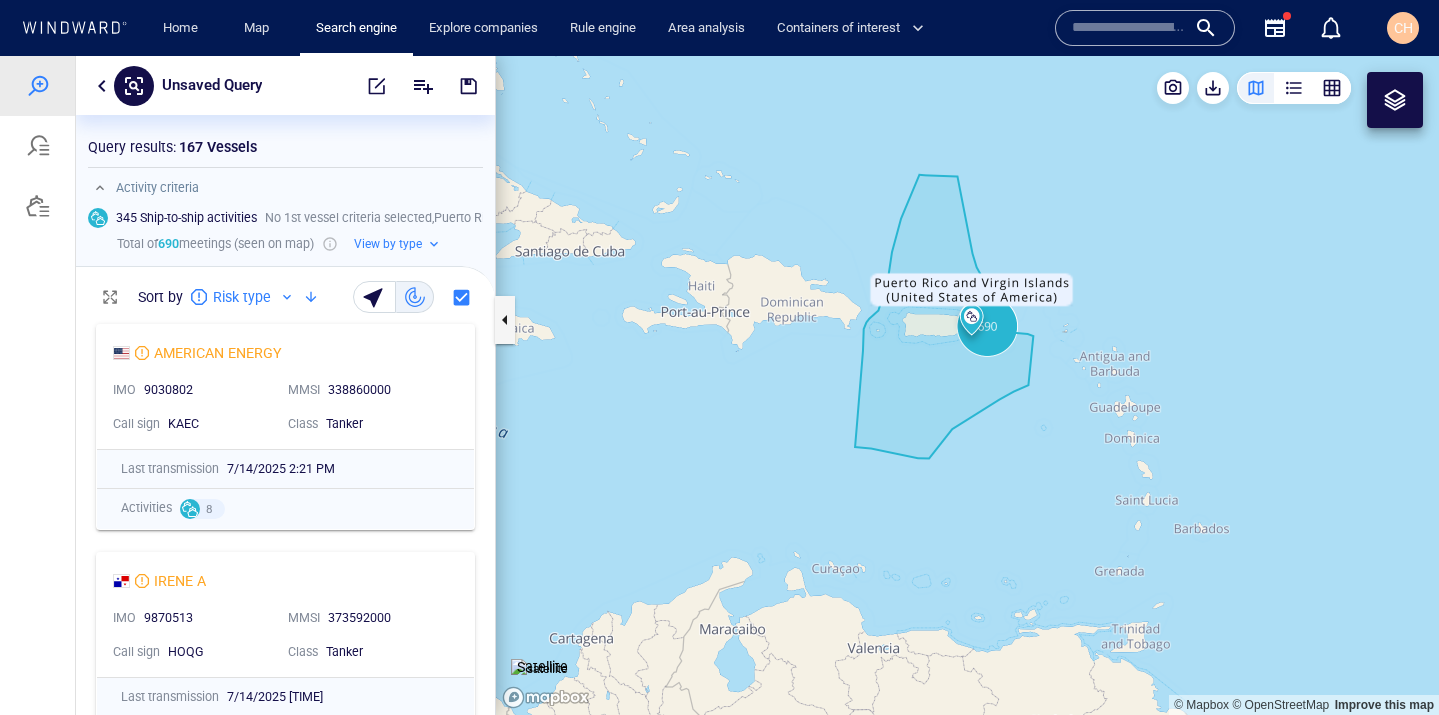 click on "AMERICAN ENERGY" at bounding box center [277, 353] 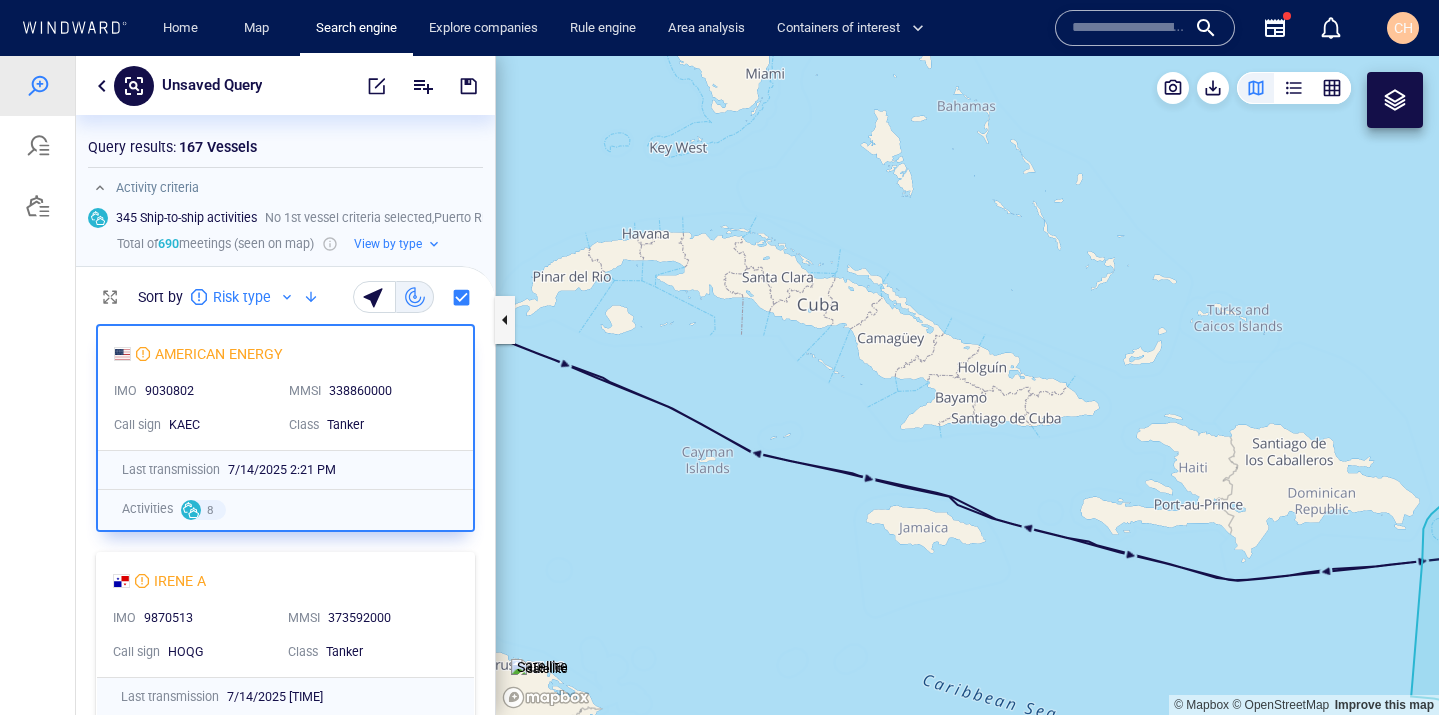 drag, startPoint x: 1193, startPoint y: 592, endPoint x: 729, endPoint y: 542, distance: 466.6862 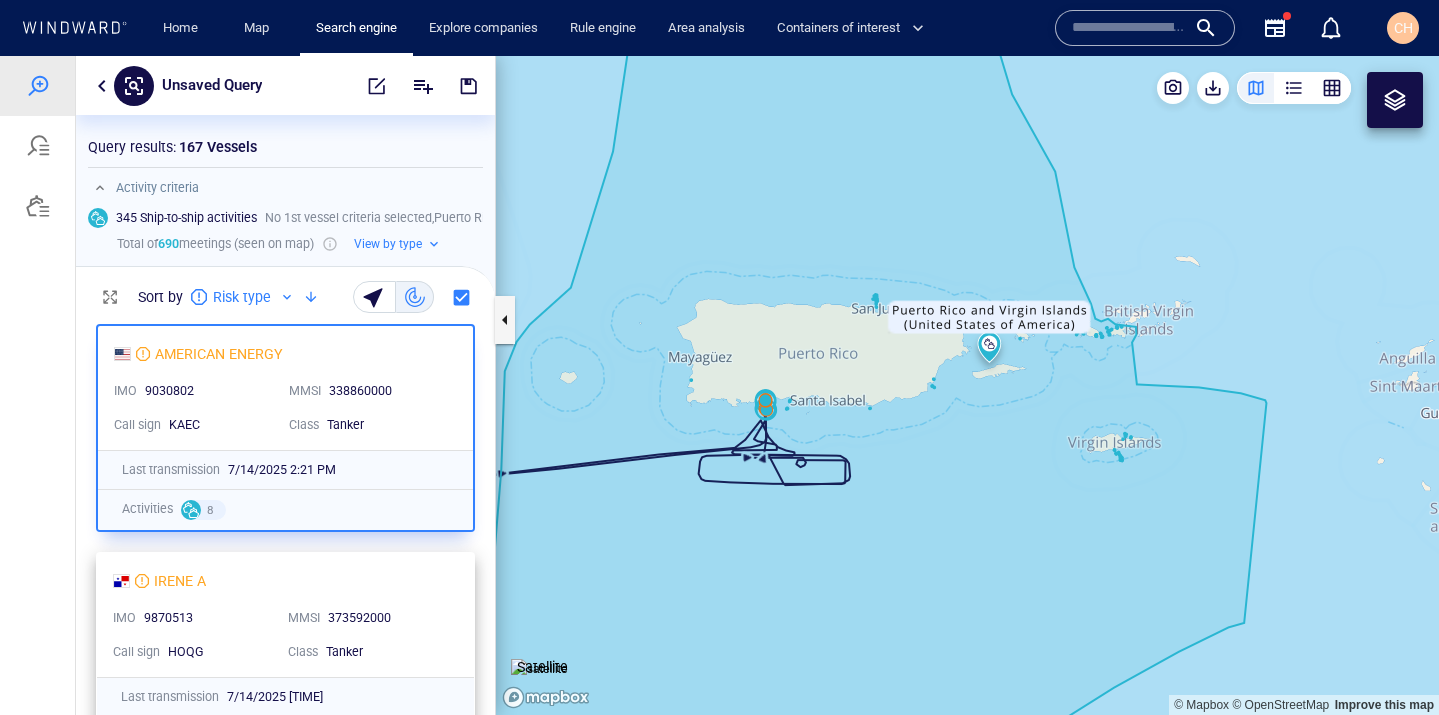 click on "IRENE A" at bounding box center (277, 581) 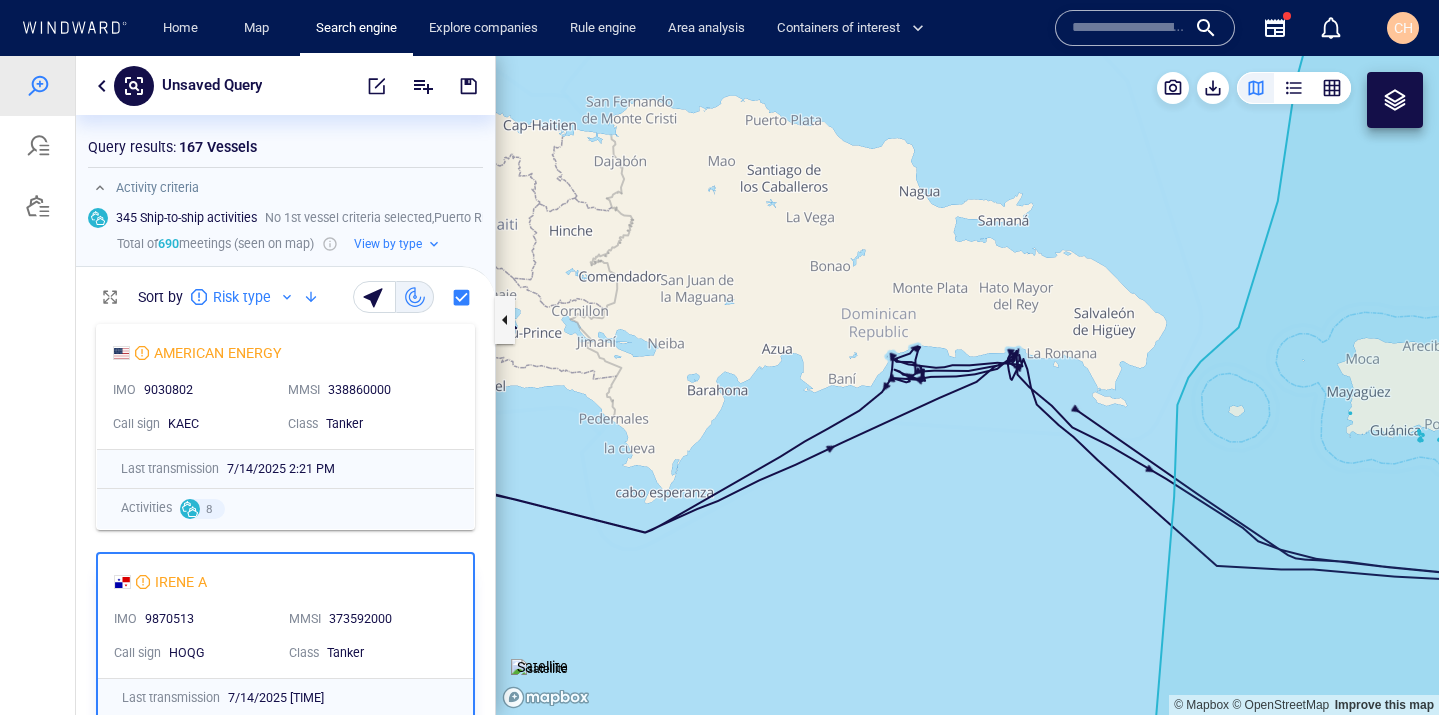 drag, startPoint x: 1012, startPoint y: 449, endPoint x: 766, endPoint y: 361, distance: 261.26614 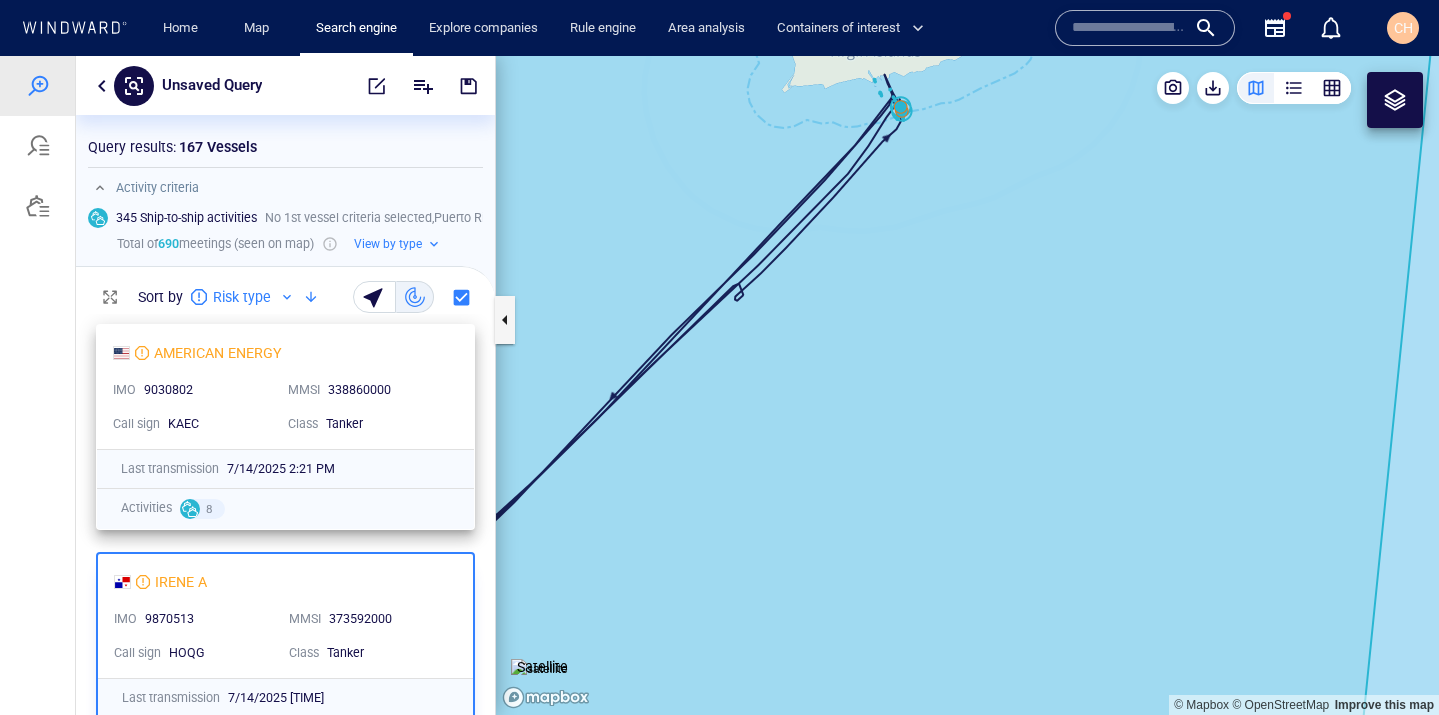 click on "AMERICAN ENERGY" at bounding box center [277, 353] 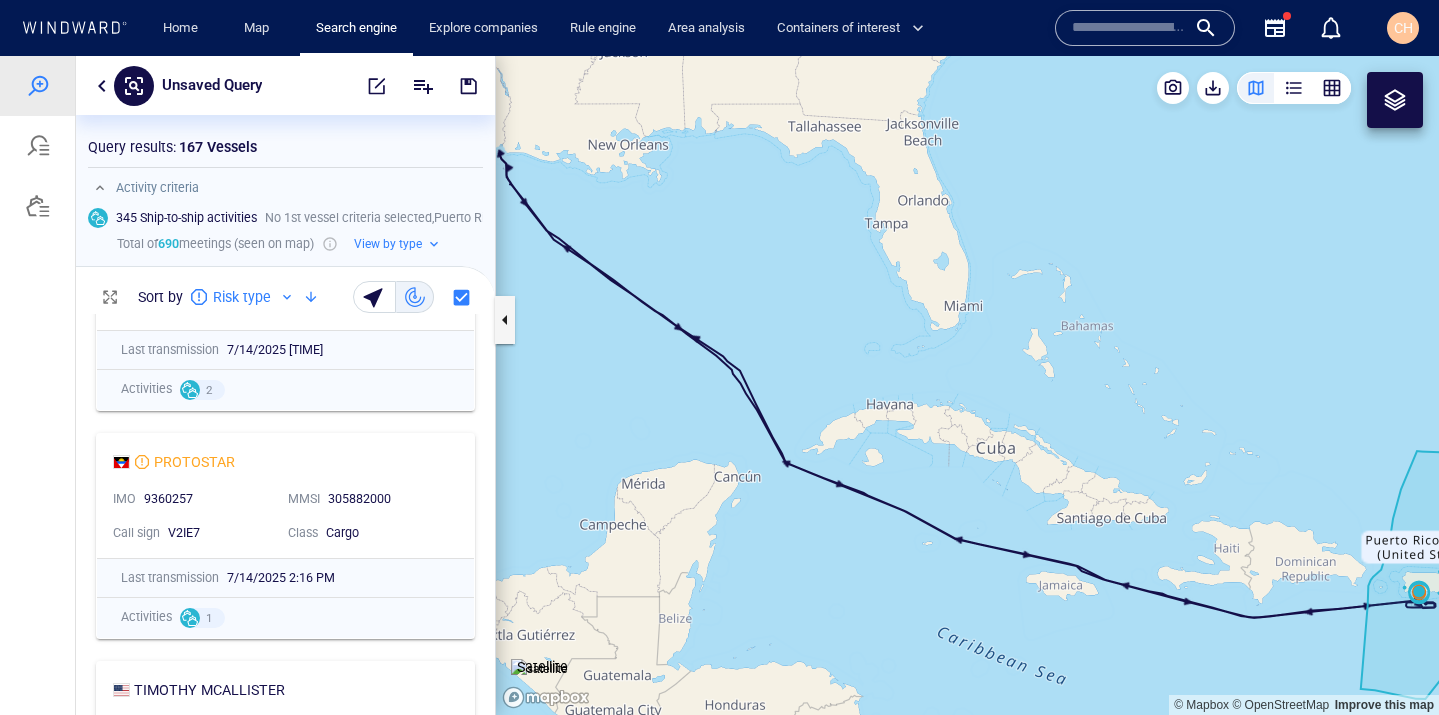 scroll, scrollTop: 351, scrollLeft: 0, axis: vertical 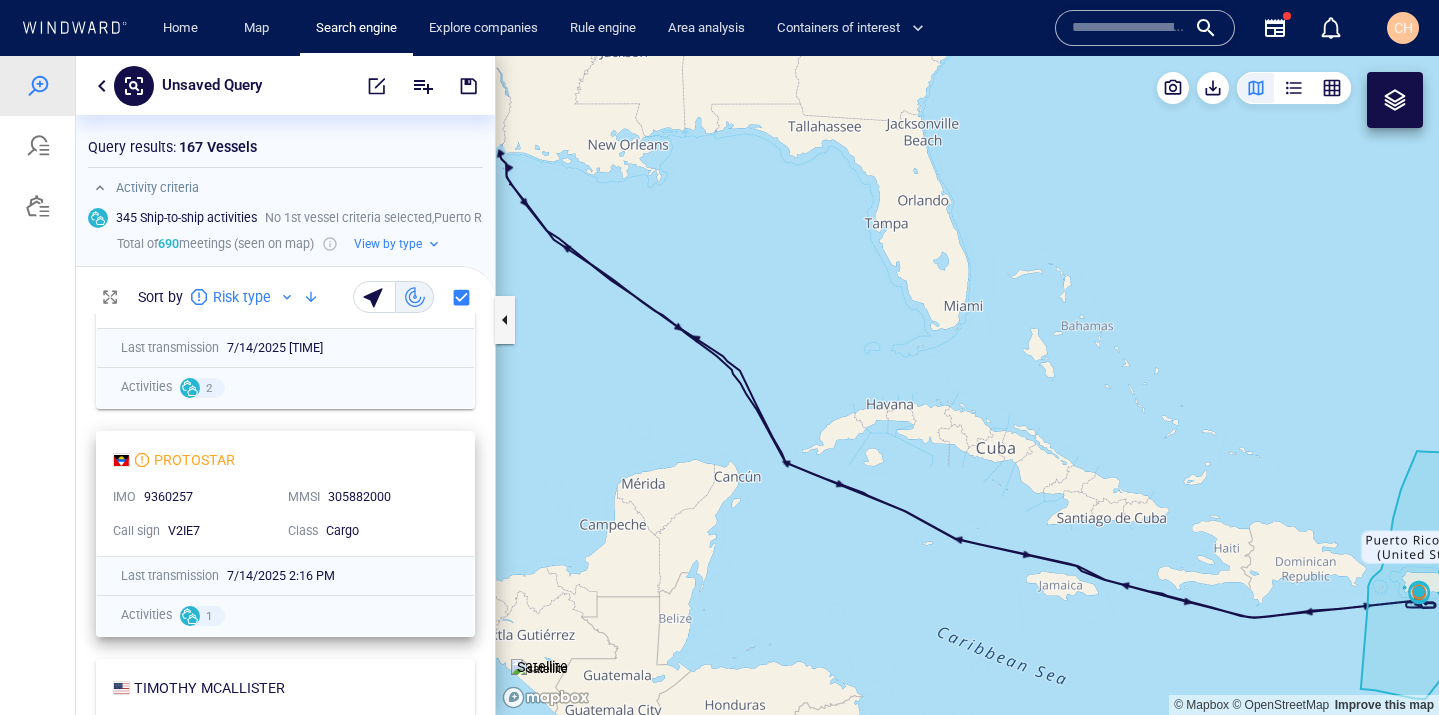 click on "9360257" at bounding box center (208, 498) 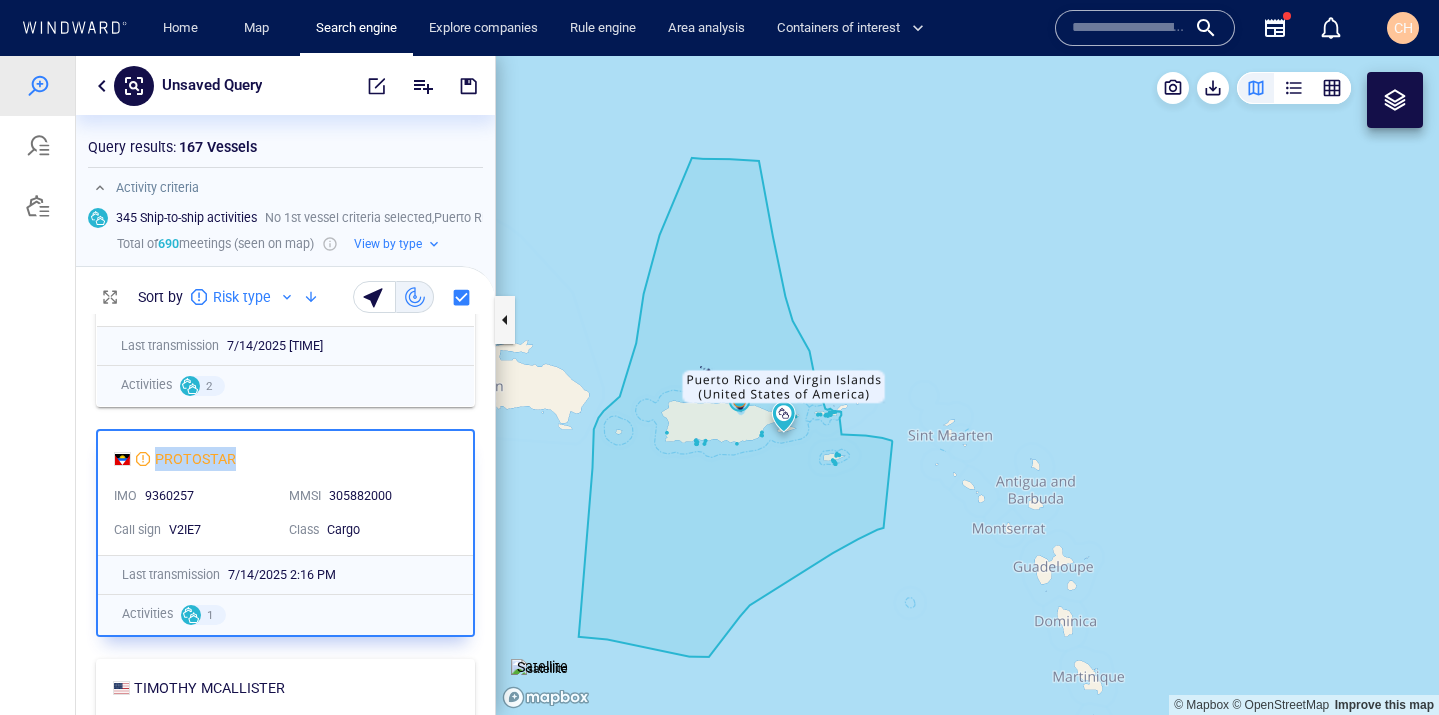 click at bounding box center (102, 86) 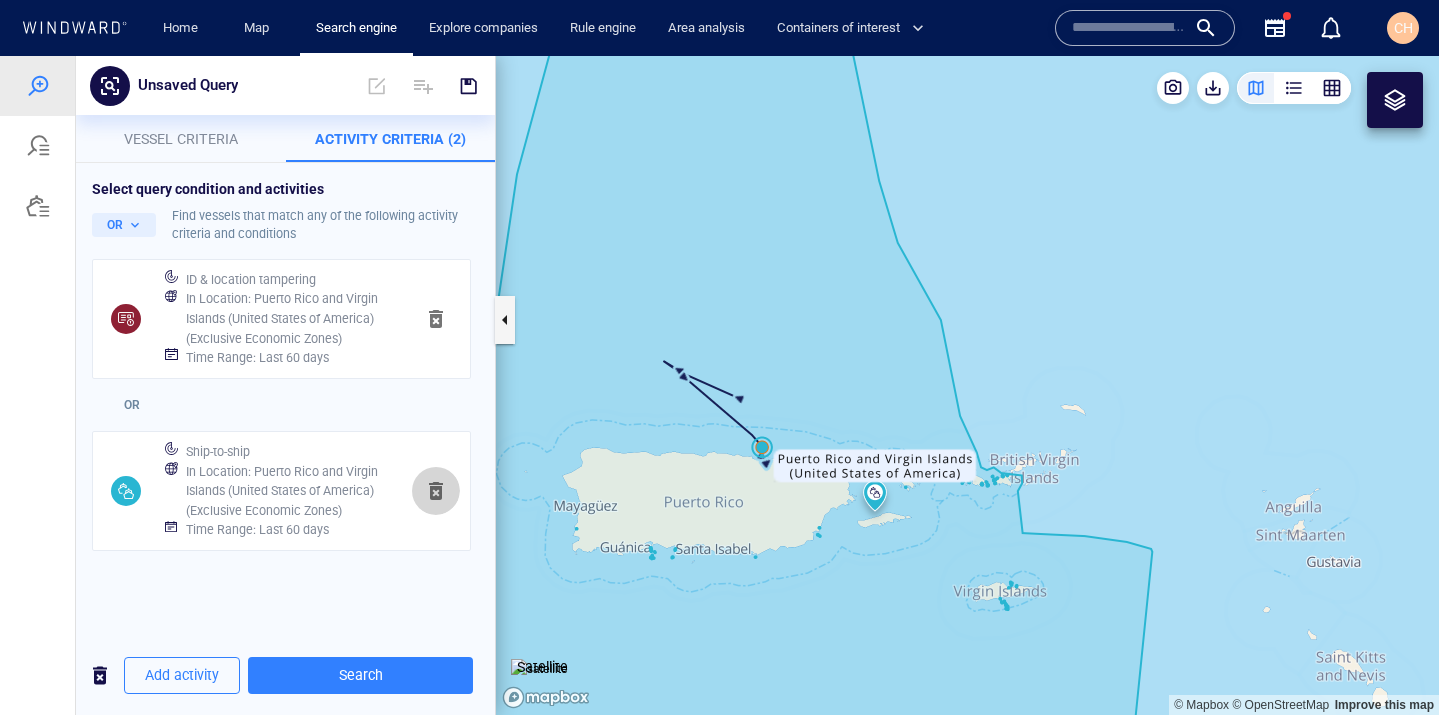 click at bounding box center [436, 491] 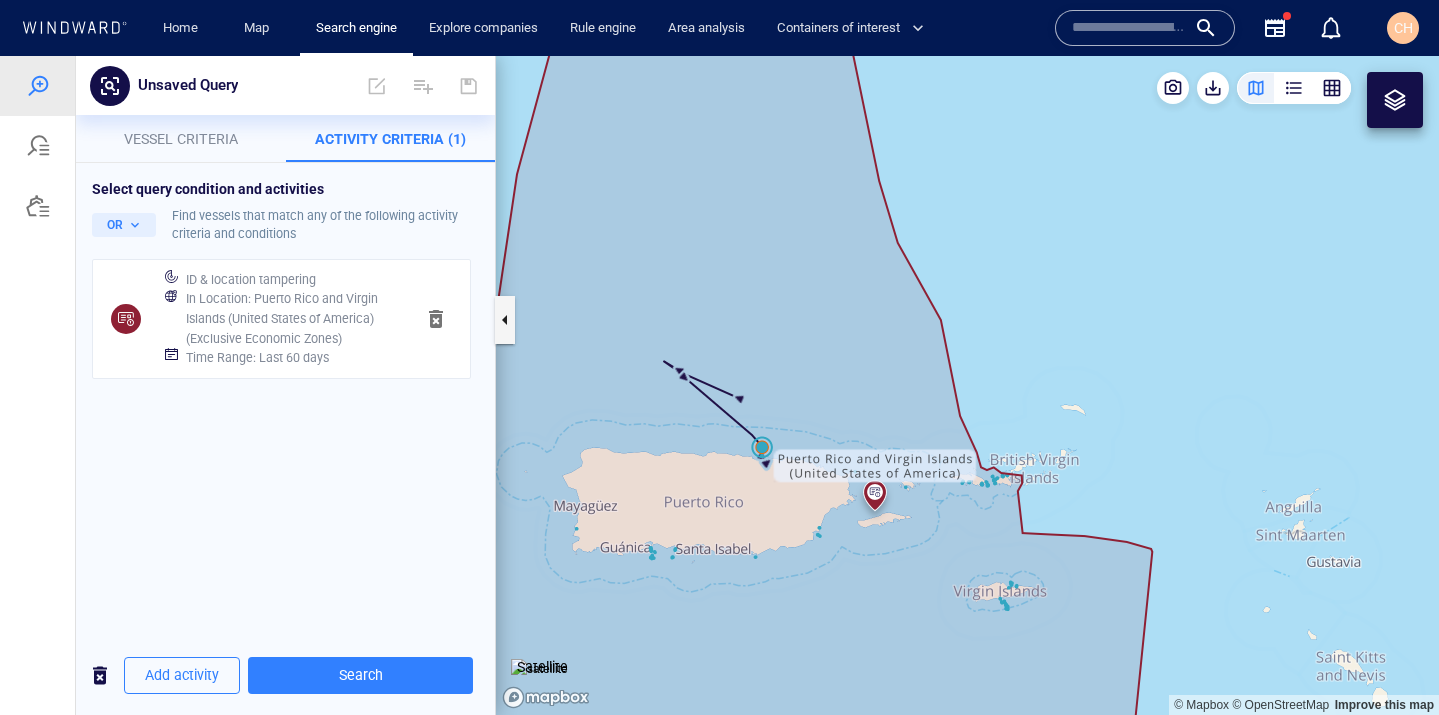 click on "In Location :   Puerto Rico and Virgin Islands (United States of America) (Exclusive Economic Zones)" at bounding box center [292, 318] 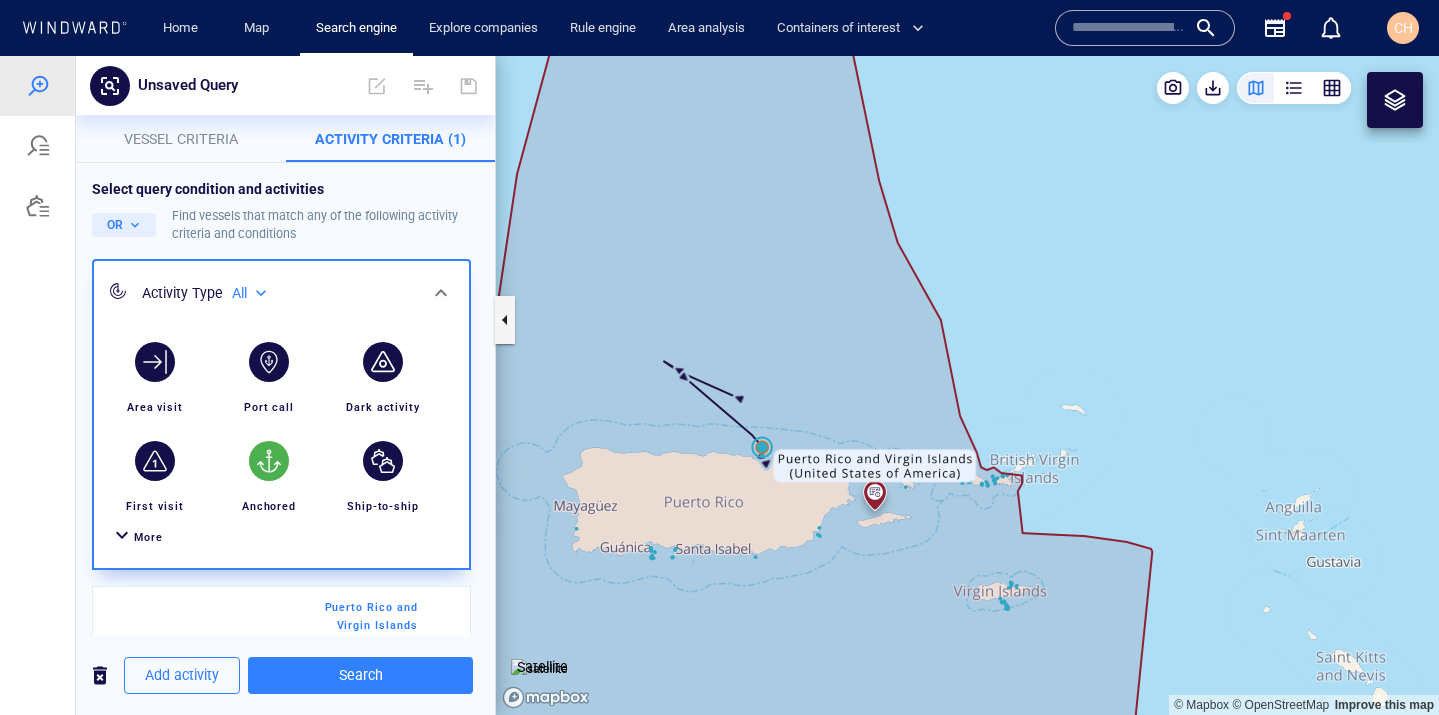 scroll, scrollTop: 183, scrollLeft: 0, axis: vertical 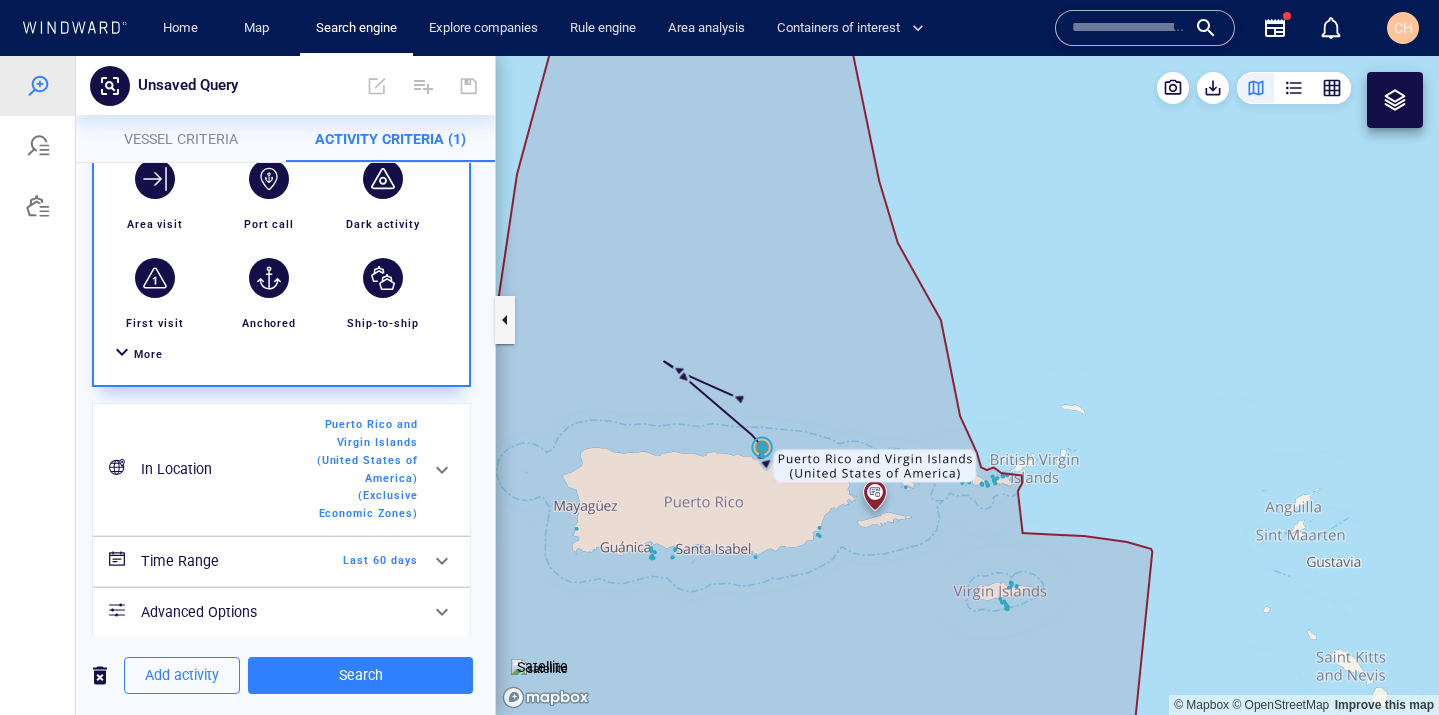 click on "Time Range" at bounding box center [222, 561] 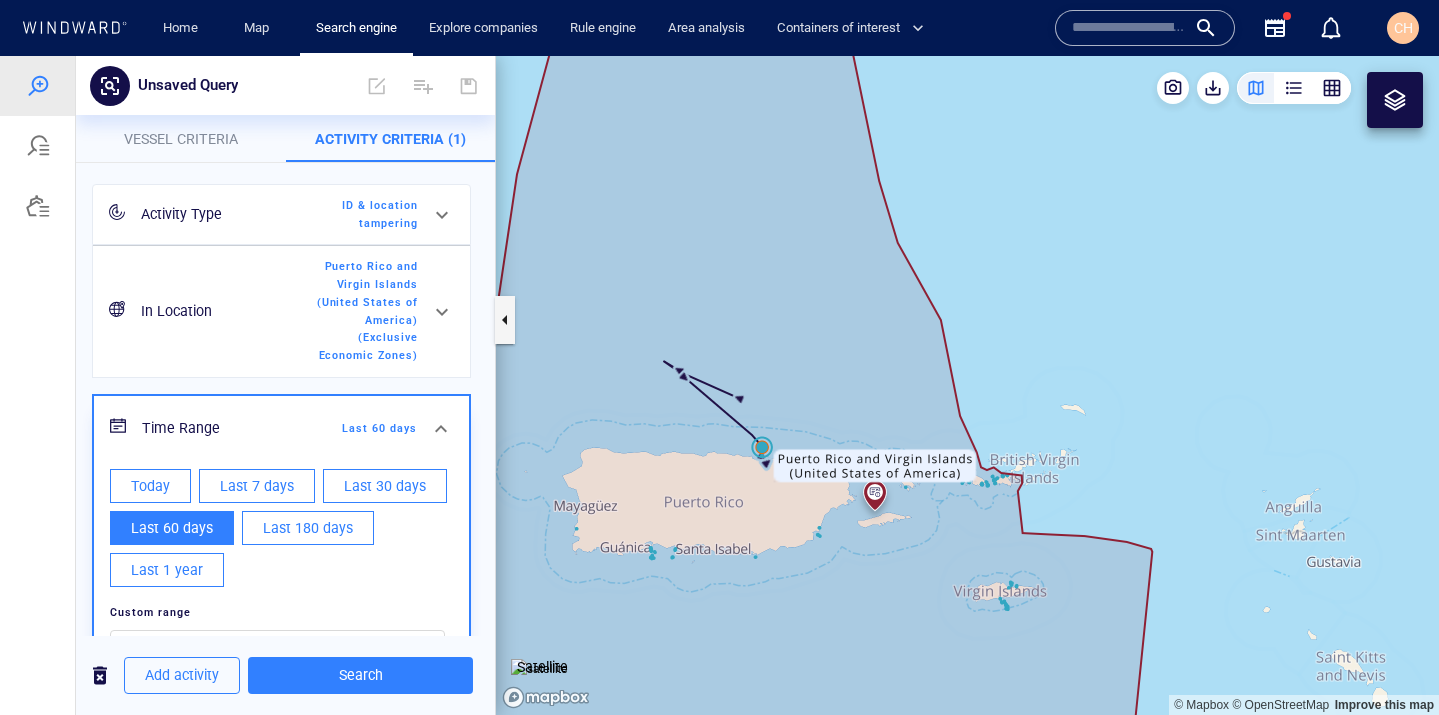 scroll, scrollTop: 99, scrollLeft: 0, axis: vertical 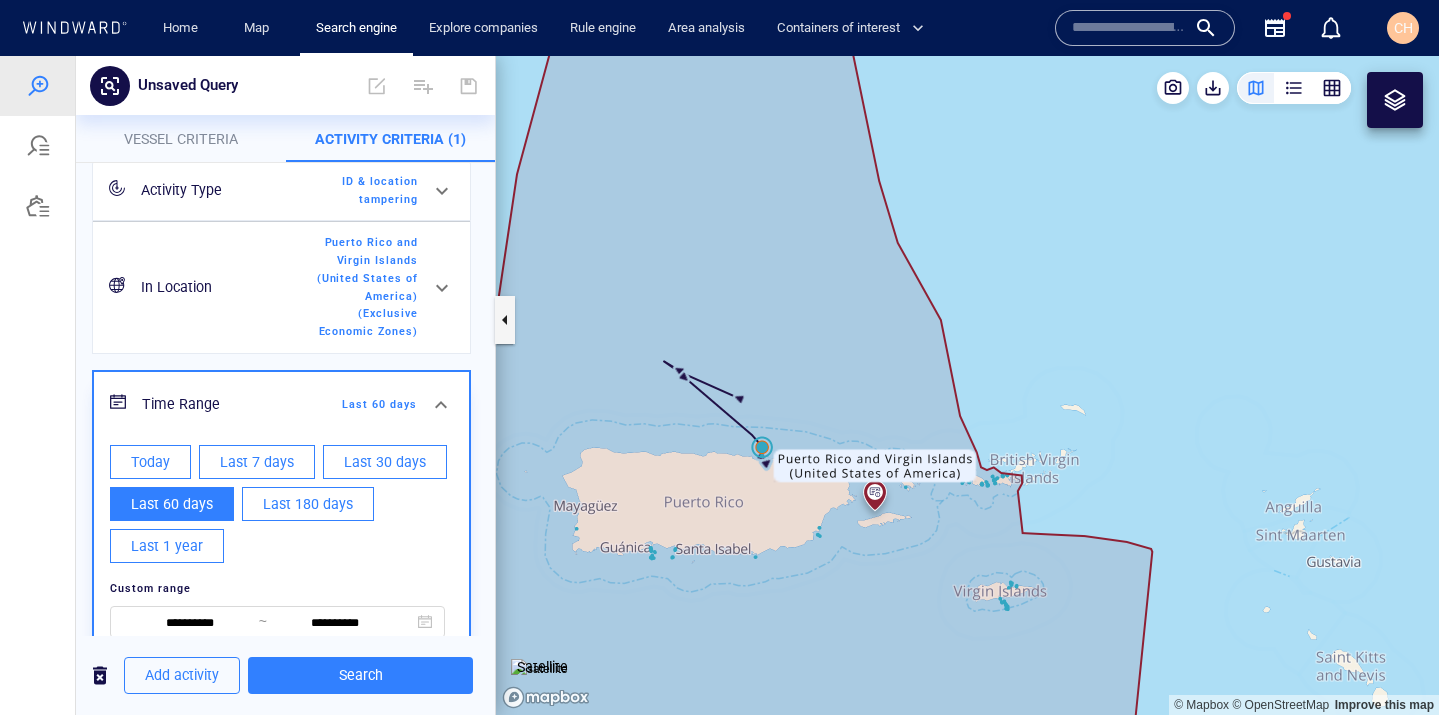 click on "Last 1 year" at bounding box center [167, 546] 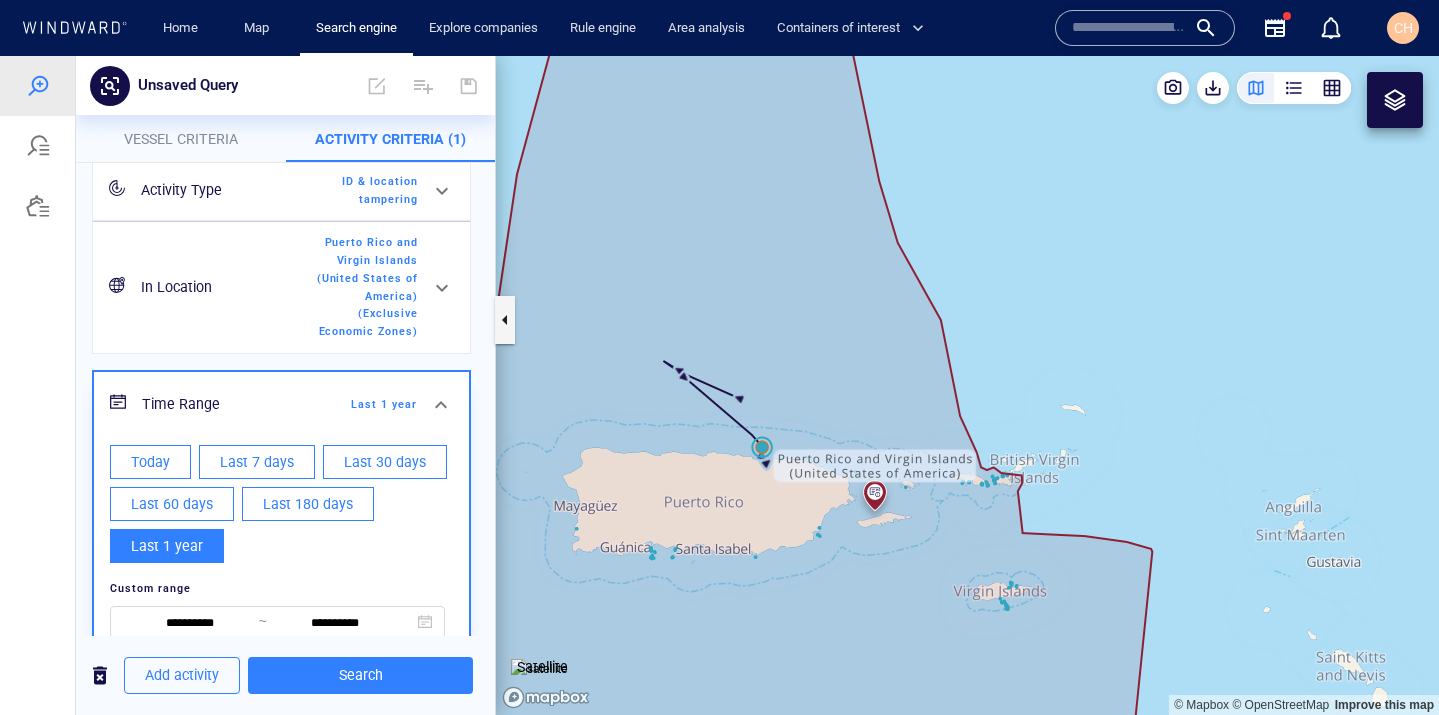click on "Last 180 days" at bounding box center [308, 504] 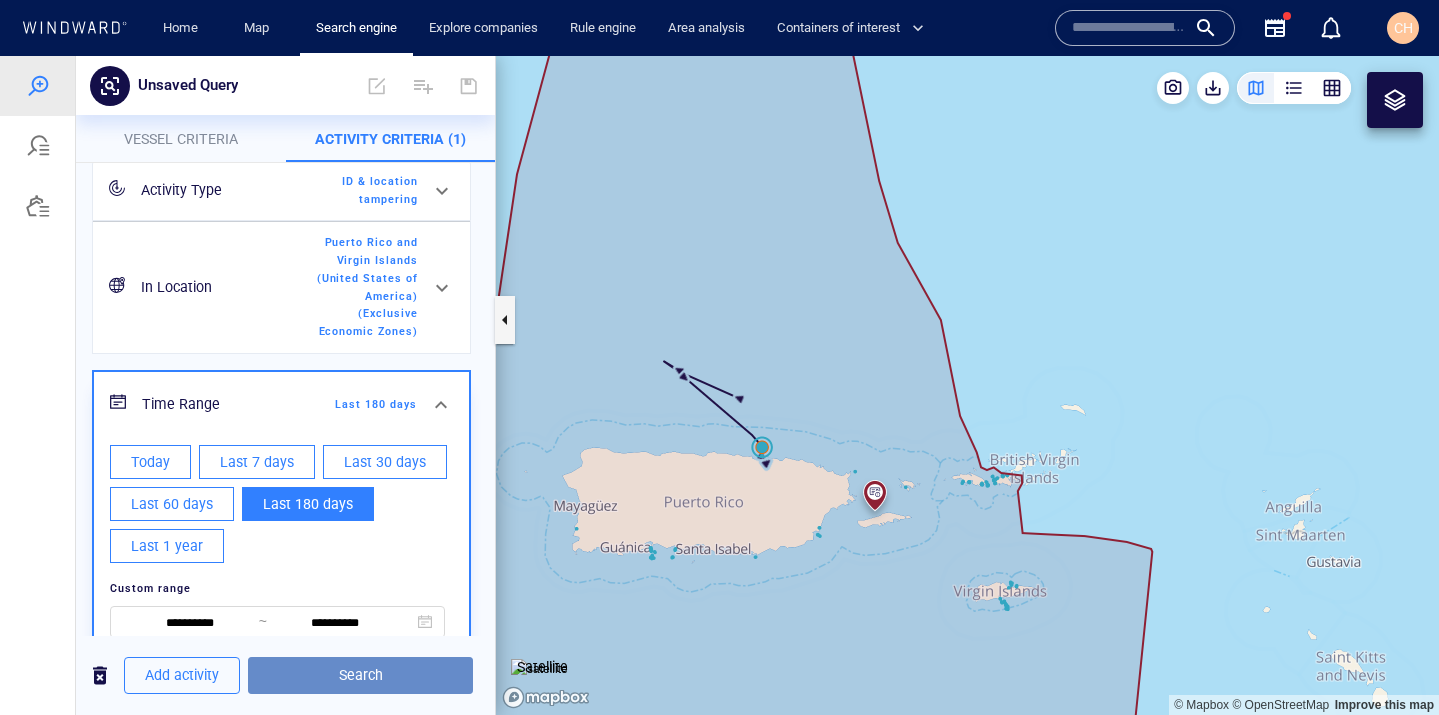 click on "Search" at bounding box center (360, 675) 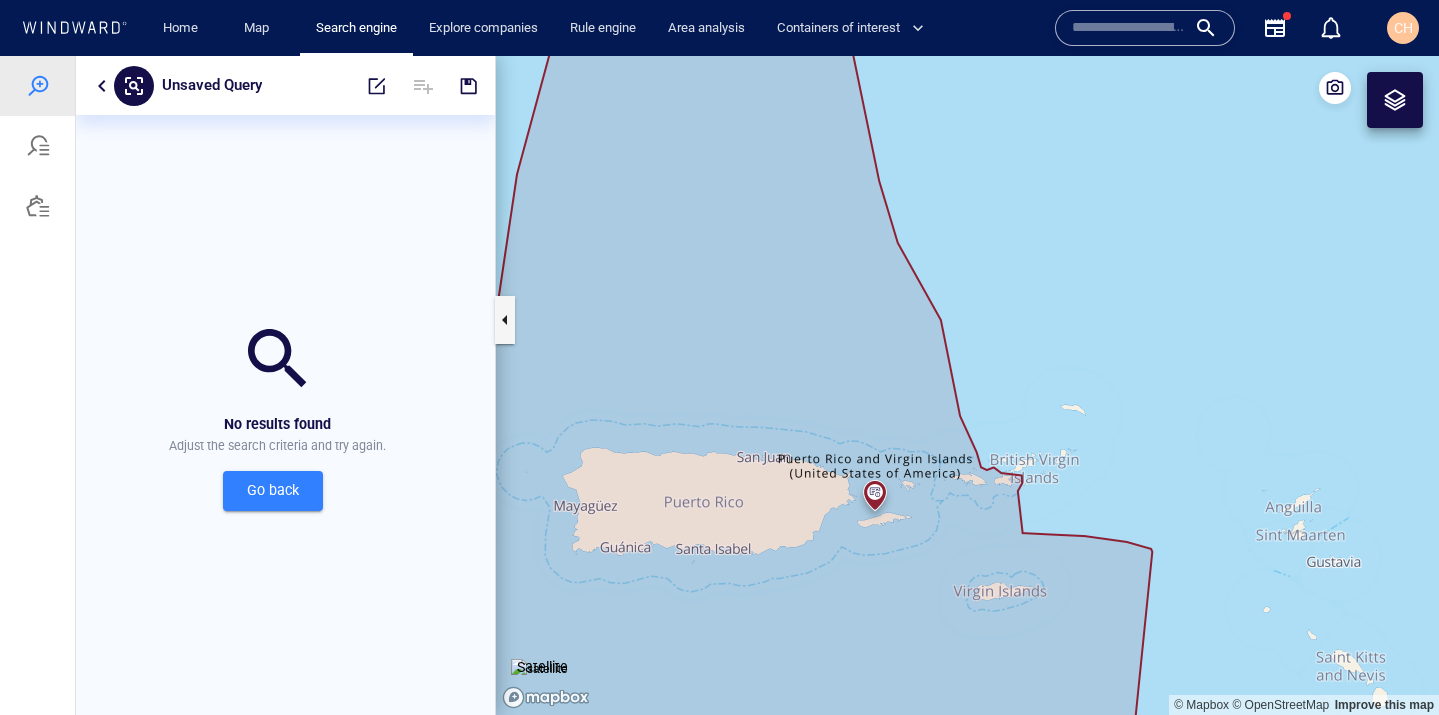 click at bounding box center (102, 86) 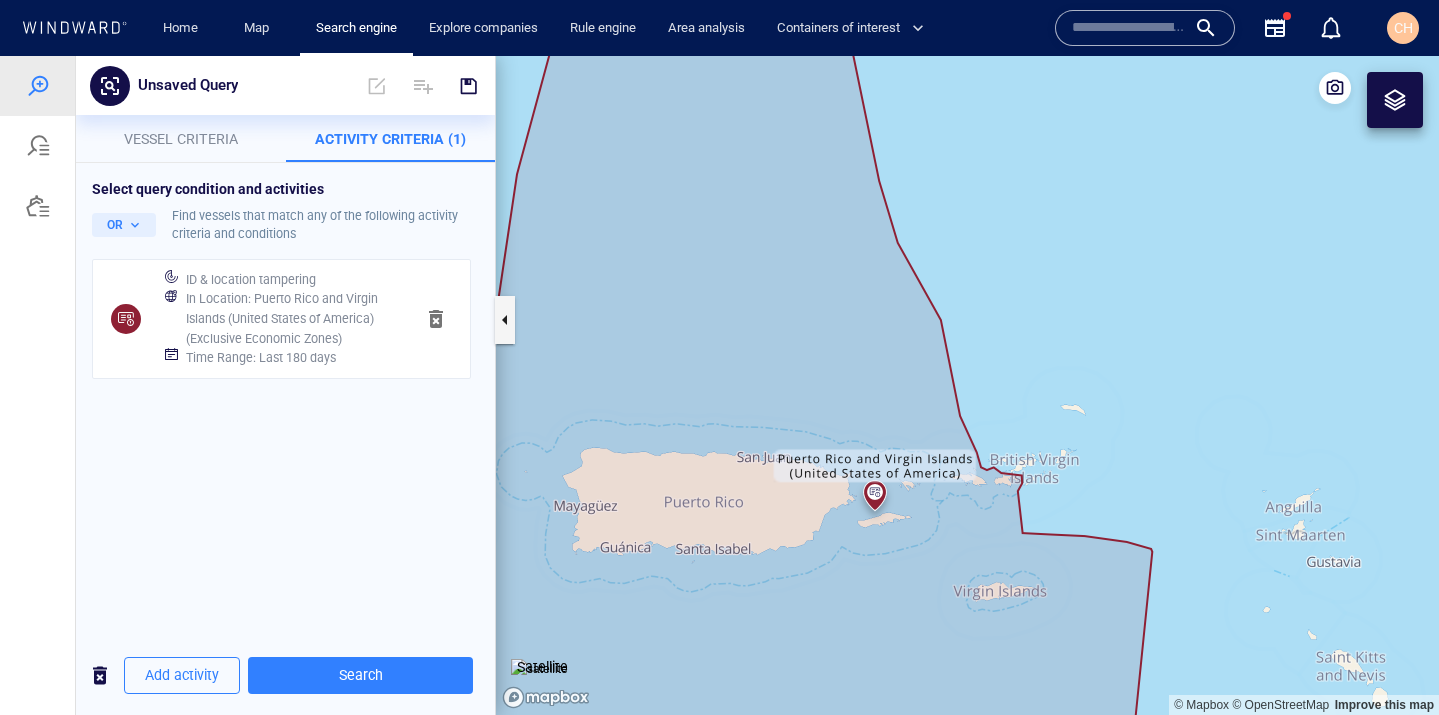 click on "In Location :   Puerto Rico and Virgin Islands (United States of America) (Exclusive Economic Zones)" at bounding box center [292, 318] 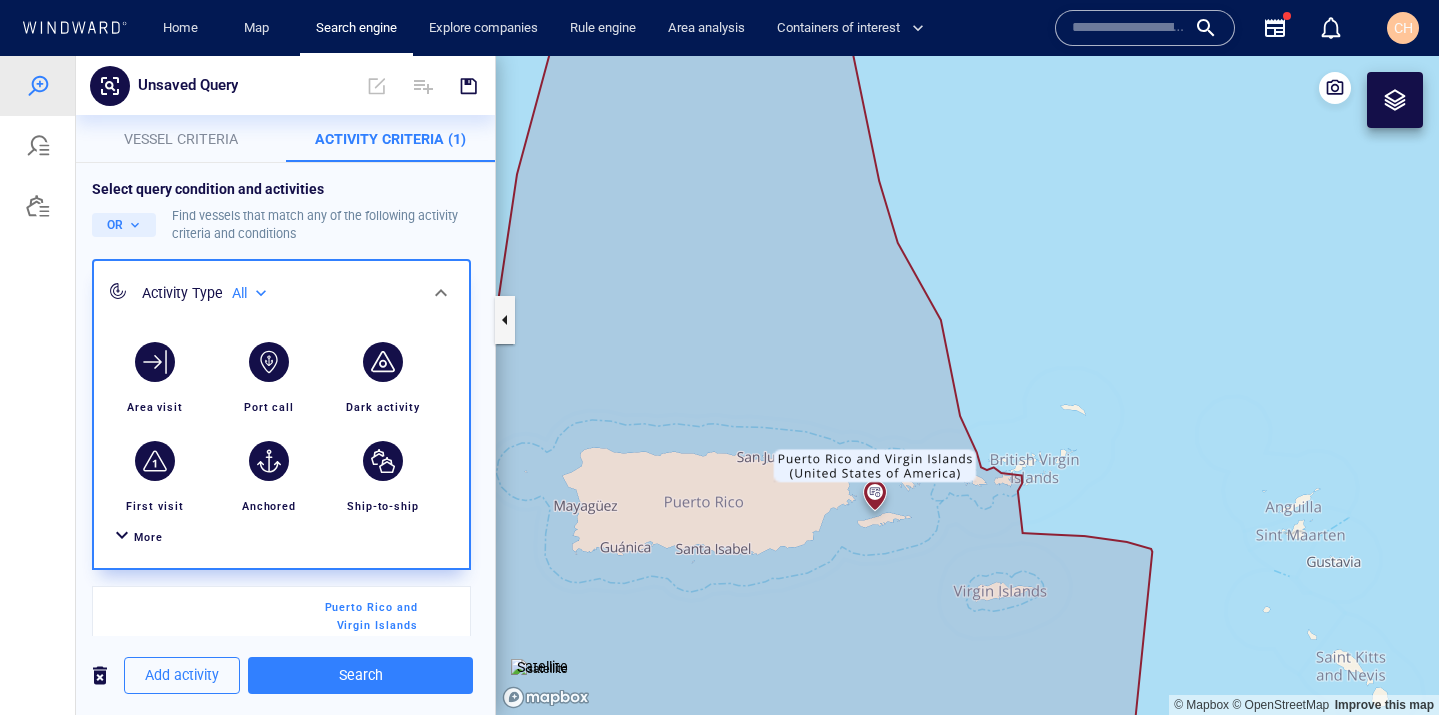 click at bounding box center [967, 385] 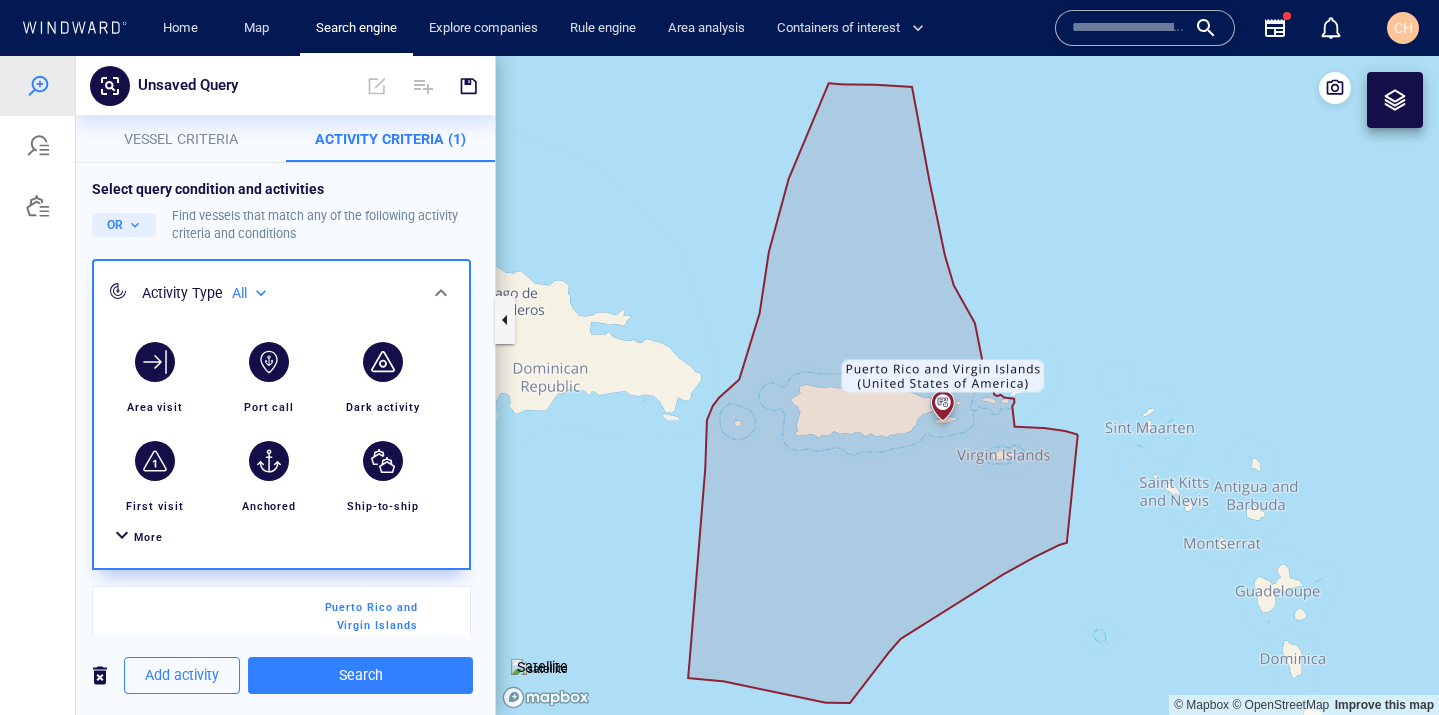 click on "More" at bounding box center [148, 537] 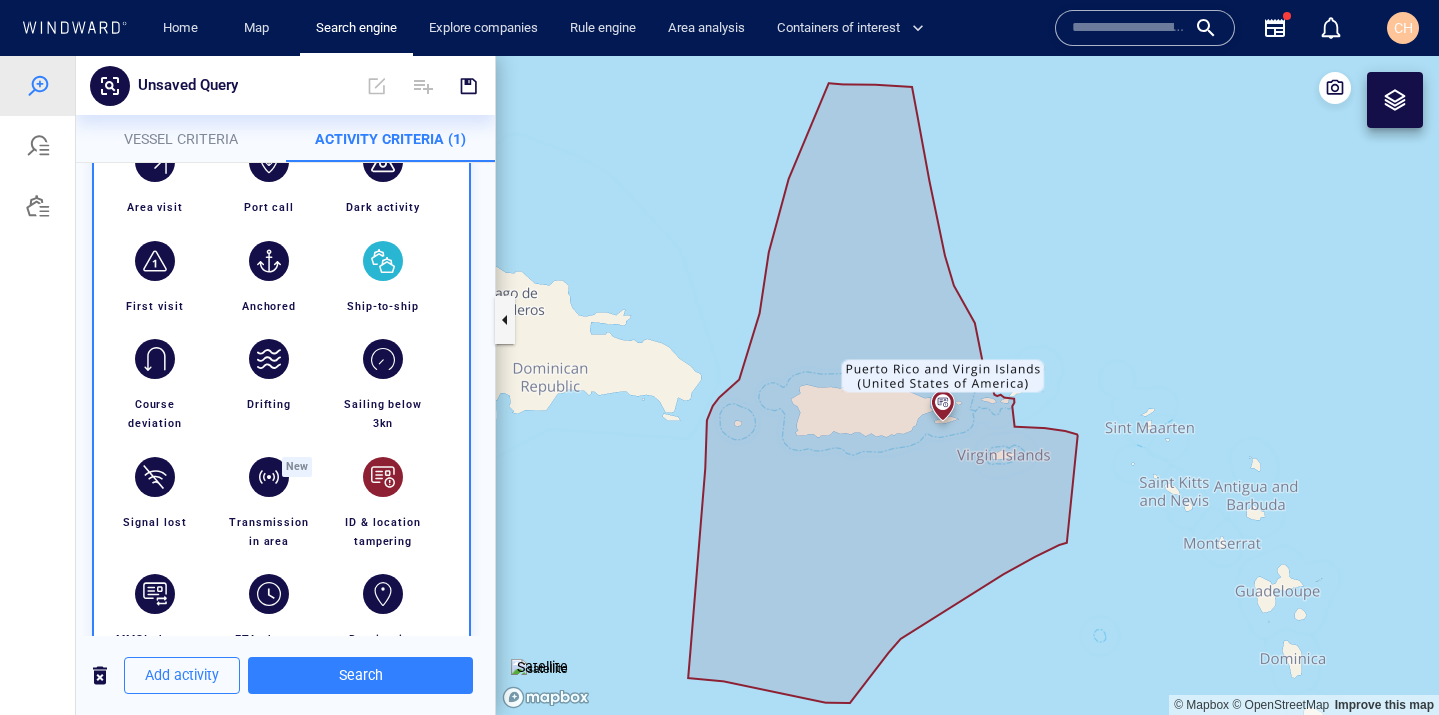 scroll, scrollTop: 201, scrollLeft: 0, axis: vertical 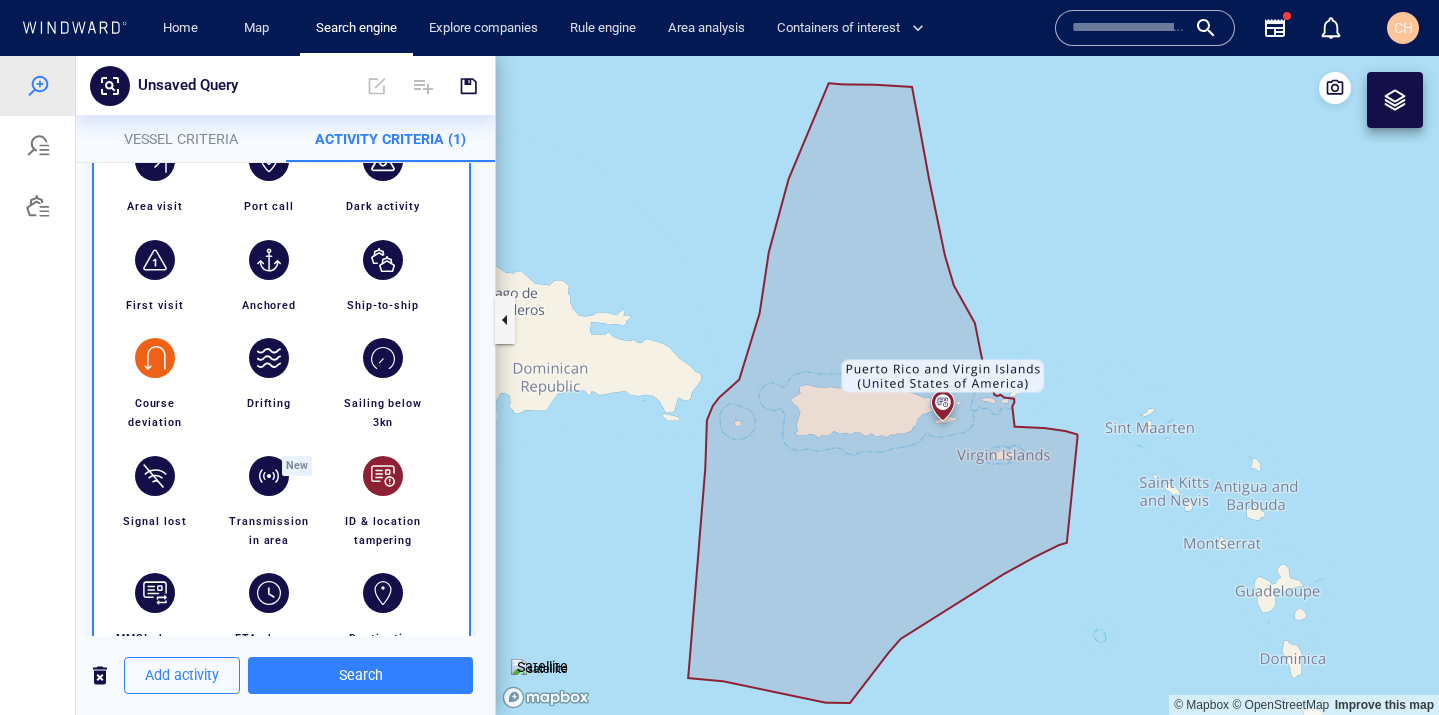 click at bounding box center [155, 358] 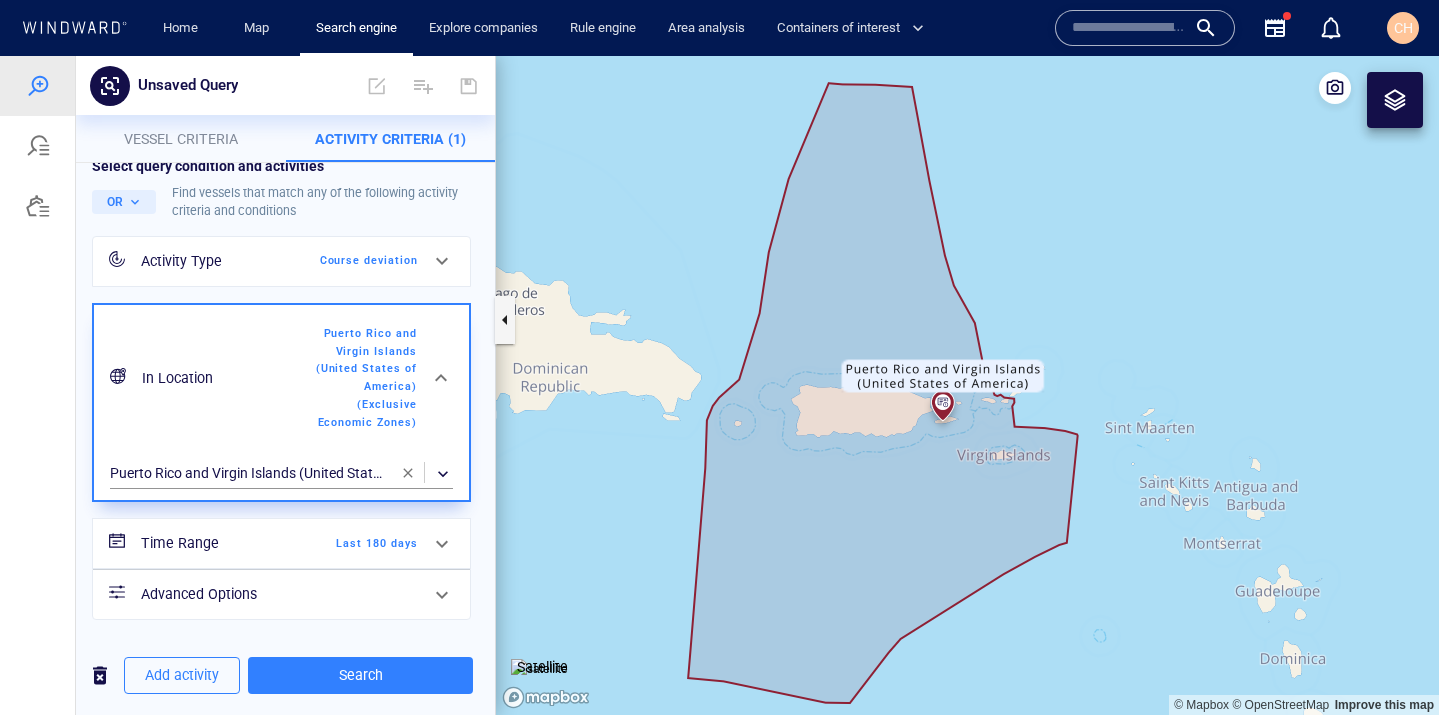 scroll, scrollTop: 0, scrollLeft: 0, axis: both 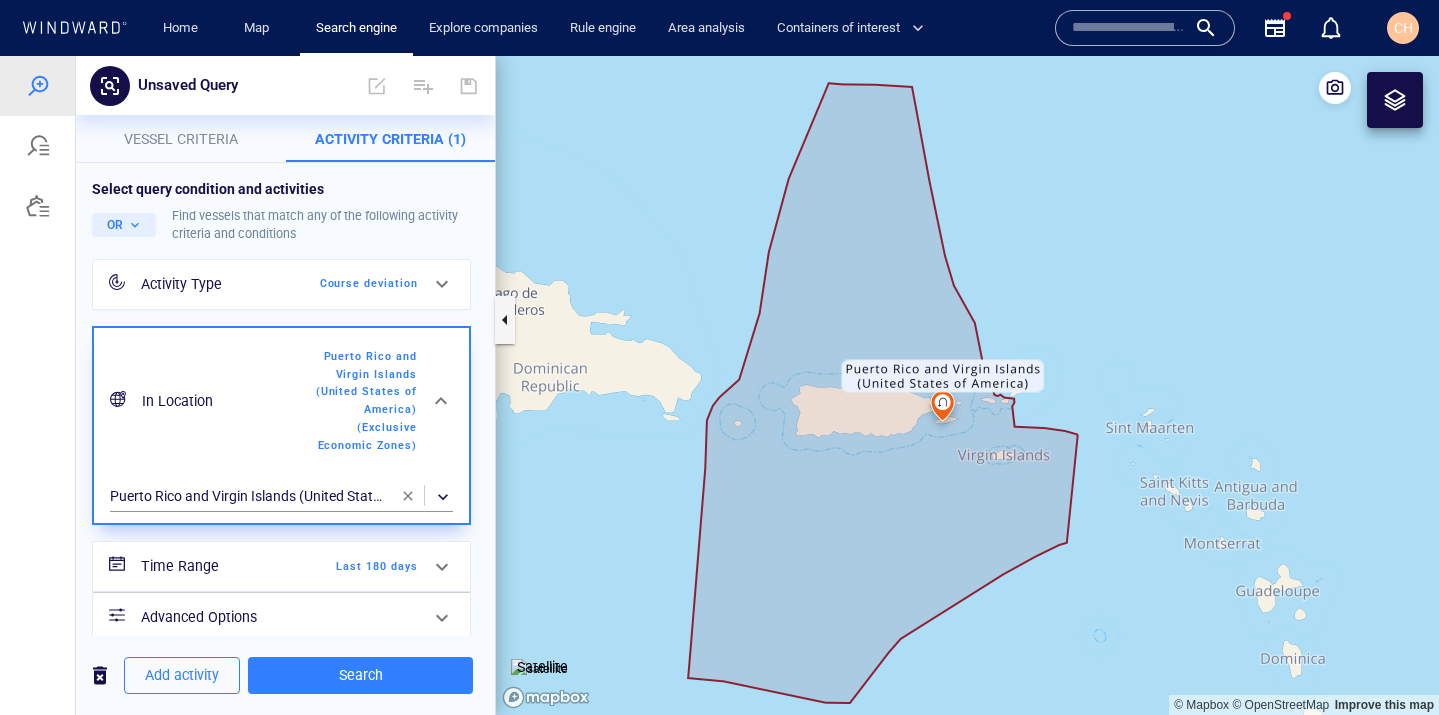 click on "Course deviation" at bounding box center [360, 284] 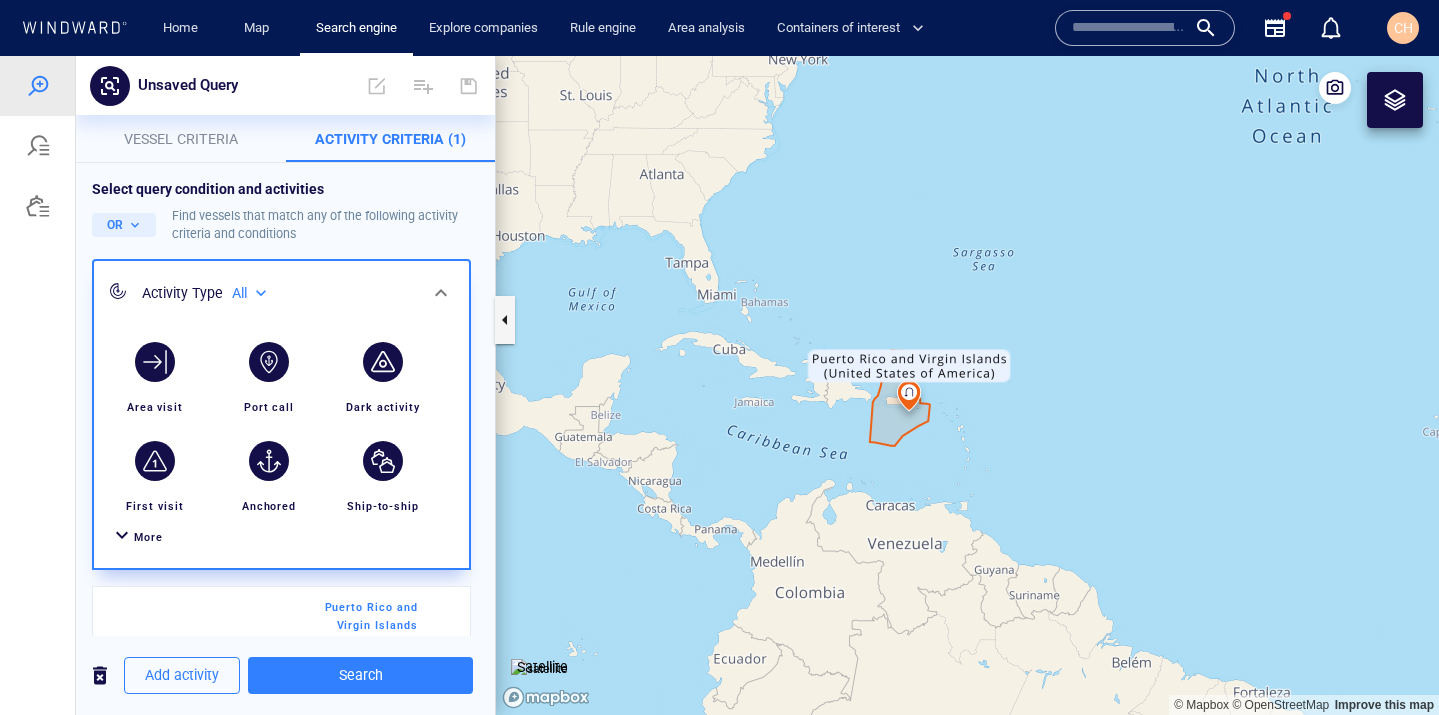 drag, startPoint x: 735, startPoint y: 290, endPoint x: 832, endPoint y: 307, distance: 98.478424 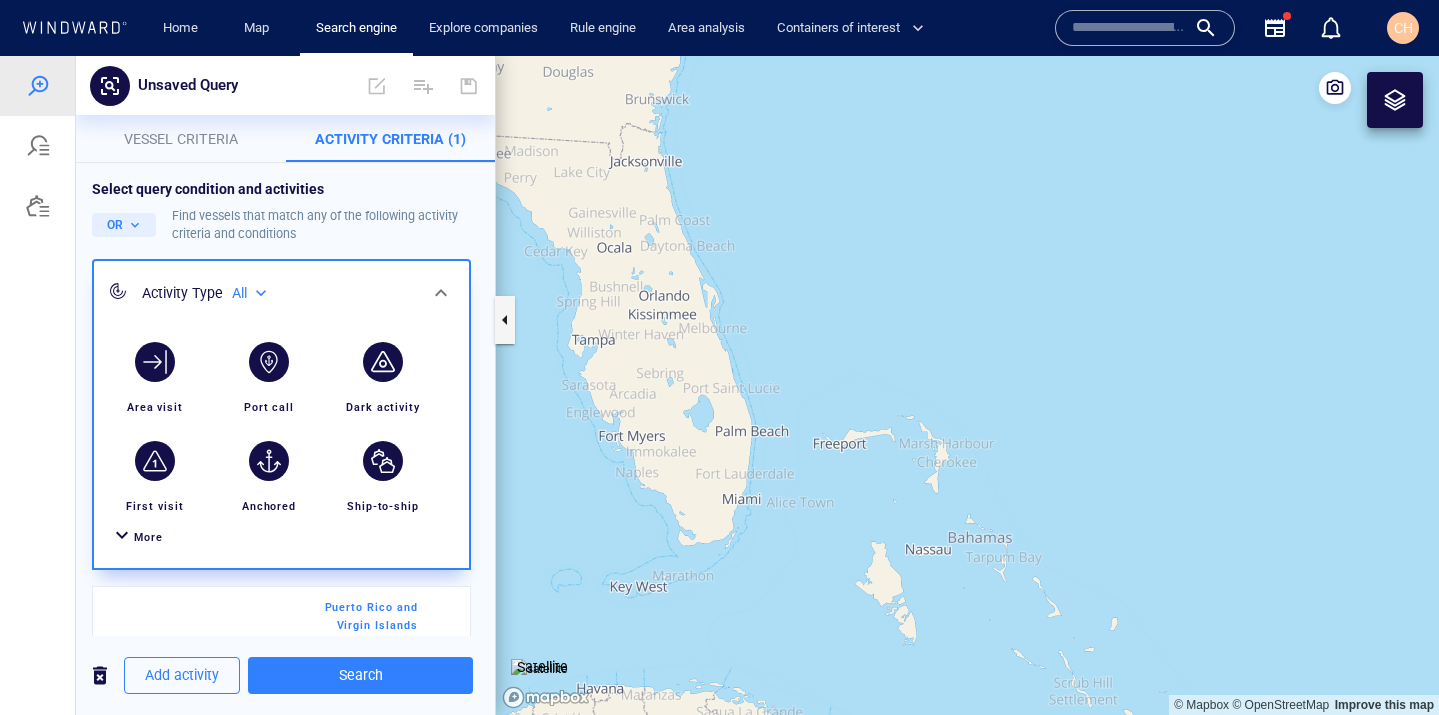 drag, startPoint x: 737, startPoint y: 553, endPoint x: 823, endPoint y: 515, distance: 94.02127 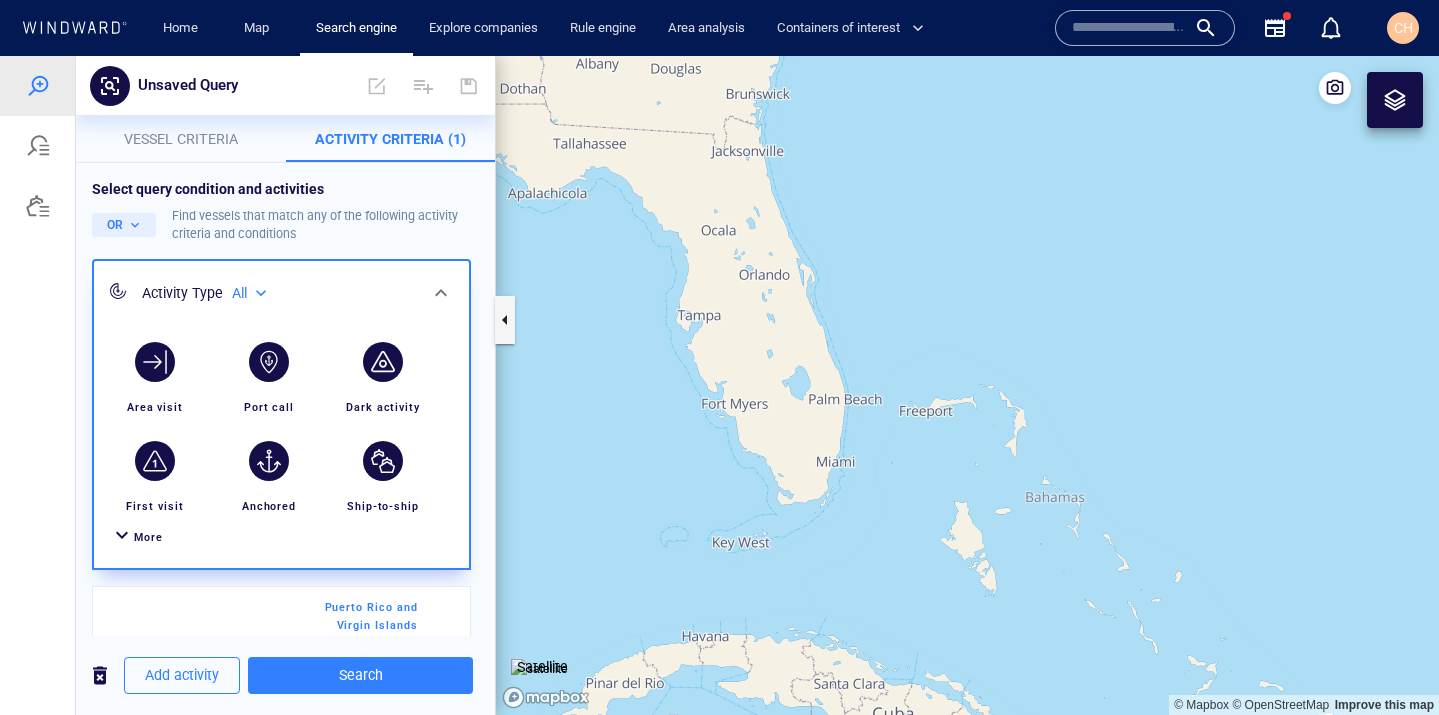 click at bounding box center (1129, 28) 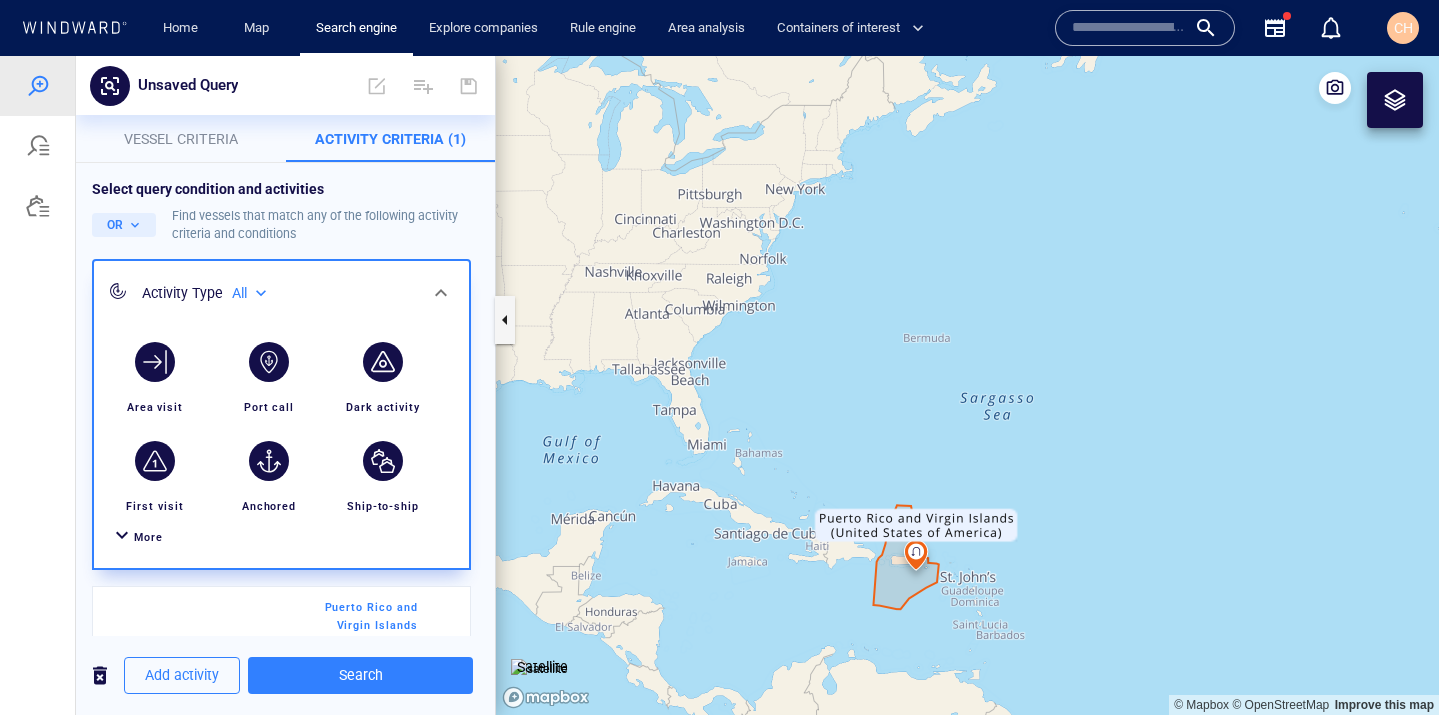 drag, startPoint x: 667, startPoint y: 439, endPoint x: 839, endPoint y: 374, distance: 183.87224 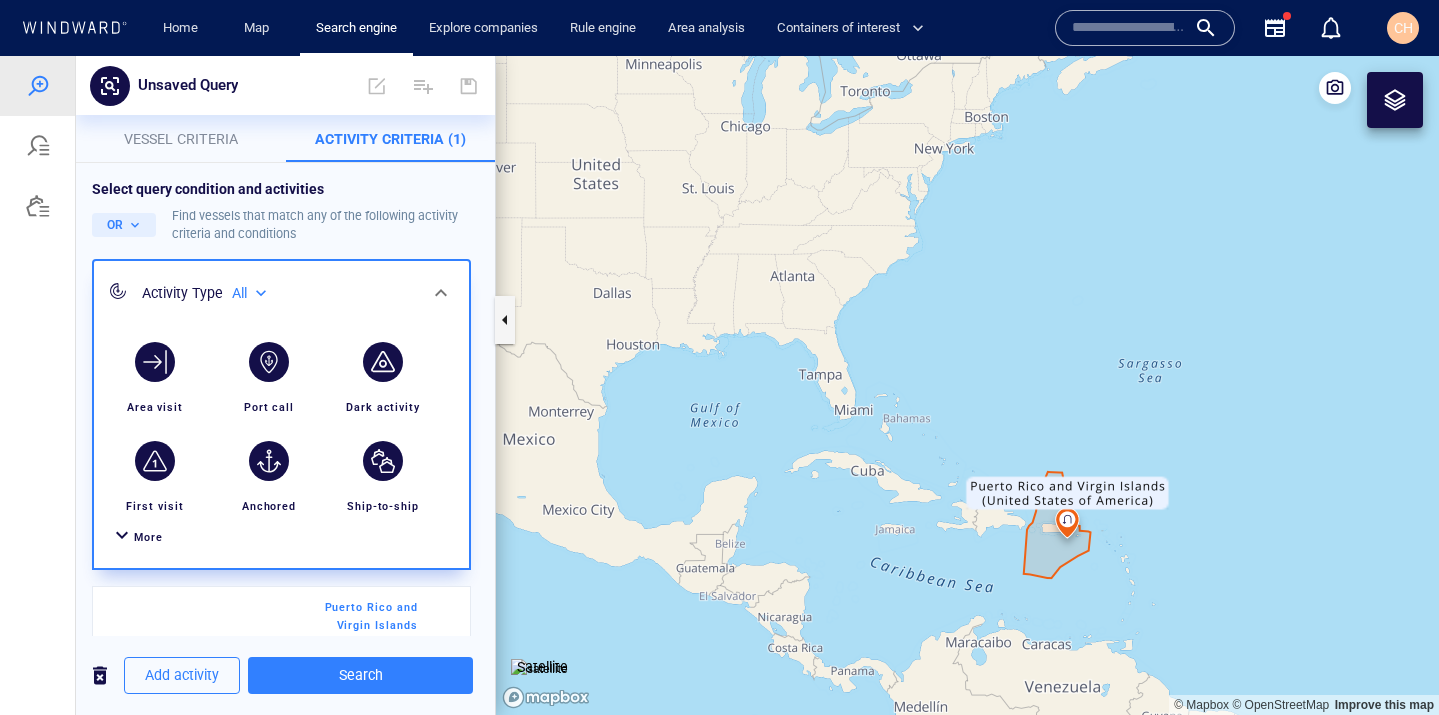 drag, startPoint x: 1037, startPoint y: 144, endPoint x: 934, endPoint y: 295, distance: 182.78403 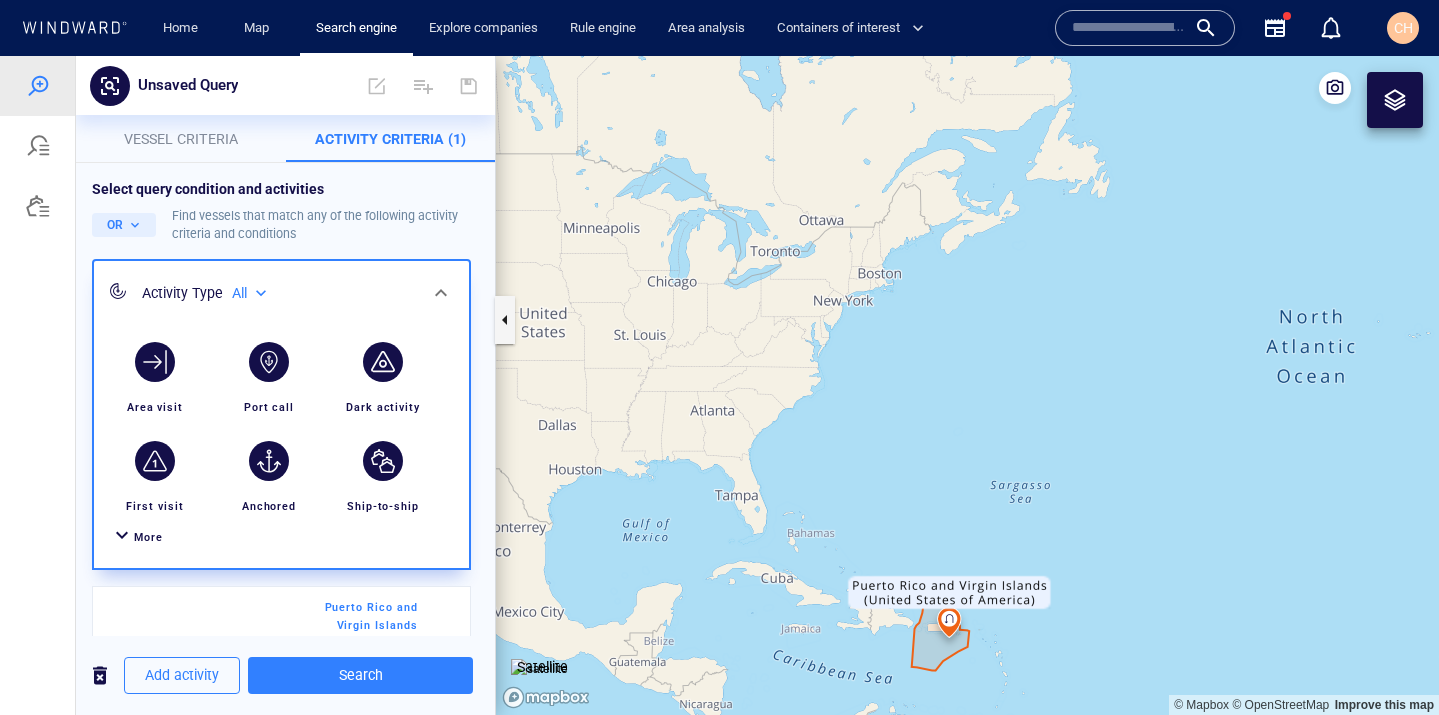 drag, startPoint x: 749, startPoint y: 470, endPoint x: 907, endPoint y: 255, distance: 266.81268 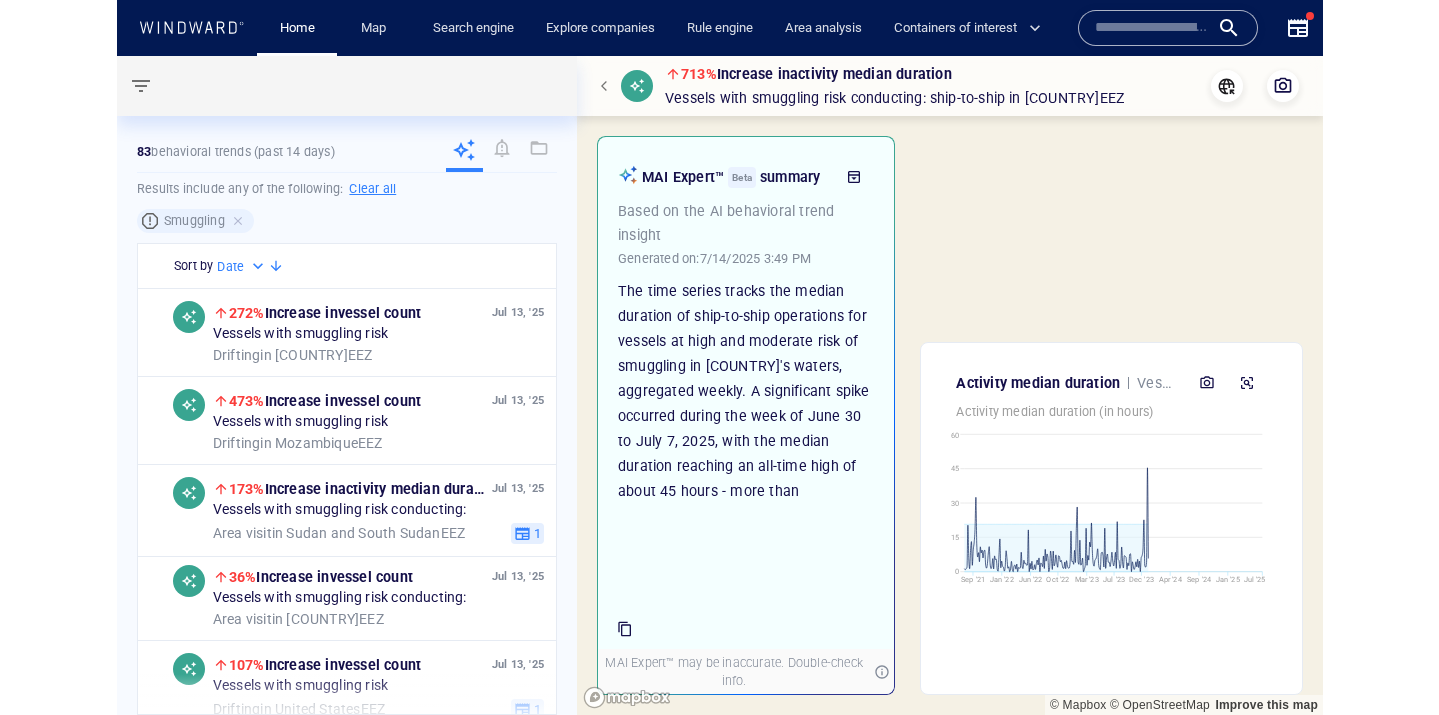 scroll, scrollTop: 0, scrollLeft: 0, axis: both 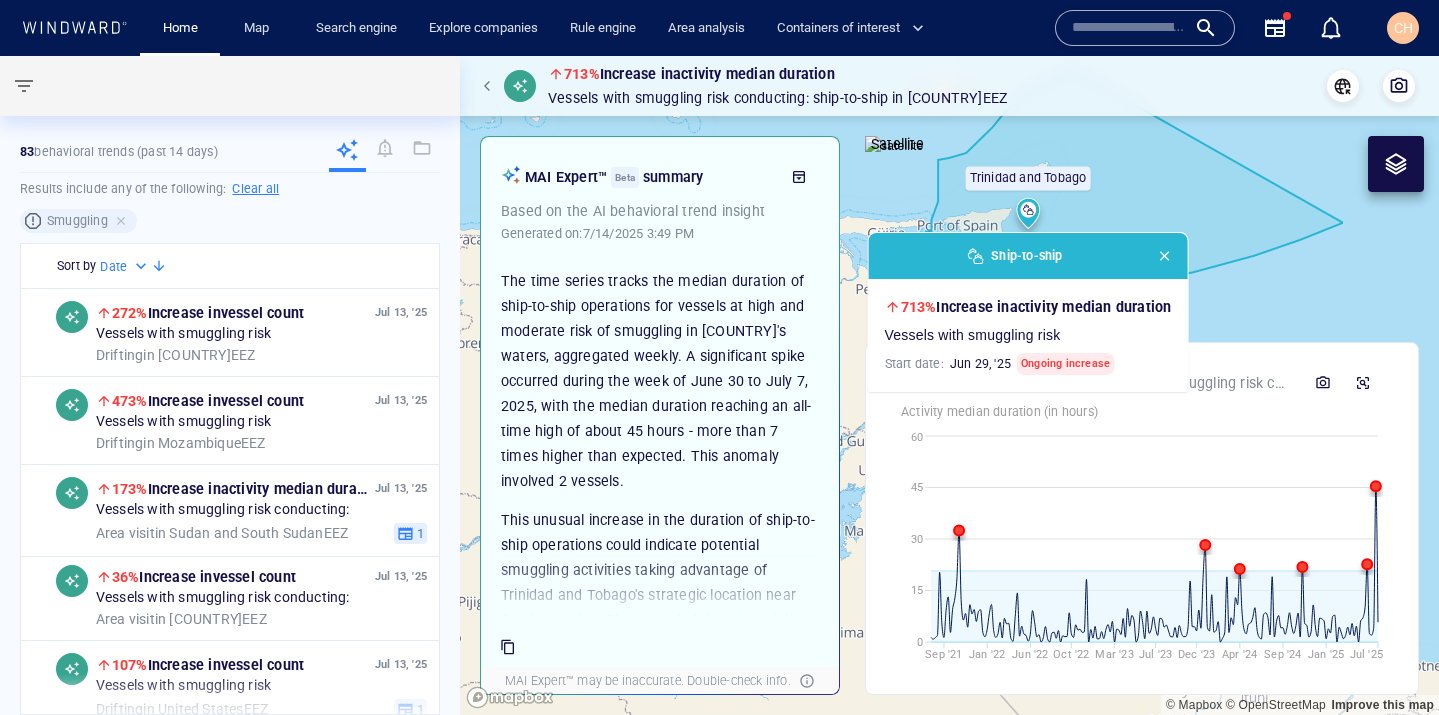 click at bounding box center (1164, 256) 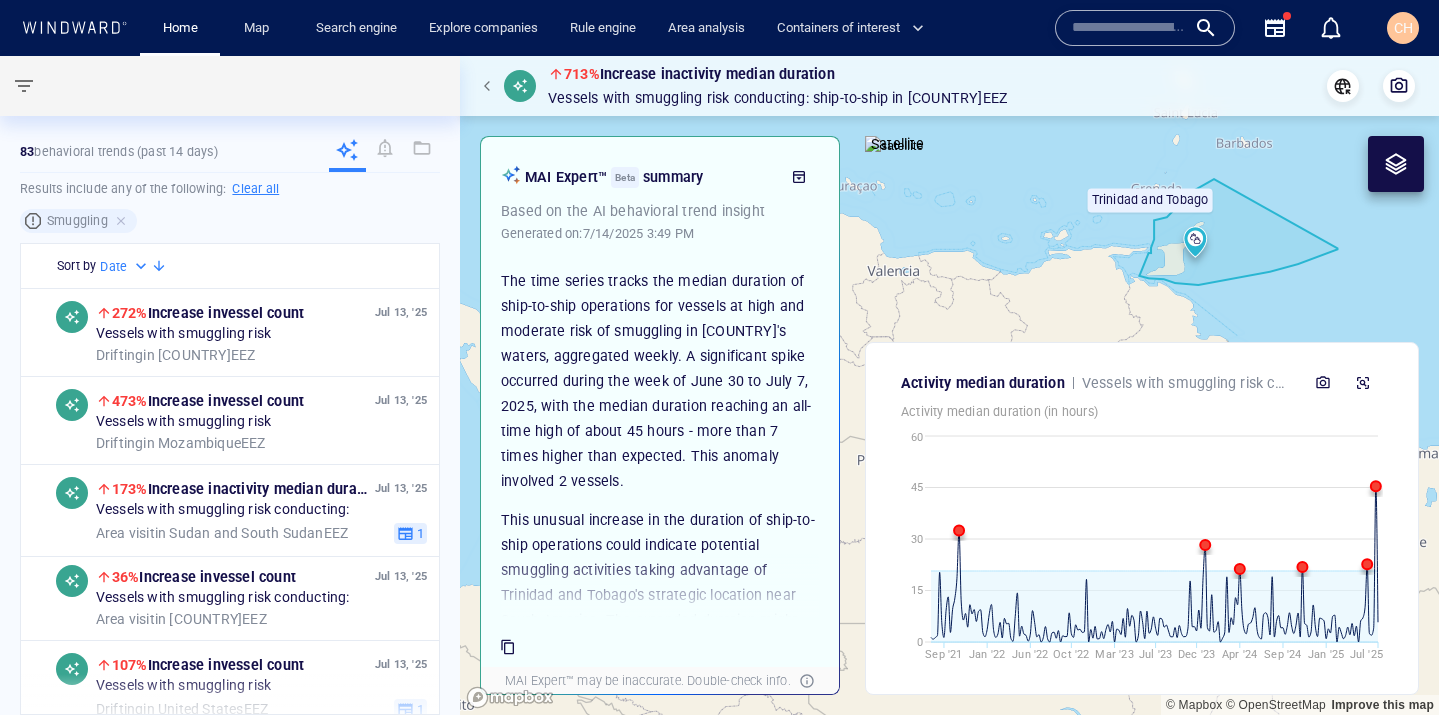 drag, startPoint x: 1335, startPoint y: 271, endPoint x: 1289, endPoint y: 263, distance: 46.69047 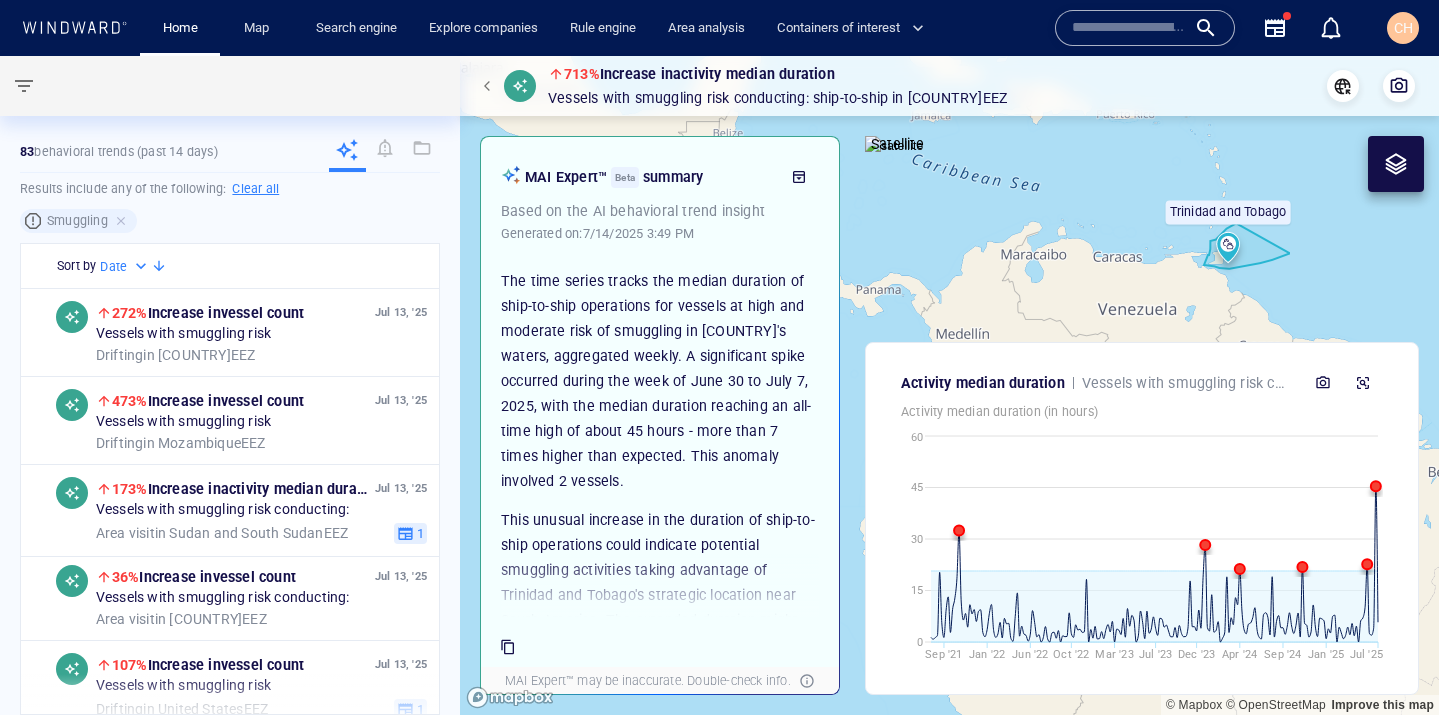 click at bounding box center [949, 385] 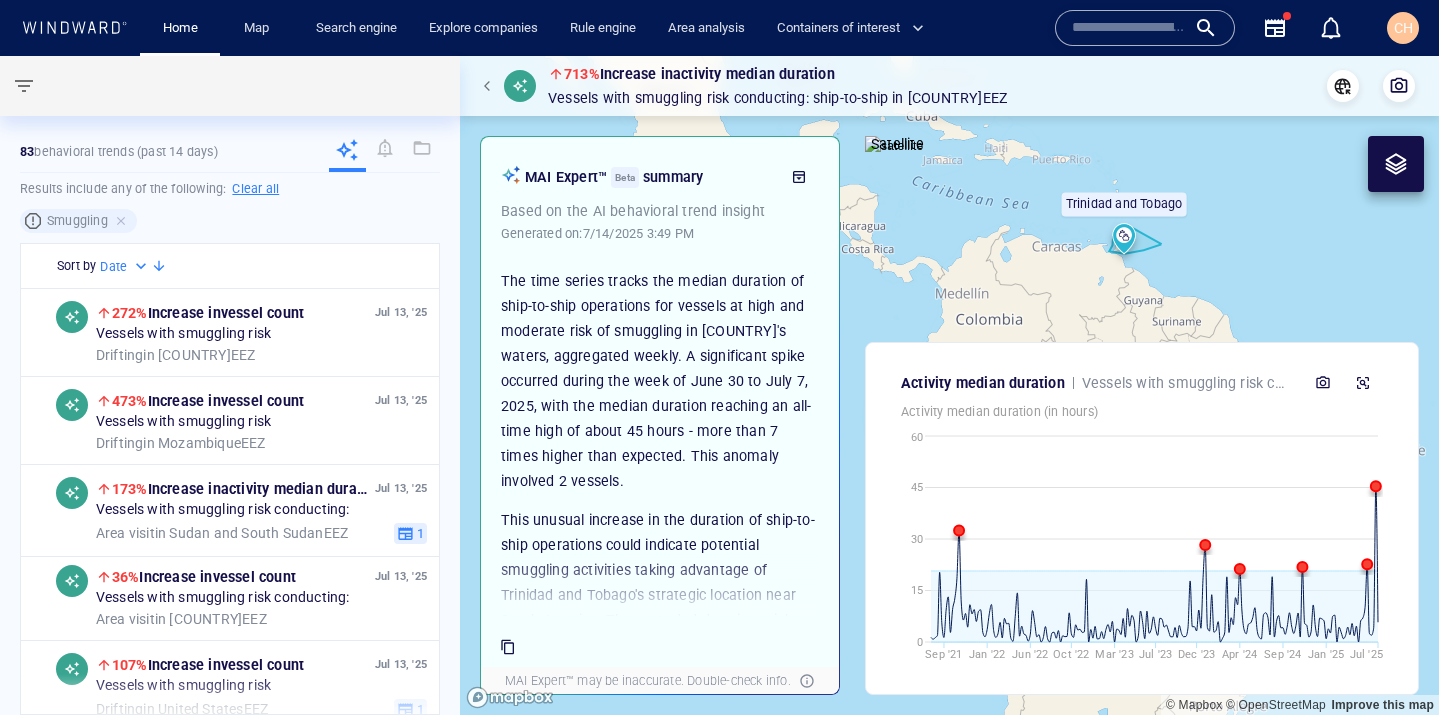 click at bounding box center (490, 86) 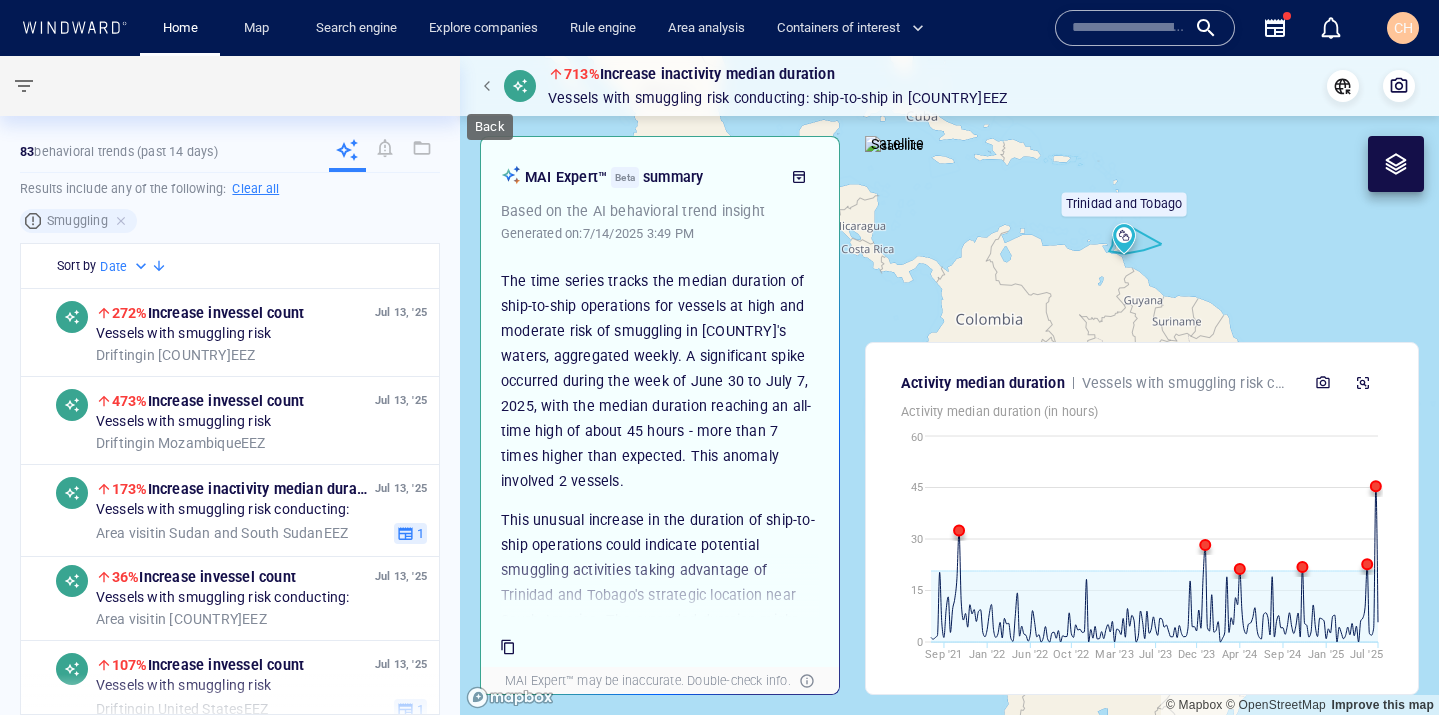 click at bounding box center [490, 86] 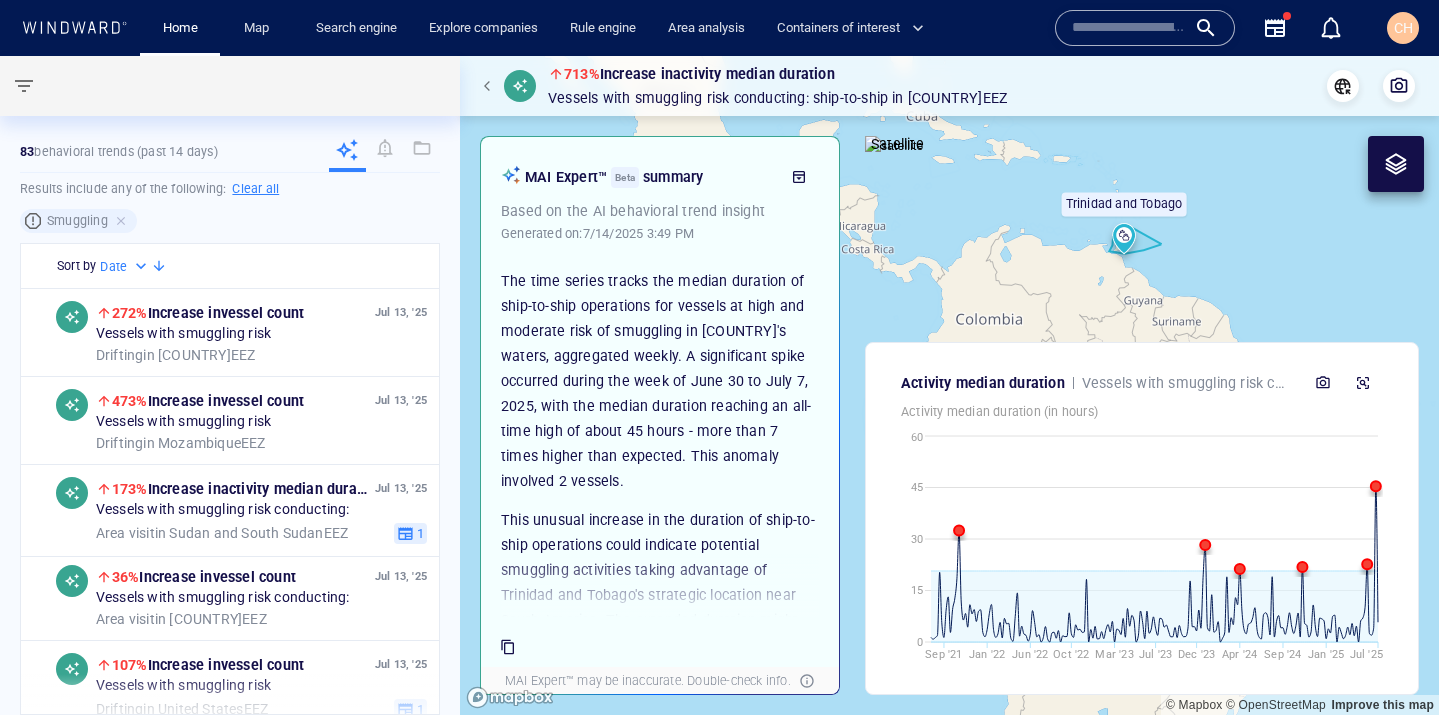 click at bounding box center (949, 385) 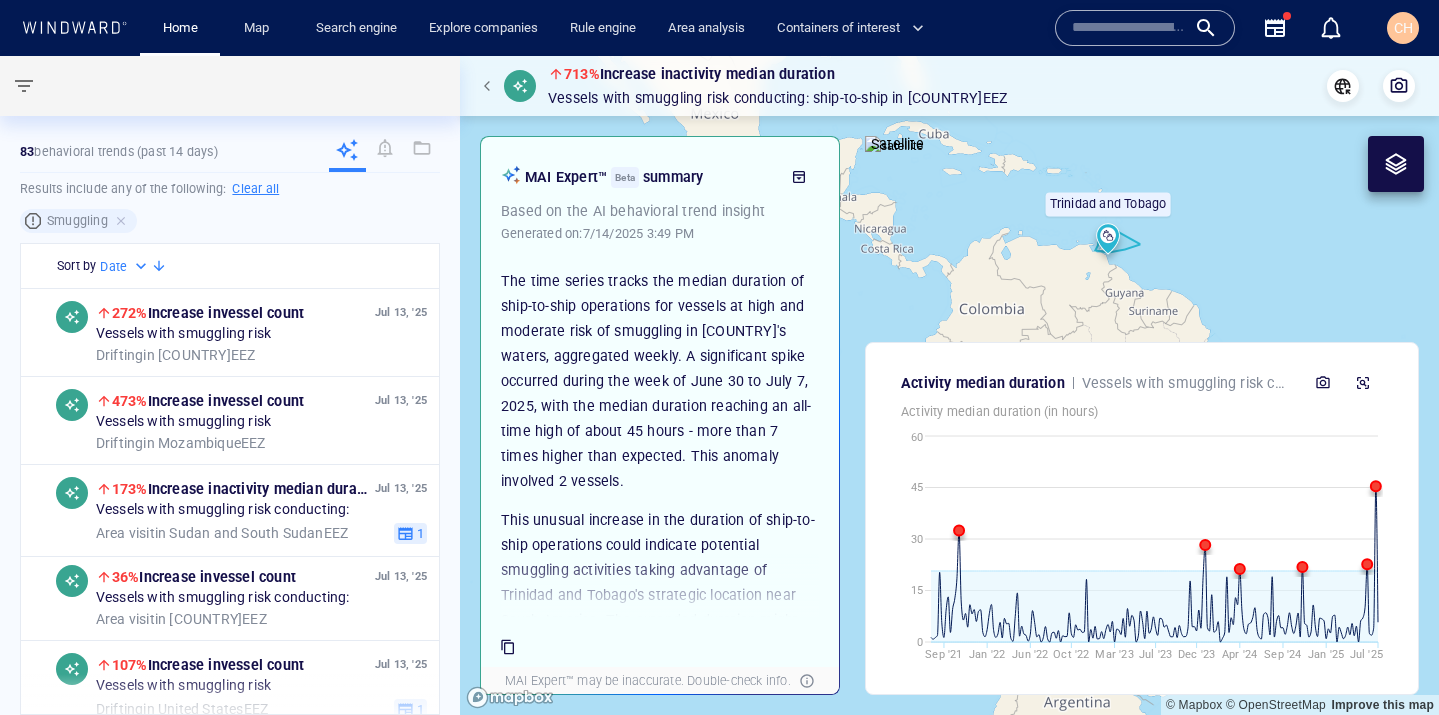 click on "713%  Increase in  activity median duration Vessels with smuggling risk conducting:   Ship-to-ship  in Trinidad and Tobago  EEZ" at bounding box center [949, 86] 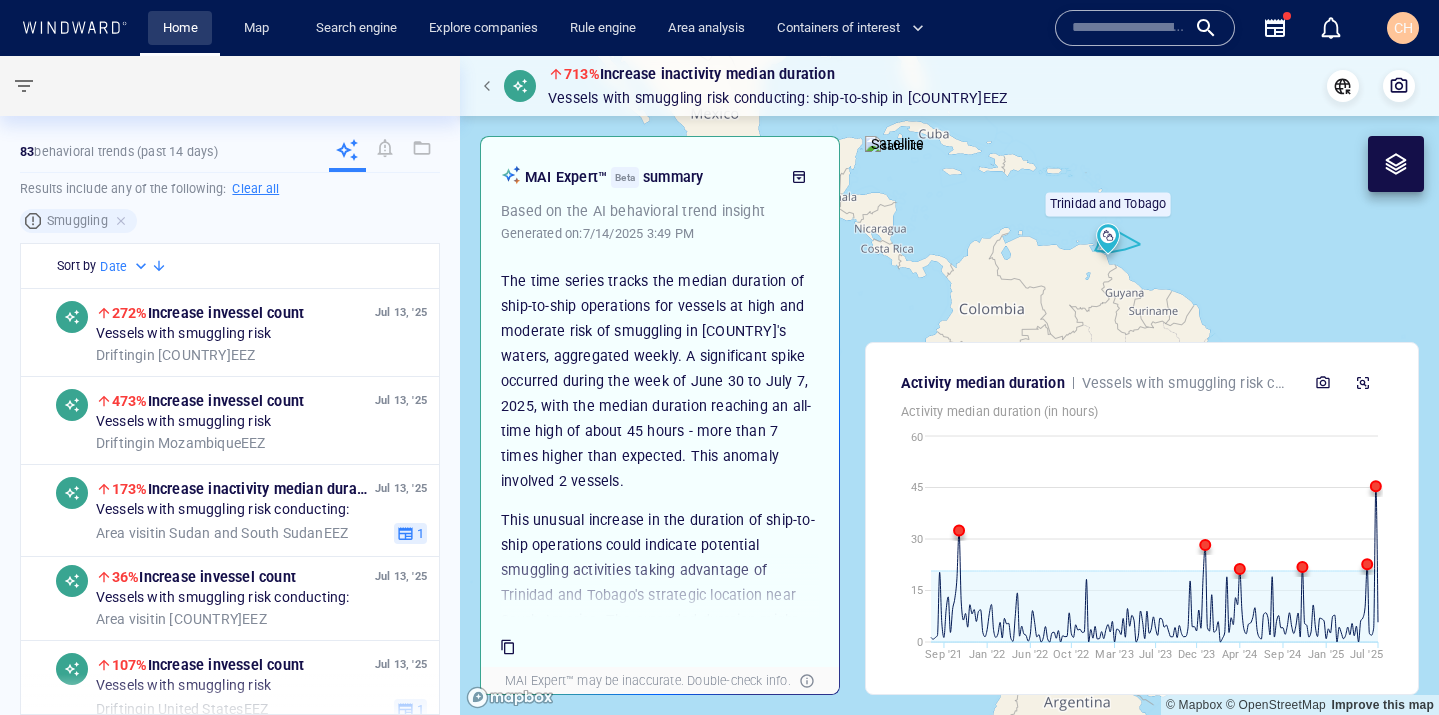 click on "Home" at bounding box center (180, 28) 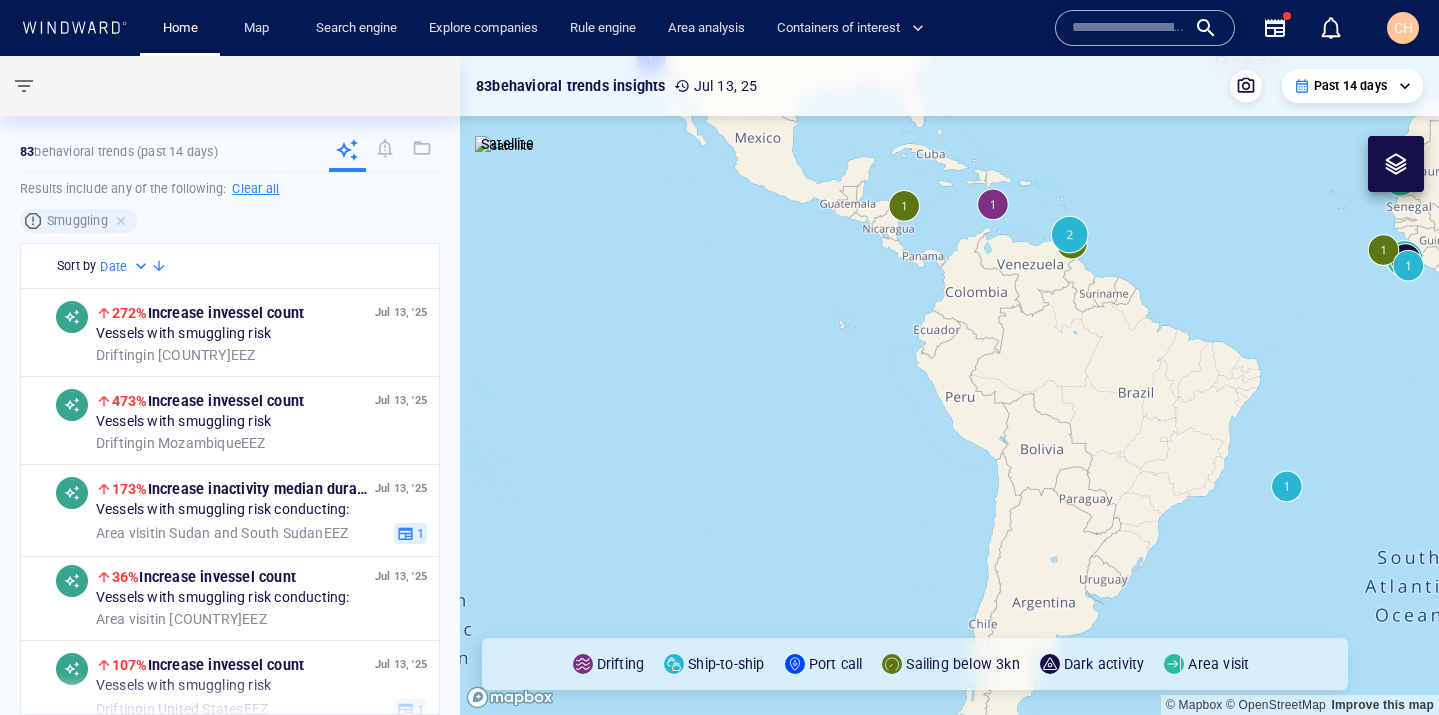 drag, startPoint x: 974, startPoint y: 249, endPoint x: 960, endPoint y: 336, distance: 88.11924 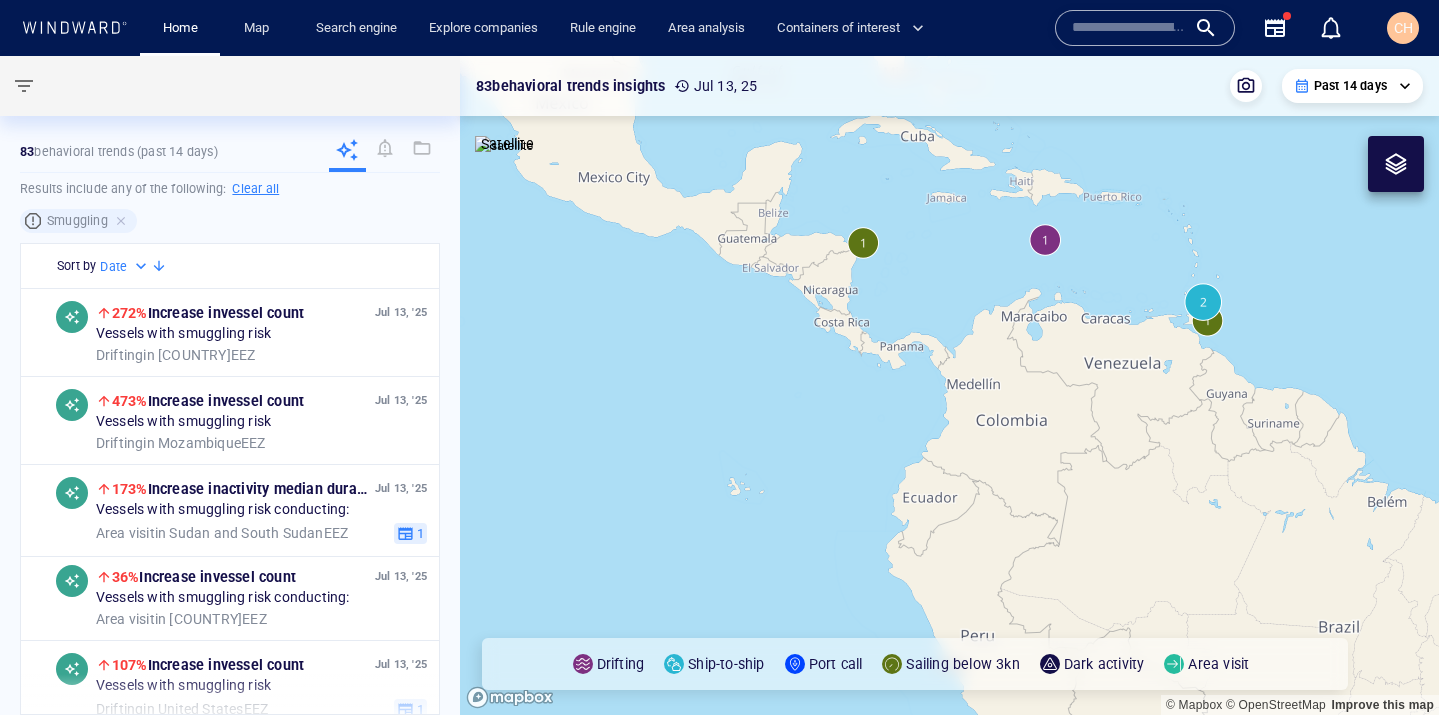 drag, startPoint x: 926, startPoint y: 239, endPoint x: 950, endPoint y: 374, distance: 137.11674 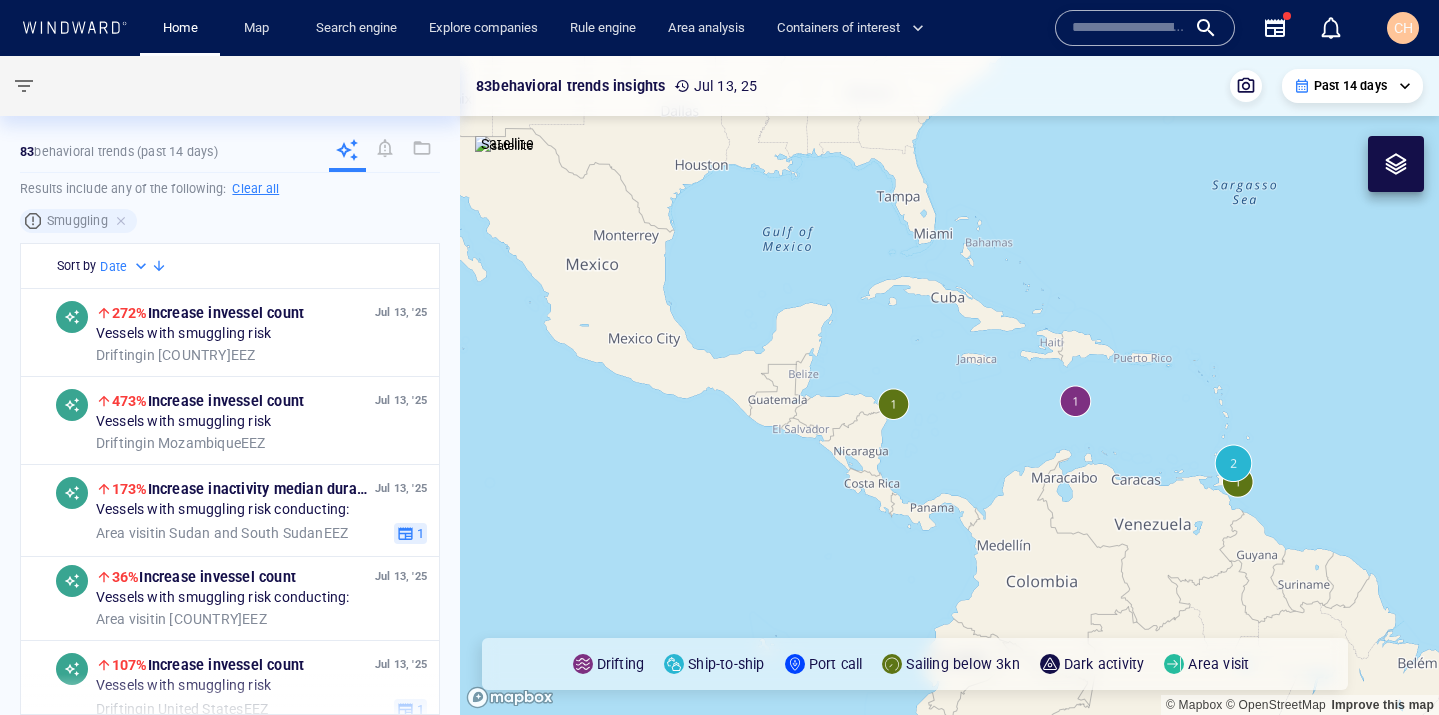 click on "Past 14 days" at bounding box center [1350, 86] 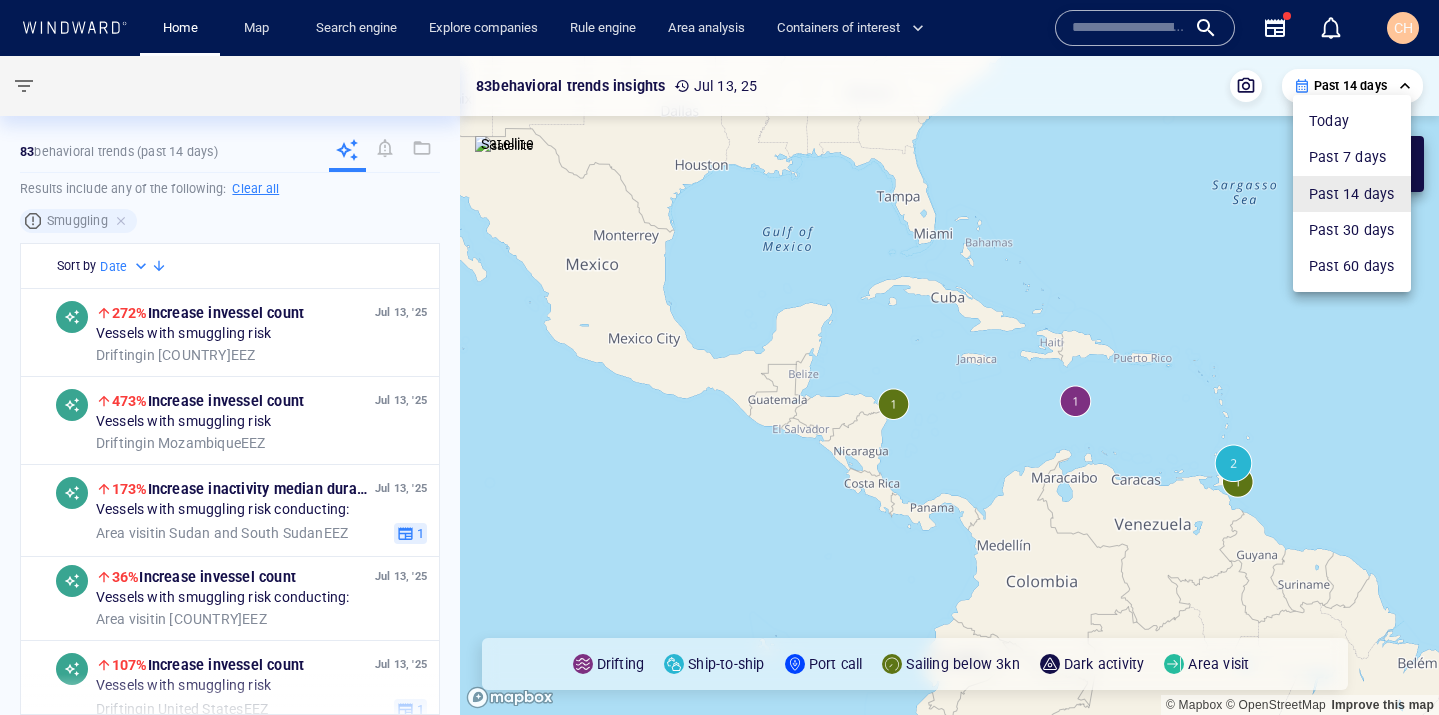 click on "Past 7 days" at bounding box center [1352, 157] 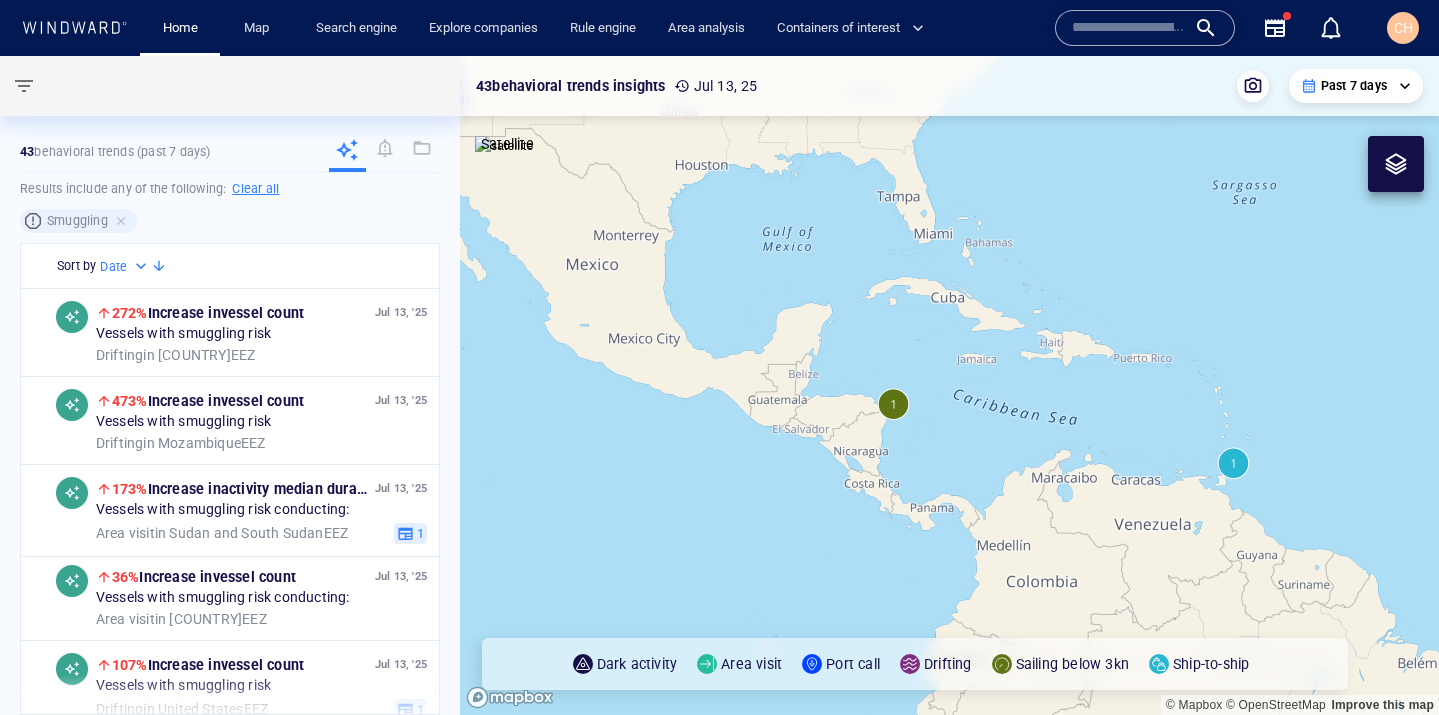 click on "Past 7 days" at bounding box center [1354, 86] 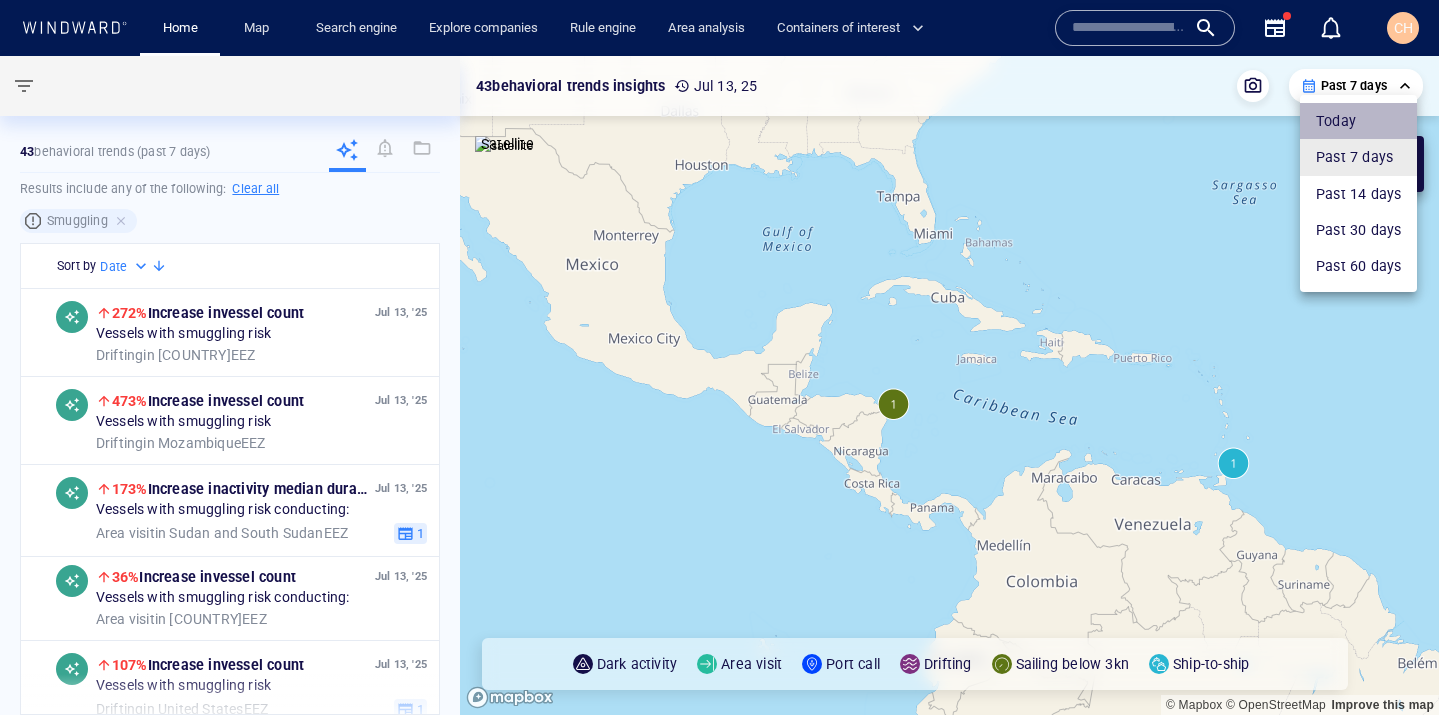 click on "Today" at bounding box center [1358, 121] 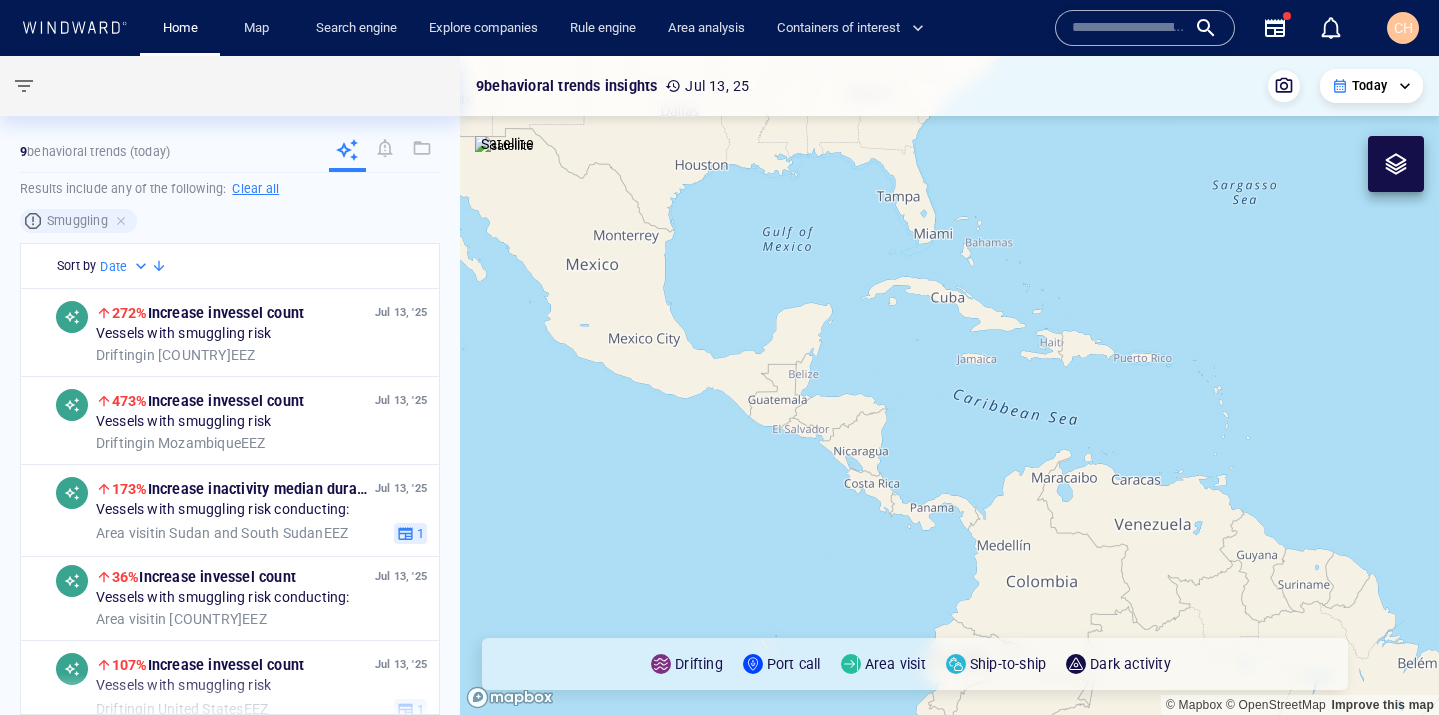 click on "**********" at bounding box center (1371, 86) 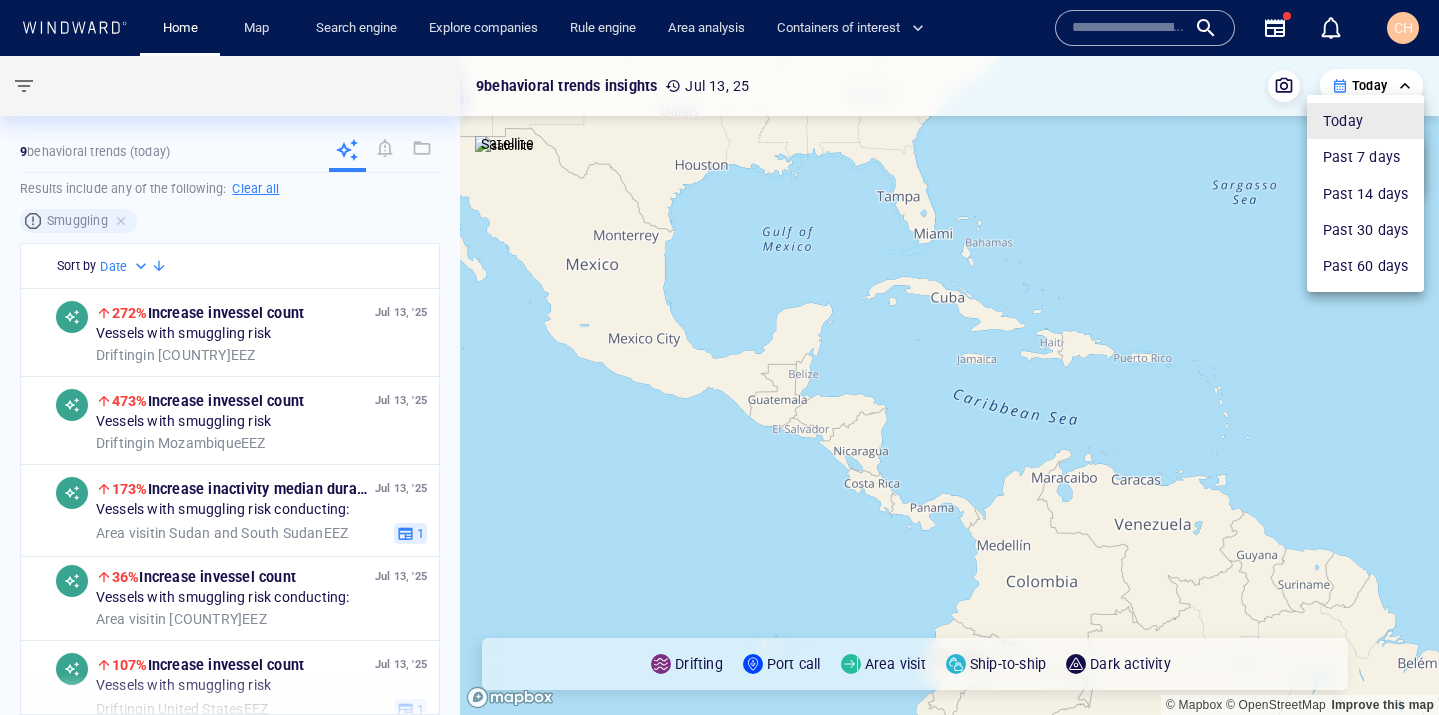 click at bounding box center (719, 357) 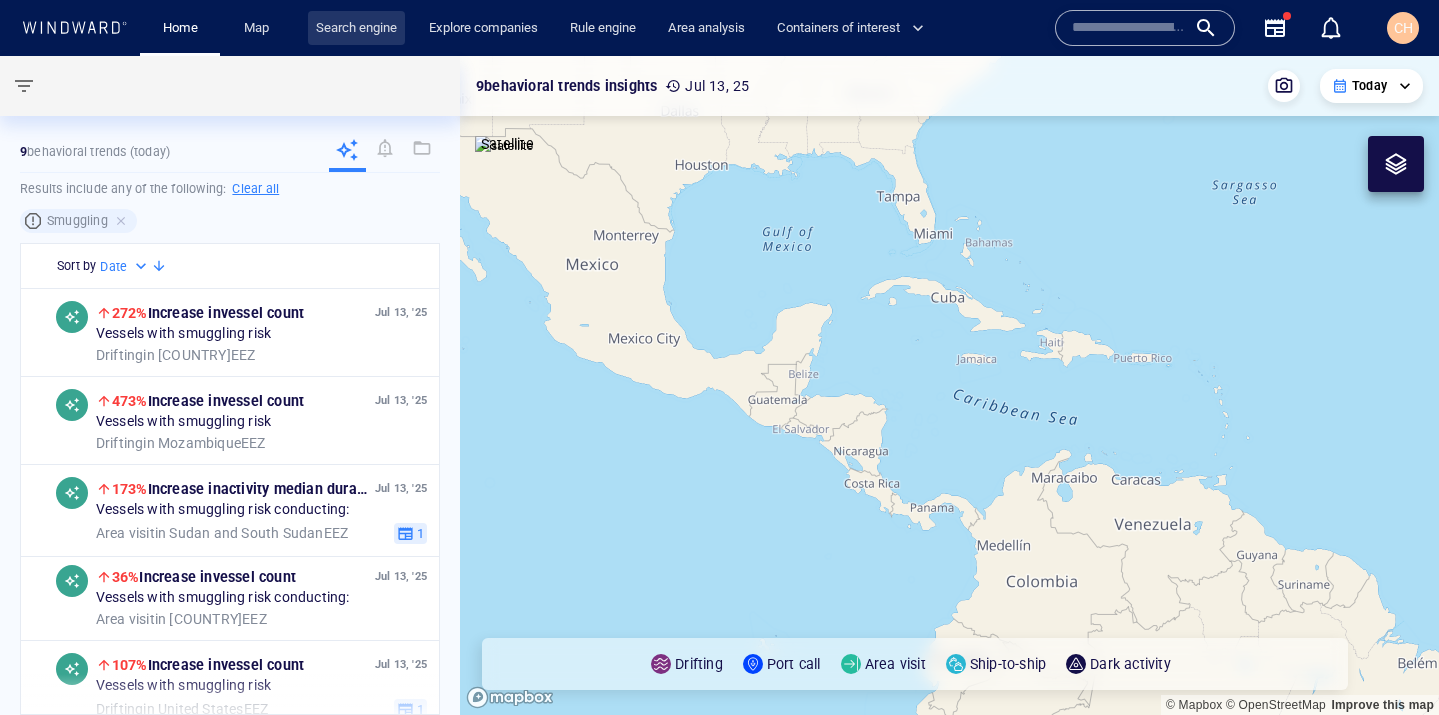 click on "Search engine" at bounding box center (356, 28) 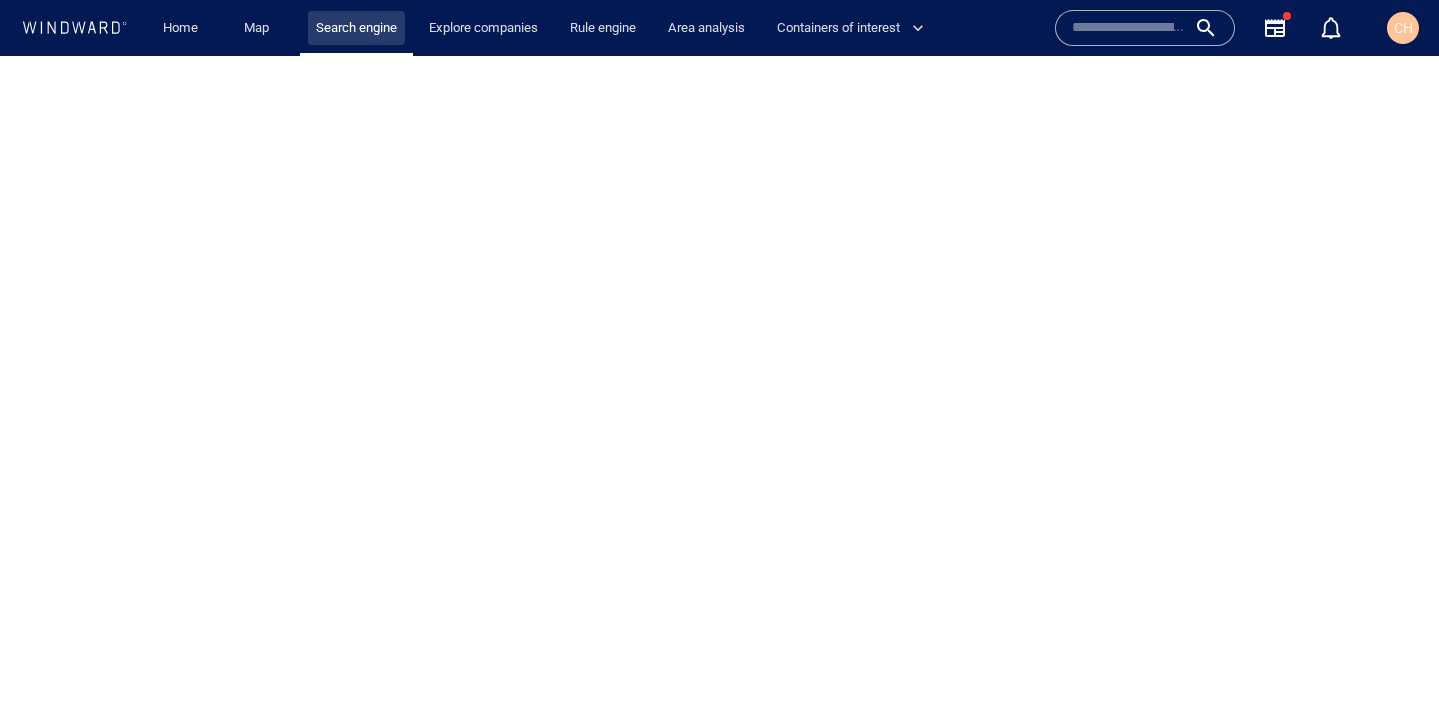 scroll, scrollTop: 0, scrollLeft: 0, axis: both 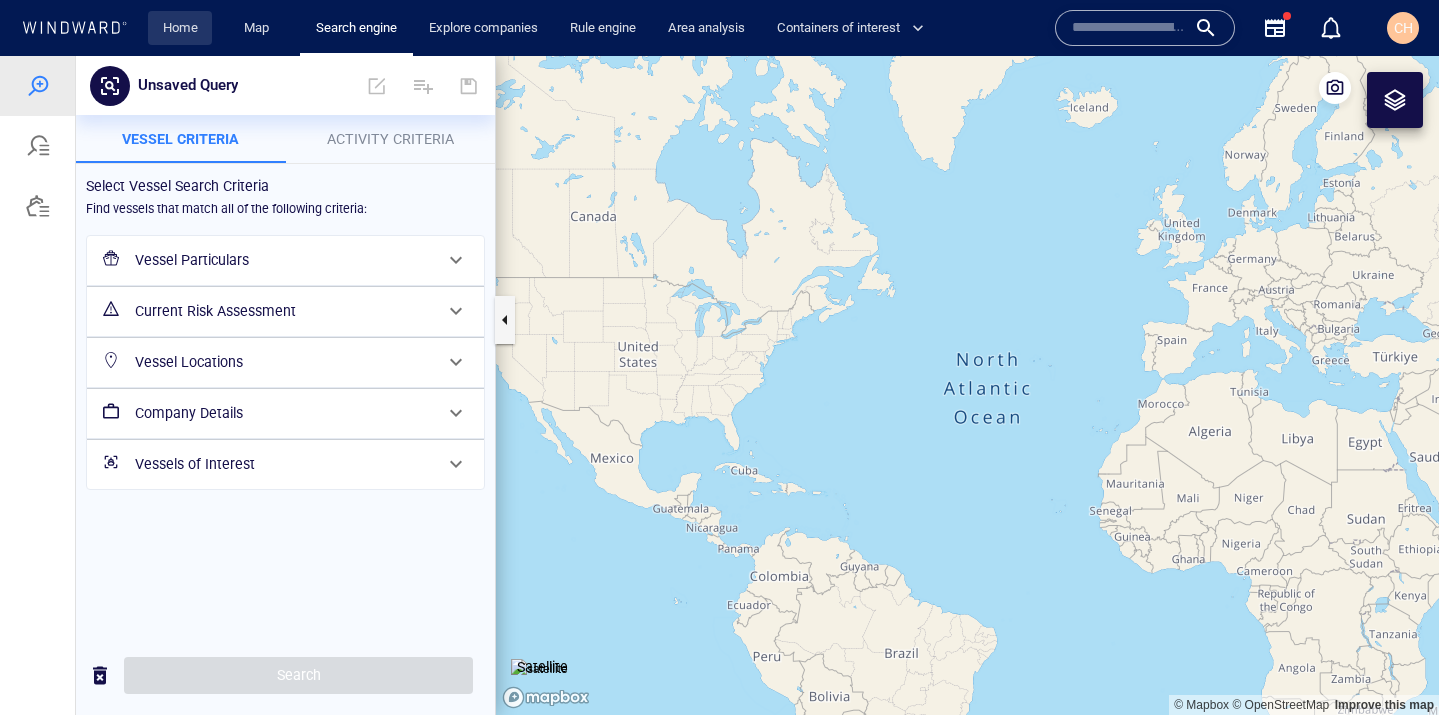 click on "Home" at bounding box center [180, 28] 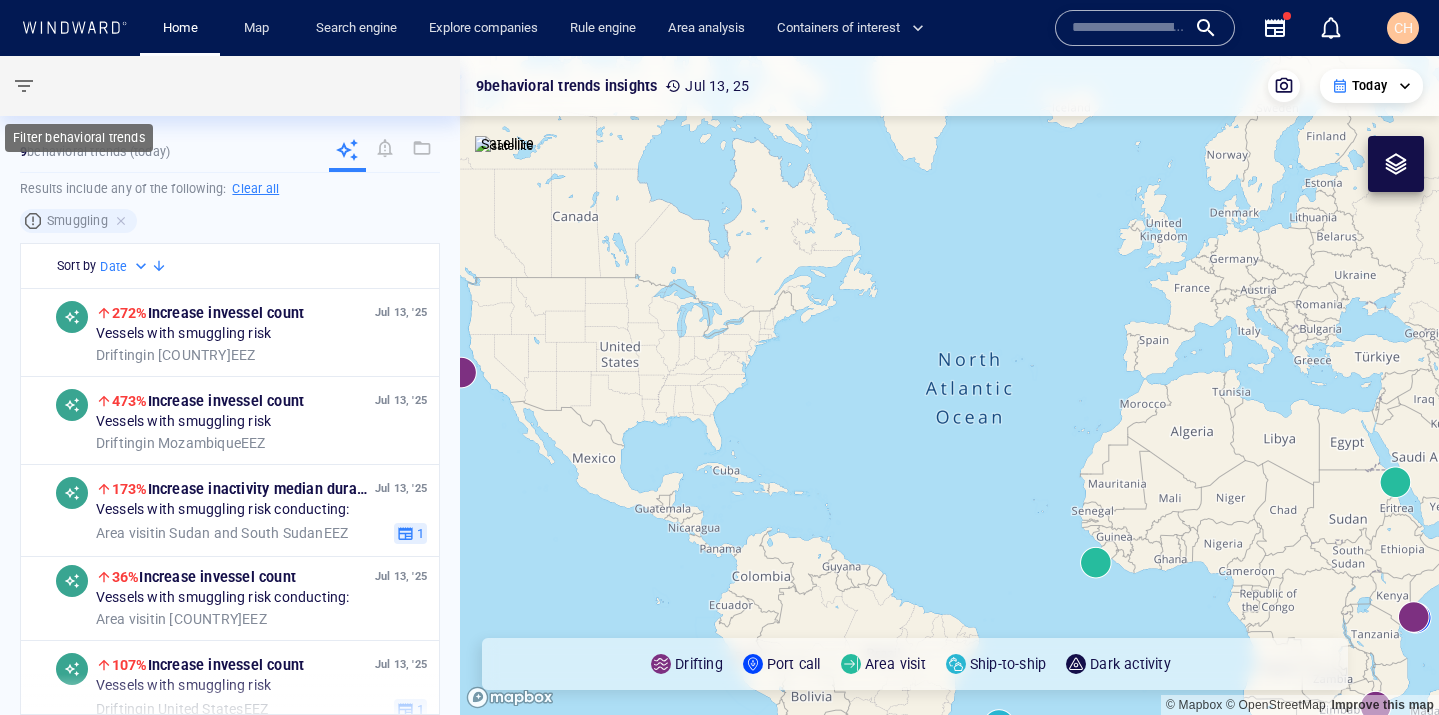 click at bounding box center [24, 86] 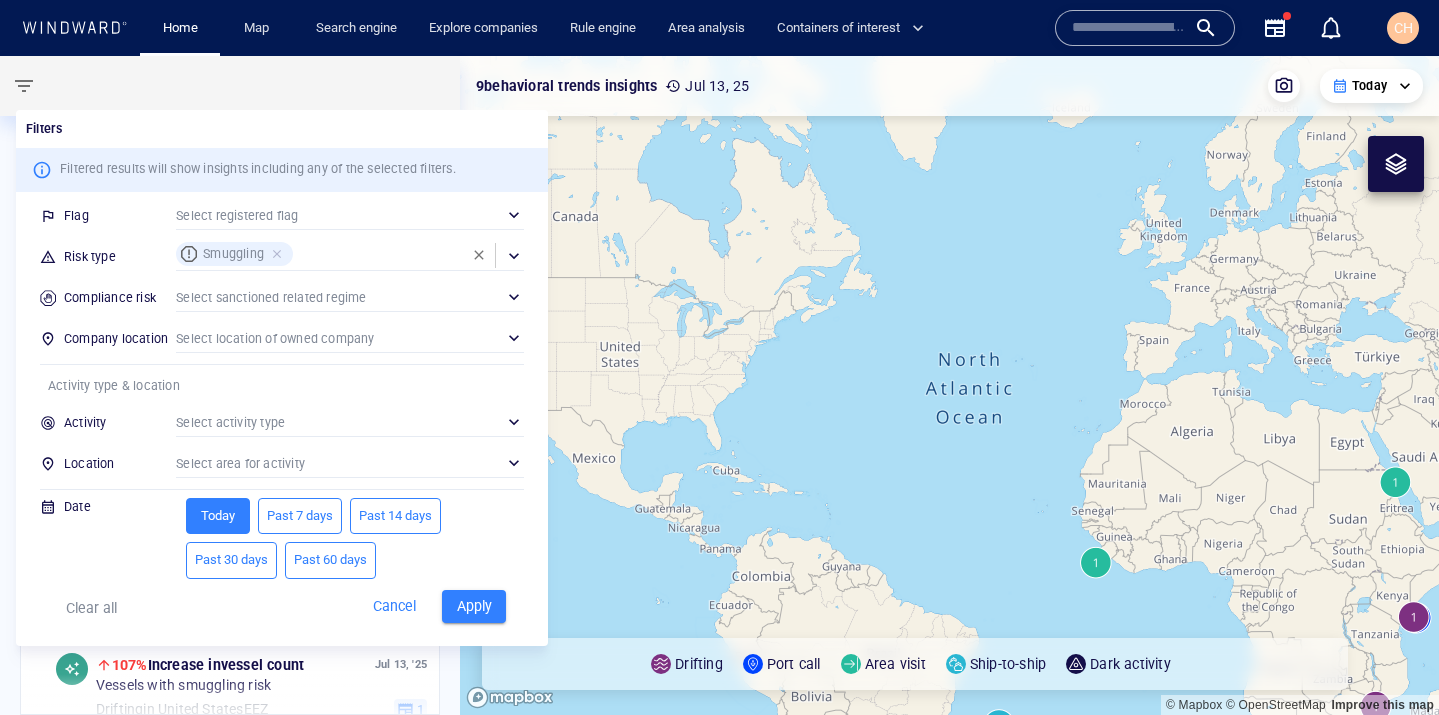 scroll, scrollTop: 216, scrollLeft: 0, axis: vertical 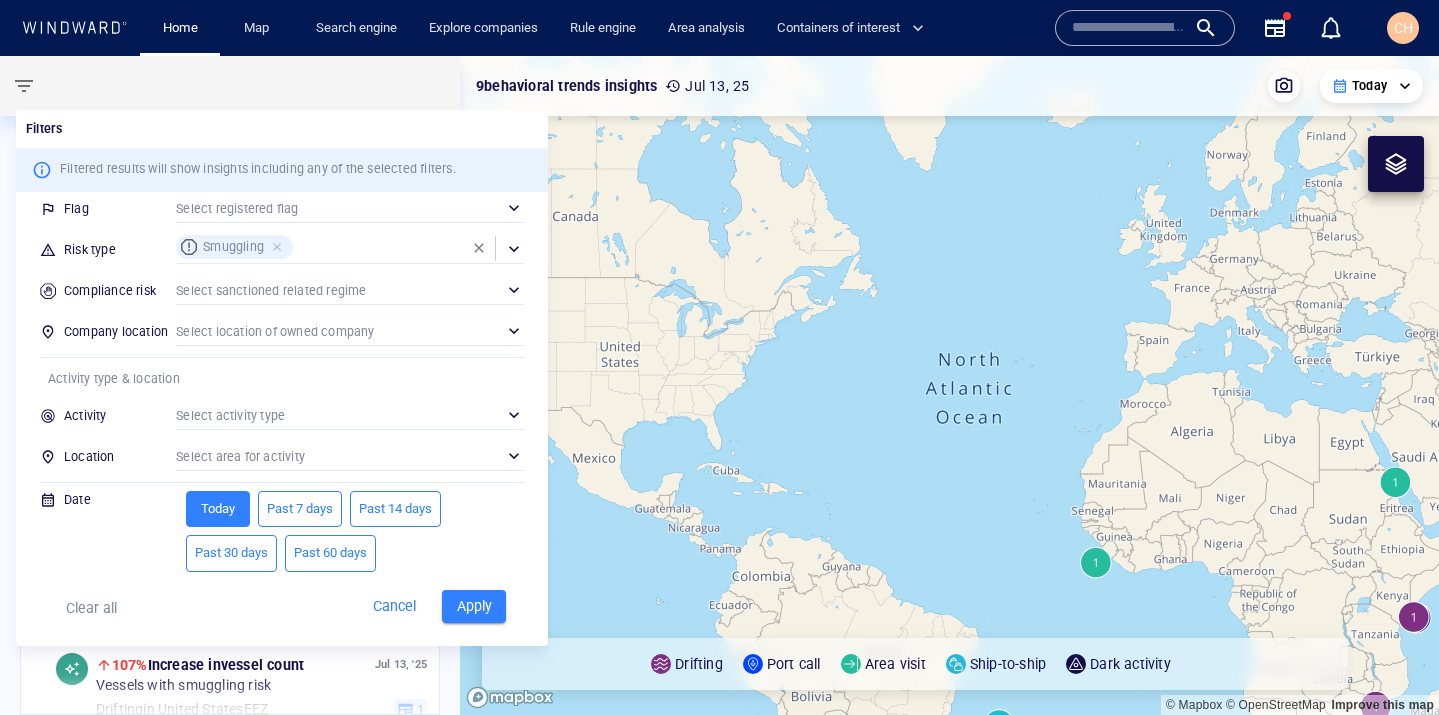 click on "​" at bounding box center [350, 456] 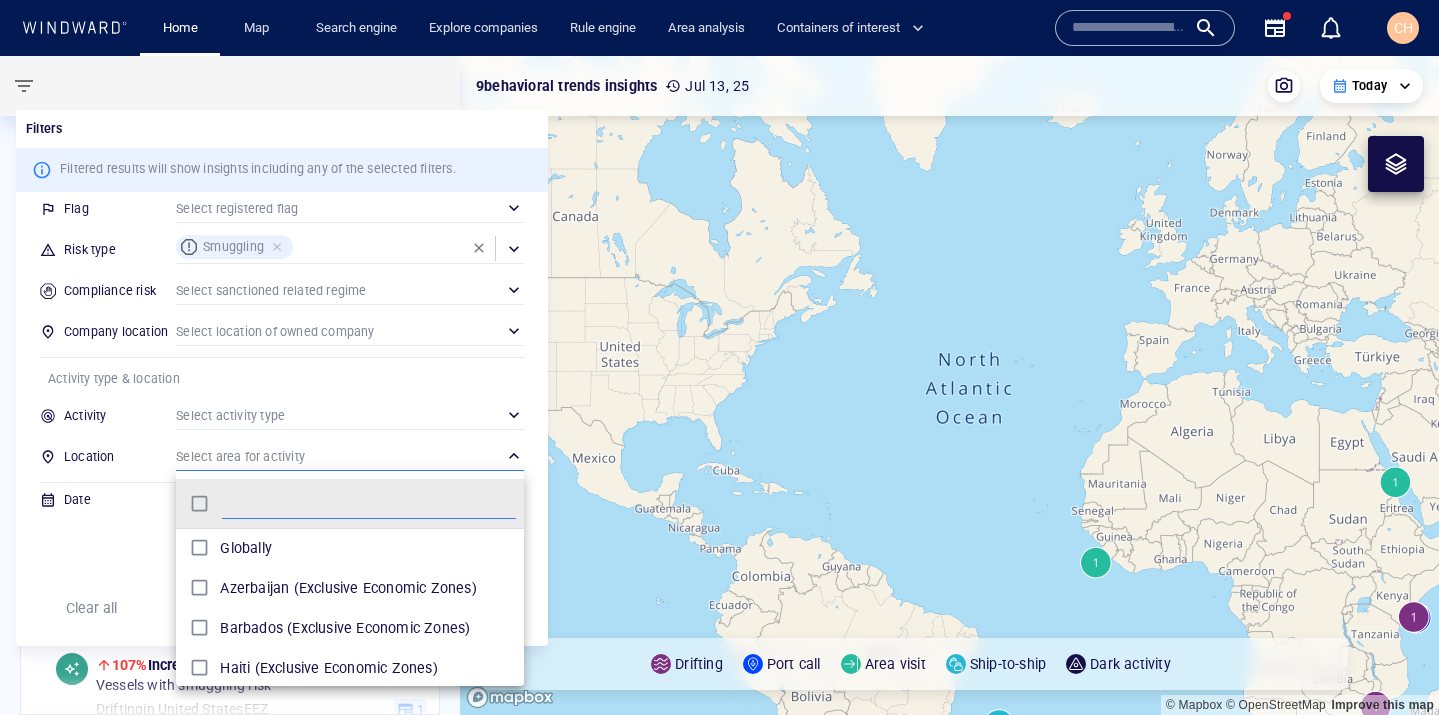 scroll, scrollTop: 0, scrollLeft: 1, axis: horizontal 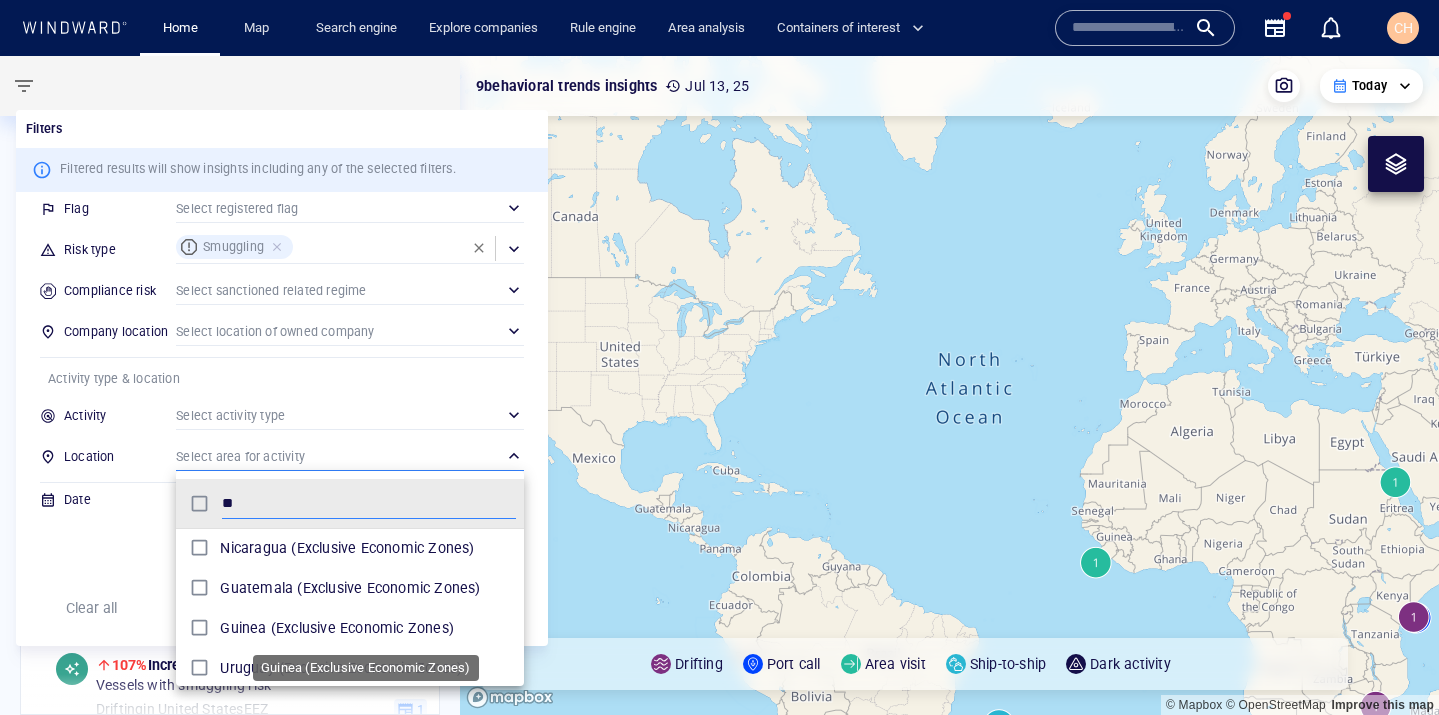type on "*" 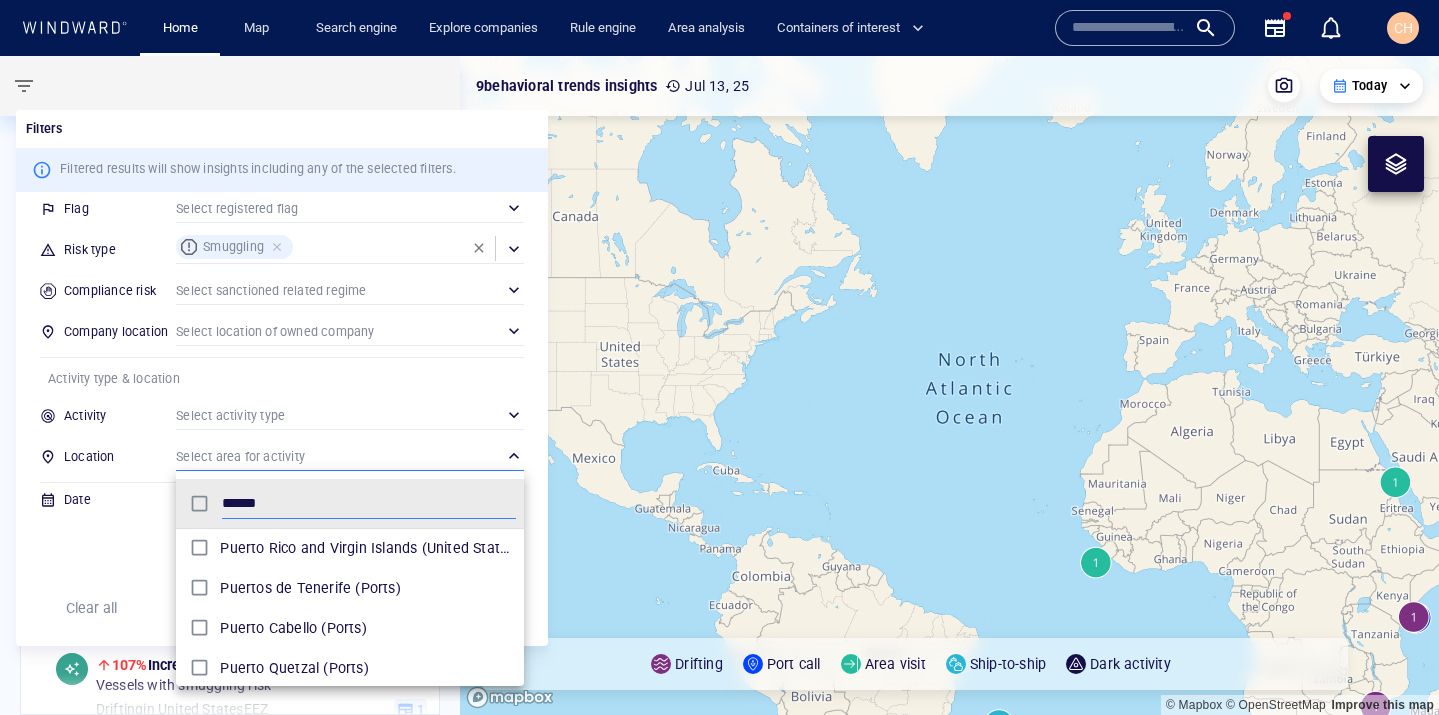 type on "******" 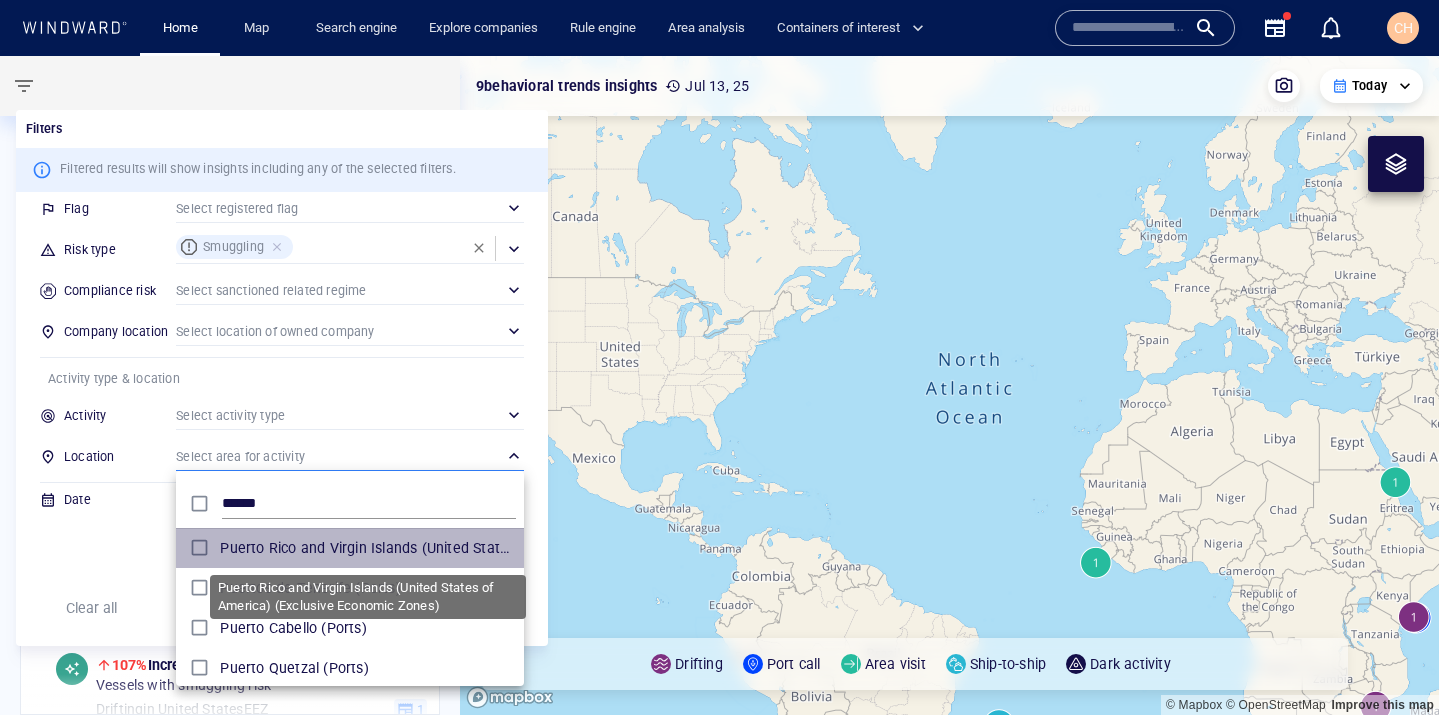 click on "Puerto Rico and Virgin Islands (United States of America) (Exclusive Economic Zones)" at bounding box center [368, 548] 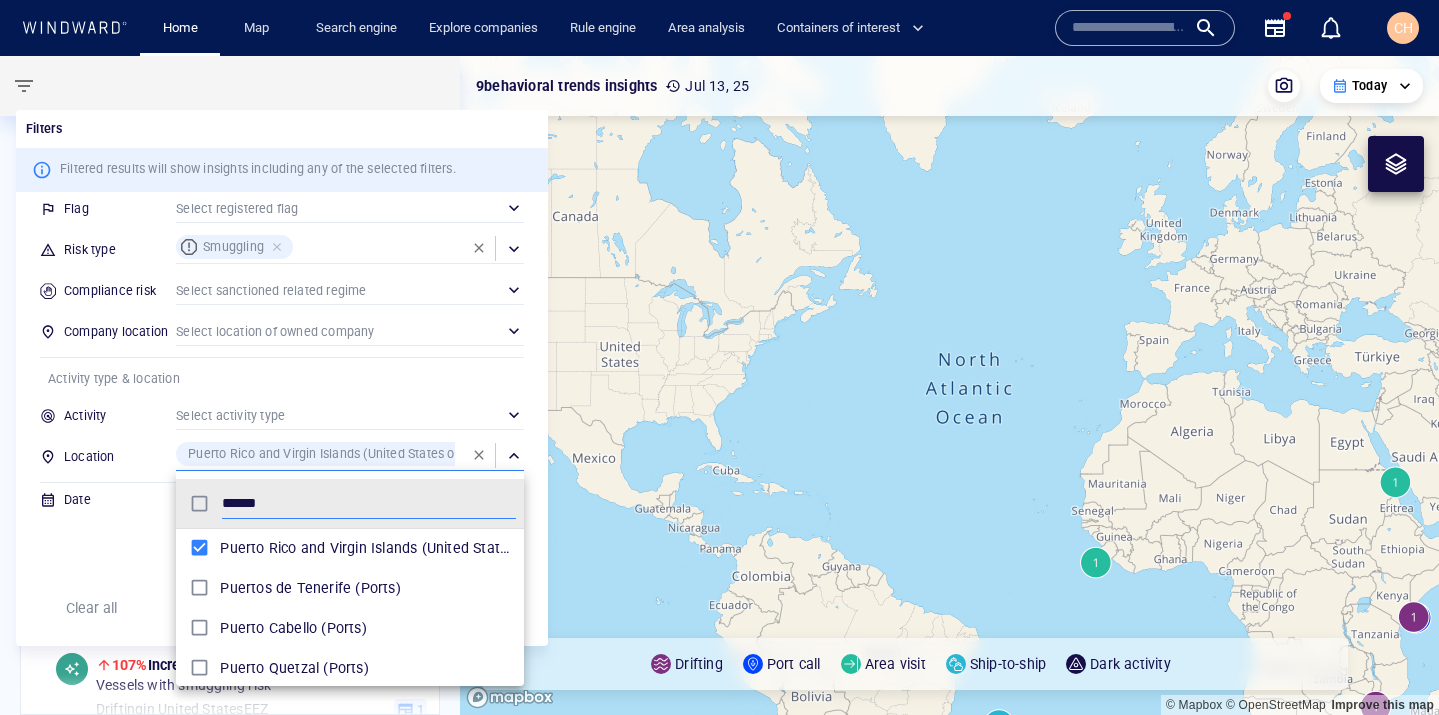 click at bounding box center (719, 357) 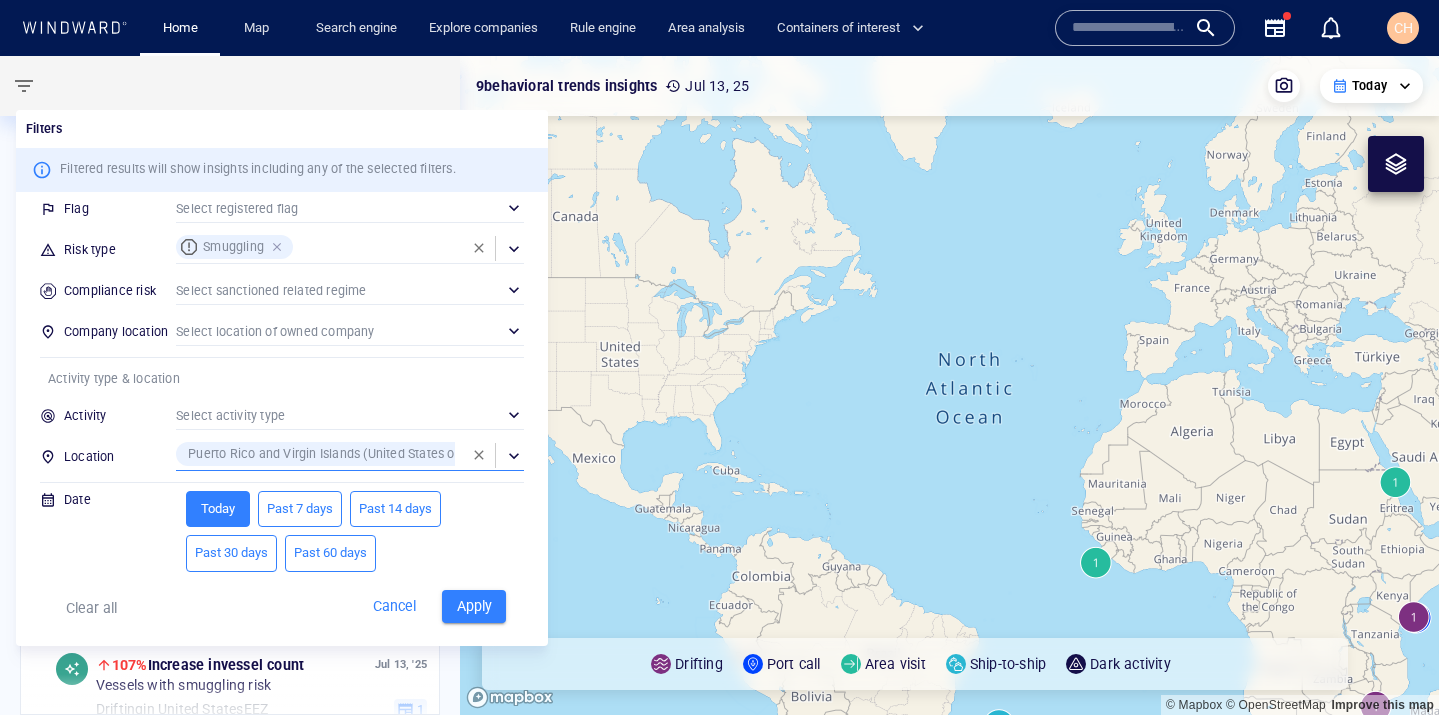 click at bounding box center [279, 247] 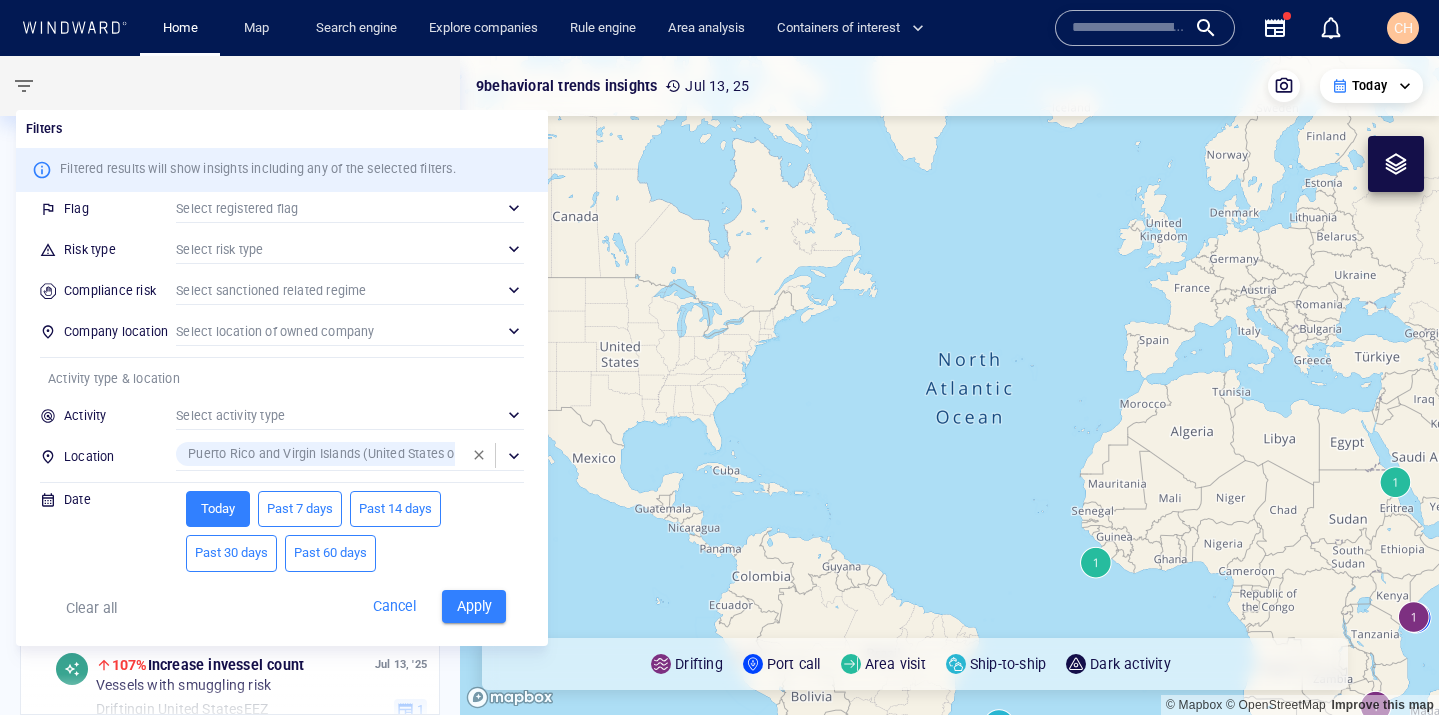 click on "Past 60 days" at bounding box center [330, 553] 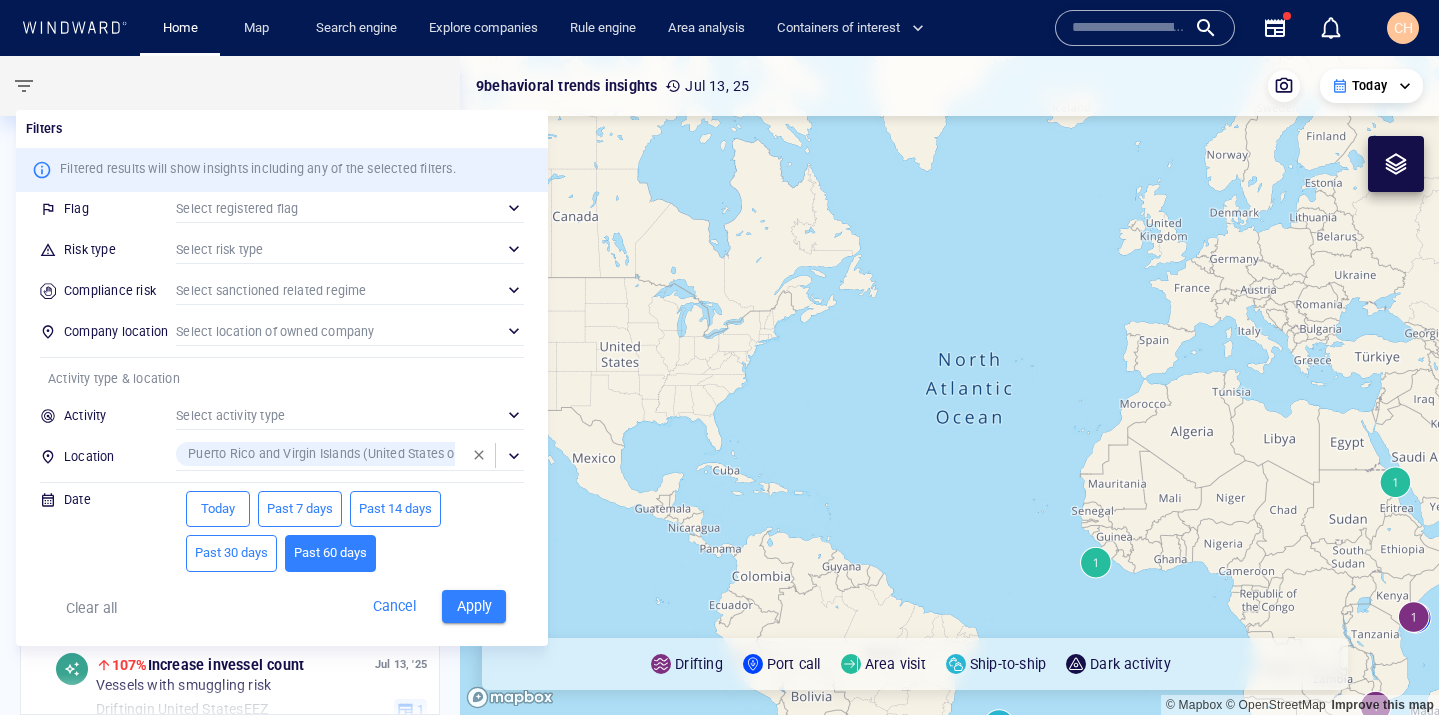 click on "Past 30 days" at bounding box center (231, 553) 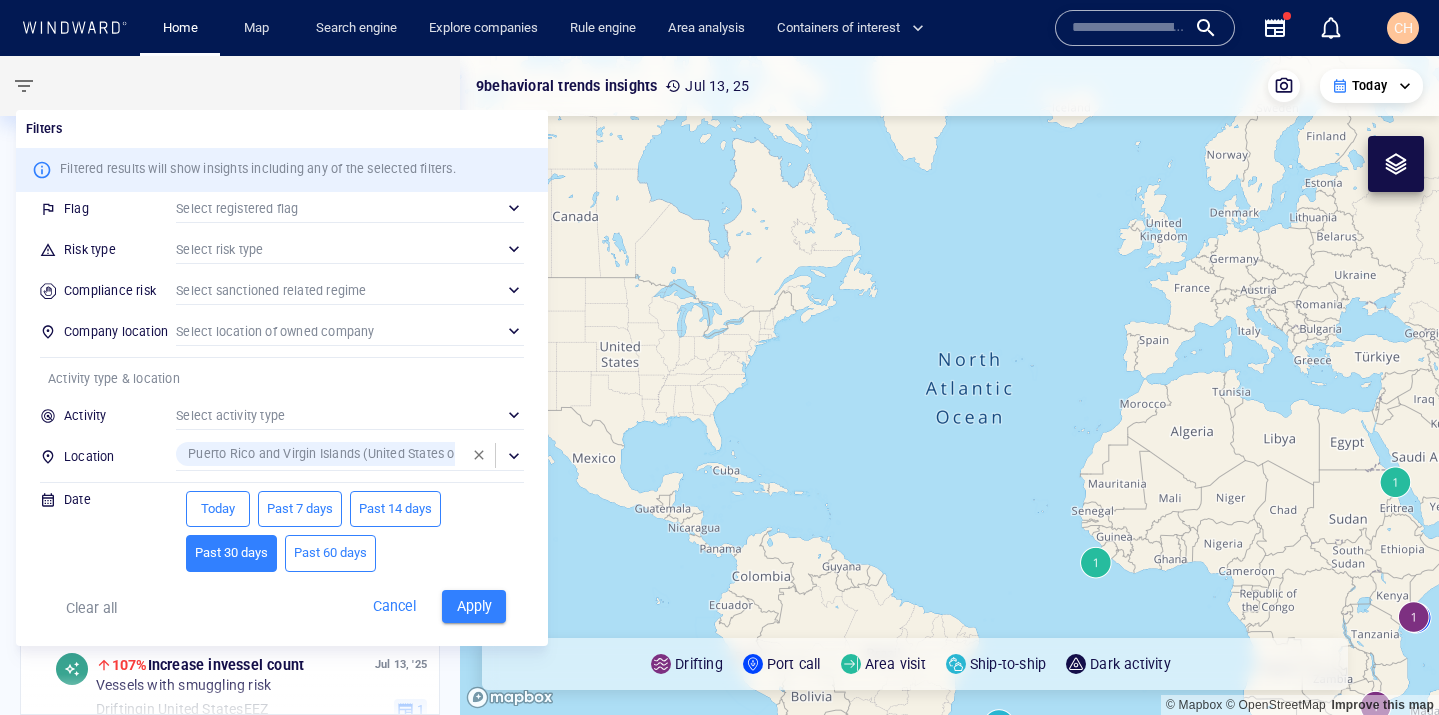 click on "Apply" at bounding box center (474, 606) 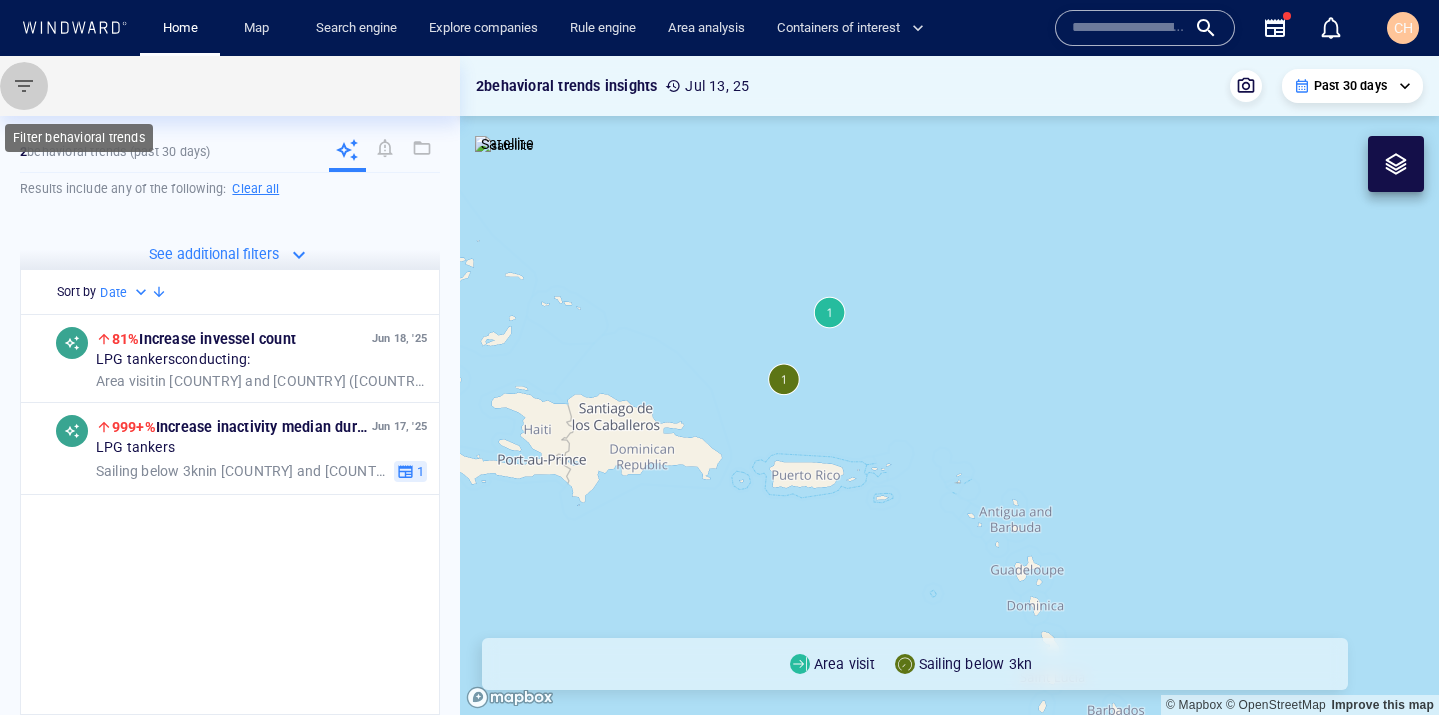 click at bounding box center [24, 86] 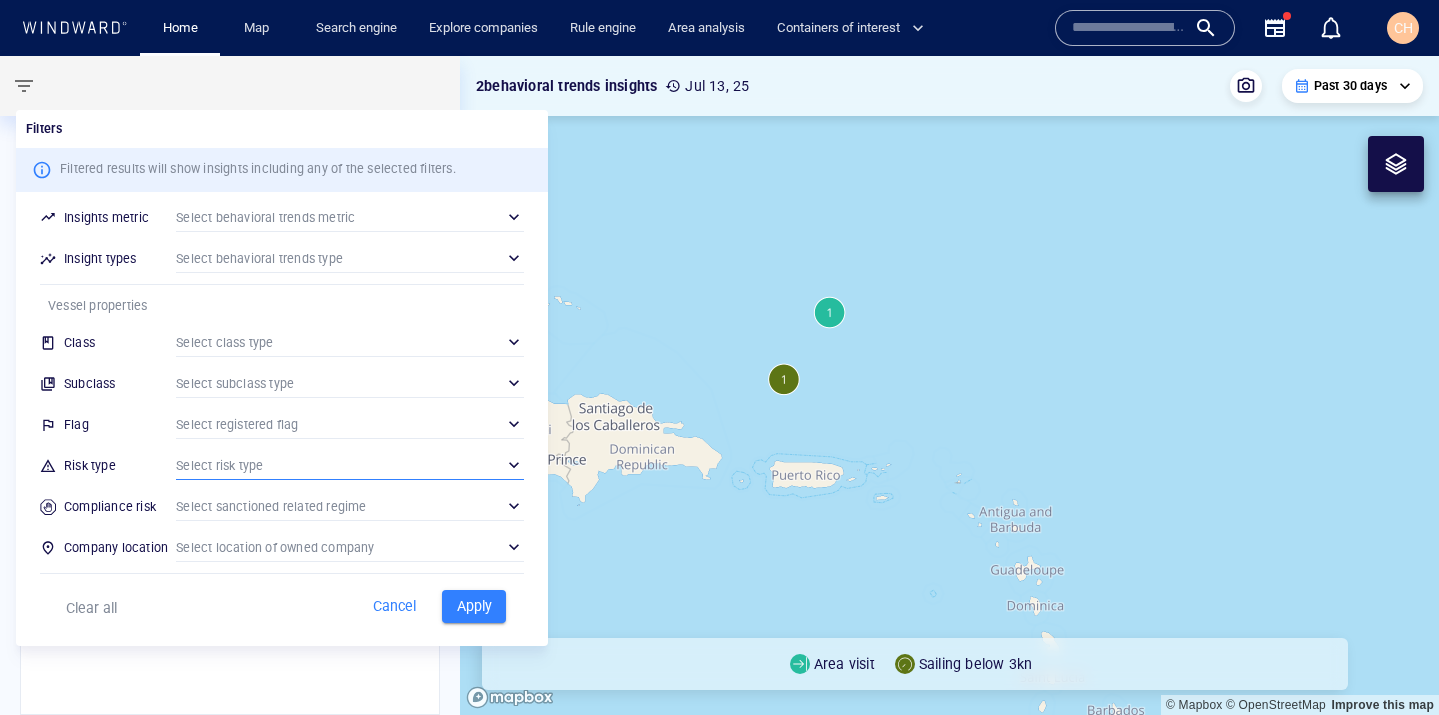 click on "​" at bounding box center (350, 465) 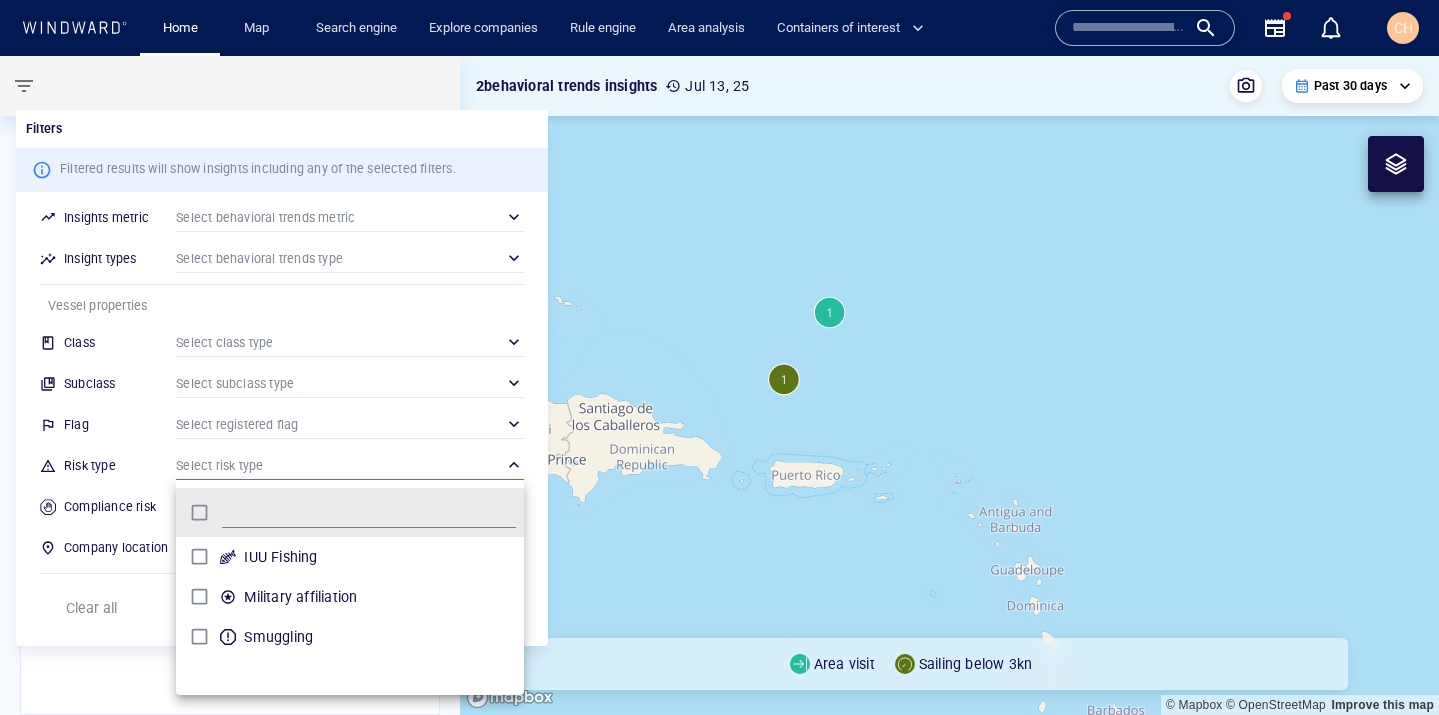 scroll, scrollTop: 0, scrollLeft: 1, axis: horizontal 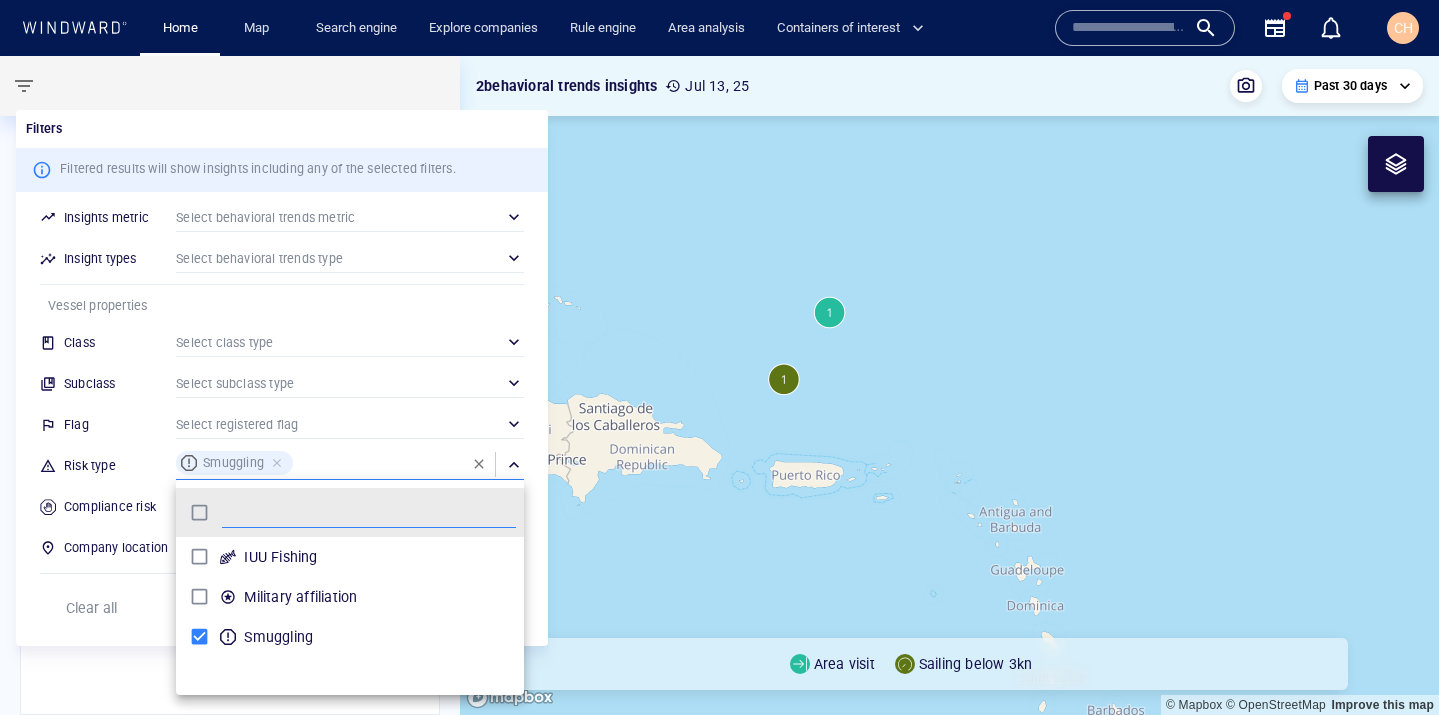 click at bounding box center (719, 357) 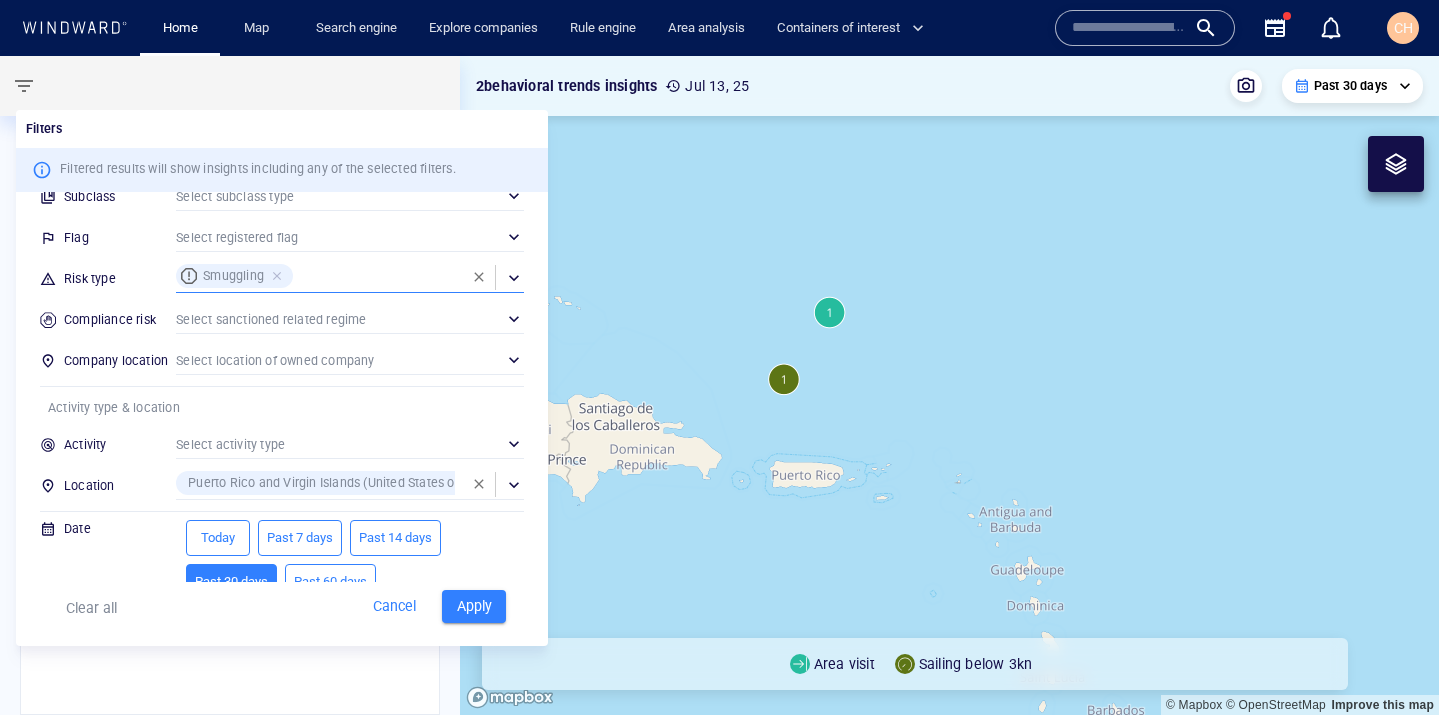 scroll, scrollTop: 216, scrollLeft: 0, axis: vertical 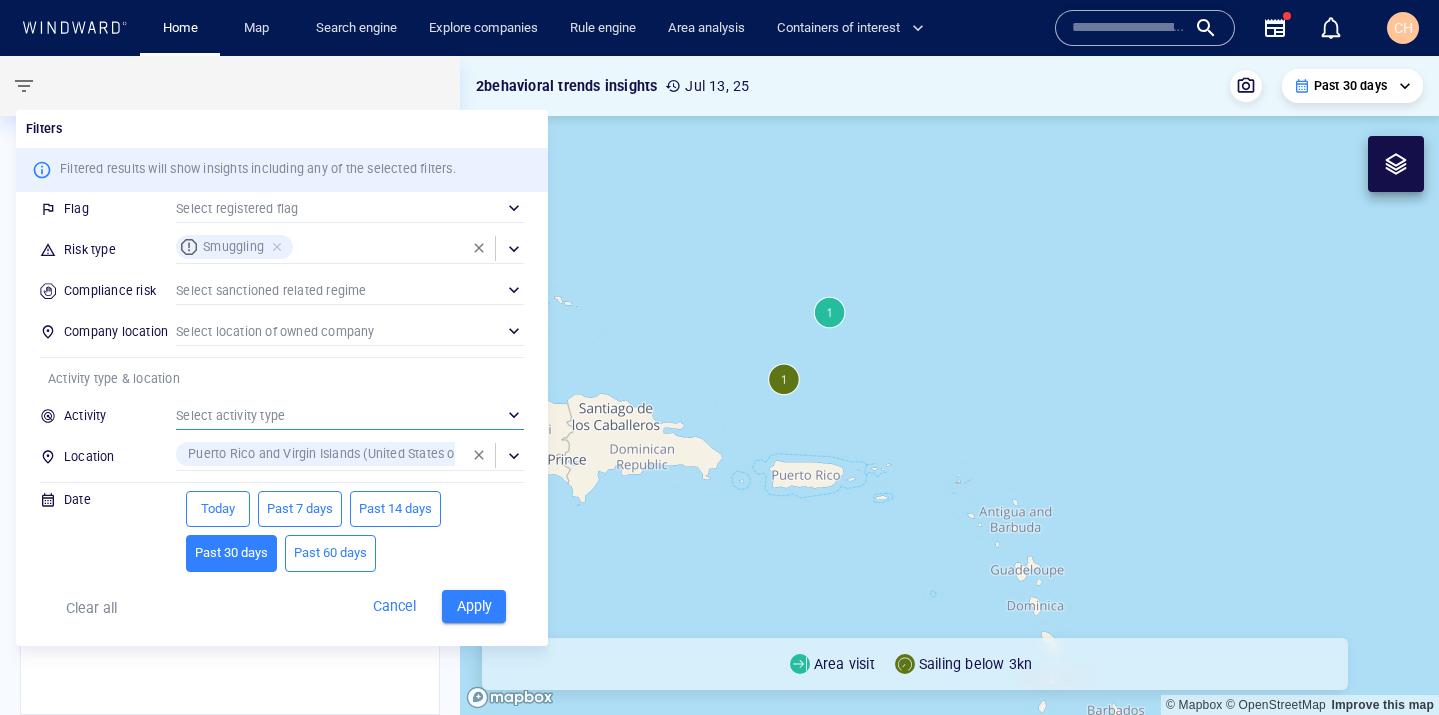 click on "​" at bounding box center [350, 415] 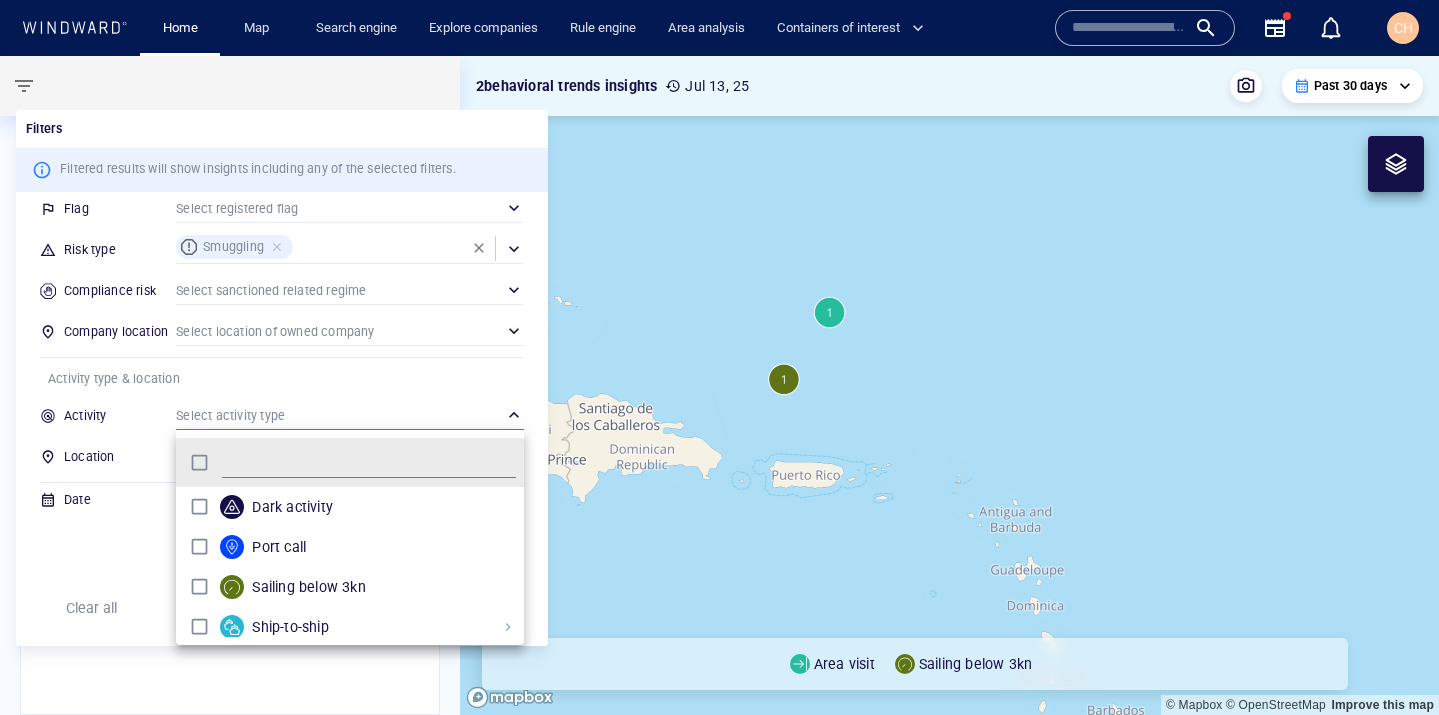 scroll, scrollTop: 0, scrollLeft: 1, axis: horizontal 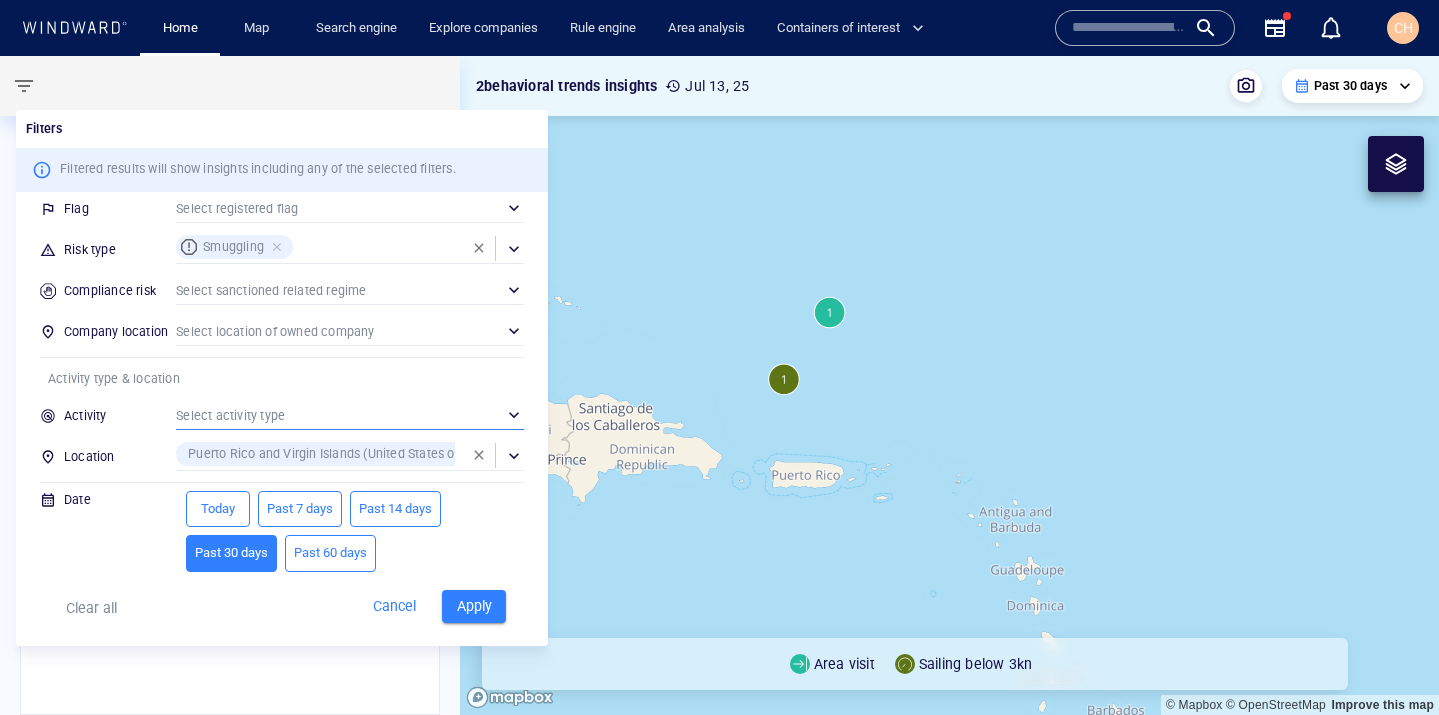 click on "Past 60 days" at bounding box center (330, 553) 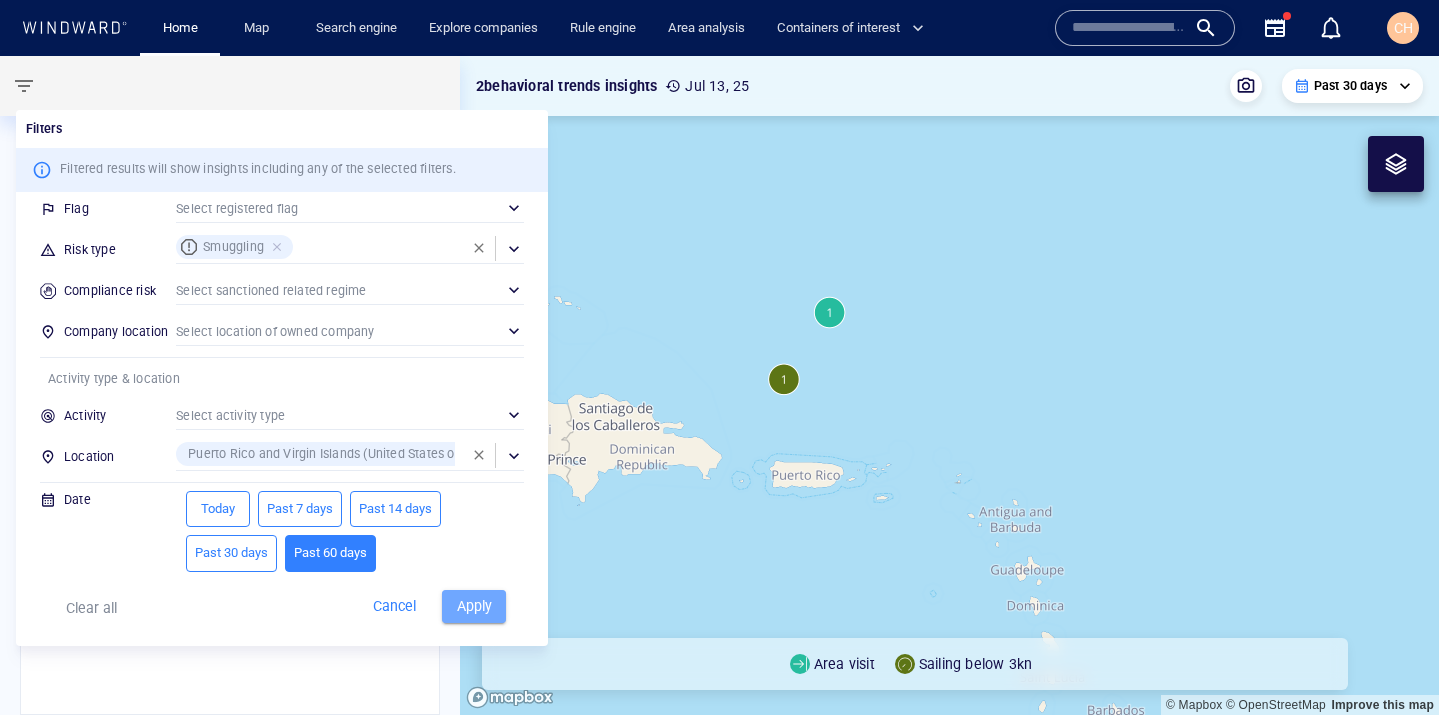 click on "Apply" at bounding box center (474, 606) 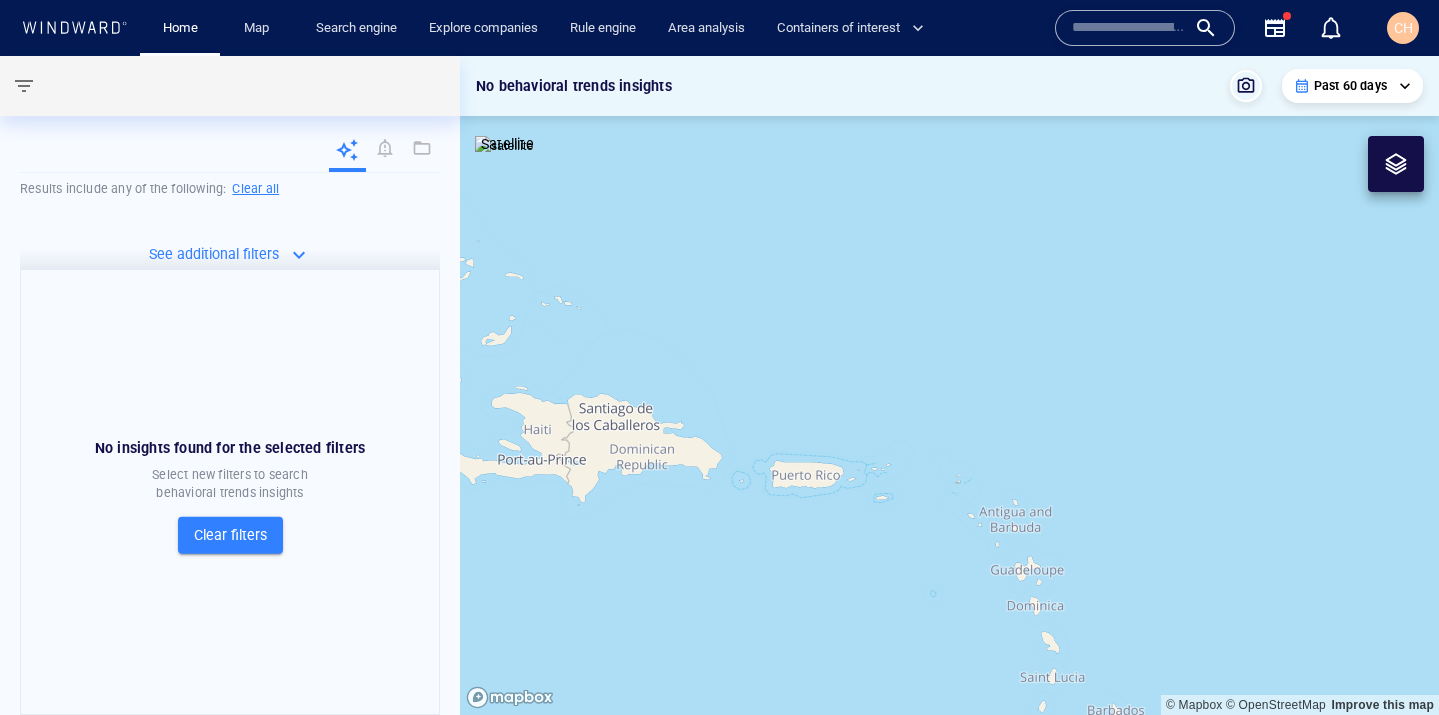 click on "Clear all" at bounding box center [255, 189] 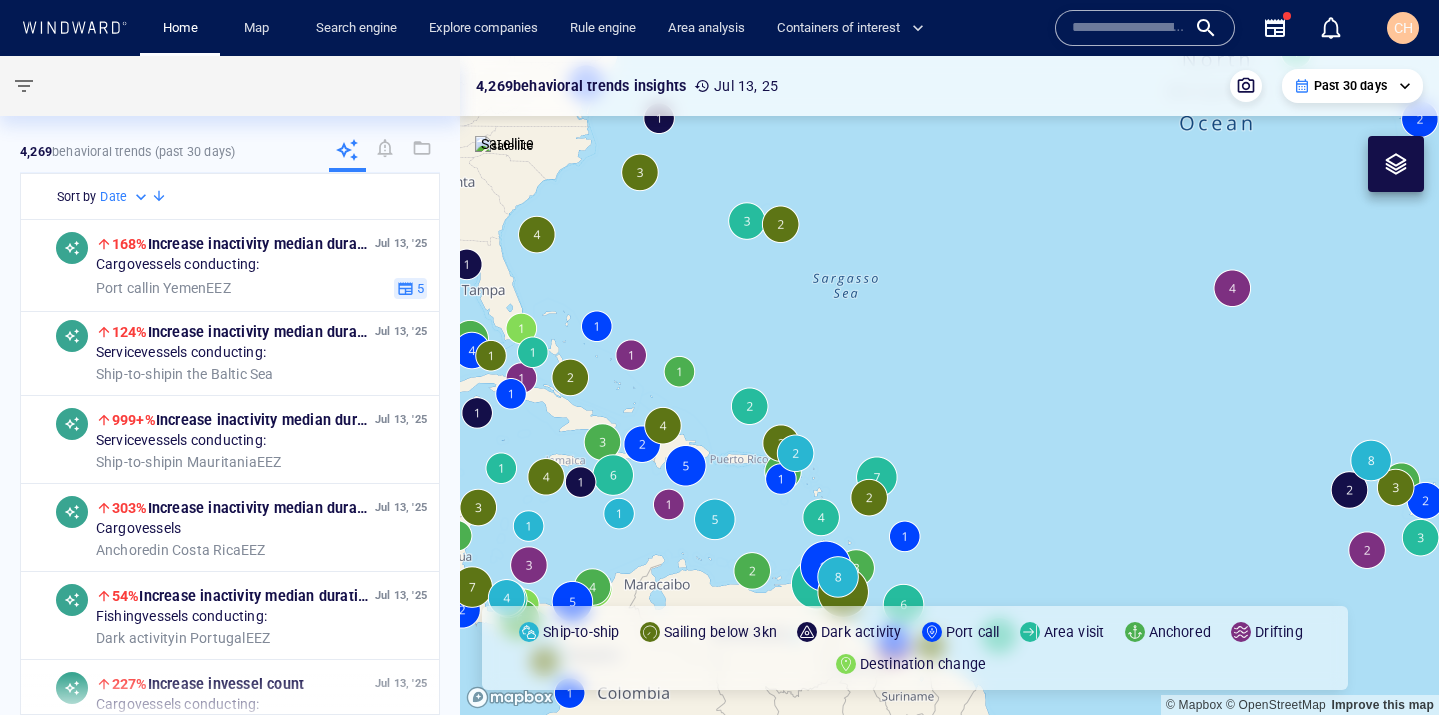 drag, startPoint x: 565, startPoint y: 295, endPoint x: 766, endPoint y: 293, distance: 201.00995 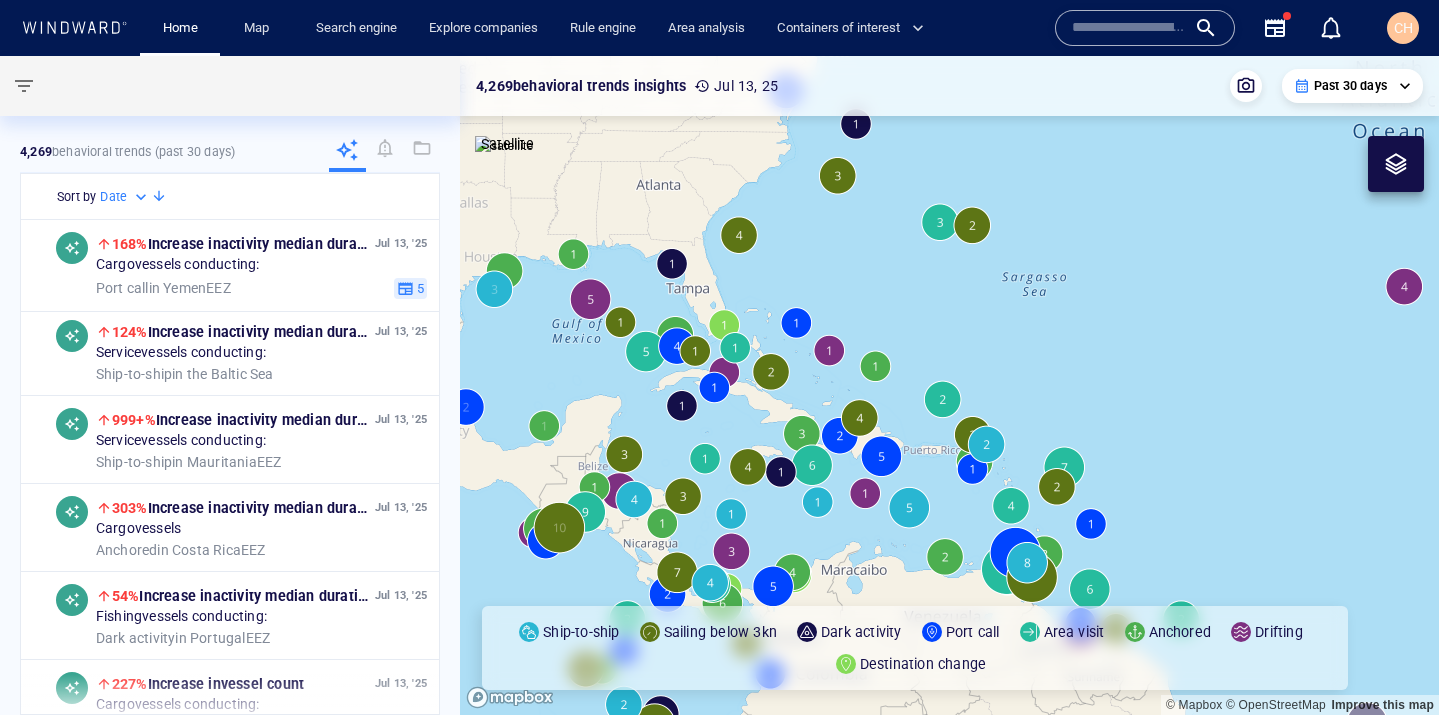drag, startPoint x: 627, startPoint y: 458, endPoint x: 722, endPoint y: 442, distance: 96.337944 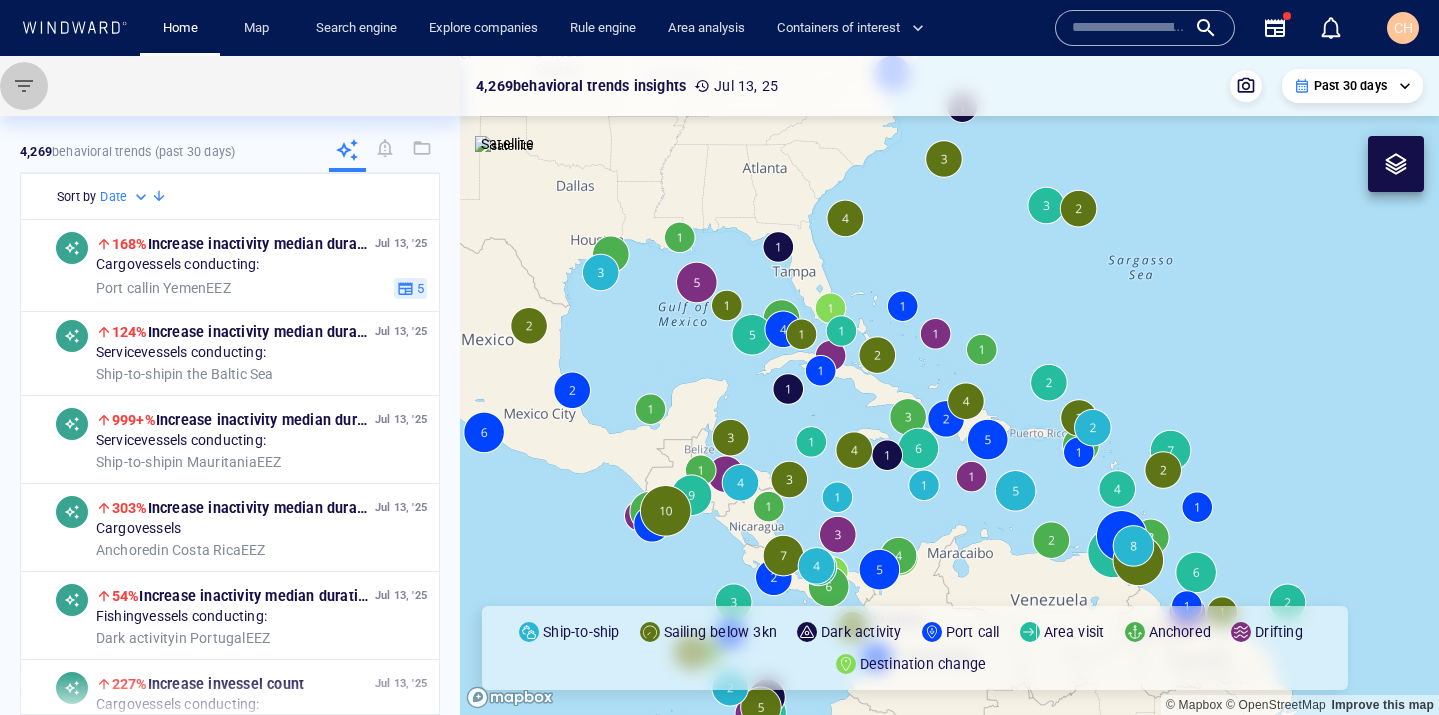 click at bounding box center (24, 86) 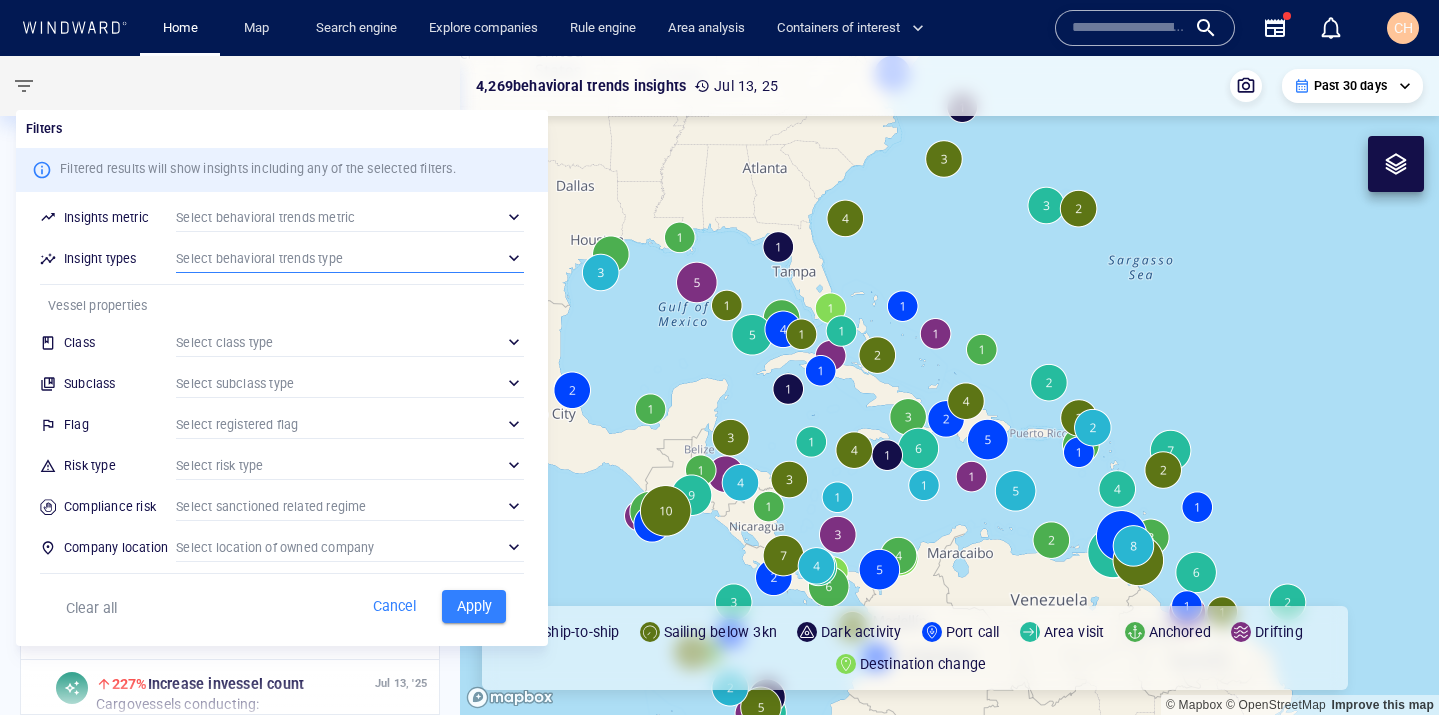 click on "​" at bounding box center [350, 258] 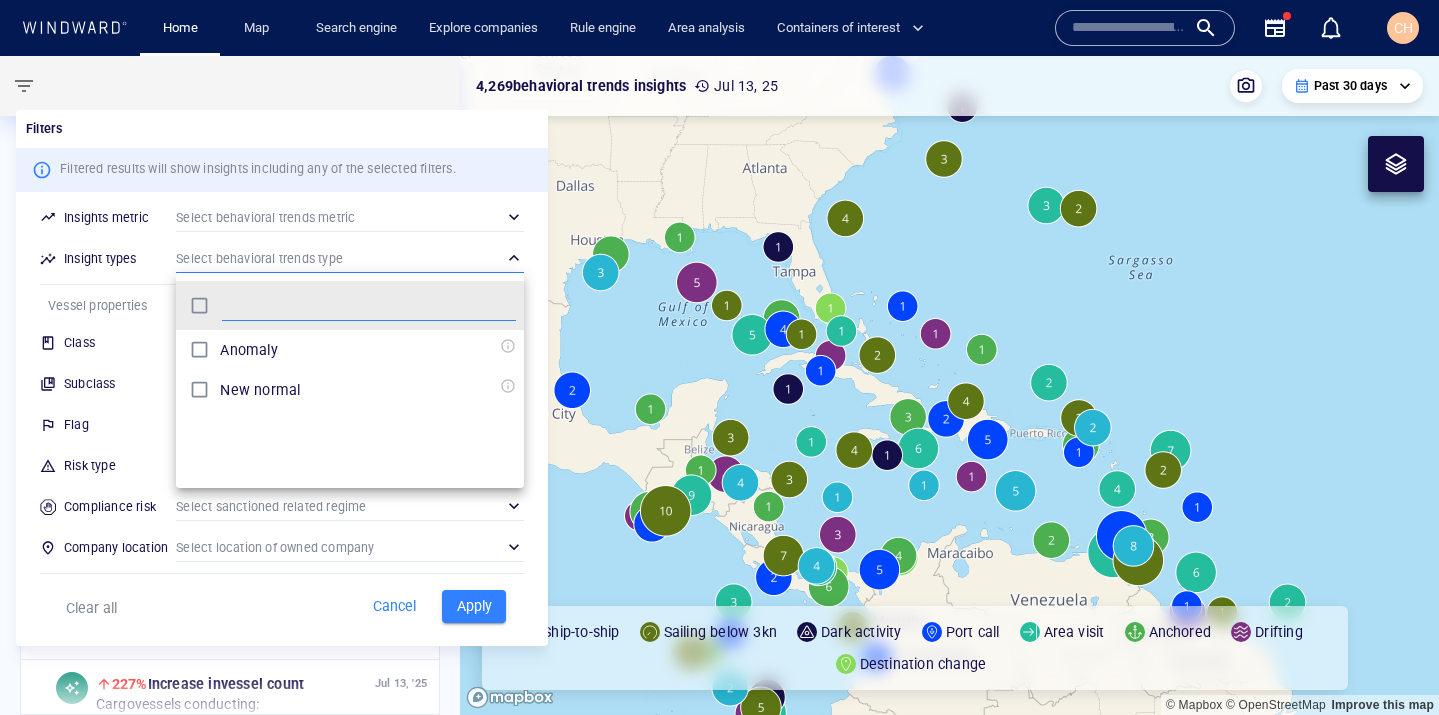 scroll, scrollTop: 0, scrollLeft: 1, axis: horizontal 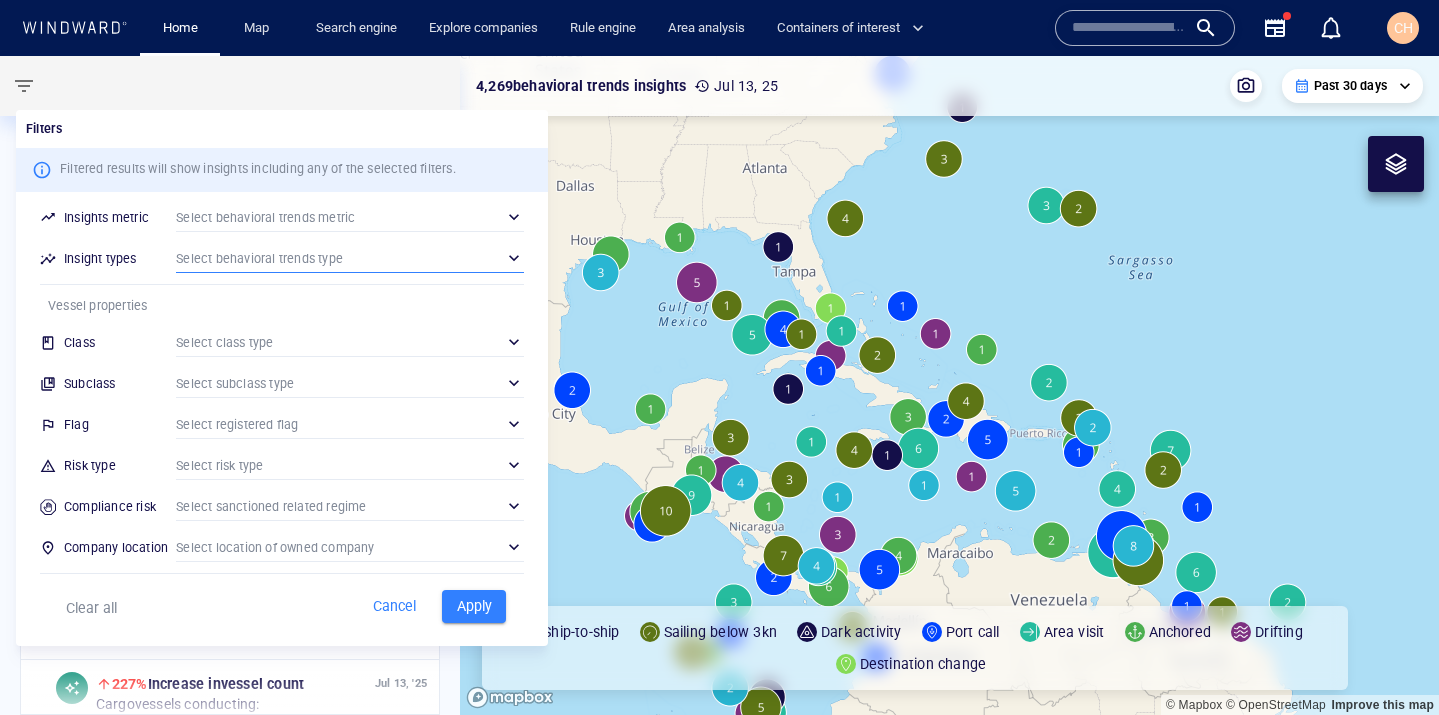 click on "​" at bounding box center (350, 465) 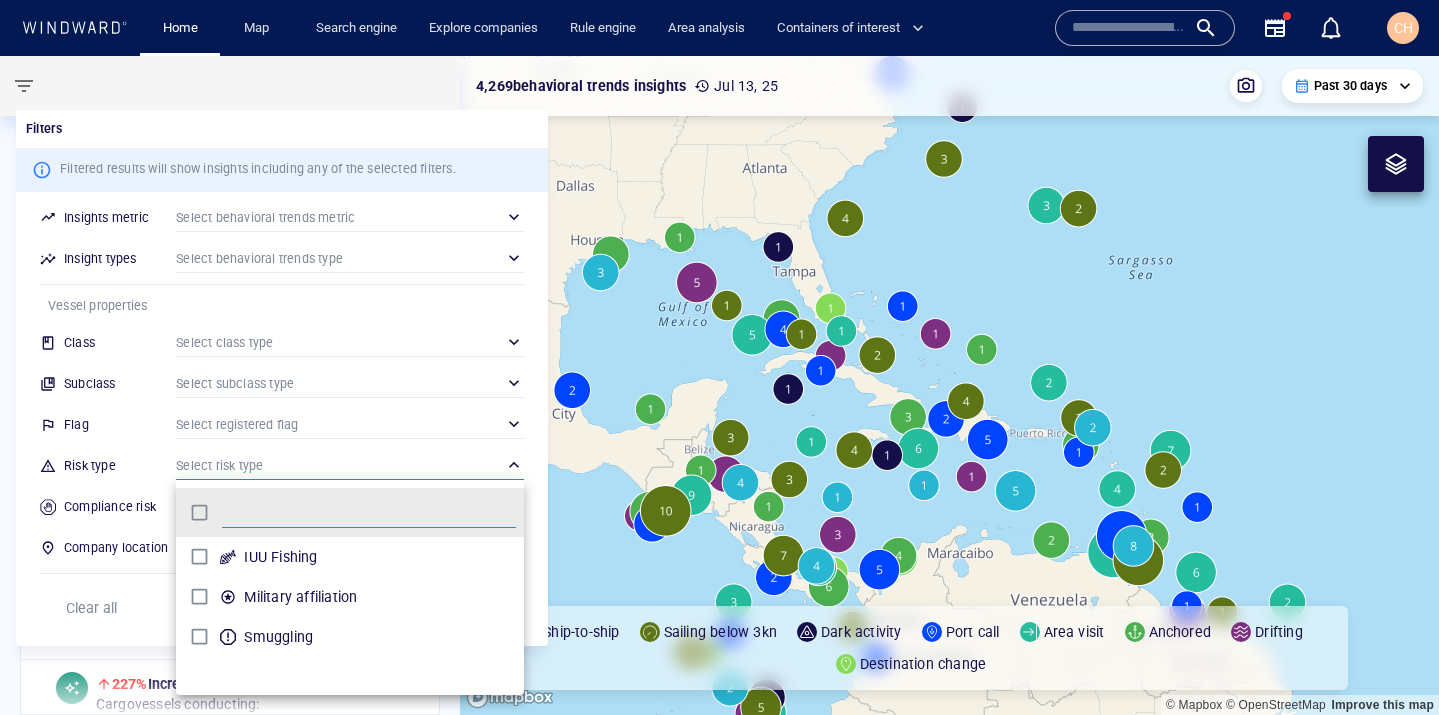 scroll, scrollTop: 0, scrollLeft: 1, axis: horizontal 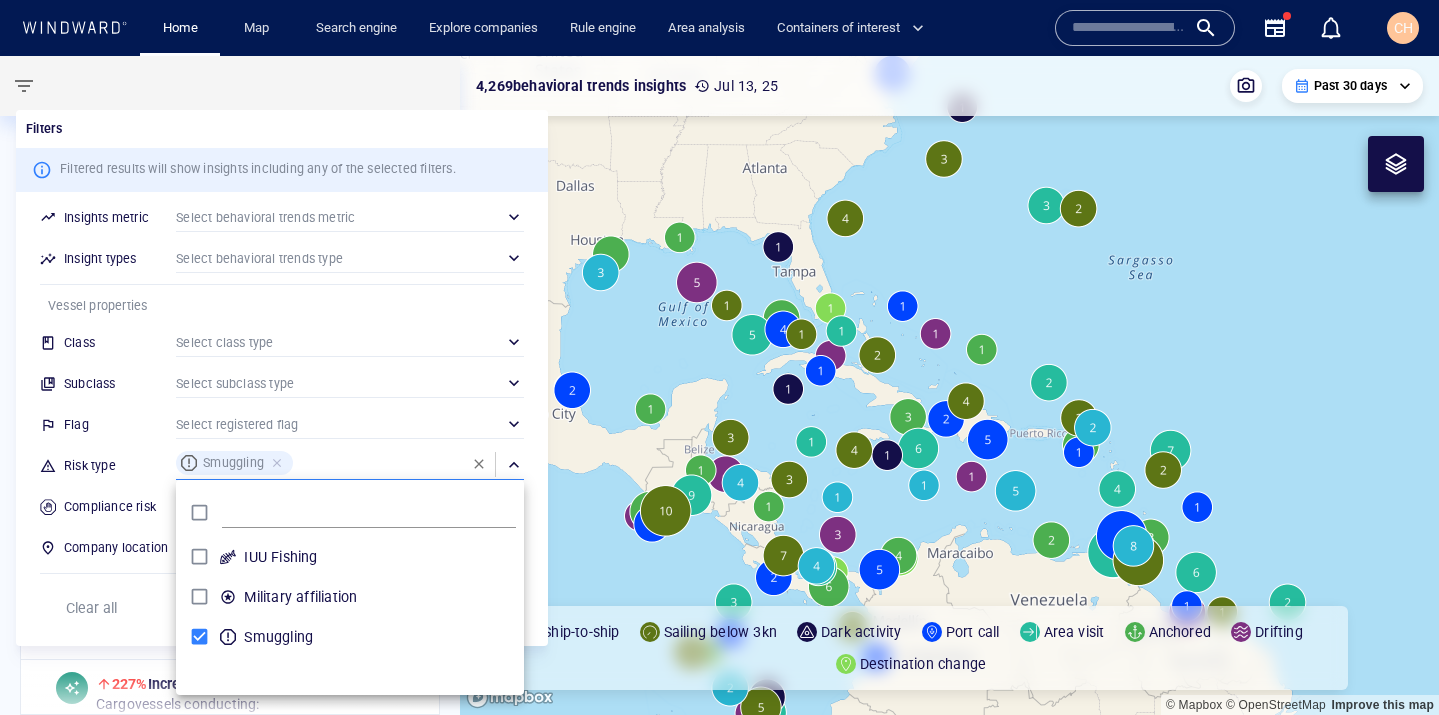 click at bounding box center [719, 357] 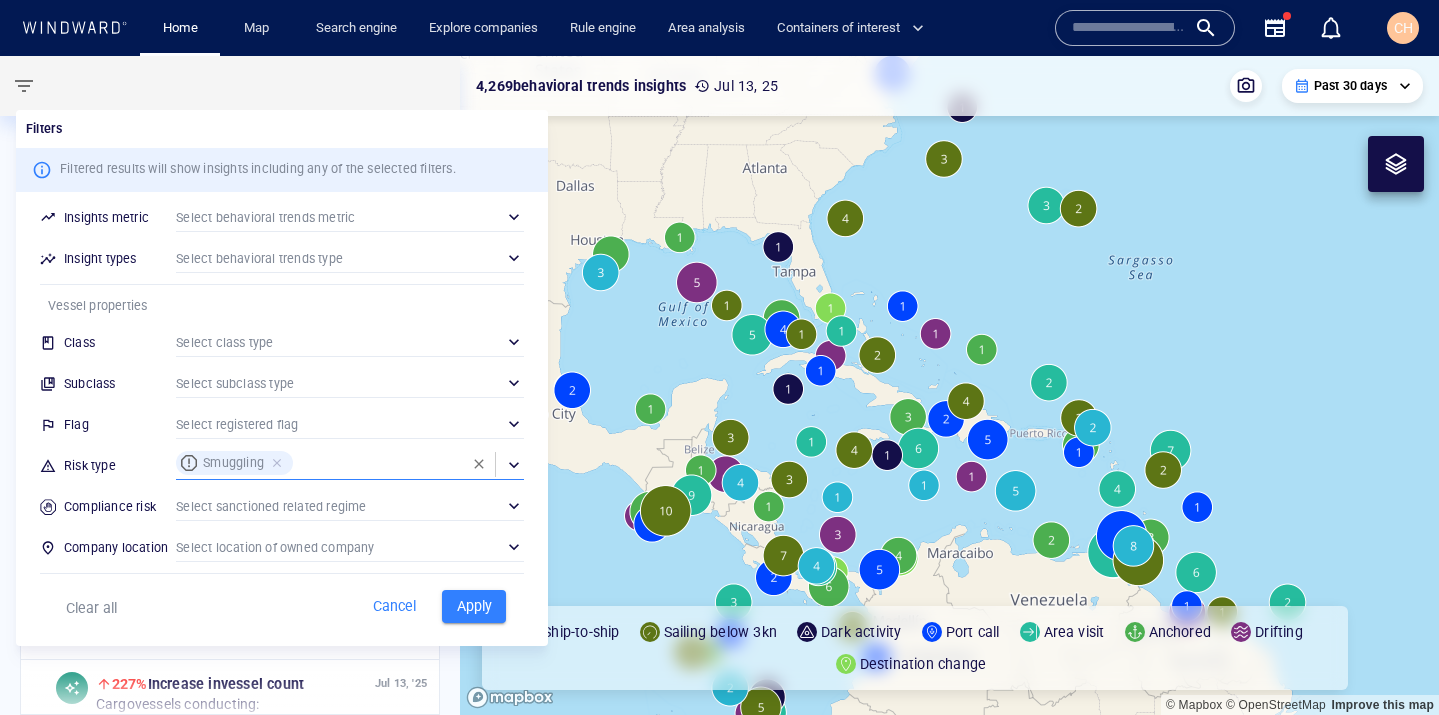 click on "Apply" at bounding box center [474, 606] 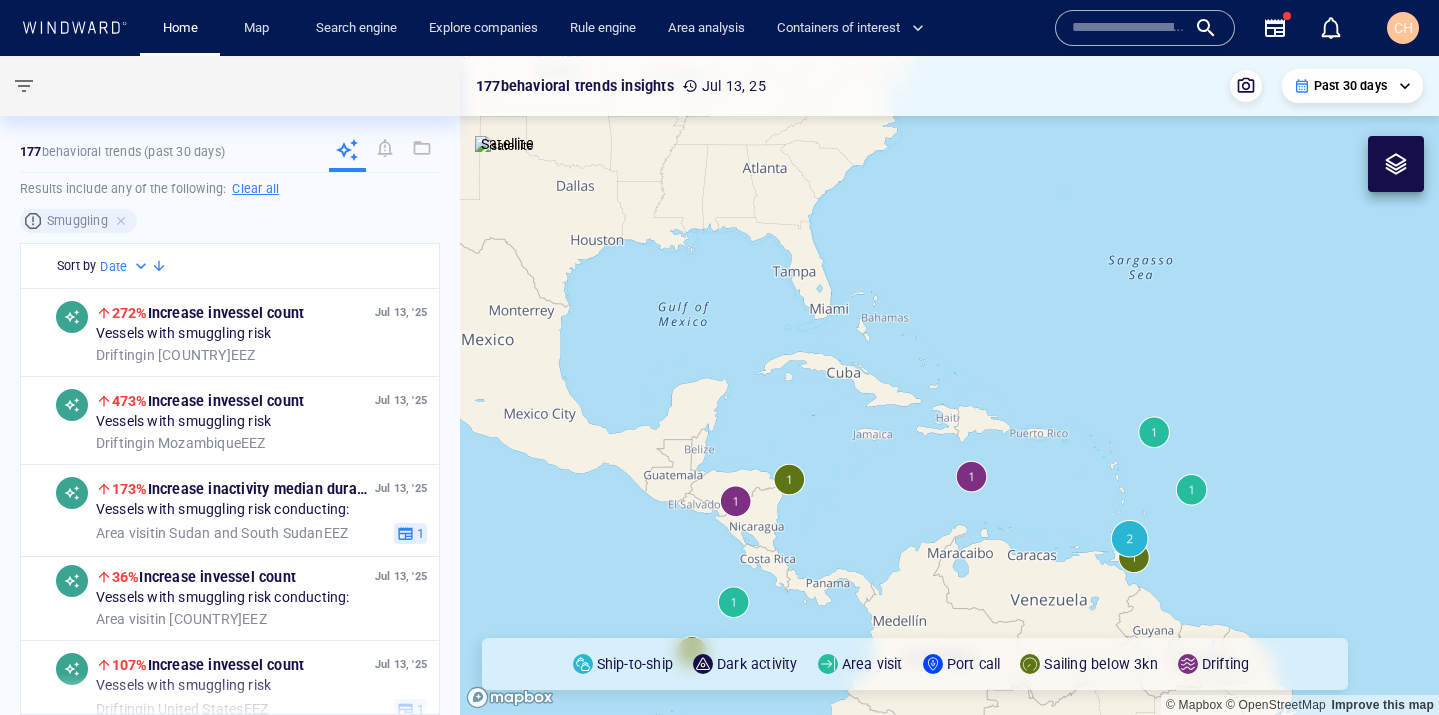 click on "Past 30 days" at bounding box center (1350, 86) 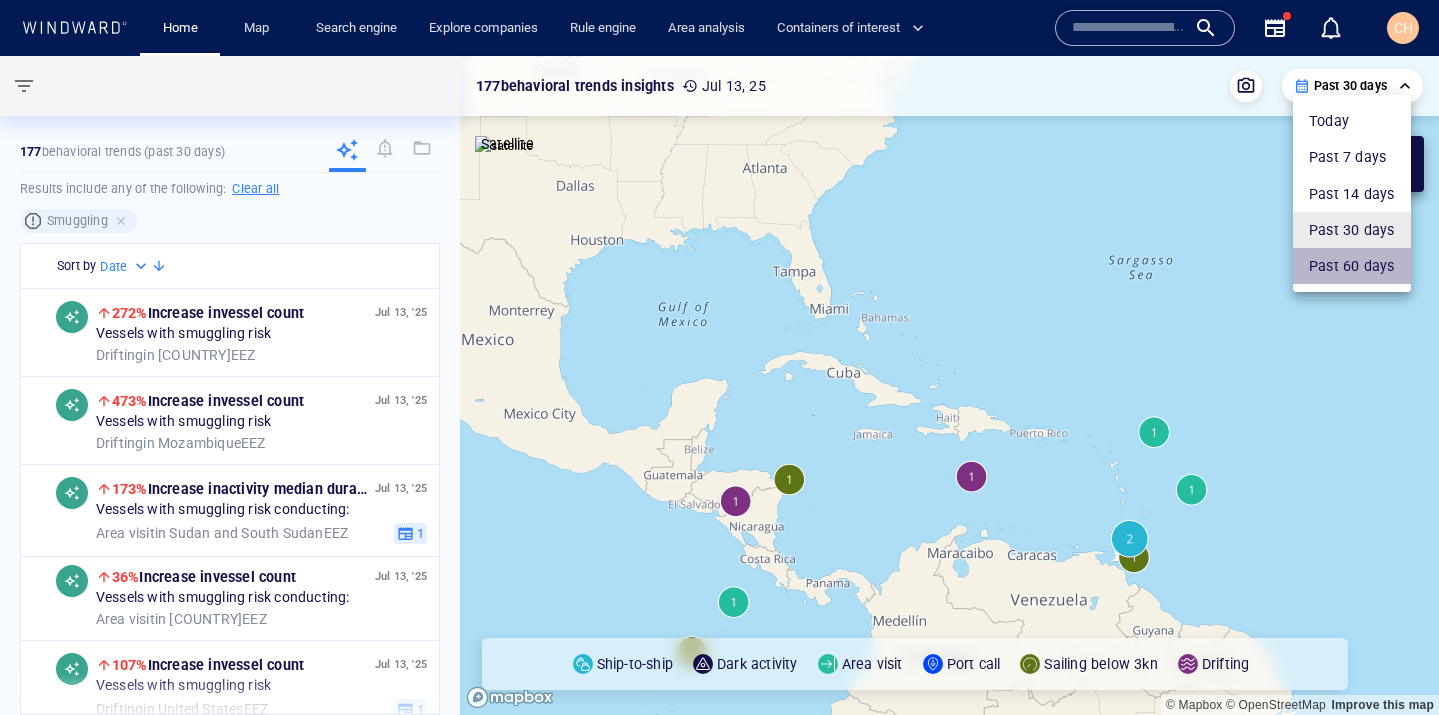 click on "Past 60 days" at bounding box center (1352, 266) 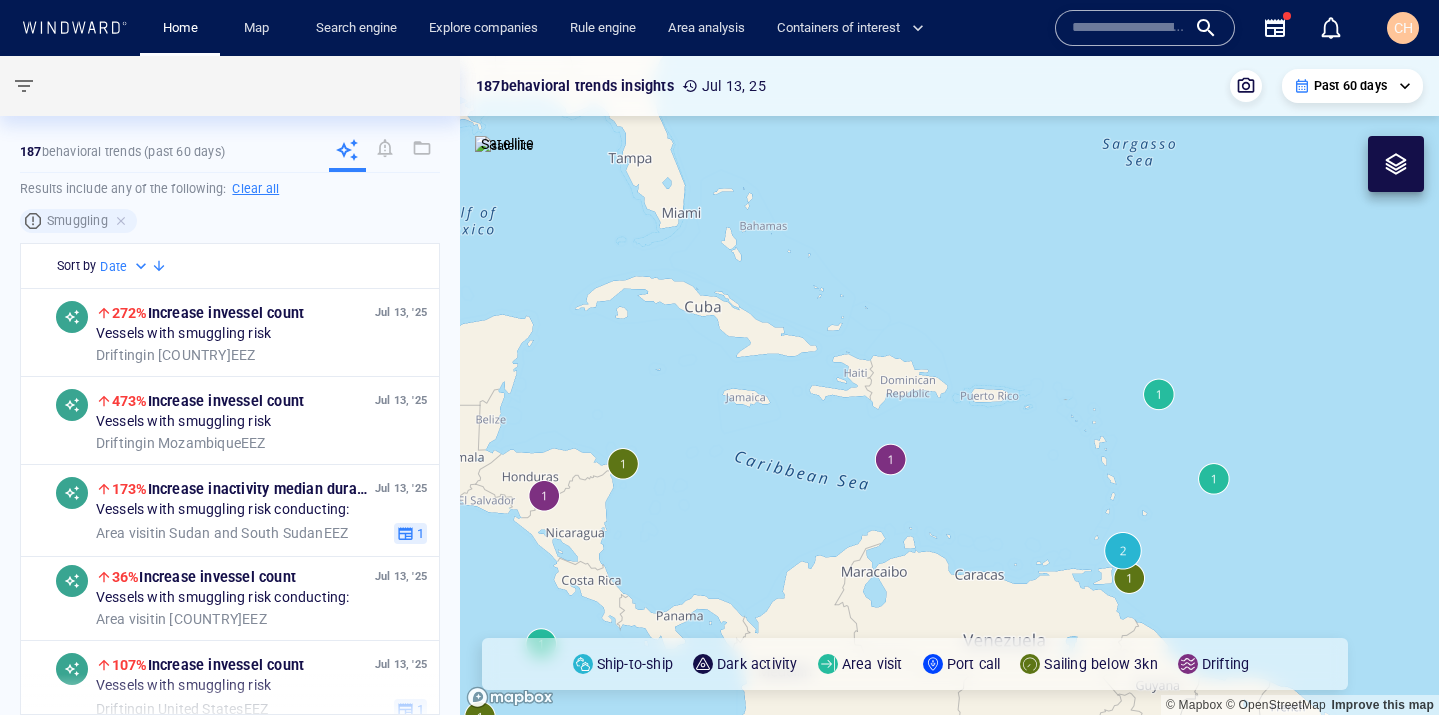 drag, startPoint x: 654, startPoint y: 481, endPoint x: 750, endPoint y: 299, distance: 205.76686 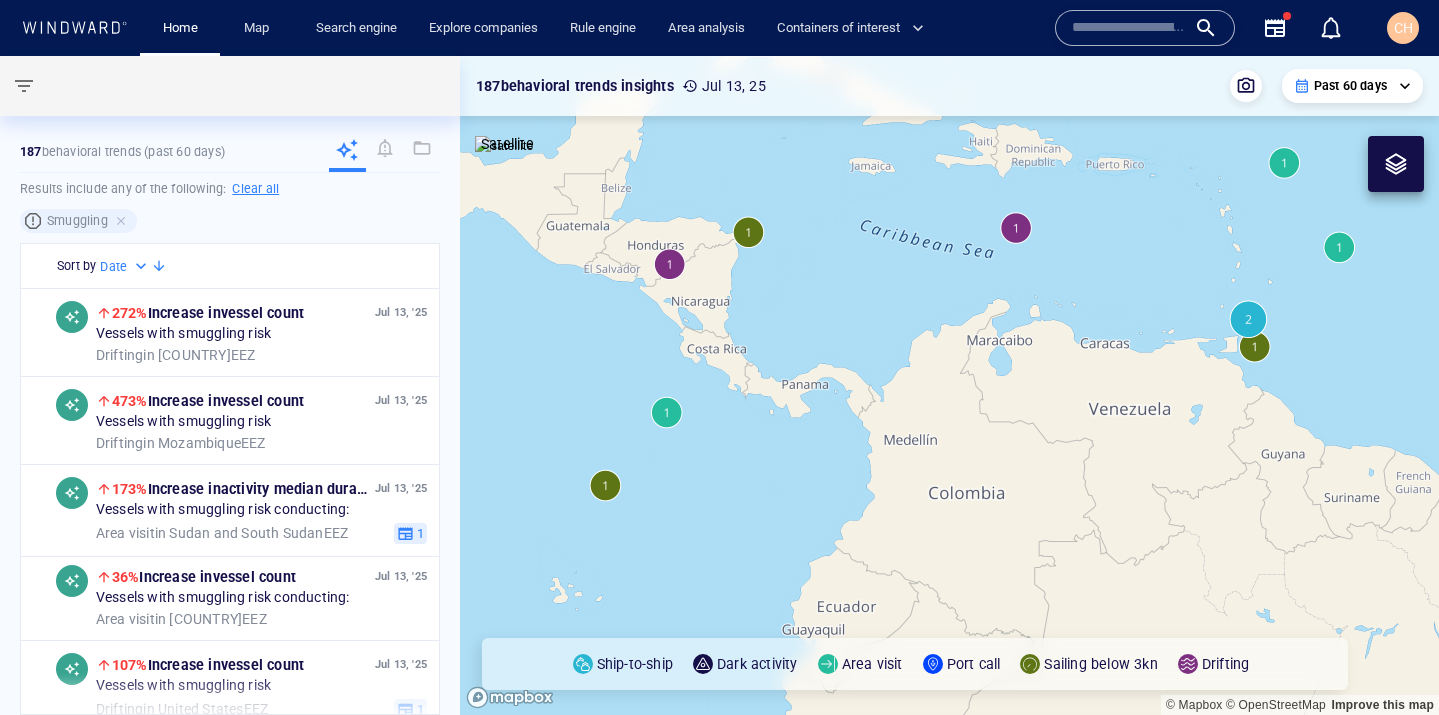 click at bounding box center [949, 385] 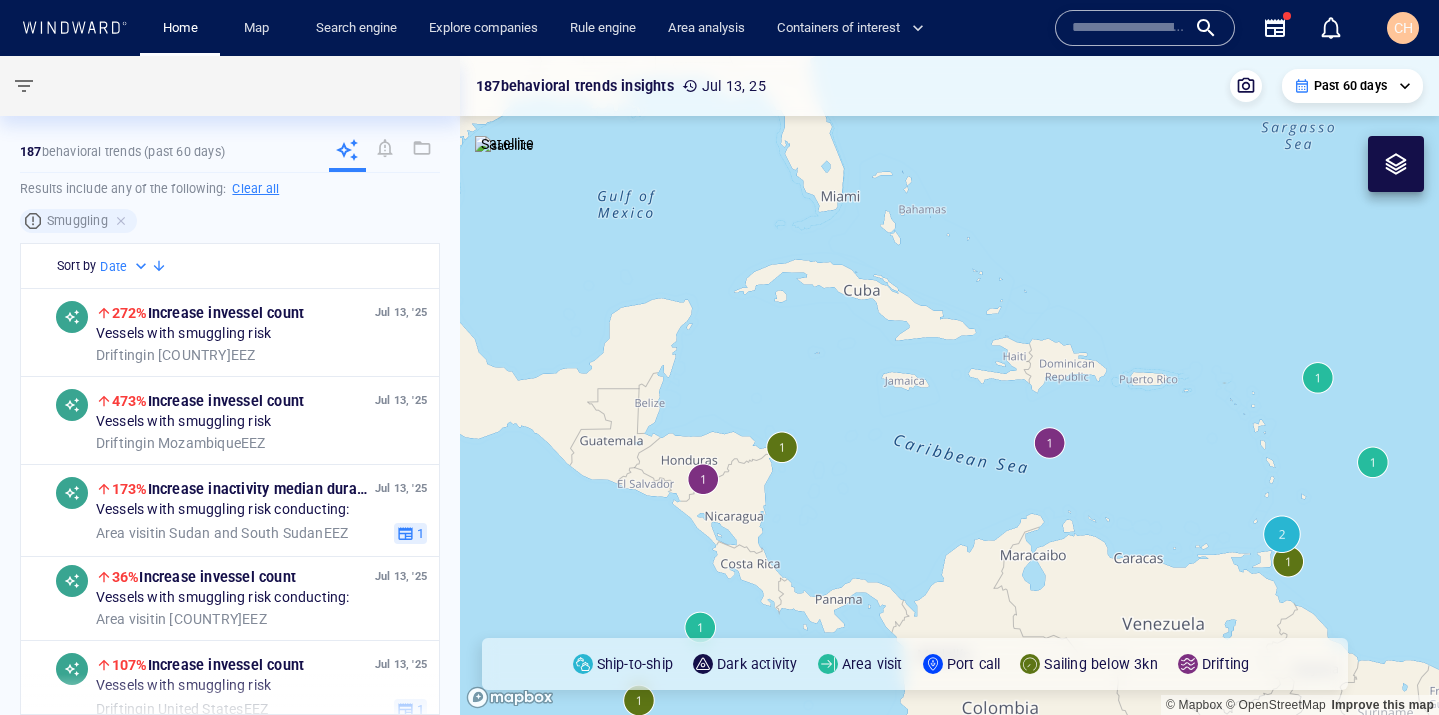 drag, startPoint x: 731, startPoint y: 253, endPoint x: 909, endPoint y: 389, distance: 224.00893 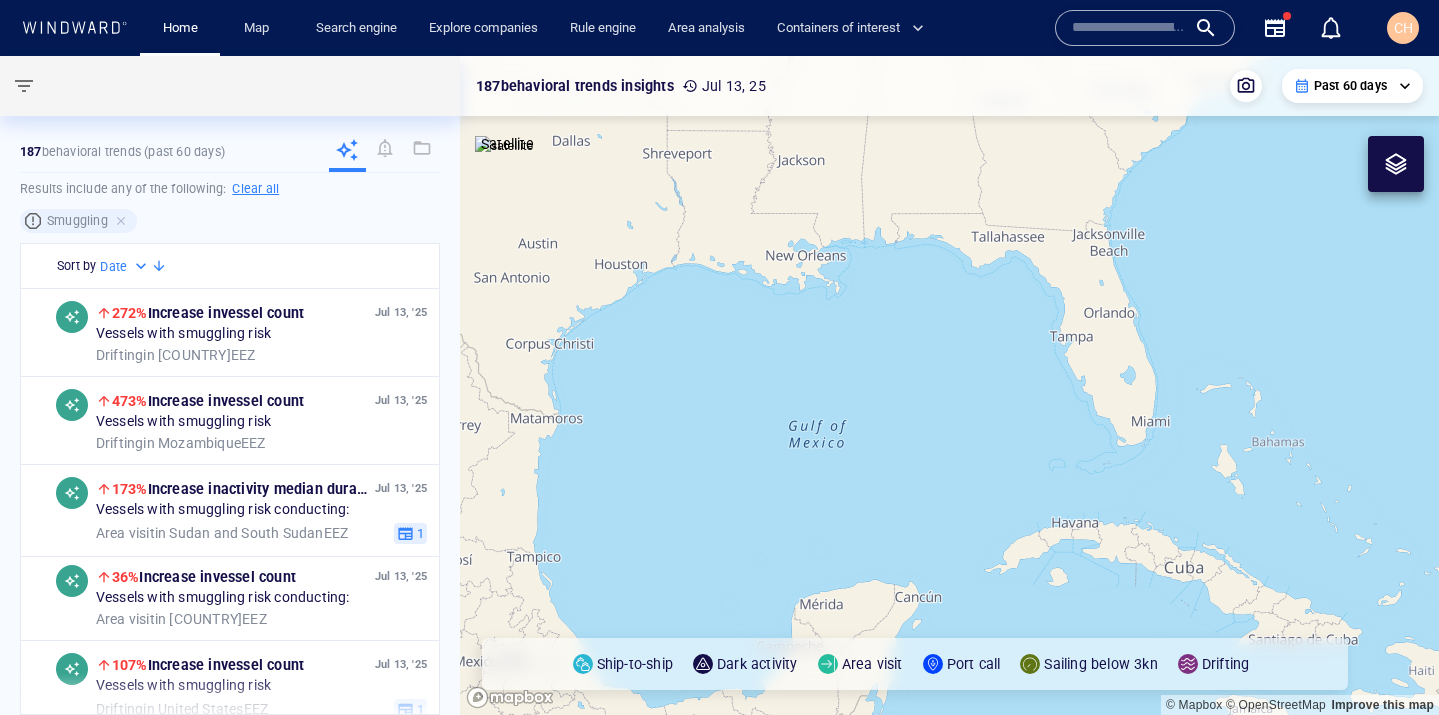 click at bounding box center (24, 86) 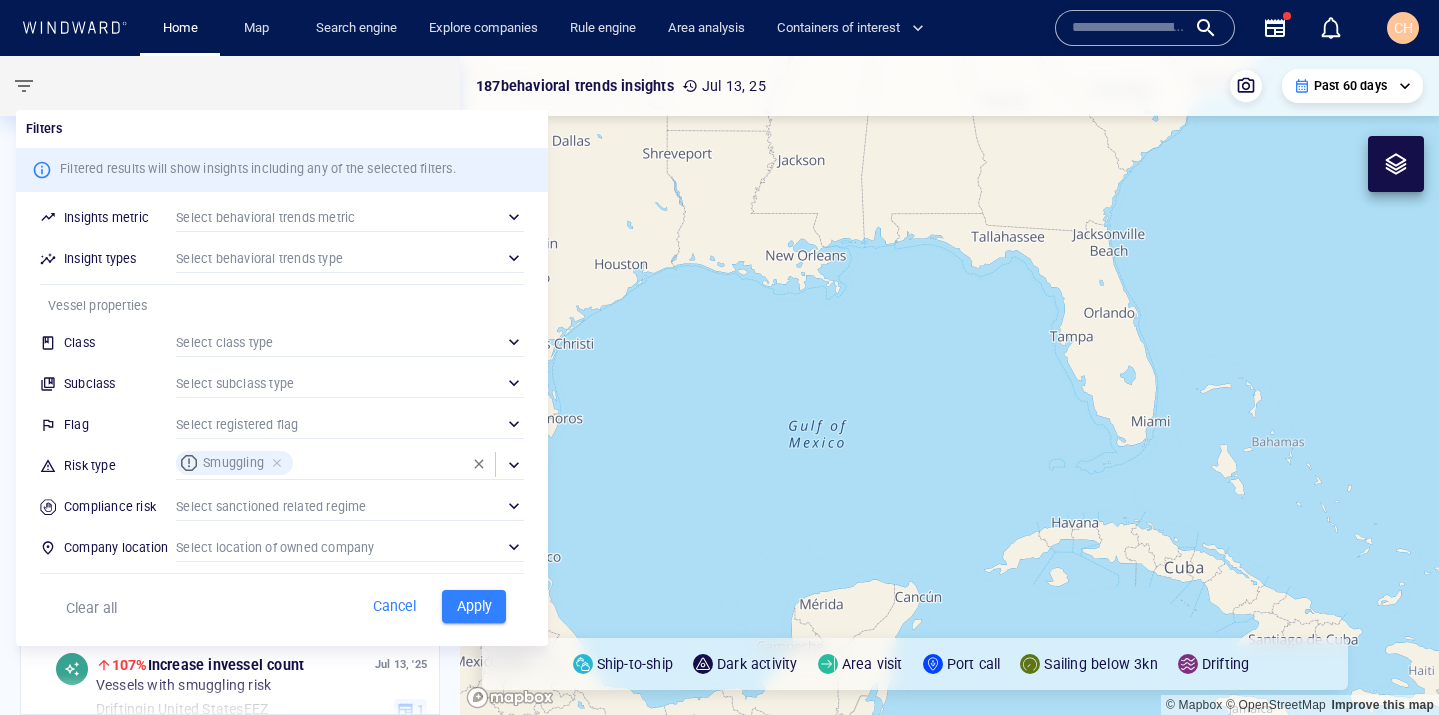 click at bounding box center [719, 357] 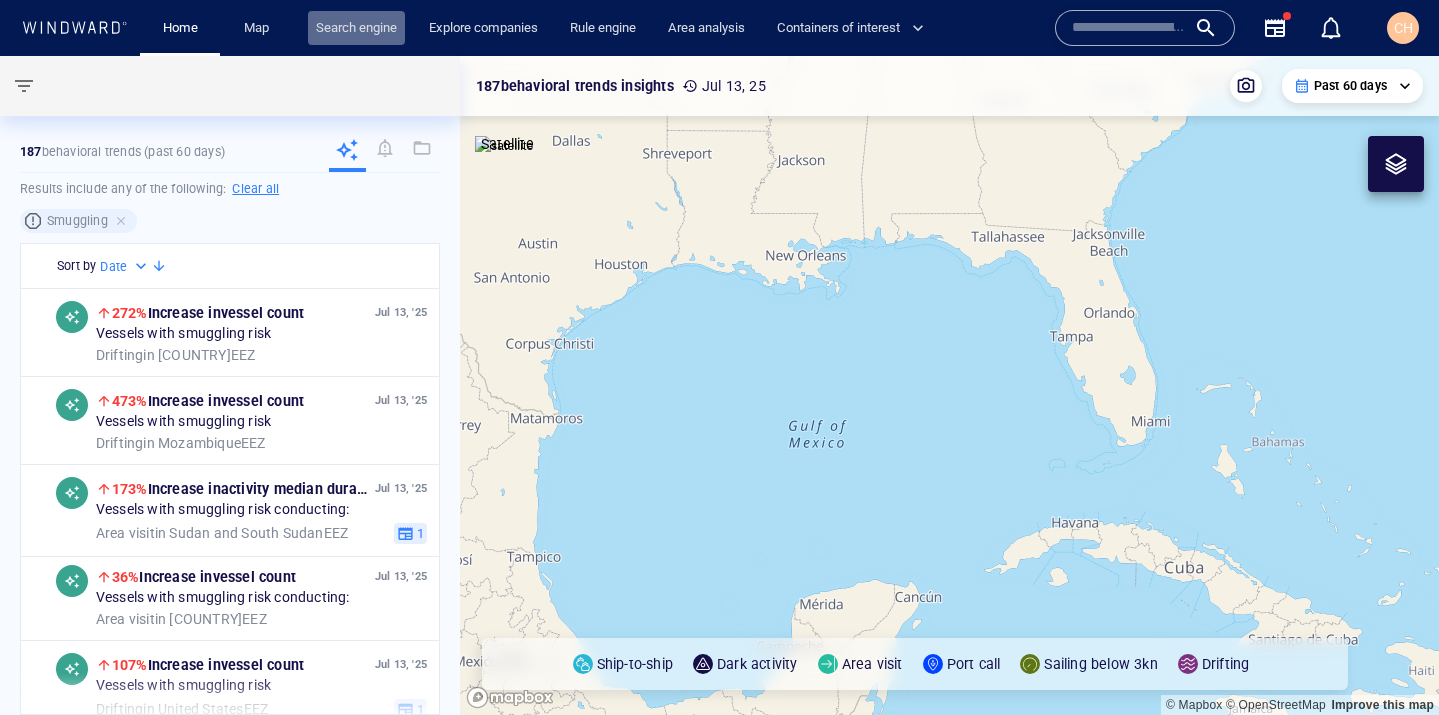 click on "Search engine" at bounding box center [356, 28] 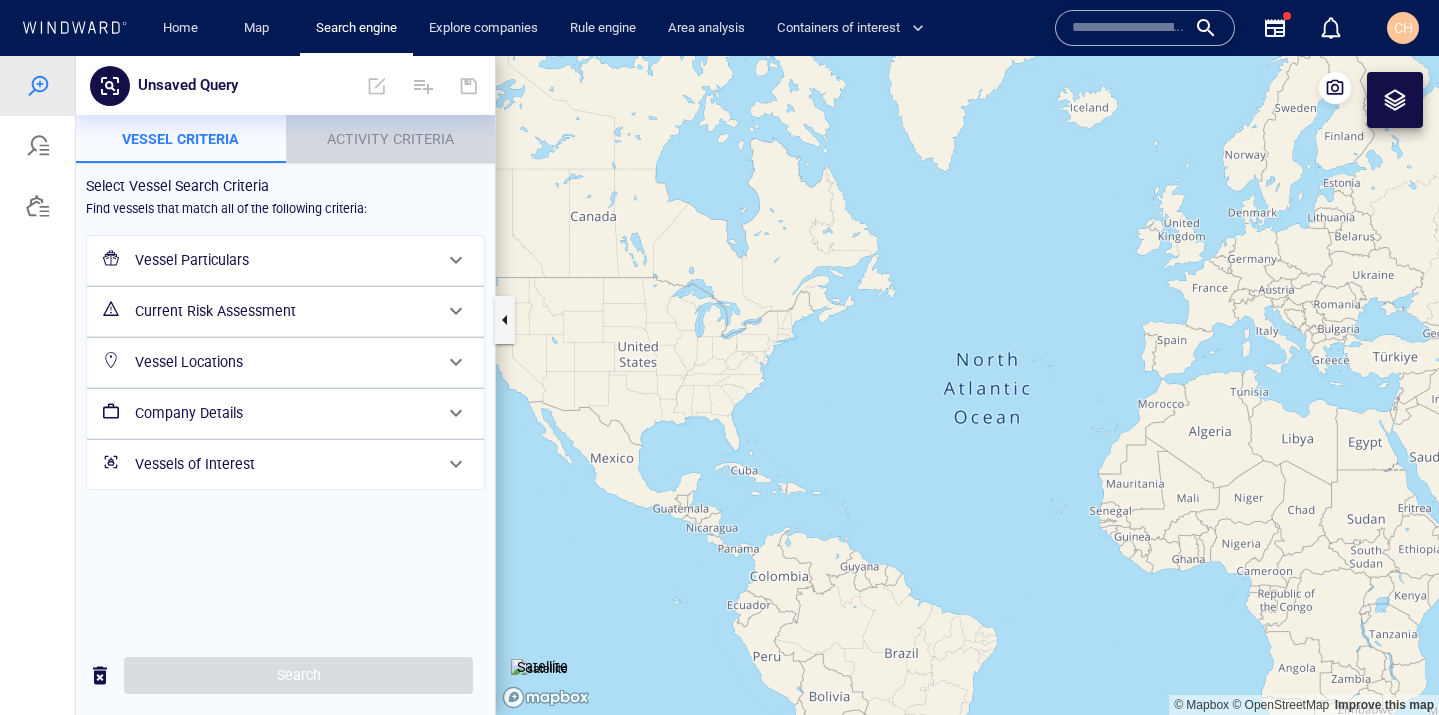 click on "Activity Criteria" at bounding box center (390, 139) 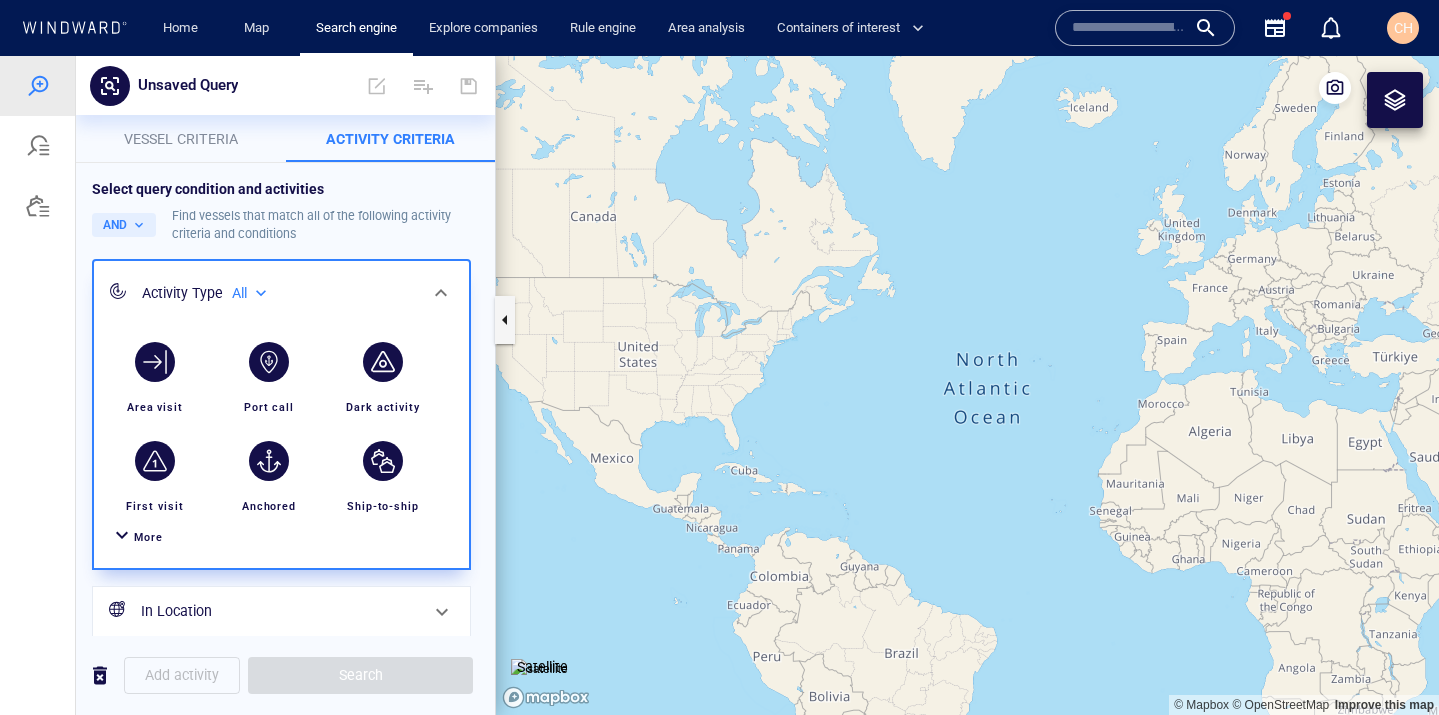 click on "Vessel criteria" at bounding box center (181, 139) 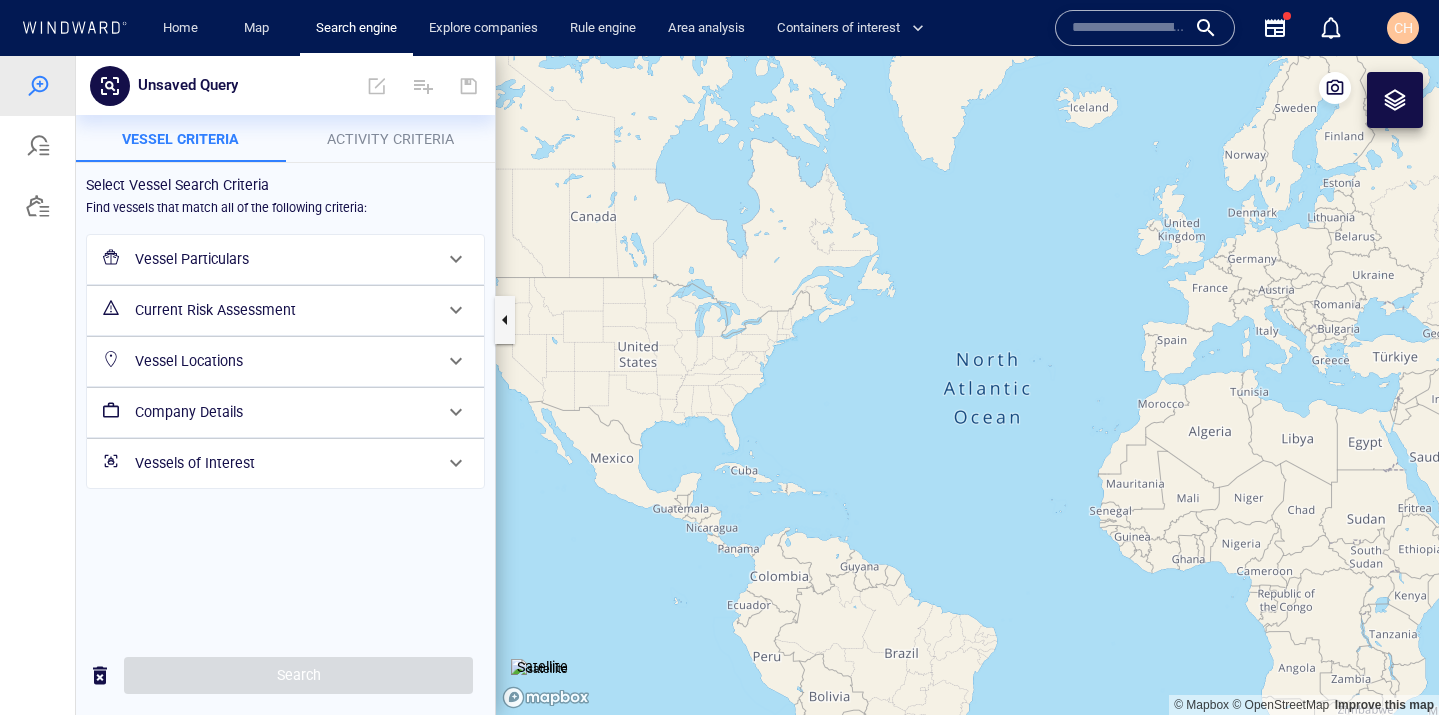 click on "Vessel Particulars" at bounding box center (283, 259) 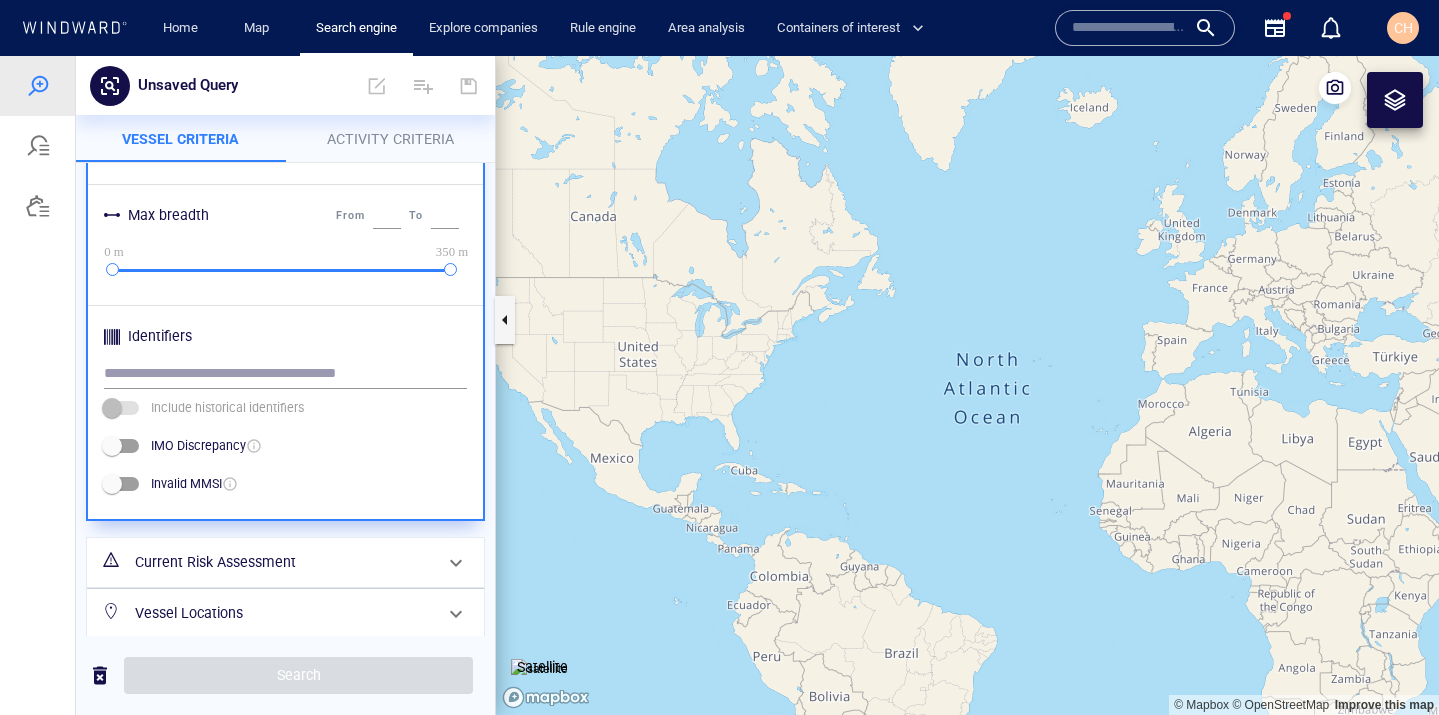 scroll, scrollTop: 922, scrollLeft: 0, axis: vertical 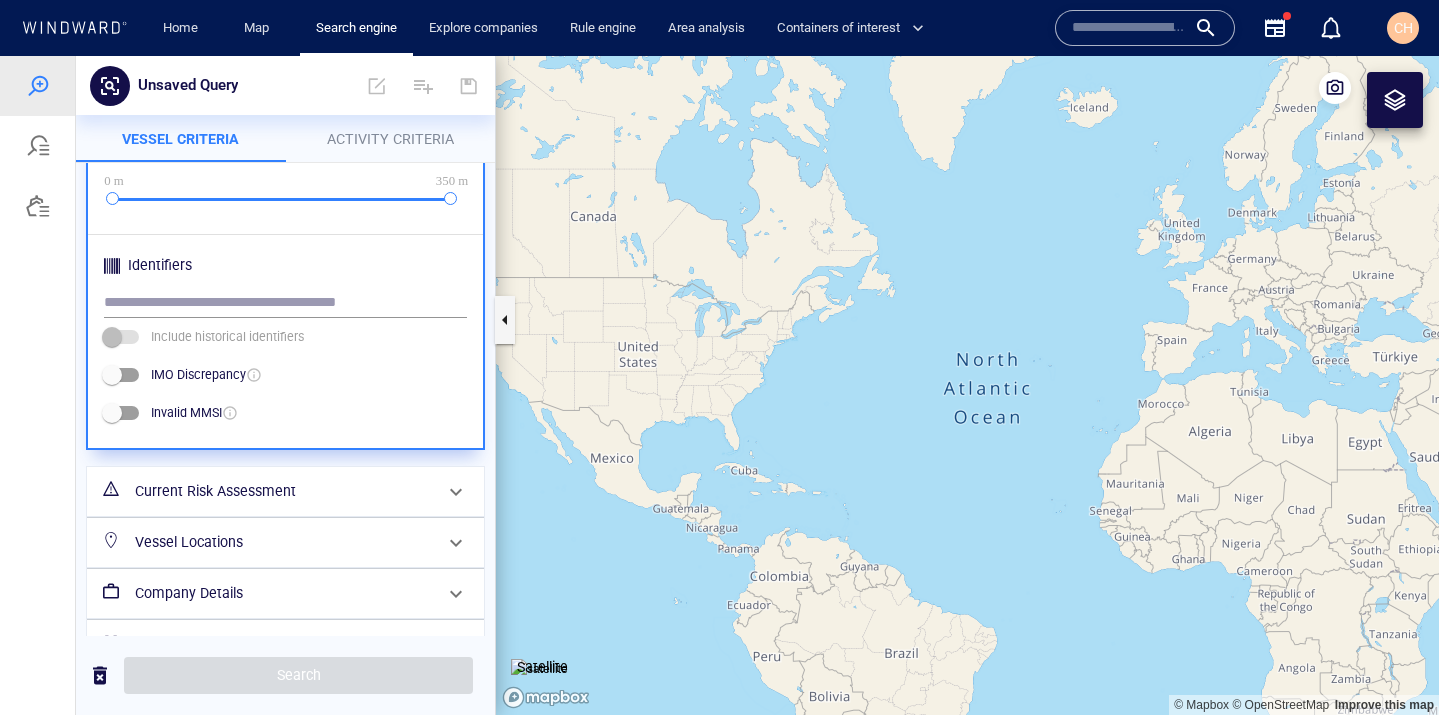 click on "Current Risk Assessment" at bounding box center (283, 491) 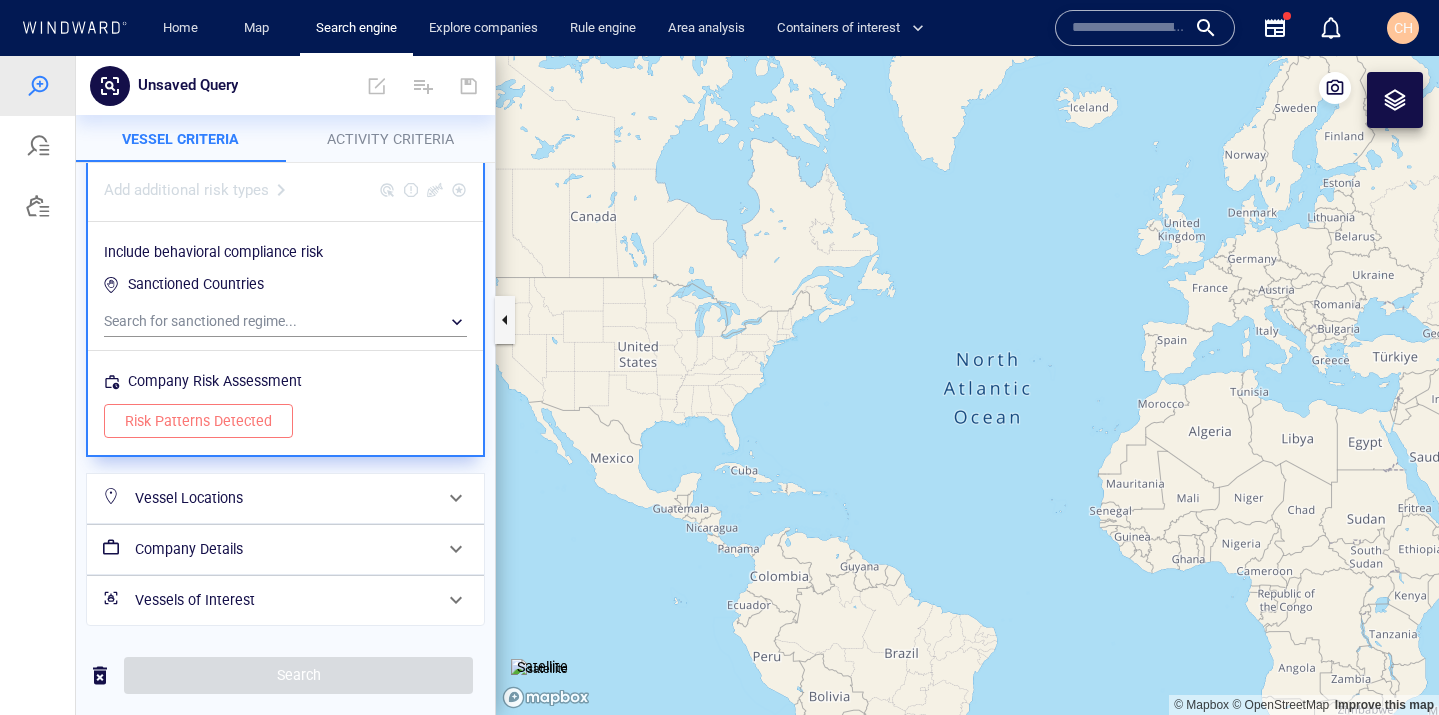 scroll, scrollTop: 0, scrollLeft: 0, axis: both 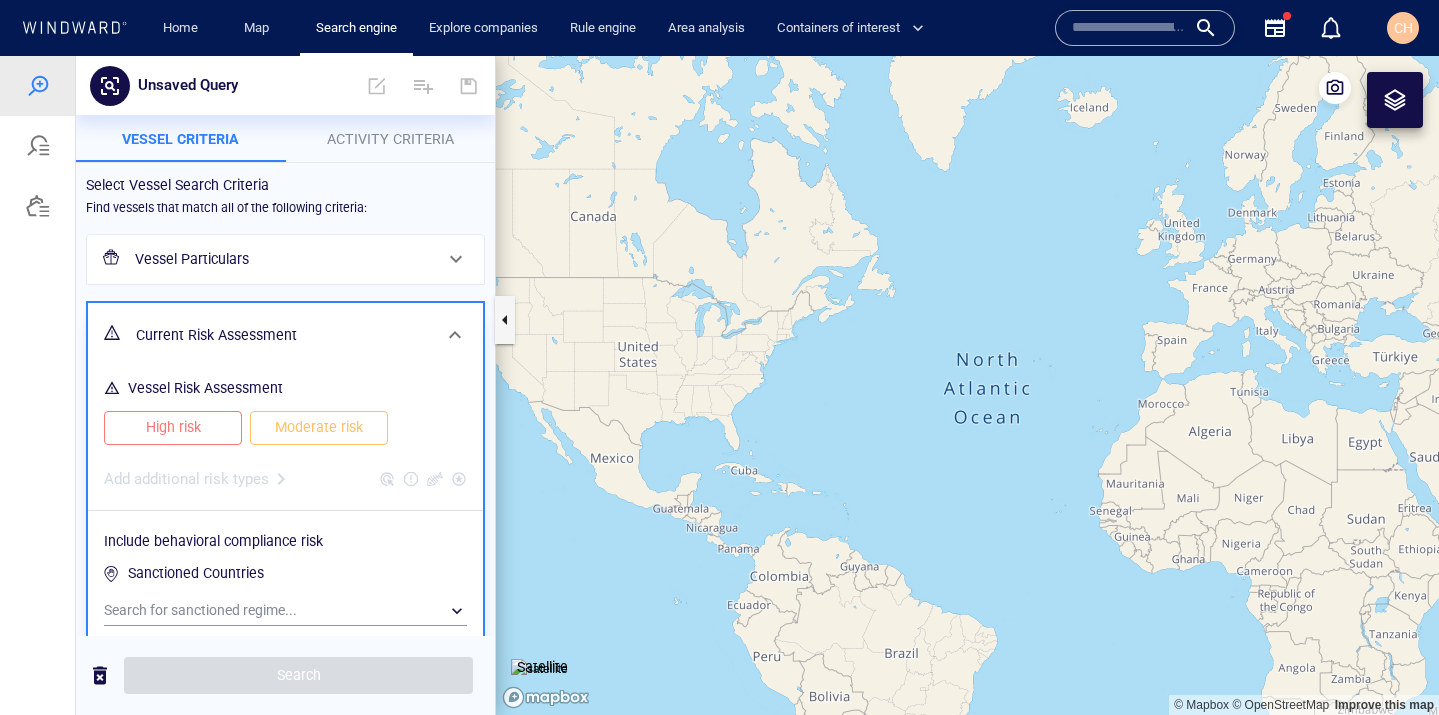 click on "High risk" at bounding box center (173, 427) 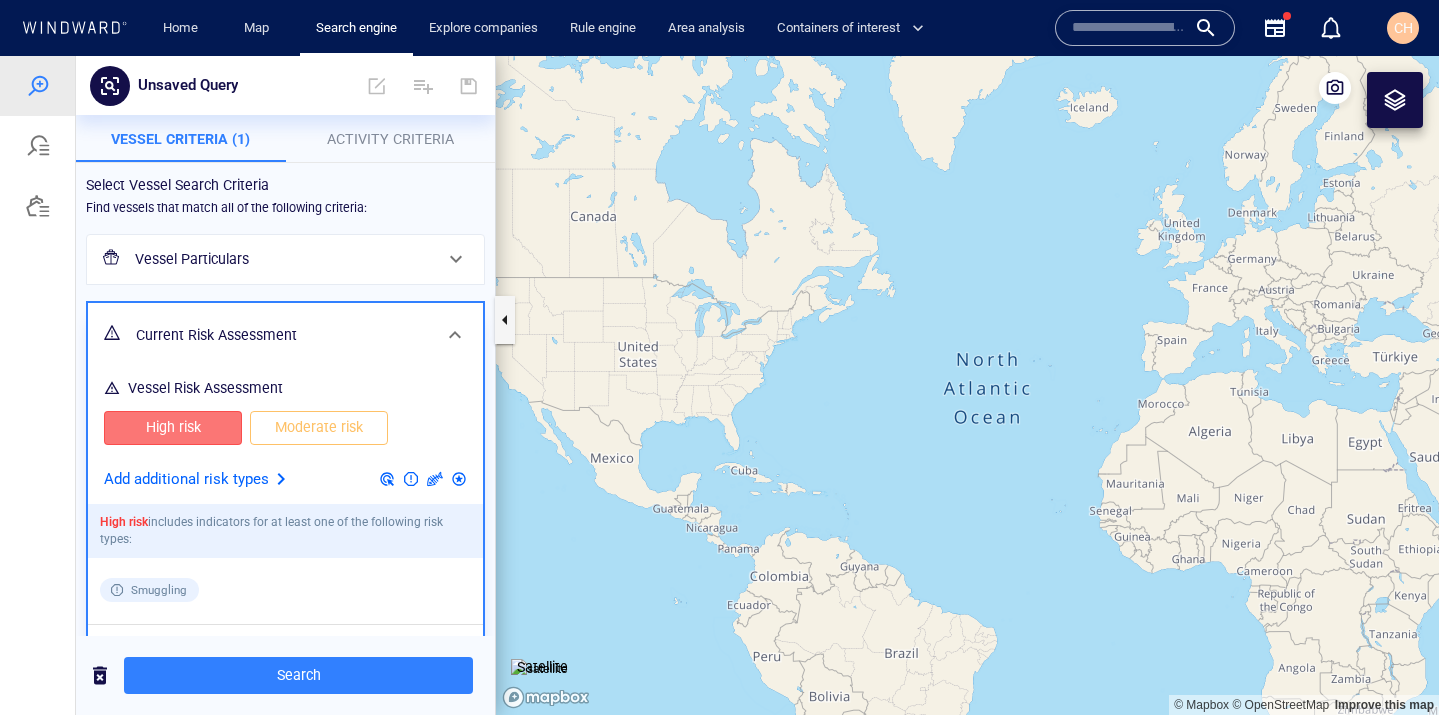 scroll, scrollTop: 403, scrollLeft: 0, axis: vertical 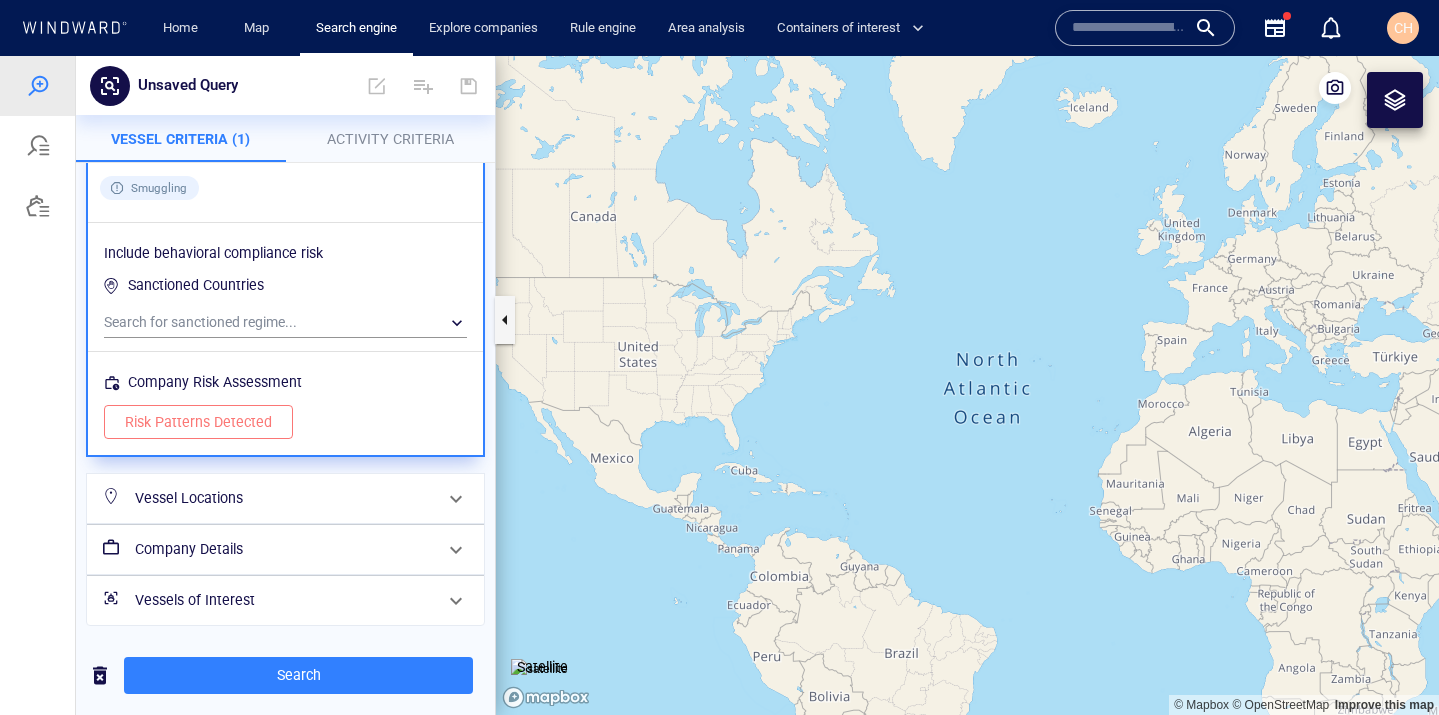 click on "Vessel Locations" at bounding box center (283, 498) 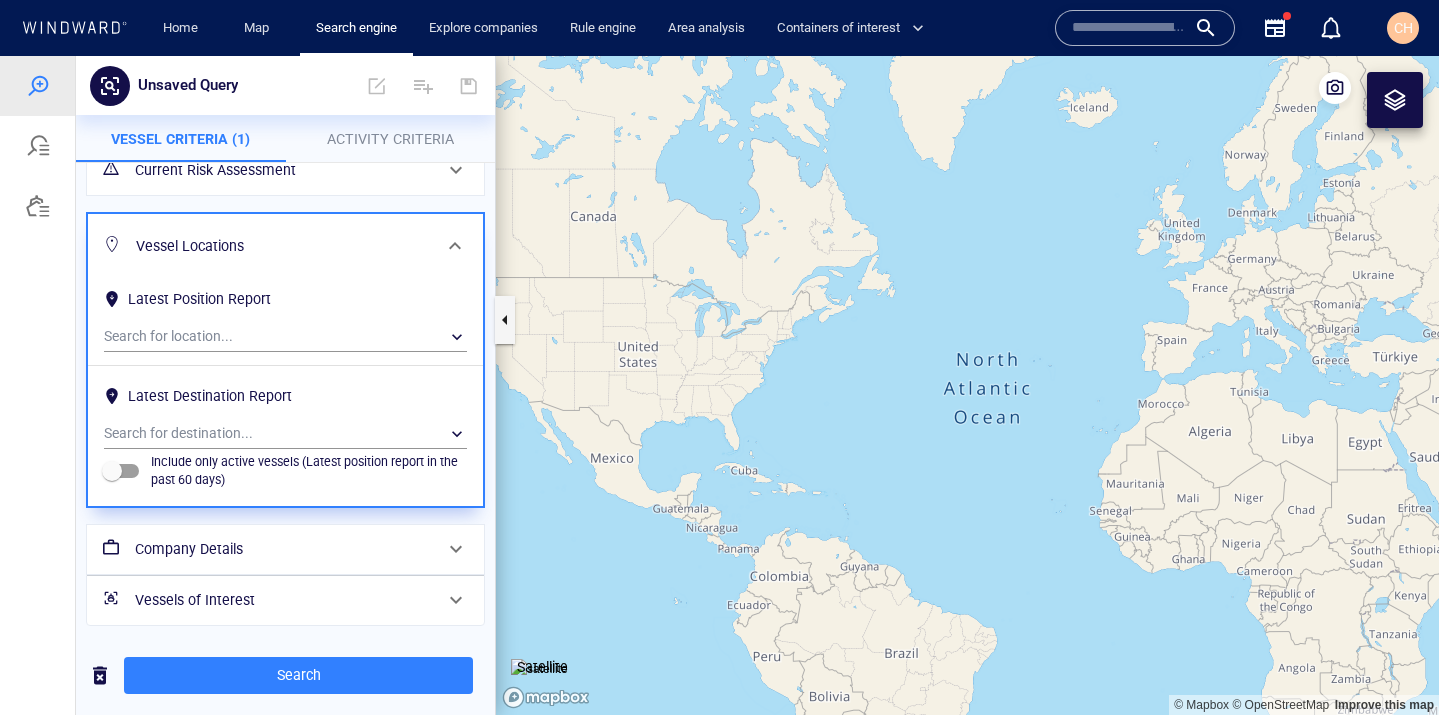scroll, scrollTop: 0, scrollLeft: 0, axis: both 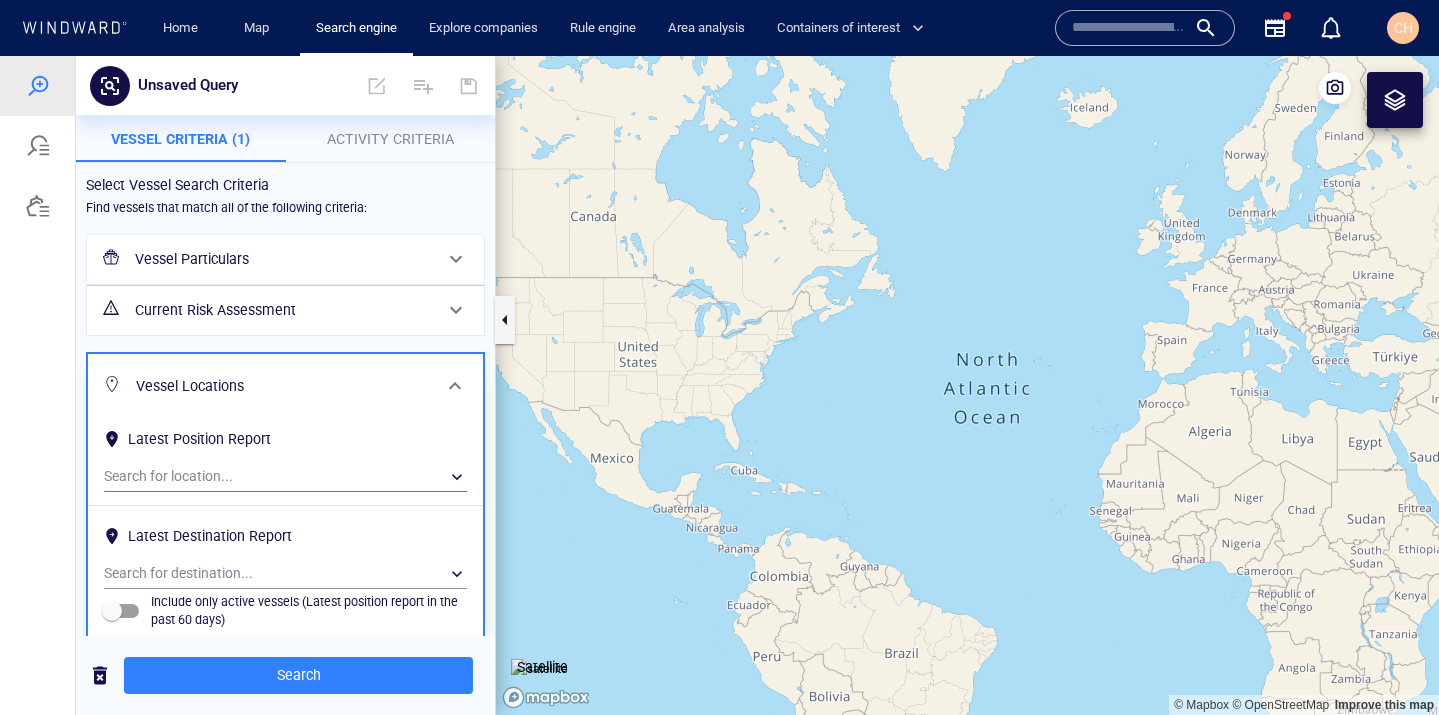 click on "​" at bounding box center (285, 477) 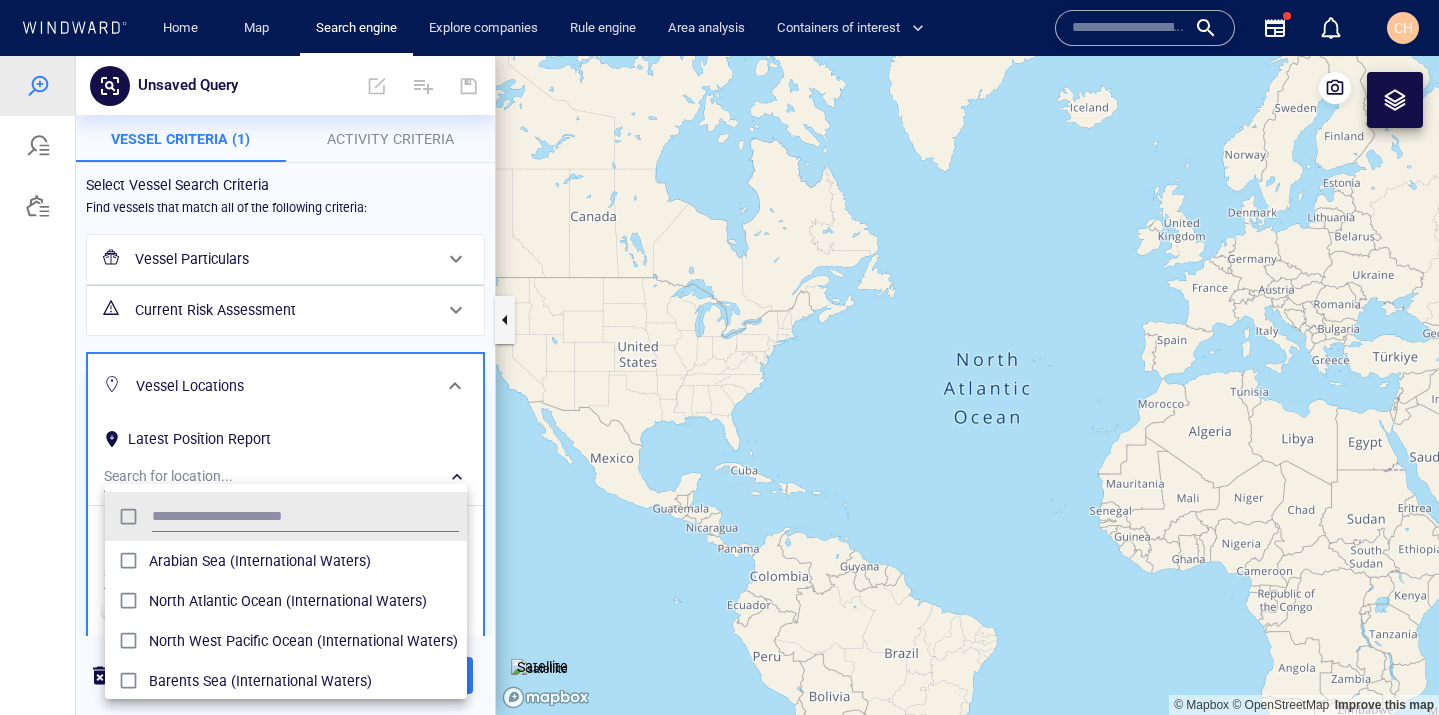 scroll, scrollTop: 0, scrollLeft: 1, axis: horizontal 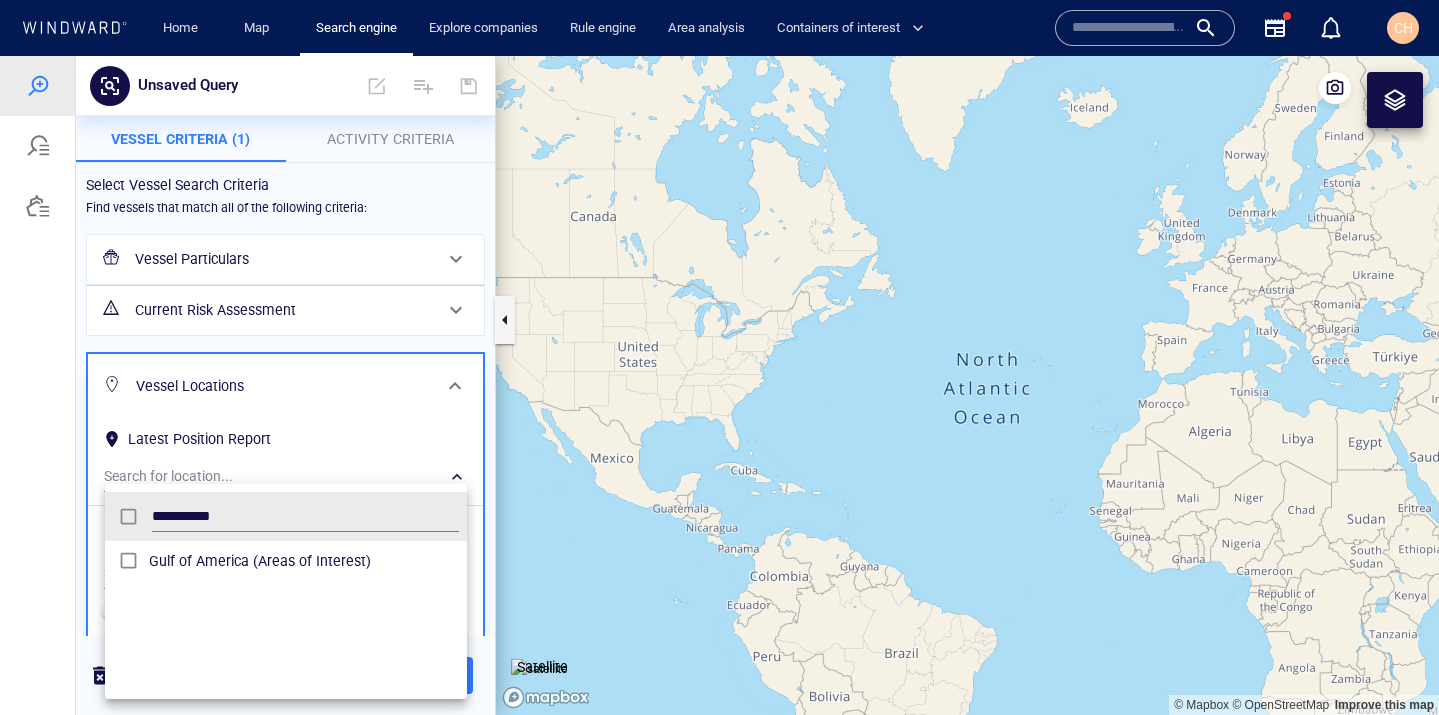type on "**********" 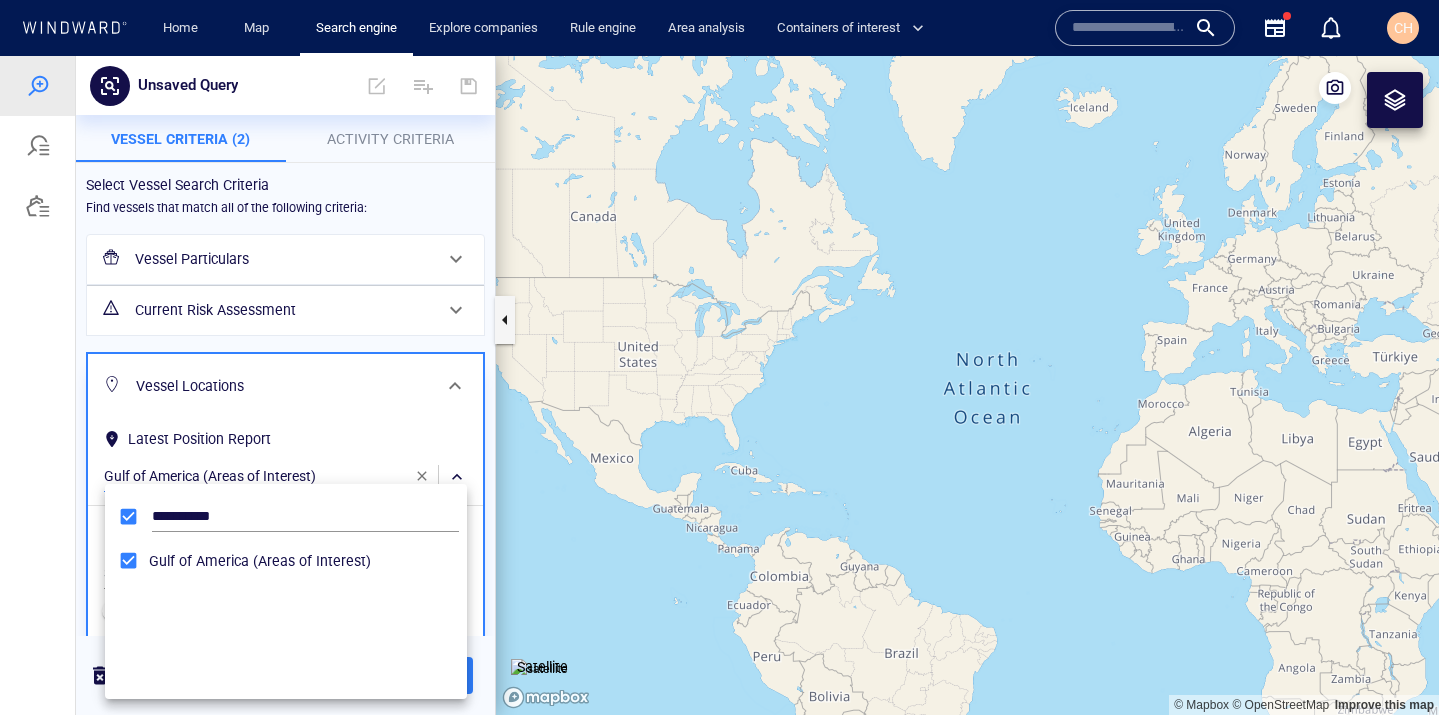 click at bounding box center (719, 385) 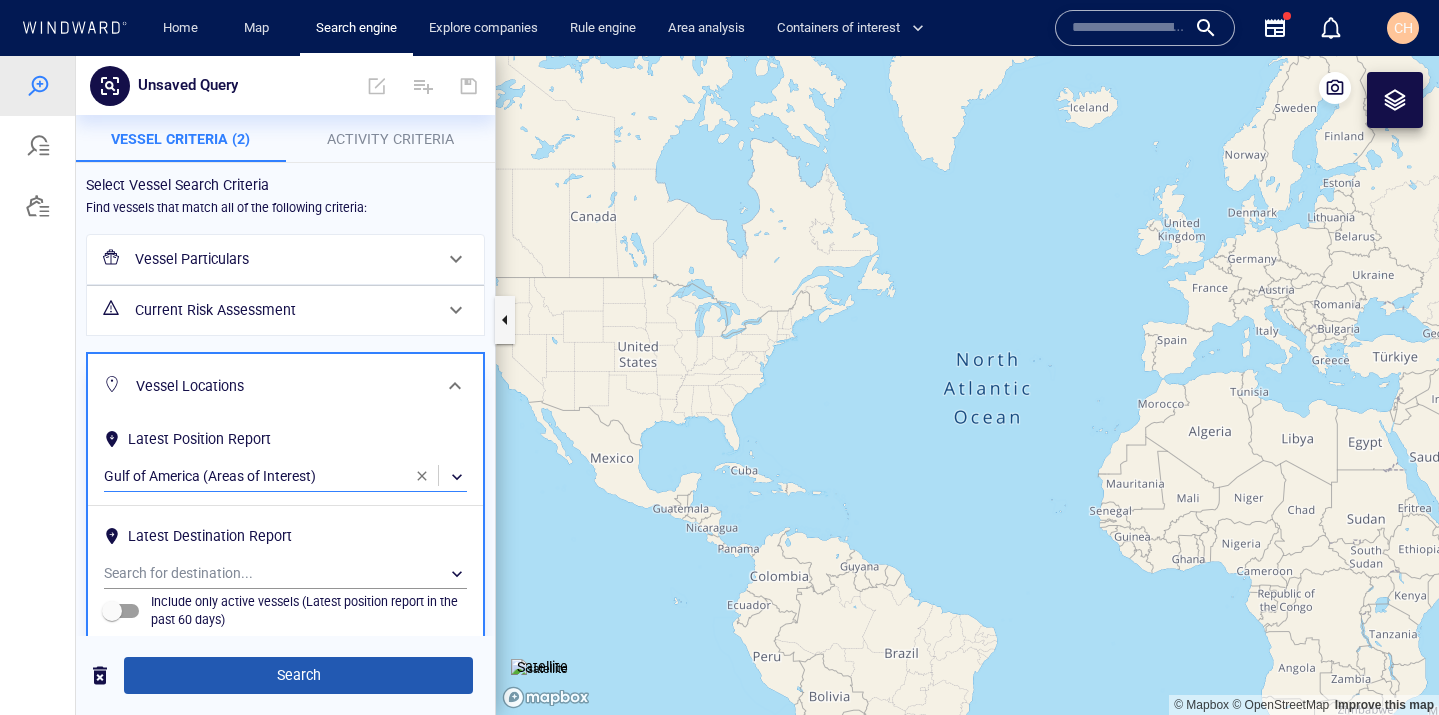 click on "Search" at bounding box center [298, 675] 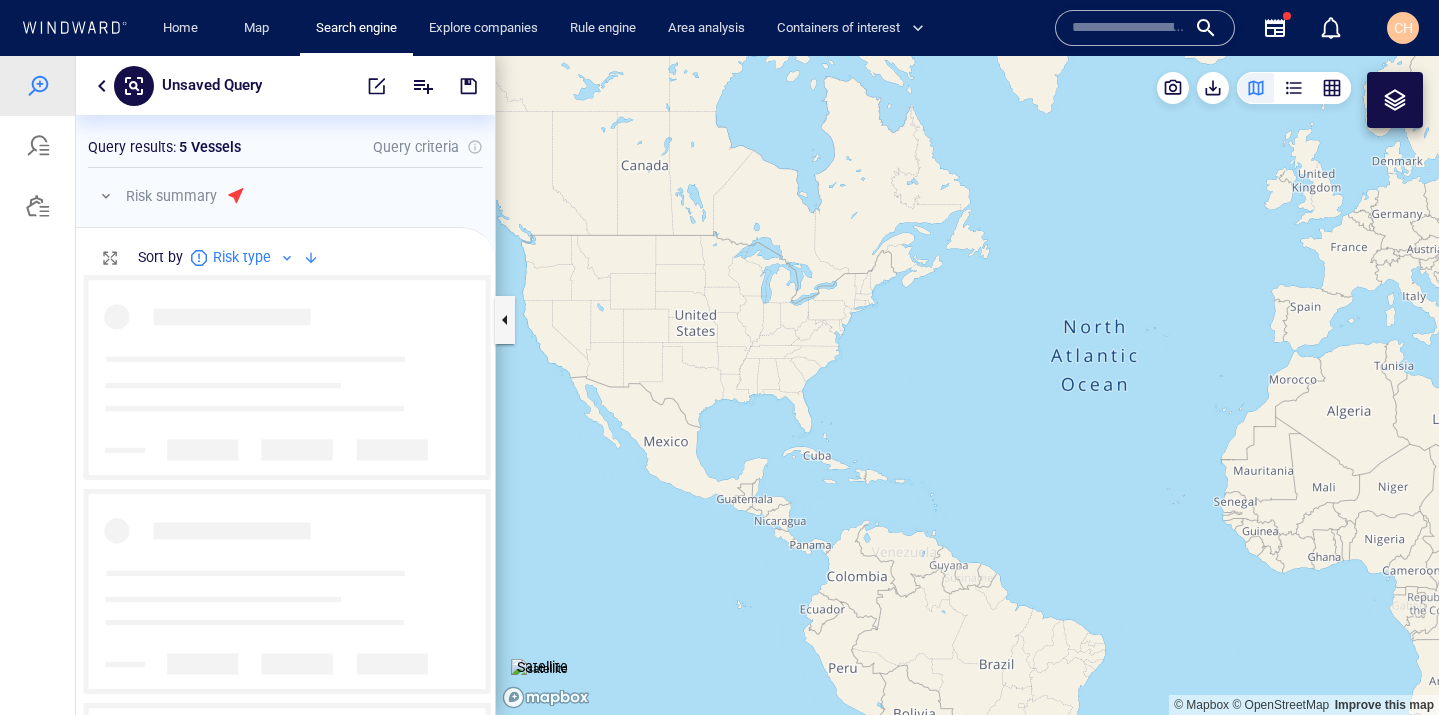 scroll, scrollTop: 0, scrollLeft: 1, axis: horizontal 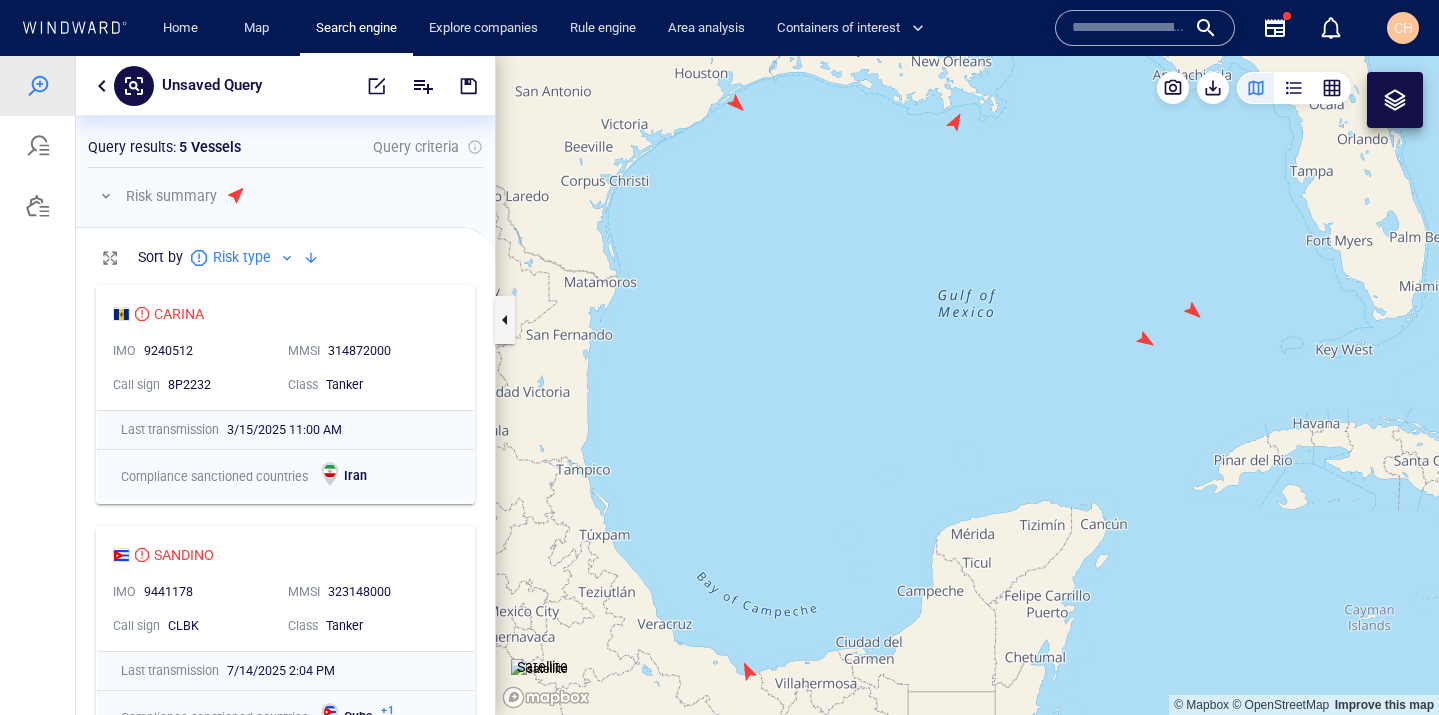click at bounding box center [967, 385] 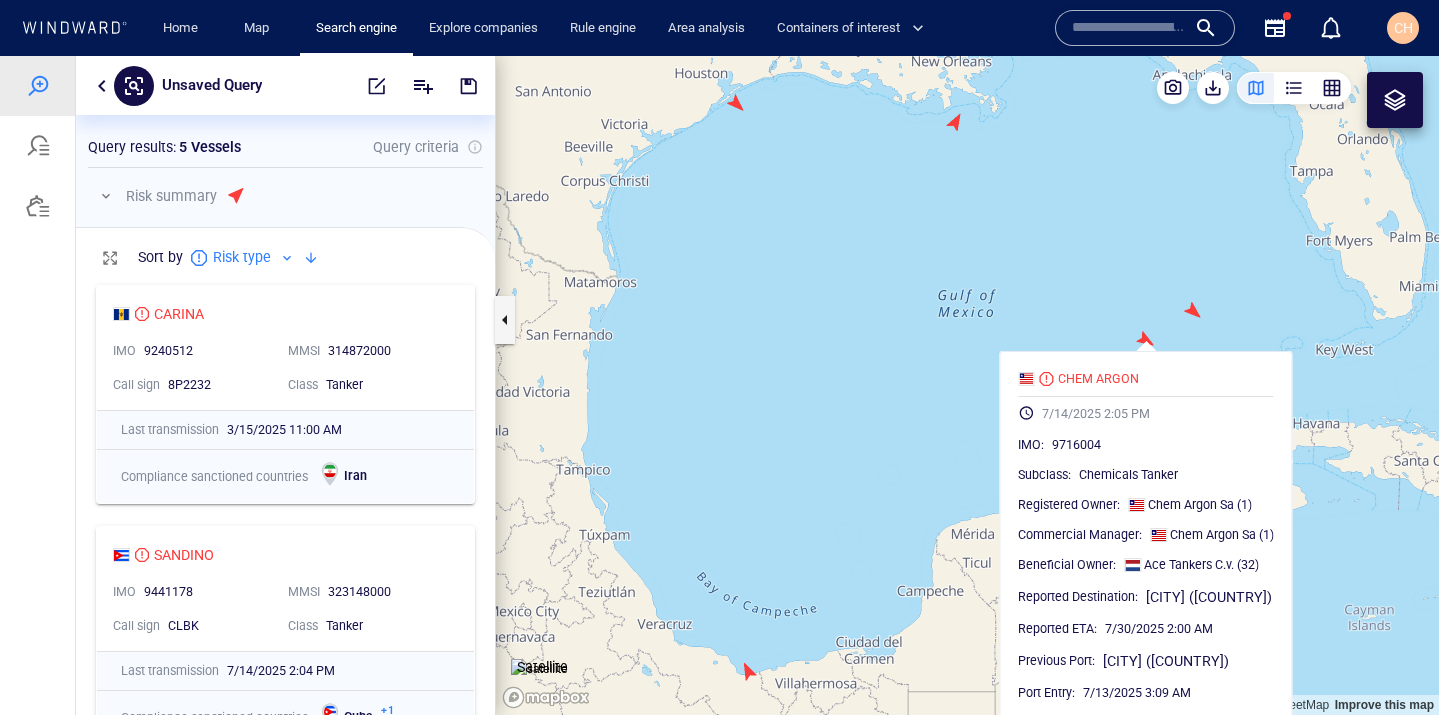 click at bounding box center (967, 385) 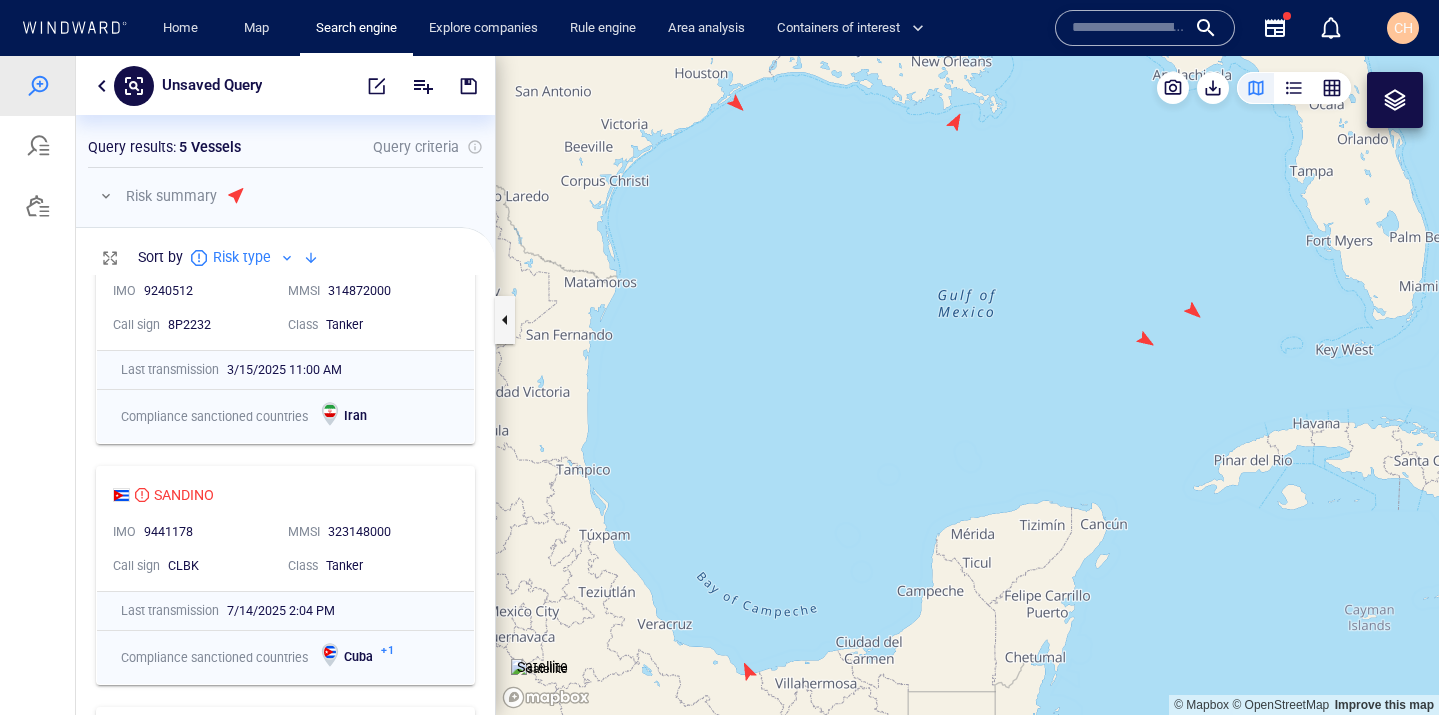scroll, scrollTop: 0, scrollLeft: 0, axis: both 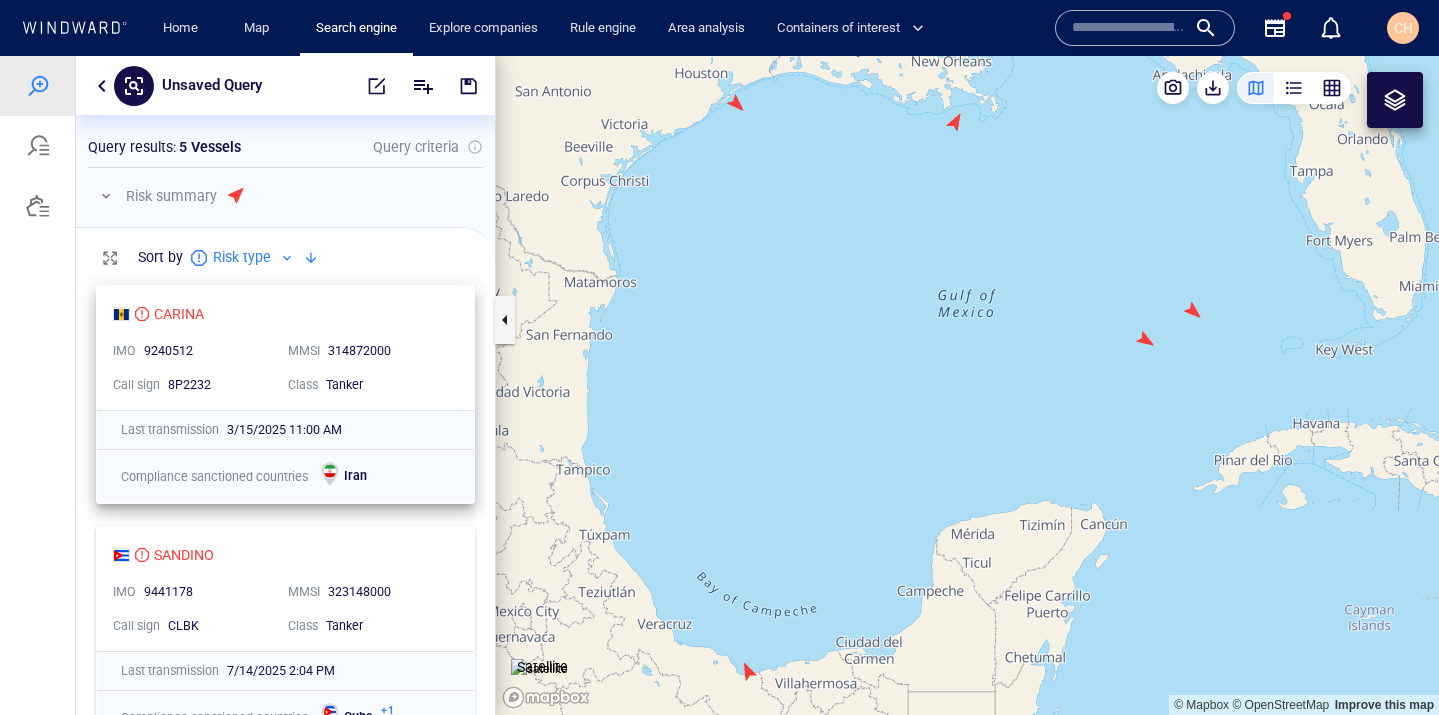 click on "IMO 9240512" at bounding box center [192, 351] 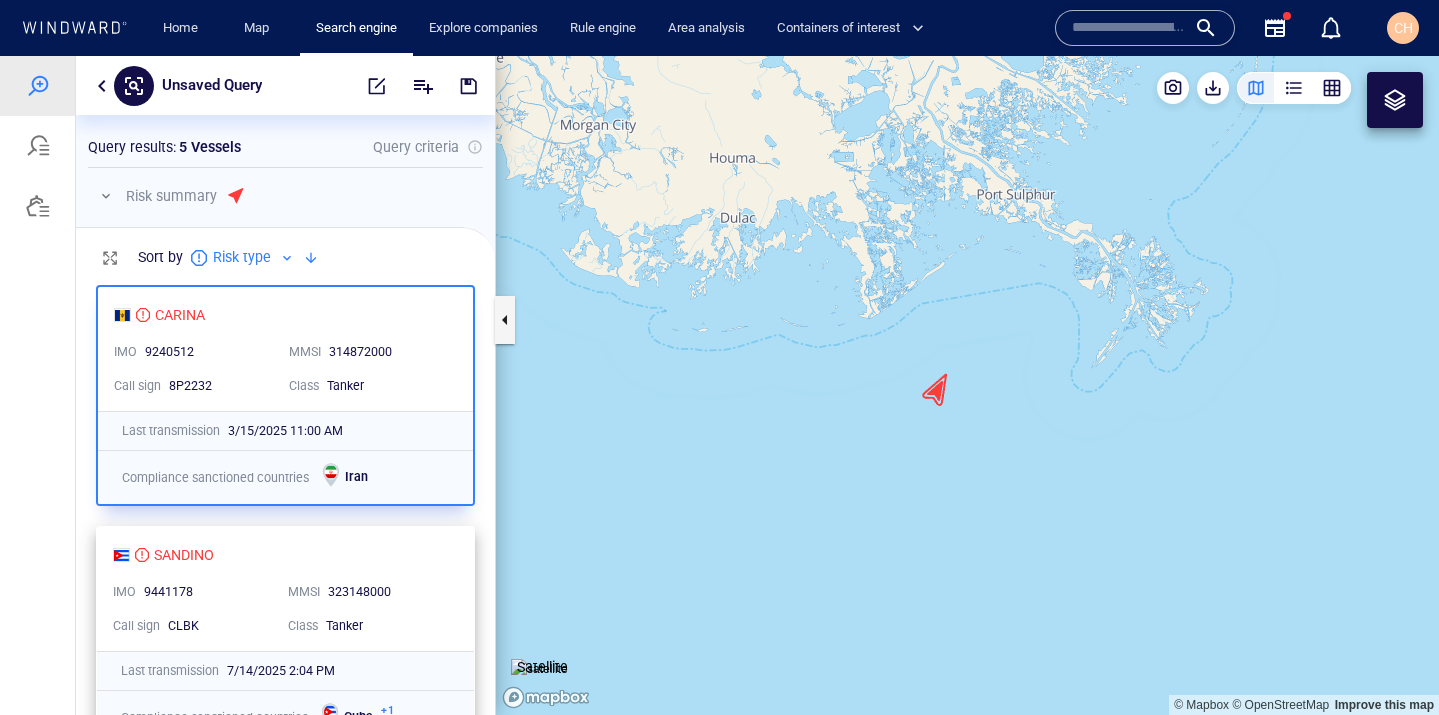 click on "9441178" at bounding box center [208, 592] 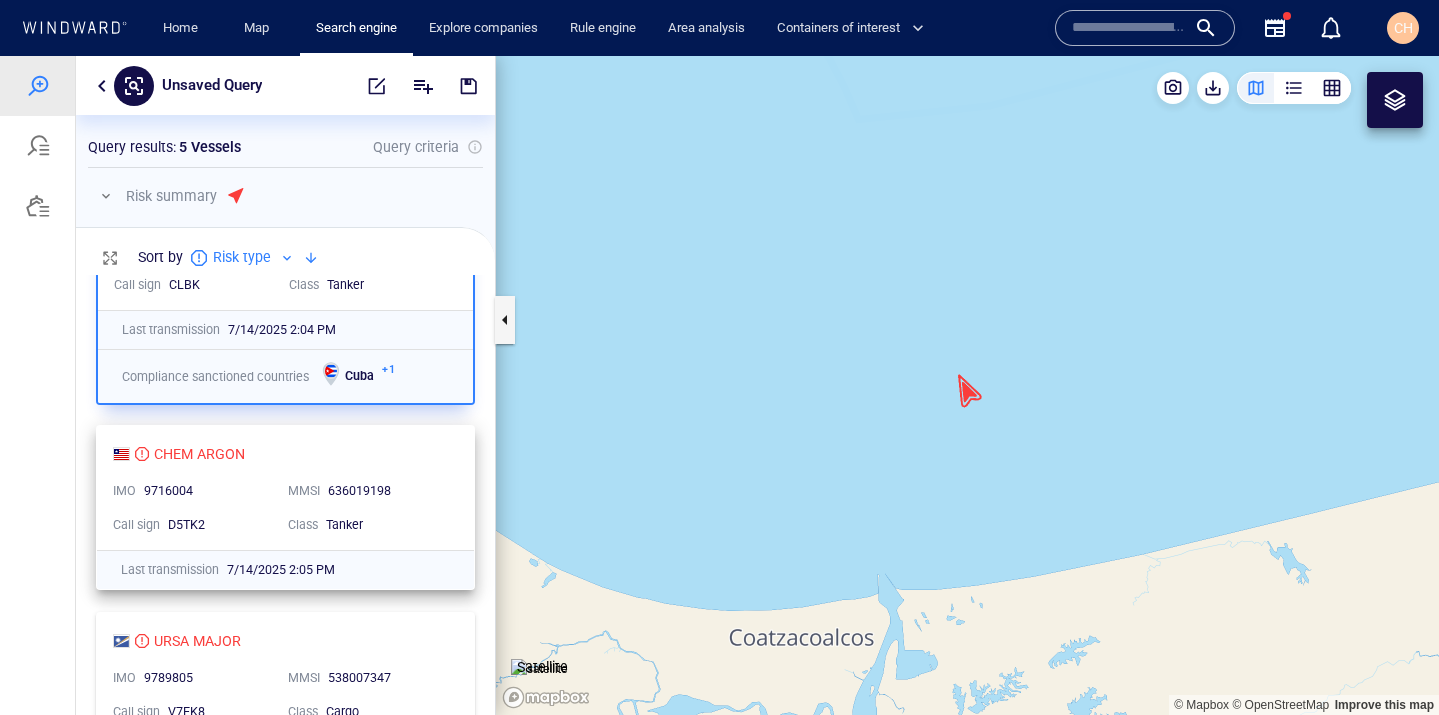 click on "CHEM ARGON" at bounding box center (277, 454) 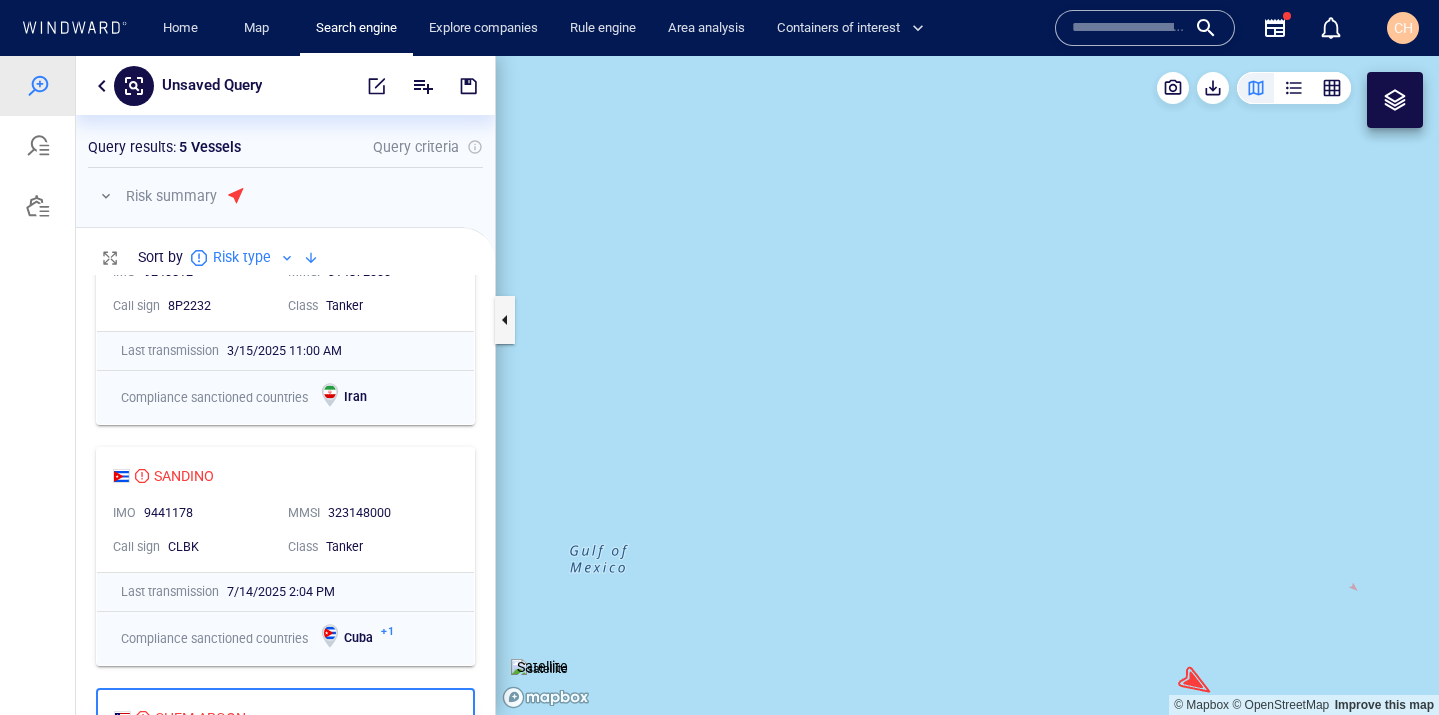 scroll, scrollTop: 0, scrollLeft: 0, axis: both 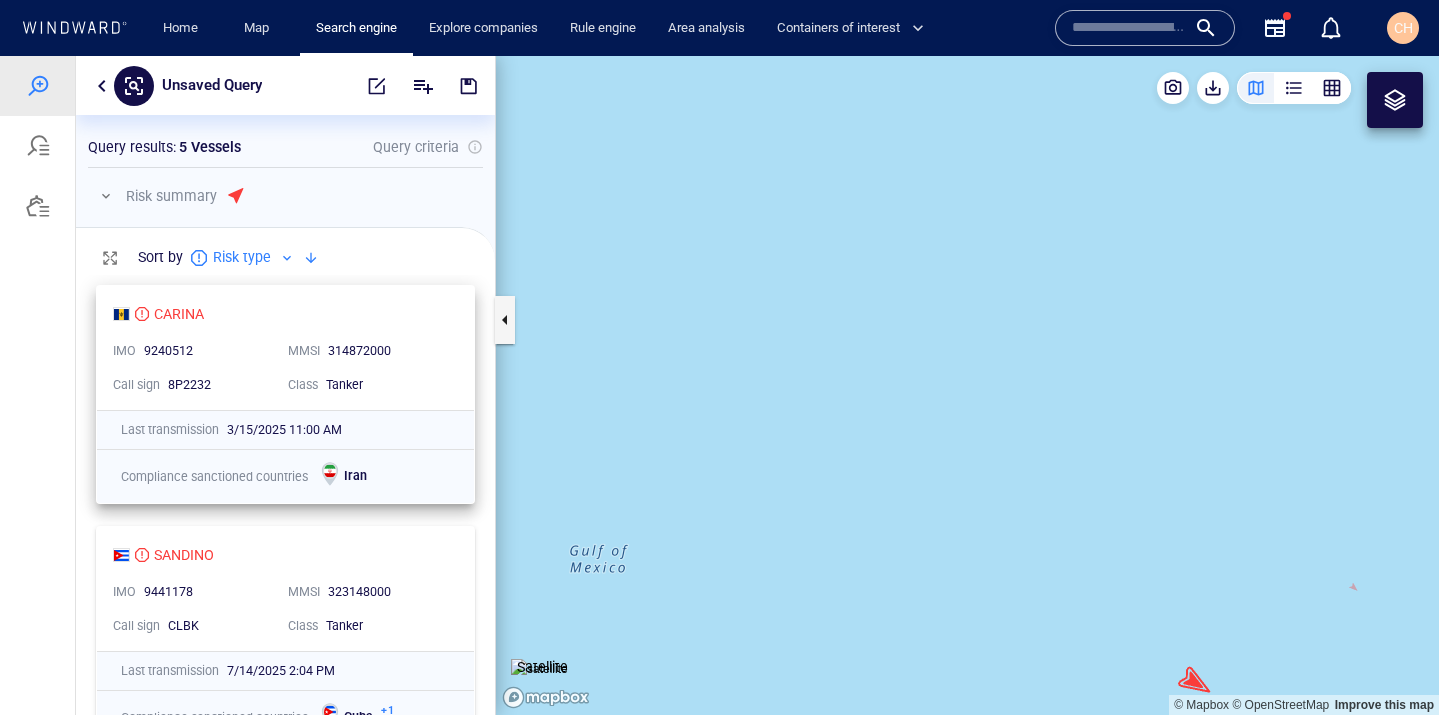 click on "CARINA" at bounding box center (277, 314) 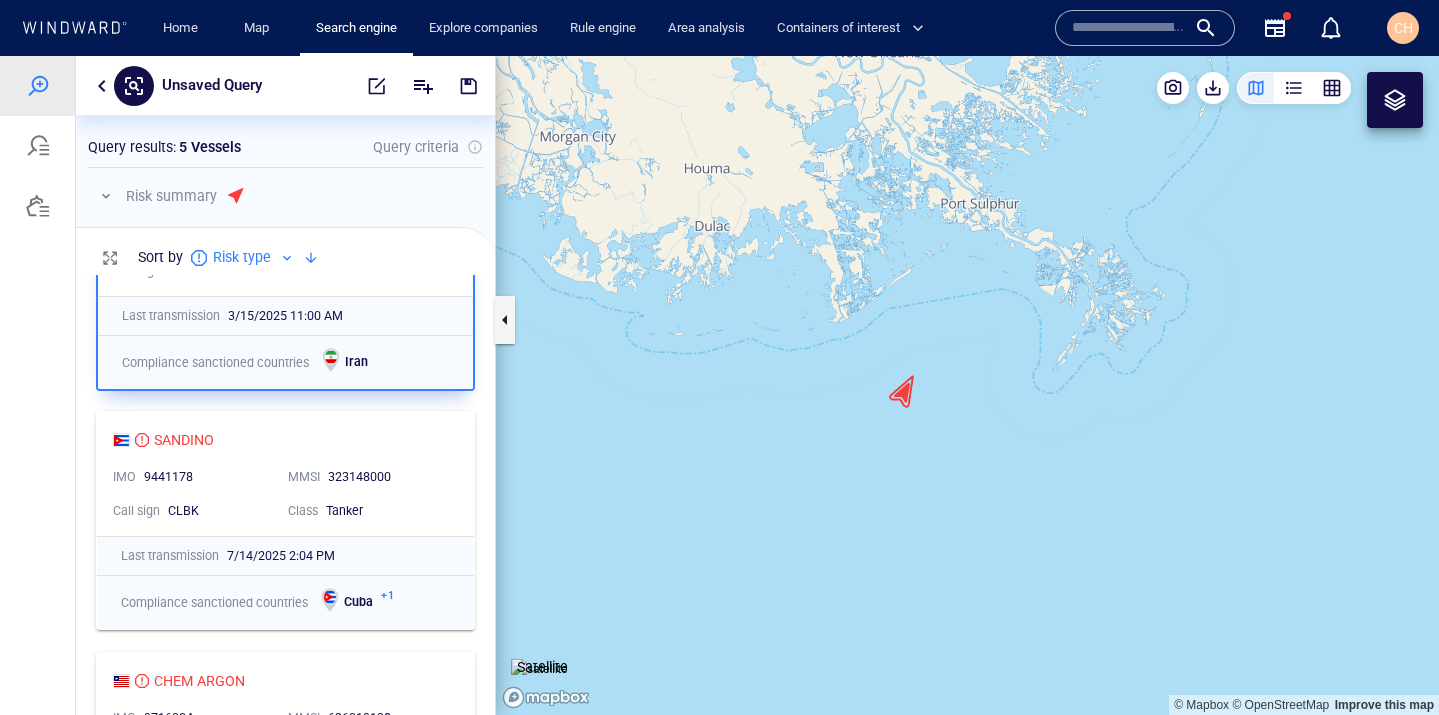 scroll, scrollTop: 118, scrollLeft: 0, axis: vertical 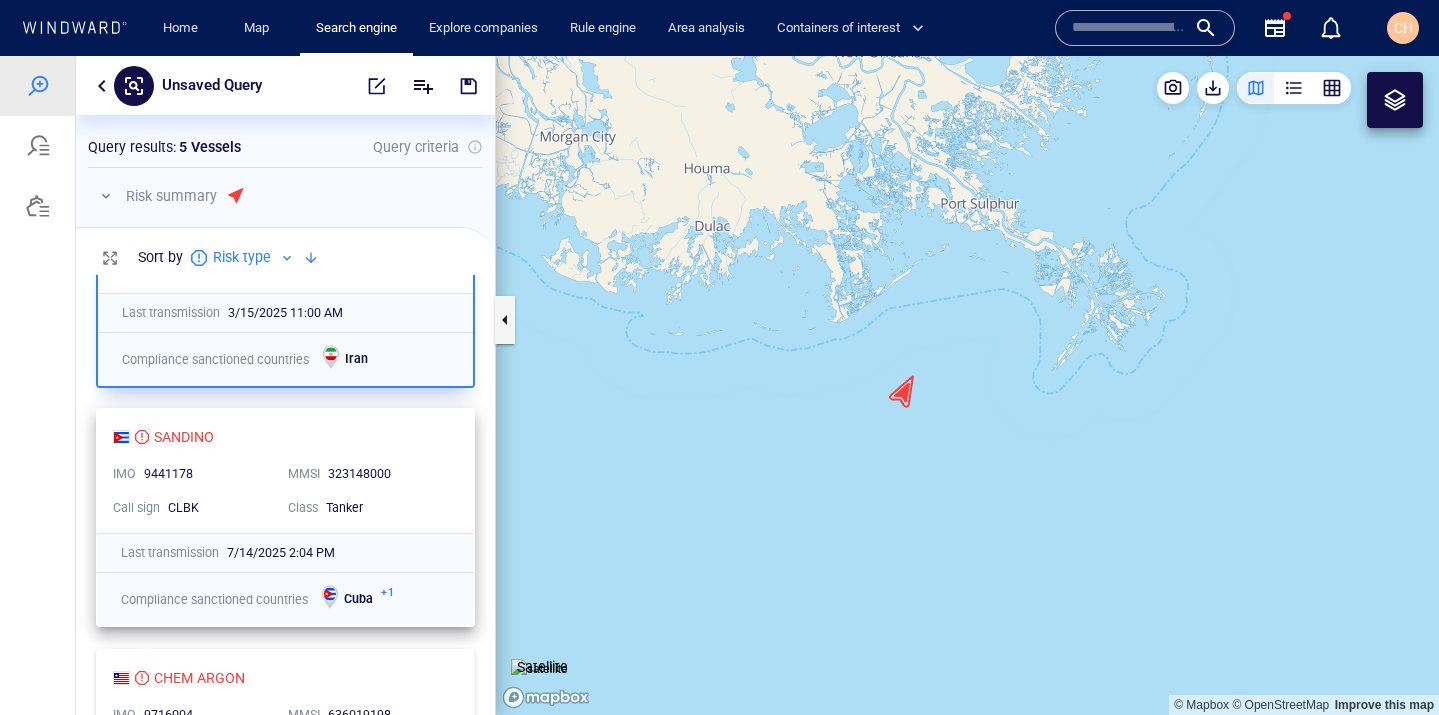 click on "9441178" at bounding box center [208, 474] 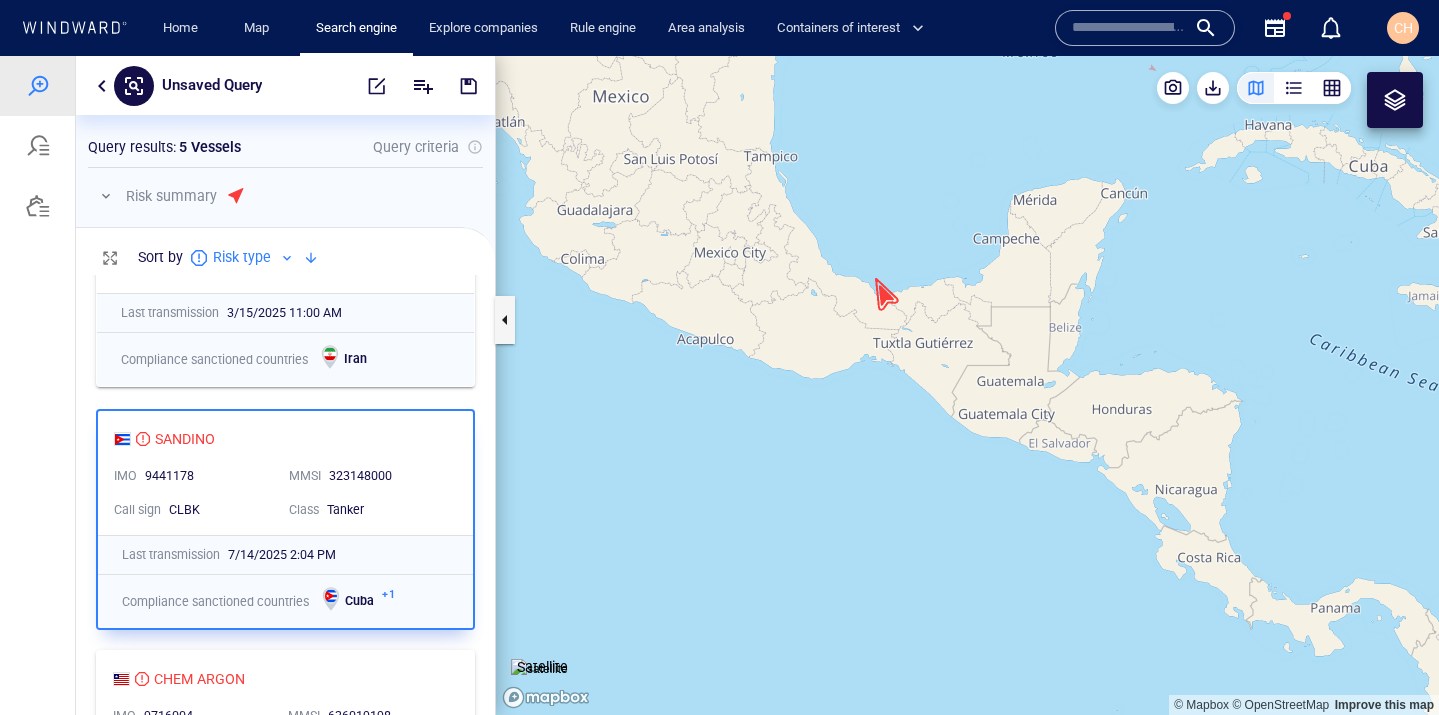 drag, startPoint x: 898, startPoint y: 154, endPoint x: 863, endPoint y: 445, distance: 293.09726 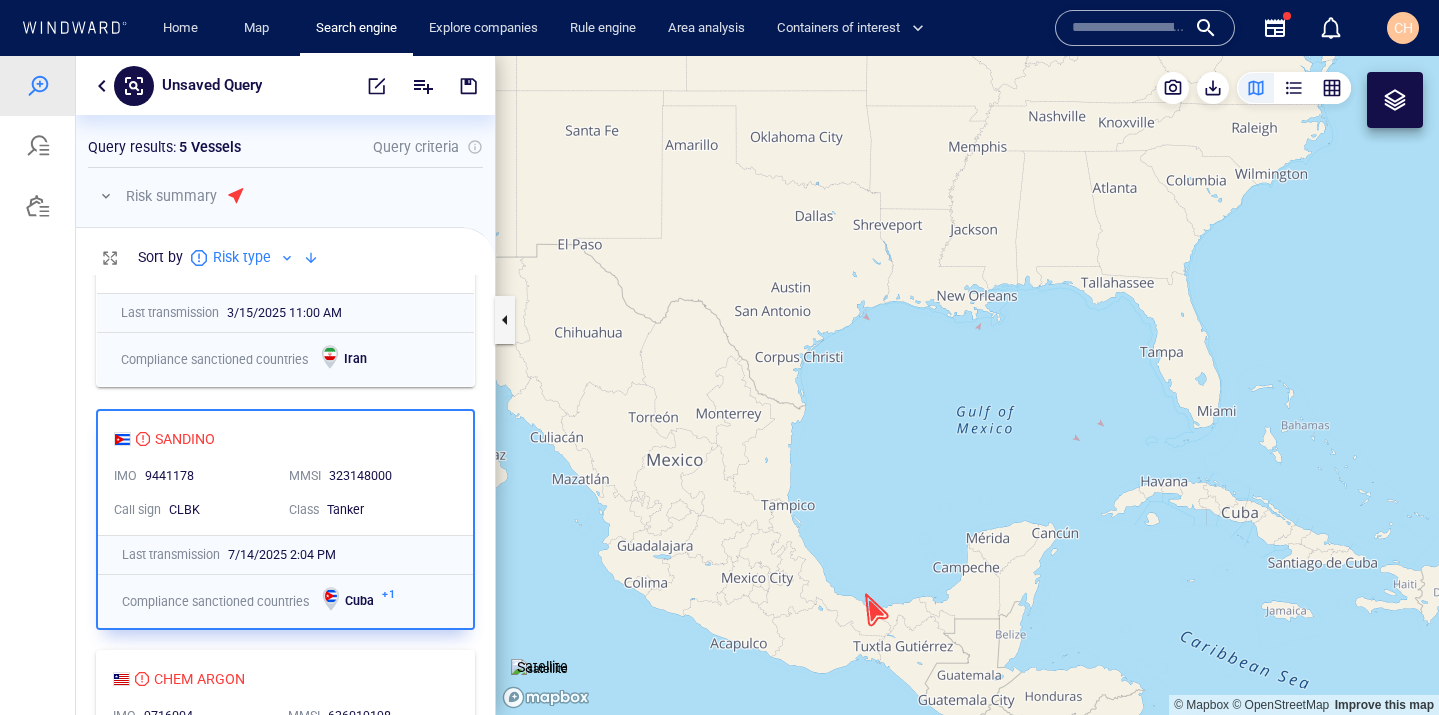 click at bounding box center [967, 385] 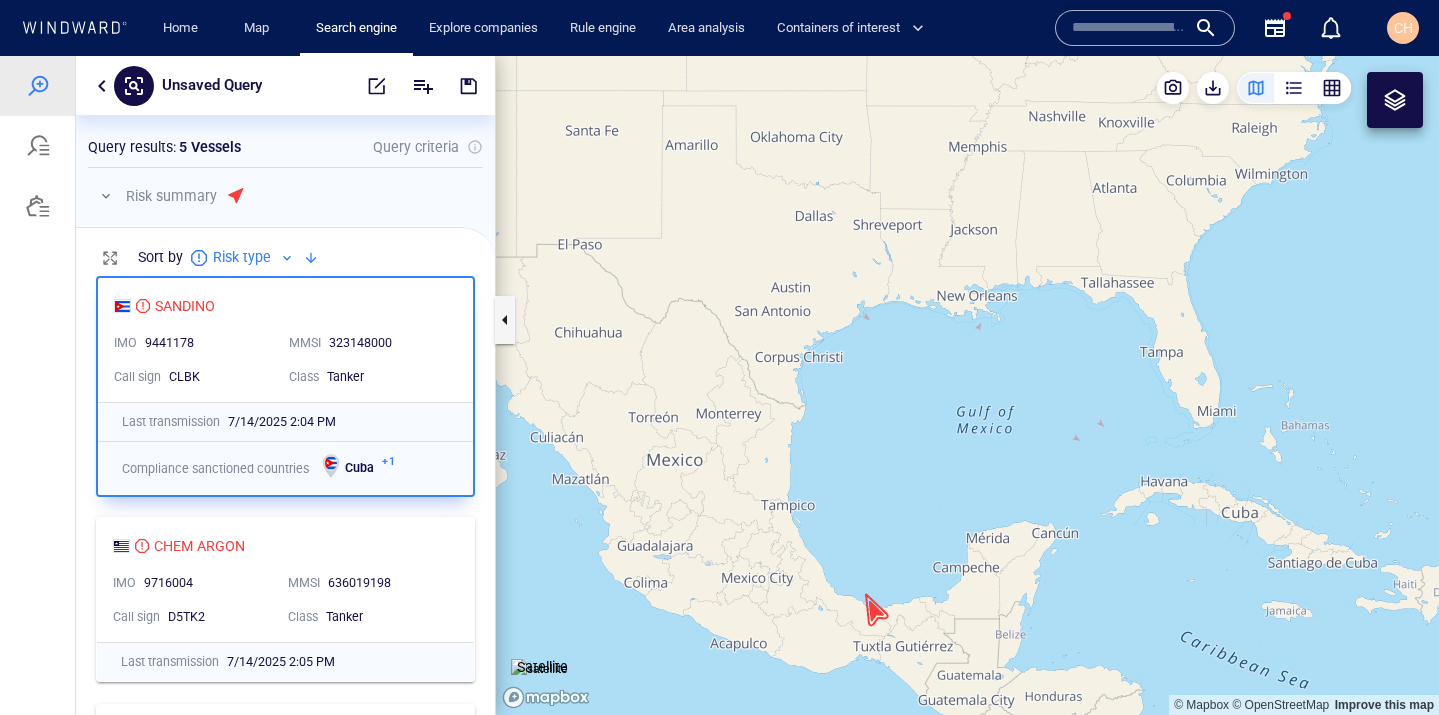 scroll, scrollTop: 278, scrollLeft: 0, axis: vertical 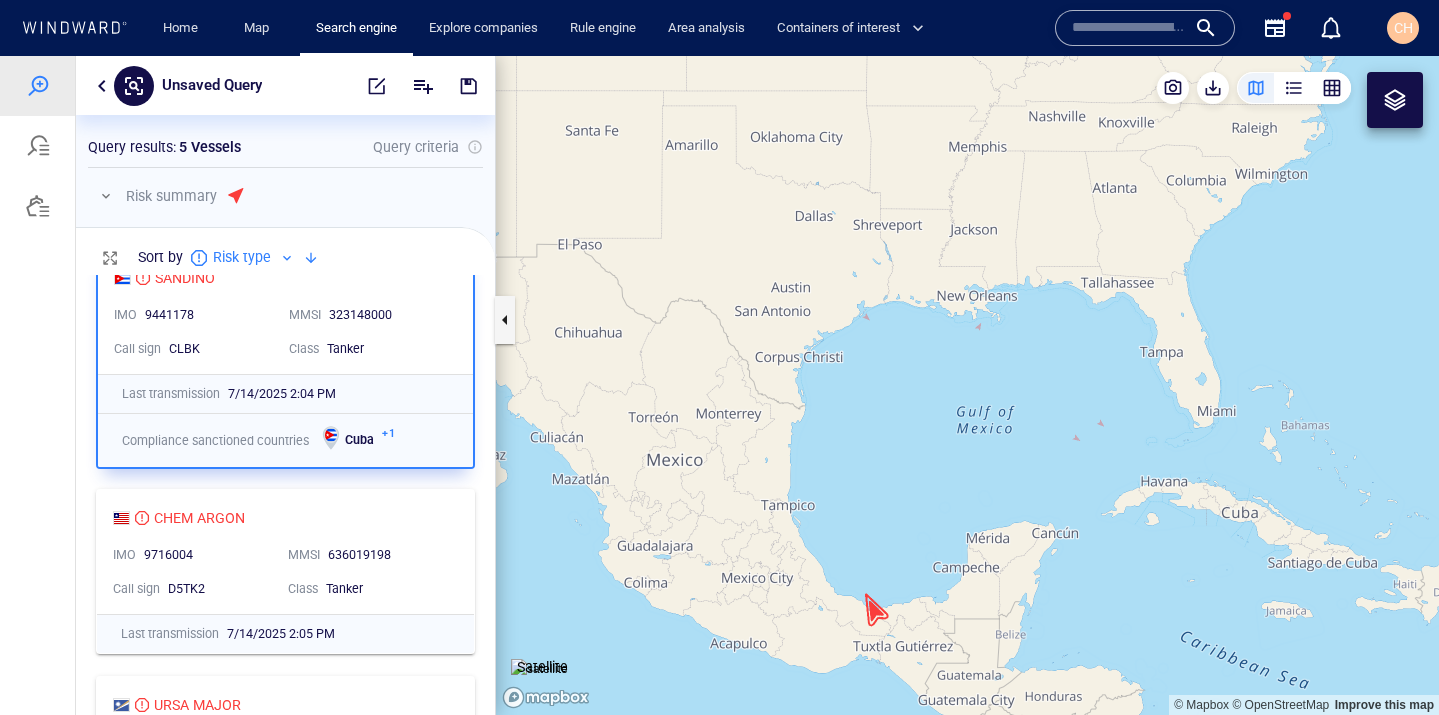 click on "CARINA IMO 9240512 MMSI 314872000 Call sign 8P2232 Class Tanker Last transmission 3/15/2025   11:00 AM Compliance sanctioned countries Iran SANDINO IMO 9441178 MMSI 323148000 Call sign CLBK Class Tanker Last transmission 7/14/2025   2:04 PM Compliance sanctioned countries Cuba + 1 CHEM ARGON IMO 9716004 MMSI 636019198 Call sign D5TK2 Class Tanker Last transmission 7/14/2025   2:05 PM URSA MAJOR IMO 9789805 MMSI 538007347 Call sign V7EK8 Class Cargo Last transmission 7/14/2025   2:08 PM TINOS I IMO 9969821 MMSI 352003638 Call sign 3E5261 Class Tanker Last transmission 7/14/2025   2:09 PM Compliance sanctioned countries Iran" at bounding box center (285, 495) 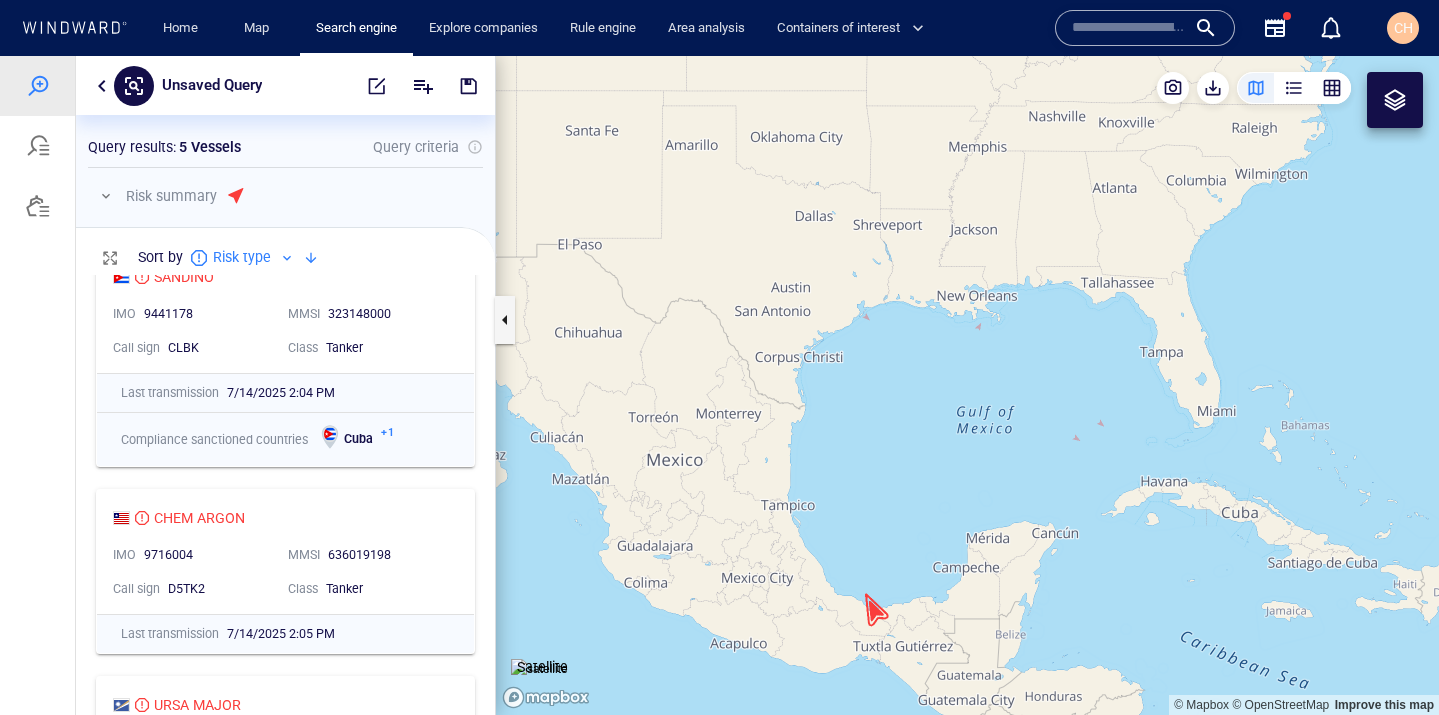 scroll, scrollTop: 277, scrollLeft: 0, axis: vertical 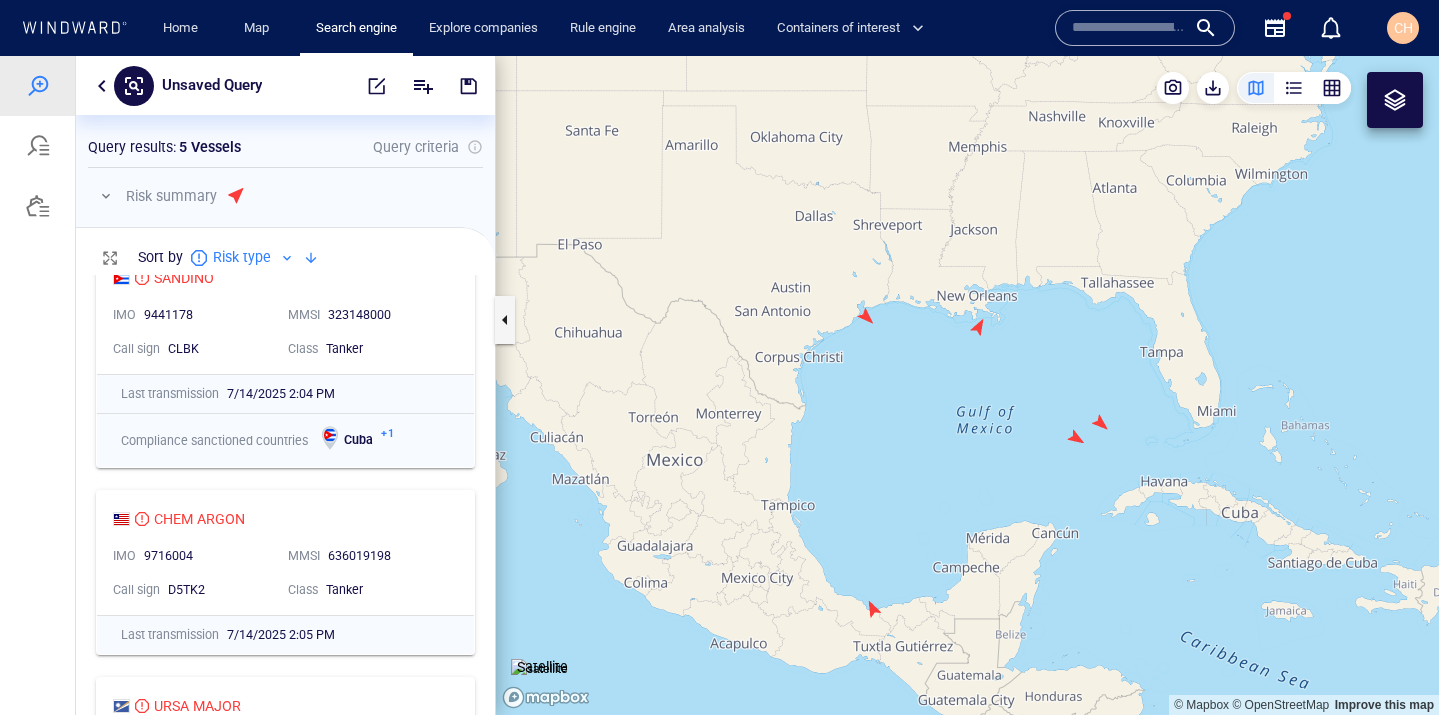 click at bounding box center (967, 385) 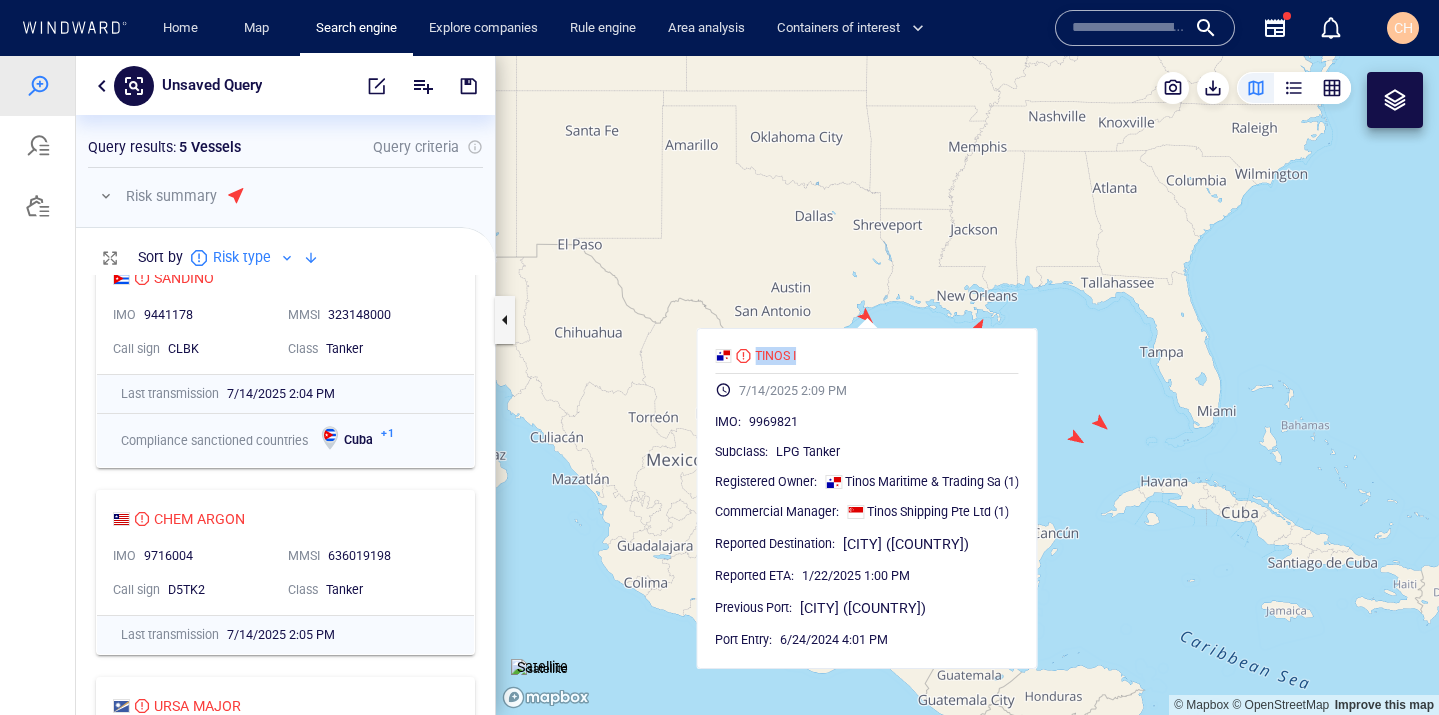 click at bounding box center (967, 385) 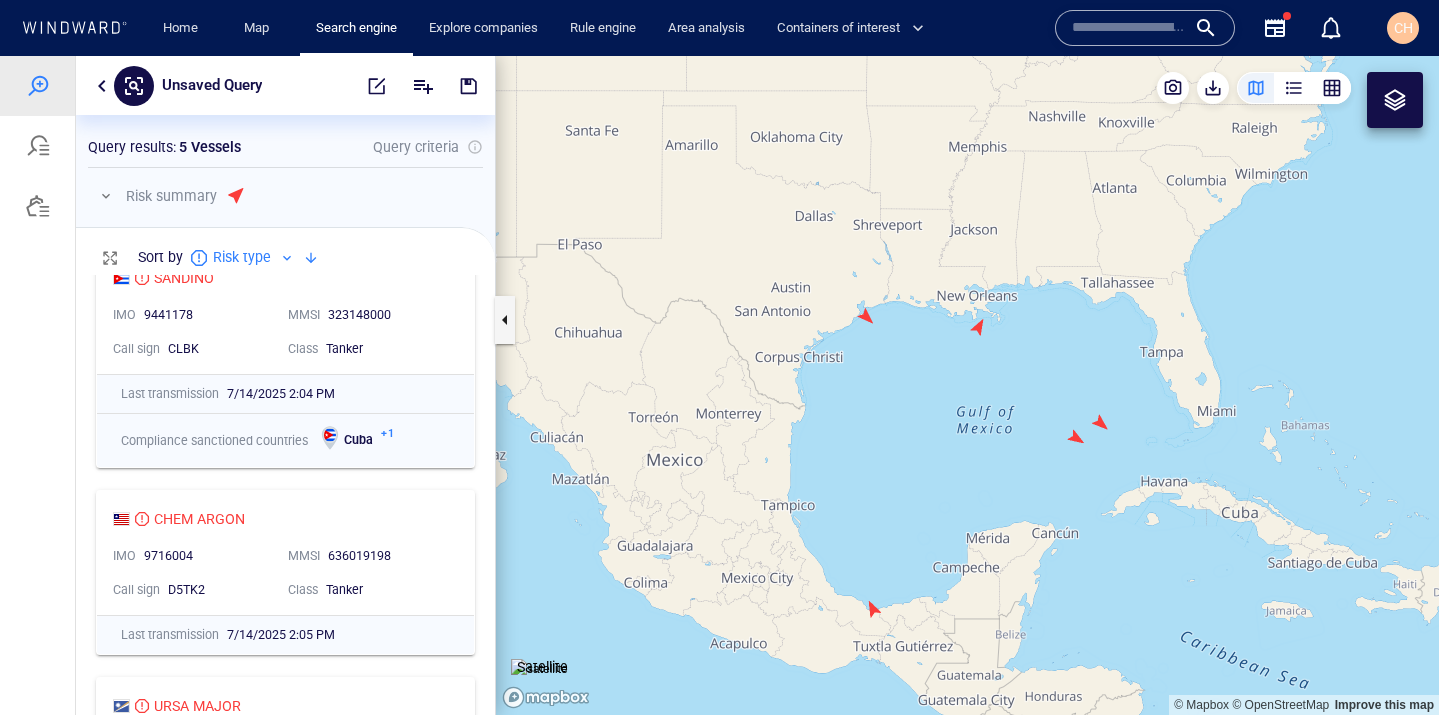 click at bounding box center [967, 385] 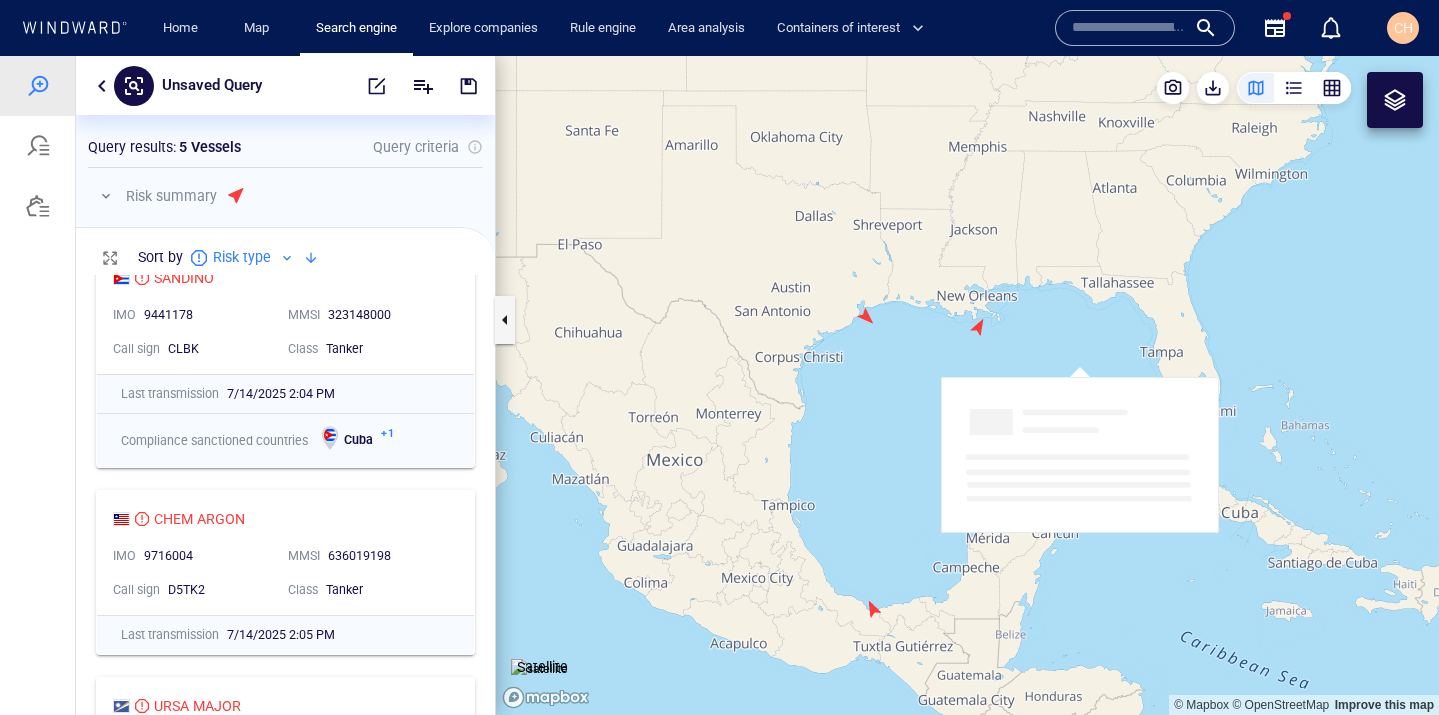 drag, startPoint x: 1184, startPoint y: 408, endPoint x: 1125, endPoint y: 228, distance: 189.4228 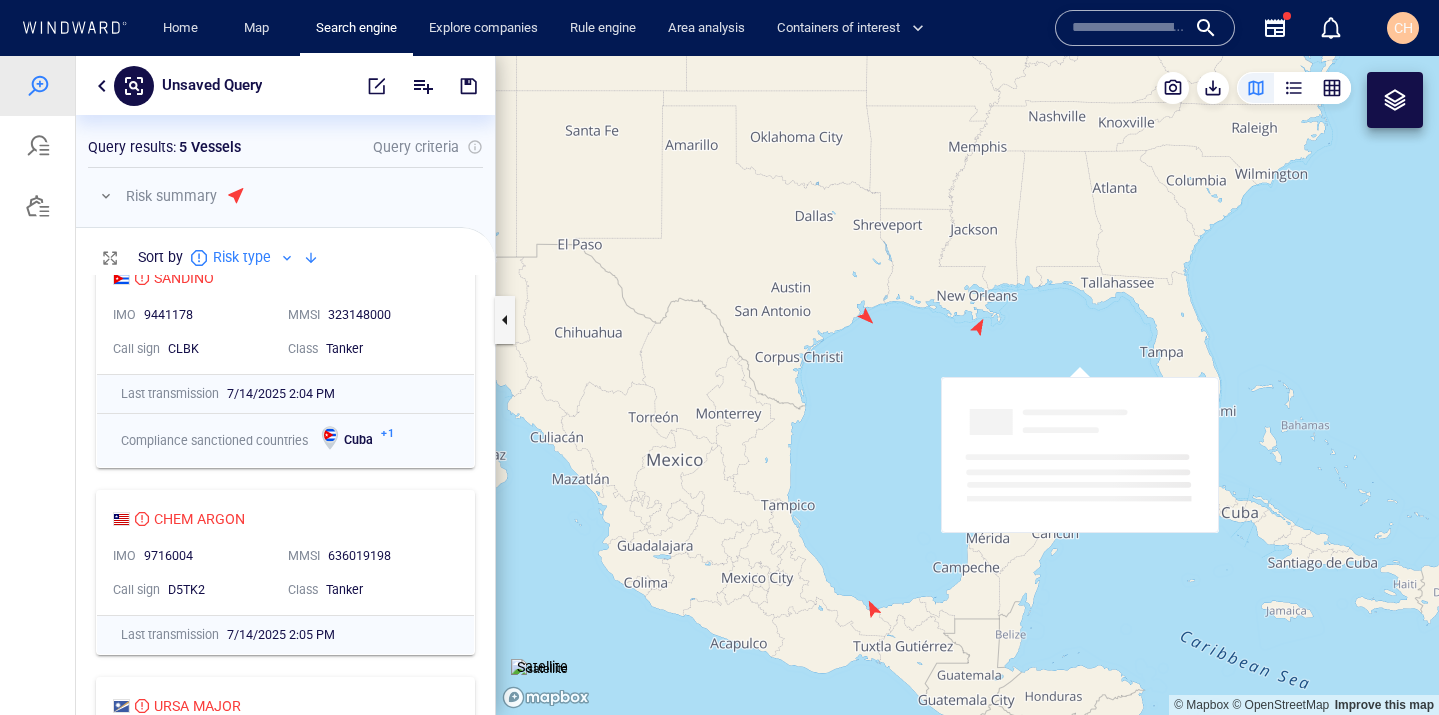 click at bounding box center [967, 385] 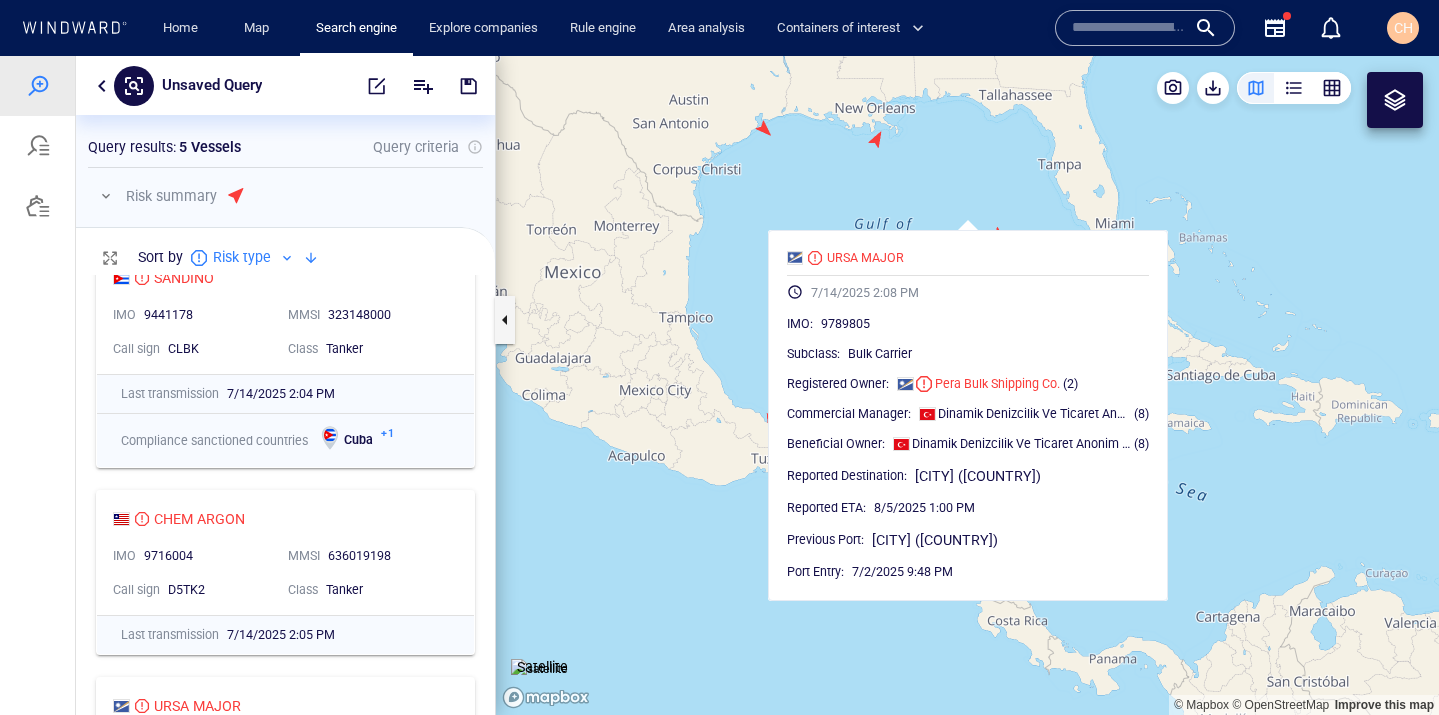 drag, startPoint x: 849, startPoint y: 269, endPoint x: 777, endPoint y: 251, distance: 74.215904 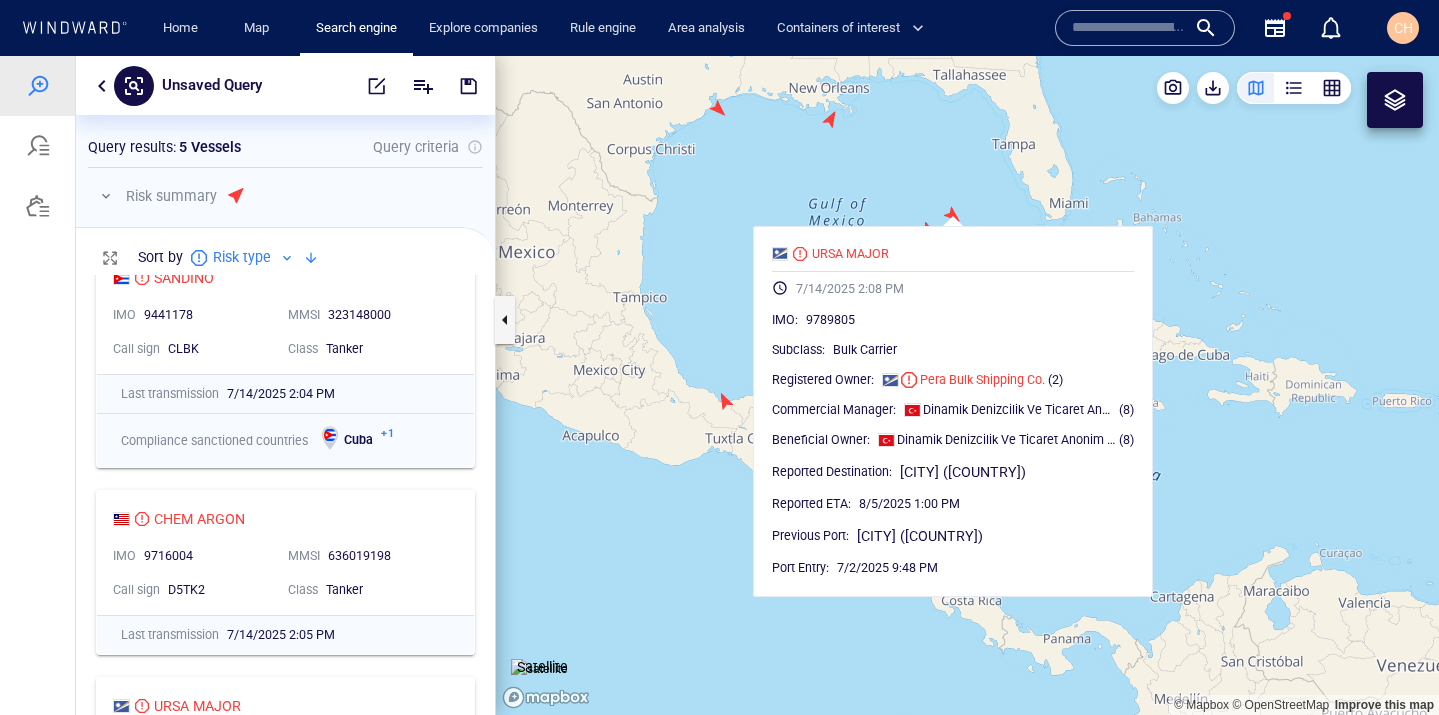 click at bounding box center [967, 385] 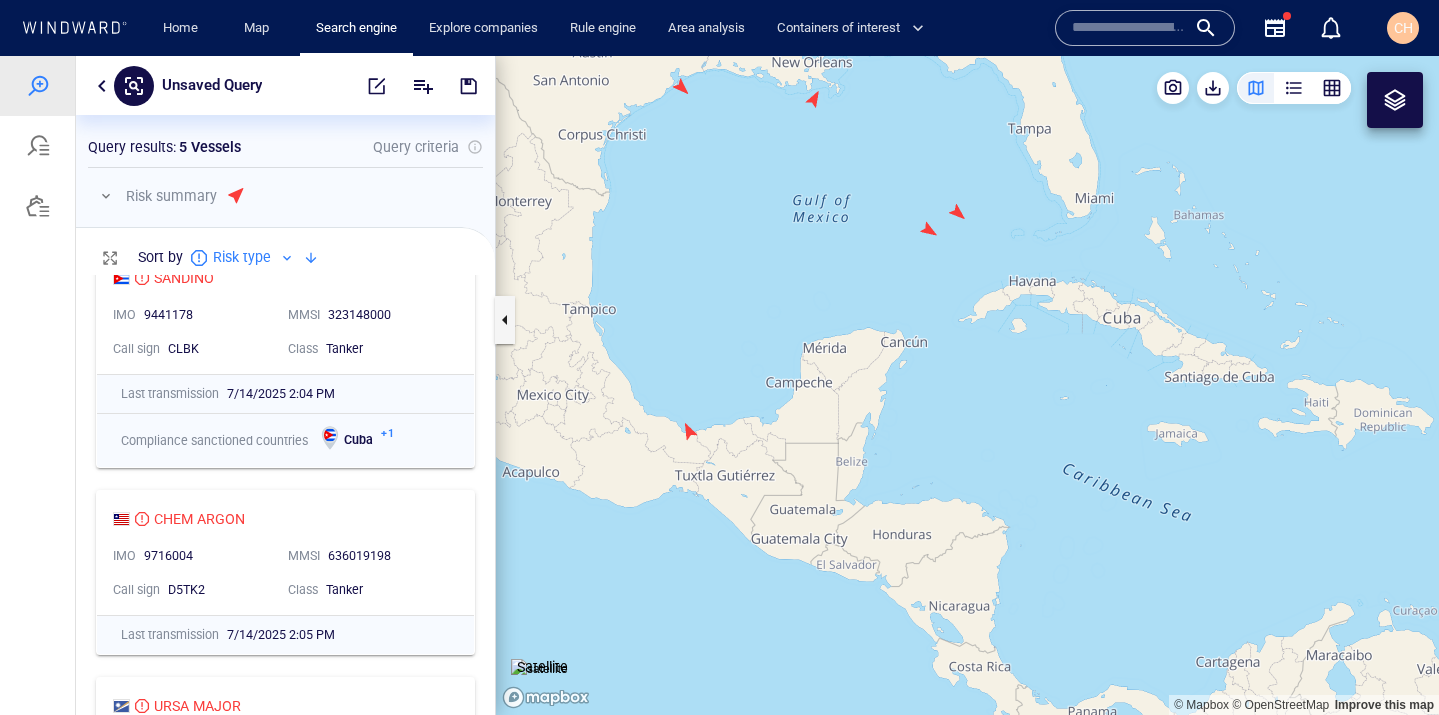 click at bounding box center [967, 385] 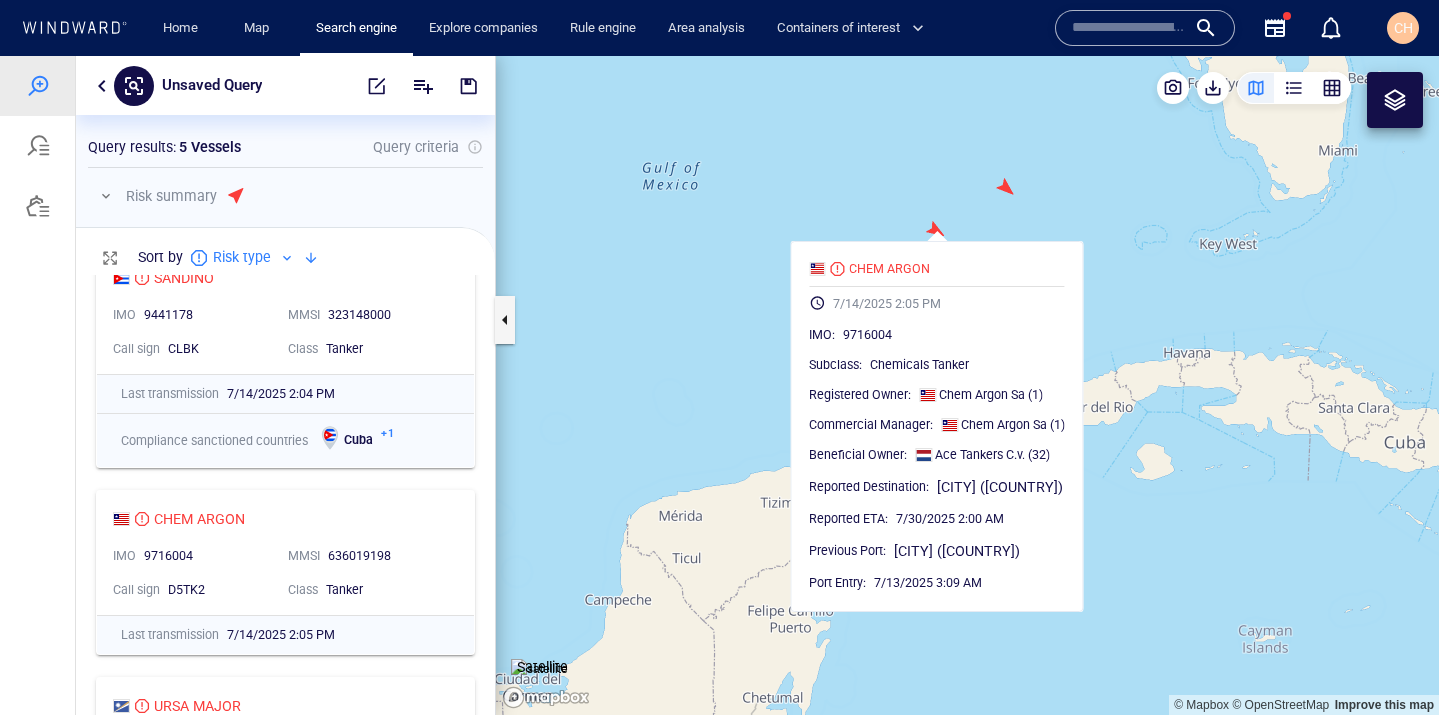 click at bounding box center [967, 385] 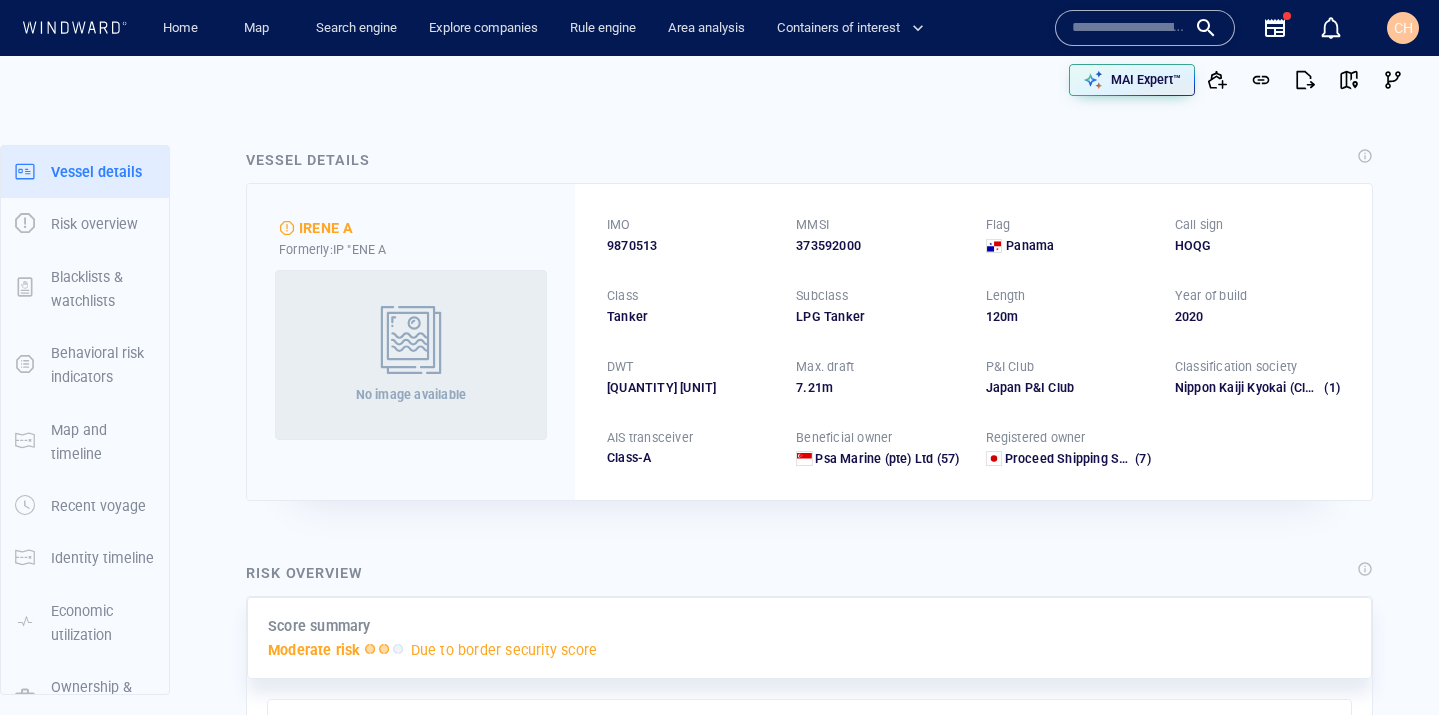 scroll, scrollTop: 0, scrollLeft: 0, axis: both 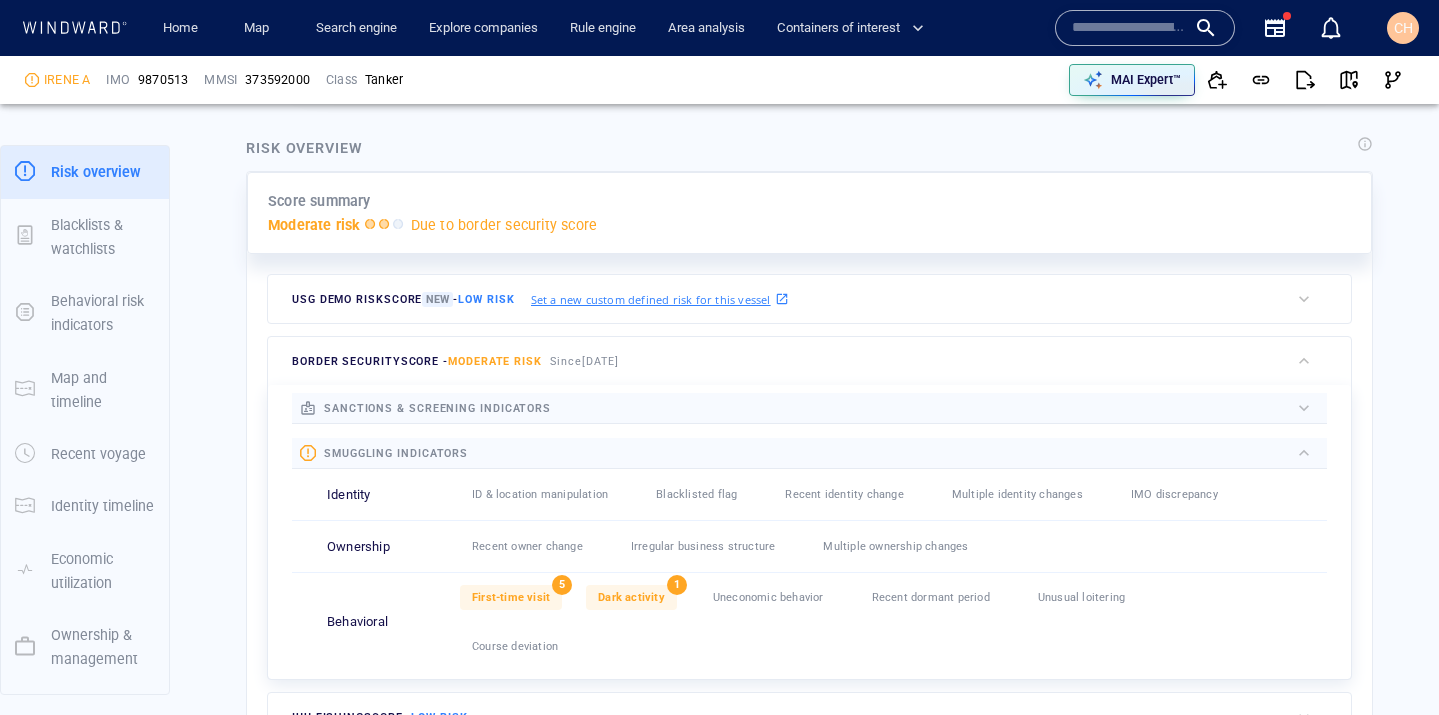 click at bounding box center [1129, 28] 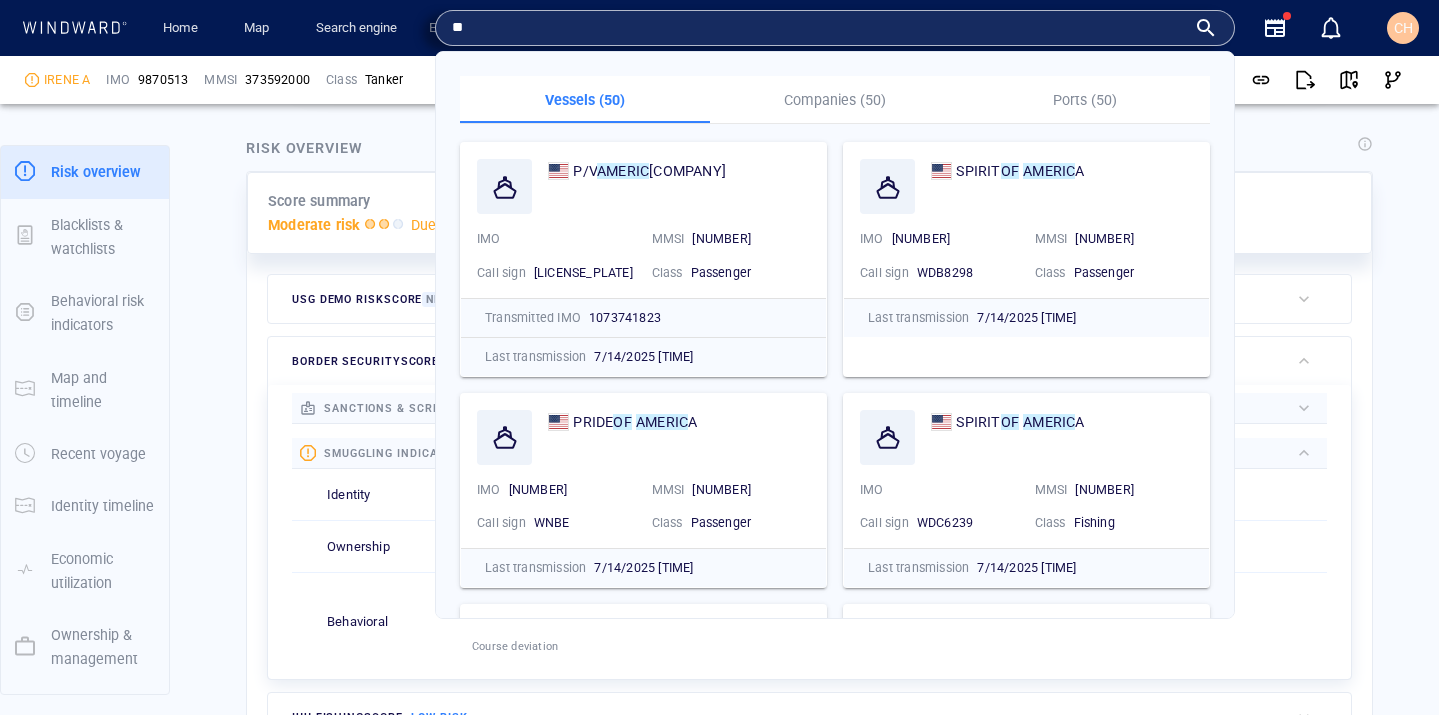 type on "*" 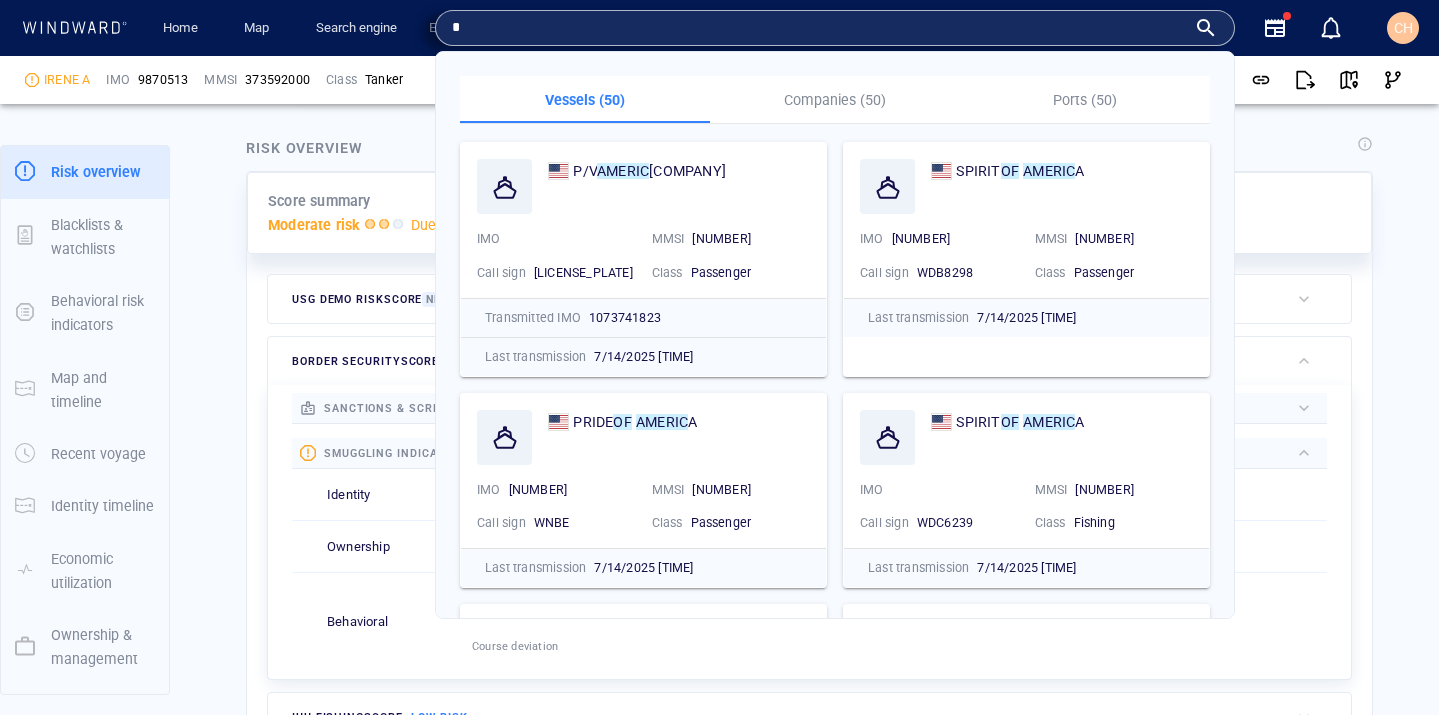 type 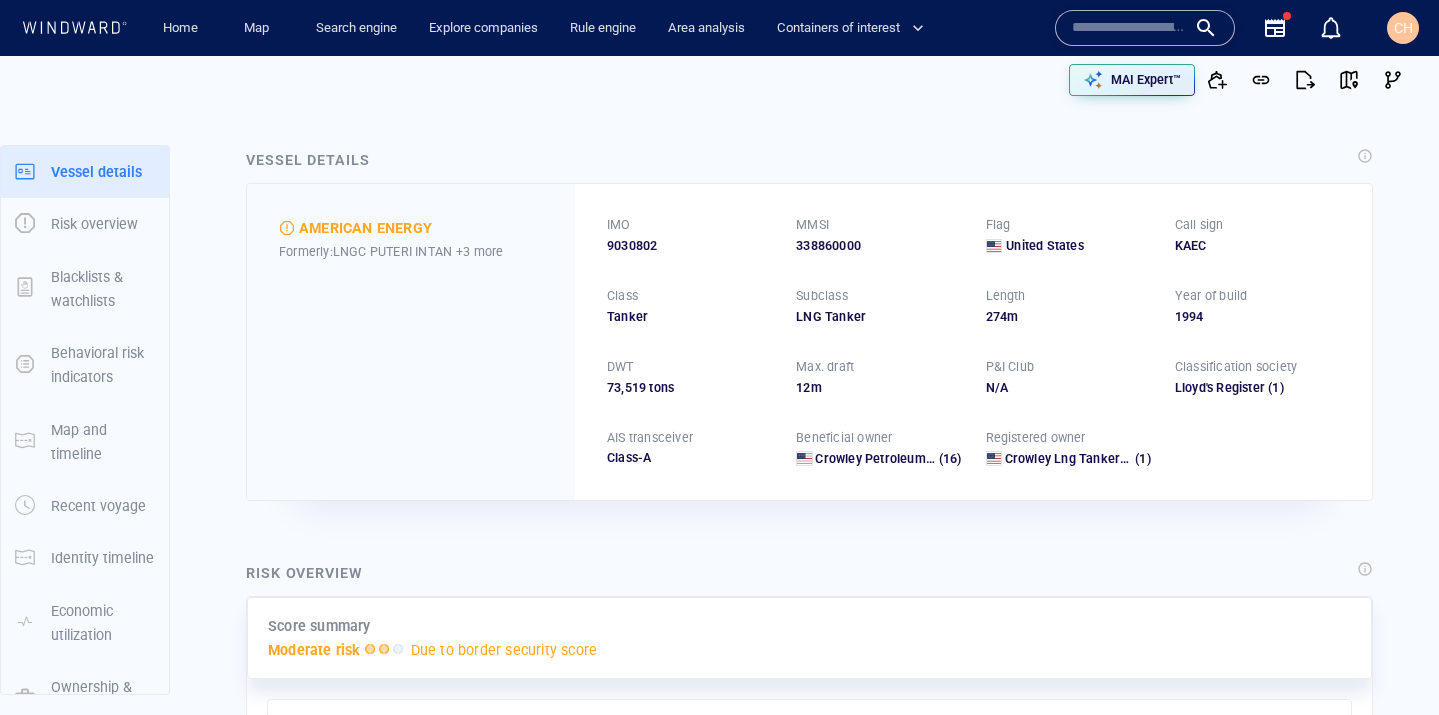 scroll, scrollTop: 0, scrollLeft: 0, axis: both 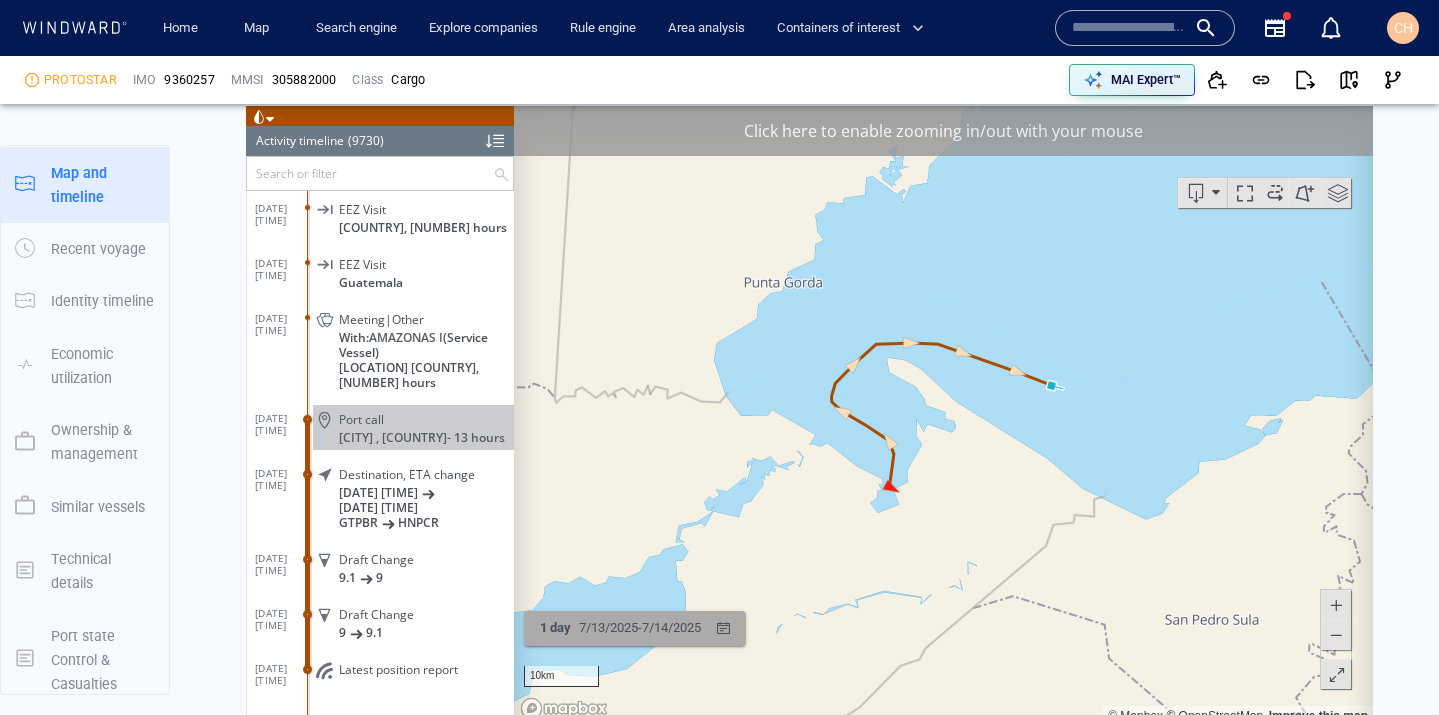 click on "[DATE]  -  [DATE]" at bounding box center (640, 627) 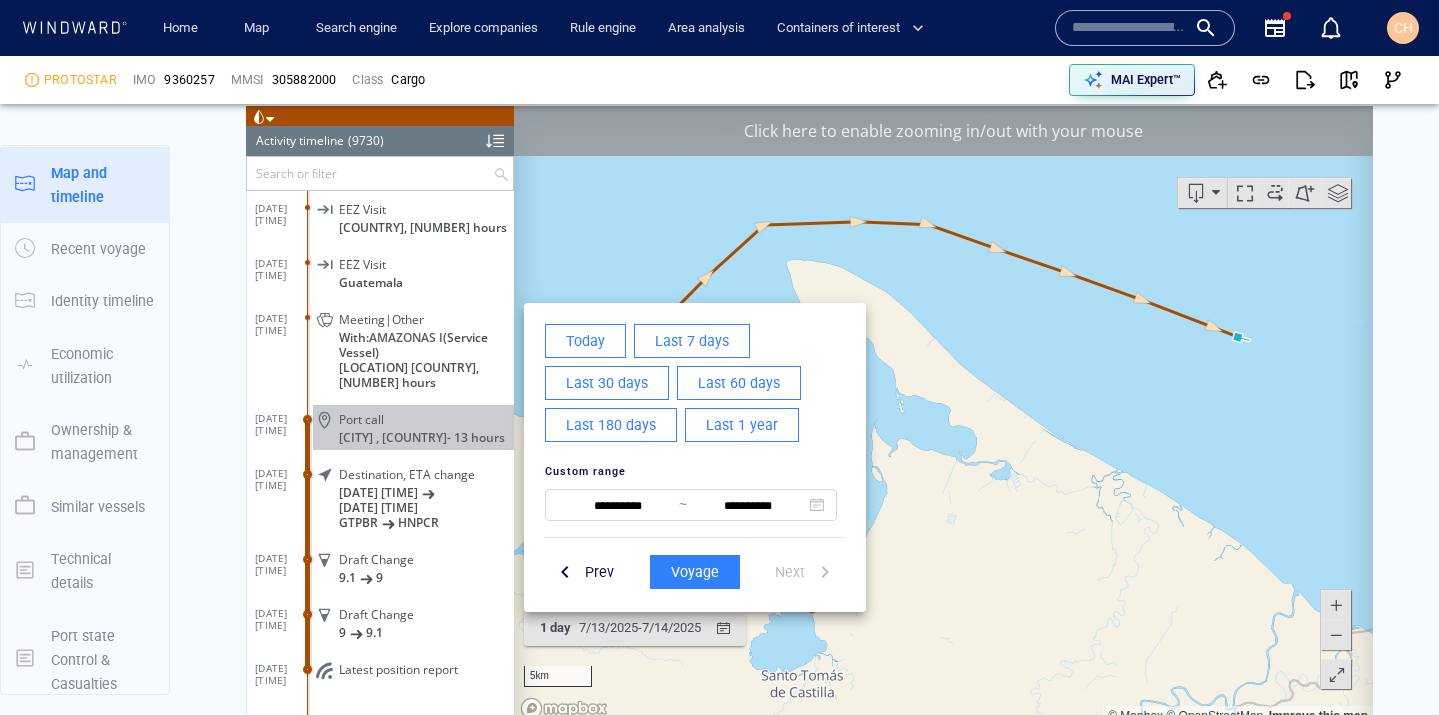 click on "Last 30 days" at bounding box center (607, 382) 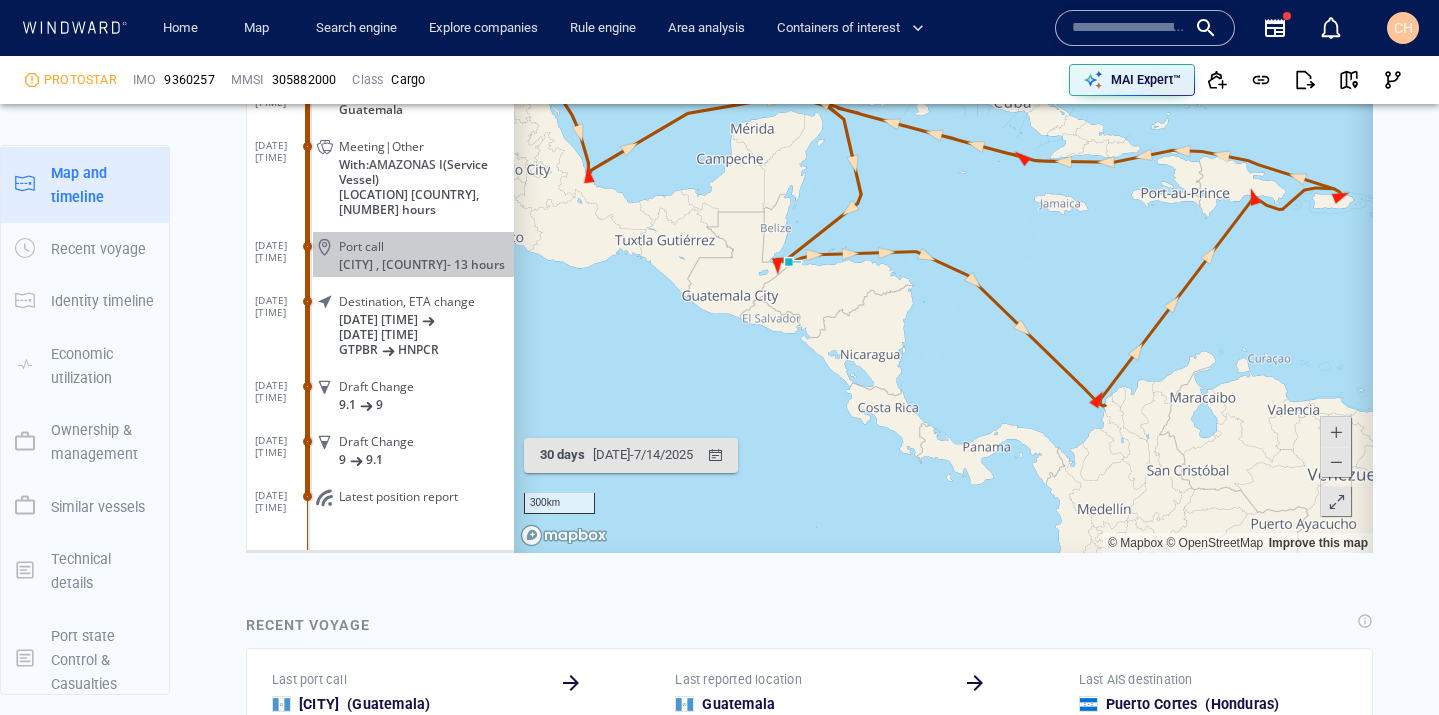 scroll, scrollTop: 1802, scrollLeft: 0, axis: vertical 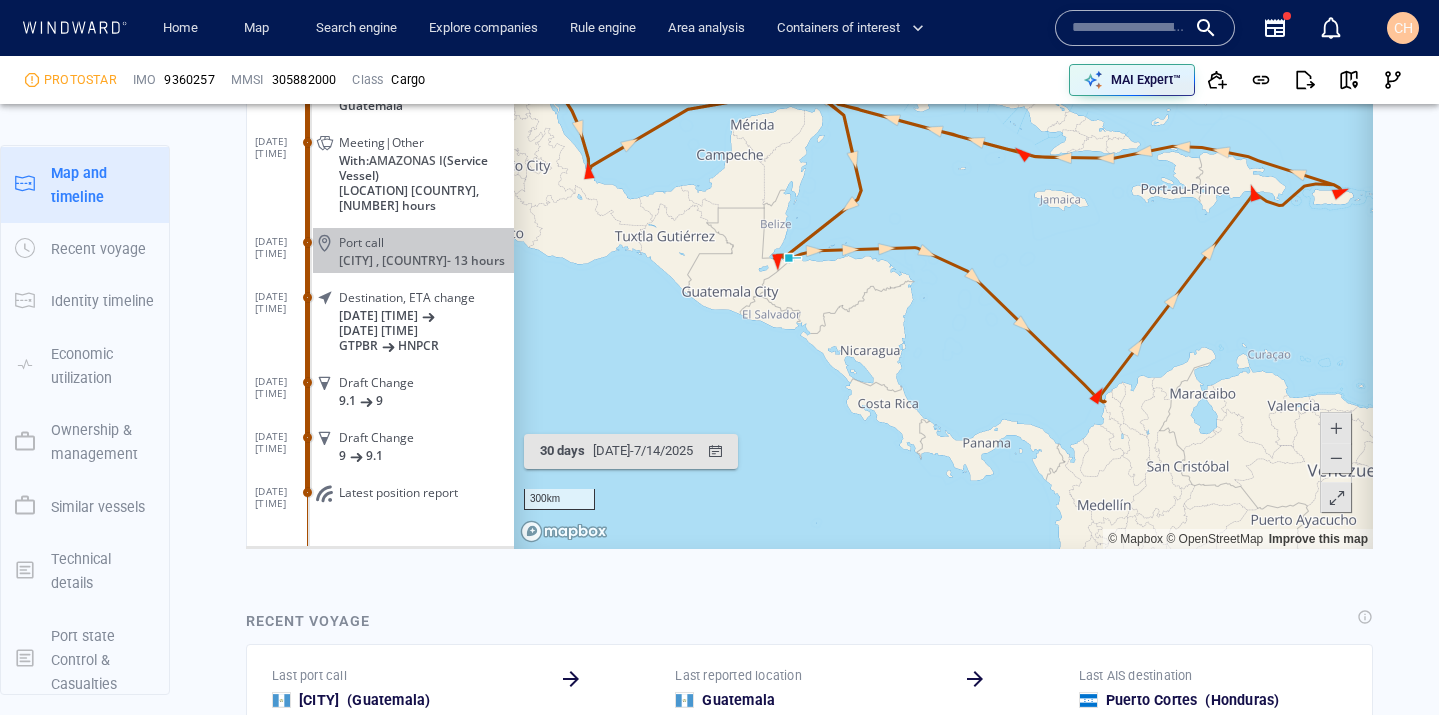 click at bounding box center (1336, 458) 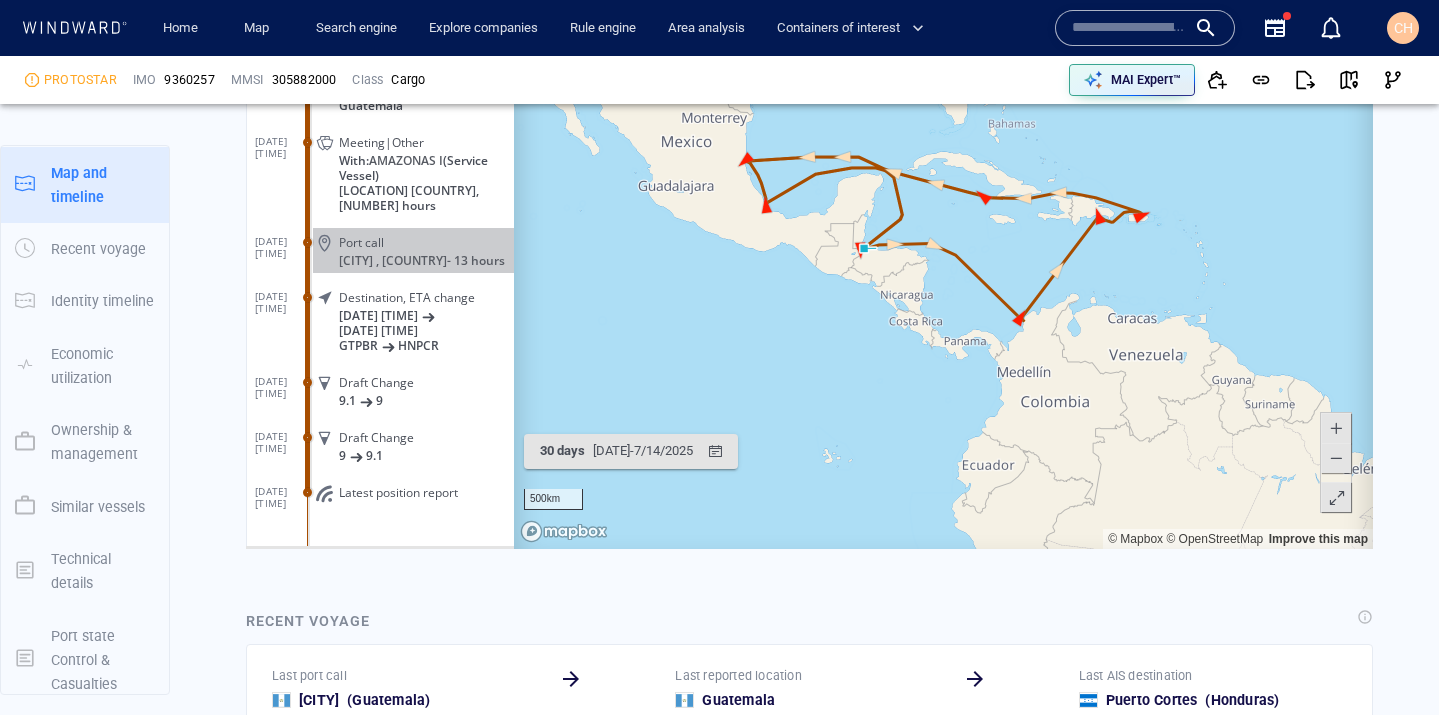 click at bounding box center (1336, 458) 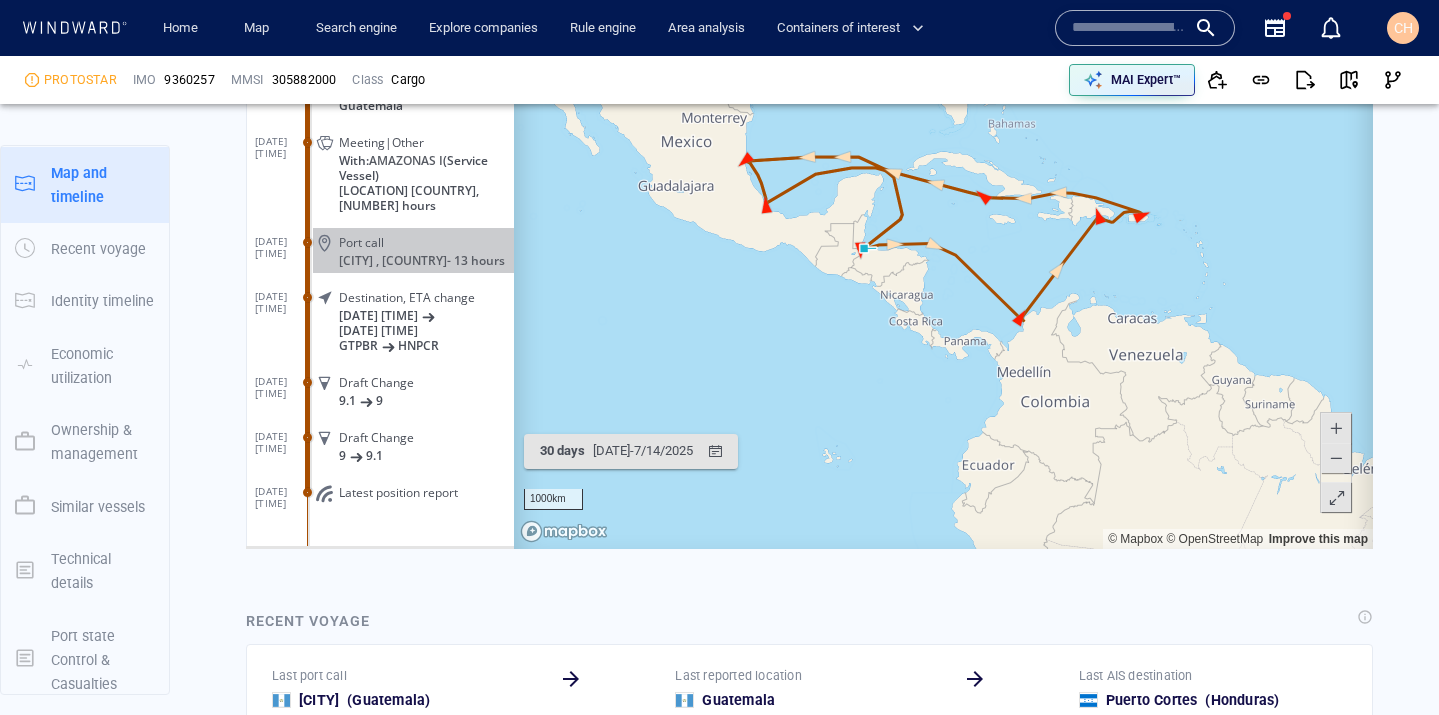 click at bounding box center [1336, 458] 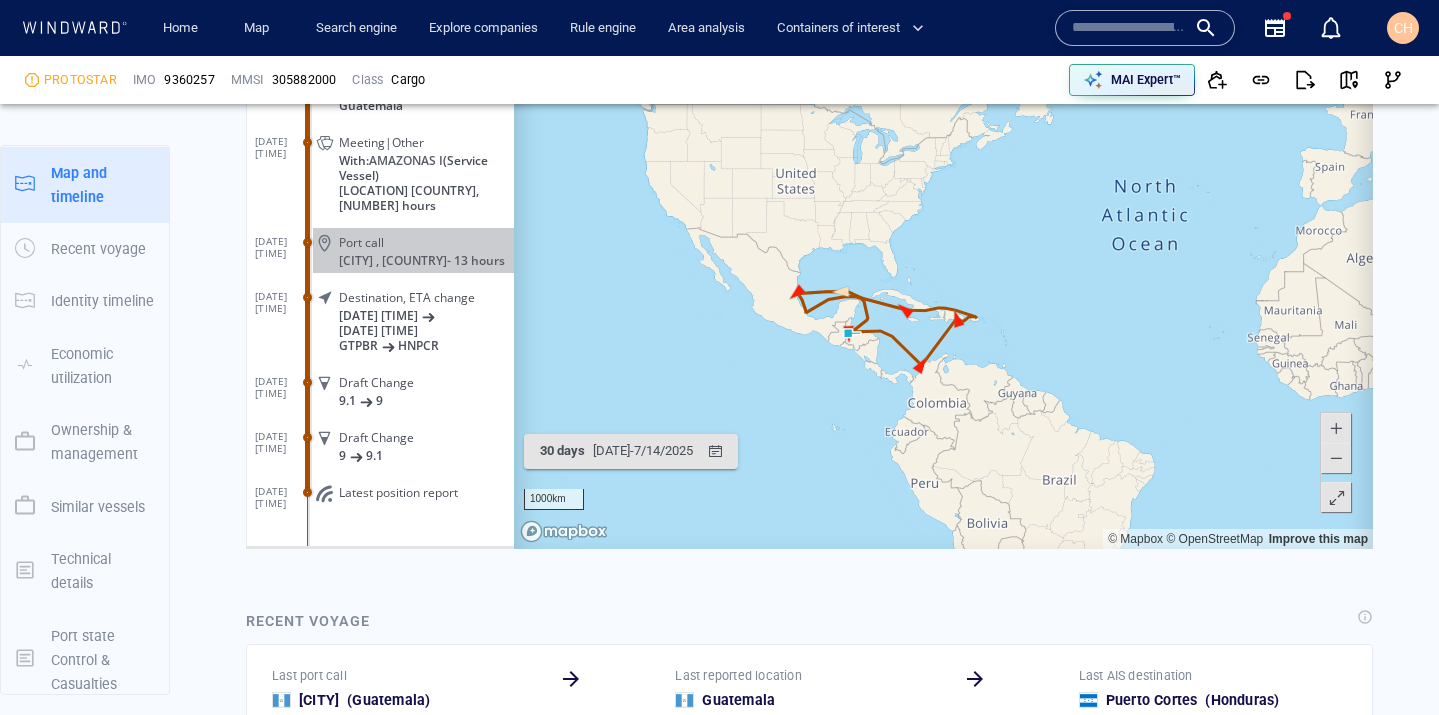 drag, startPoint x: 1028, startPoint y: 254, endPoint x: 971, endPoint y: 342, distance: 104.84751 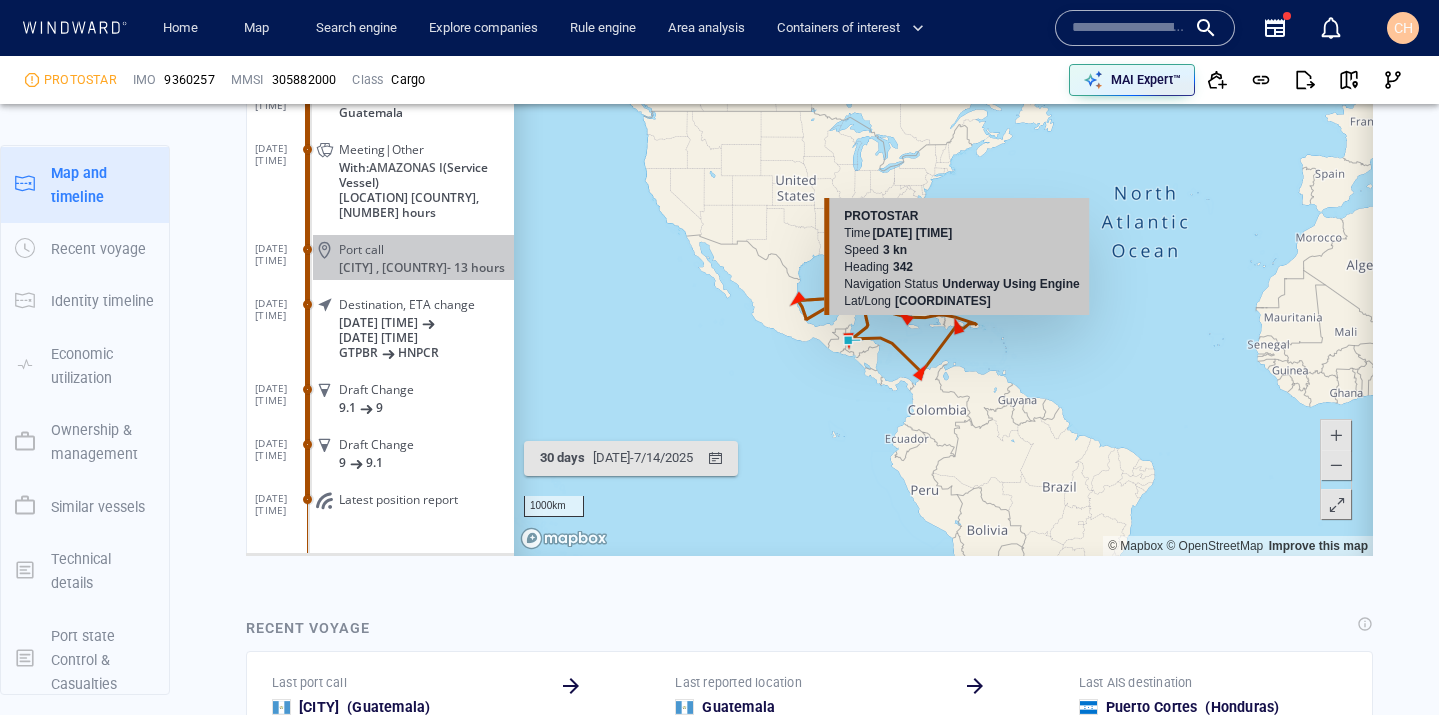 scroll, scrollTop: 1815, scrollLeft: 0, axis: vertical 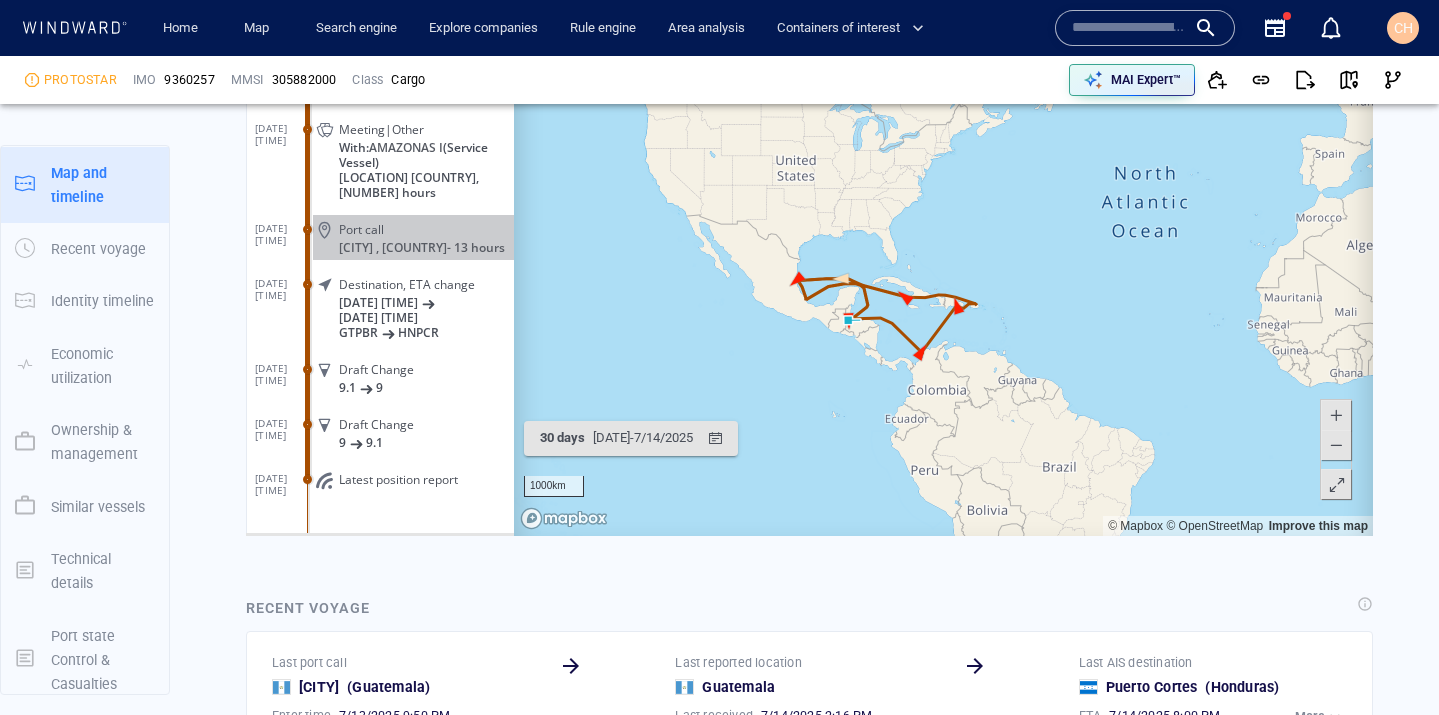 drag, startPoint x: 988, startPoint y: 356, endPoint x: 986, endPoint y: 408, distance: 52.03845 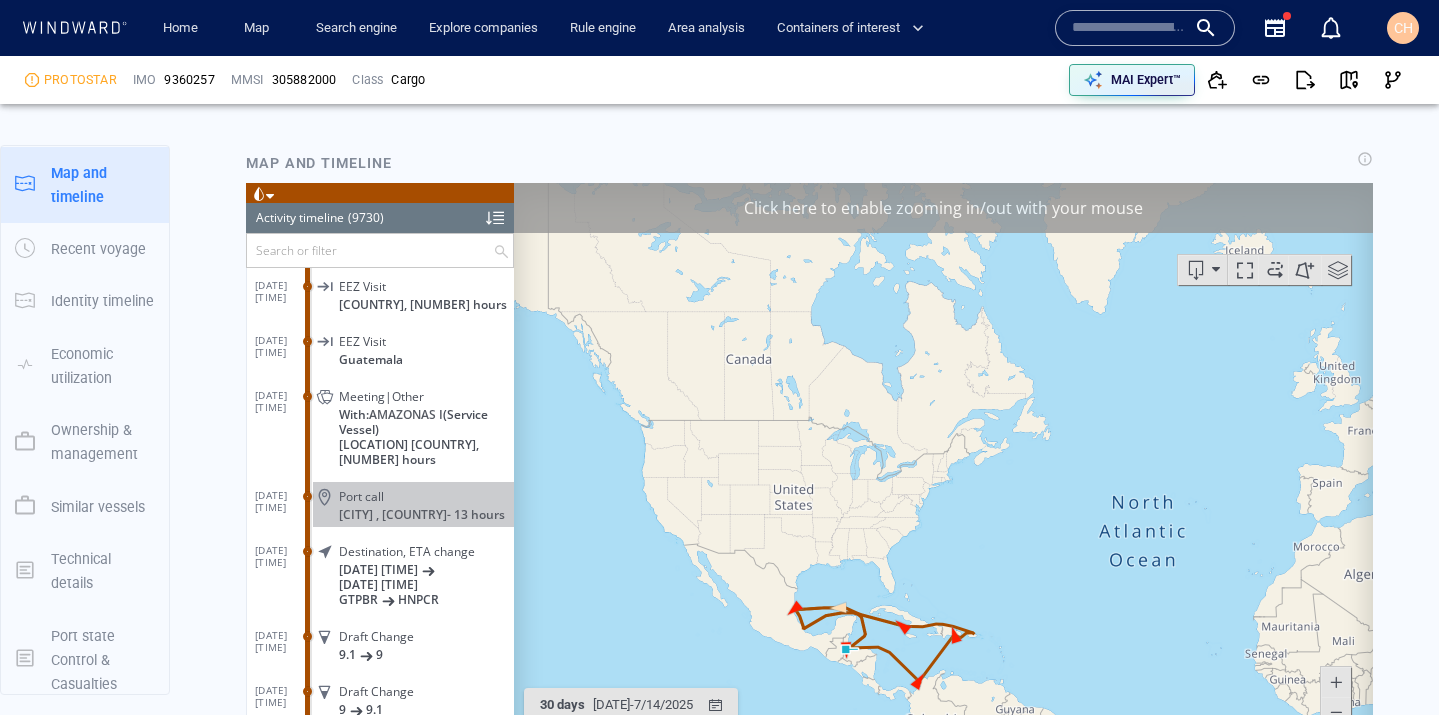 scroll, scrollTop: 1509, scrollLeft: 0, axis: vertical 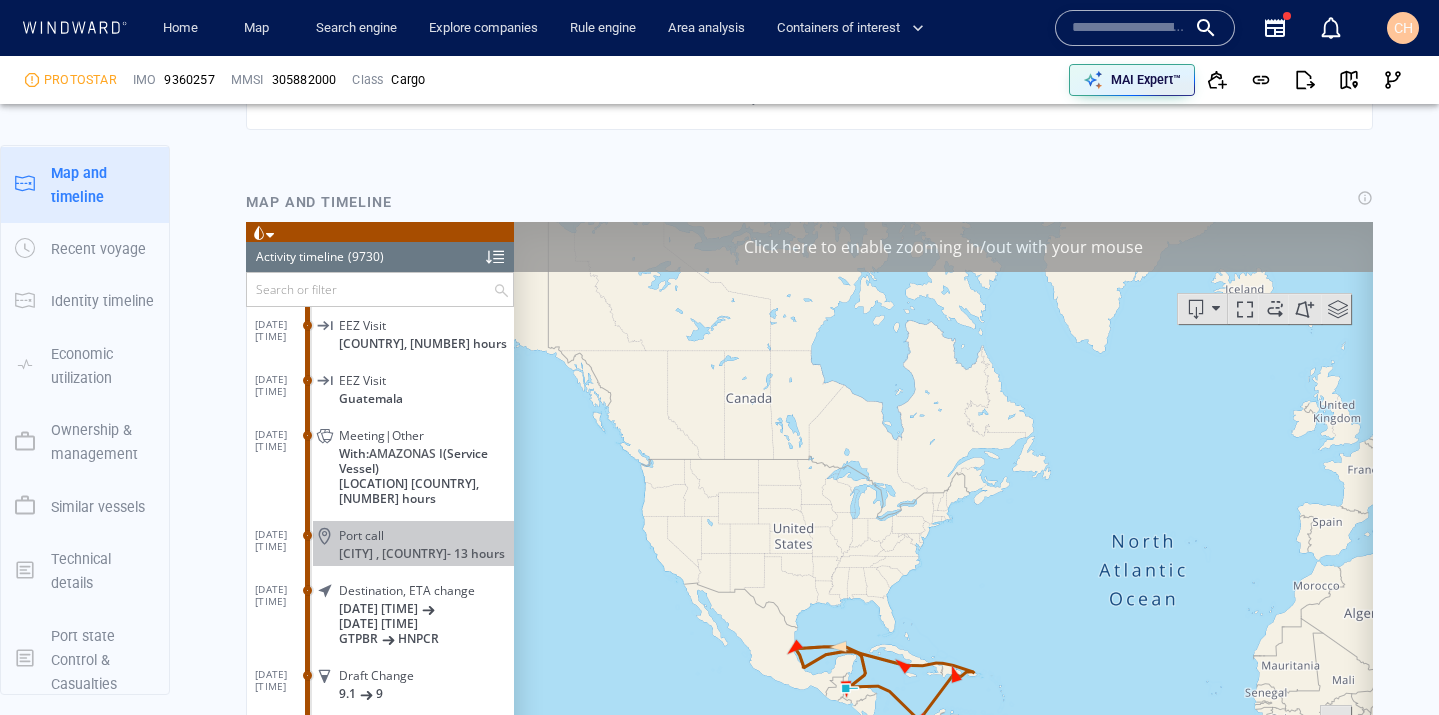 drag, startPoint x: 1200, startPoint y: 241, endPoint x: 1653, endPoint y: 499, distance: 521.31854 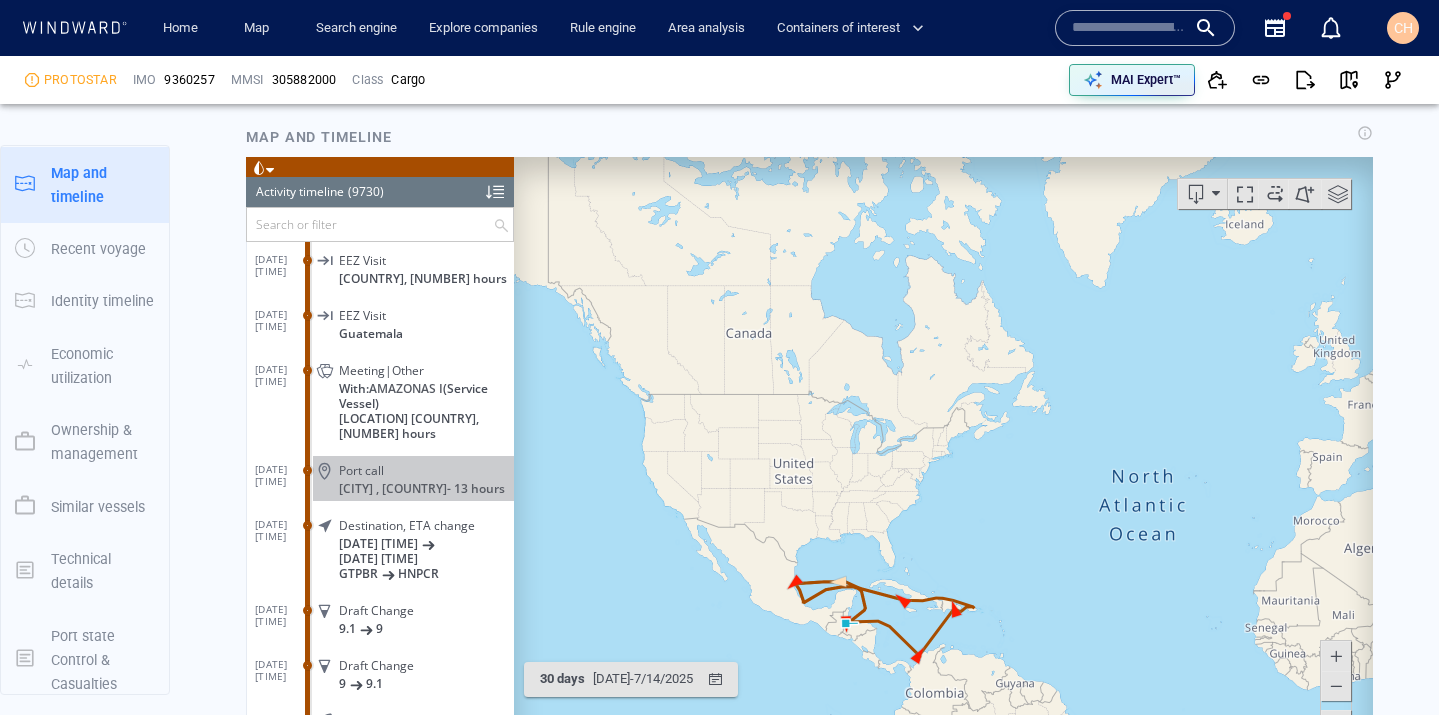 scroll, scrollTop: 1575, scrollLeft: 0, axis: vertical 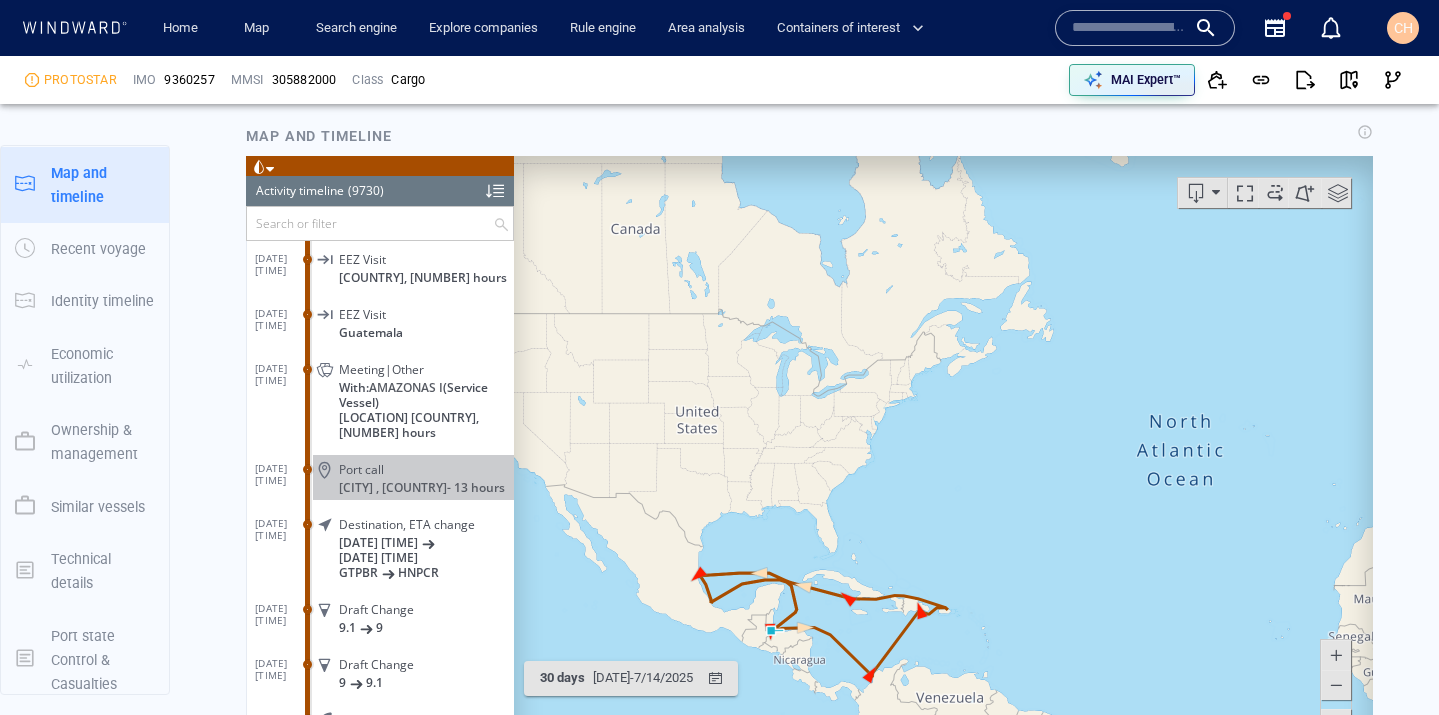 drag, startPoint x: 899, startPoint y: 673, endPoint x: 897, endPoint y: 569, distance: 104.019226 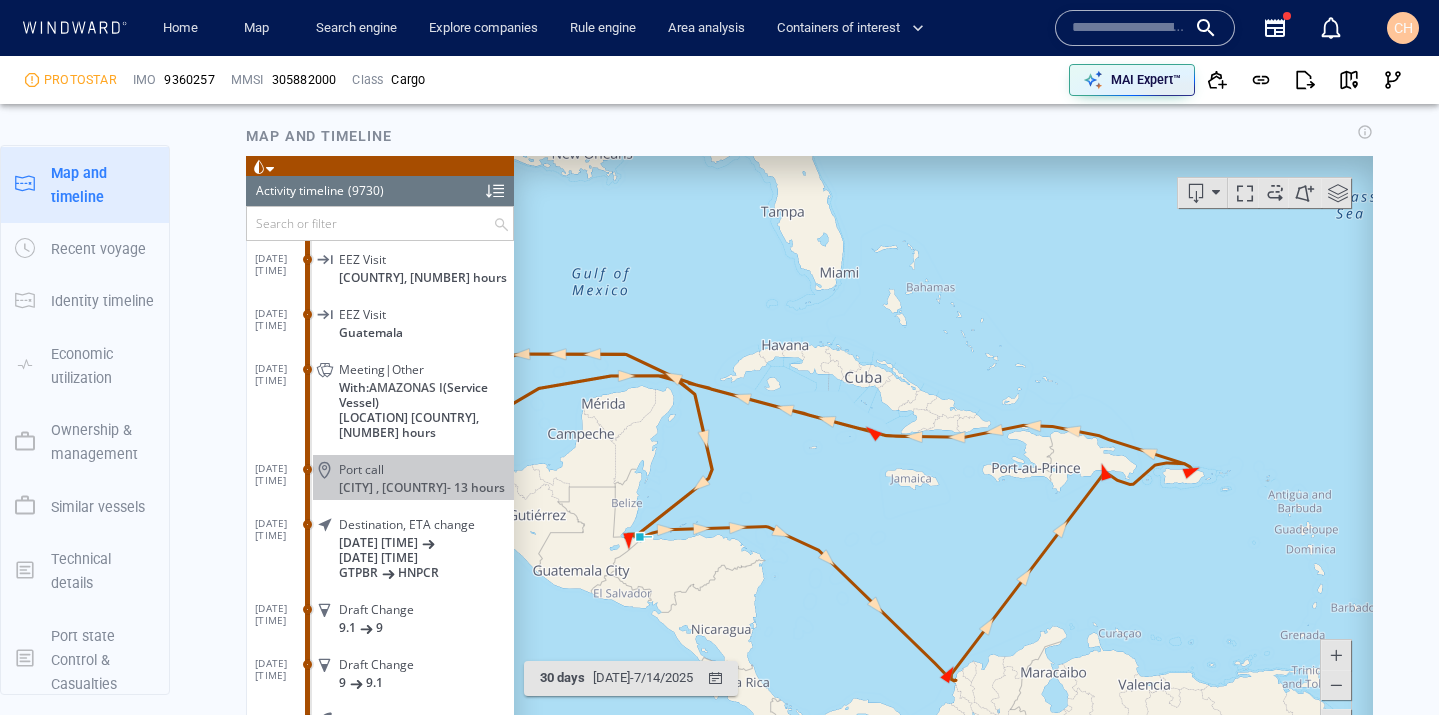 drag, startPoint x: 1008, startPoint y: 539, endPoint x: 1142, endPoint y: 586, distance: 142.00352 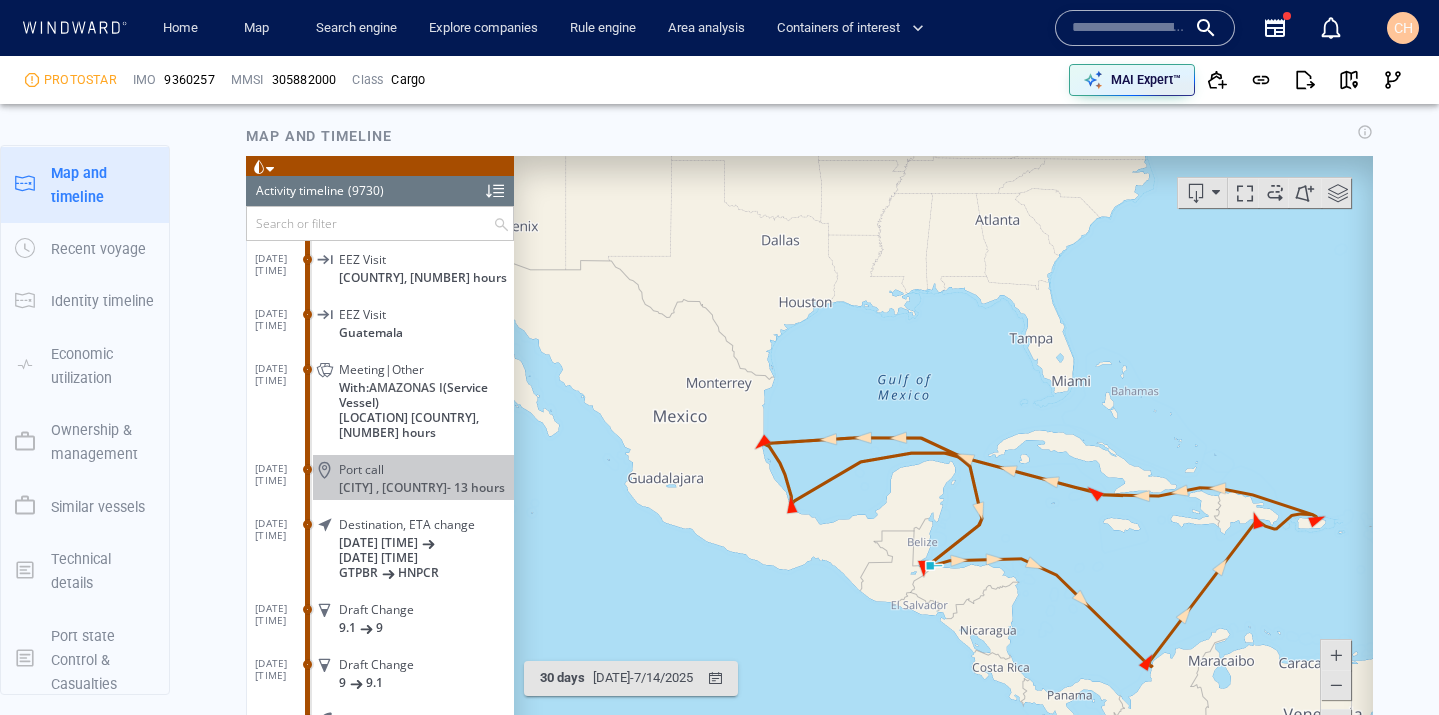 drag, startPoint x: 1124, startPoint y: 549, endPoint x: 994, endPoint y: 535, distance: 130.75168 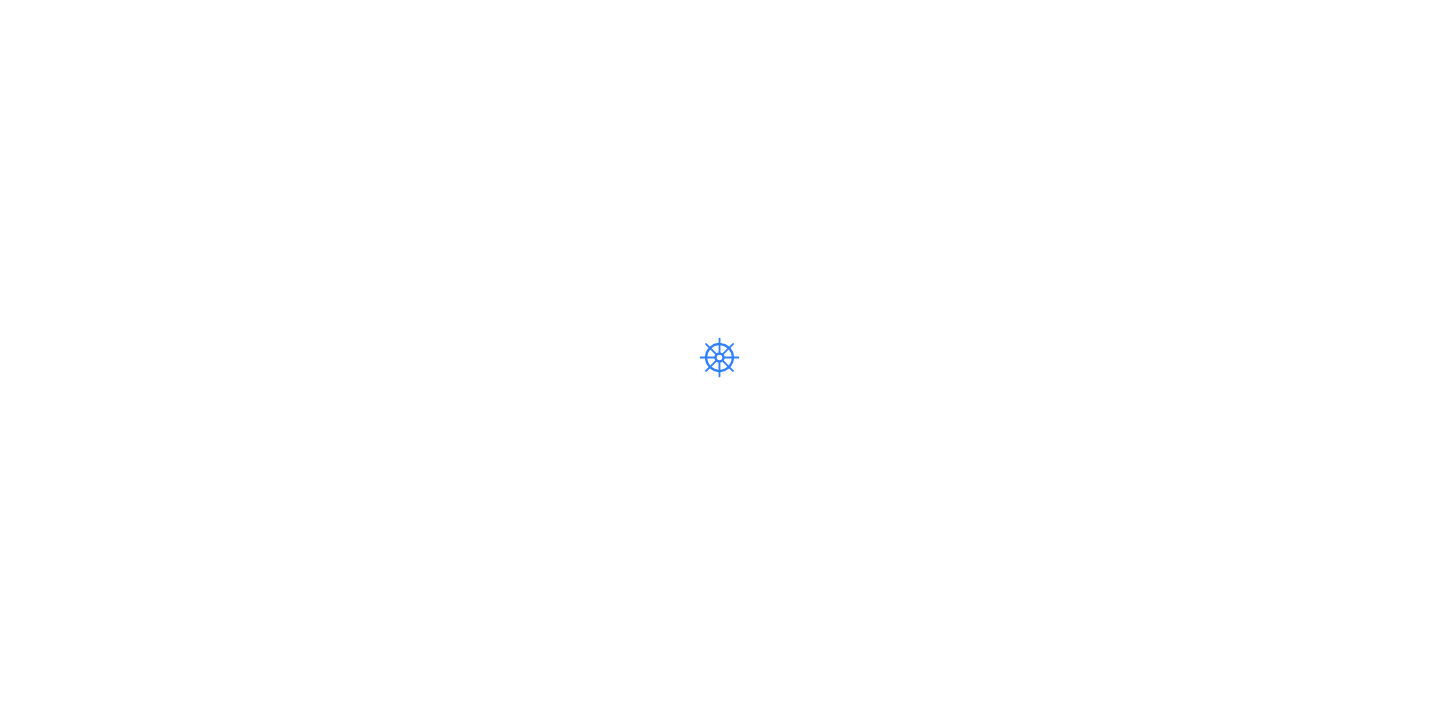 scroll, scrollTop: 0, scrollLeft: 0, axis: both 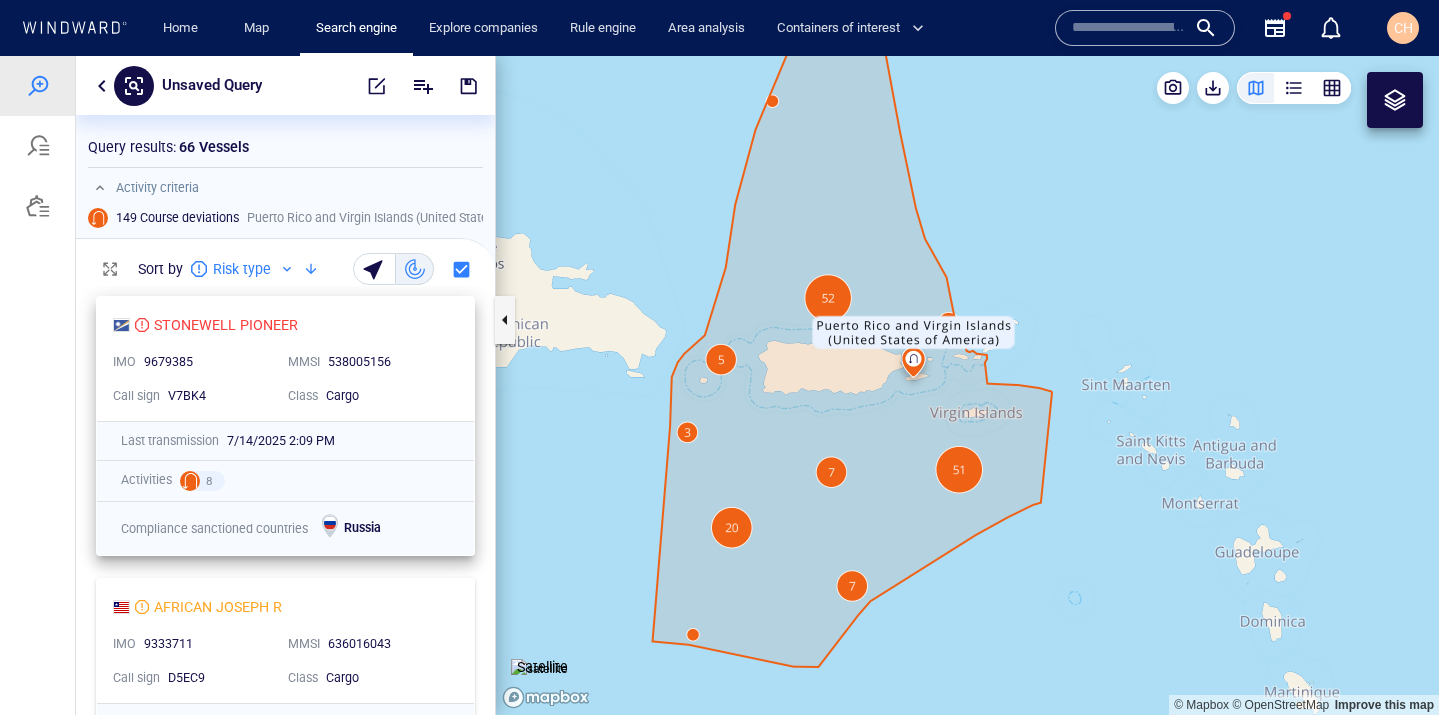 click on "STONEWELL PIONEER" at bounding box center [277, 325] 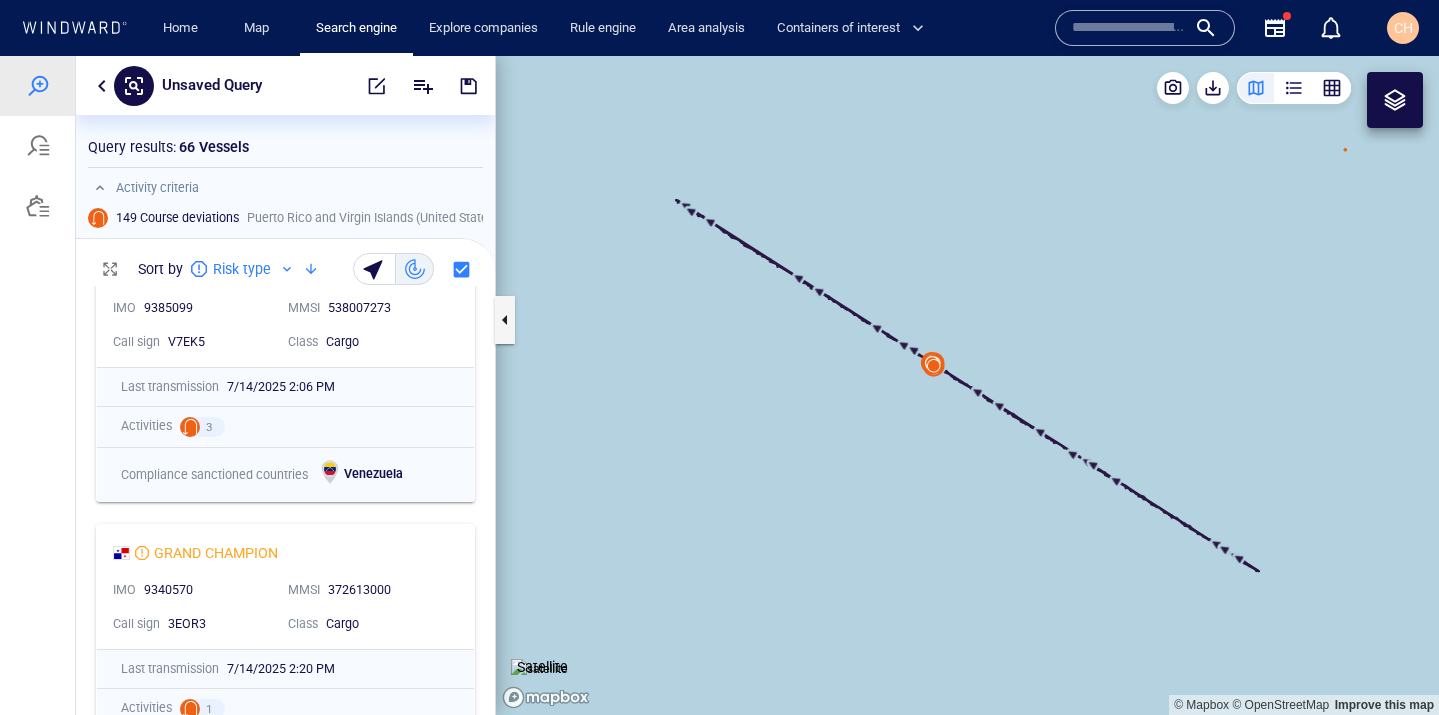 scroll, scrollTop: 0, scrollLeft: 0, axis: both 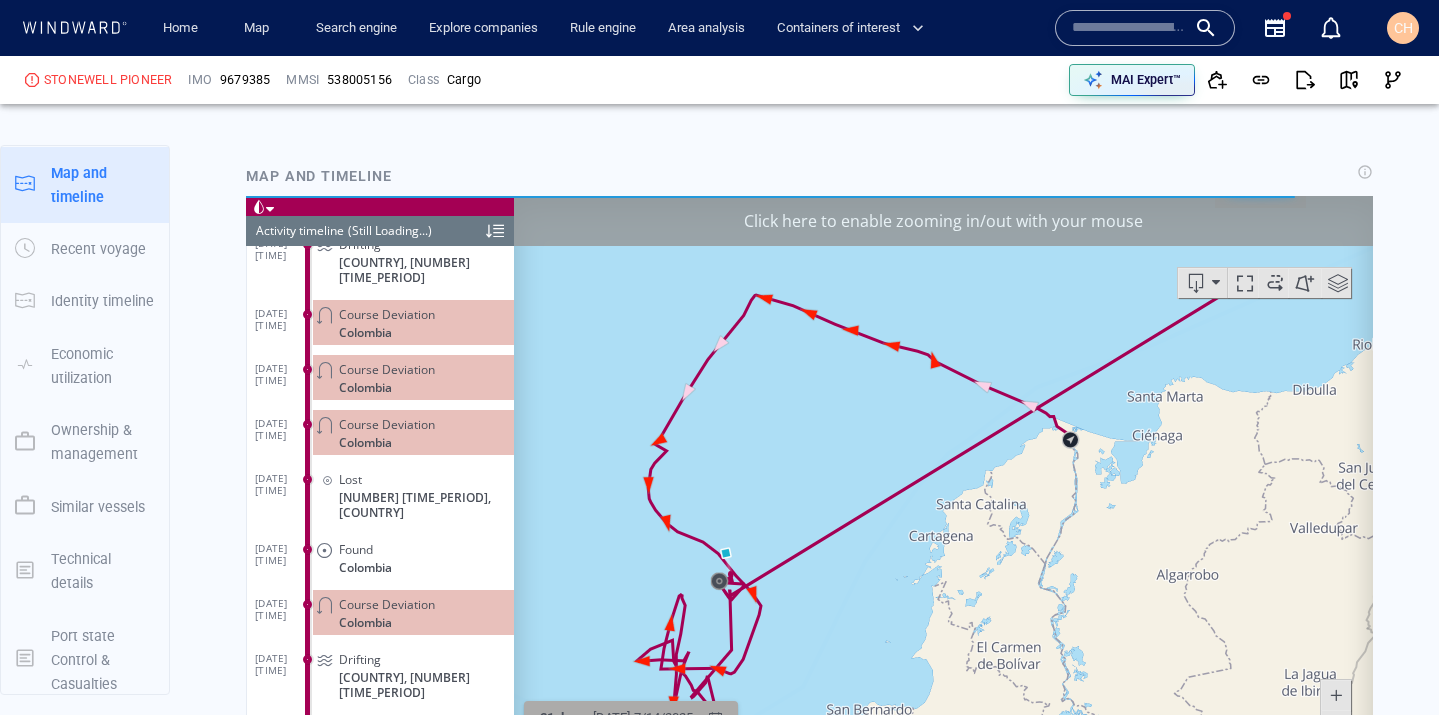click on "6/12/2025  -  7/14/2025" at bounding box center (643, 717) 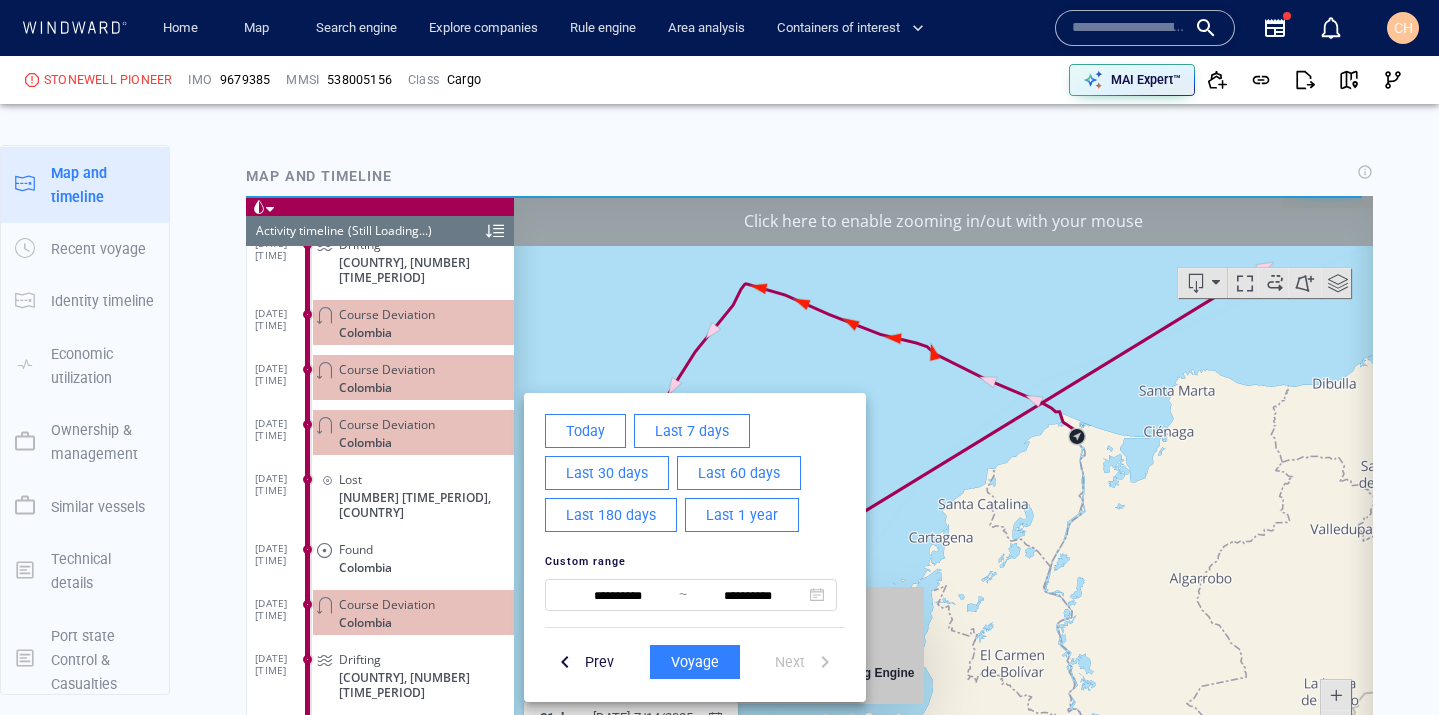 click on "Last 30 days" at bounding box center (607, 472) 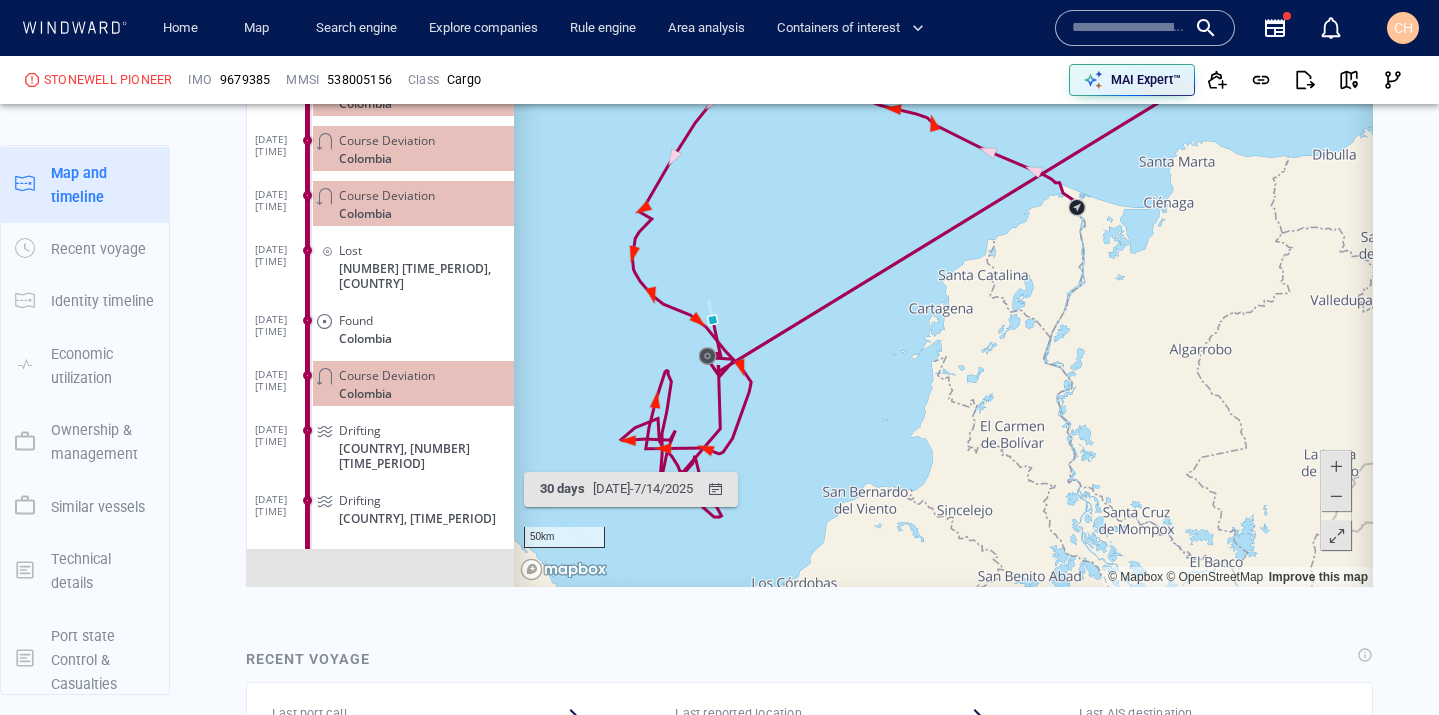 scroll, scrollTop: 1906, scrollLeft: 0, axis: vertical 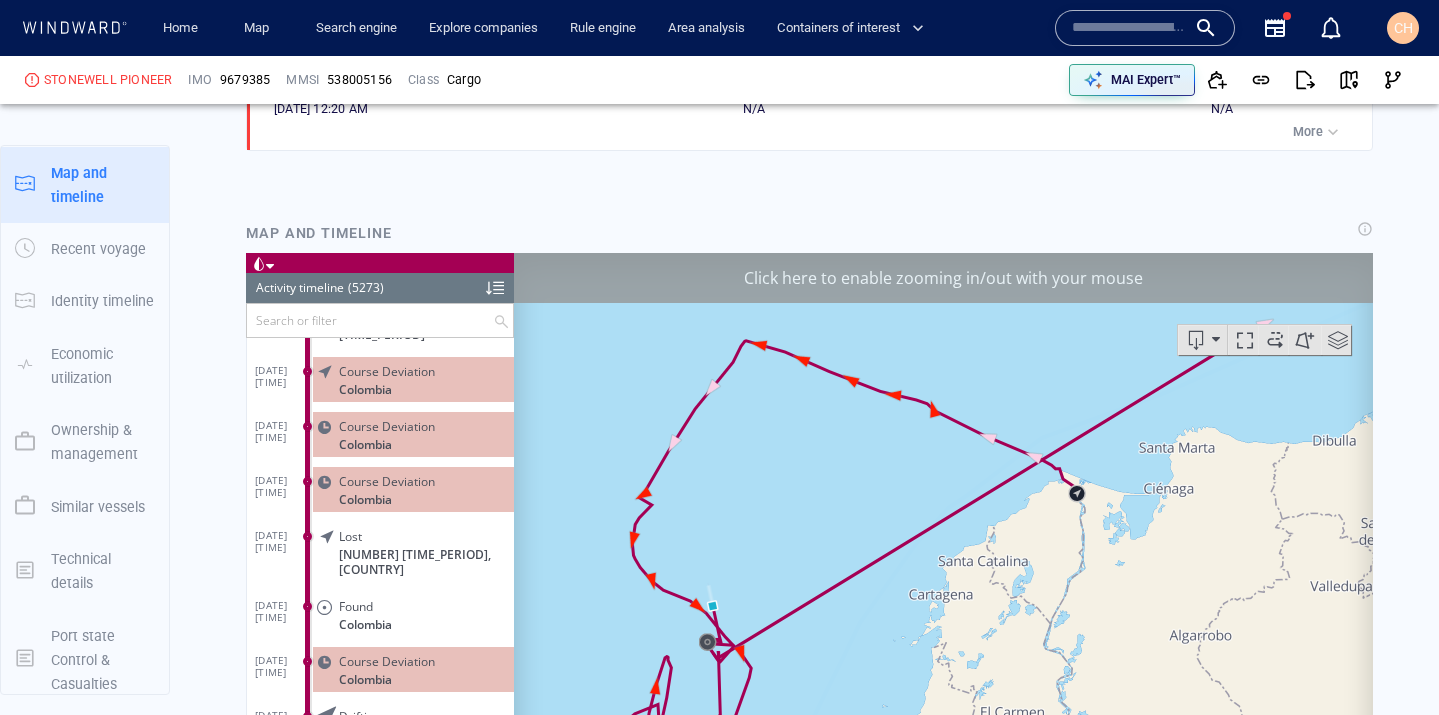 click on "Click here to enable zooming in/out with your mouse" at bounding box center [943, 277] 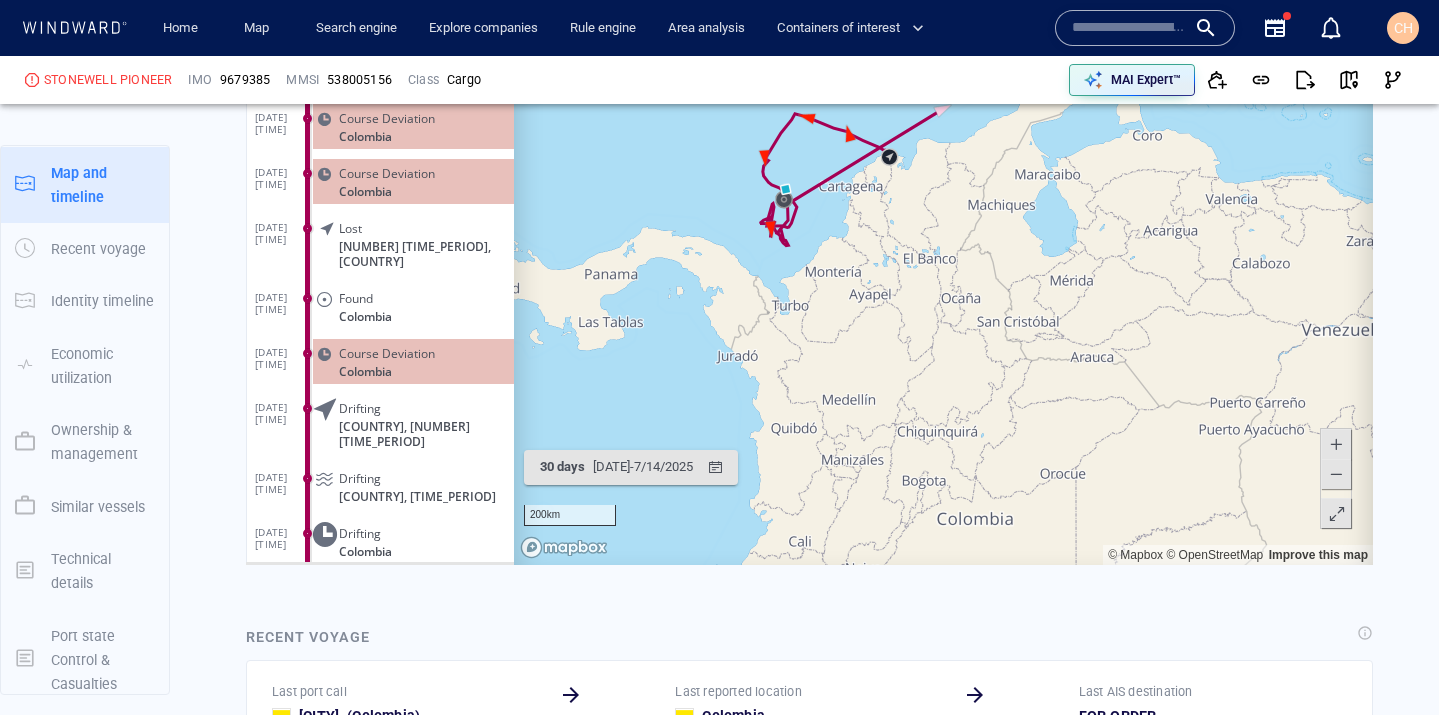 scroll, scrollTop: 1895, scrollLeft: 0, axis: vertical 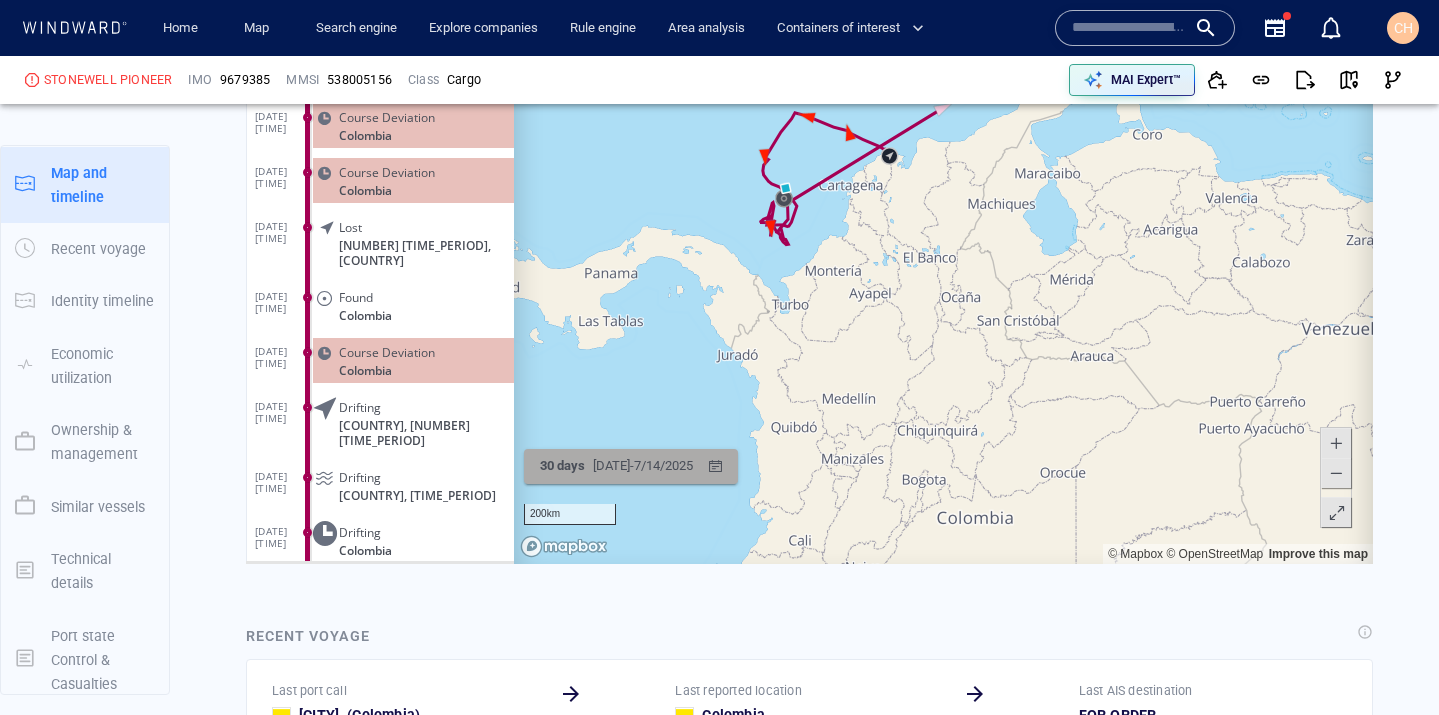 click on "[DATE]  -  [DATE]" at bounding box center [643, 466] 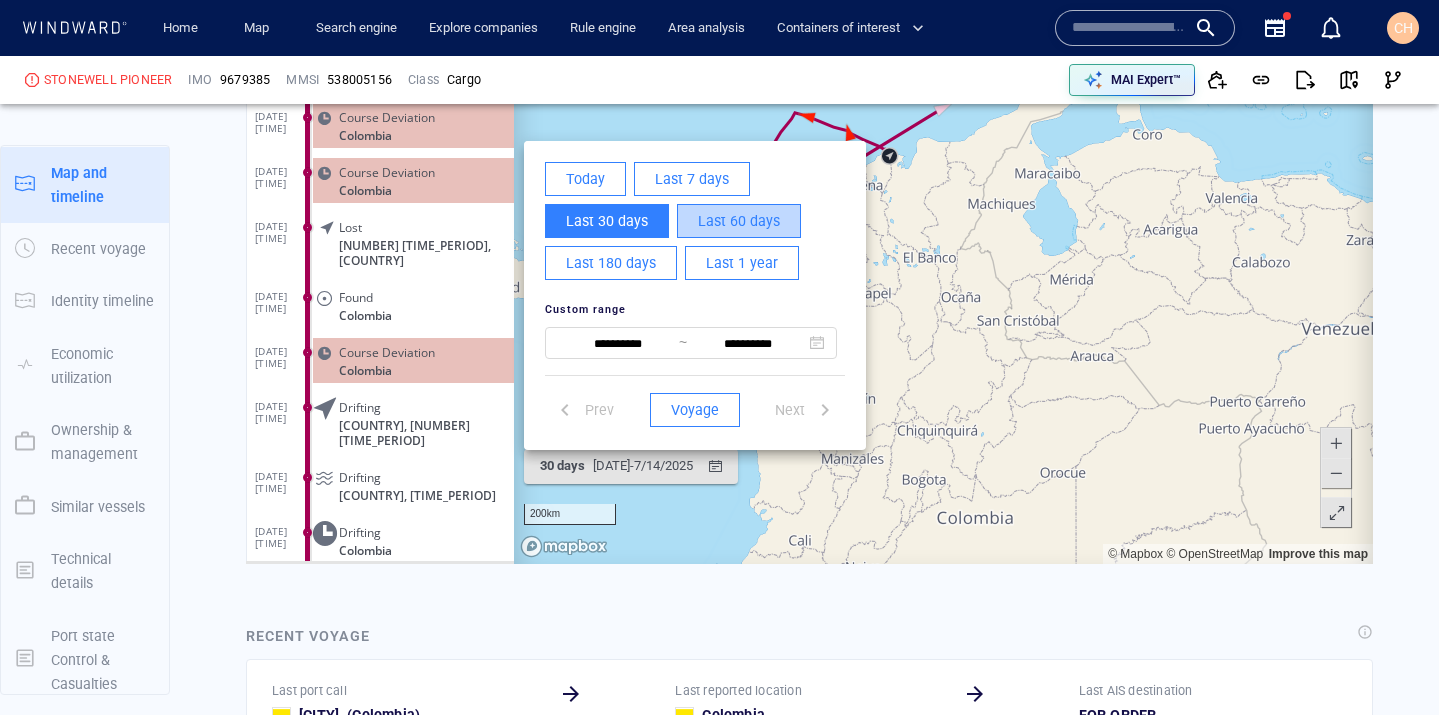 click on "Last 60 days" at bounding box center [739, 221] 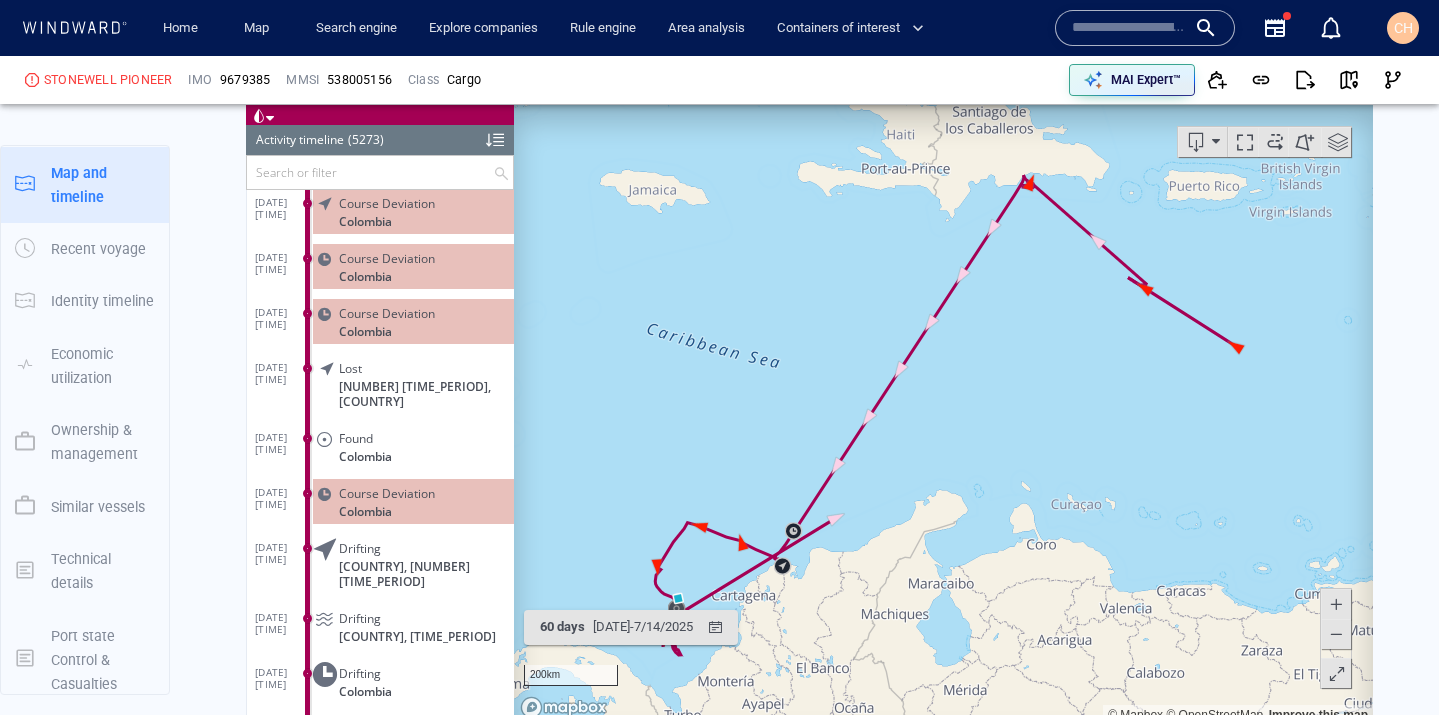scroll, scrollTop: 1697, scrollLeft: 0, axis: vertical 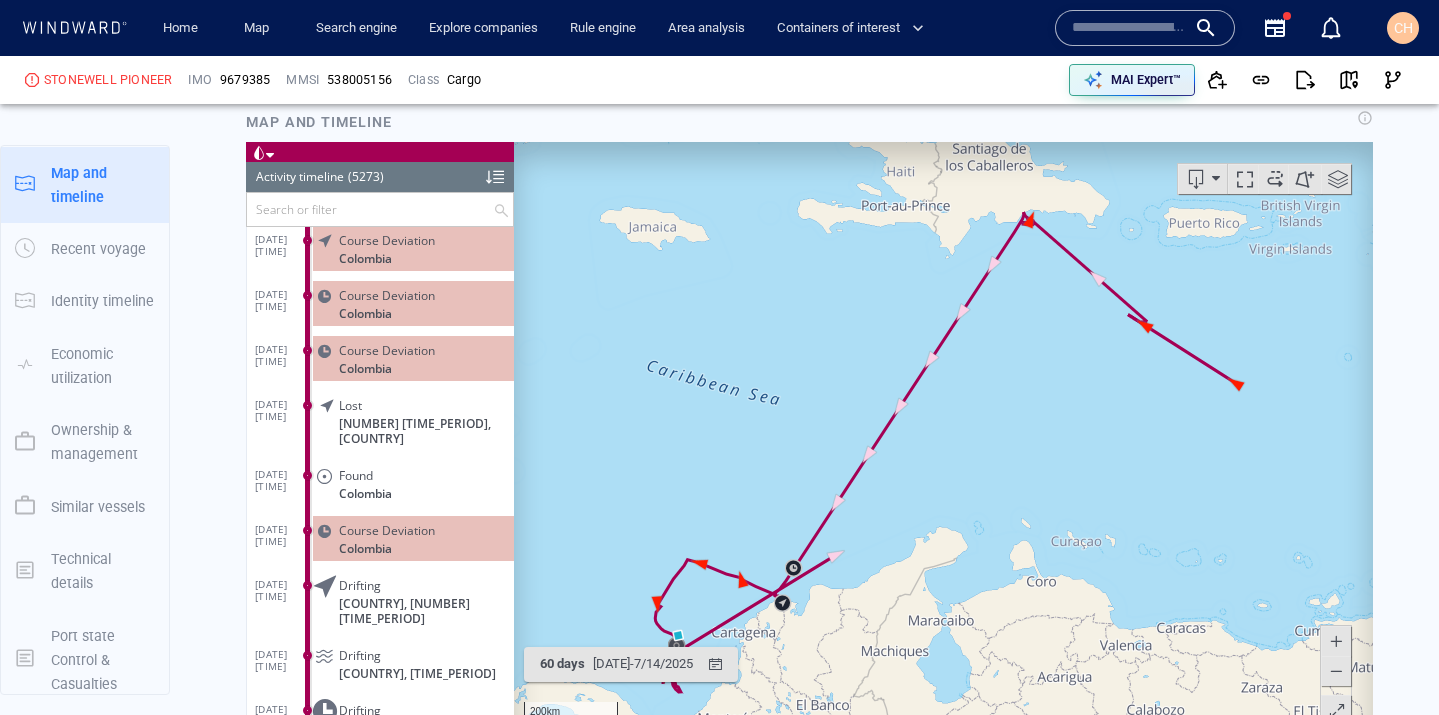 drag, startPoint x: 1097, startPoint y: 275, endPoint x: 970, endPoint y: 303, distance: 130.04999 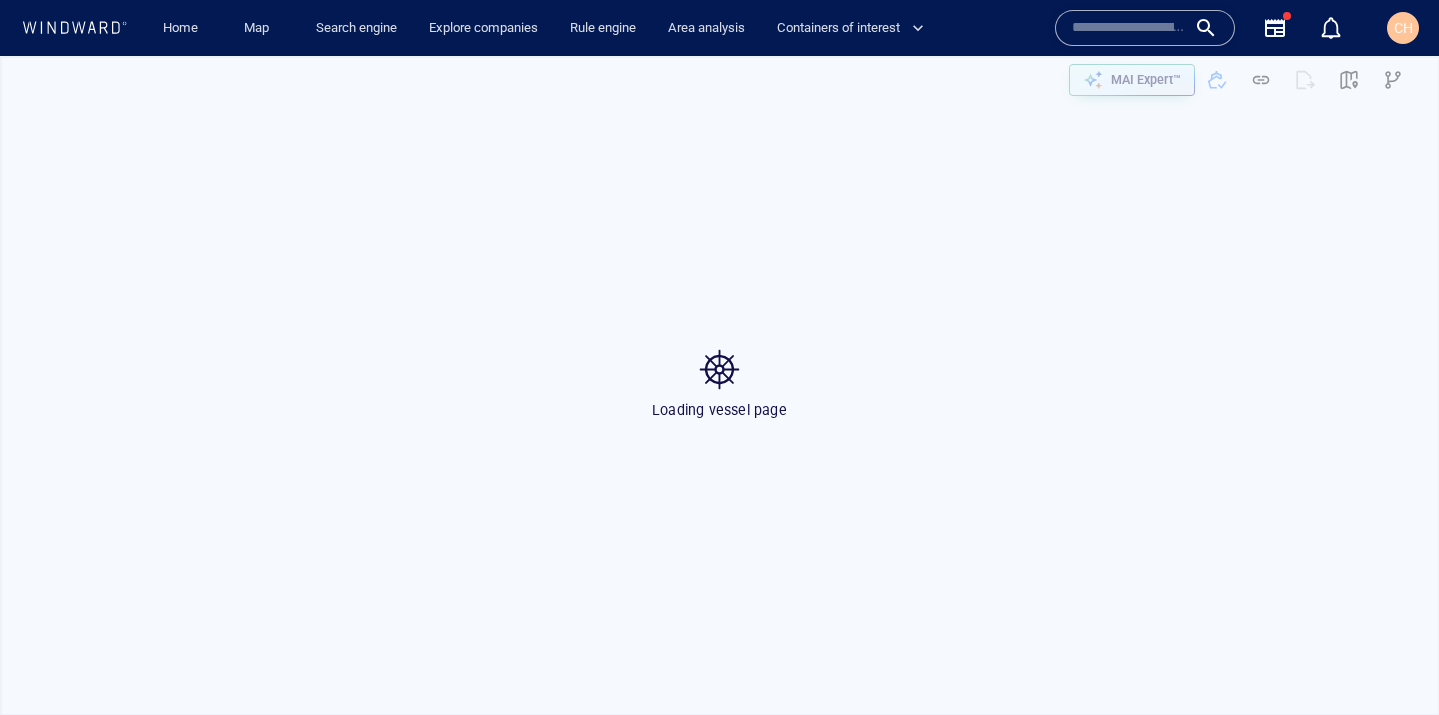 scroll, scrollTop: 0, scrollLeft: 0, axis: both 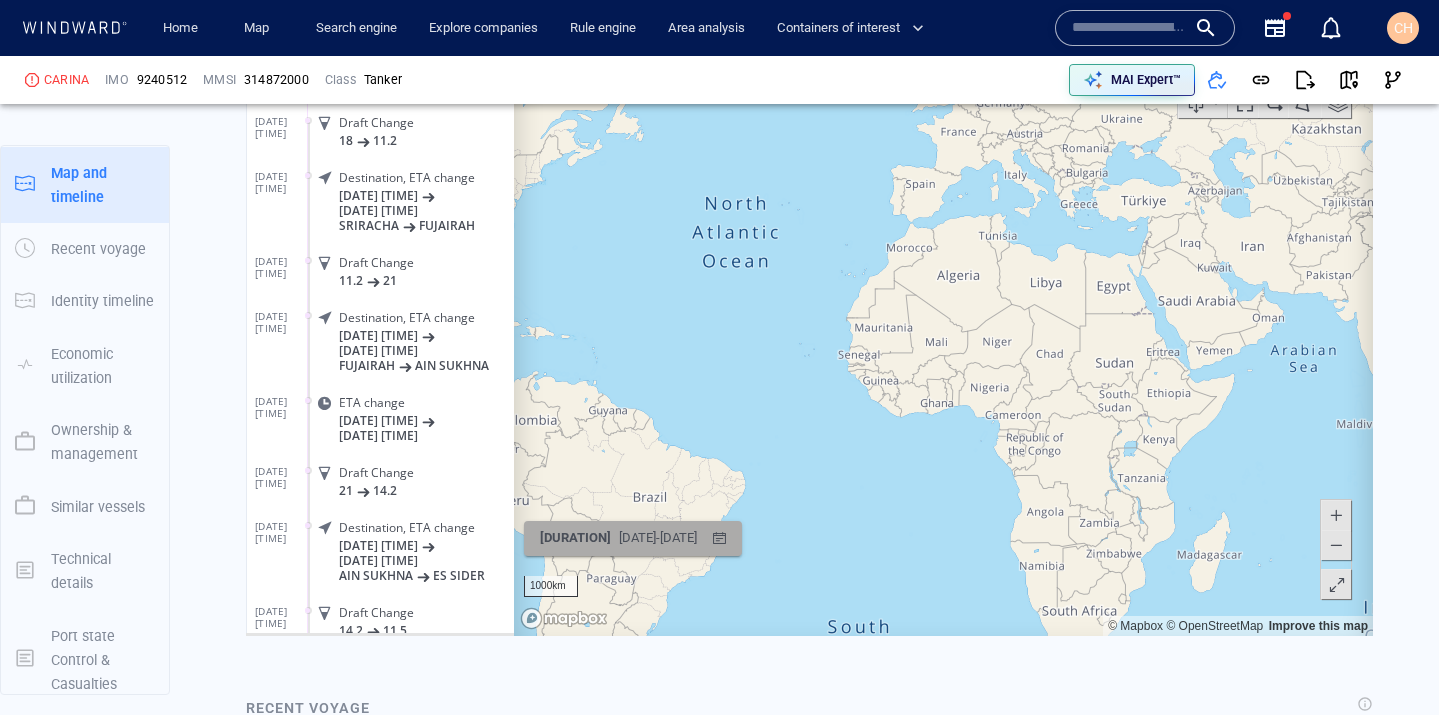 click on "[DATE]  -  [DATE]" at bounding box center [658, 537] 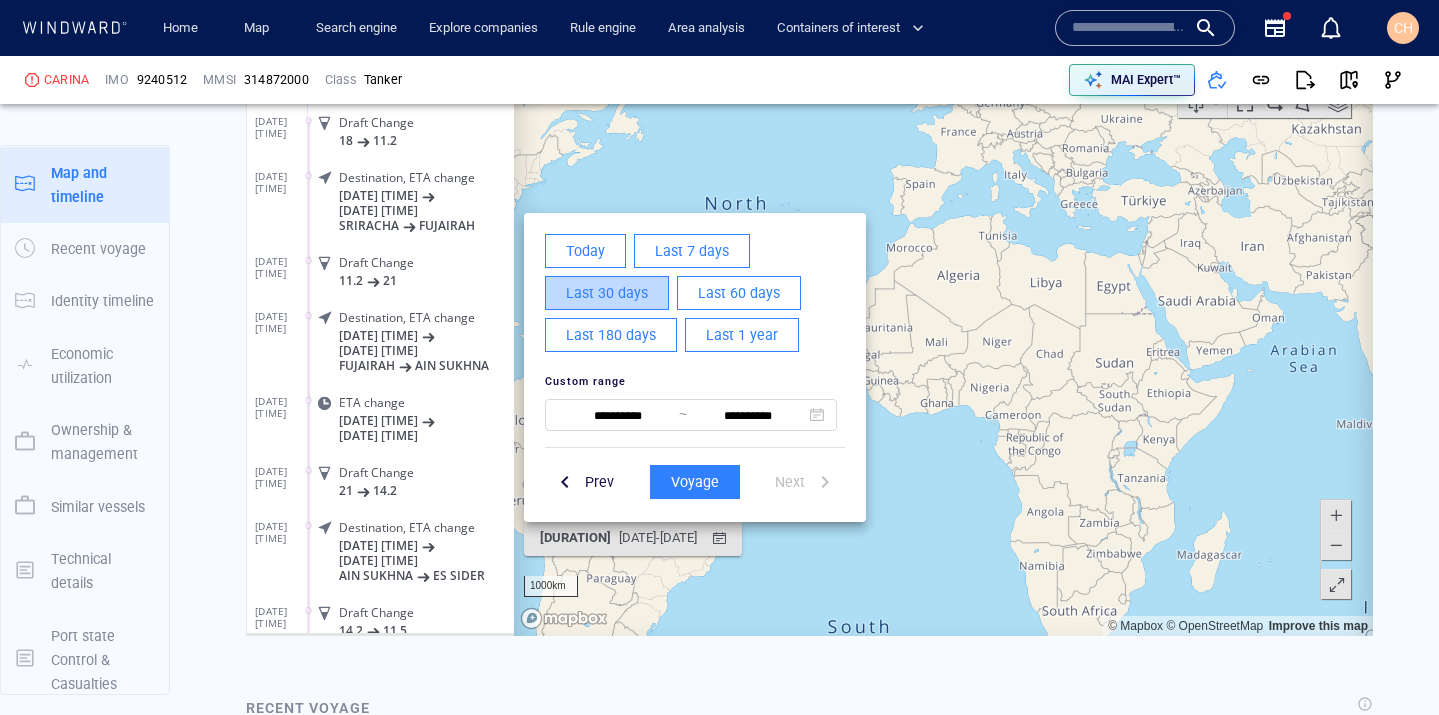 click on "Last 30 days" at bounding box center [607, 292] 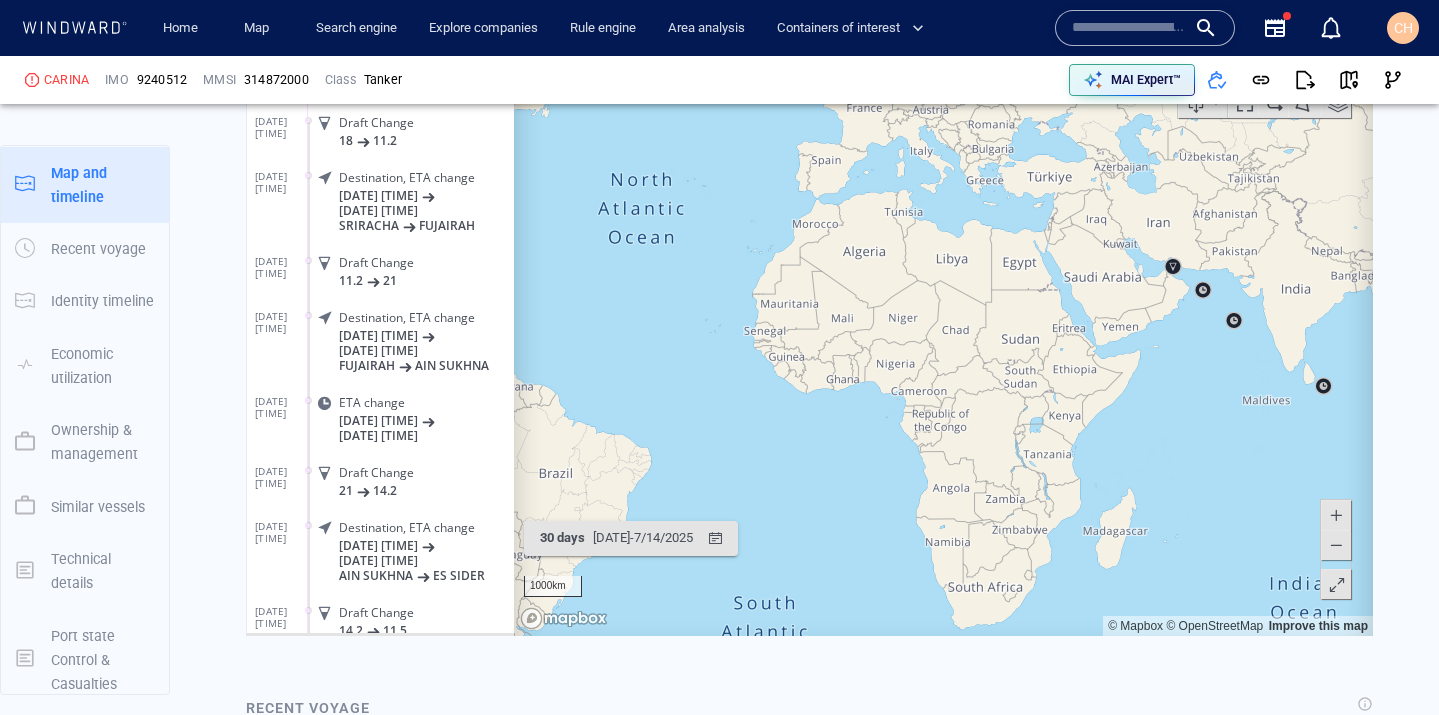 drag, startPoint x: 680, startPoint y: 377, endPoint x: 944, endPoint y: 456, distance: 275.56668 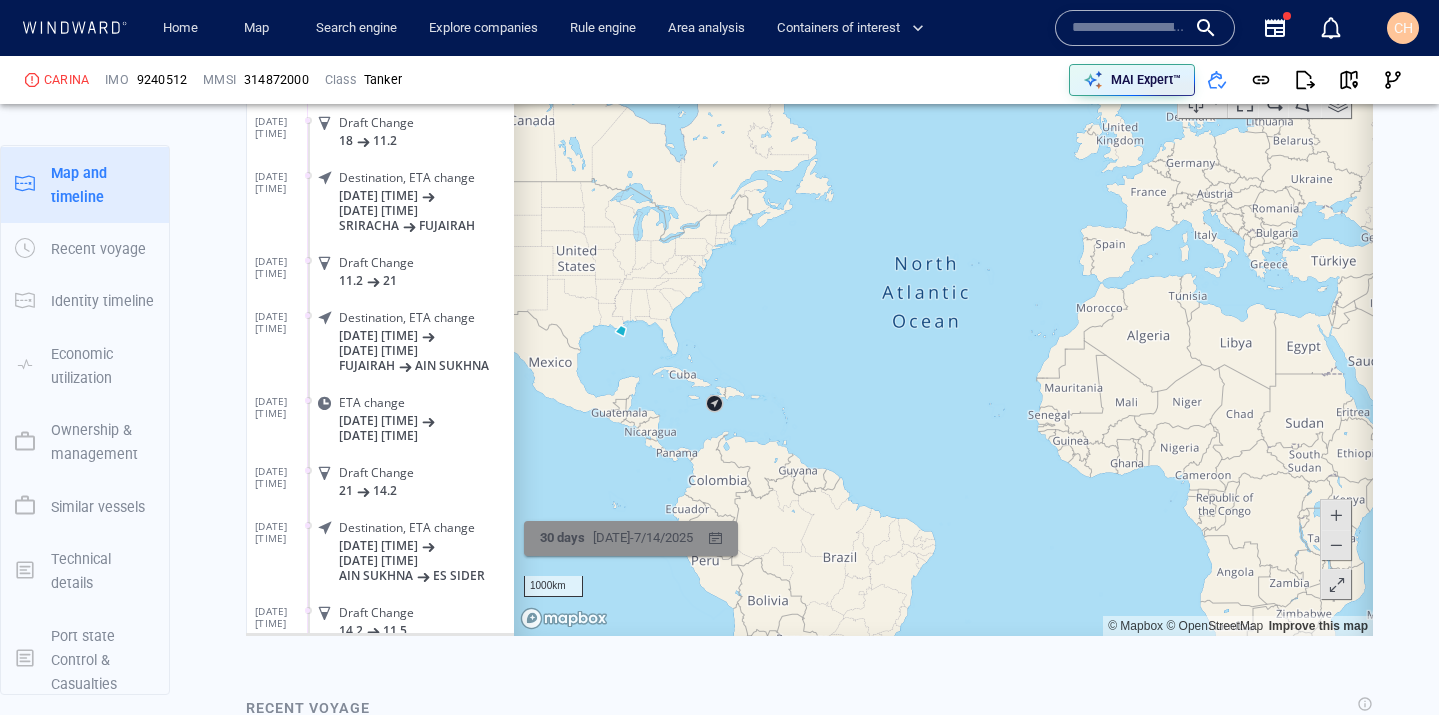 click on "[DATE]  -  [DATE]" at bounding box center (643, 537) 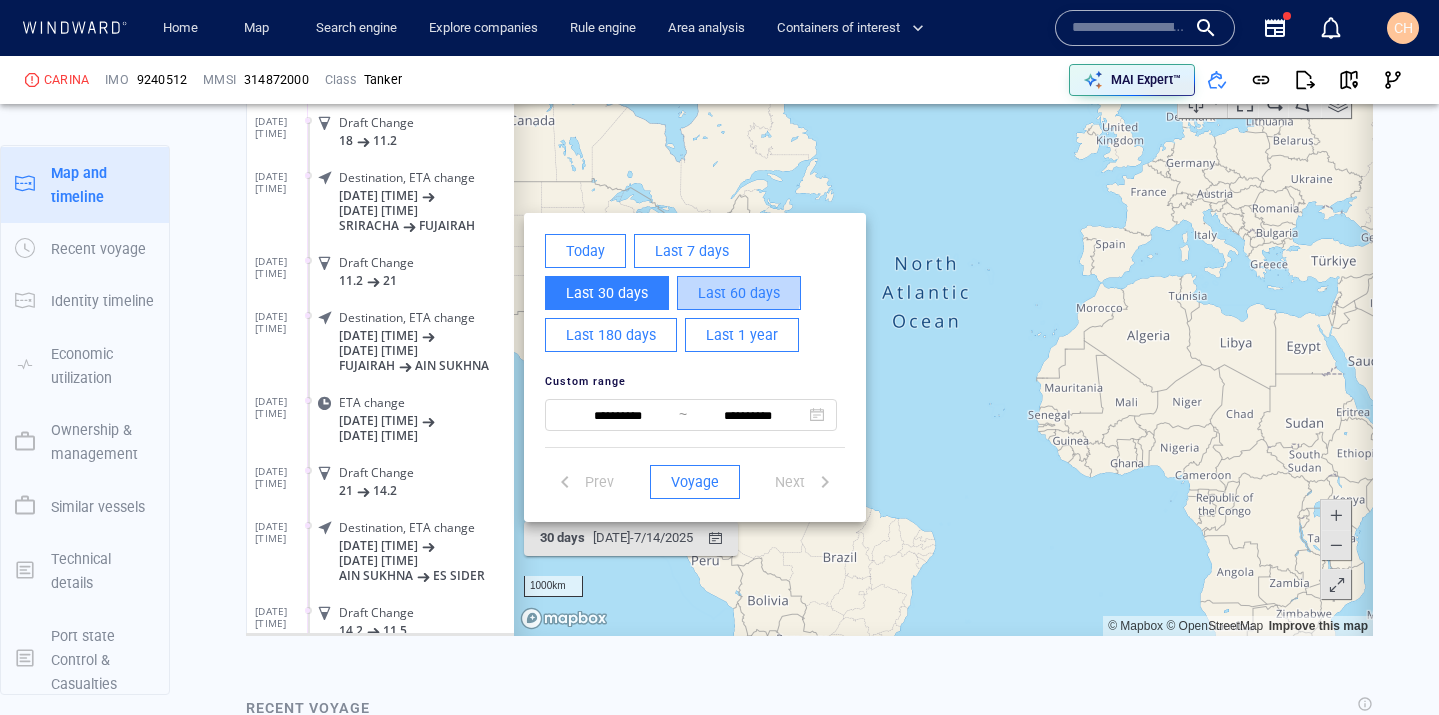 click on "Last 60 days" at bounding box center [739, 292] 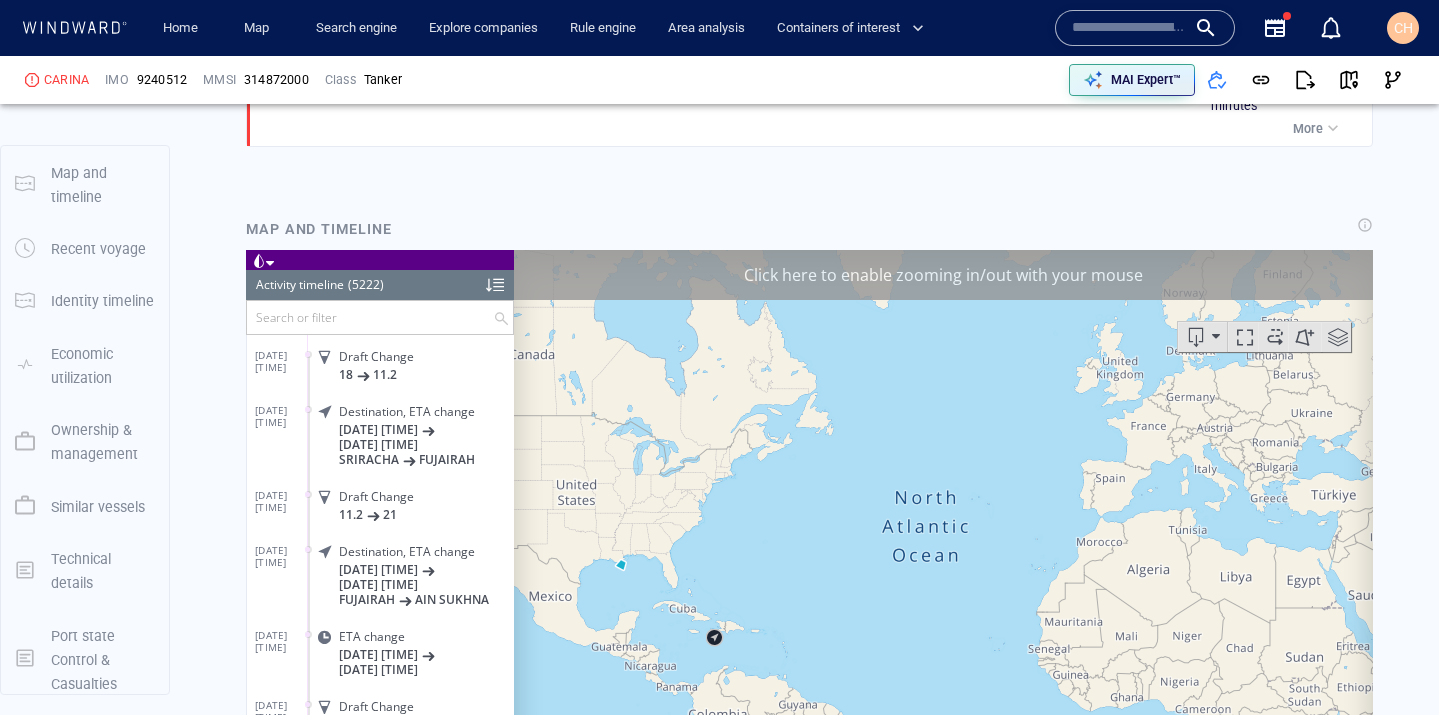 scroll, scrollTop: 1327, scrollLeft: 0, axis: vertical 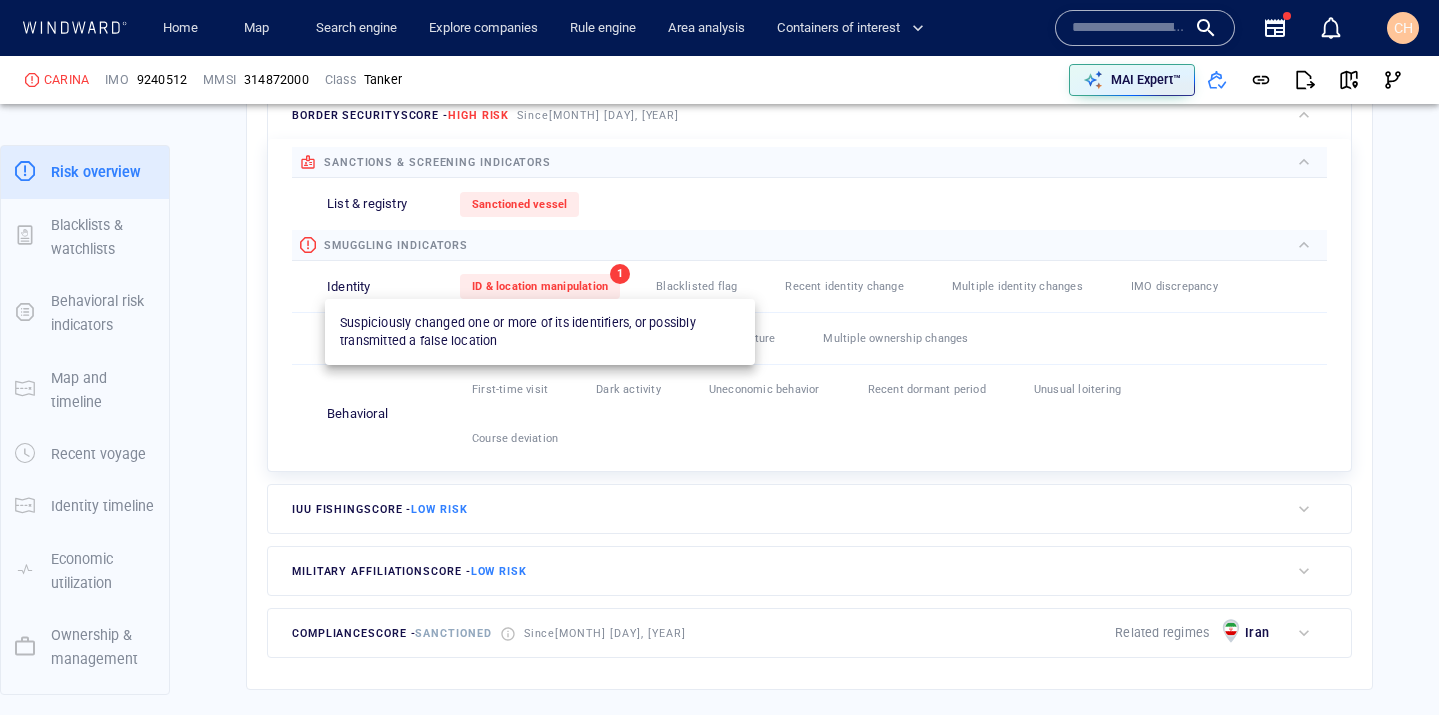 click on "ID & location manipulation" at bounding box center [540, 286] 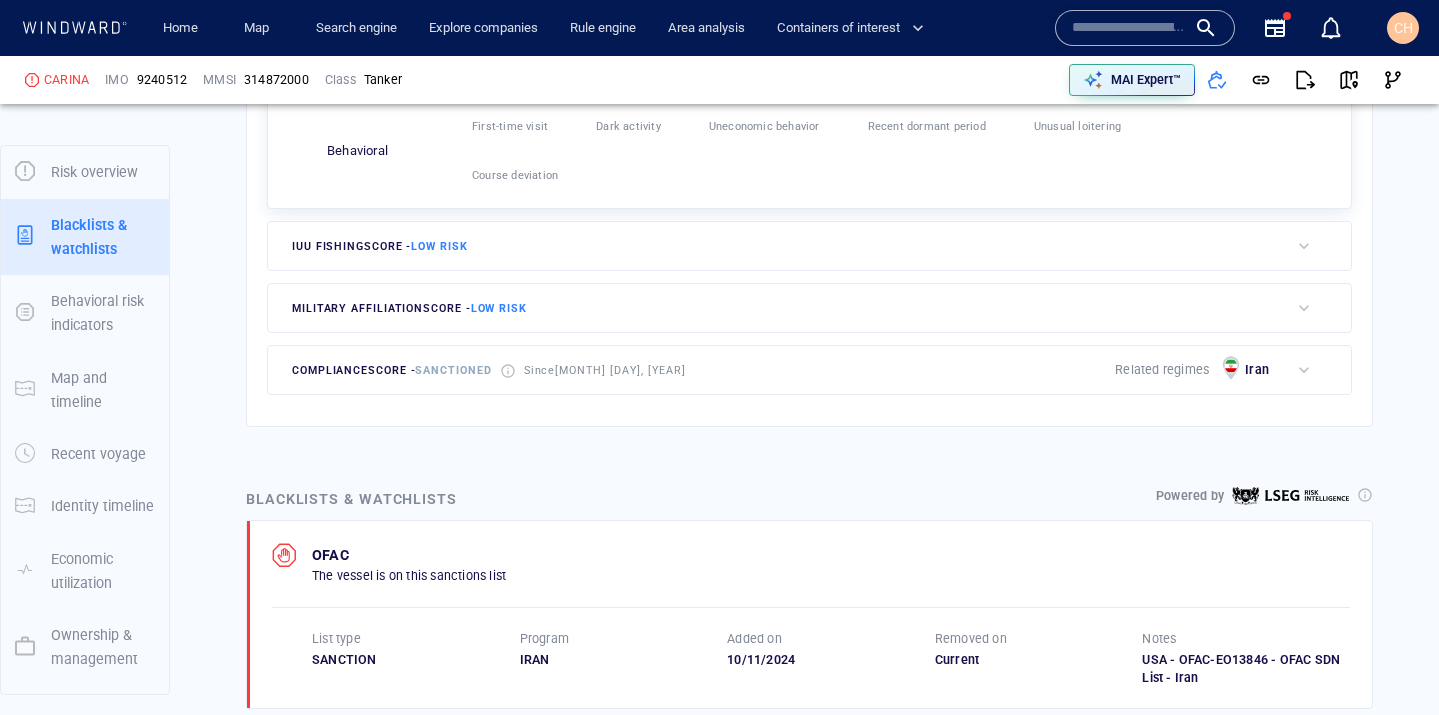 scroll, scrollTop: 1019, scrollLeft: 0, axis: vertical 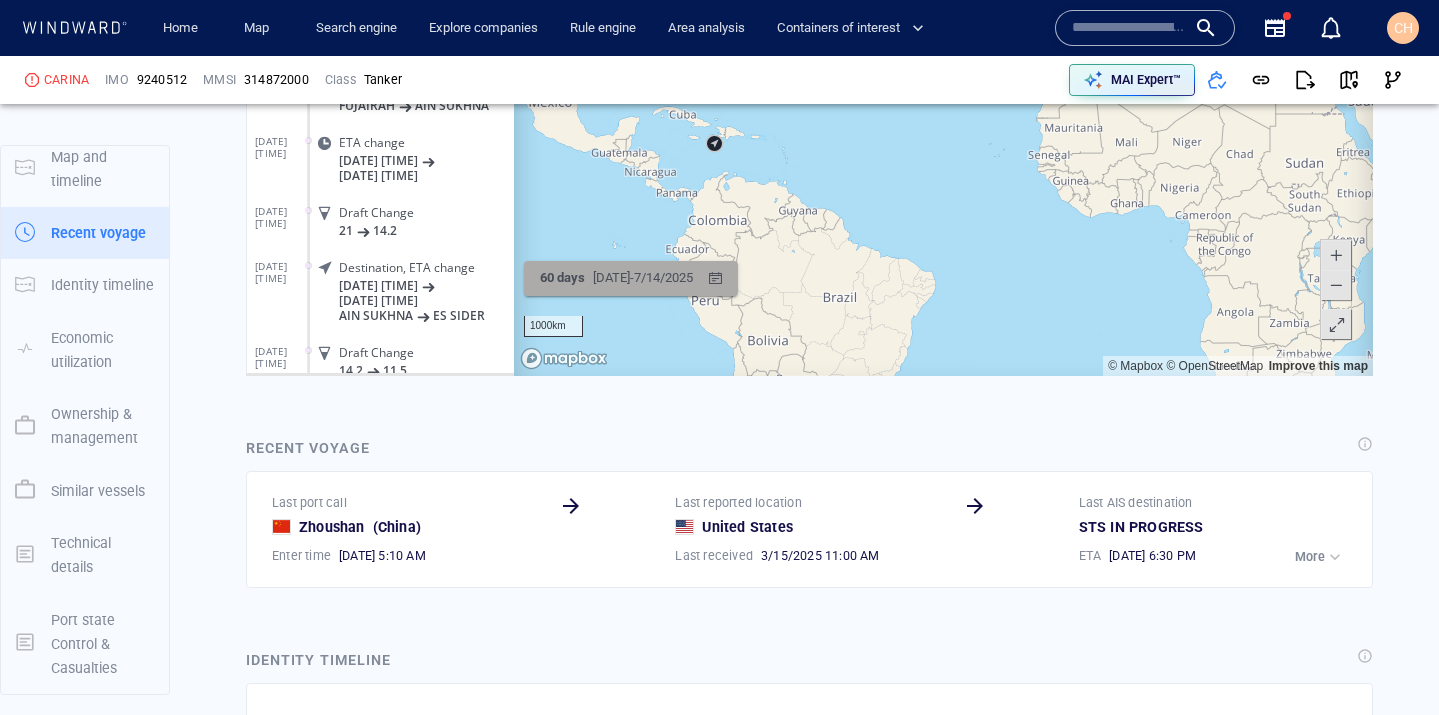 click on "5/15/2025  -  7/14/2025" at bounding box center [643, 278] 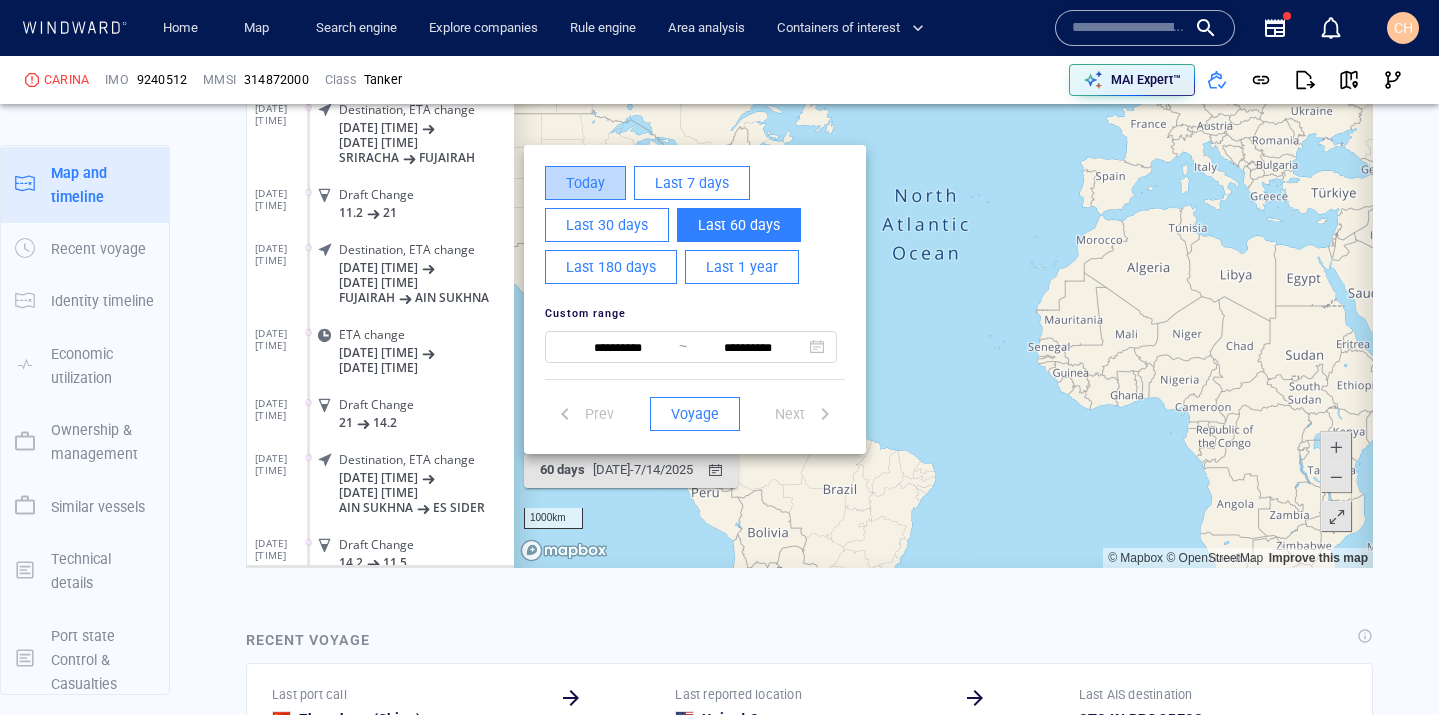 click on "Today" at bounding box center [585, 183] 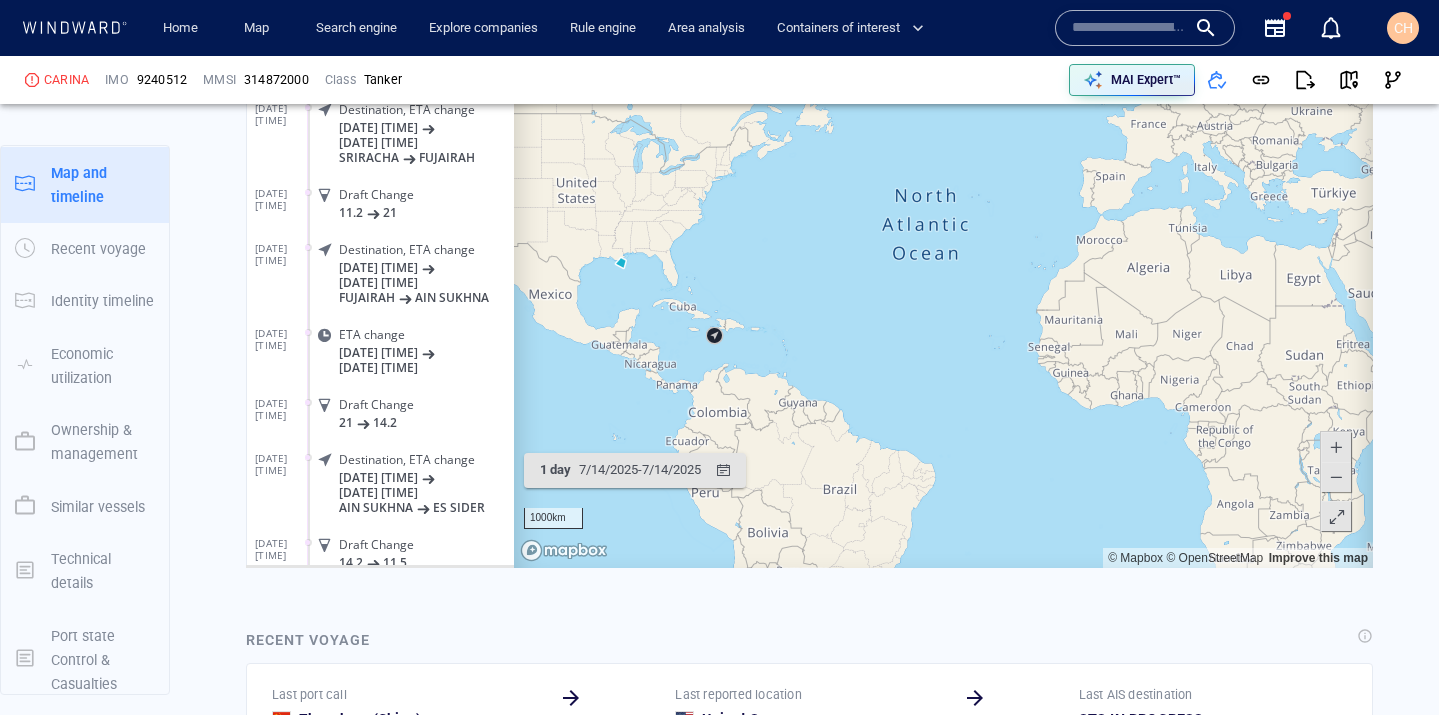 click on "Vessel details CARINA Formerly:  MARAN CAXINA%P ( " +2 more IMO 9240512 MMSI 314872000 Flag     Barbados Call sign 8P2232 Class     Tanker Subclass Crude Oil Tanker Length 332  m Year of build 2003 DWT 306,315 tons Max. draft 22 . 486  m P&I Club N/A Classification society American Bureau of Shipping   (1) AIS transceiver Class-A   &   Class-B Beneficial owner Derecttor Co Ltd   (2) Registered owner Lindor Vella Co. Ltd.   (1) Risk overview Score summary High risk Due to border security score USG Demo risk  score  New  -  Low risk Set a new custom defined risk for this vessel USG Demo defined risk indicators This vessel doesn’t answer to the criteria of any saved query with a custom defined risk Set a new custom defined risk border security  score  -  High risk Since  Jun 8, 2023 sanctions & screening indicators List & registry Sanctioned vessel smuggling indicators Identity ID & location manipulation 1 Blacklisted flag 0 Recent identity change 0 Multiple identity changes 0 IMO discrepancy 0 Ownership" at bounding box center [809, 1086] 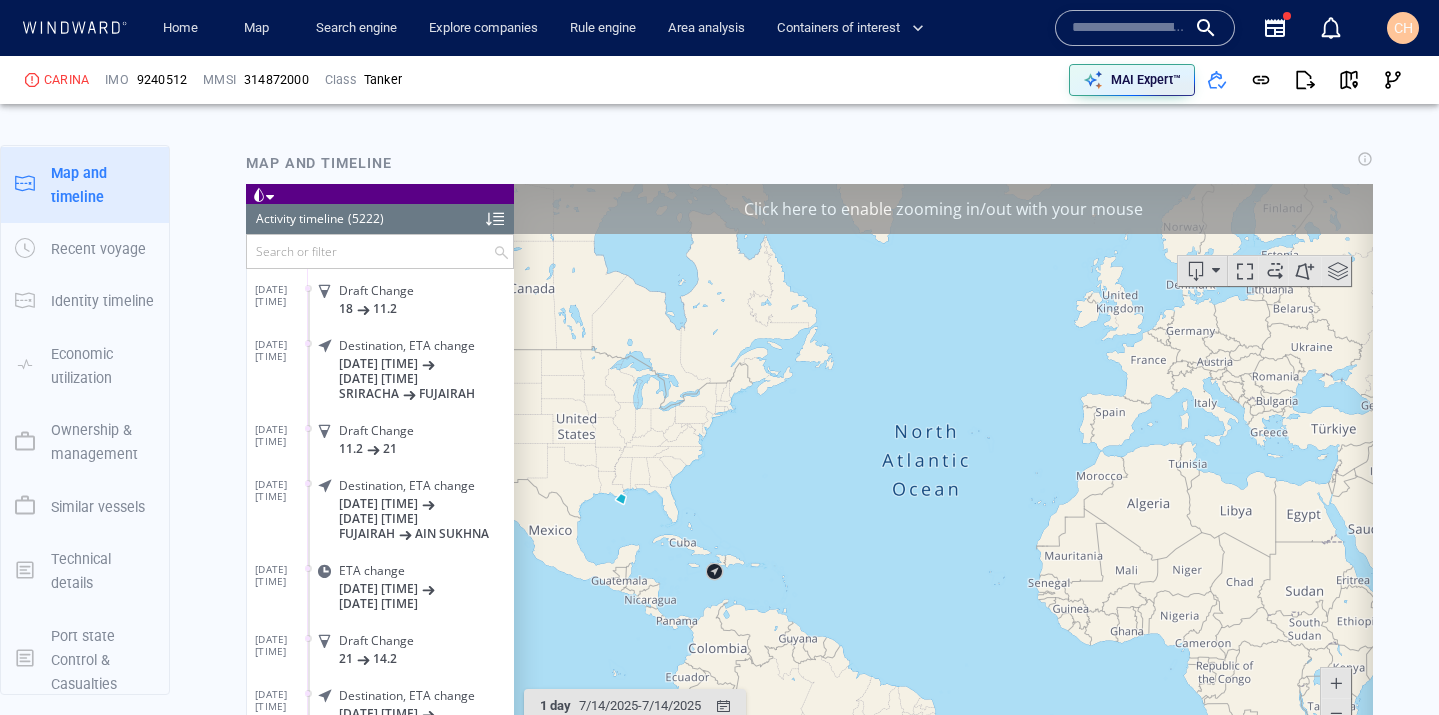 click at bounding box center (495, 218) 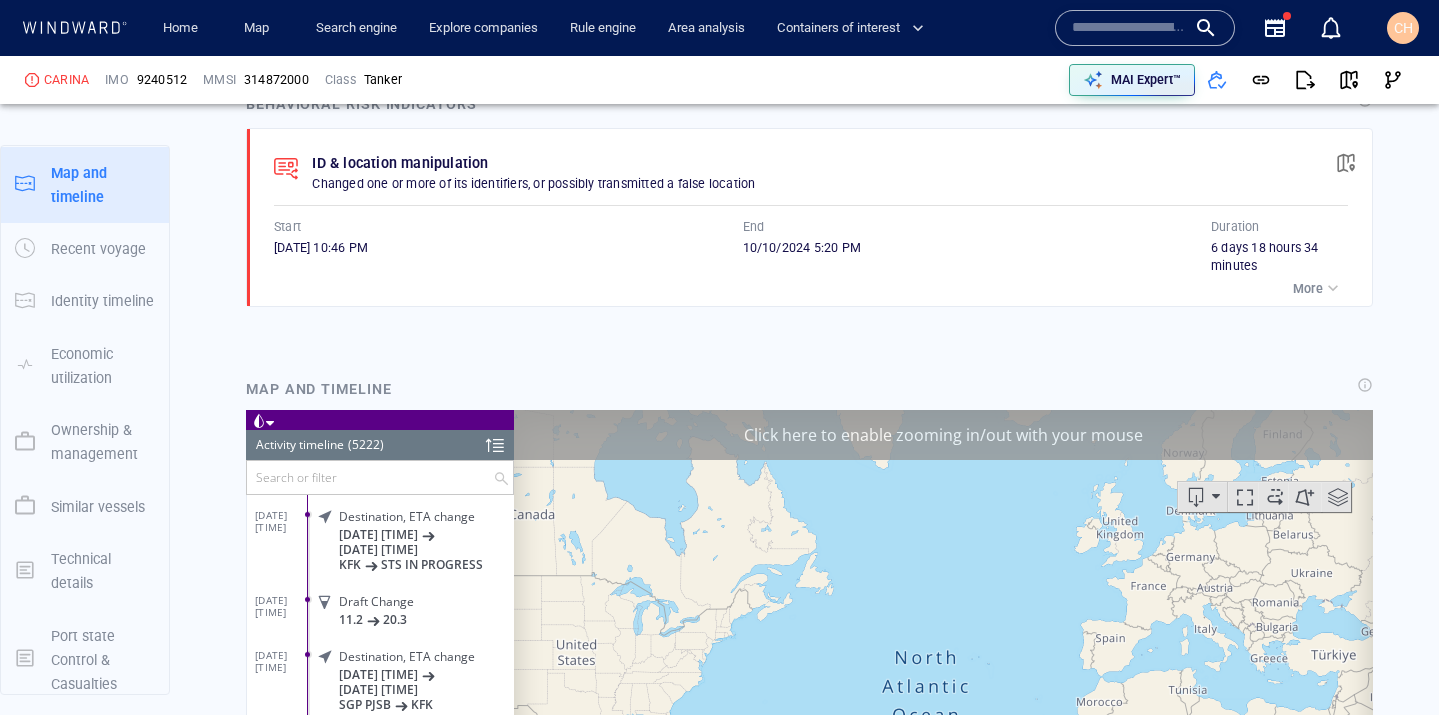 click on "3/21/25 6:30 PM" 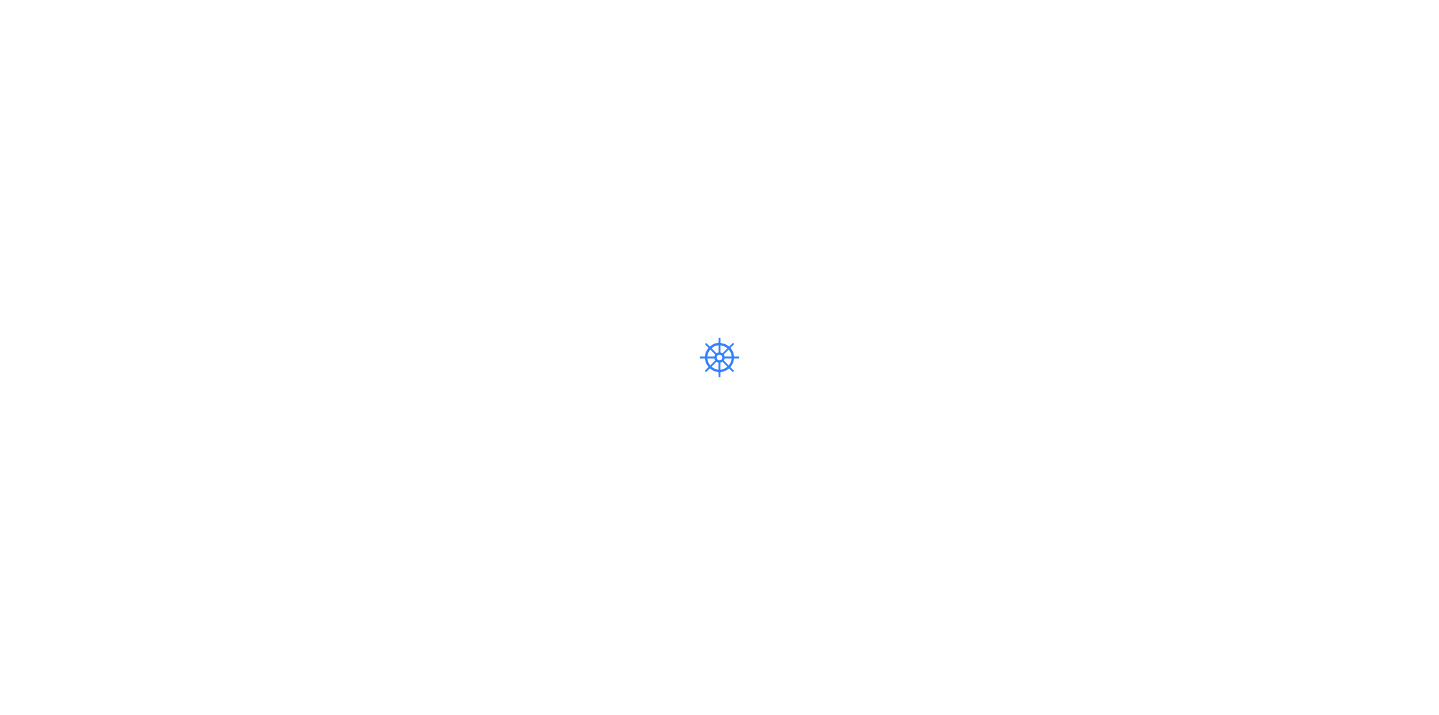 scroll, scrollTop: 0, scrollLeft: 0, axis: both 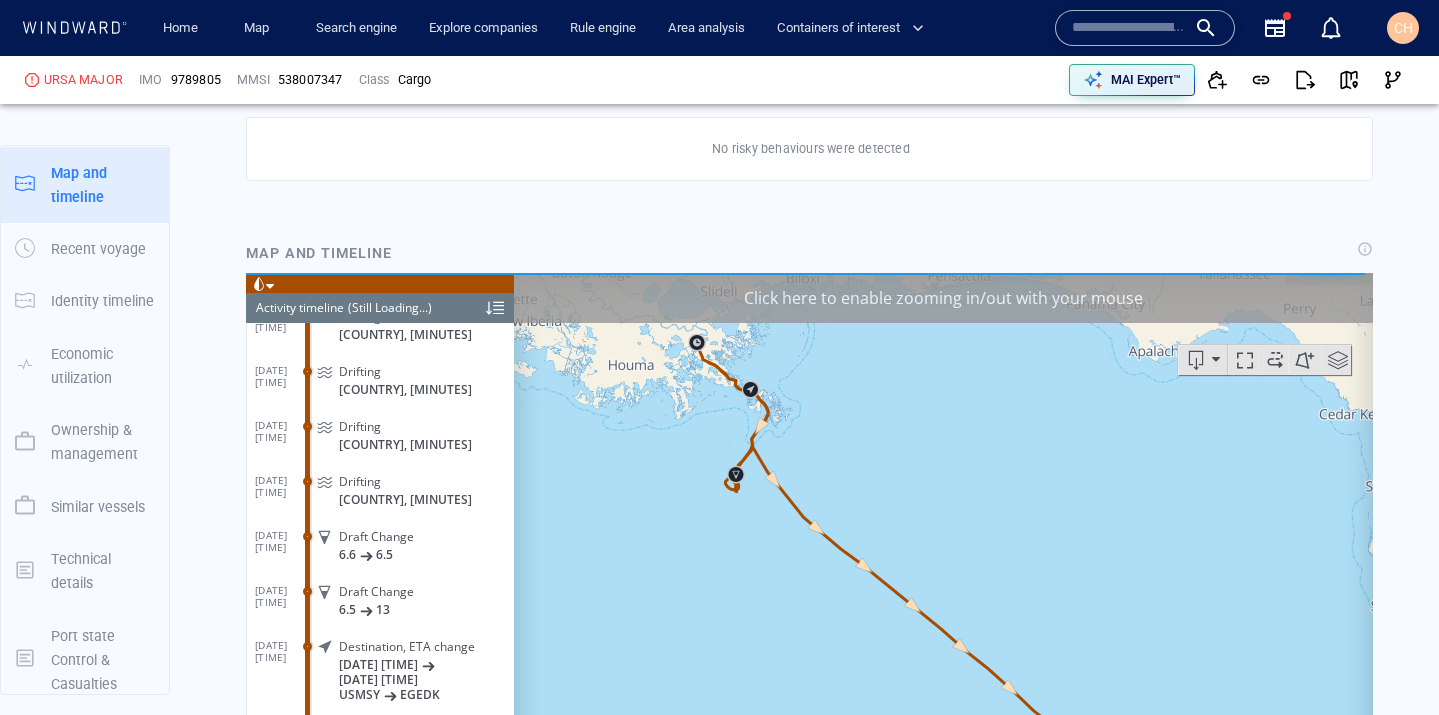 drag, startPoint x: 841, startPoint y: 429, endPoint x: 968, endPoint y: 408, distance: 128.72452 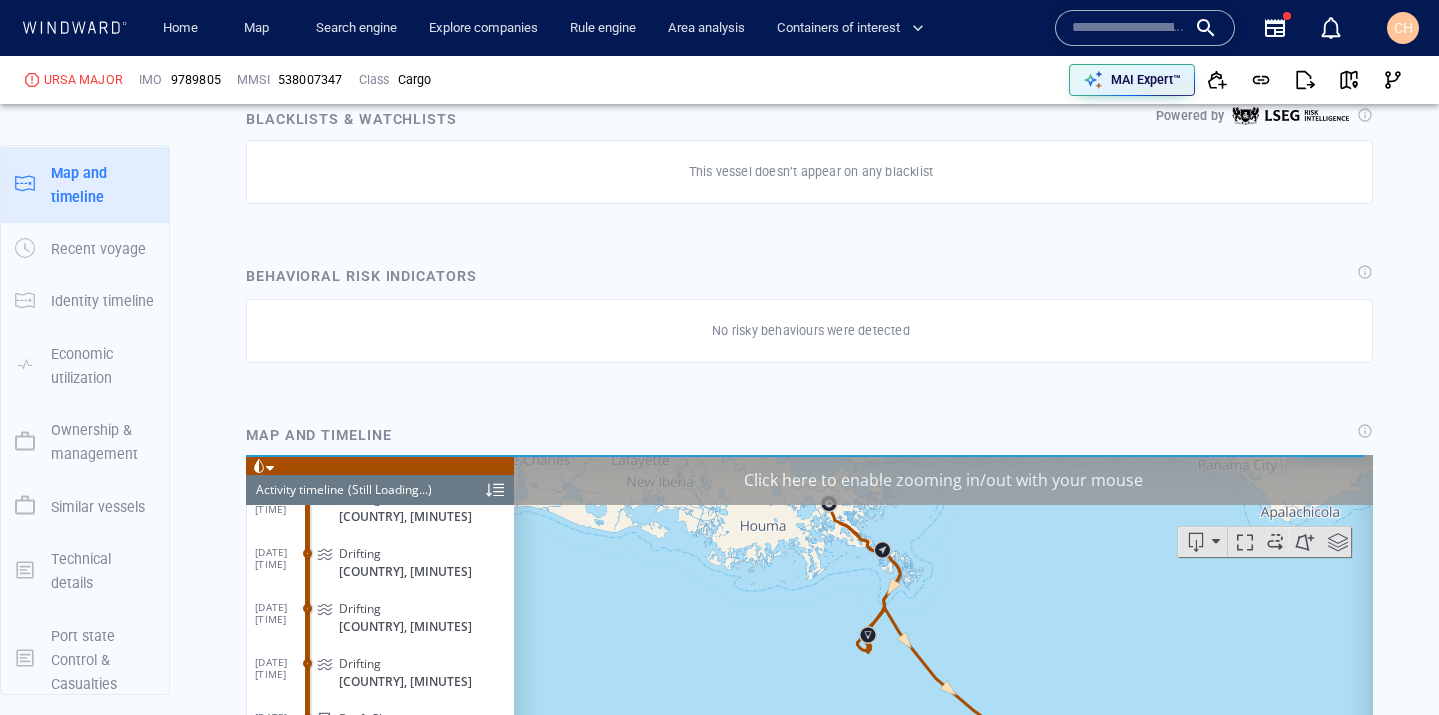 scroll, scrollTop: 1094, scrollLeft: 0, axis: vertical 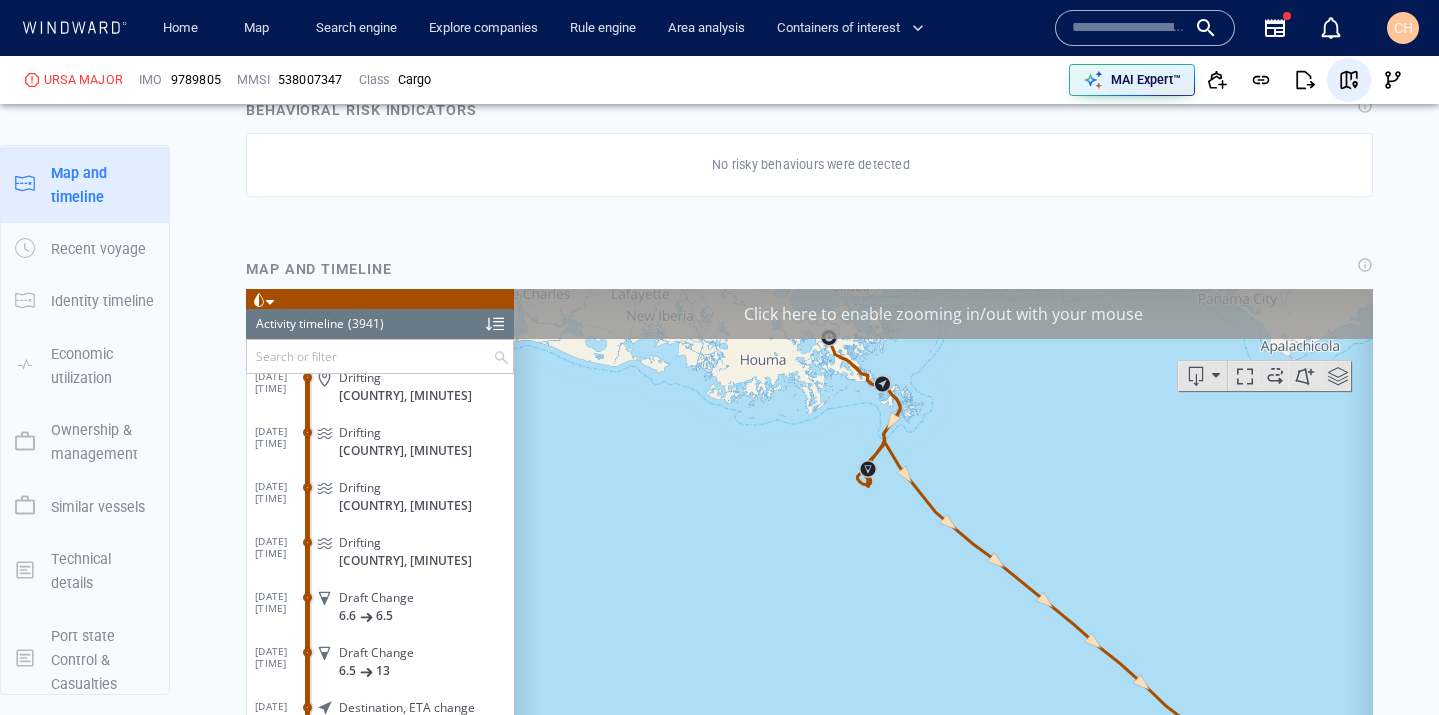click at bounding box center [1349, 80] 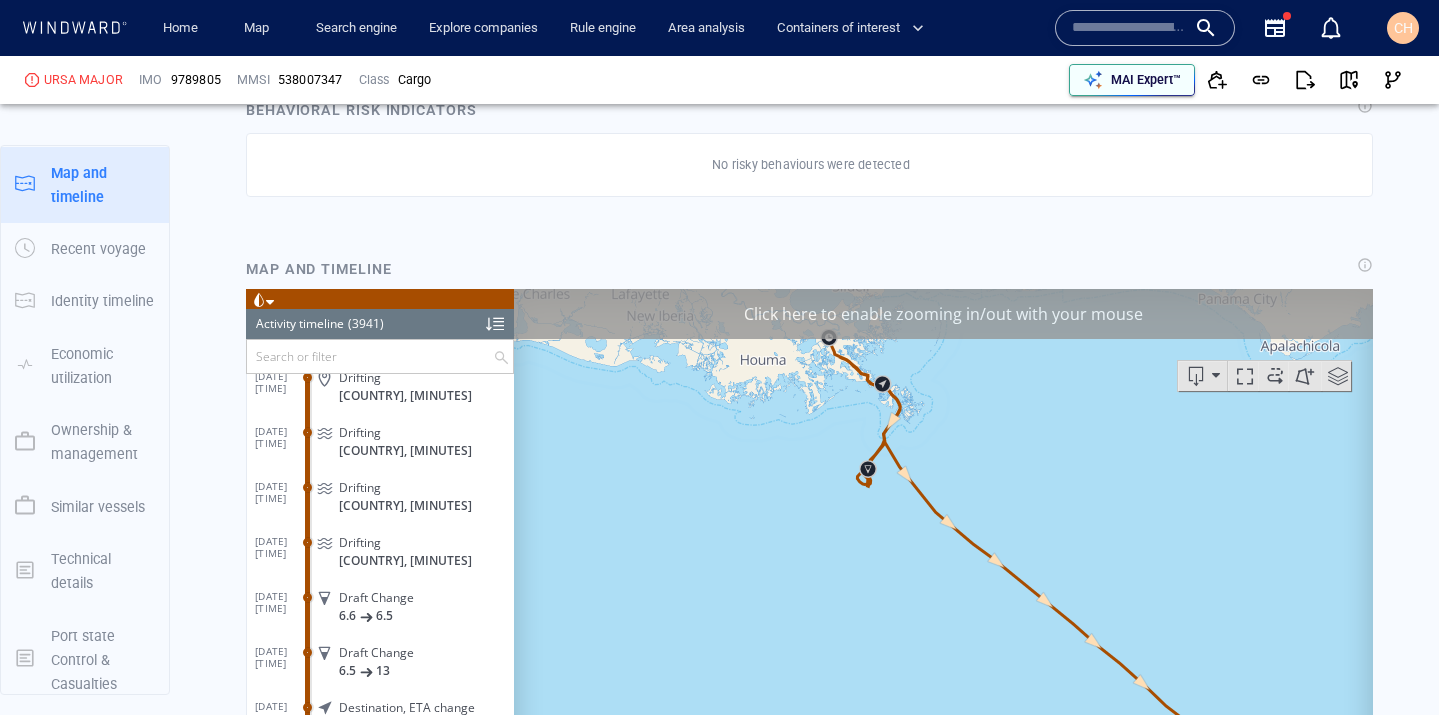 click on "MAI Expert™" at bounding box center (1146, 80) 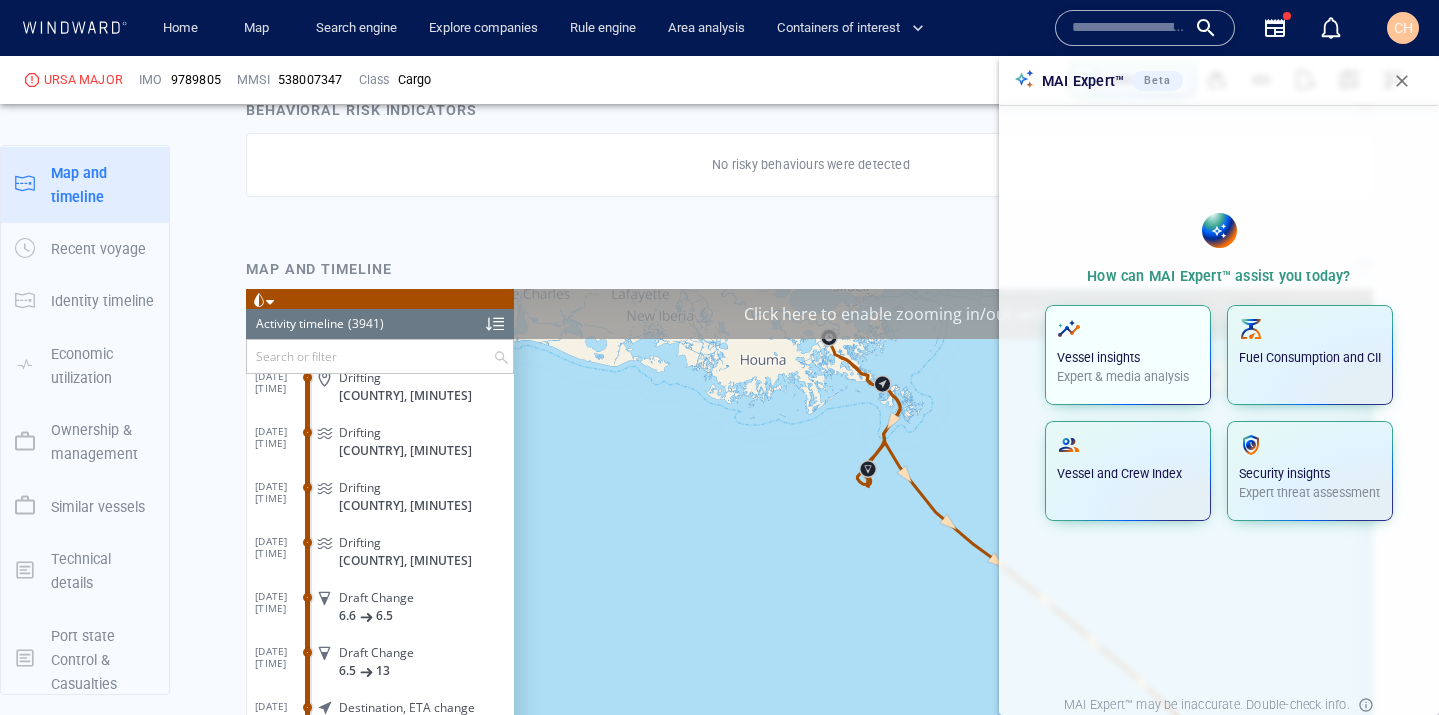 click at bounding box center (1128, 329) 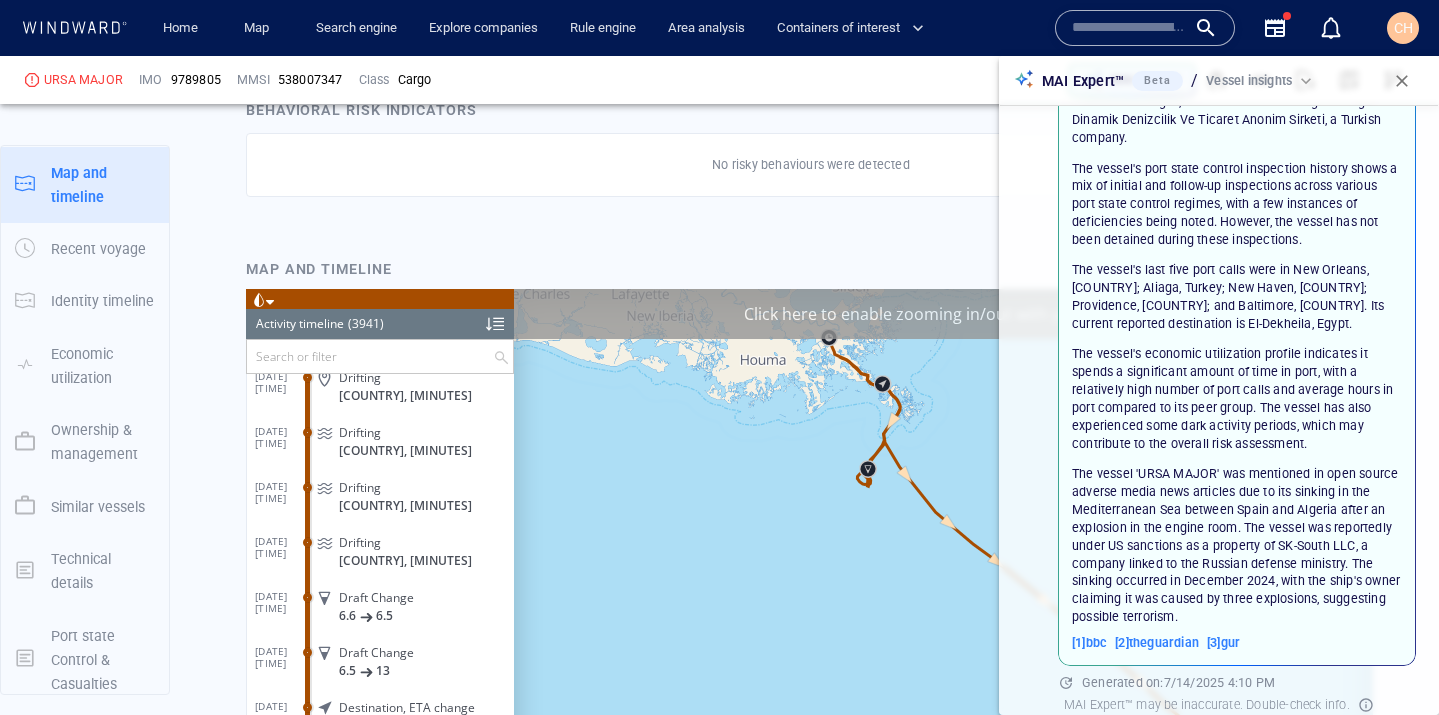 scroll, scrollTop: 401, scrollLeft: 0, axis: vertical 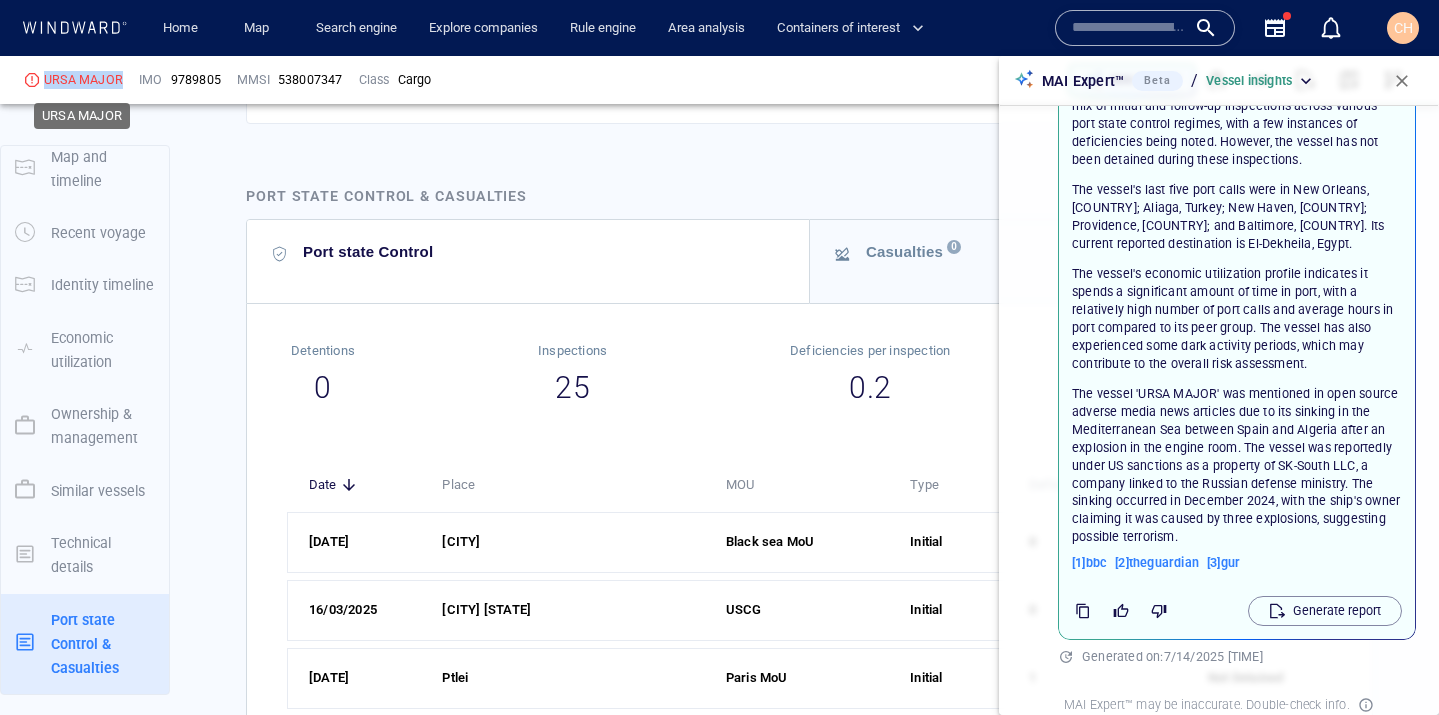 drag, startPoint x: 124, startPoint y: 80, endPoint x: 45, endPoint y: 82, distance: 79.025314 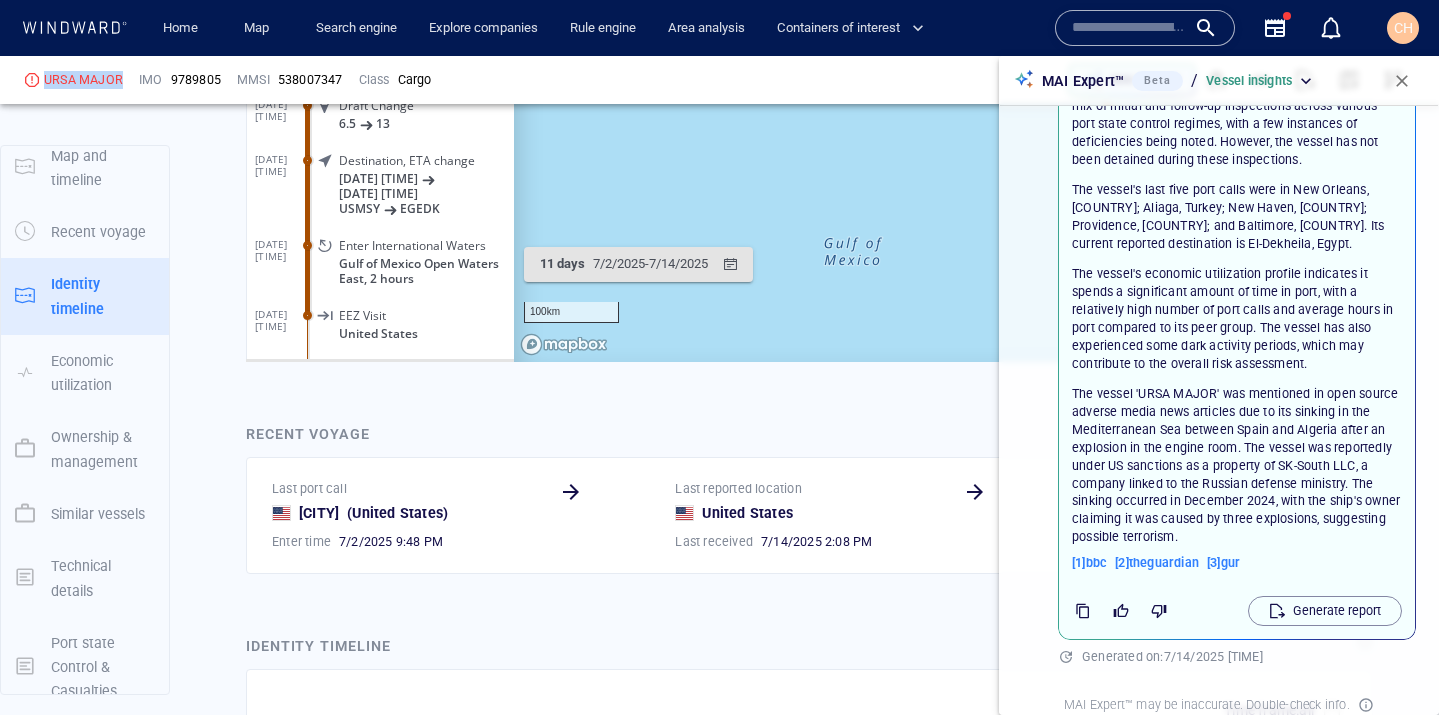 scroll, scrollTop: 1371, scrollLeft: 0, axis: vertical 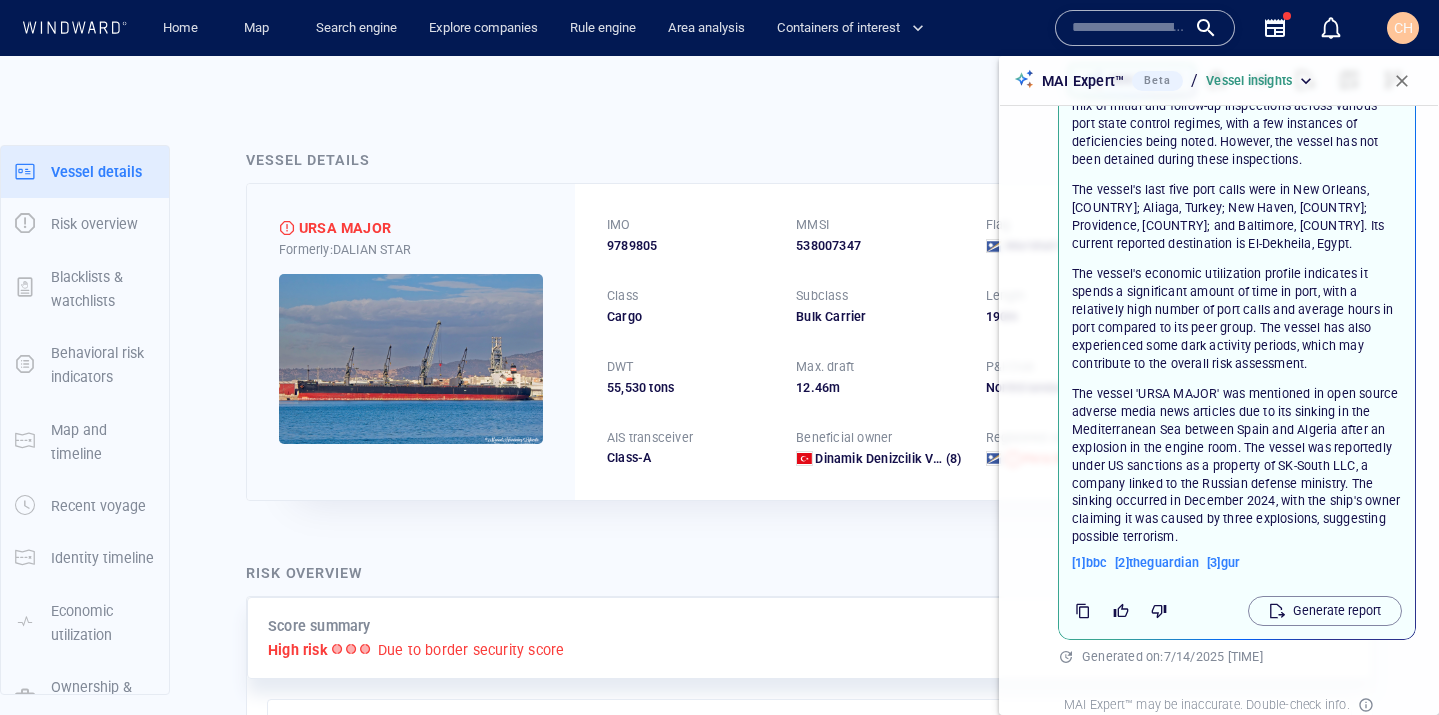 click on "Risk overview" at bounding box center [809, 574] 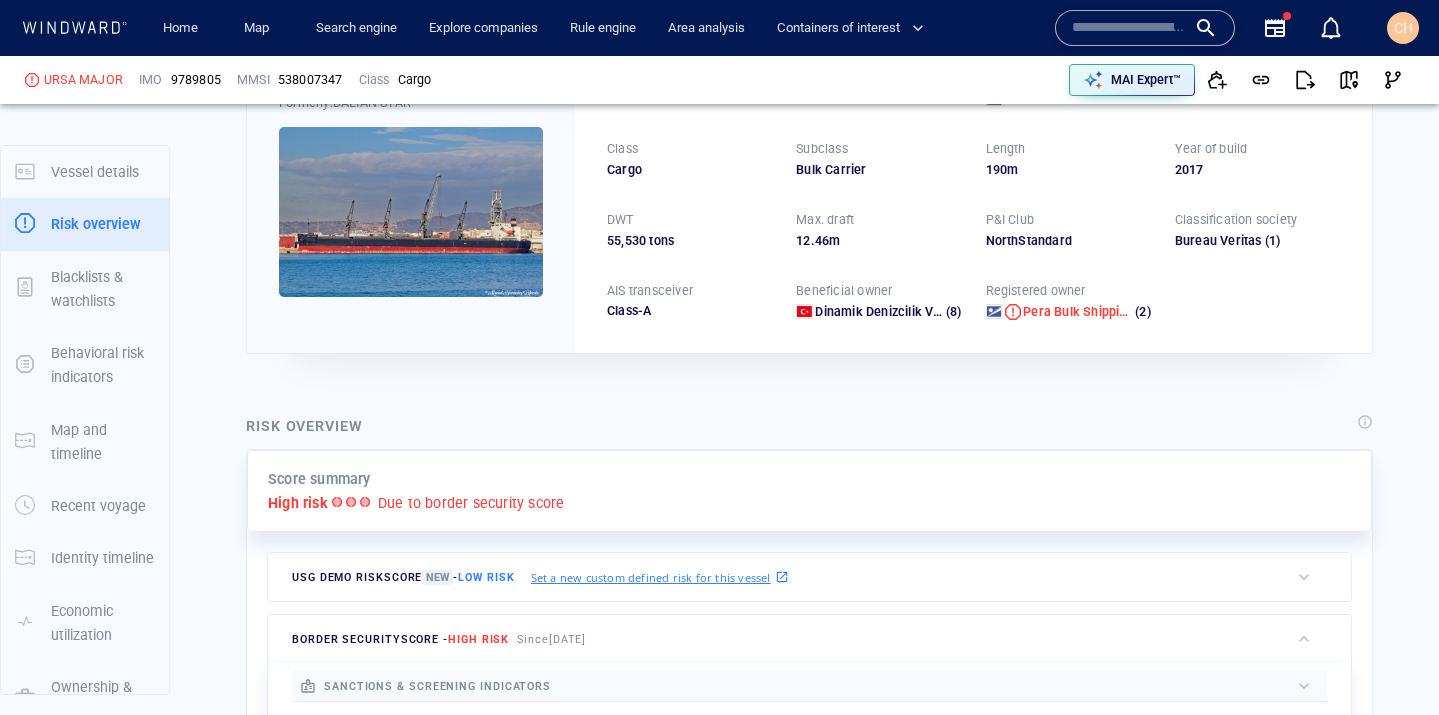 scroll, scrollTop: 161, scrollLeft: 0, axis: vertical 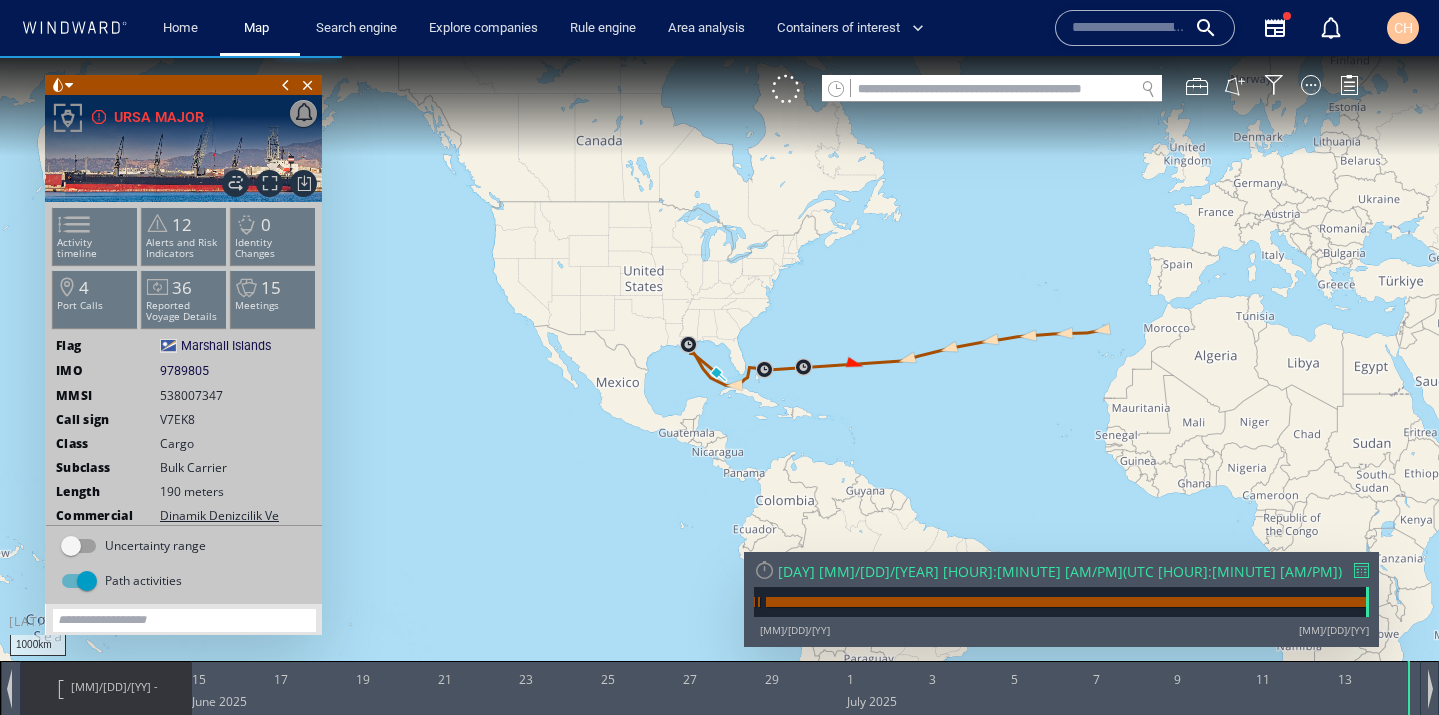 click on "[MM]/[DD]/[YY] -  [MM]/[DD]/[YY]" at bounding box center (114, 712) 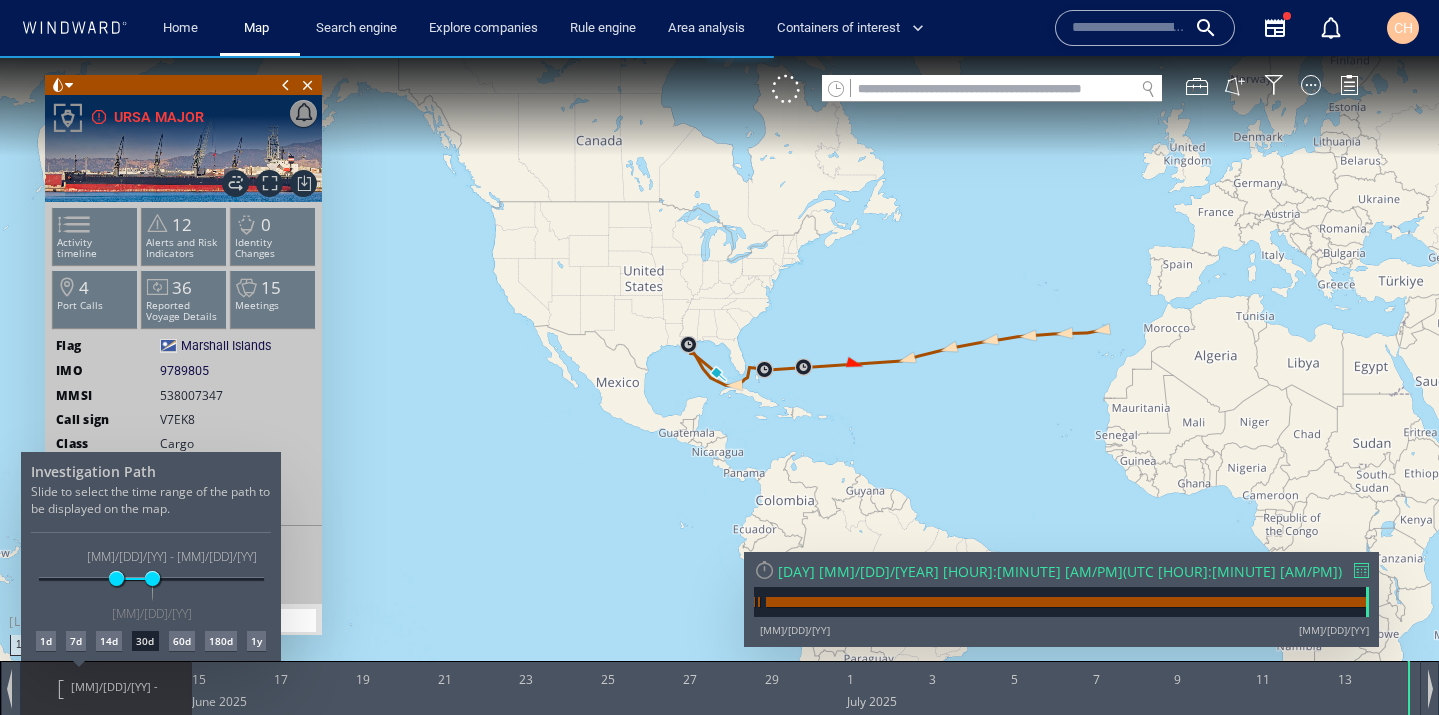 click on "14d" at bounding box center [109, 641] 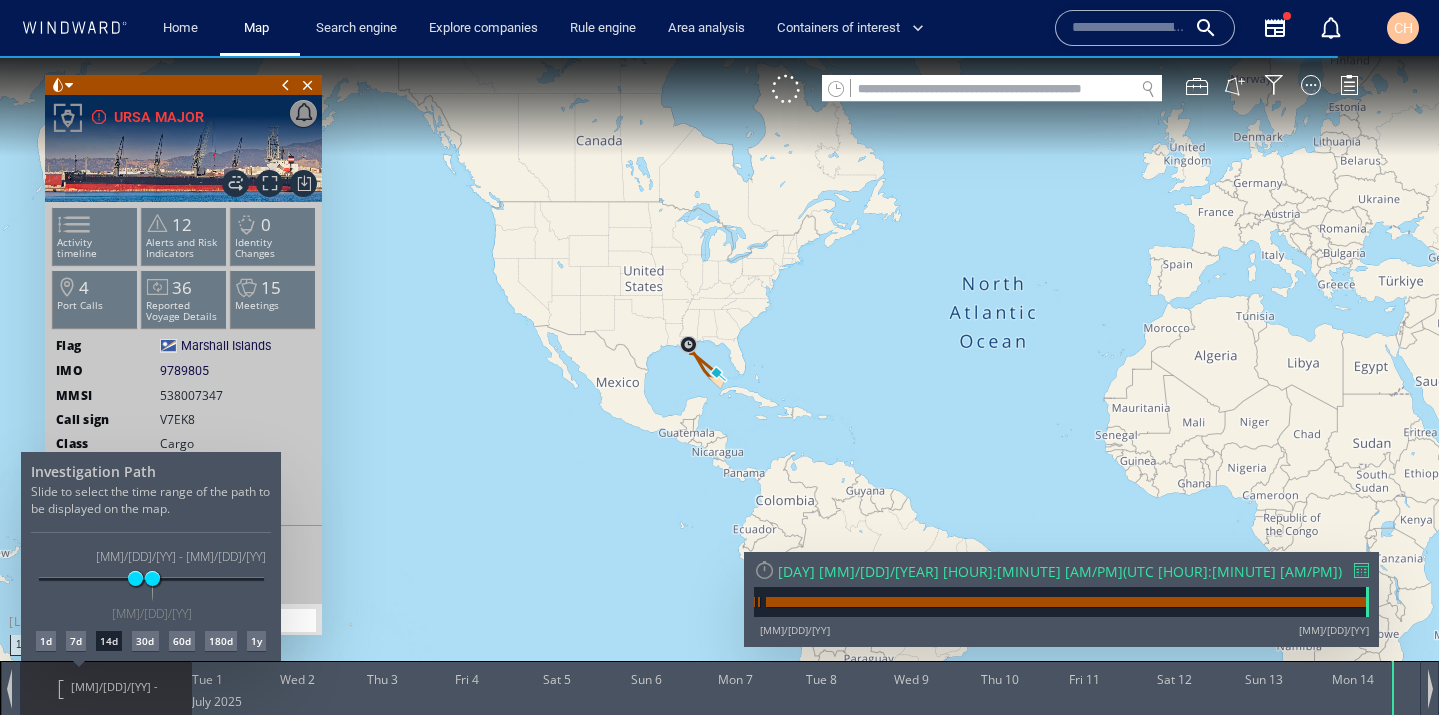 click on "Investigation Path Slide to select the time range of the path to be displayed on the map.         4/15/25   10/11/25   6/30/25   7/14/25   6/30/25 - 7/14/25   7/14/25 1d 7d 14d 30d 60d 180d 1y" at bounding box center [151, 556] 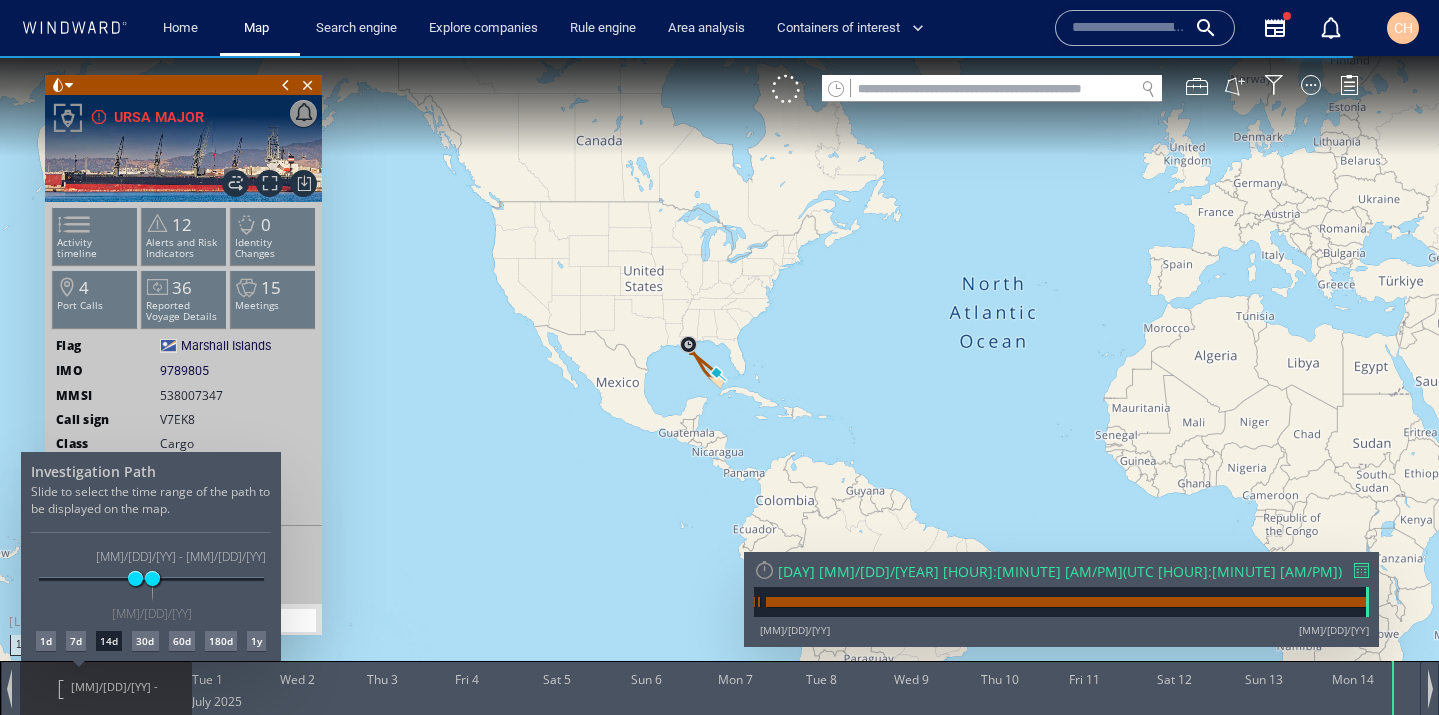 click on "30d" at bounding box center (145, 641) 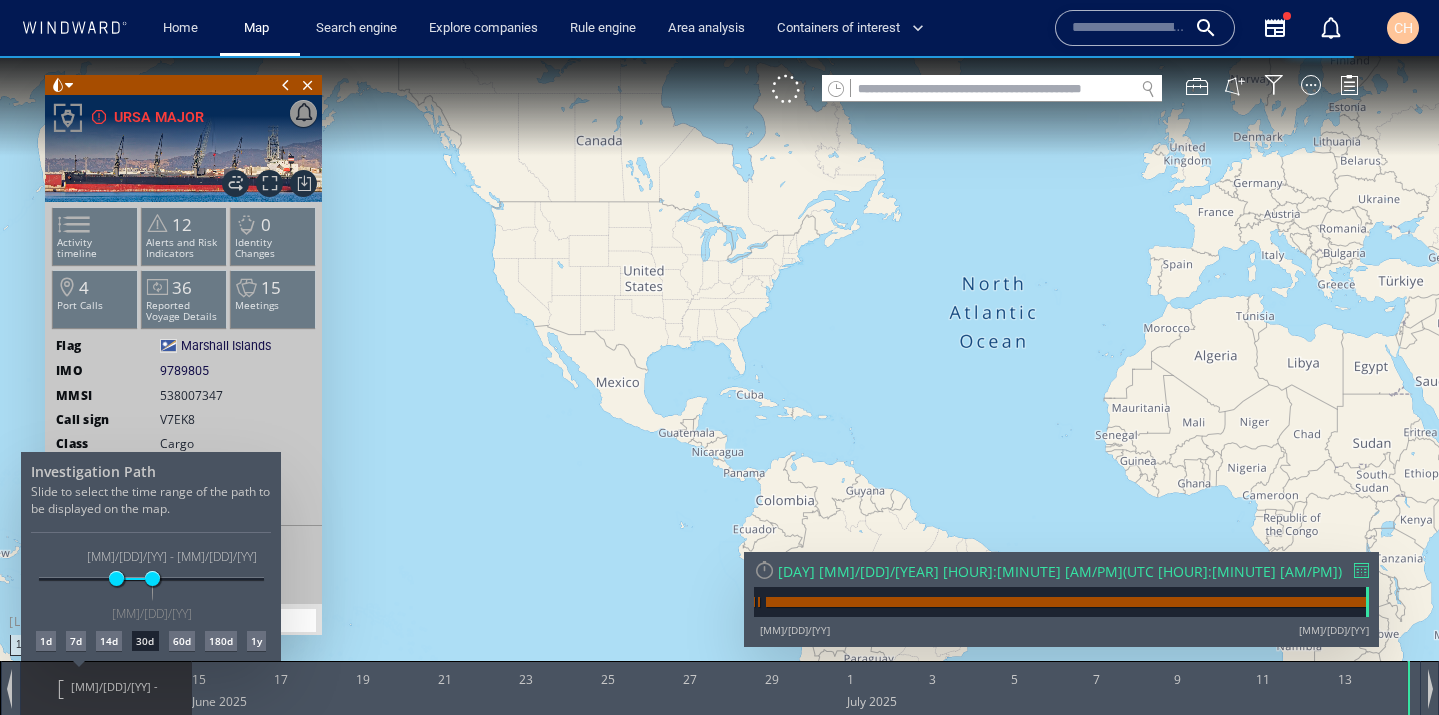 click at bounding box center [719, 385] 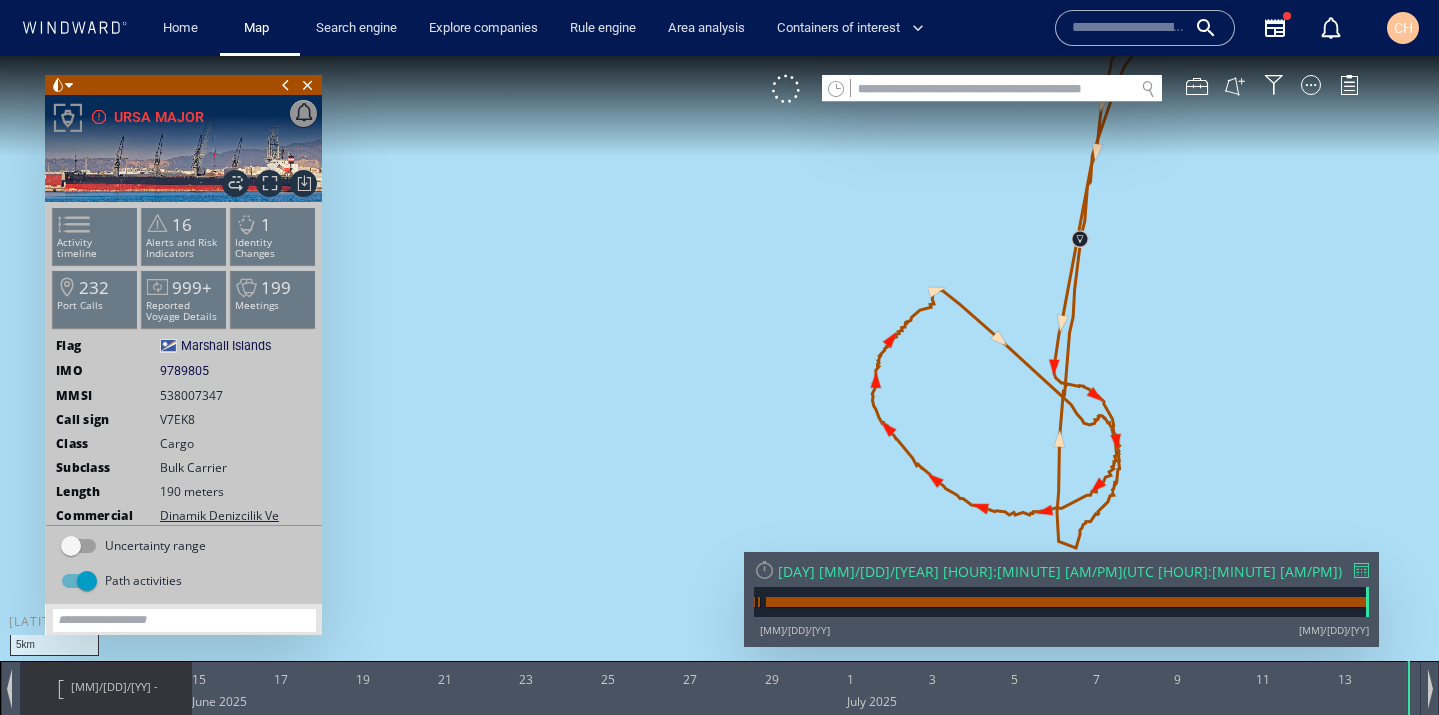 drag, startPoint x: 983, startPoint y: 338, endPoint x: 837, endPoint y: 212, distance: 192.85228 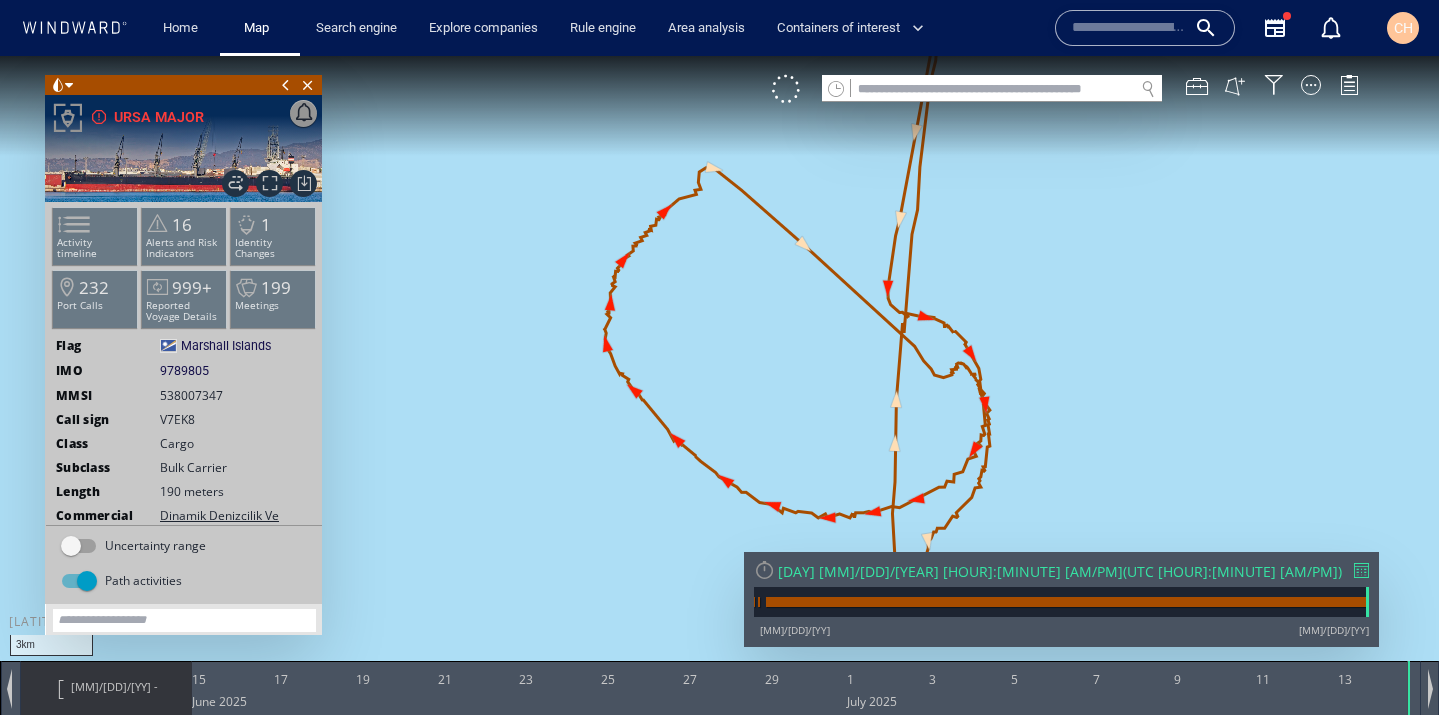 drag, startPoint x: 884, startPoint y: 270, endPoint x: 843, endPoint y: 354, distance: 93.471924 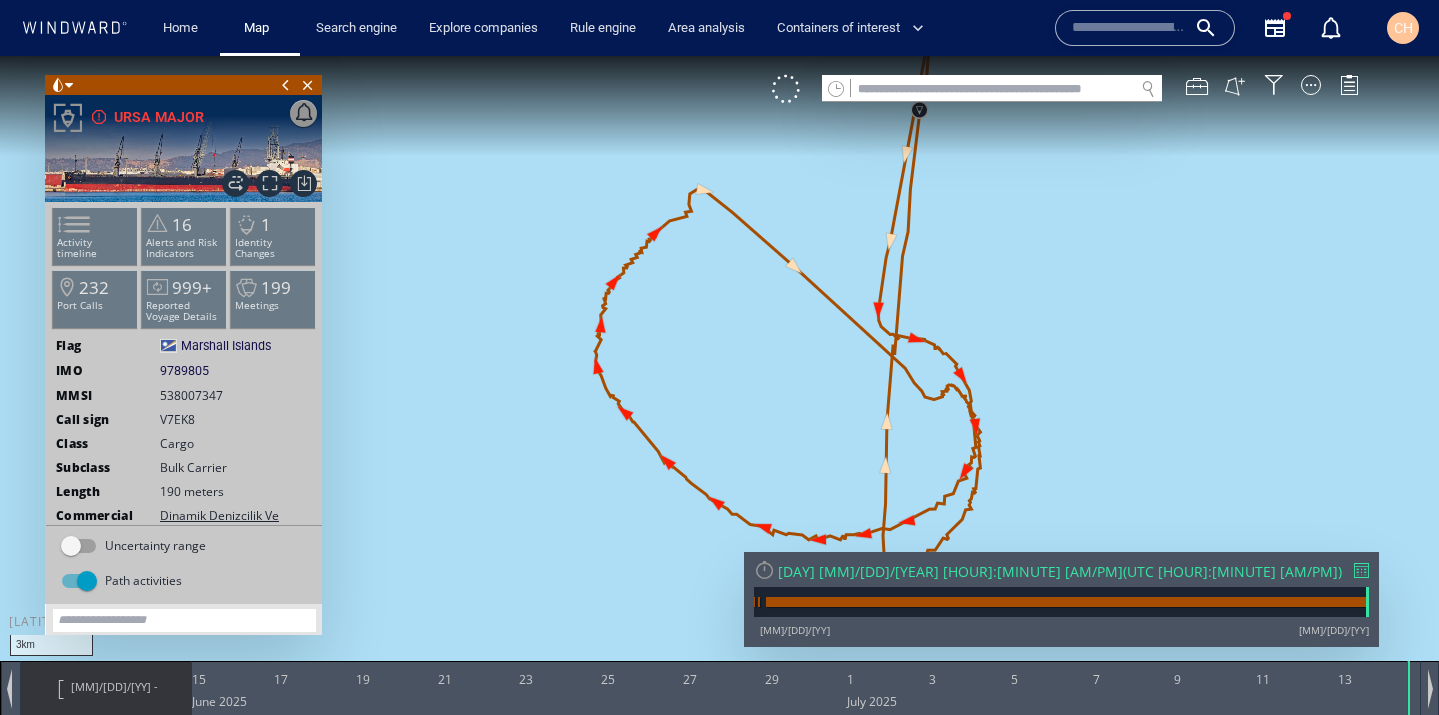 click at bounding box center [719, 375] 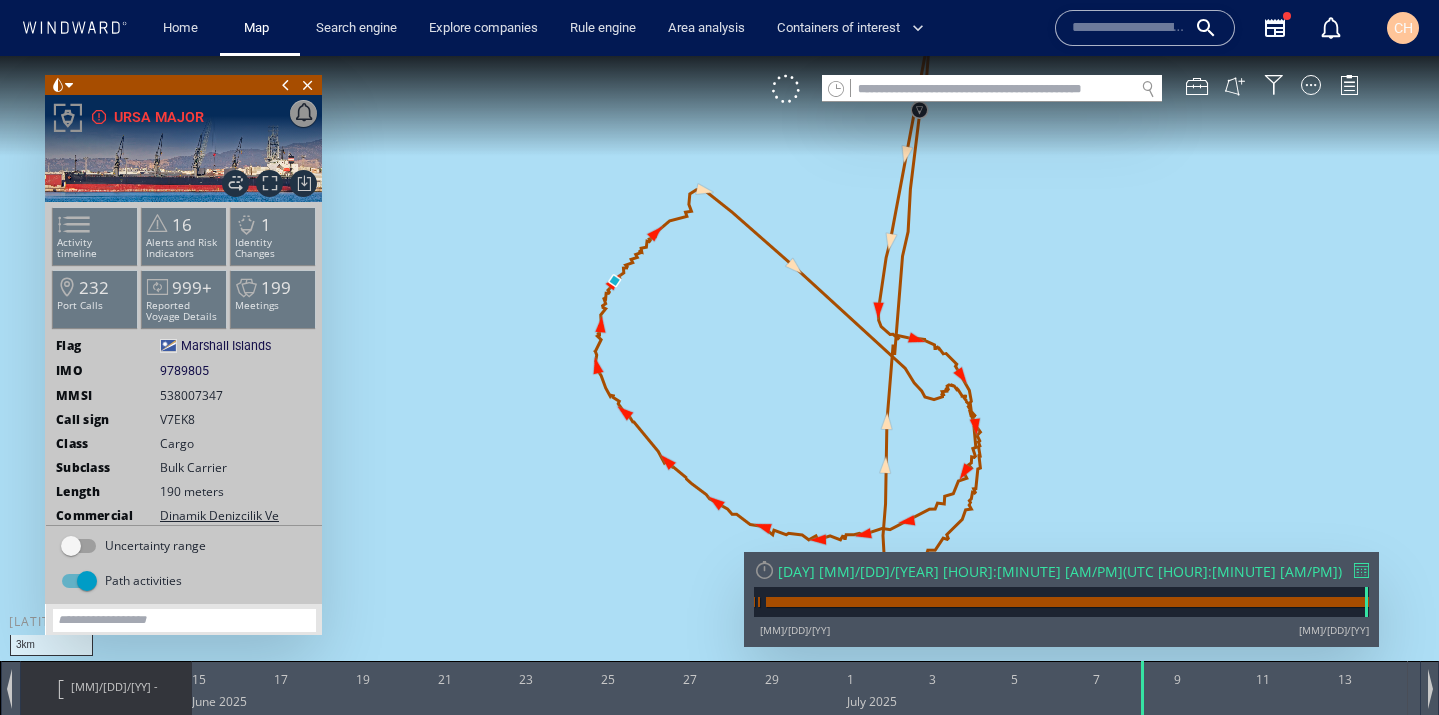 click at bounding box center (719, 375) 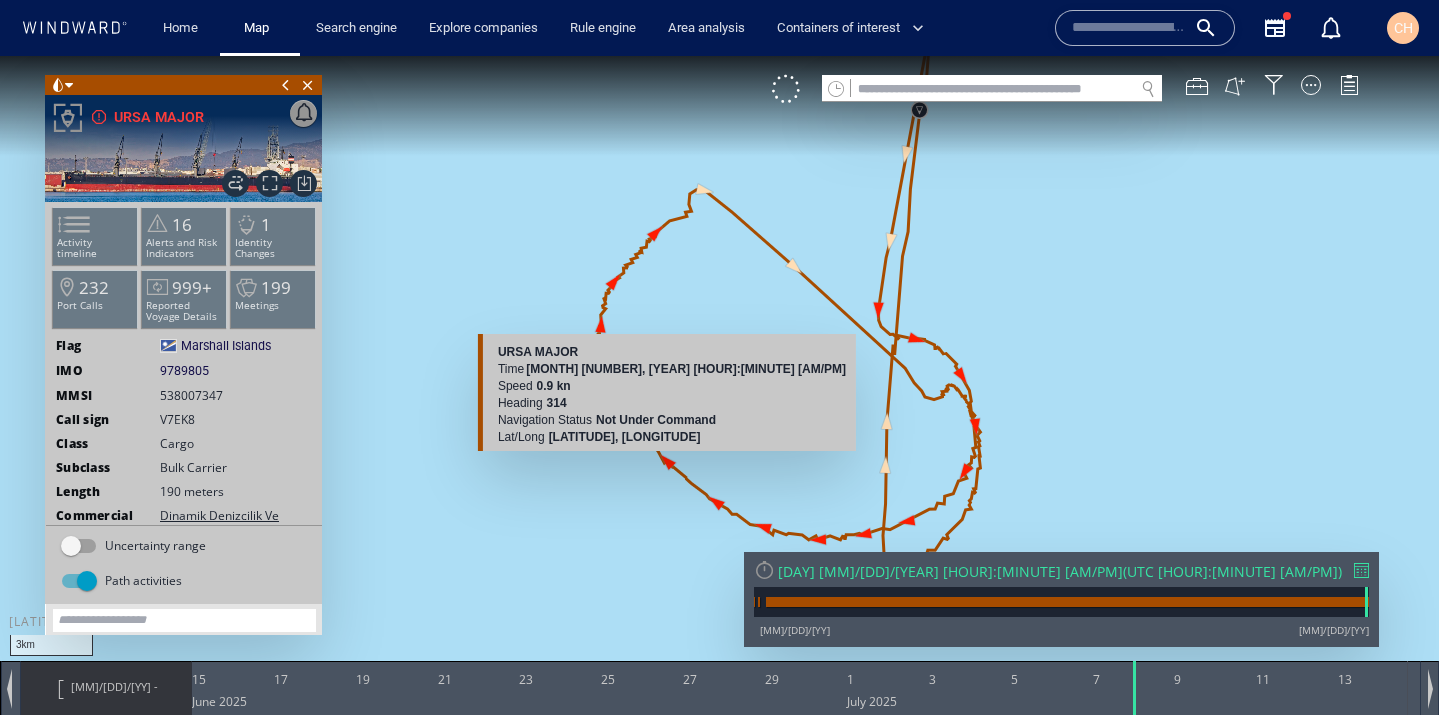 click at bounding box center [719, 375] 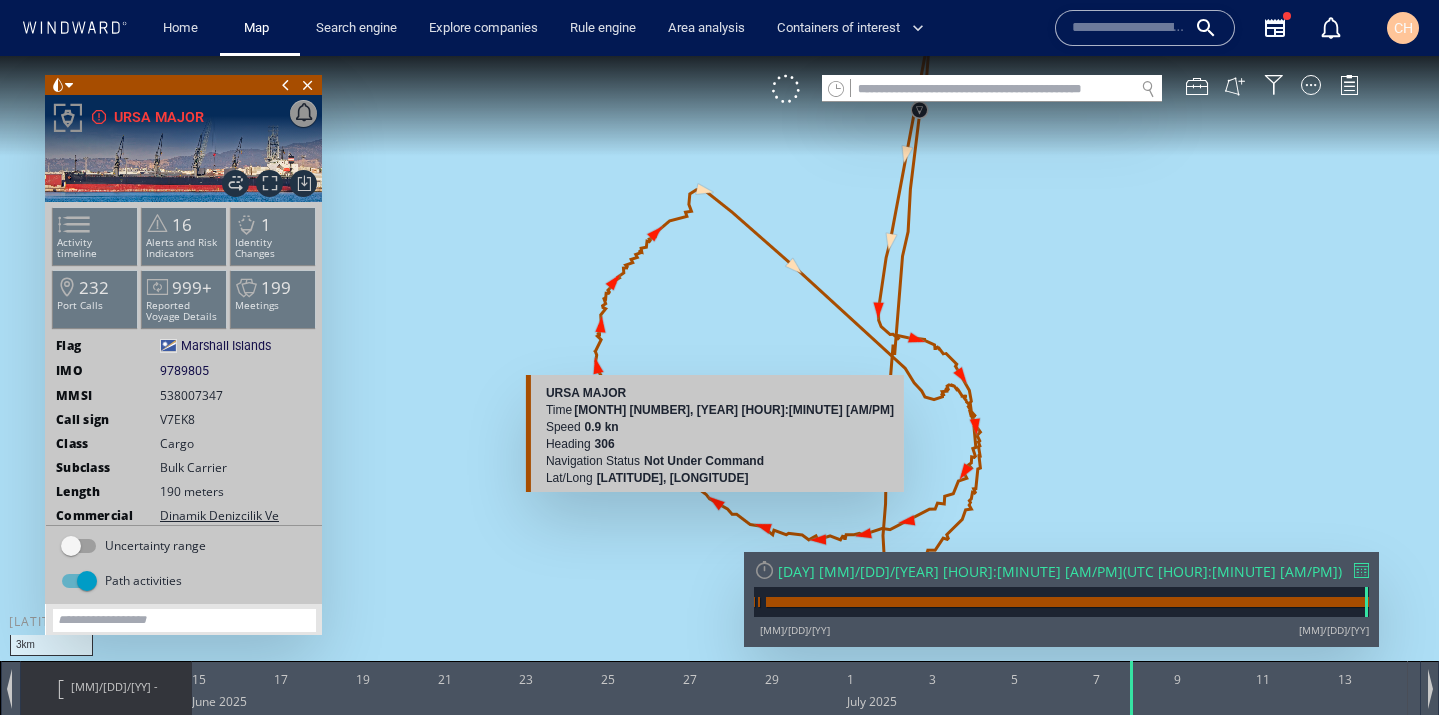 click at bounding box center [719, 375] 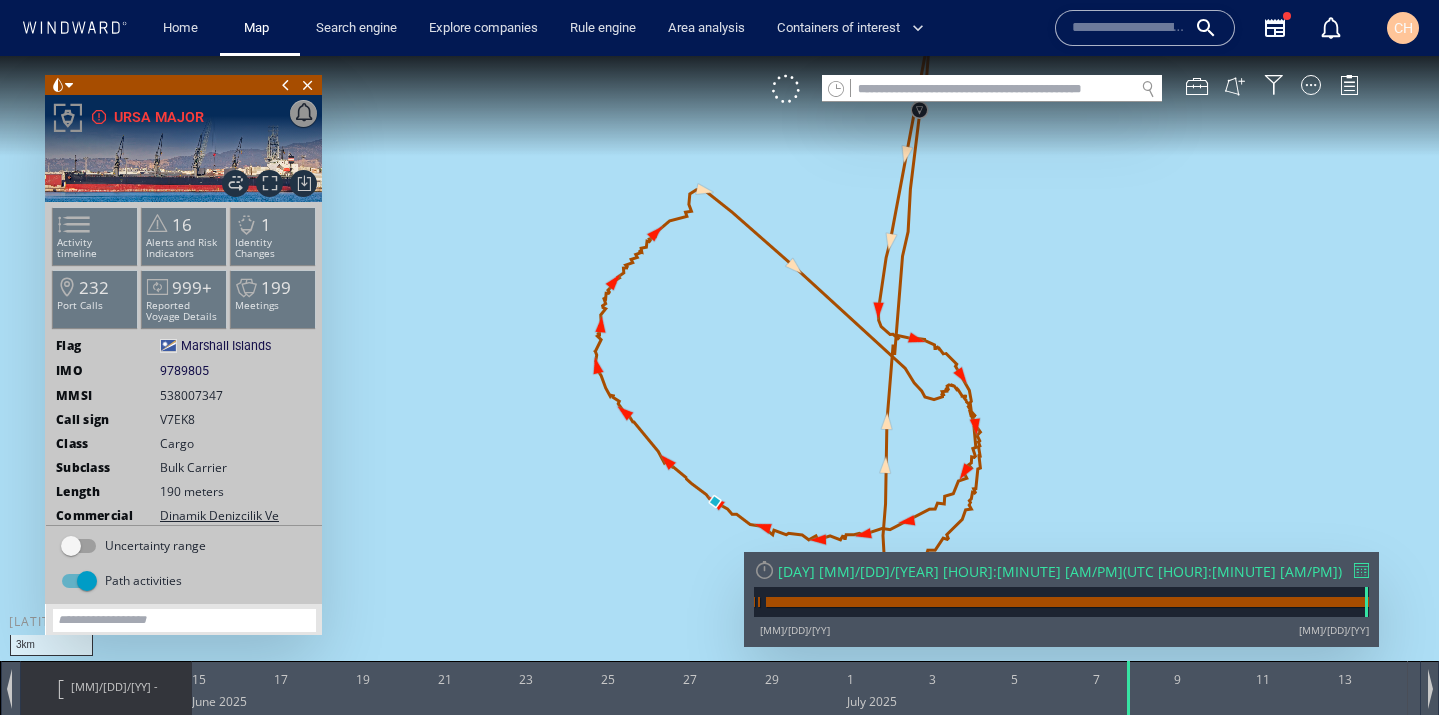 click on "6/14/25 -" at bounding box center [114, 686] 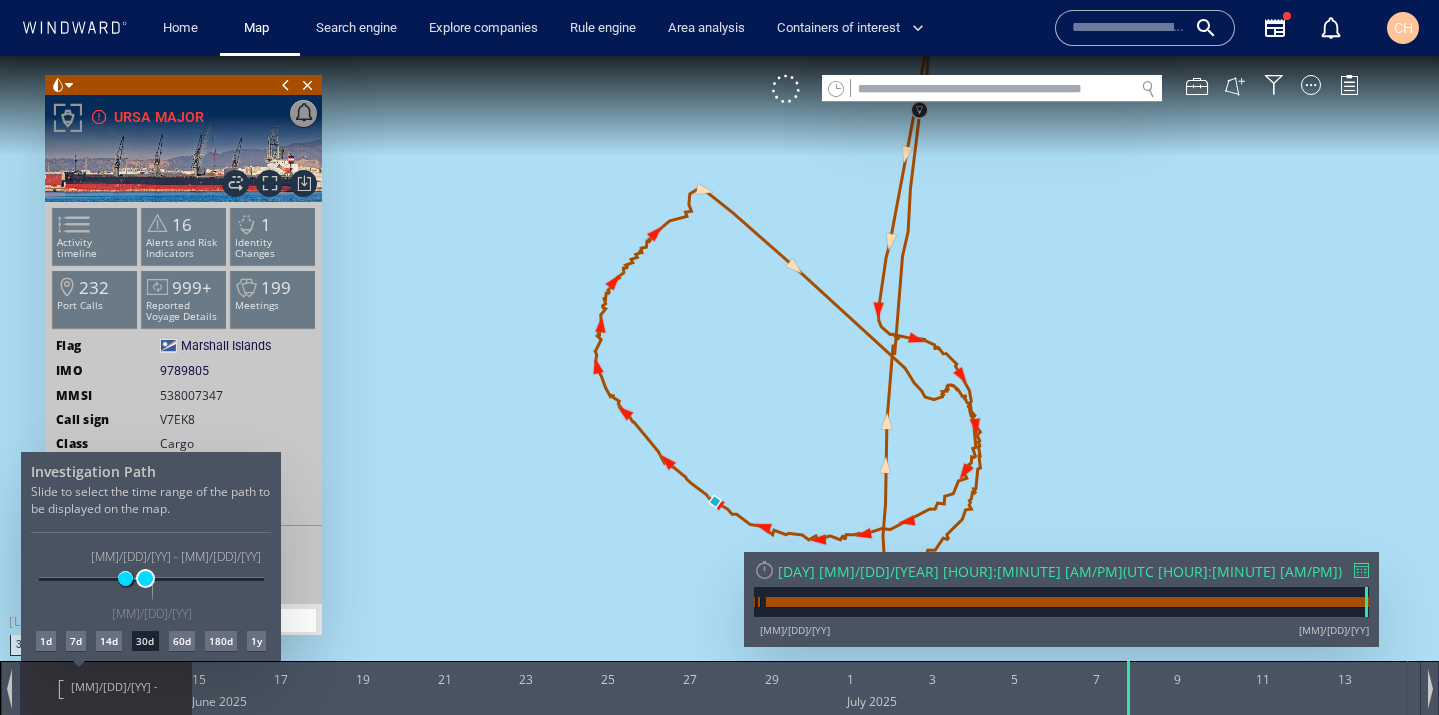 click on "4/8/25   10/4/25   6/14/25   7/1/25   6/14/25 - 7/1/25   7/7/25" at bounding box center [151, 580] 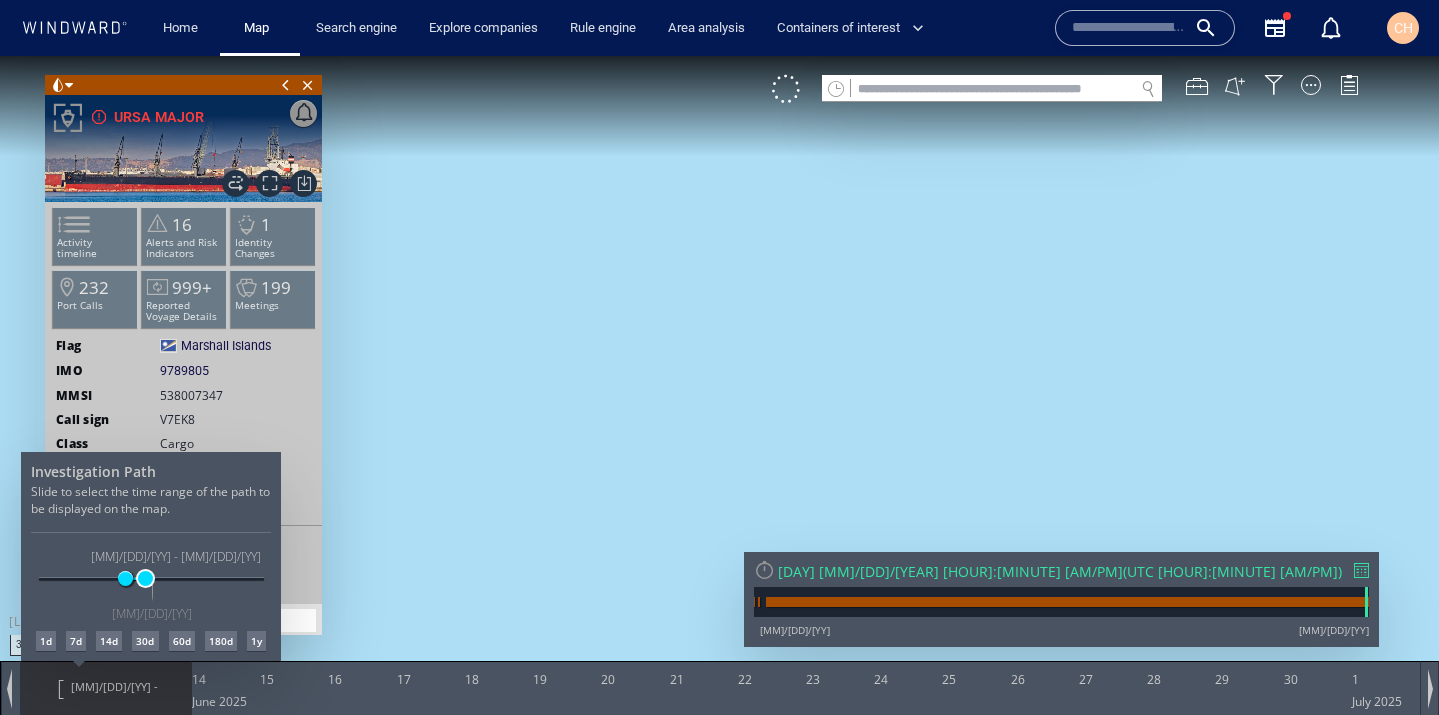 click at bounding box center (145, 578) 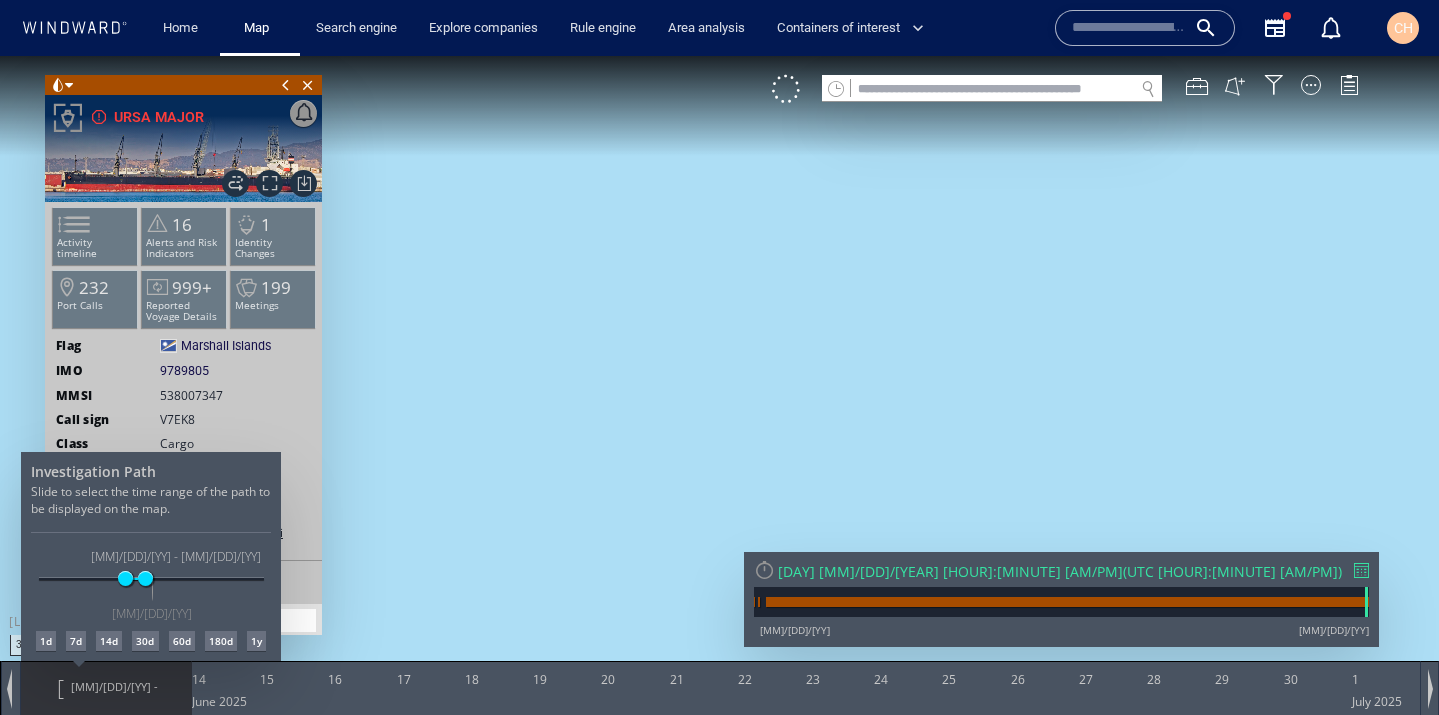 click on "1d" at bounding box center [46, 641] 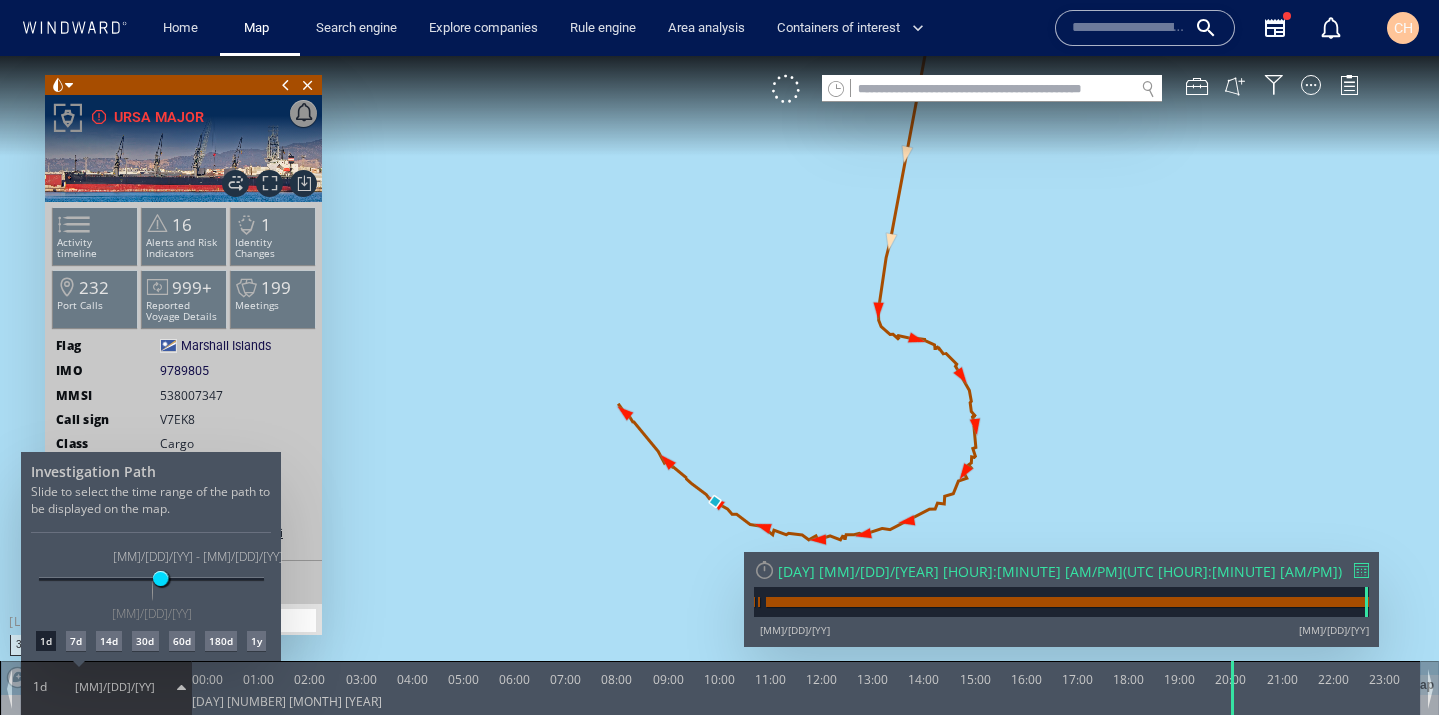 drag, startPoint x: 148, startPoint y: 583, endPoint x: 175, endPoint y: 581, distance: 27.073973 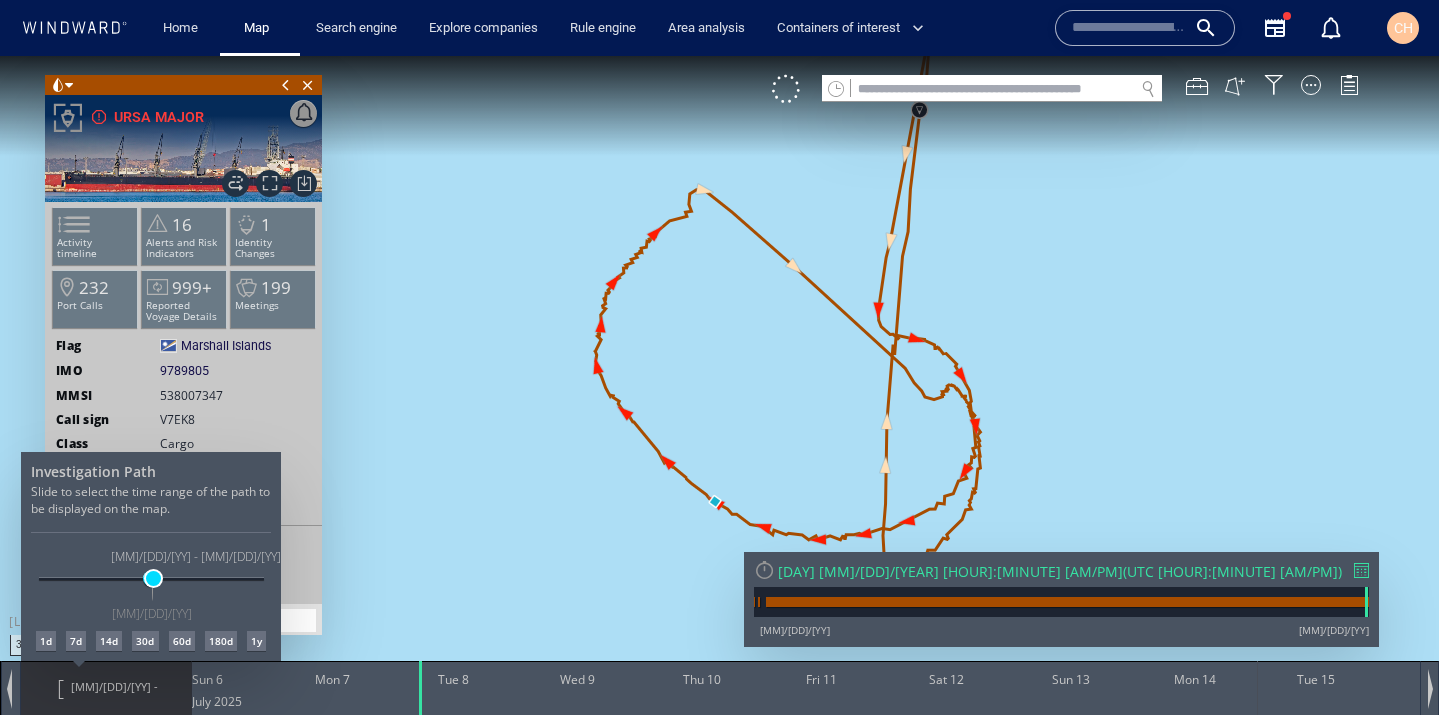 click at bounding box center [153, 578] 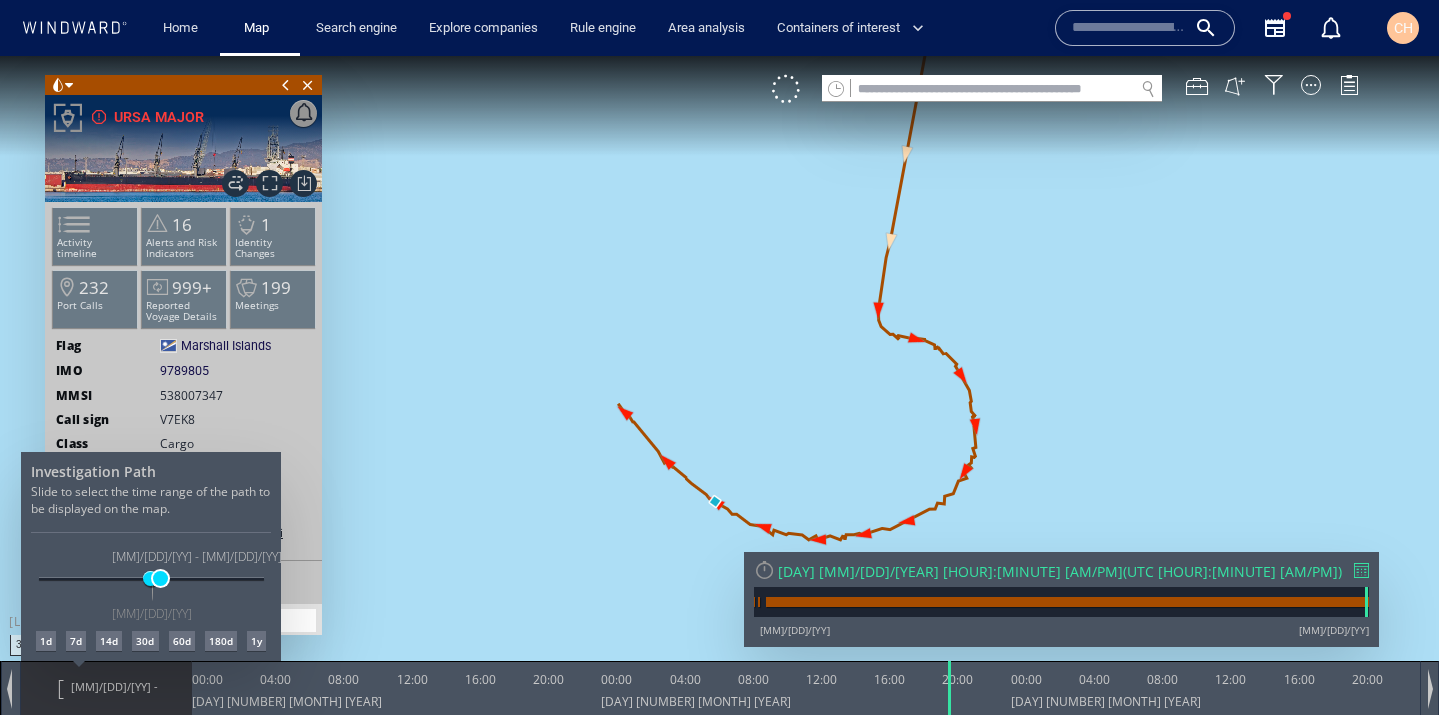 click at bounding box center (160, 578) 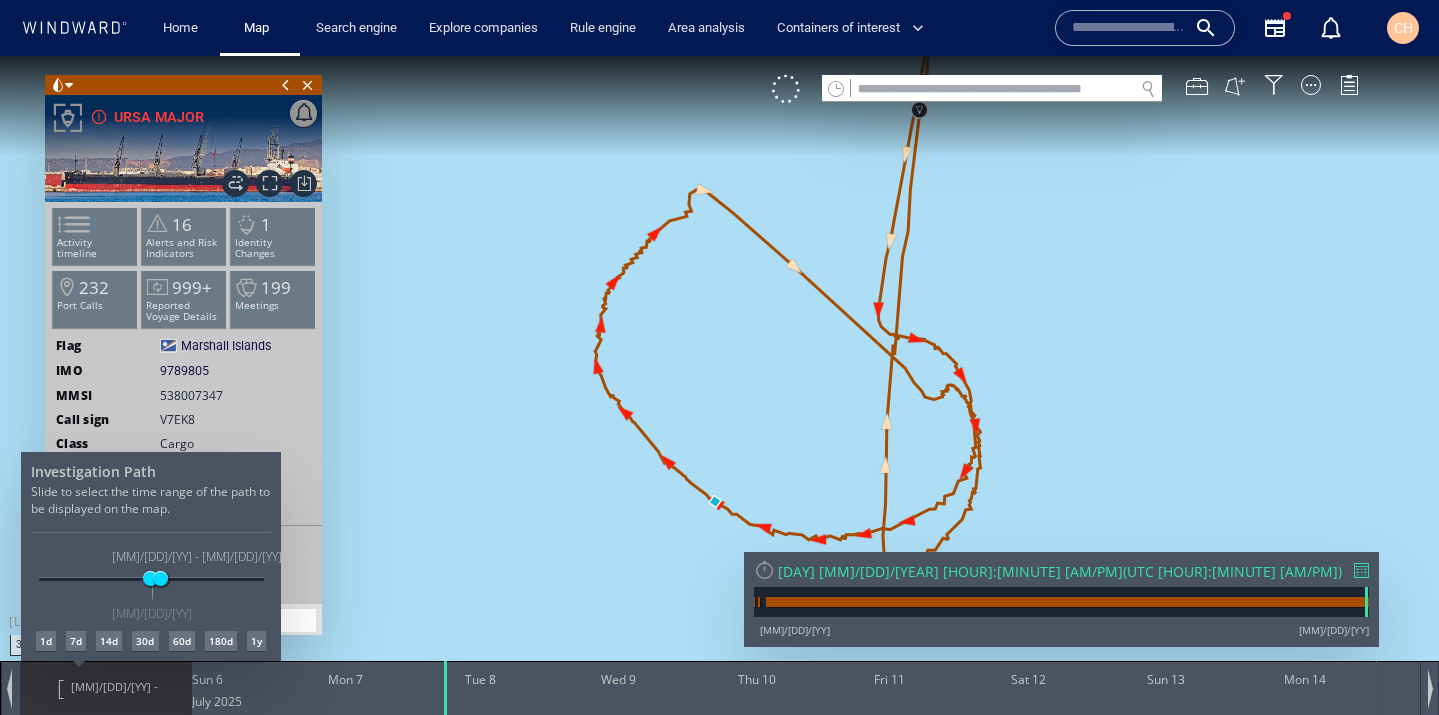 click at bounding box center [719, 385] 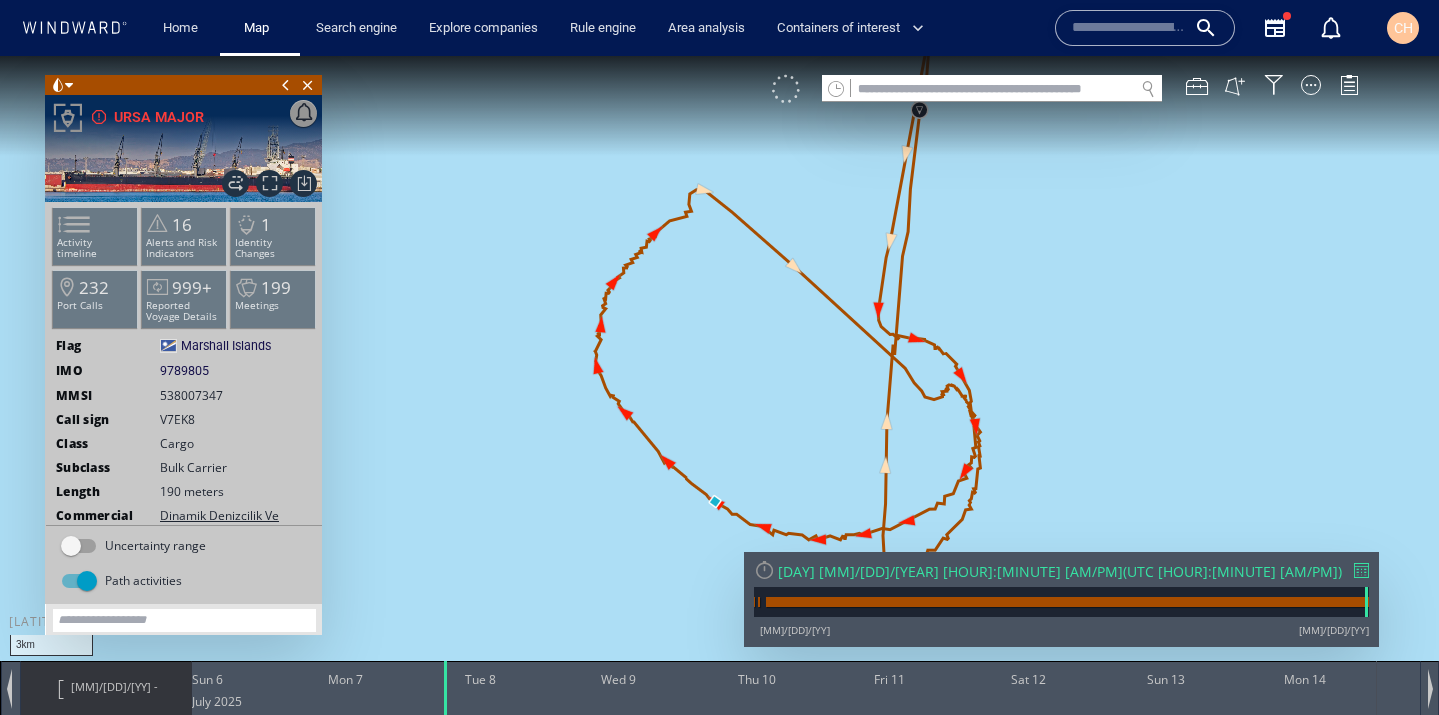 click at bounding box center (786, 89) 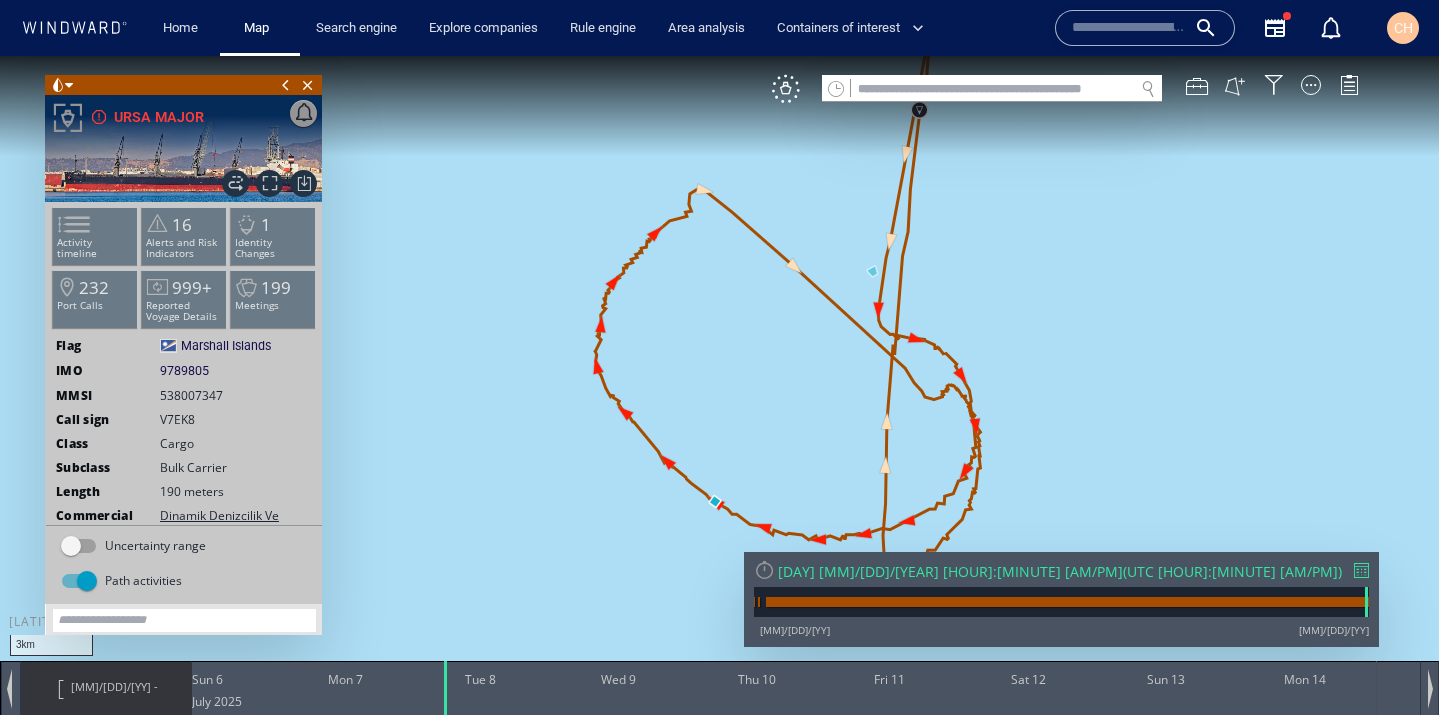 click at bounding box center (719, 375) 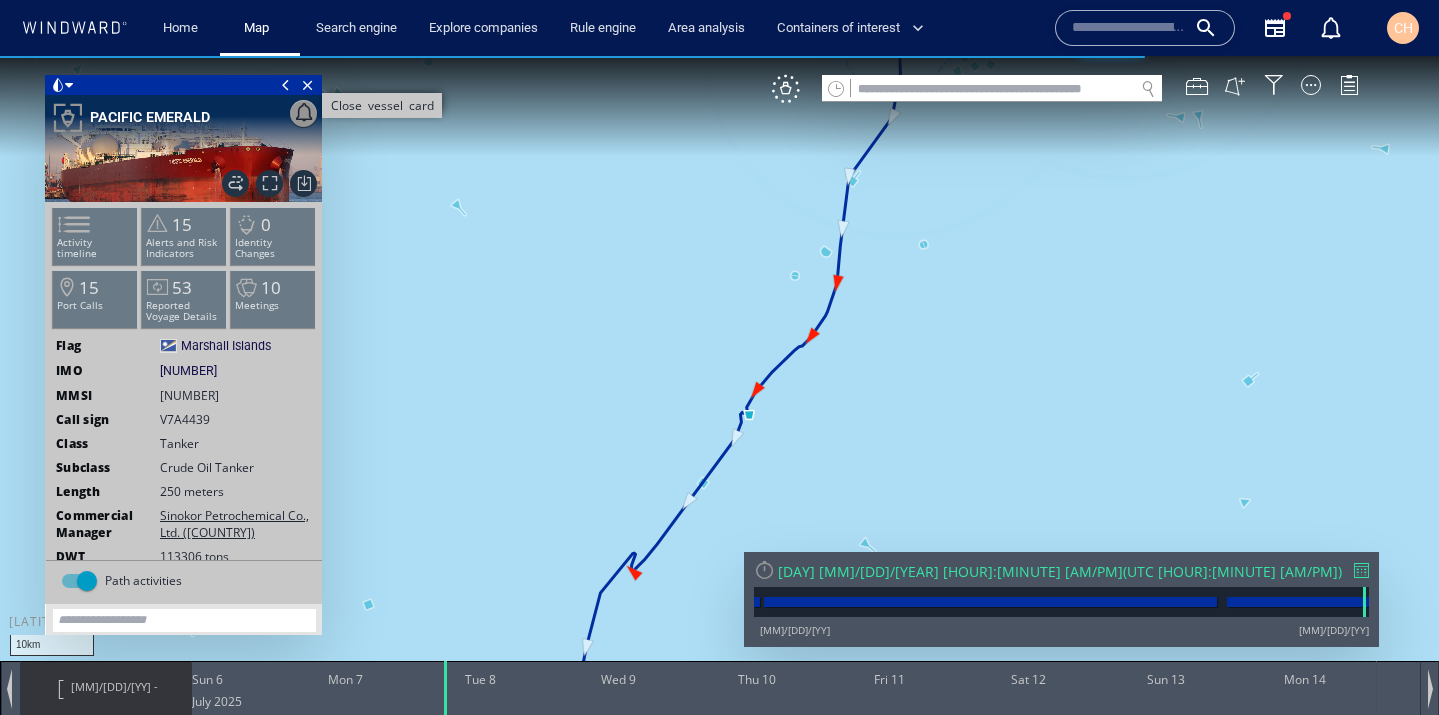 click on "Close vessel card" at bounding box center [308, 85] 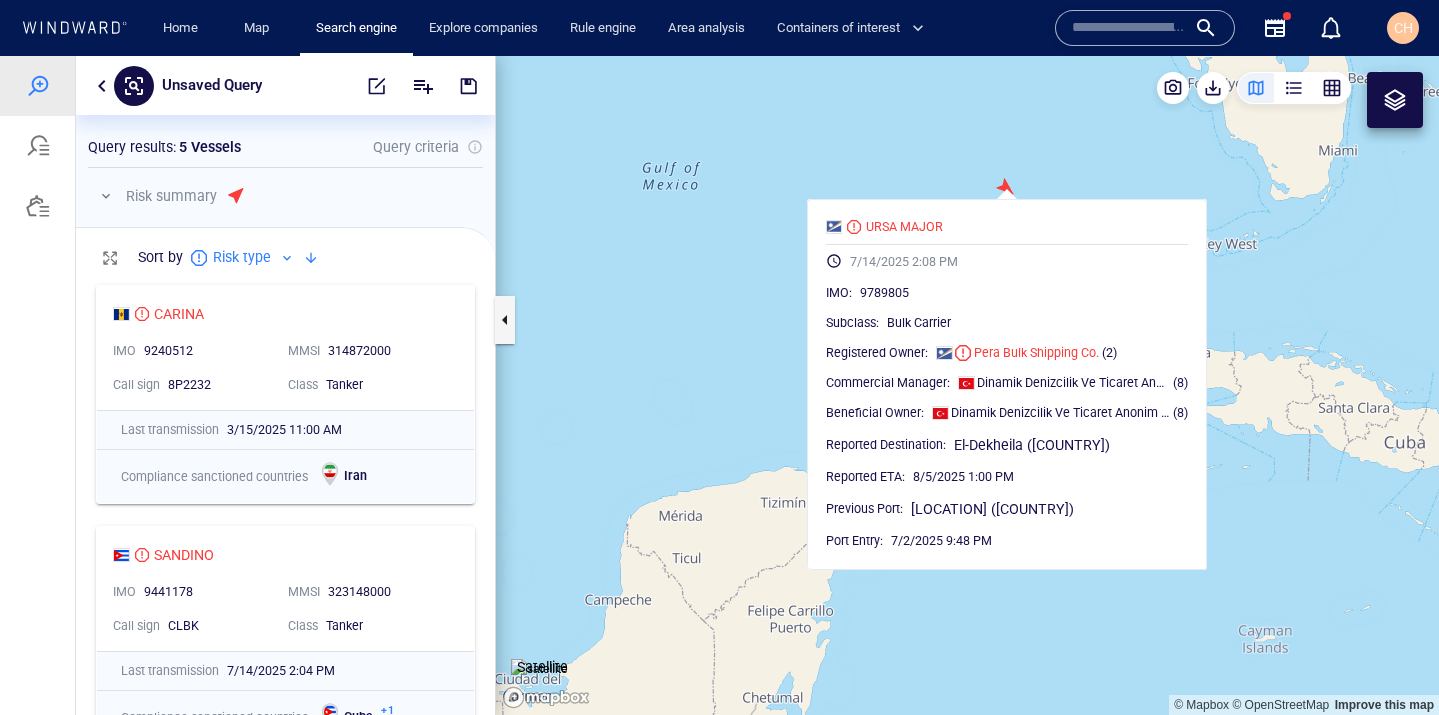 scroll, scrollTop: 0, scrollLeft: 0, axis: both 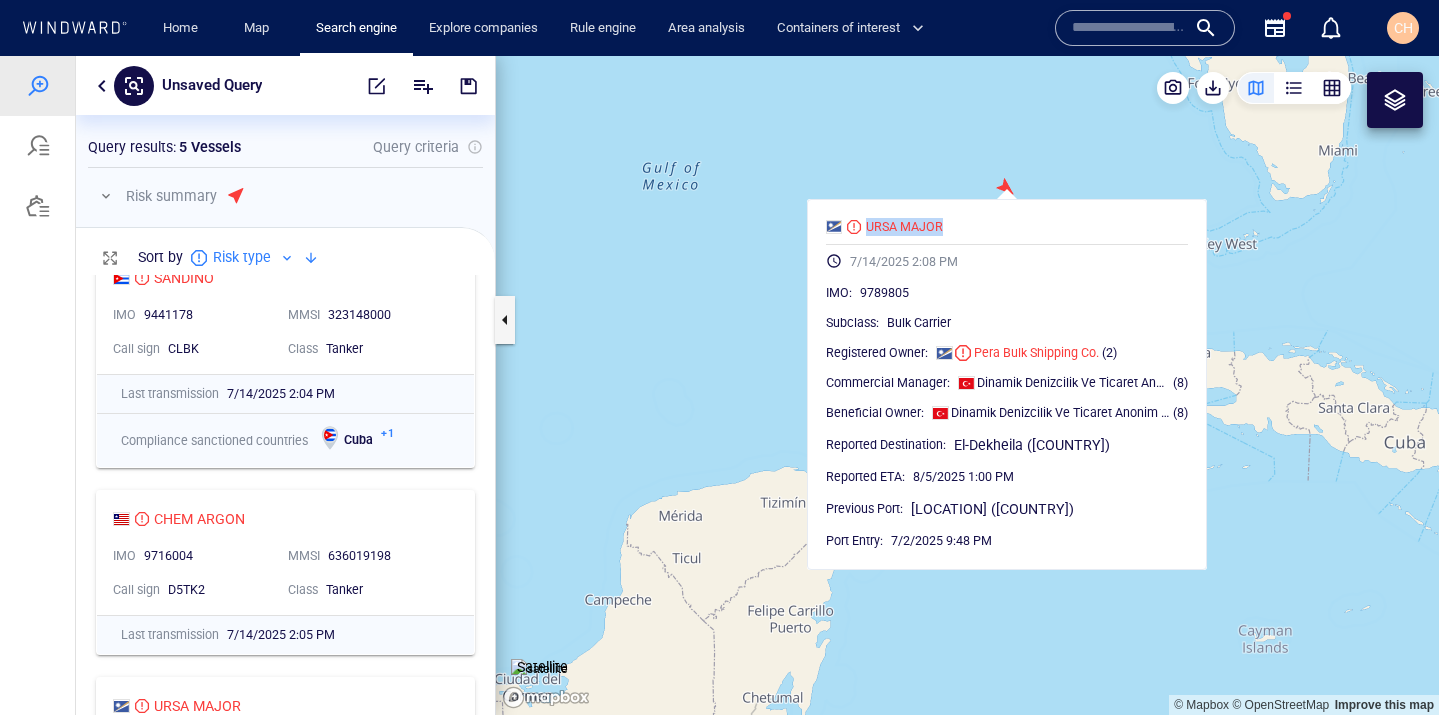 click at bounding box center [967, 385] 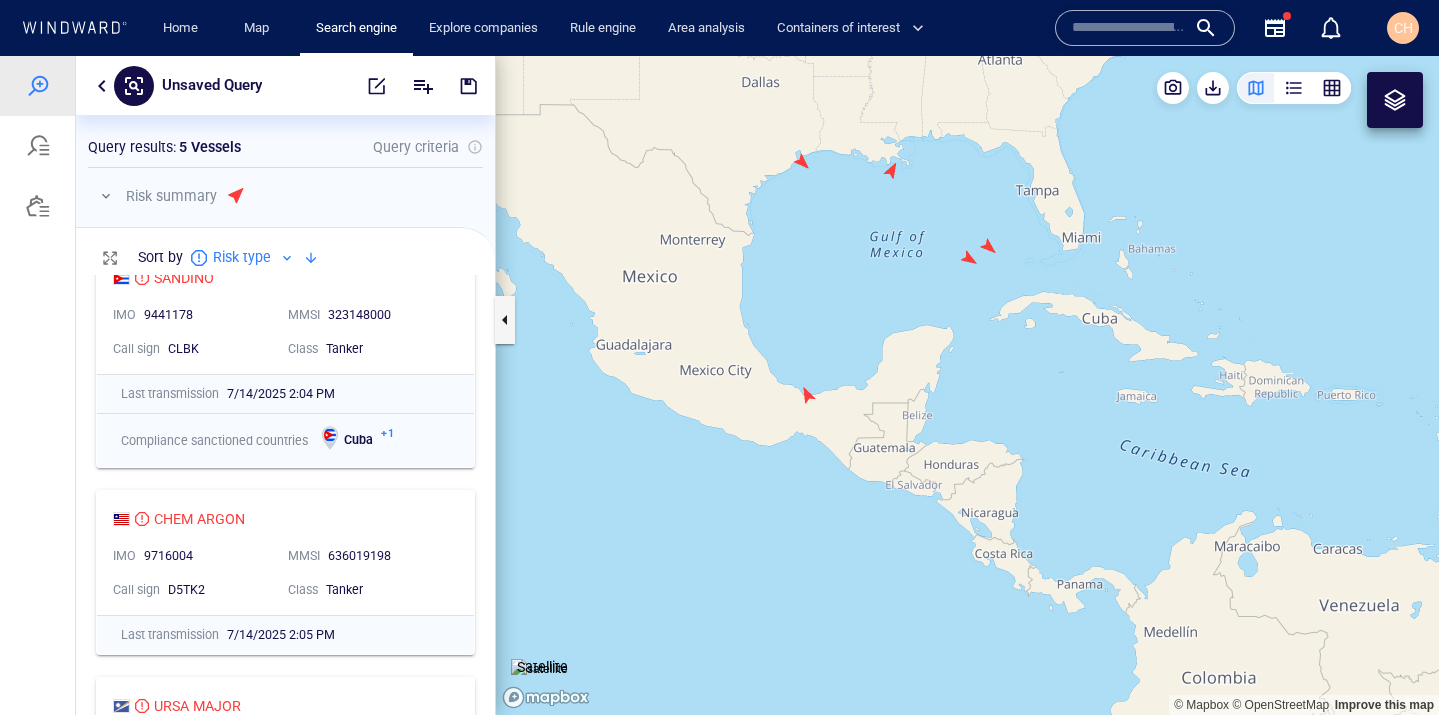 click at bounding box center (967, 385) 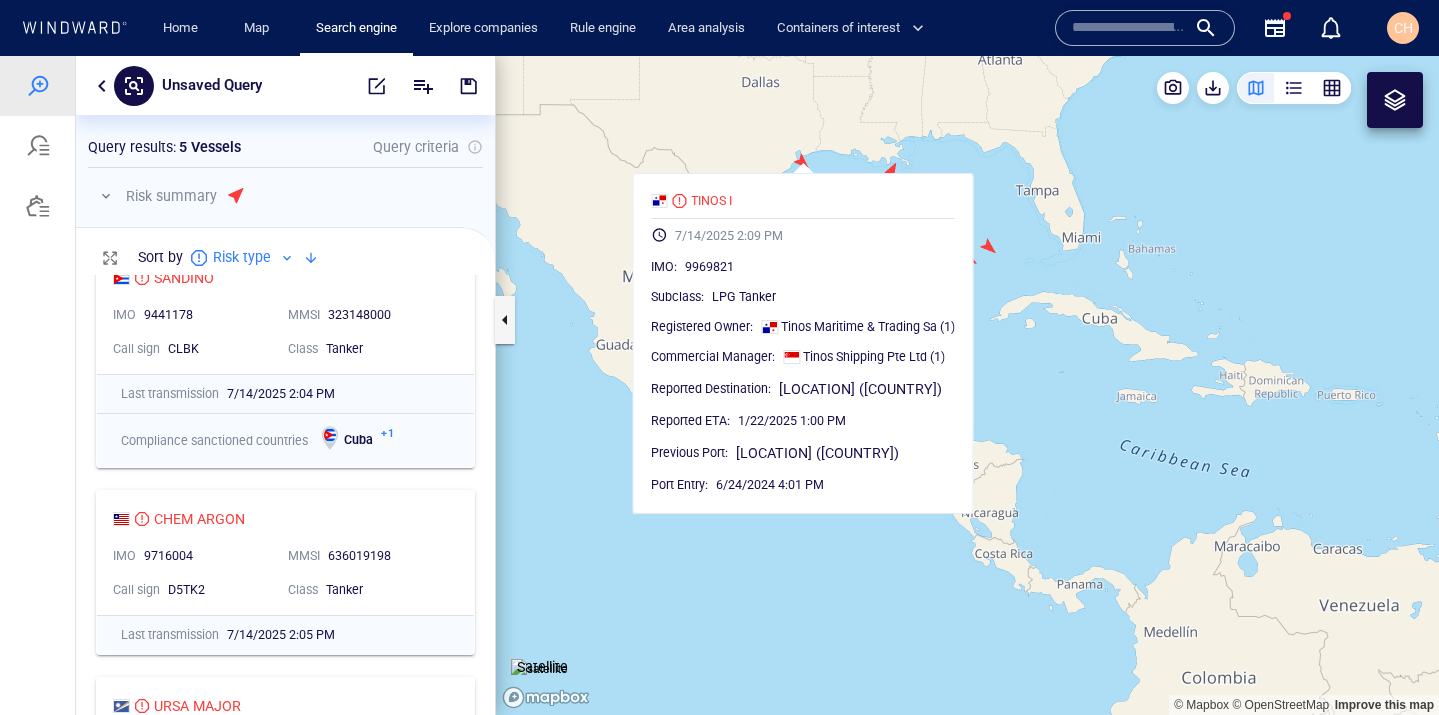 click at bounding box center (967, 385) 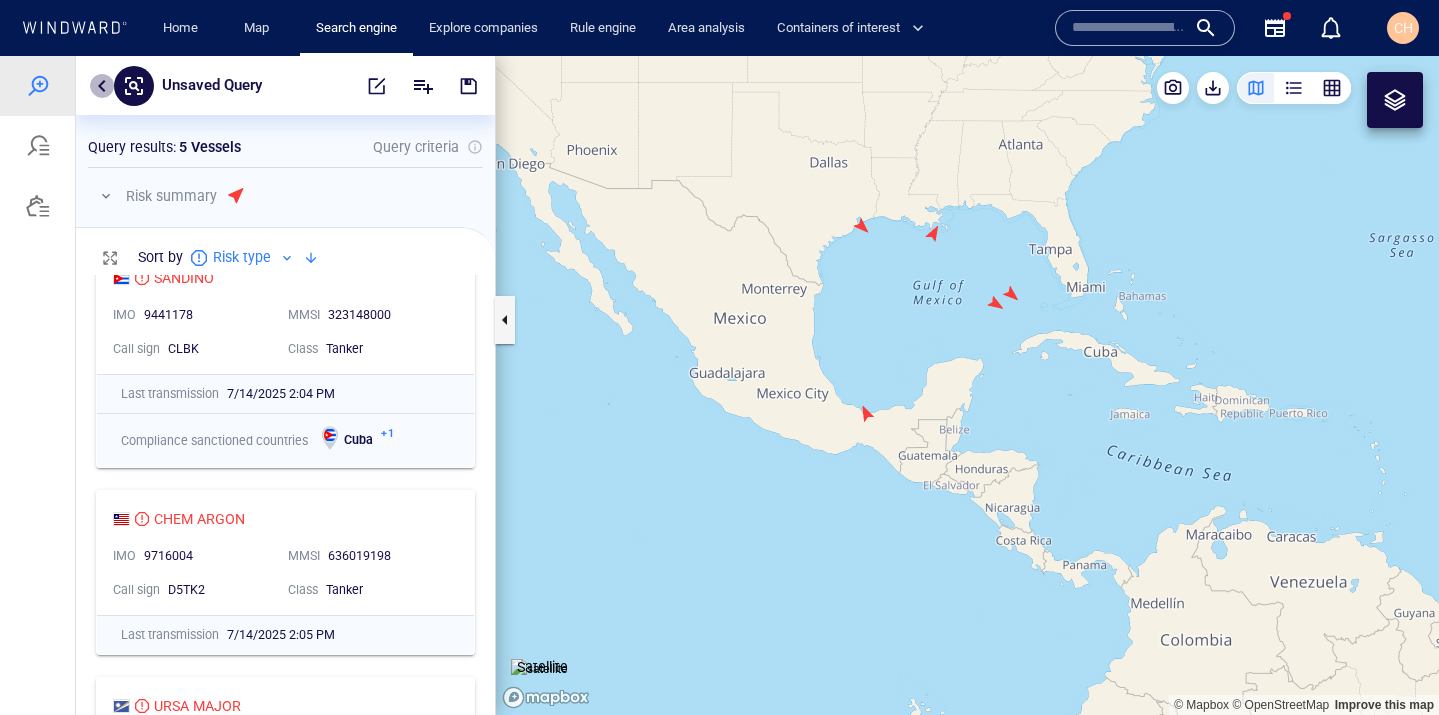 click at bounding box center (102, 86) 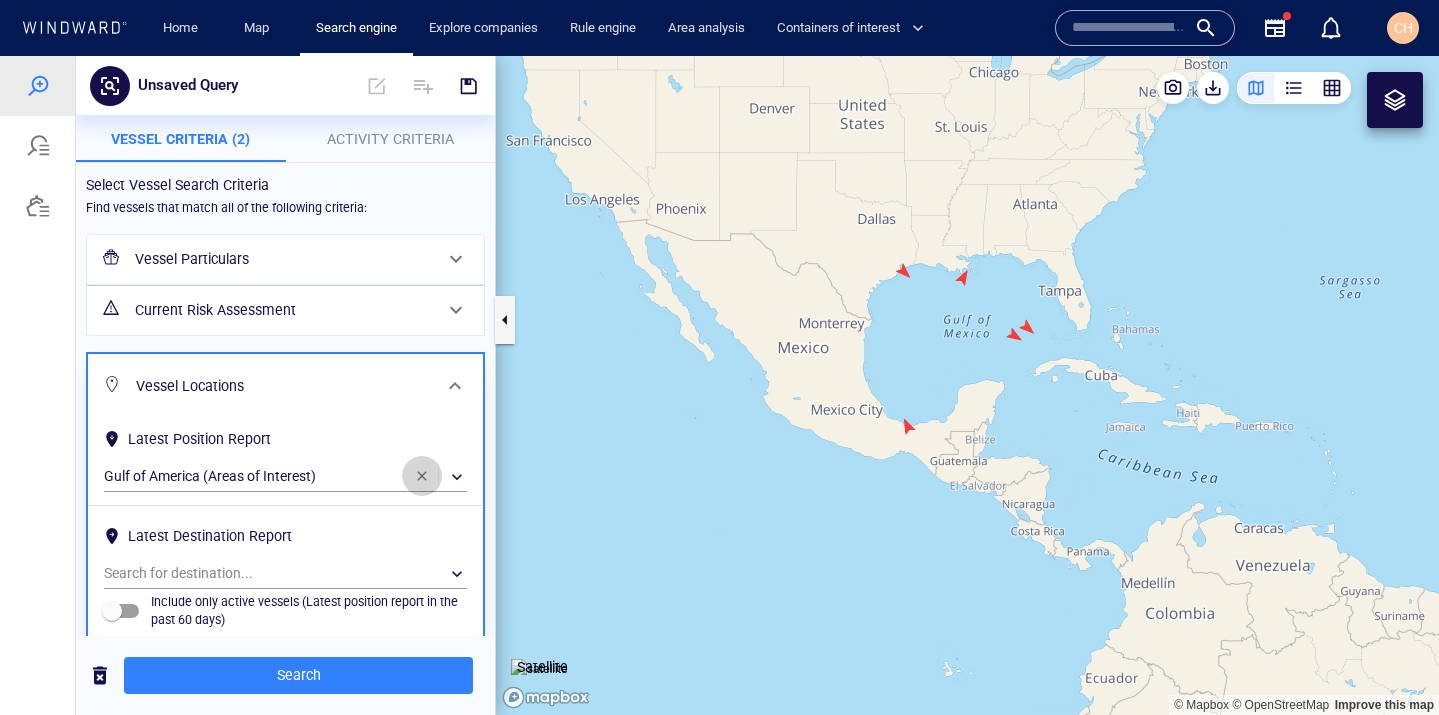 click at bounding box center [422, 476] 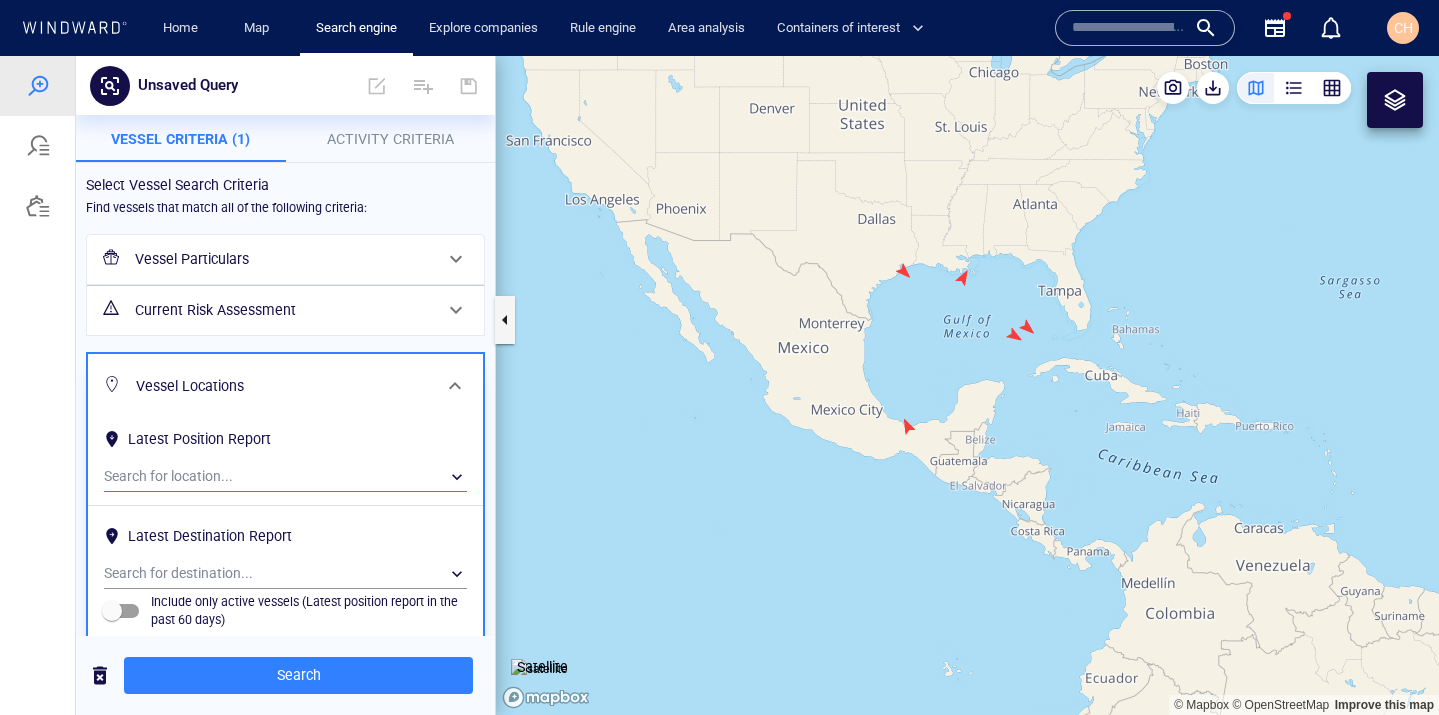 click on "​" at bounding box center [285, 477] 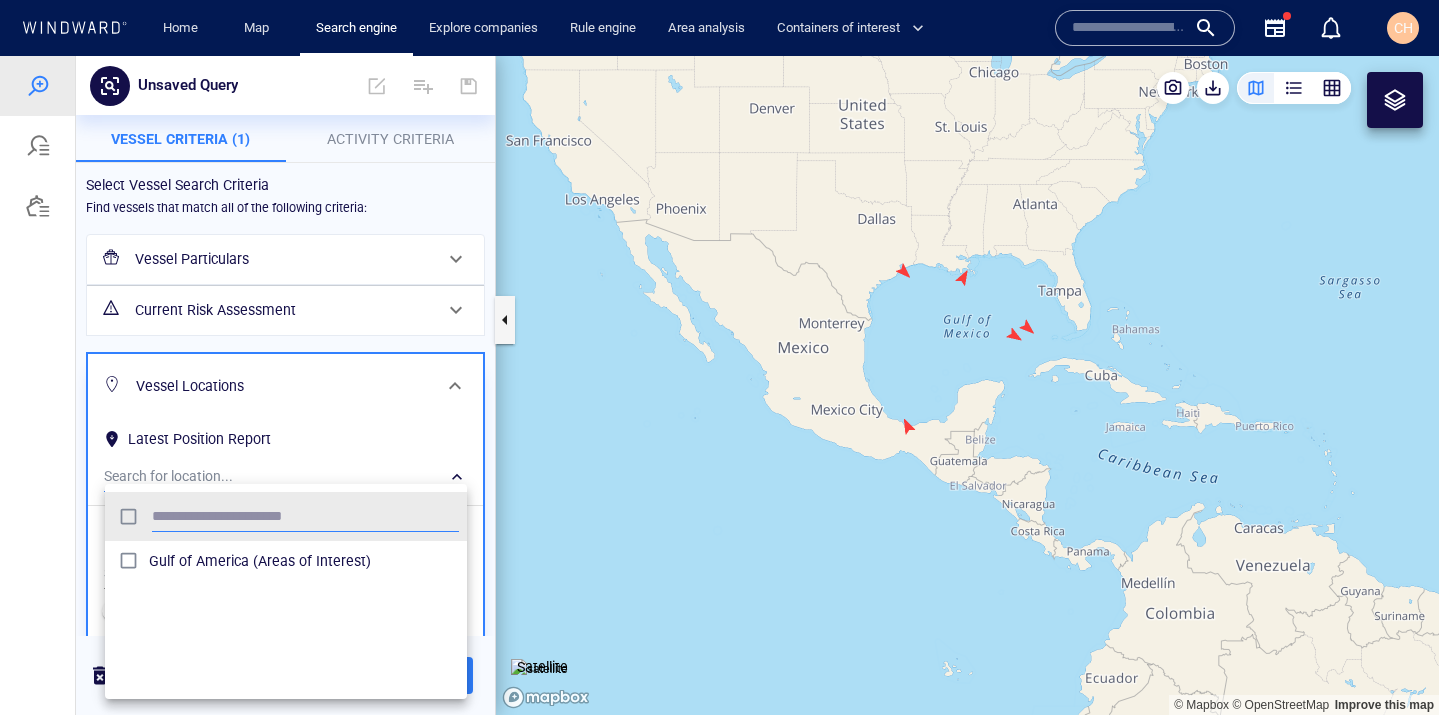 scroll, scrollTop: 0, scrollLeft: 1, axis: horizontal 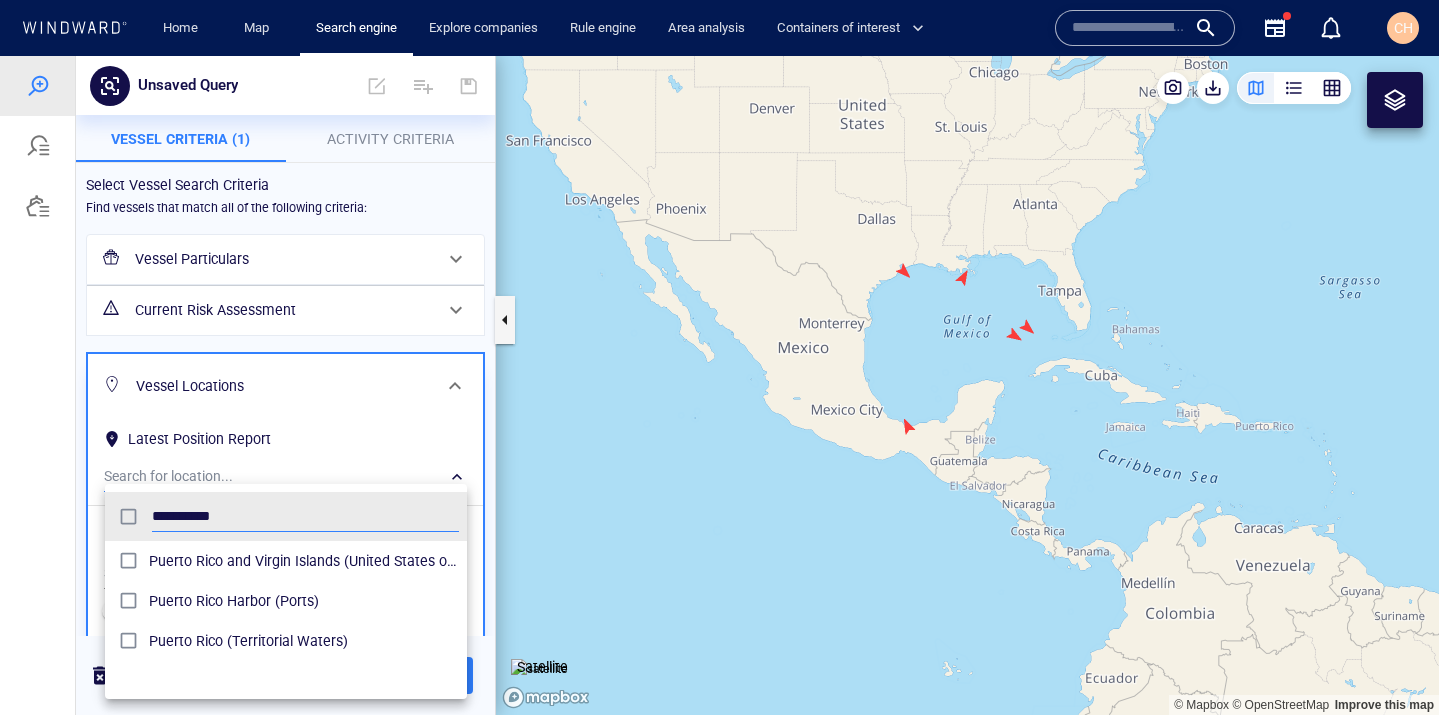 type on "**********" 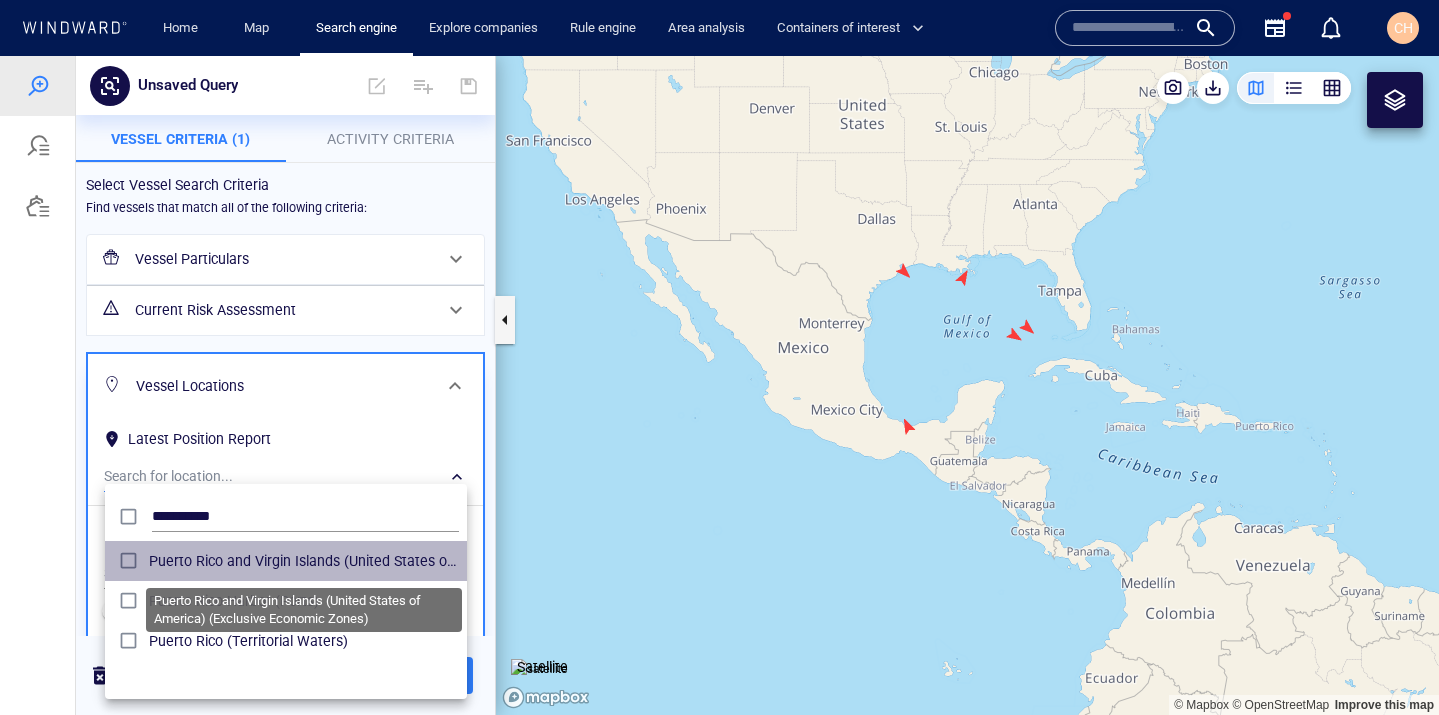click on "Puerto Rico and Virgin Islands (United States of America) (Exclusive Economic Zones)" at bounding box center (304, 561) 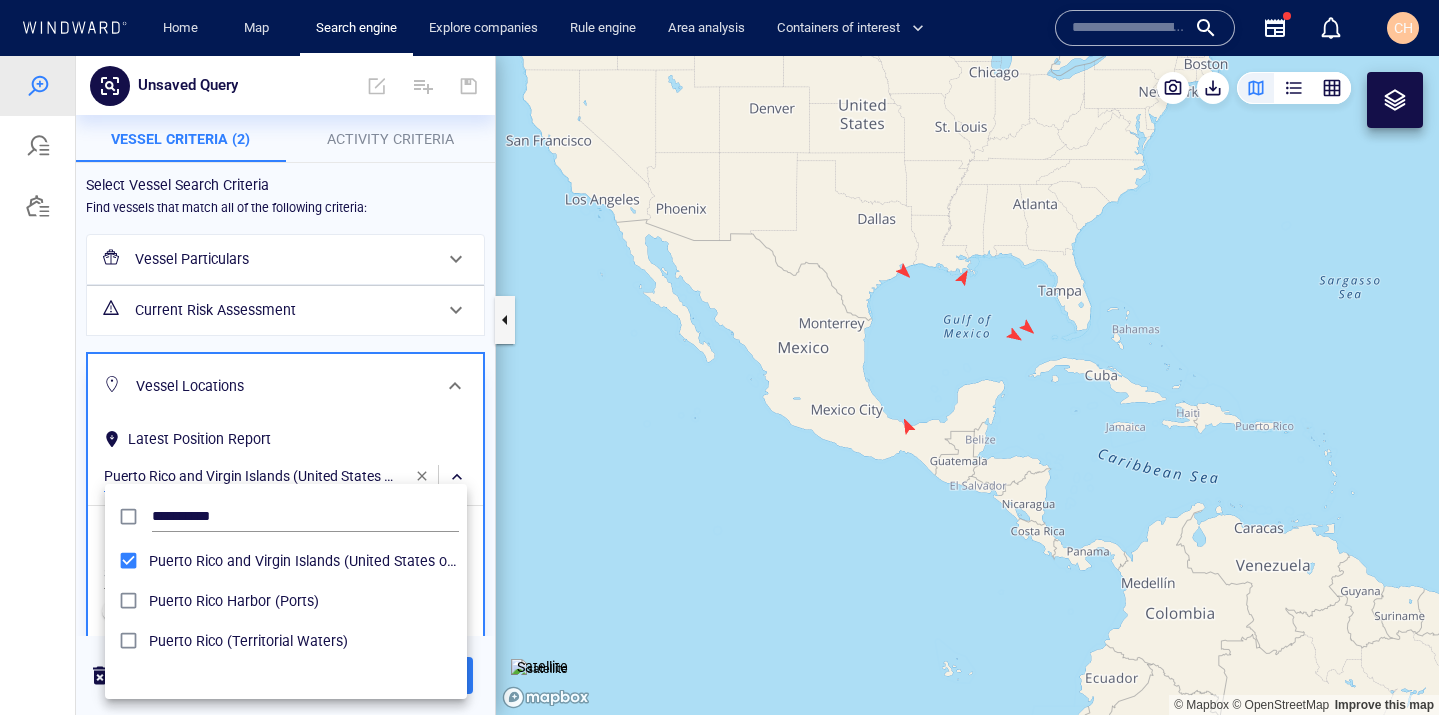 click at bounding box center [719, 385] 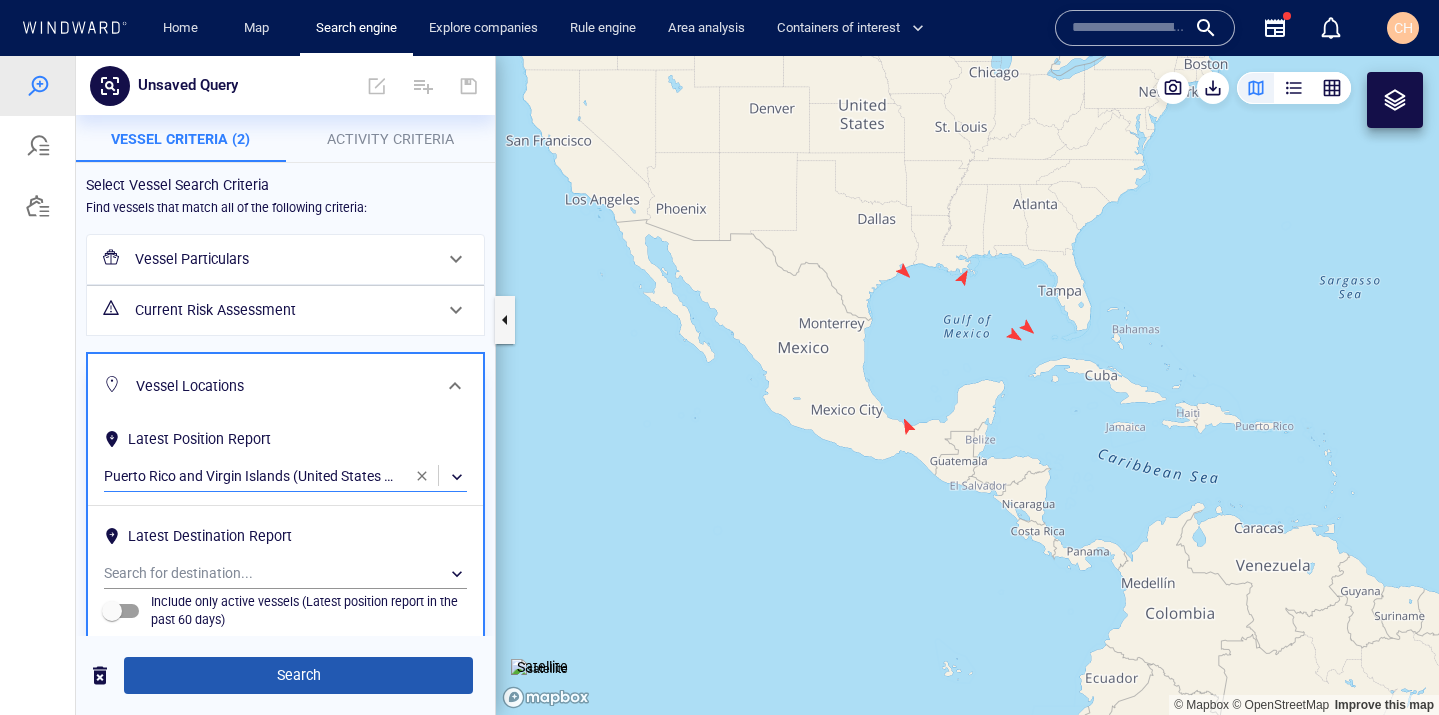 click on "Search" at bounding box center (298, 675) 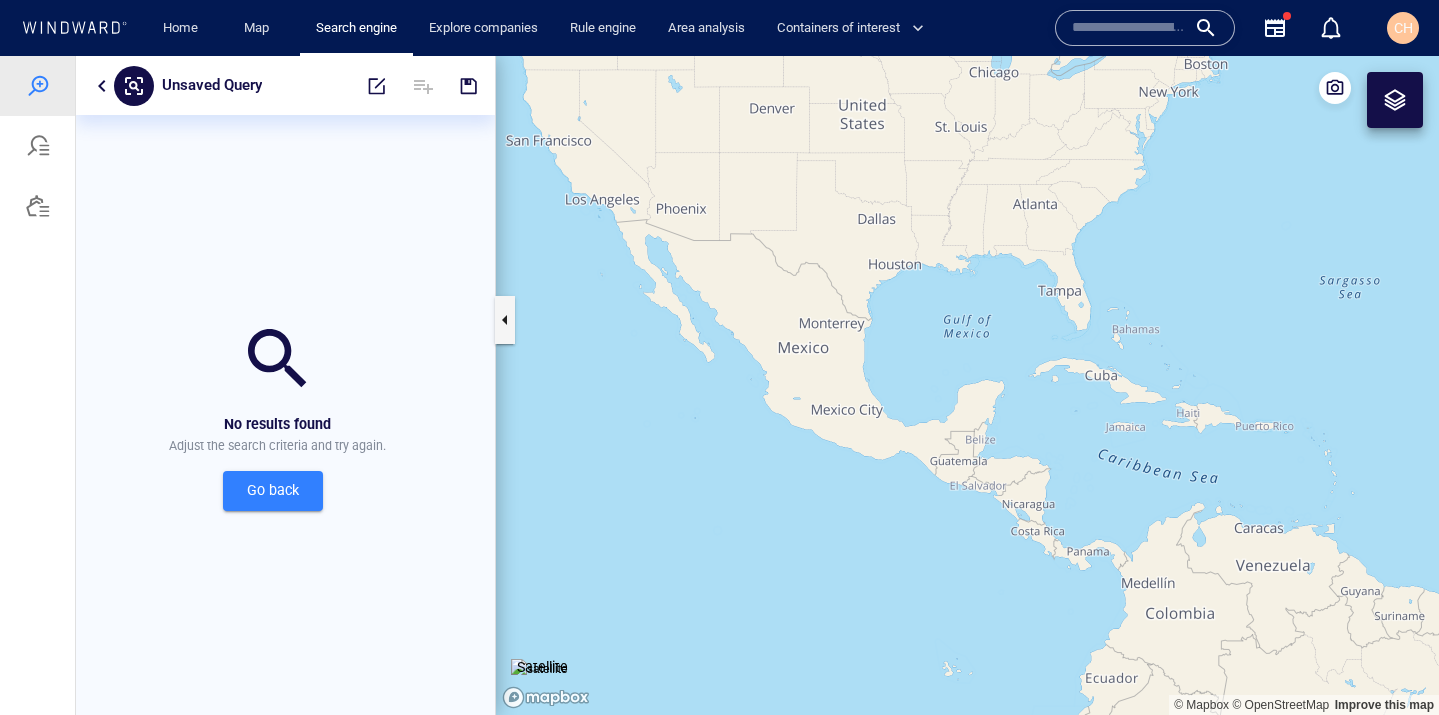 click on "Unsaved Query" at bounding box center [285, 85] 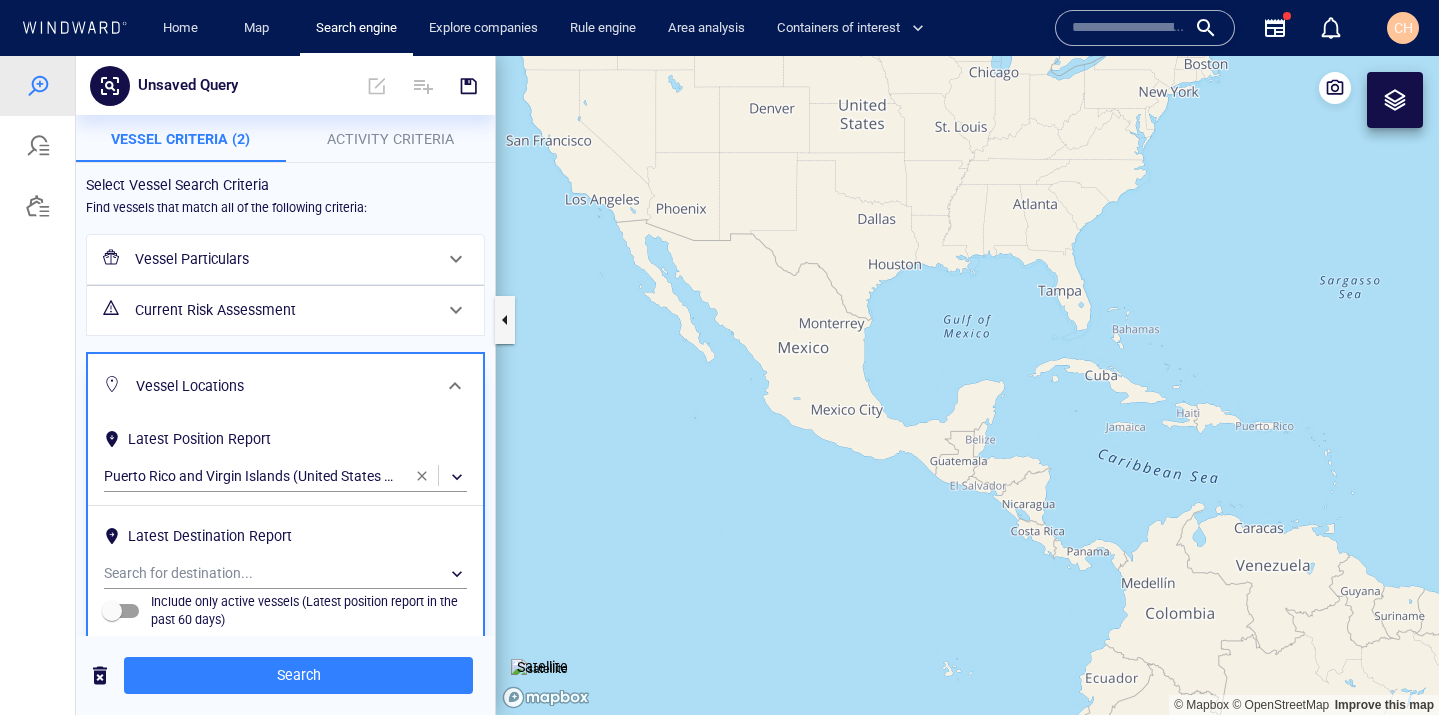 click on "Vessel Particulars" at bounding box center [283, 259] 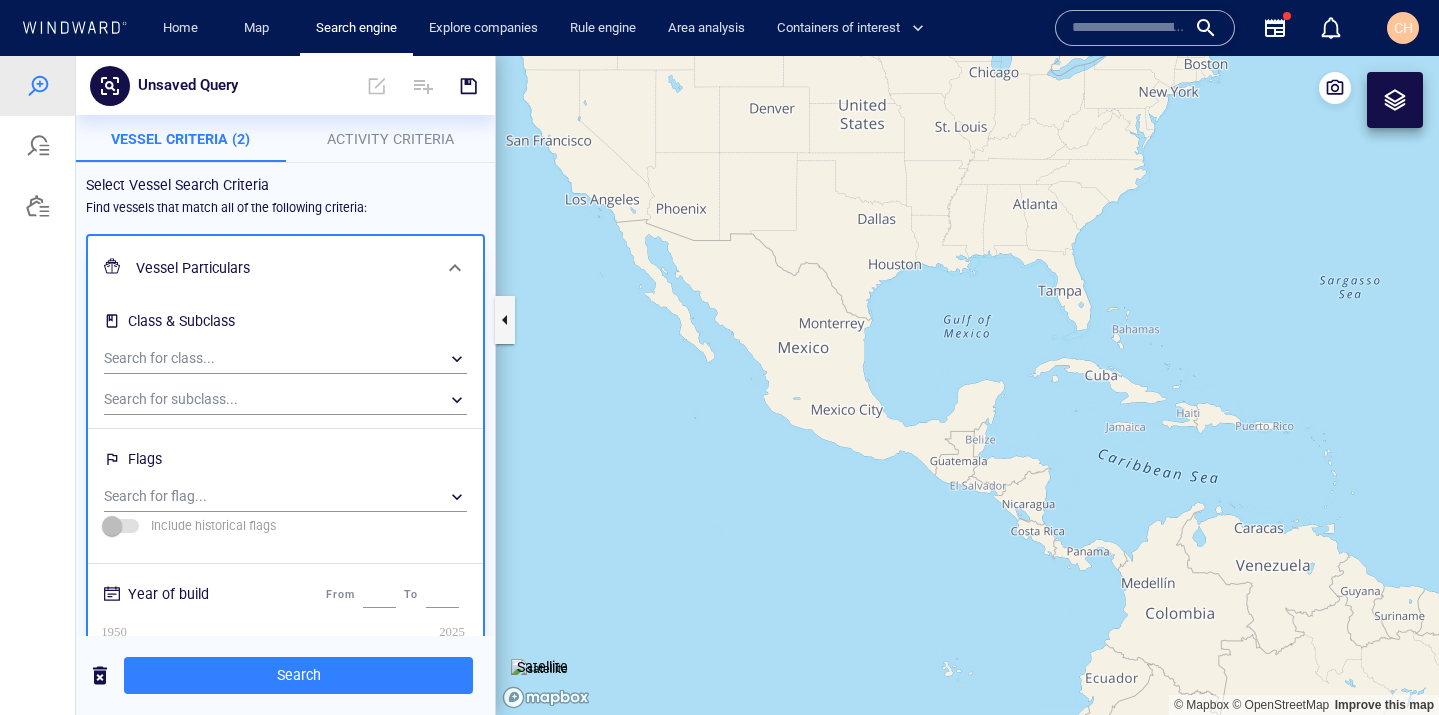 click on "Vessel Particulars" at bounding box center [283, 268] 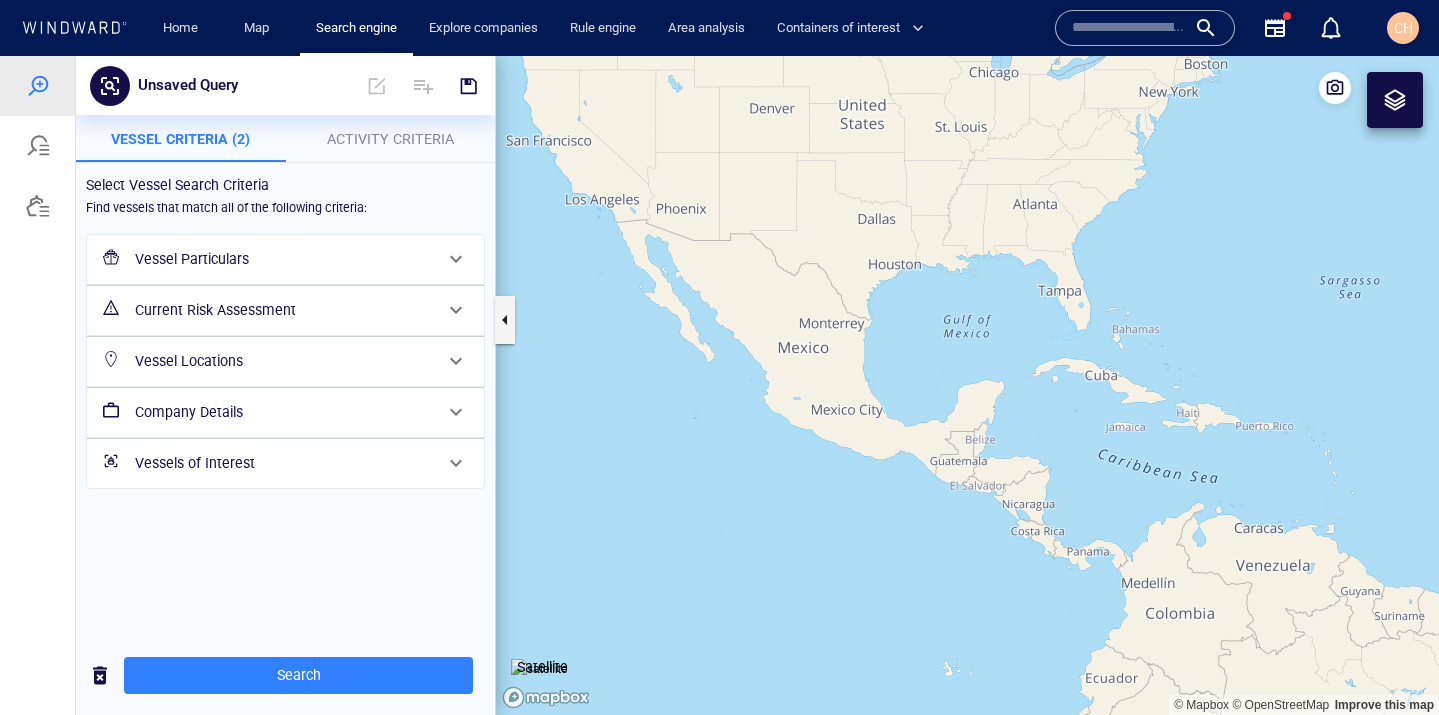 click on "Current Risk Assessment" at bounding box center (283, 310) 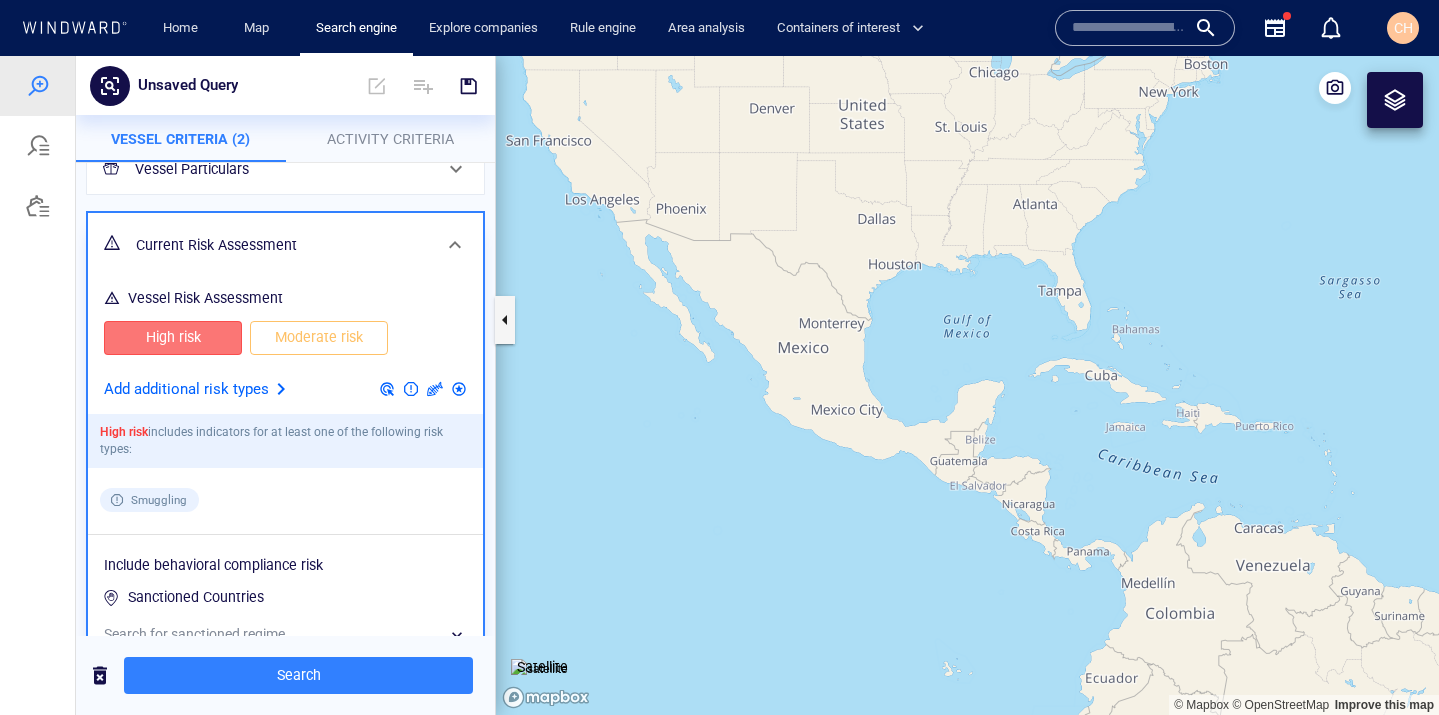 scroll, scrollTop: 119, scrollLeft: 0, axis: vertical 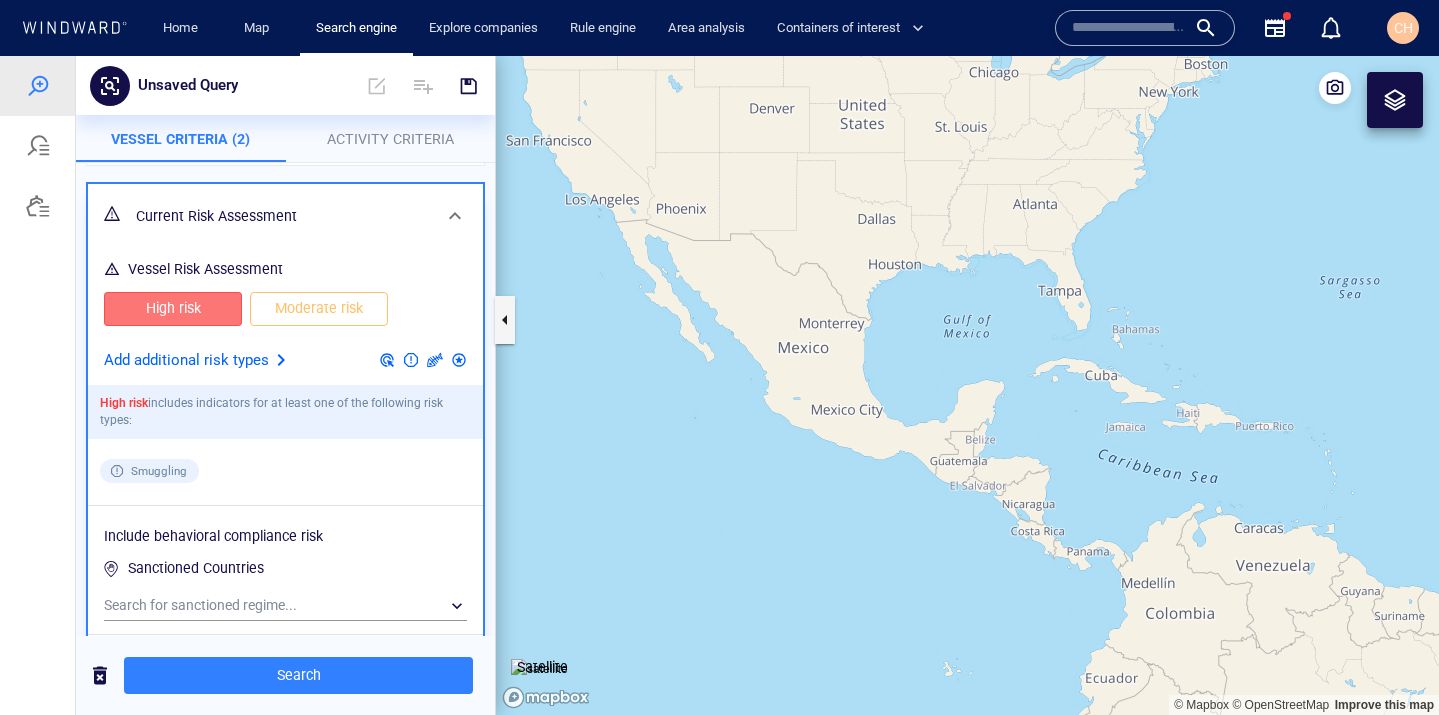 click on "Moderate risk" at bounding box center [319, 308] 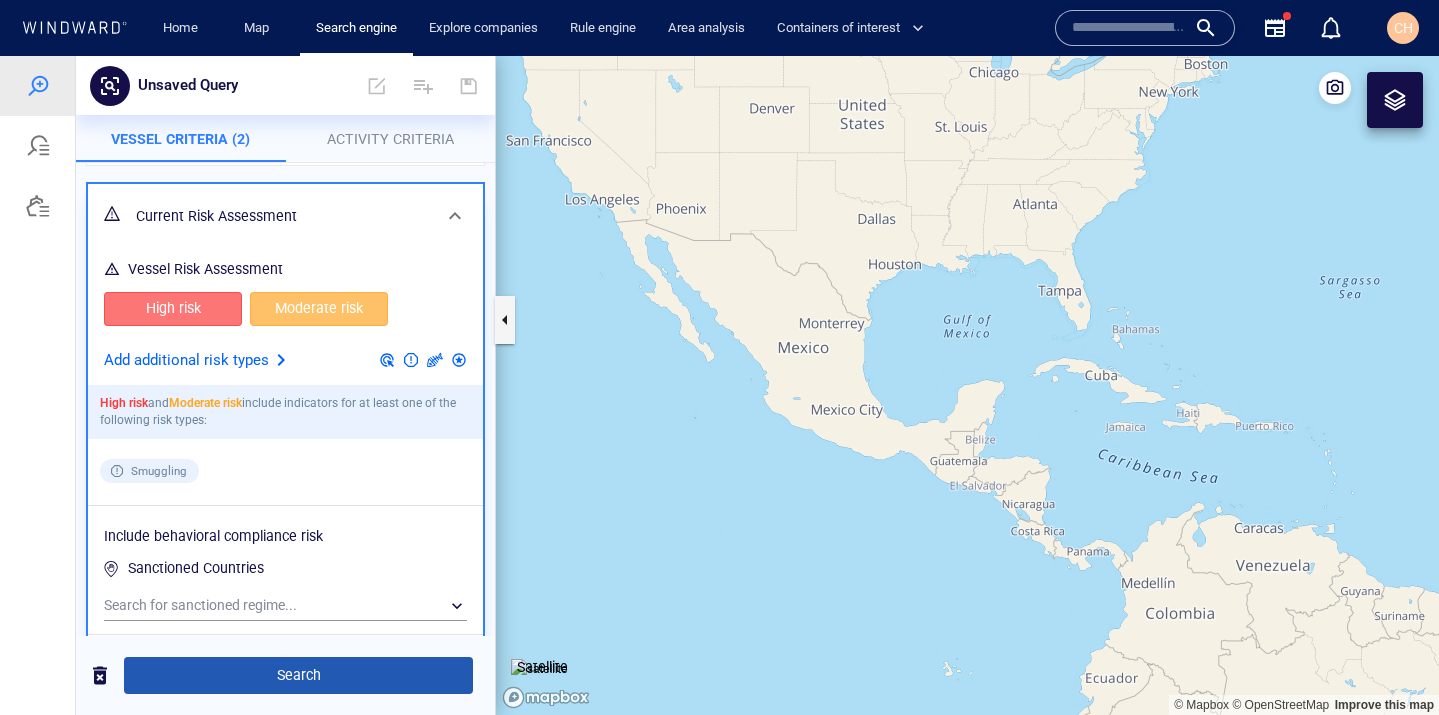 click on "Search" at bounding box center (298, 675) 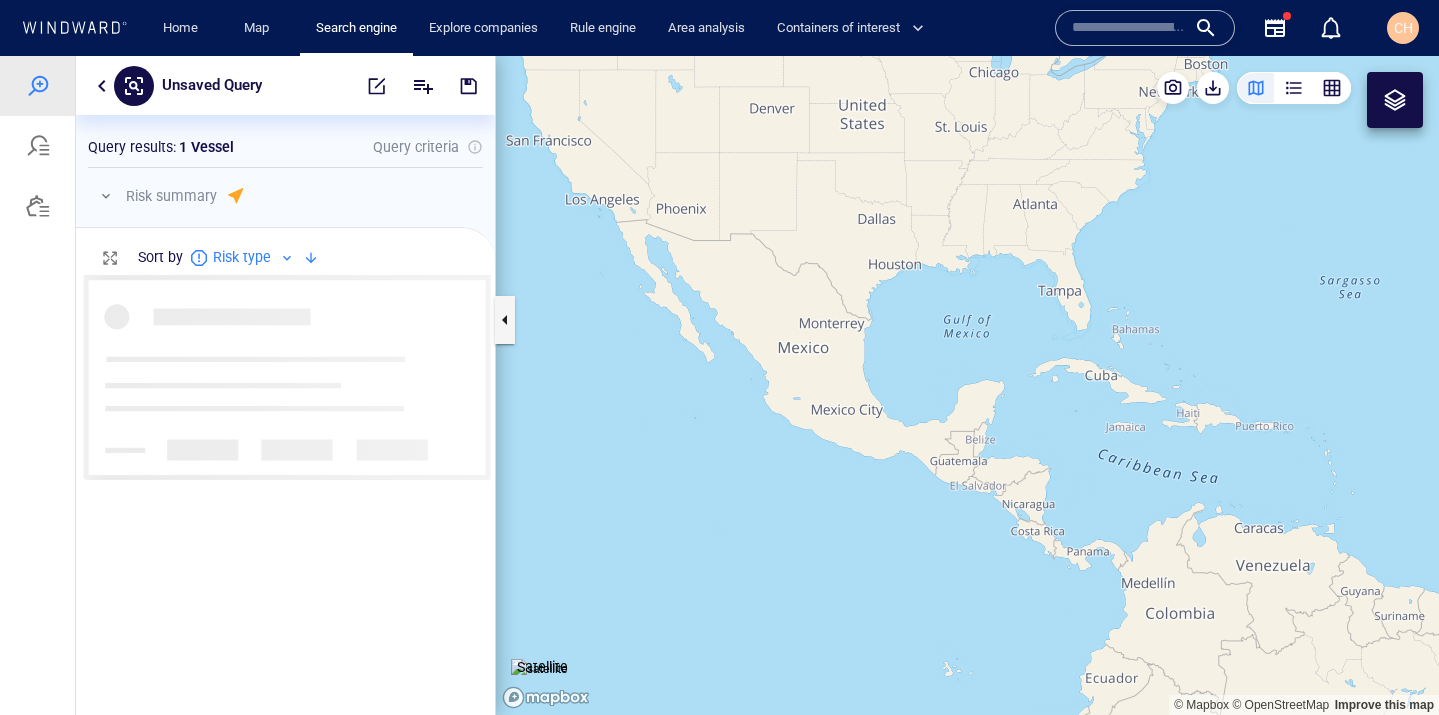 scroll, scrollTop: 0, scrollLeft: 1, axis: horizontal 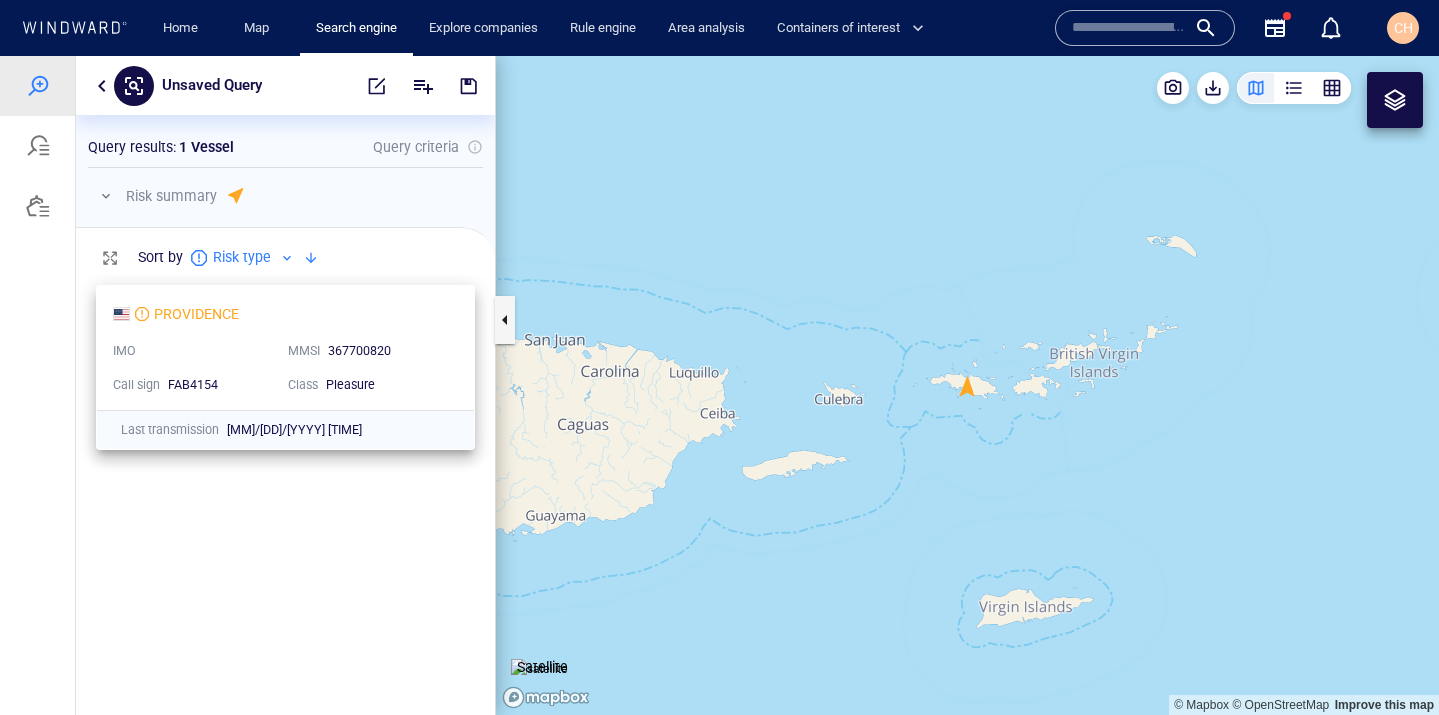 click on "IMO" at bounding box center [192, 351] 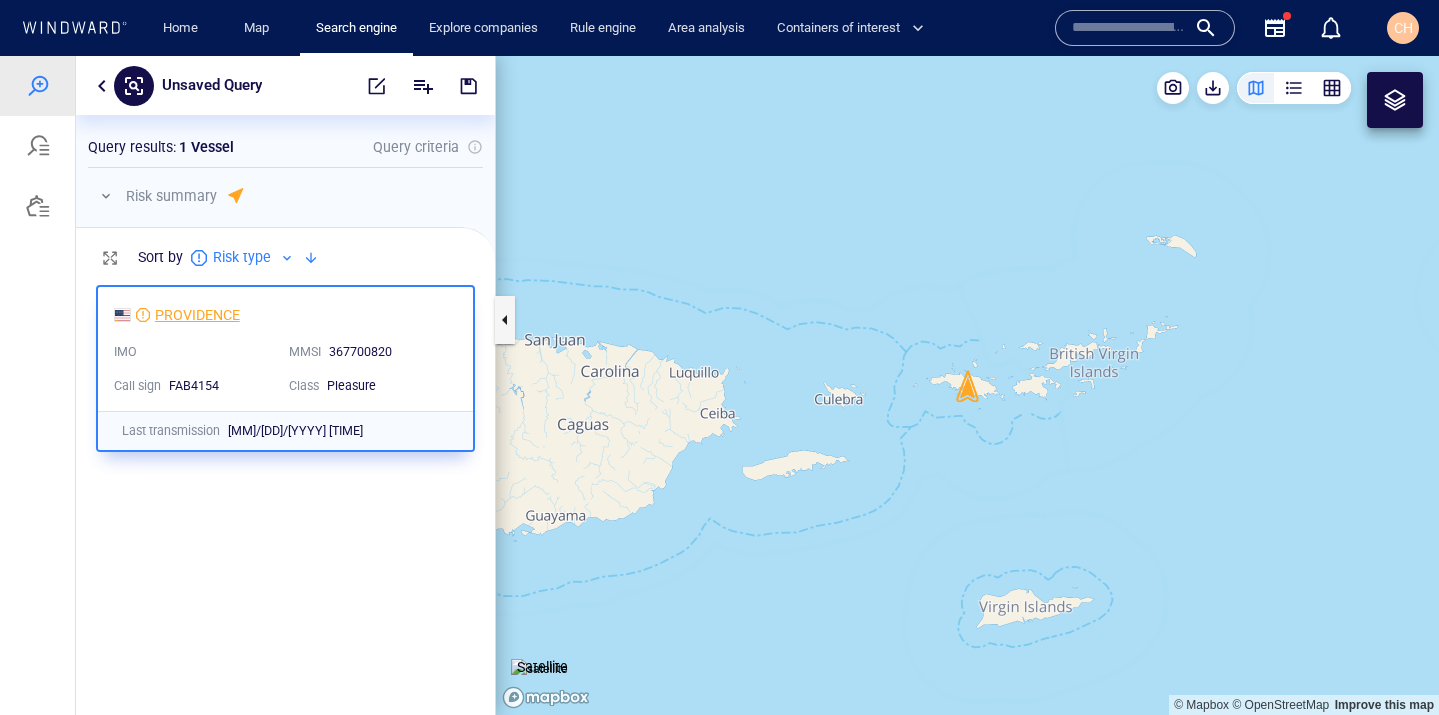 click on "PROVIDENCE" at bounding box center (197, 315) 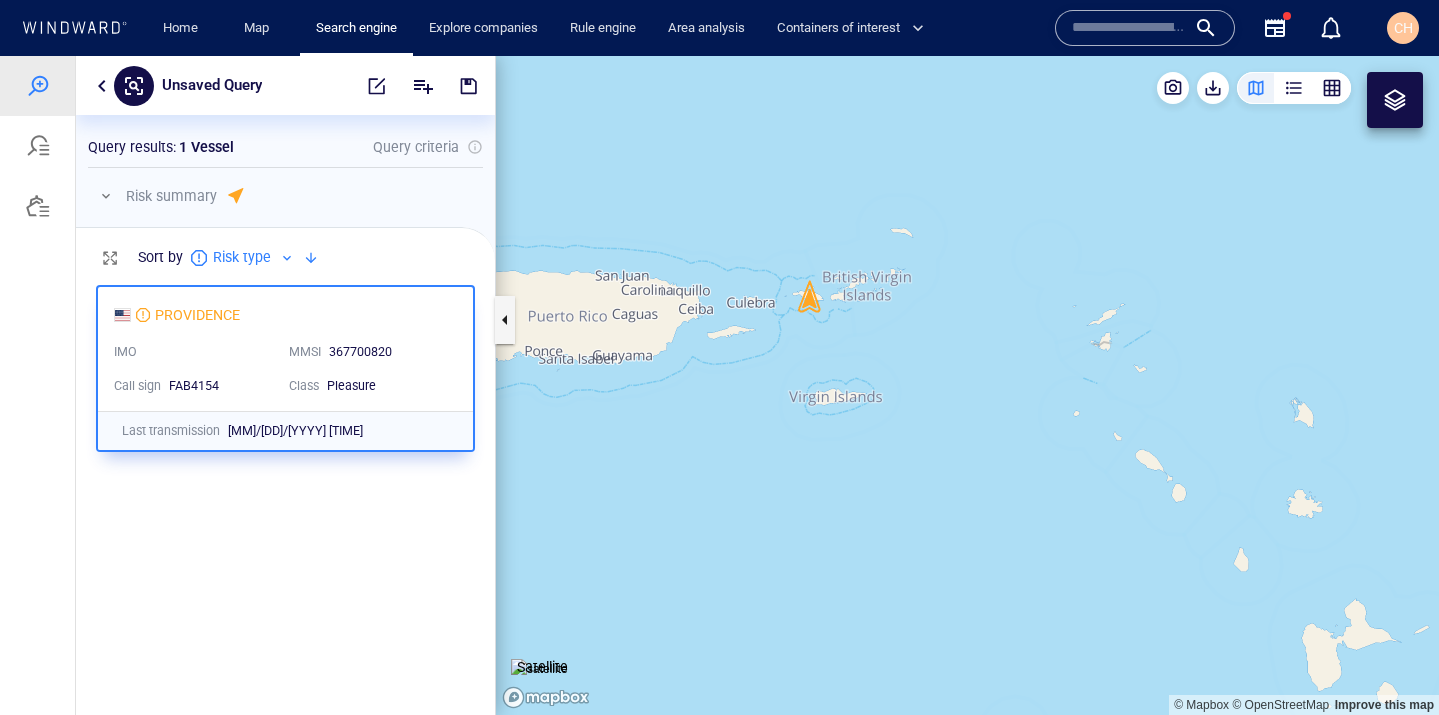 drag, startPoint x: 666, startPoint y: 206, endPoint x: 912, endPoint y: 434, distance: 335.4102 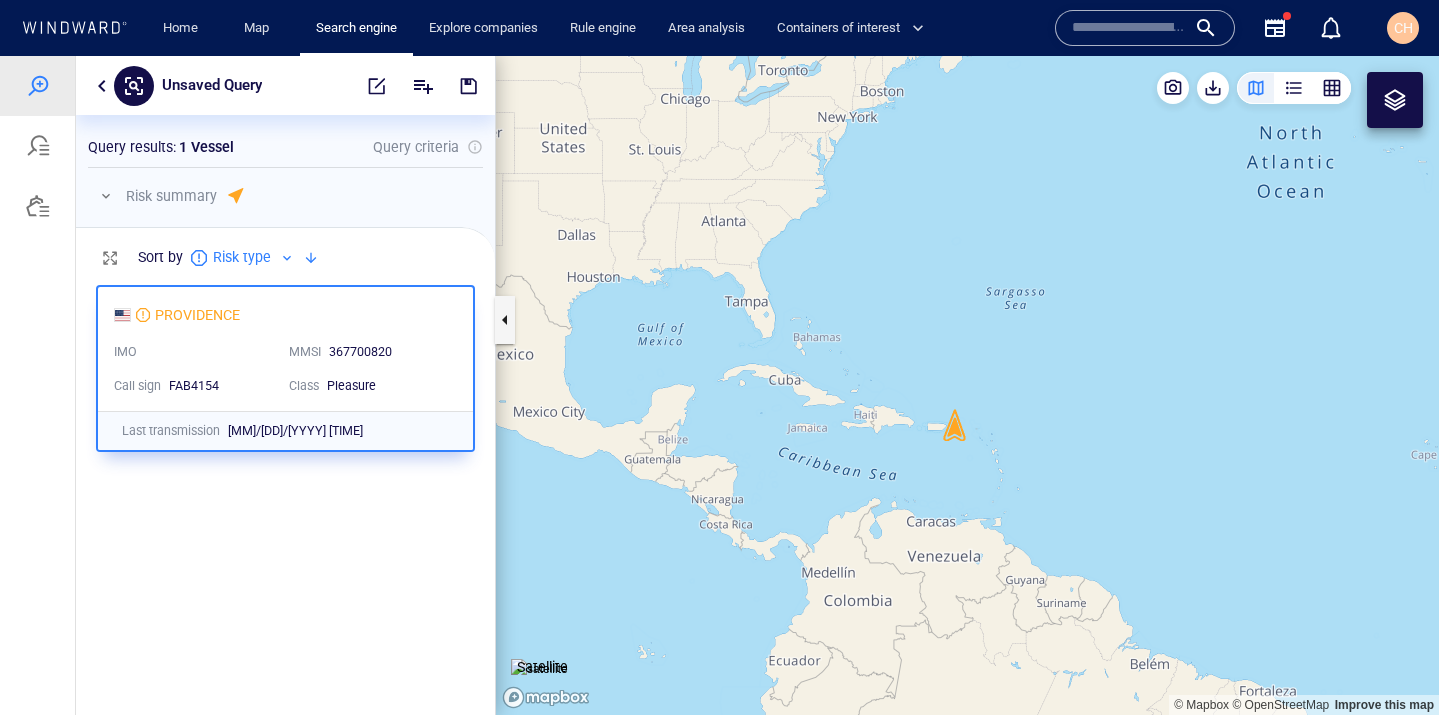 drag, startPoint x: 734, startPoint y: 323, endPoint x: 807, endPoint y: 347, distance: 76.843994 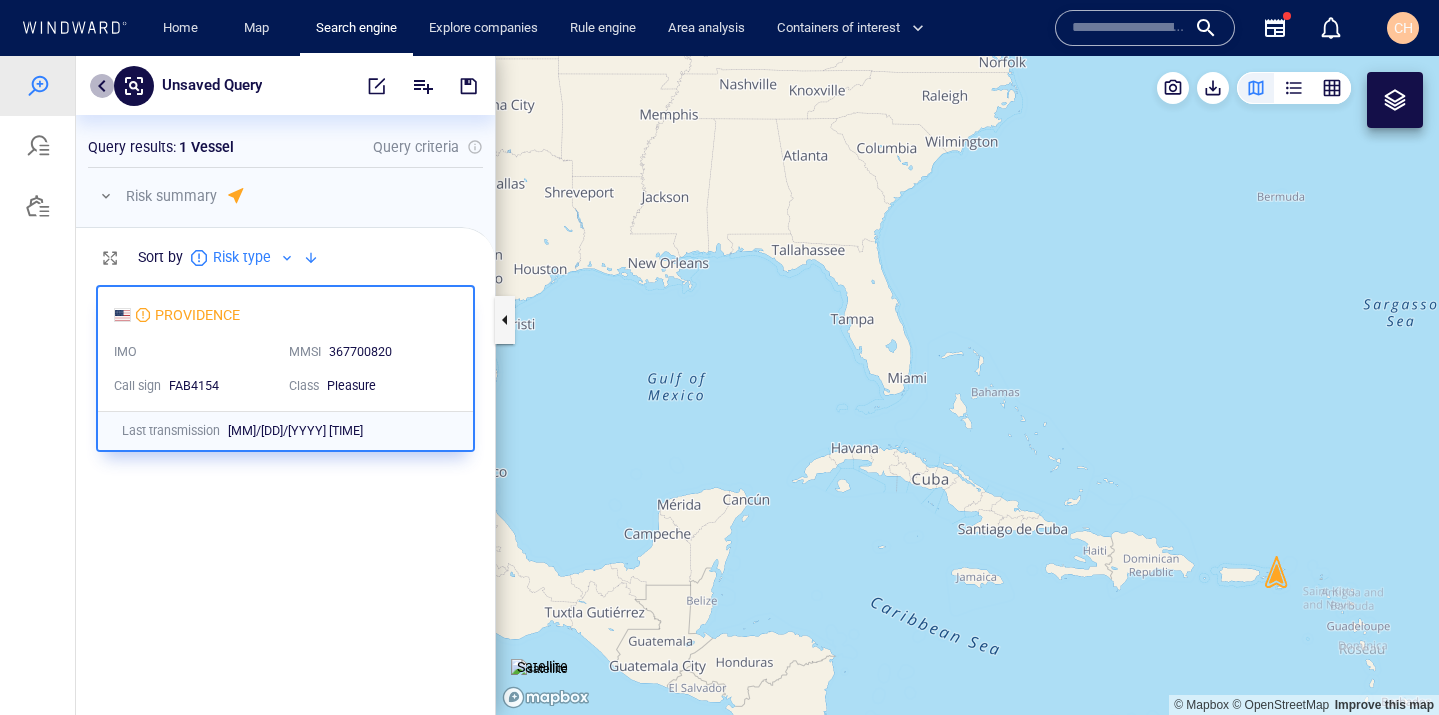 click at bounding box center [102, 86] 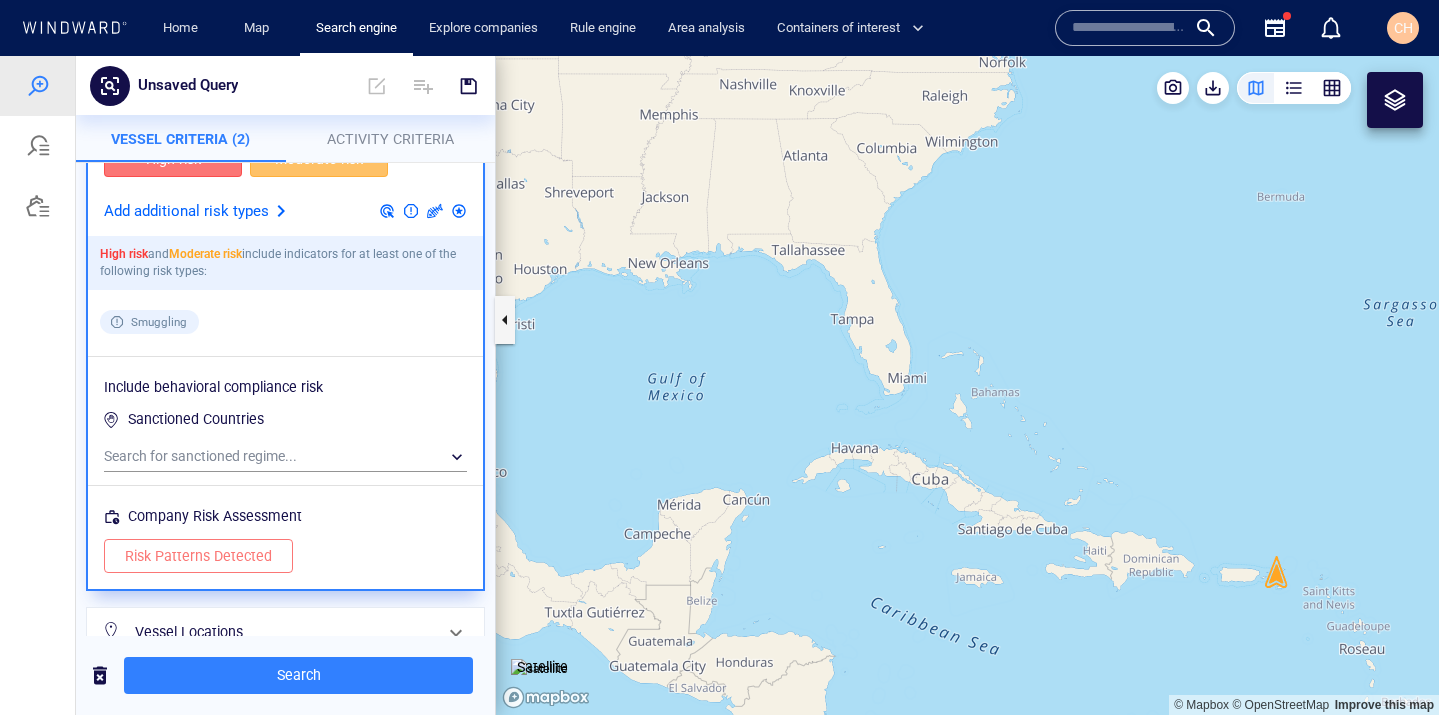 scroll, scrollTop: 403, scrollLeft: 0, axis: vertical 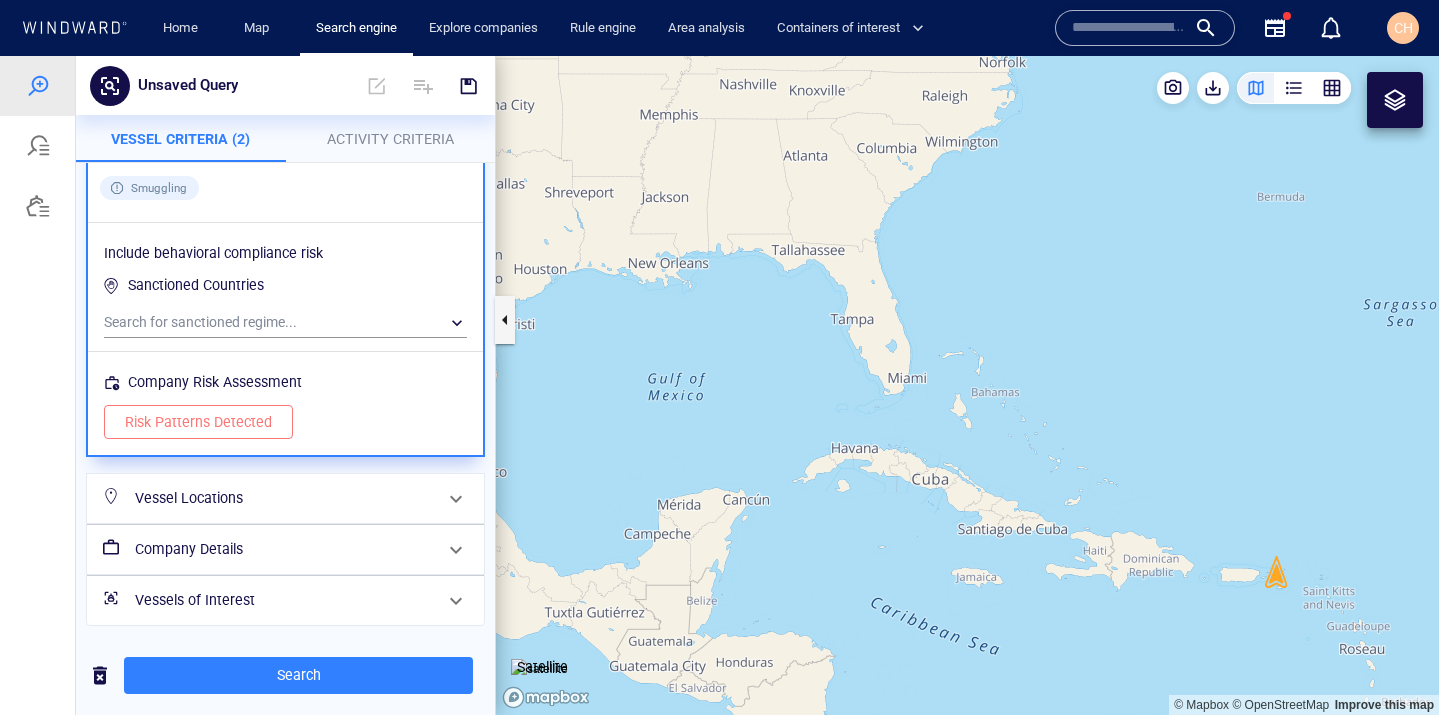 click on "Vessel Locations" at bounding box center [283, 498] 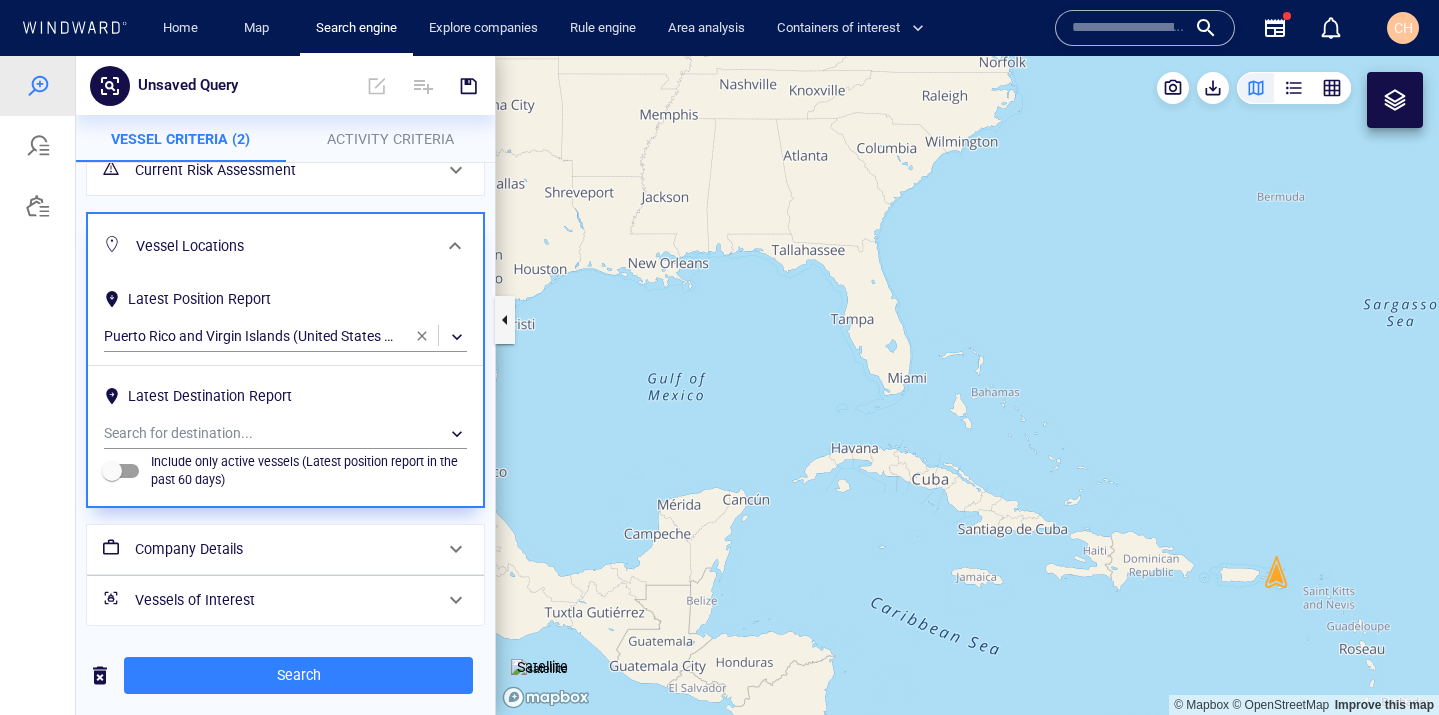 scroll, scrollTop: 0, scrollLeft: 0, axis: both 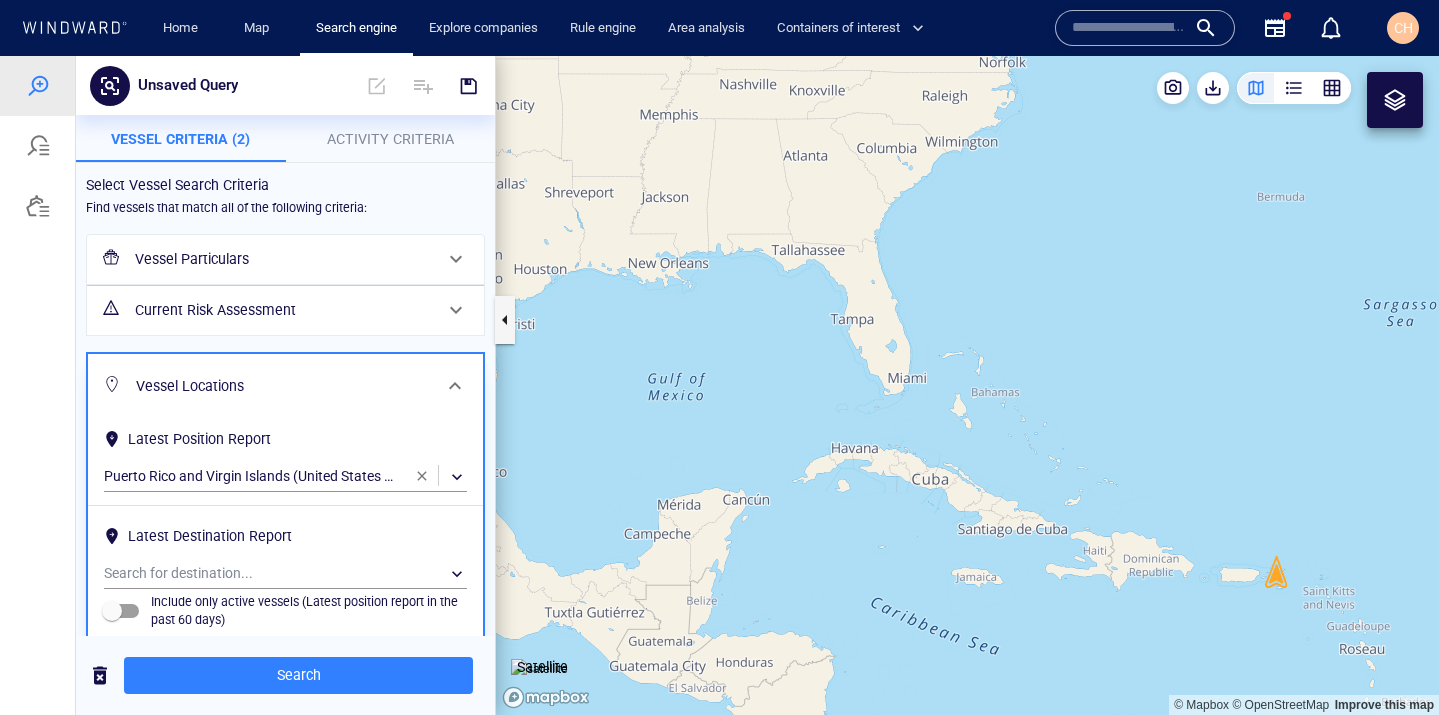 click at bounding box center (422, 476) 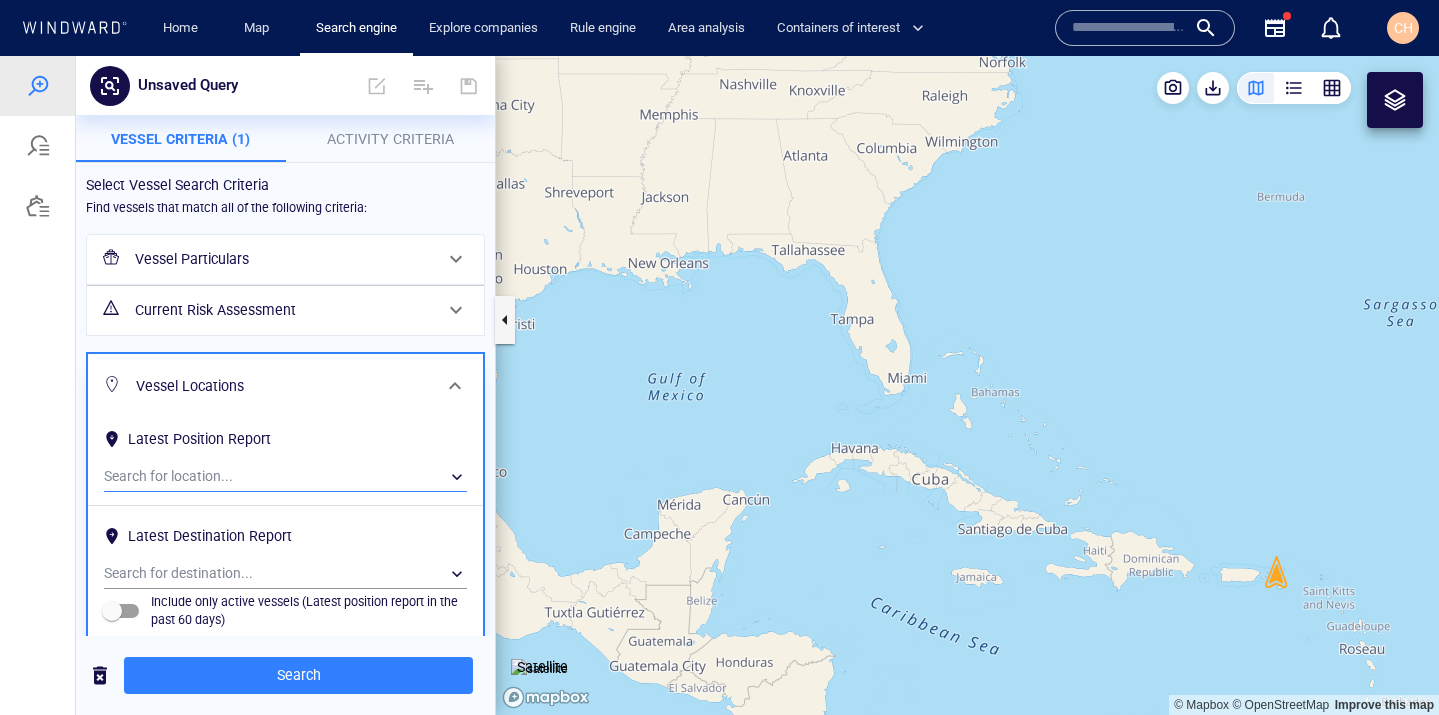 click on "​" at bounding box center (285, 477) 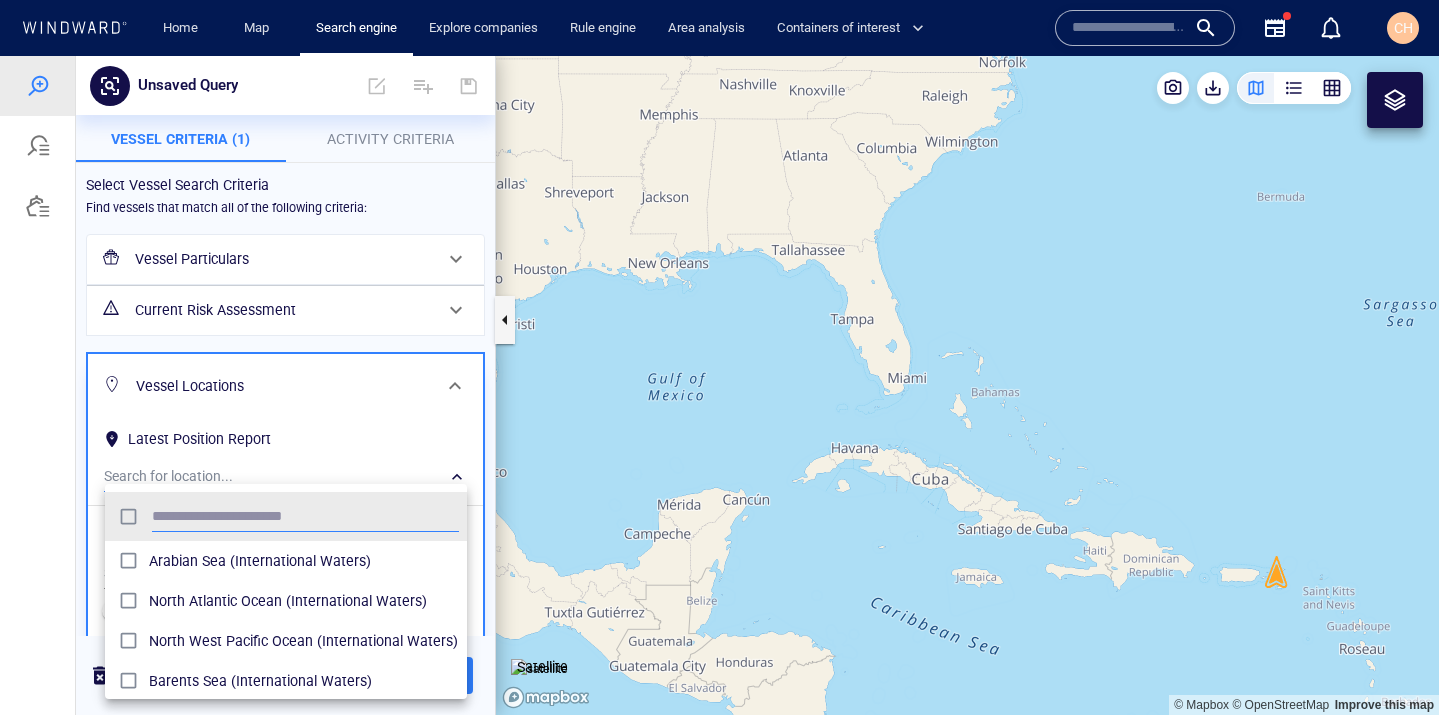 scroll, scrollTop: 0, scrollLeft: 1, axis: horizontal 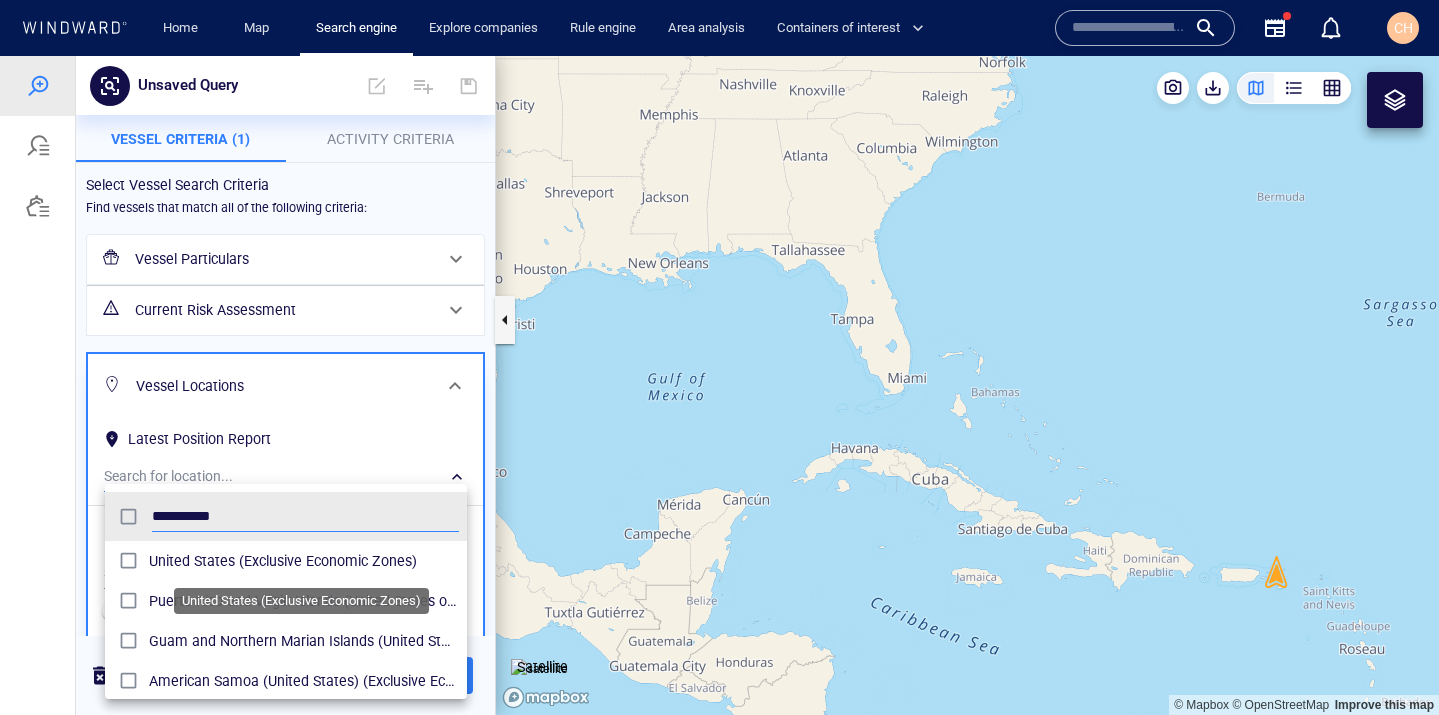 type on "**********" 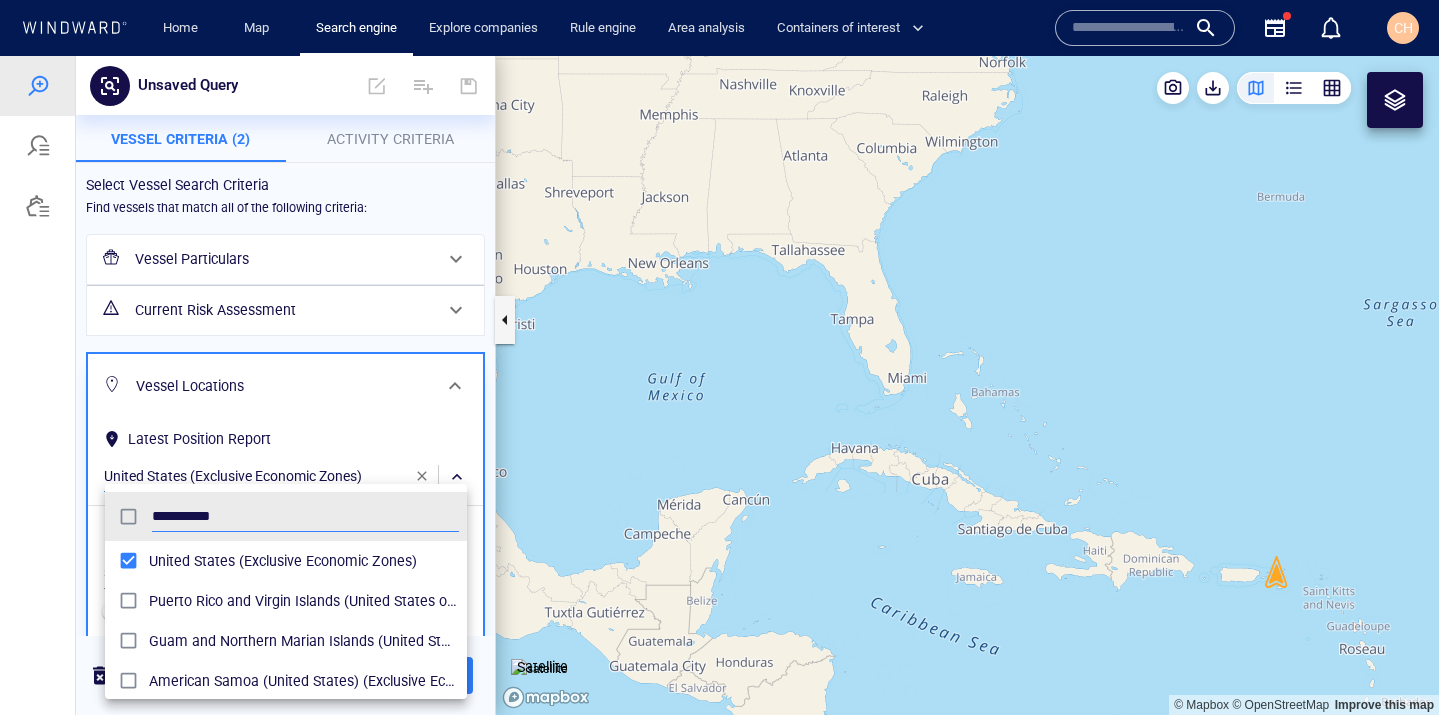 click at bounding box center [719, 385] 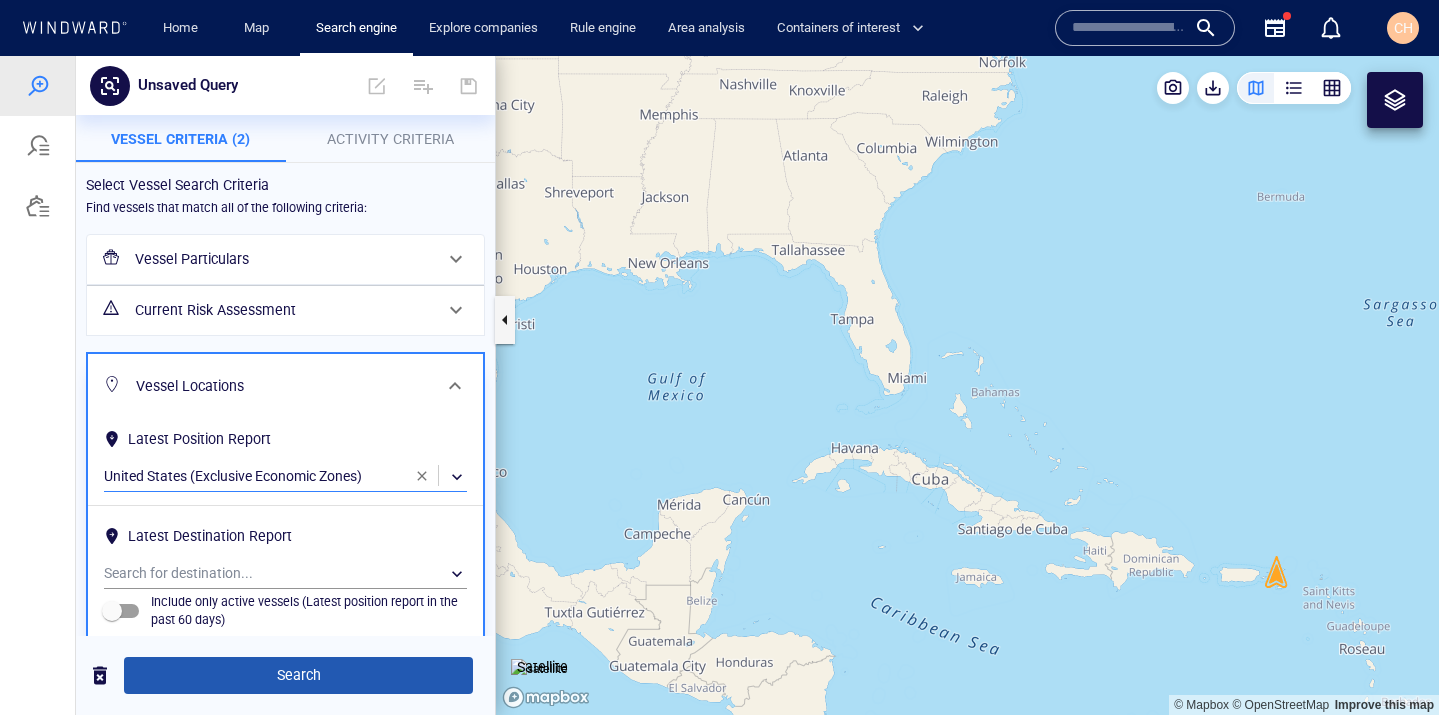 click on "Search" at bounding box center [298, 675] 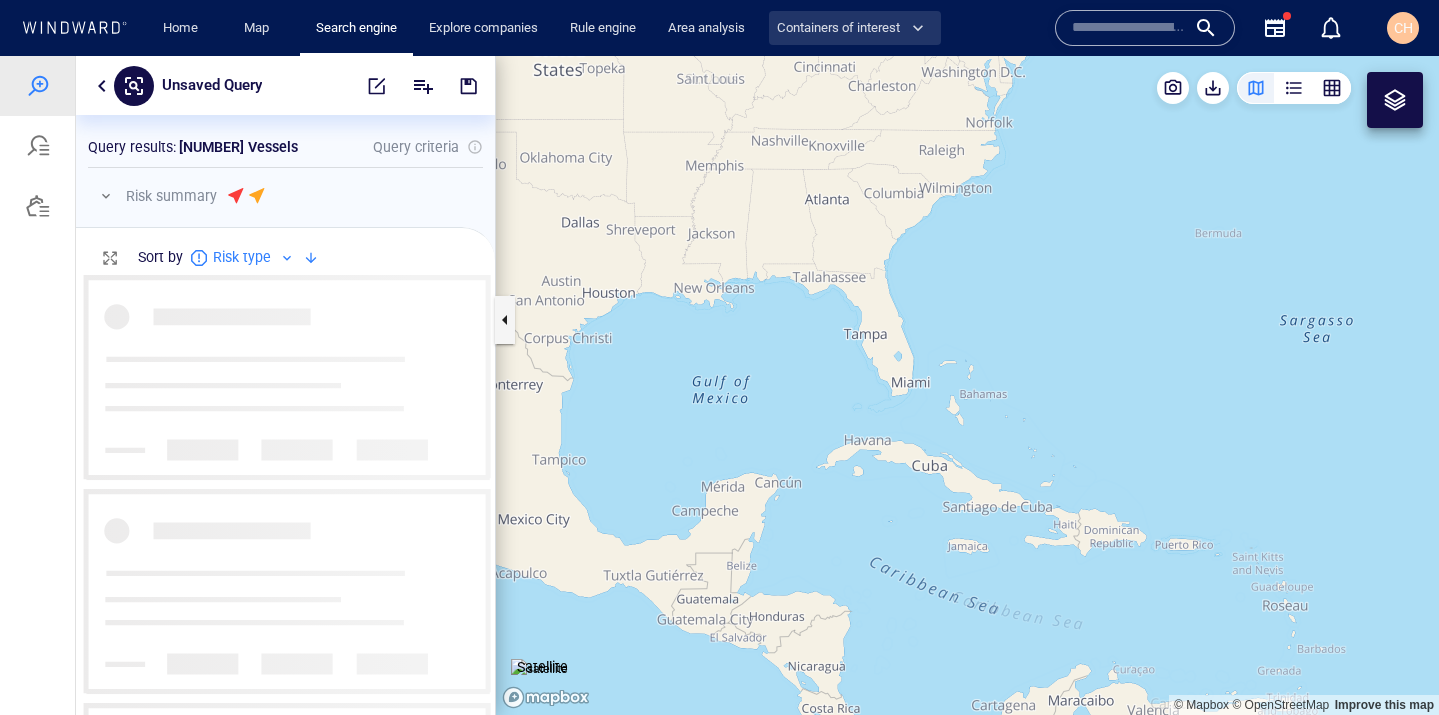 scroll, scrollTop: 0, scrollLeft: 1, axis: horizontal 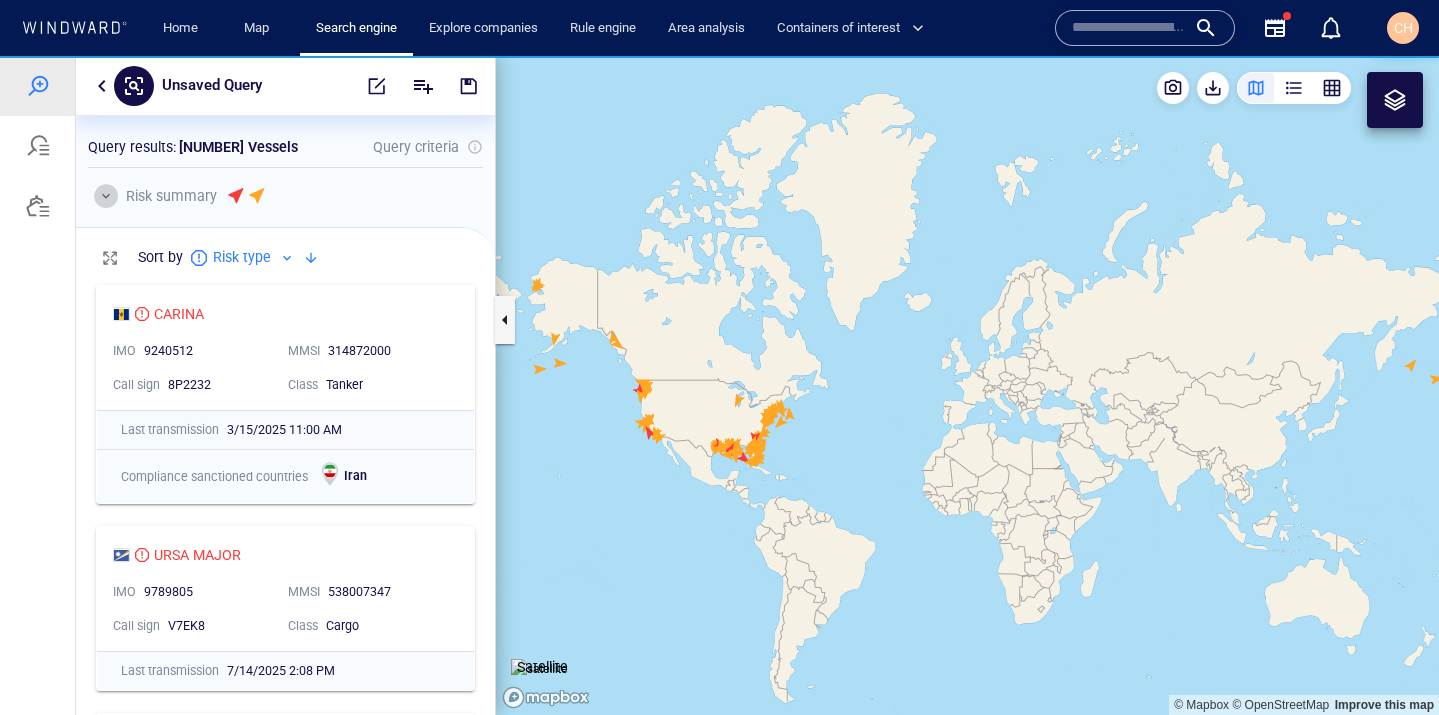 click at bounding box center [106, 196] 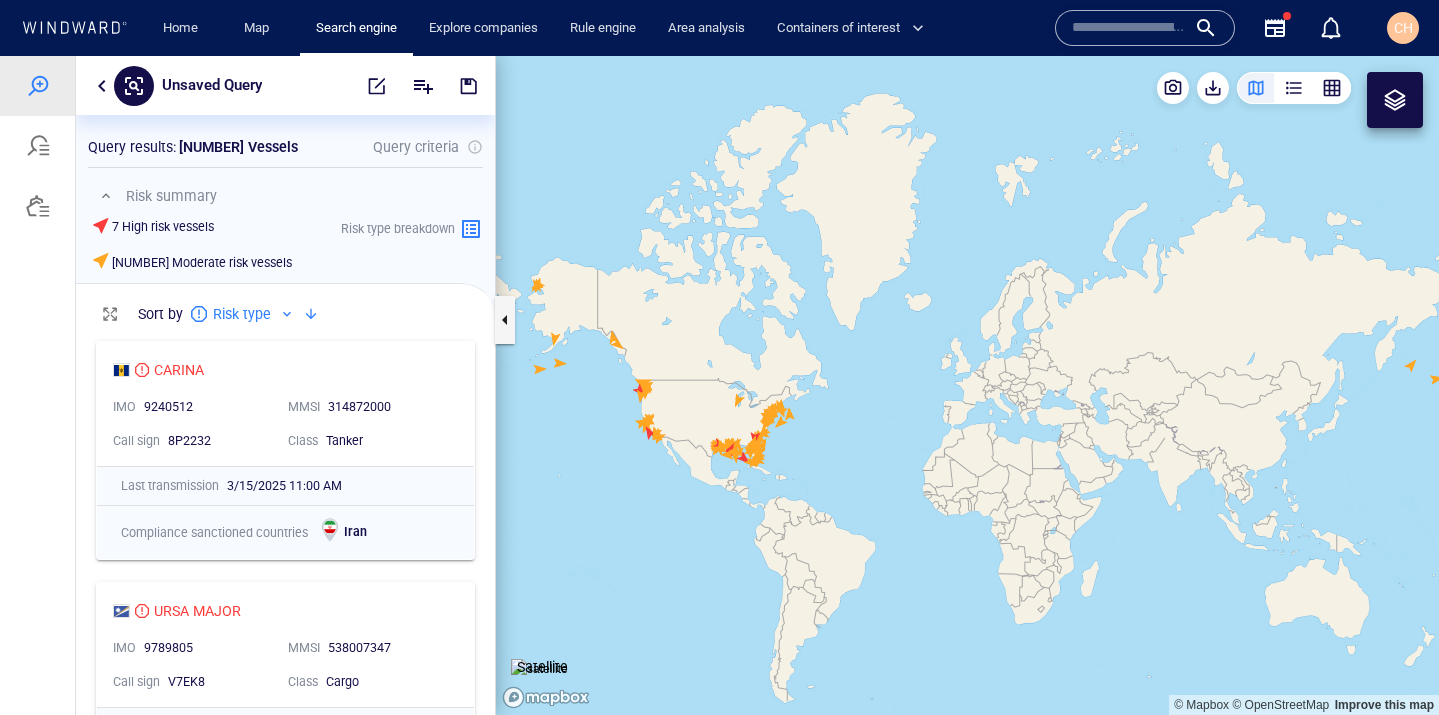 click at bounding box center (102, 86) 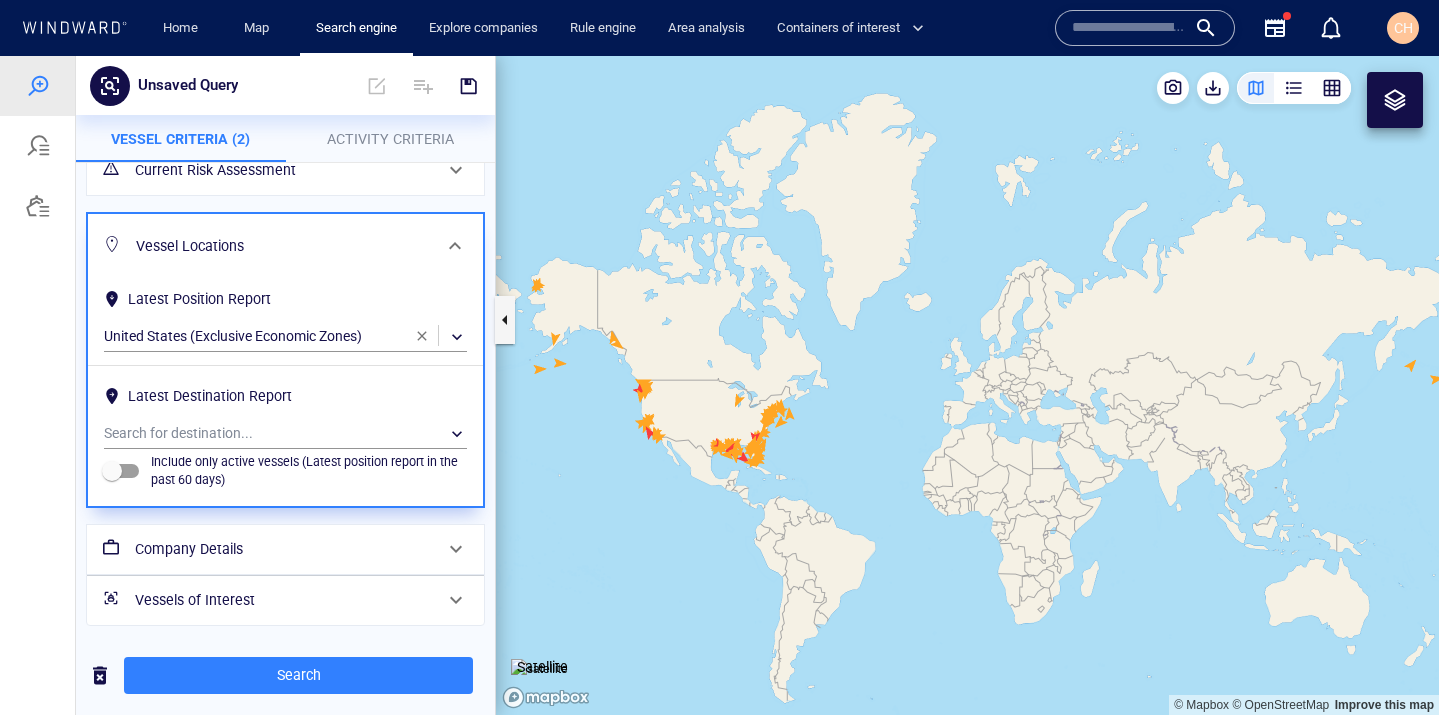 scroll, scrollTop: 3, scrollLeft: 0, axis: vertical 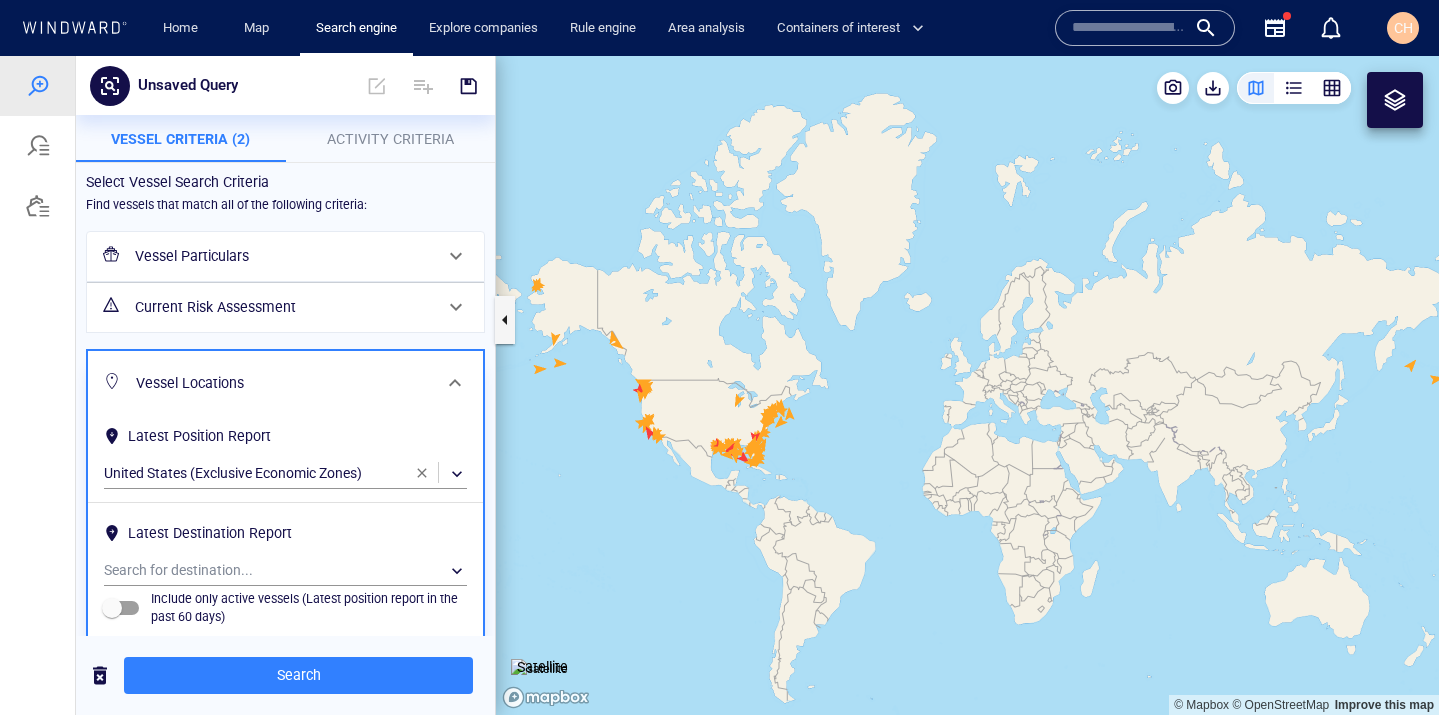 click on "Current Risk Assessment" at bounding box center [283, 307] 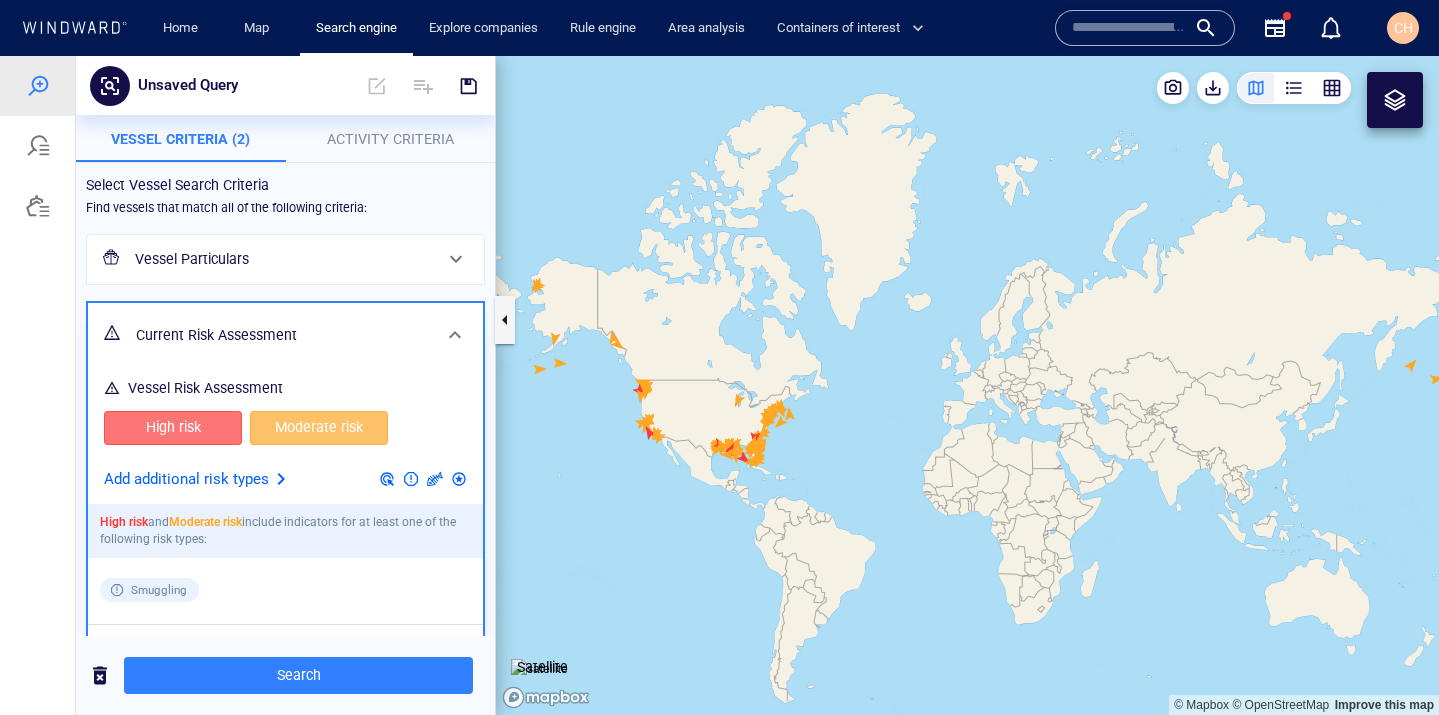scroll, scrollTop: 60, scrollLeft: 0, axis: vertical 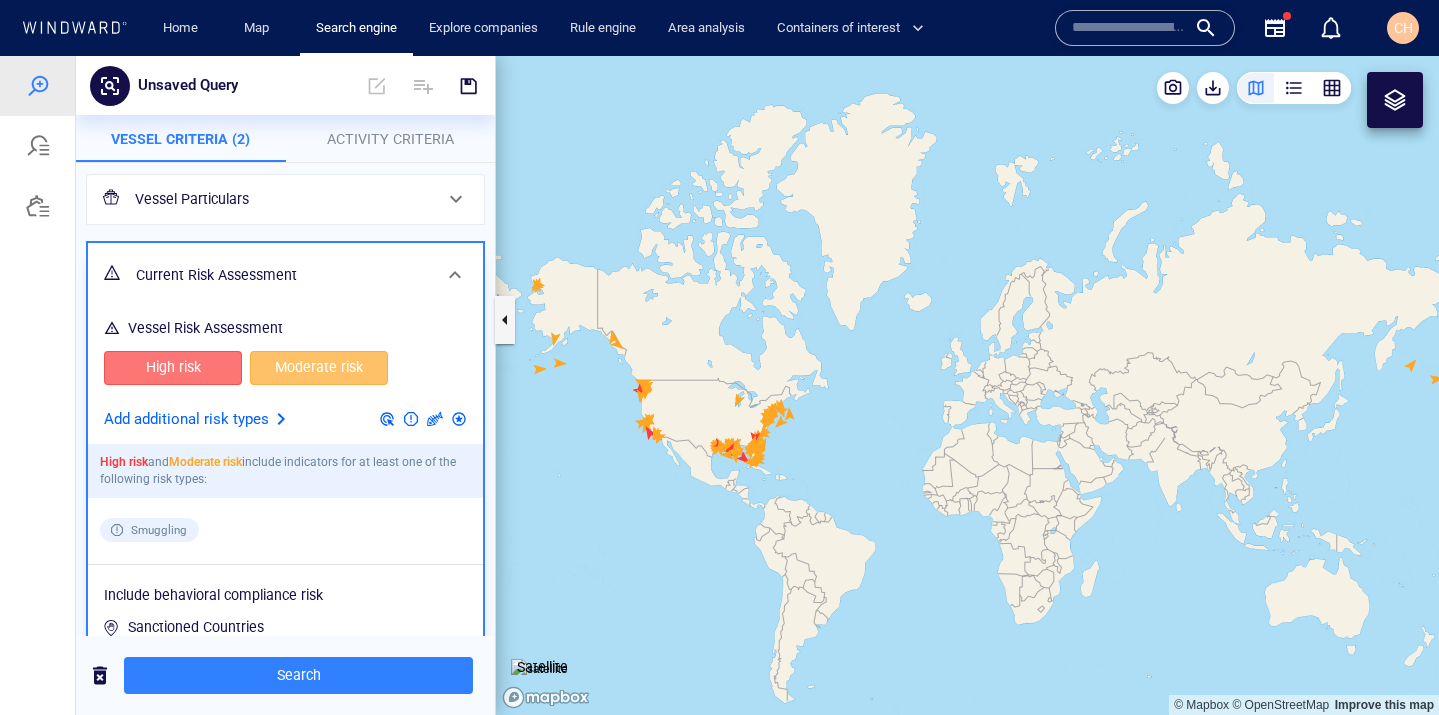 click on "Add additional risk types" at bounding box center (186, 420) 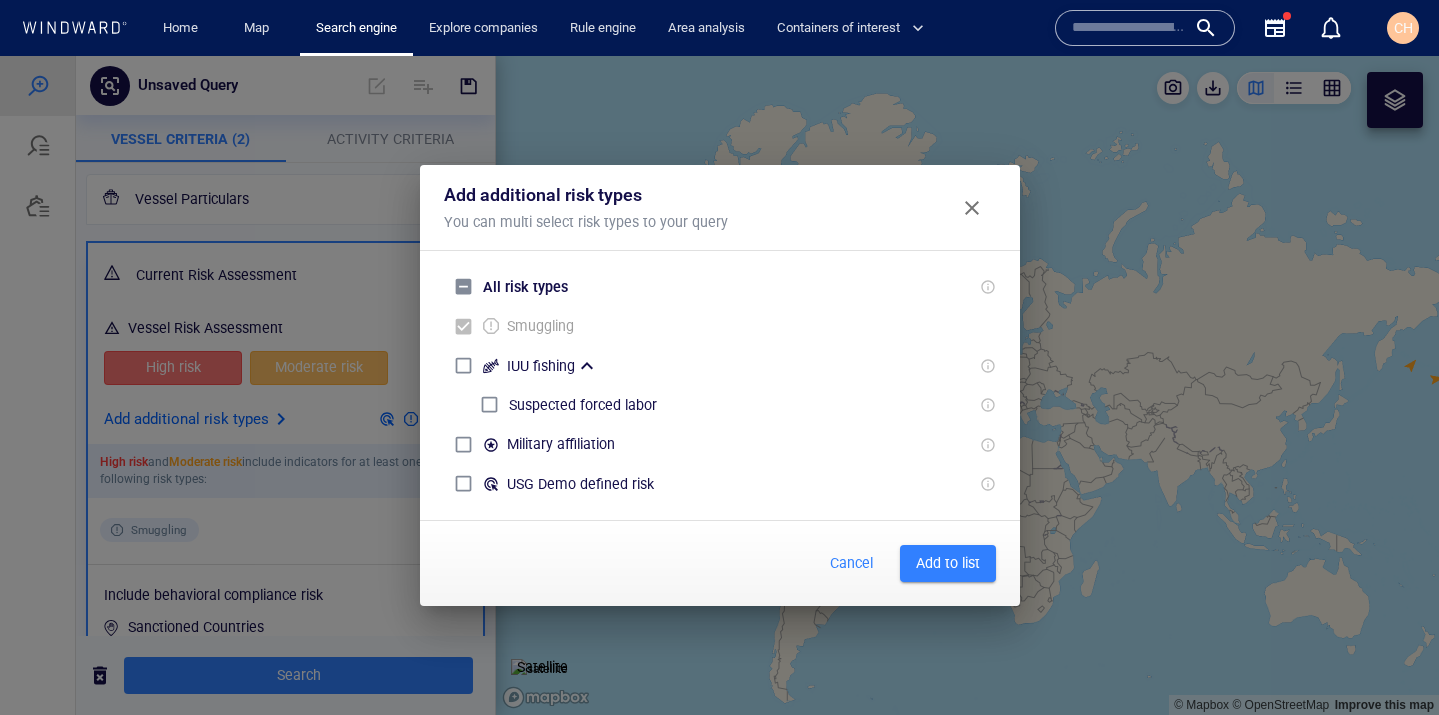 click on "Add additional risk types You can multi select risk types to your query All risk types Smuggling IUU fishing Suspected forced labor Military affiliation USG Demo defined risk Cancel Add to list" at bounding box center (719, 385) 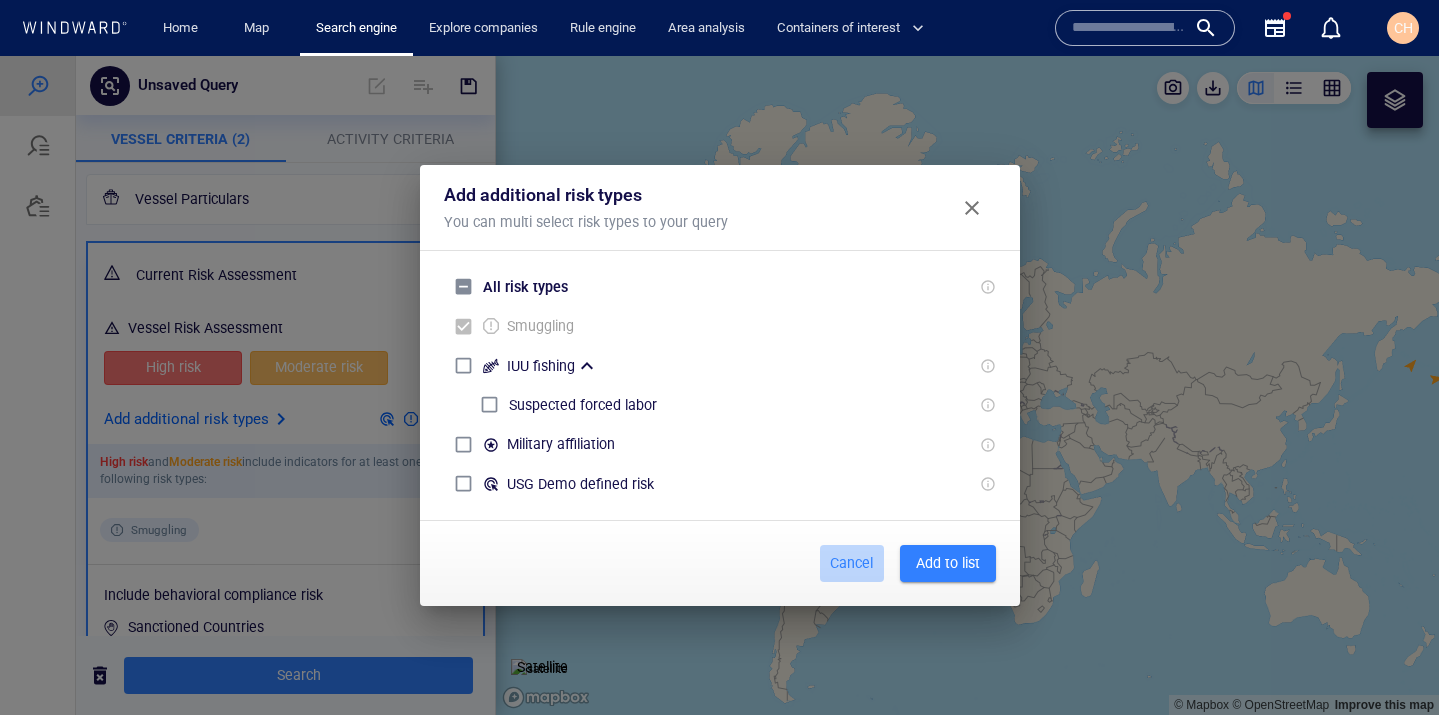click on "Cancel" at bounding box center [852, 563] 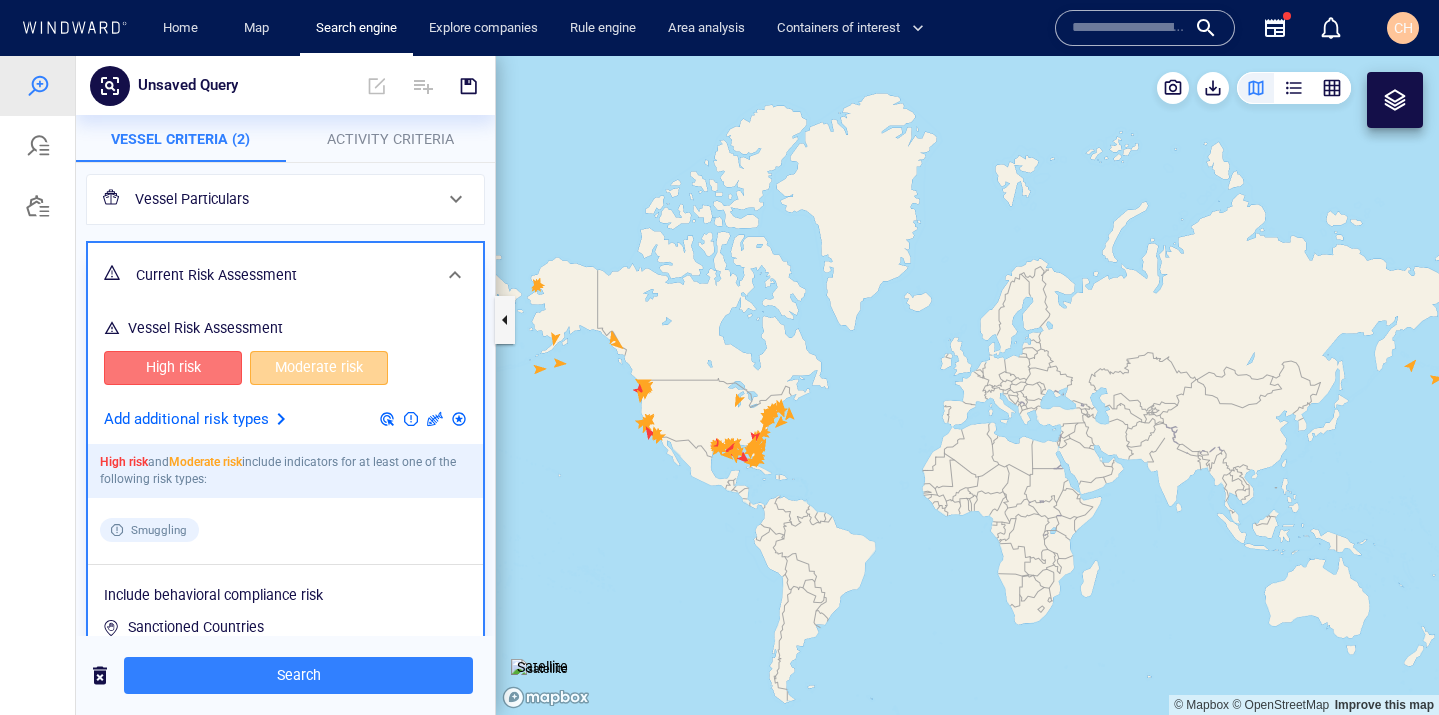 click on "Moderate risk" at bounding box center (319, 367) 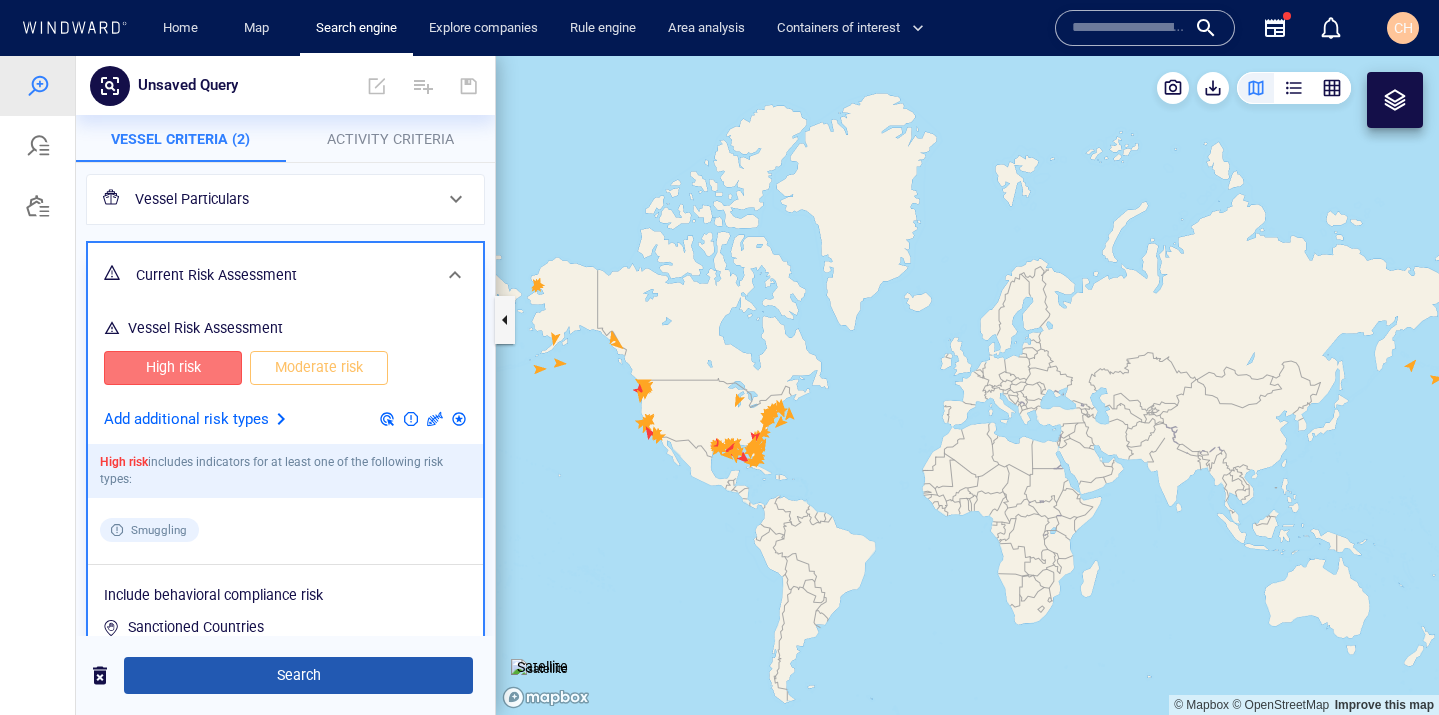 click on "Search" at bounding box center [298, 675] 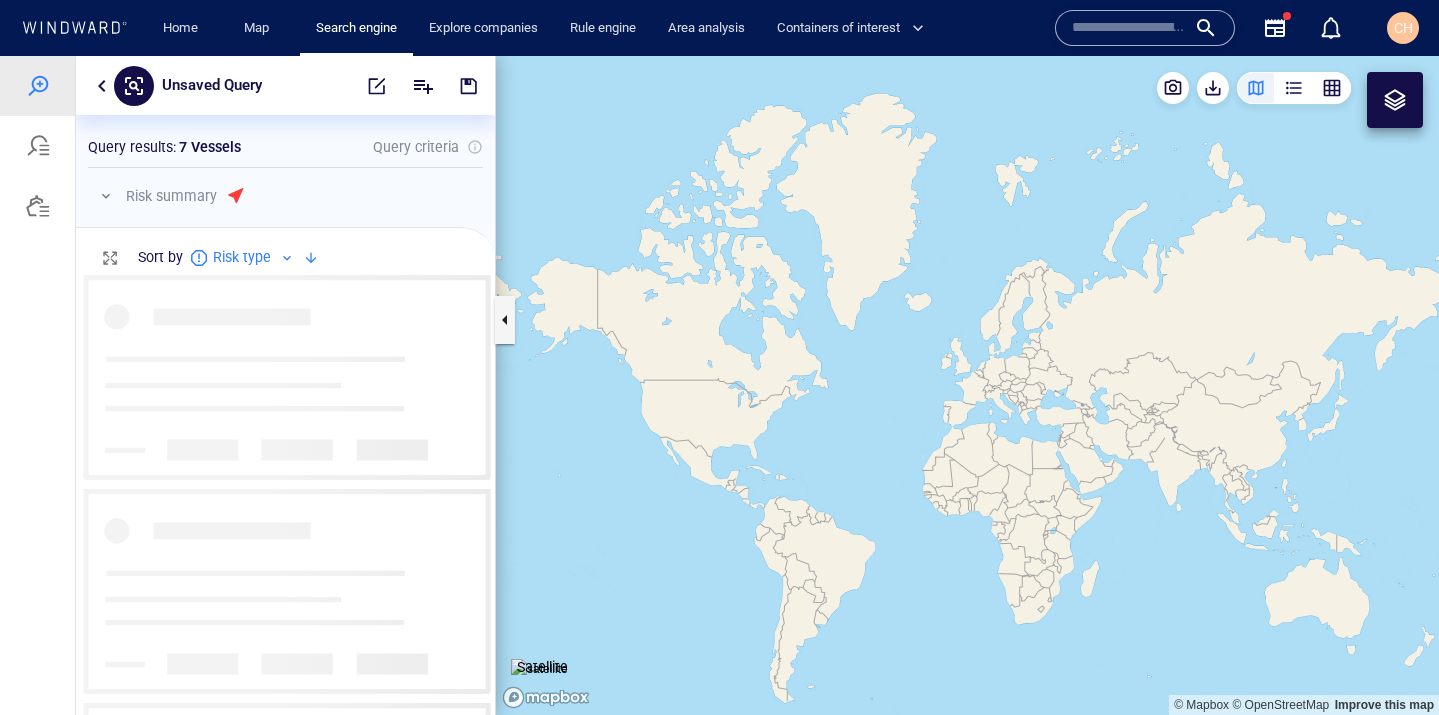 scroll, scrollTop: 0, scrollLeft: 1, axis: horizontal 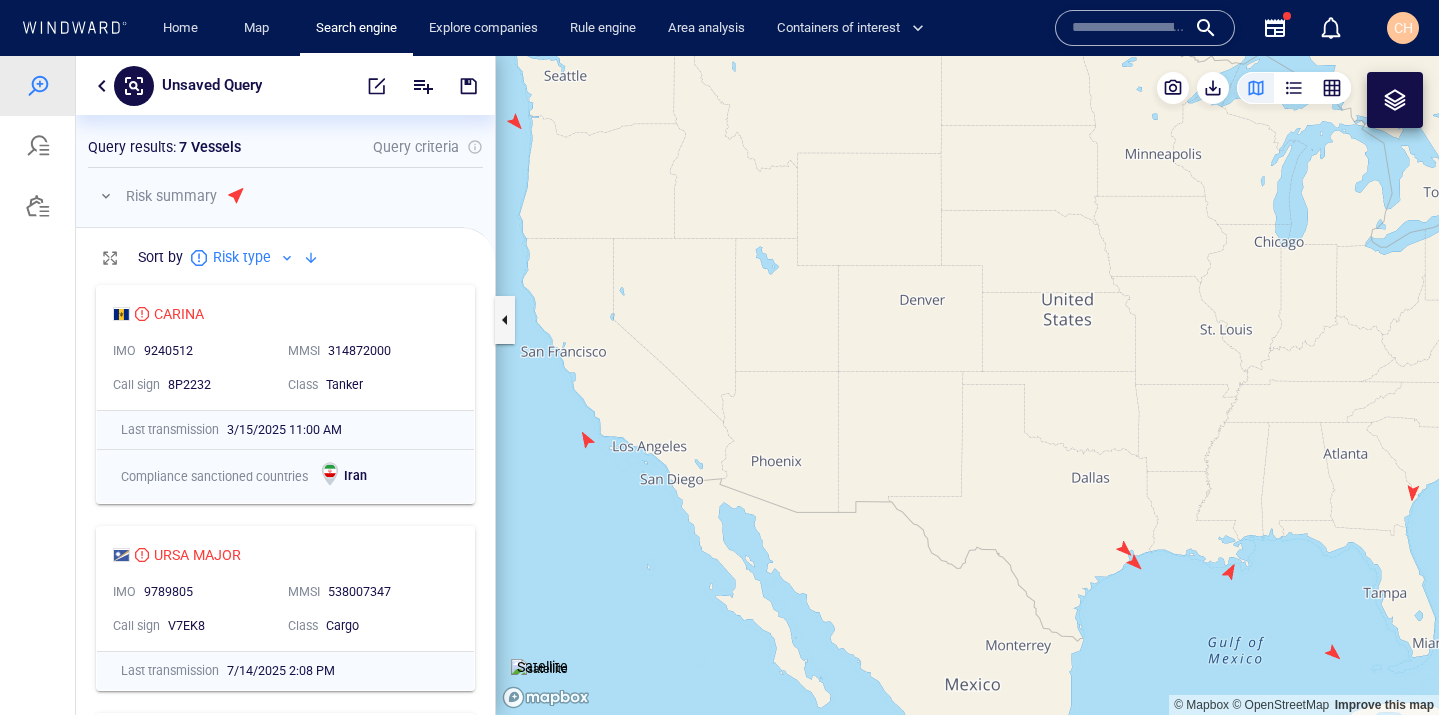 drag, startPoint x: 1068, startPoint y: 463, endPoint x: 841, endPoint y: 318, distance: 269.3585 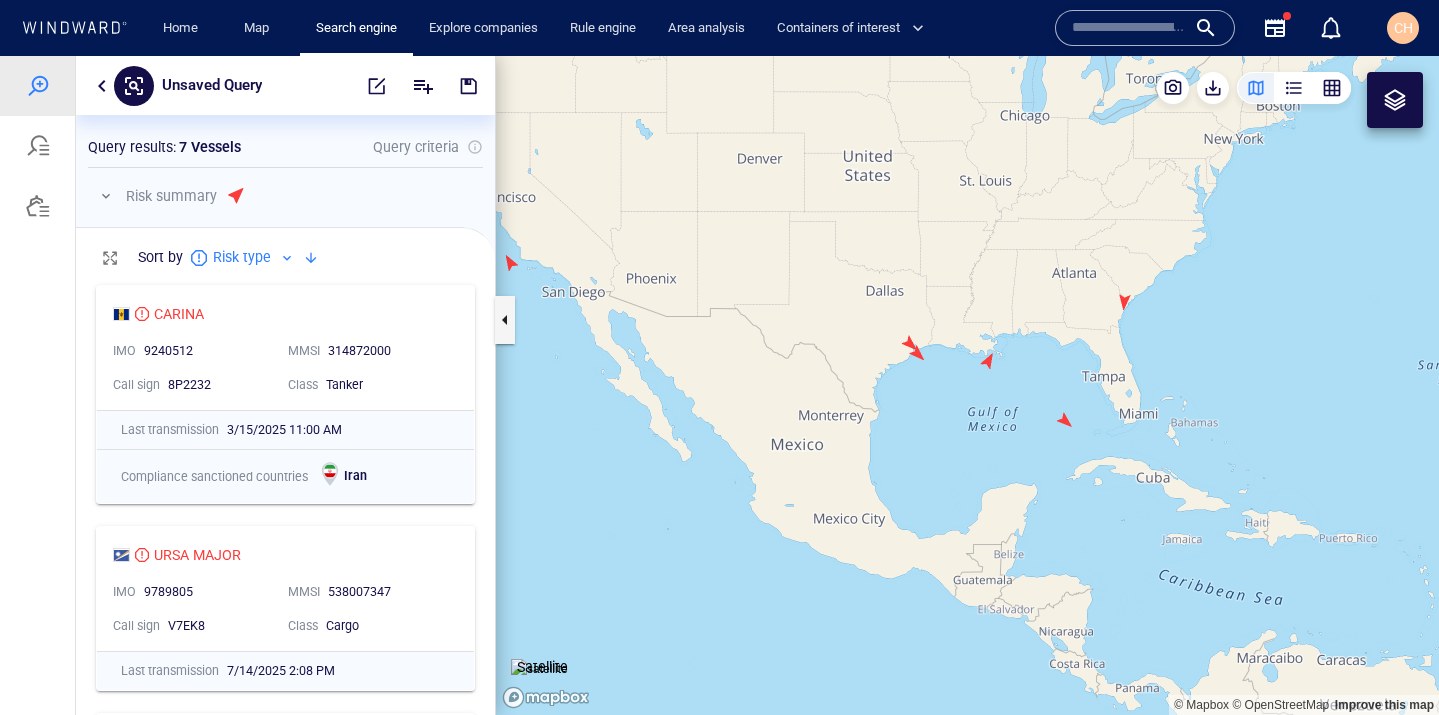 drag, startPoint x: 1161, startPoint y: 338, endPoint x: 1079, endPoint y: 331, distance: 82.29824 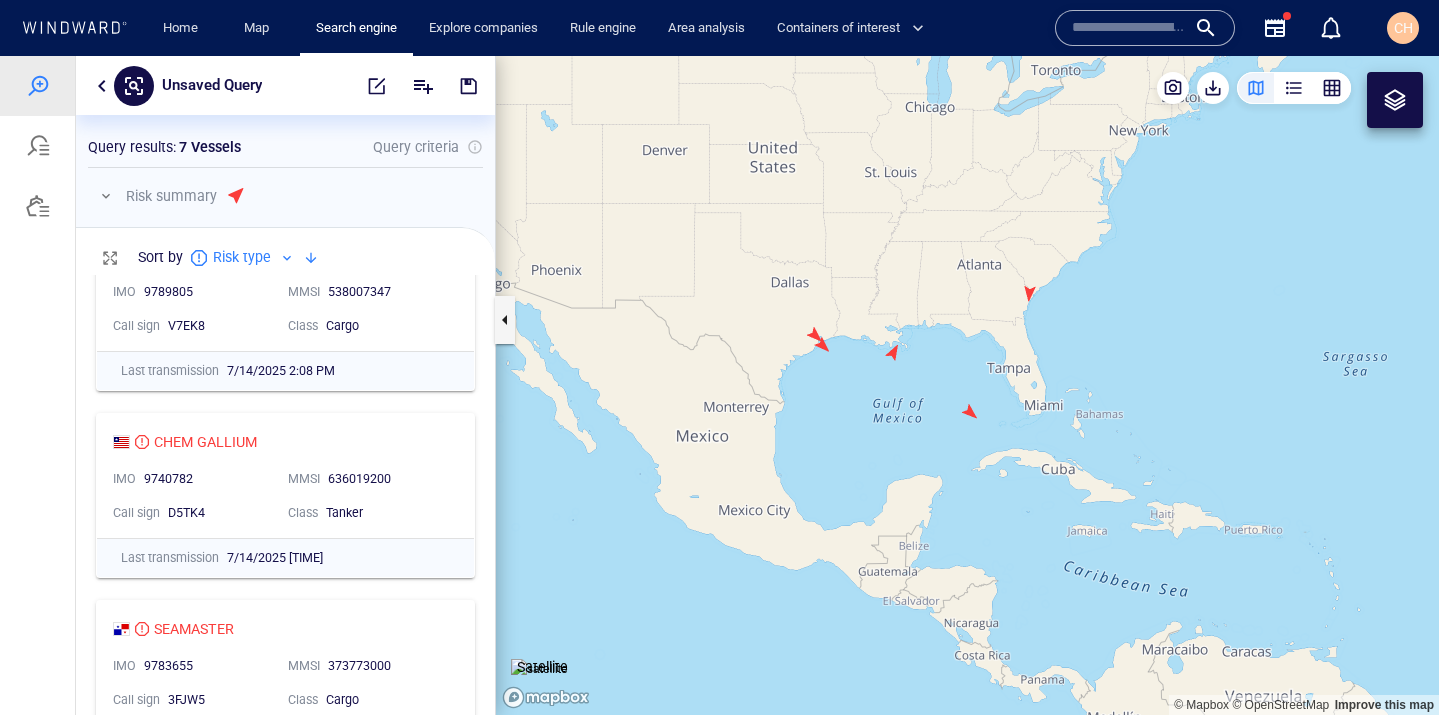 scroll, scrollTop: 309, scrollLeft: 0, axis: vertical 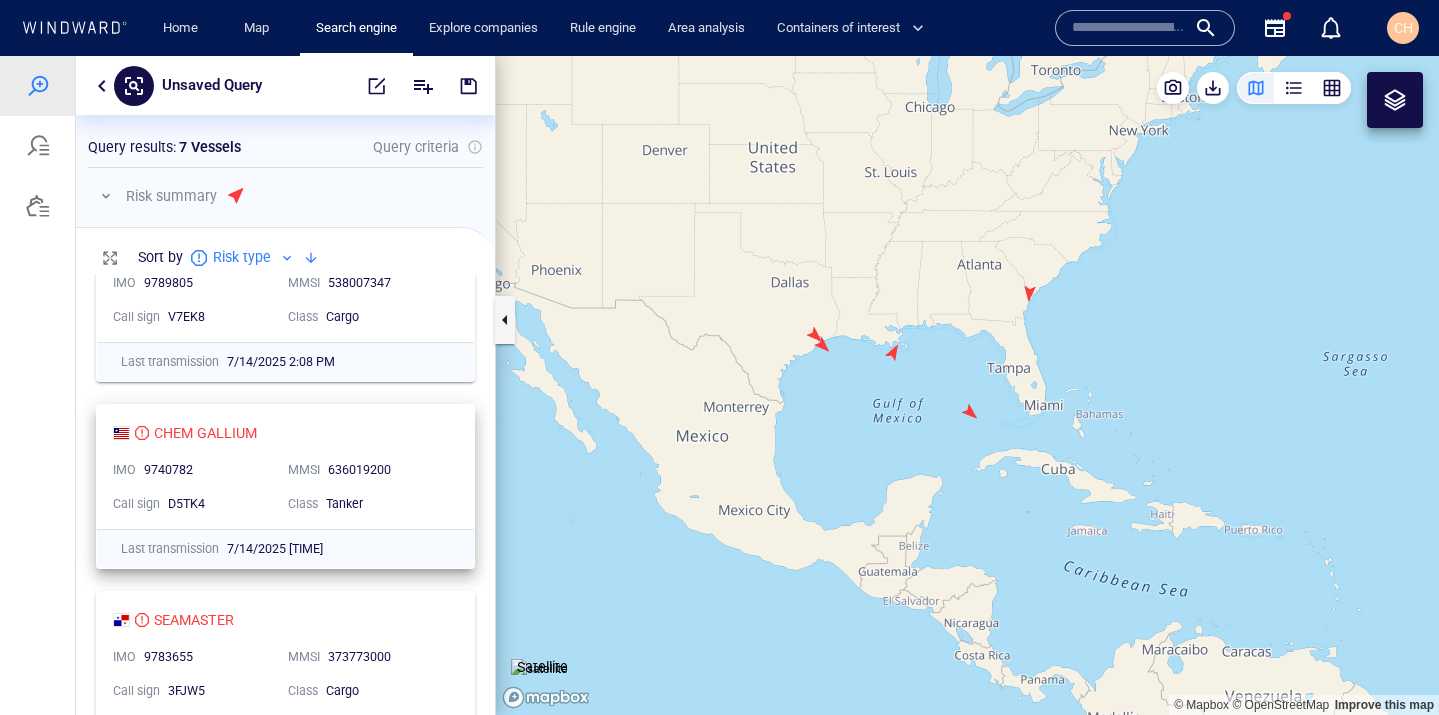click on "CHEM GALLIUM" at bounding box center (277, 433) 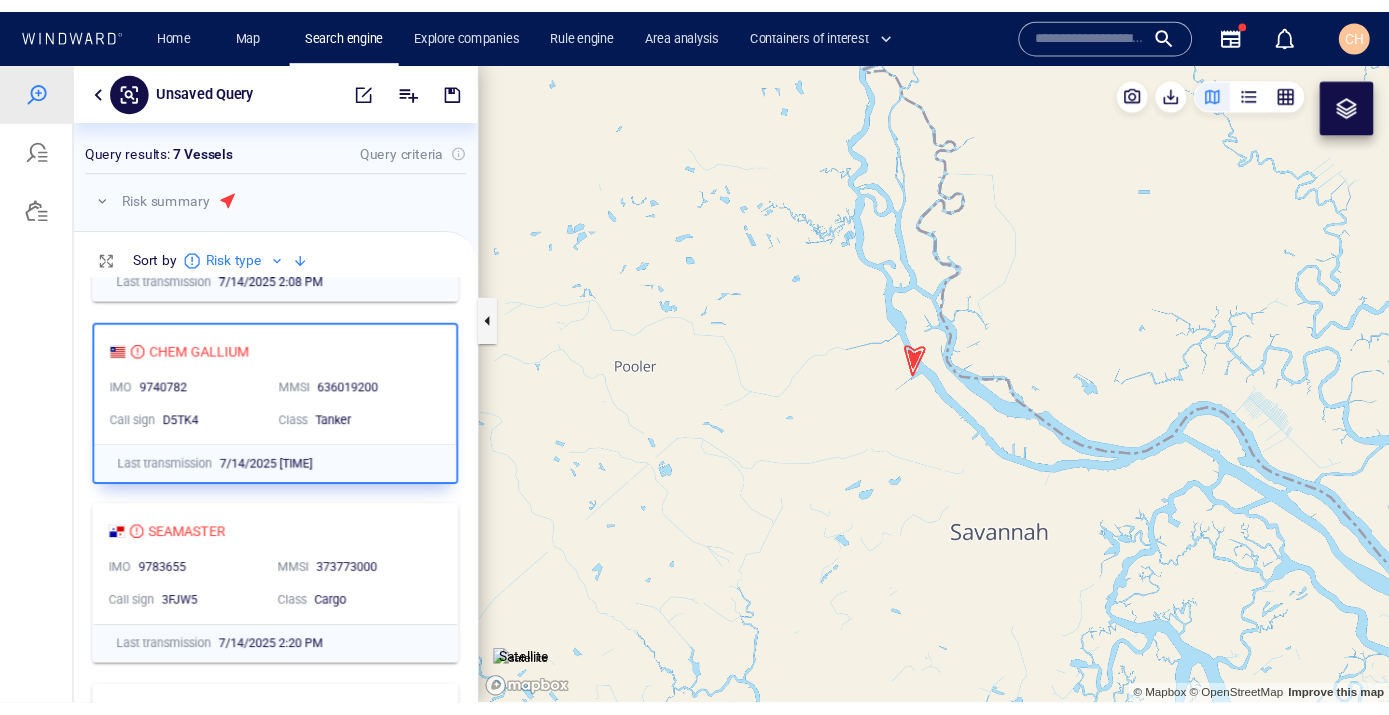 scroll, scrollTop: 392, scrollLeft: 0, axis: vertical 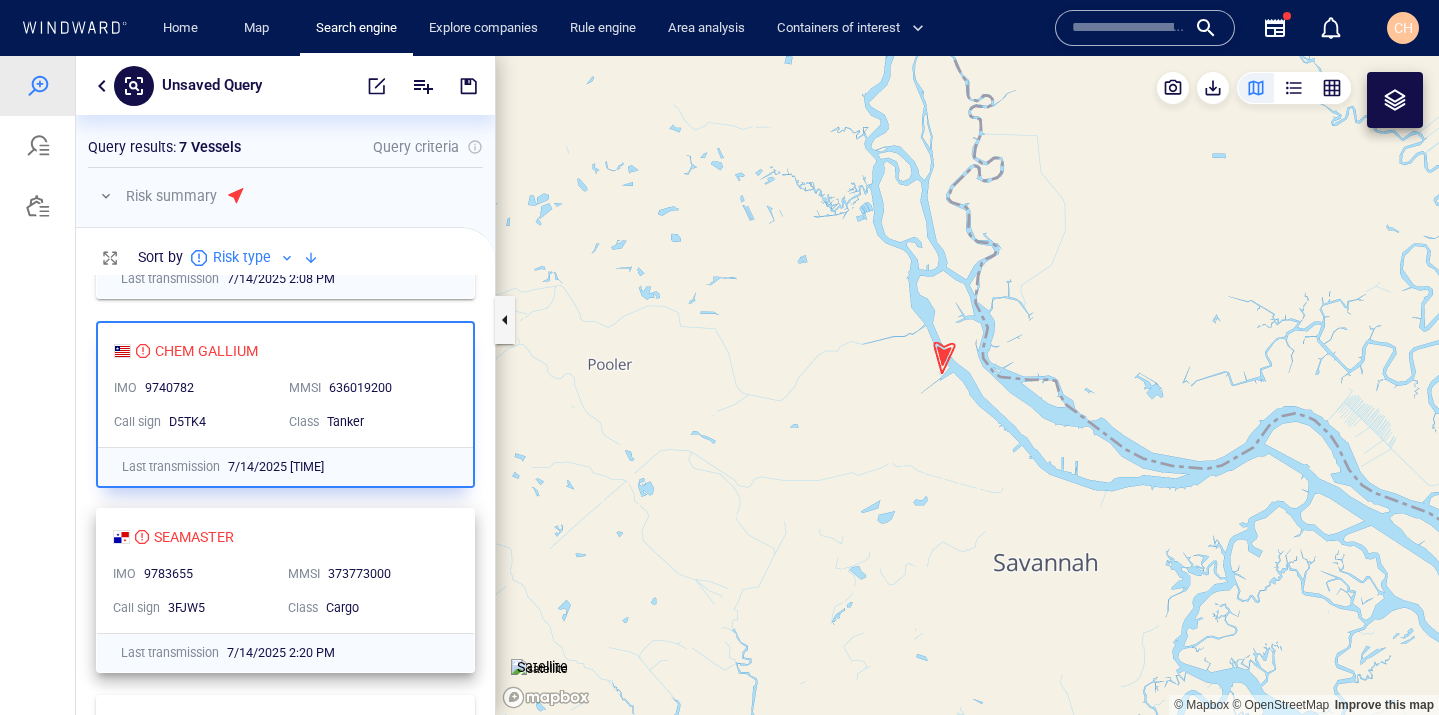 click on "IMO 9783655" at bounding box center [192, 574] 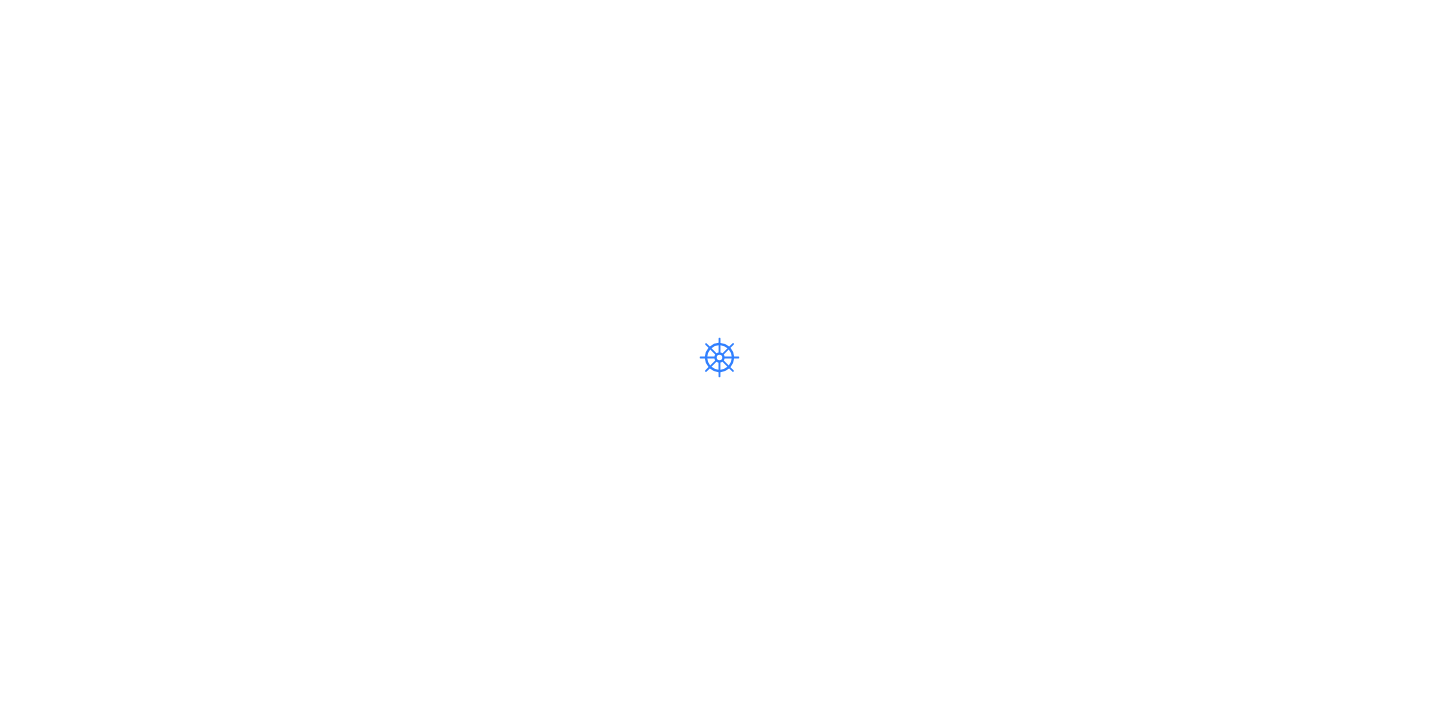 scroll, scrollTop: 0, scrollLeft: 0, axis: both 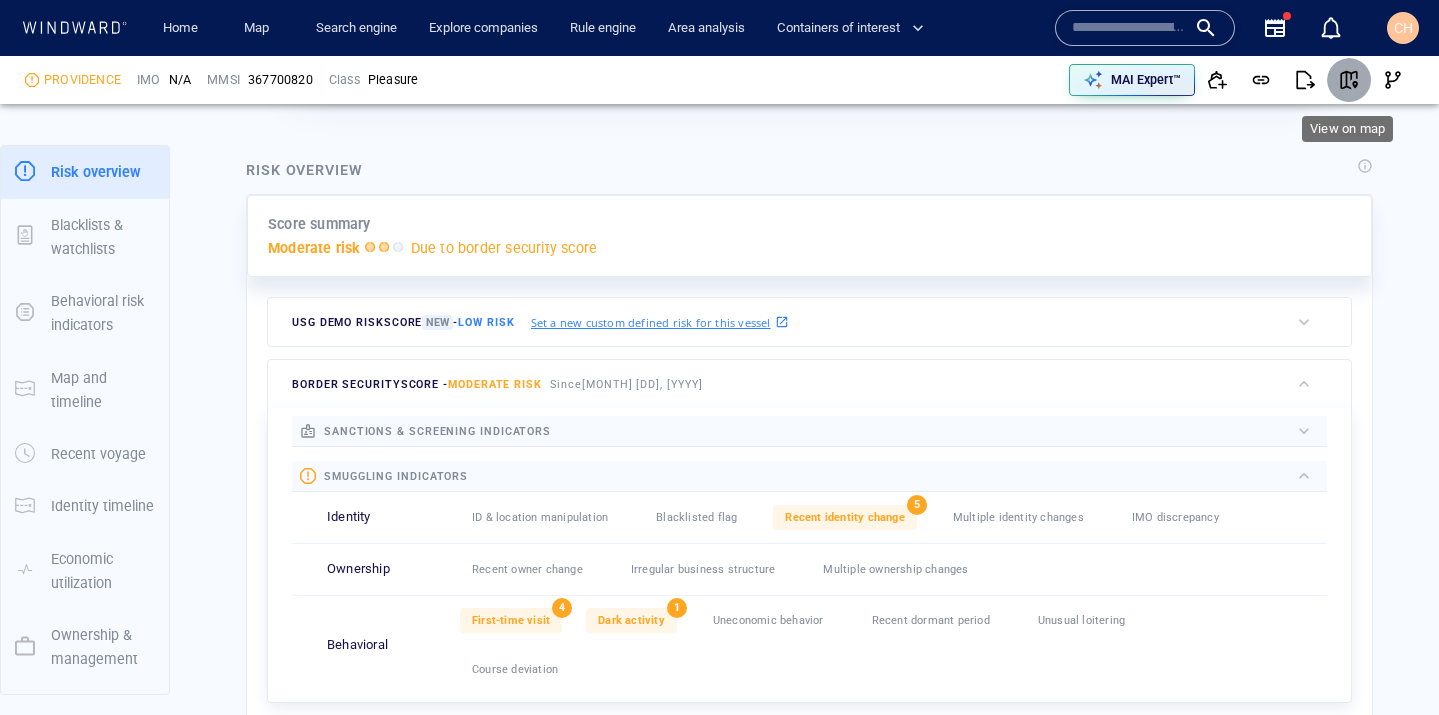 click at bounding box center [1349, 80] 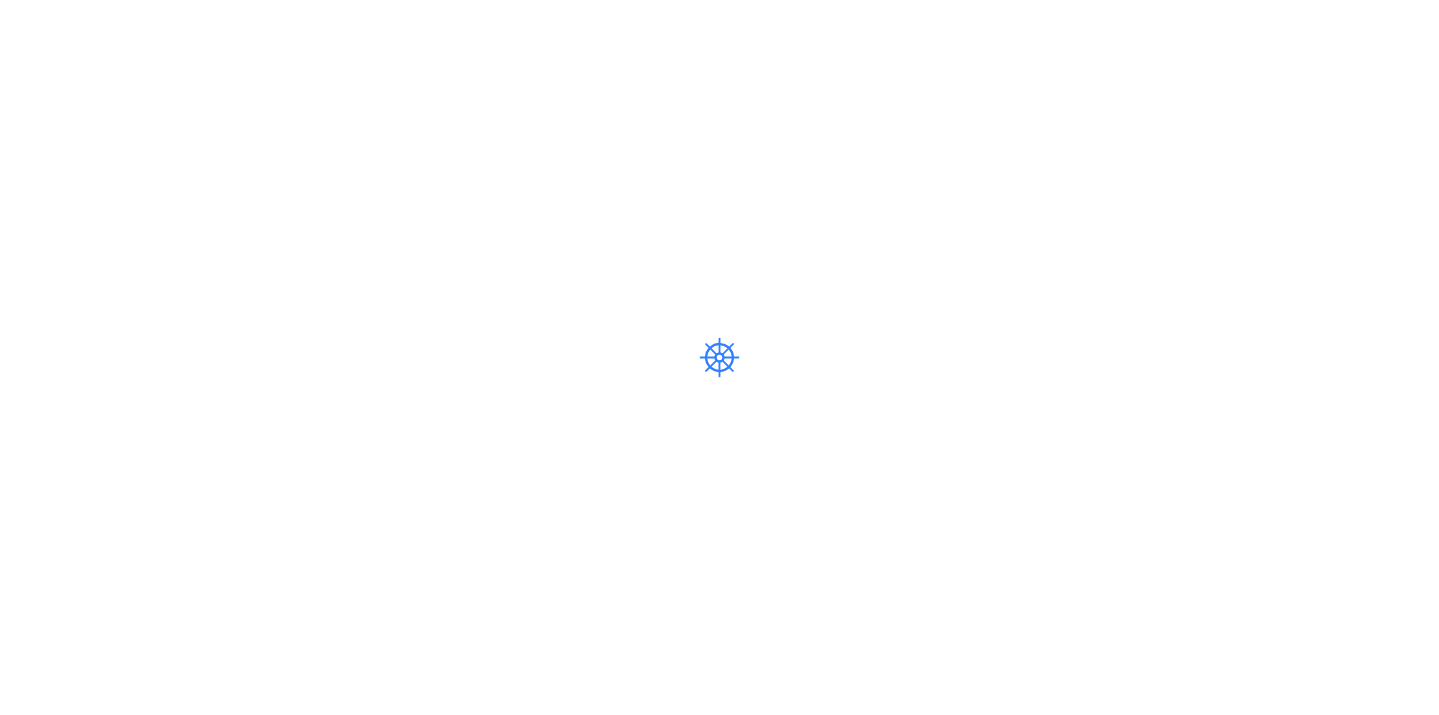 scroll, scrollTop: 0, scrollLeft: 0, axis: both 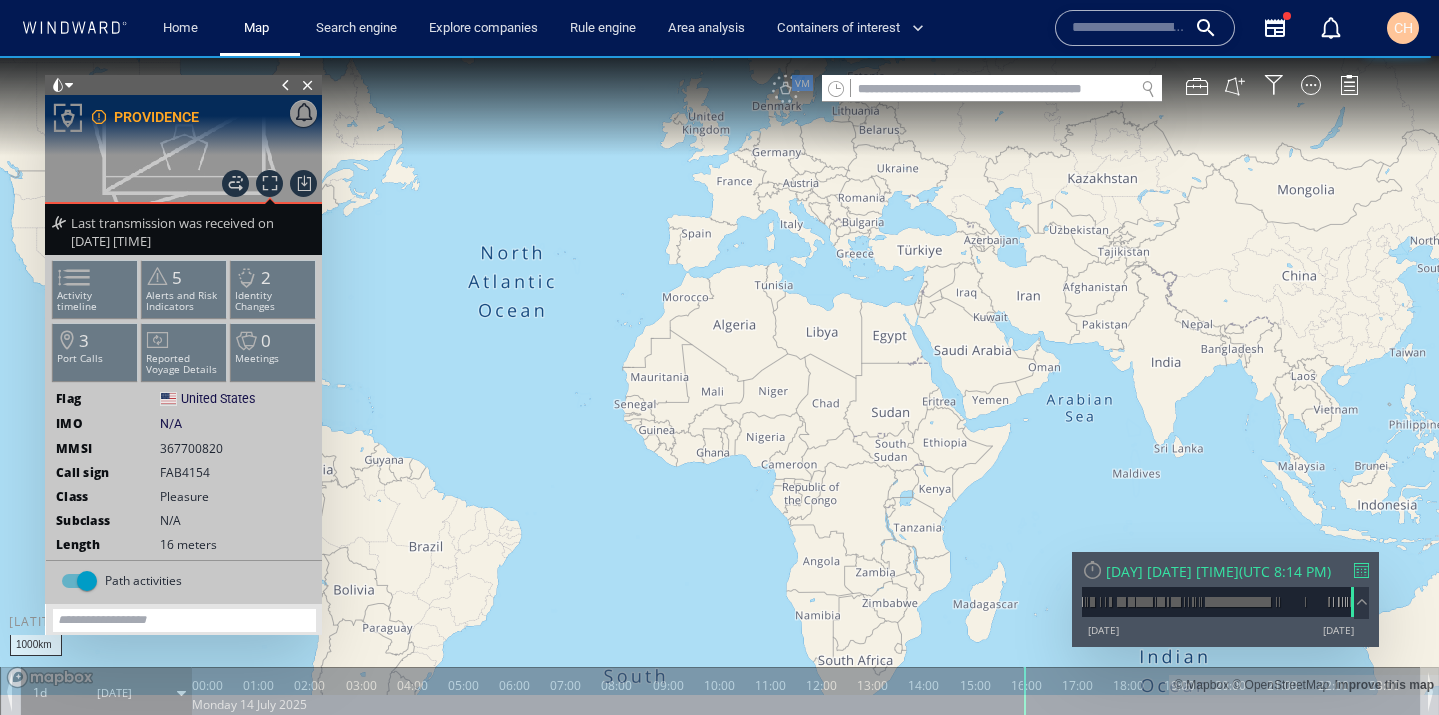 drag, startPoint x: 625, startPoint y: 471, endPoint x: 869, endPoint y: 407, distance: 252.25385 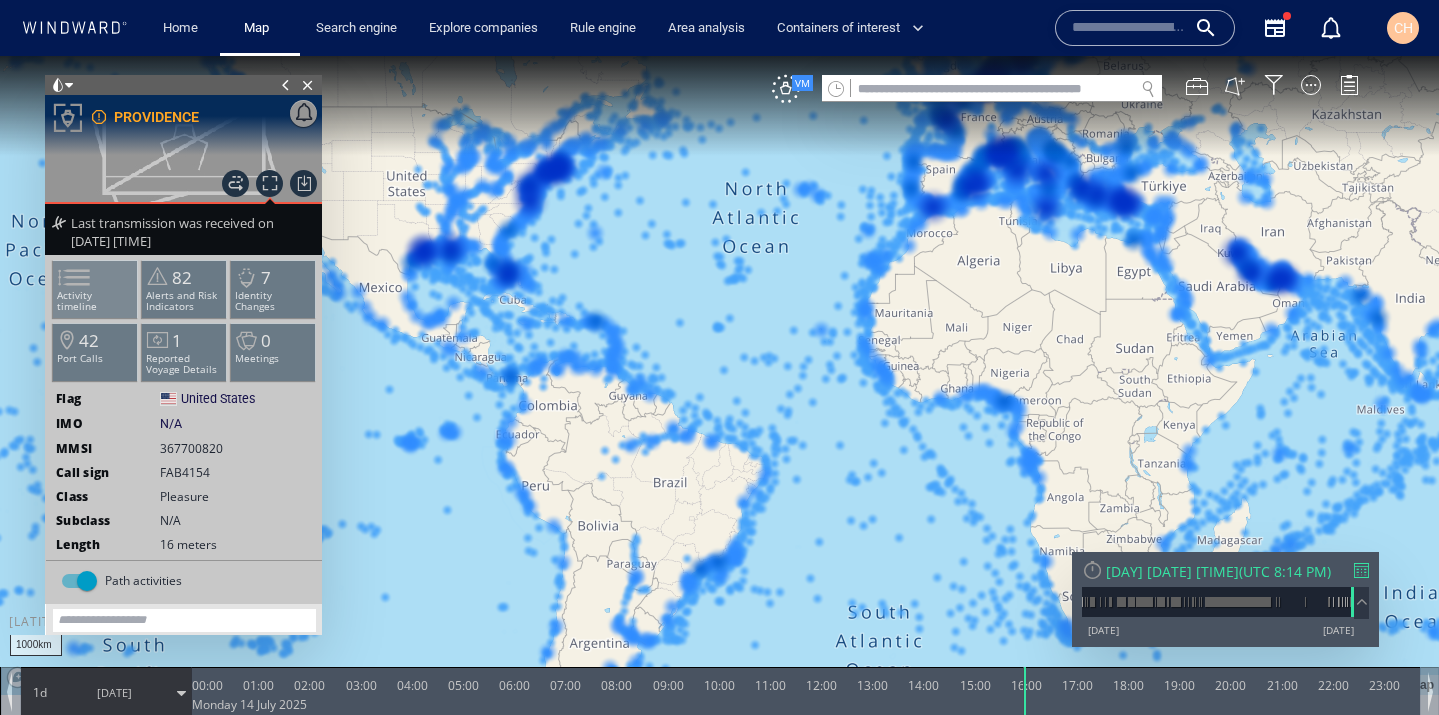 click at bounding box center [62, 277] 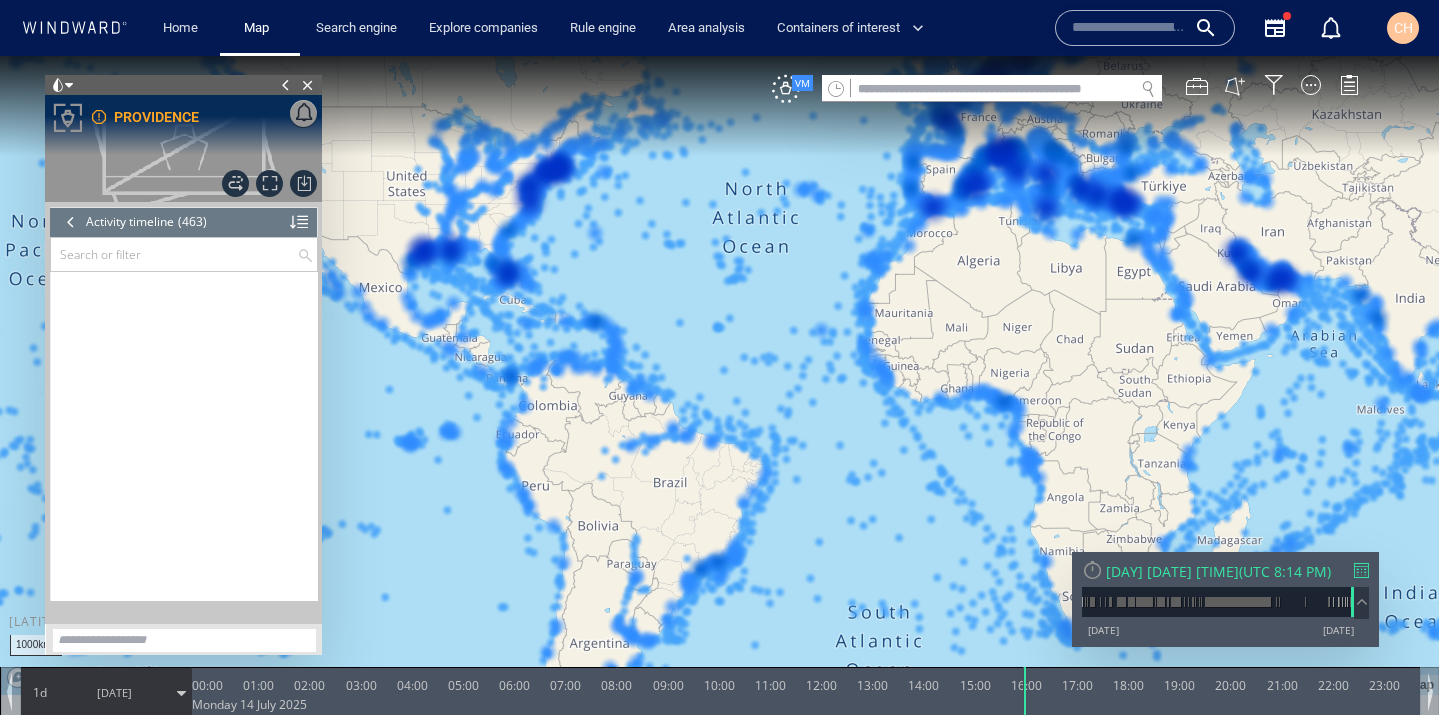 scroll, scrollTop: 25136, scrollLeft: 0, axis: vertical 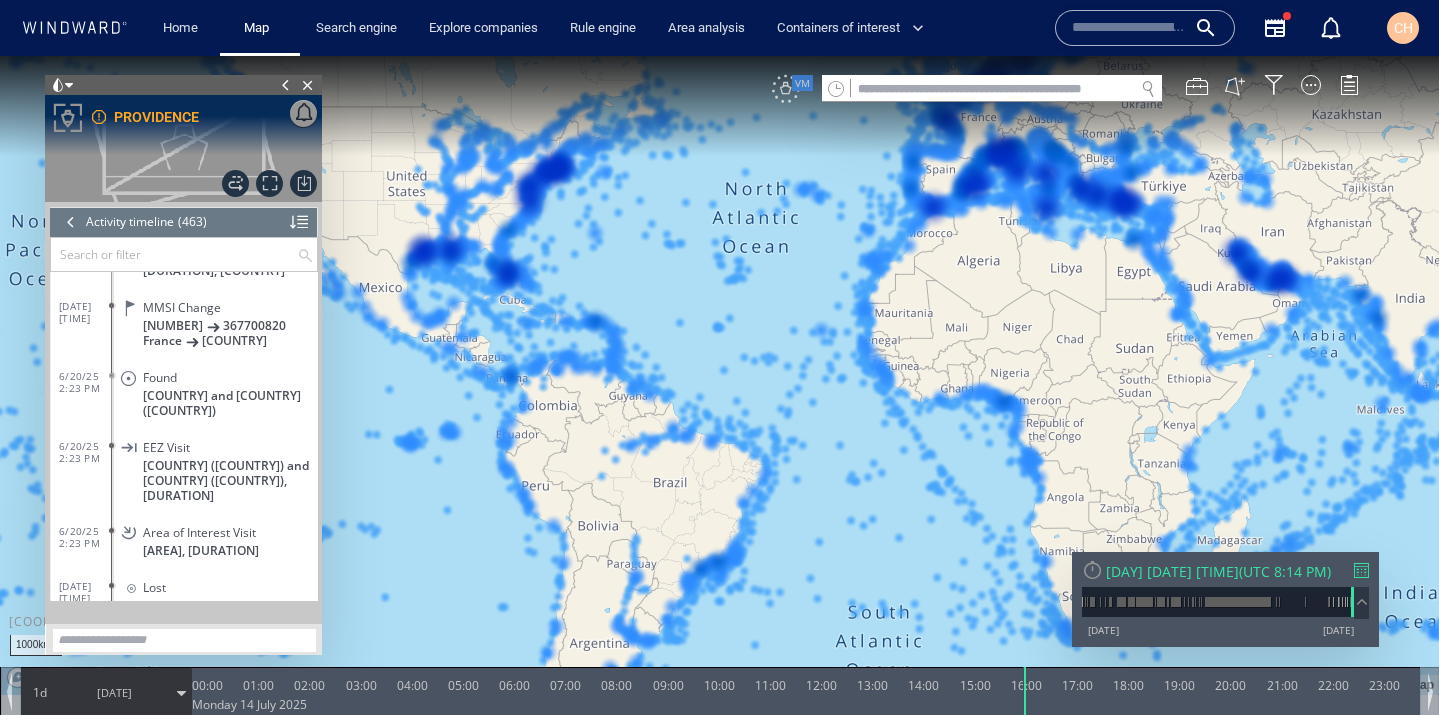click on "VM" at bounding box center (786, 89) 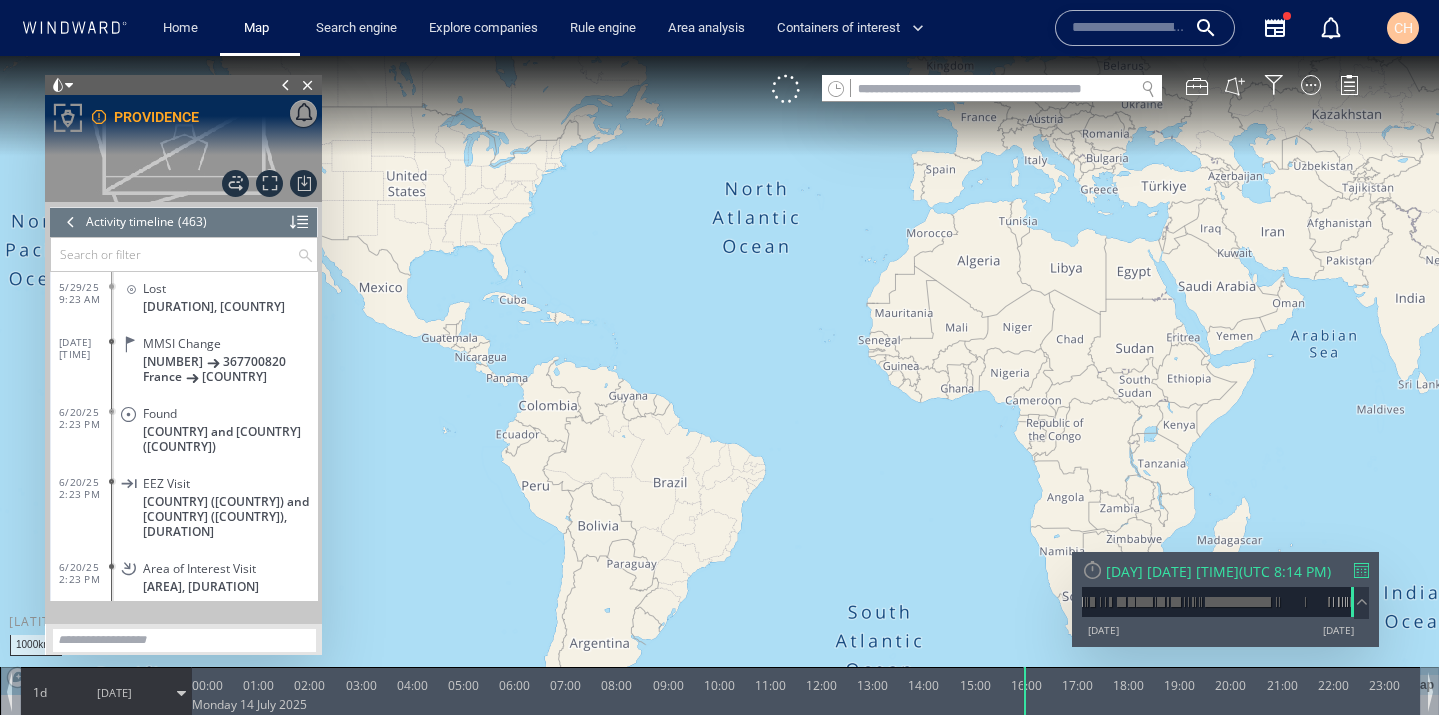 scroll, scrollTop: 25075, scrollLeft: 0, axis: vertical 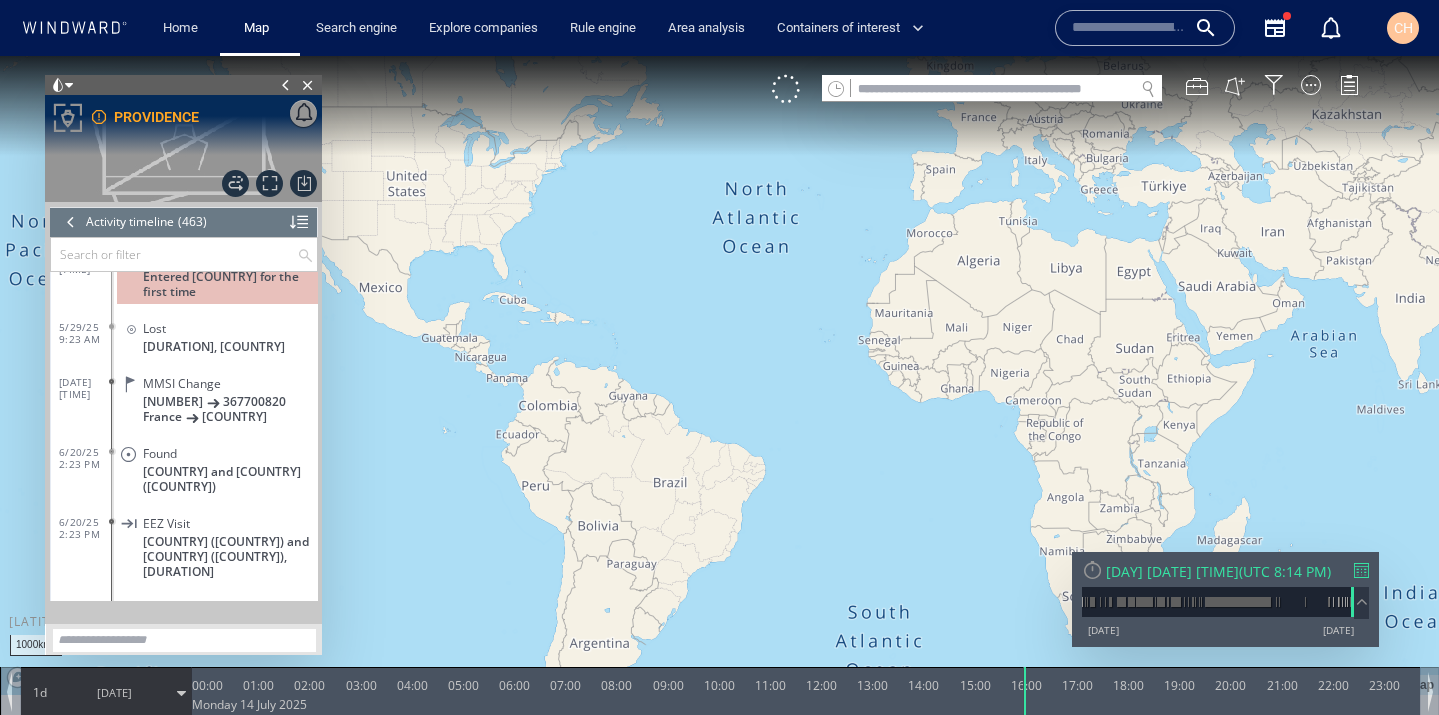click on "Activity timeline ([NUMBER]) (Still Loading...)" at bounding box center [184, 222] 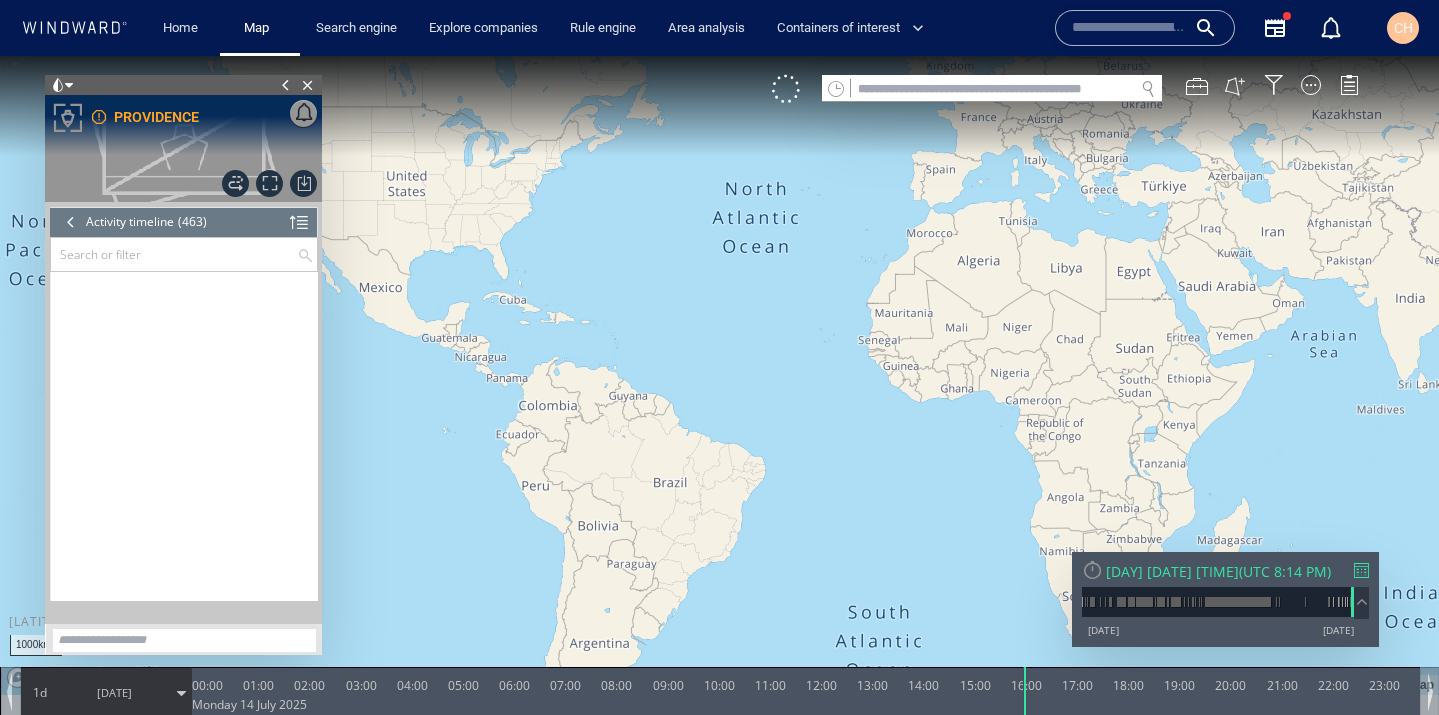 scroll, scrollTop: 0, scrollLeft: 0, axis: both 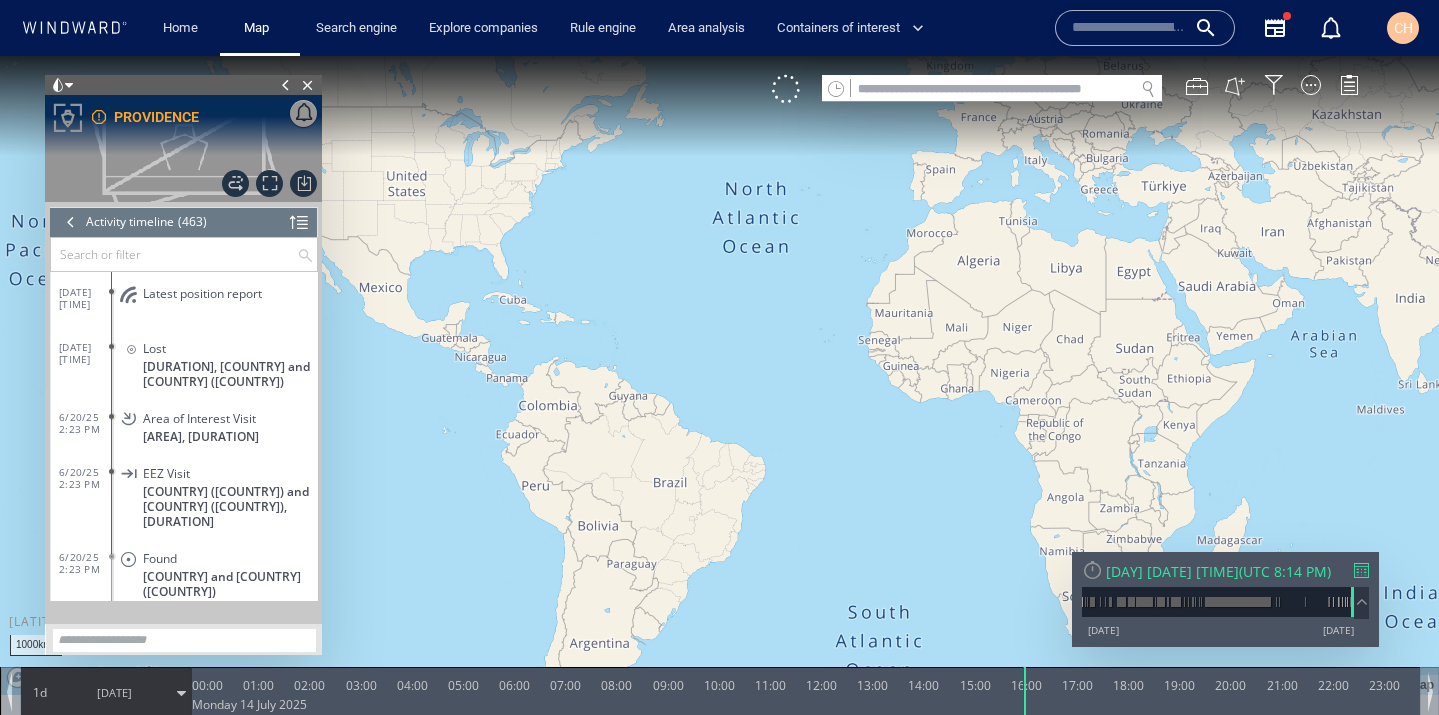 click 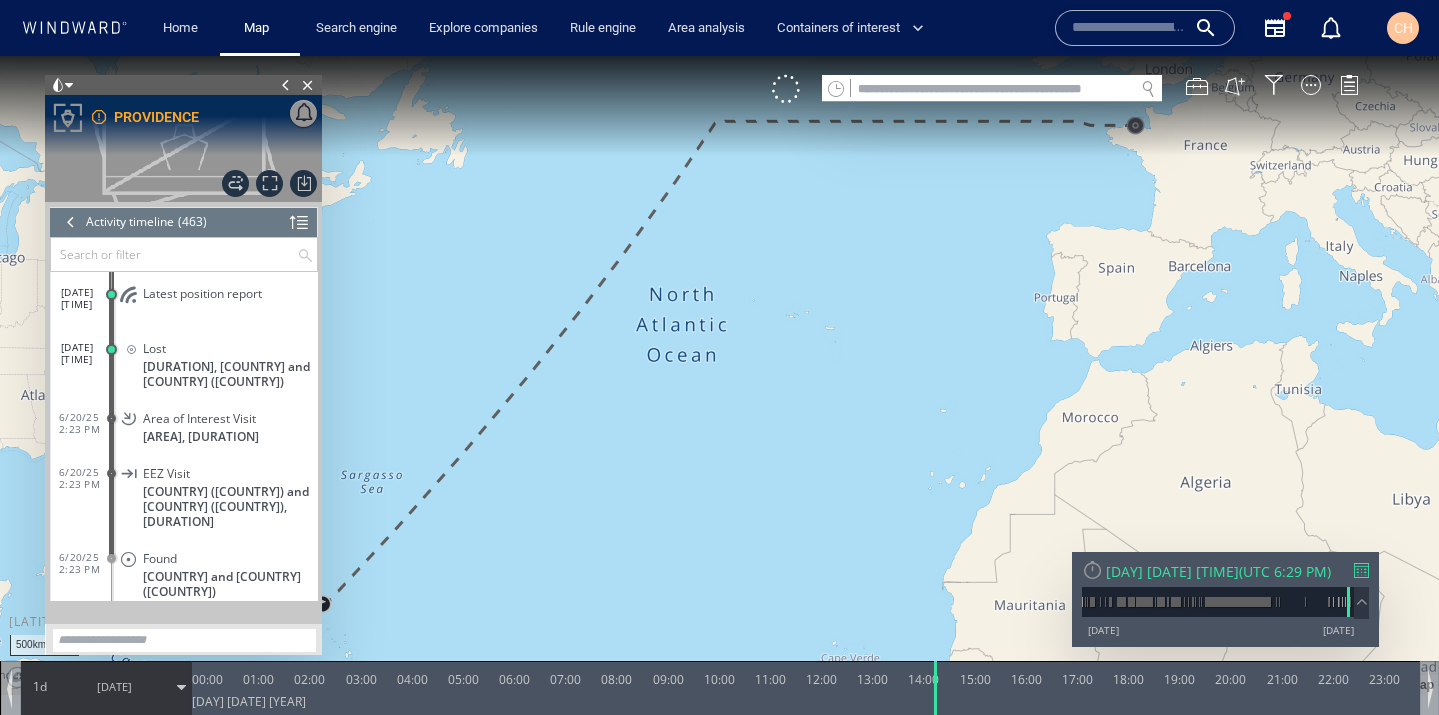 drag, startPoint x: 509, startPoint y: 418, endPoint x: 711, endPoint y: 342, distance: 215.824 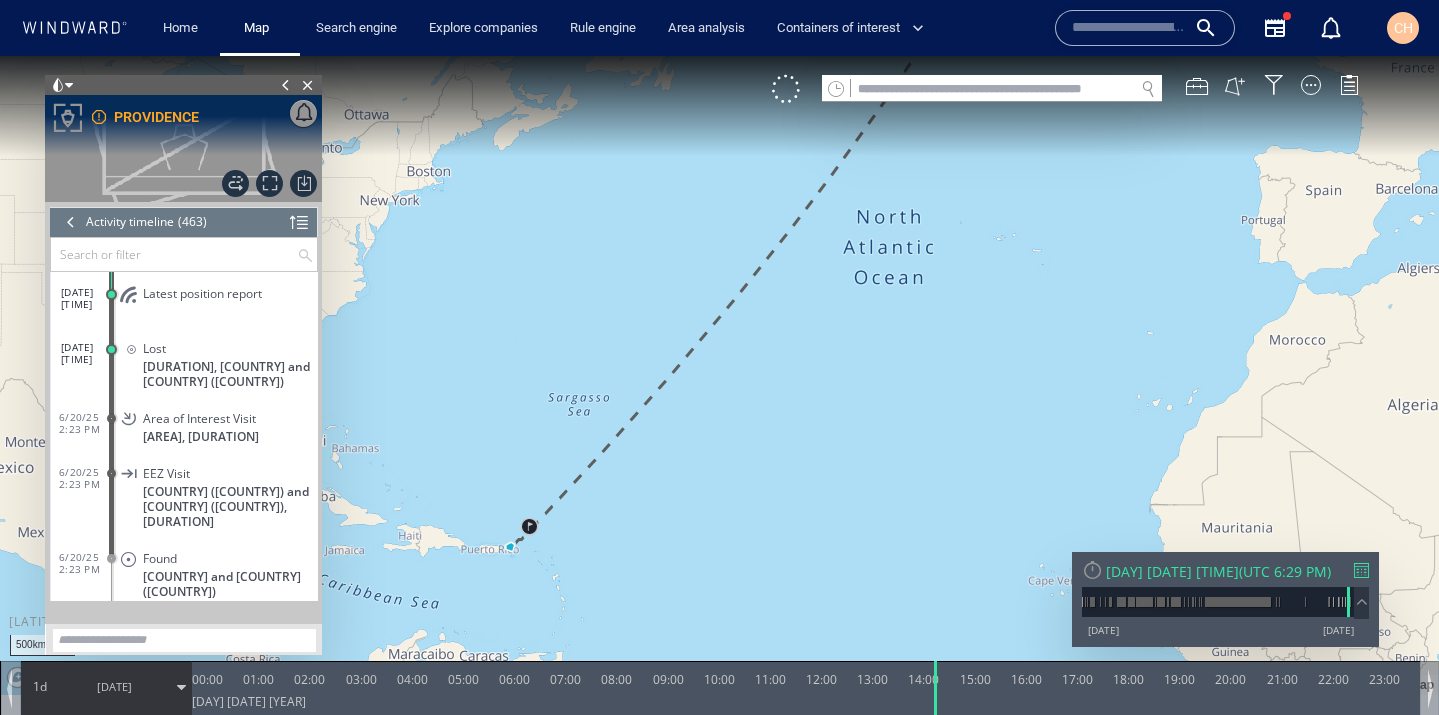 drag, startPoint x: 601, startPoint y: 496, endPoint x: 739, endPoint y: 383, distance: 178.36198 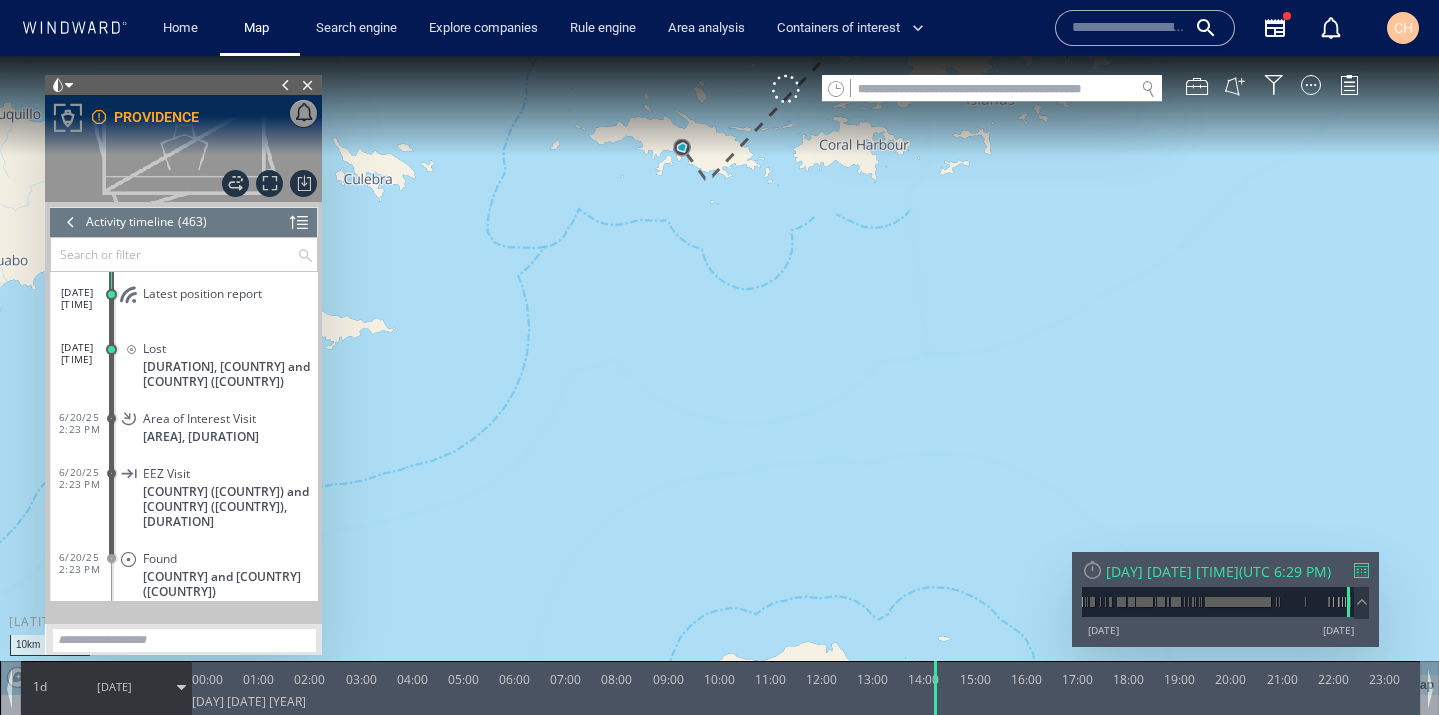 drag, startPoint x: 710, startPoint y: 196, endPoint x: 618, endPoint y: 454, distance: 273.91238 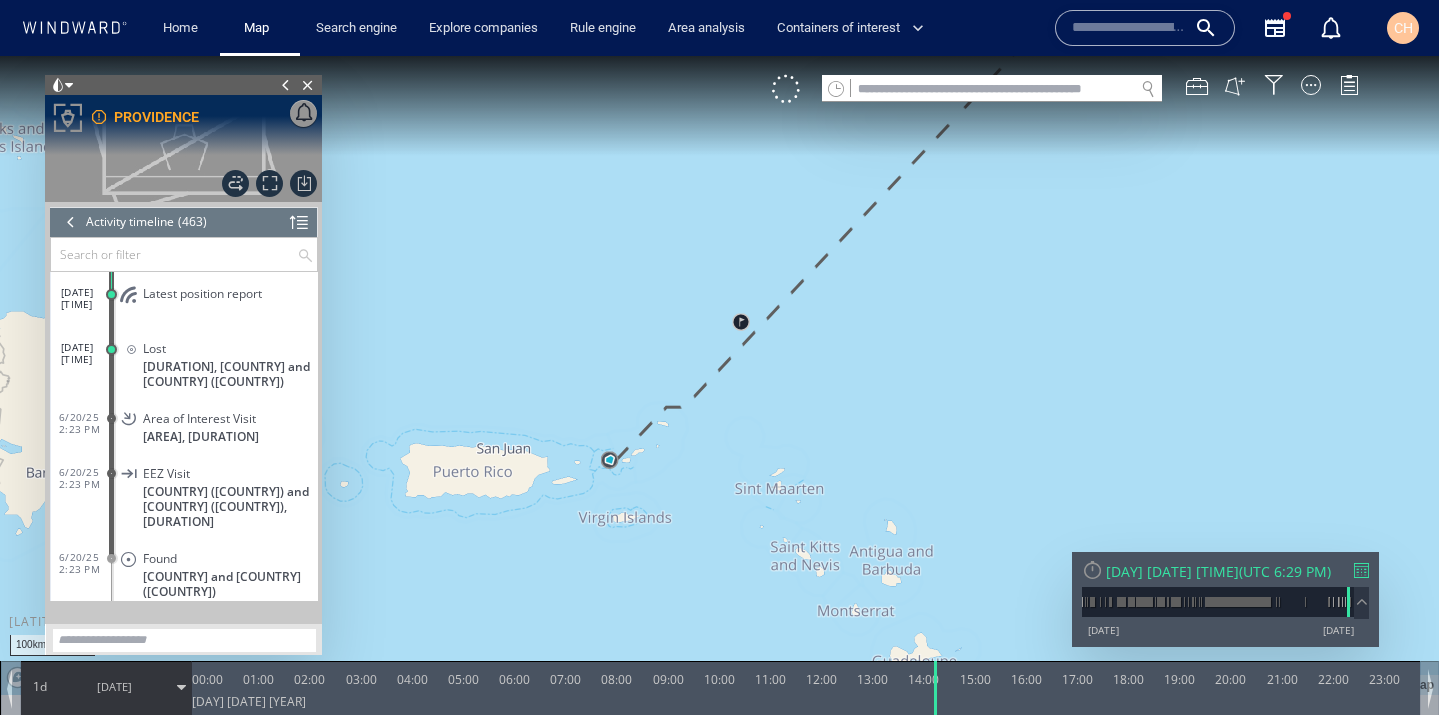 click on "[DATE]" at bounding box center [114, 687] 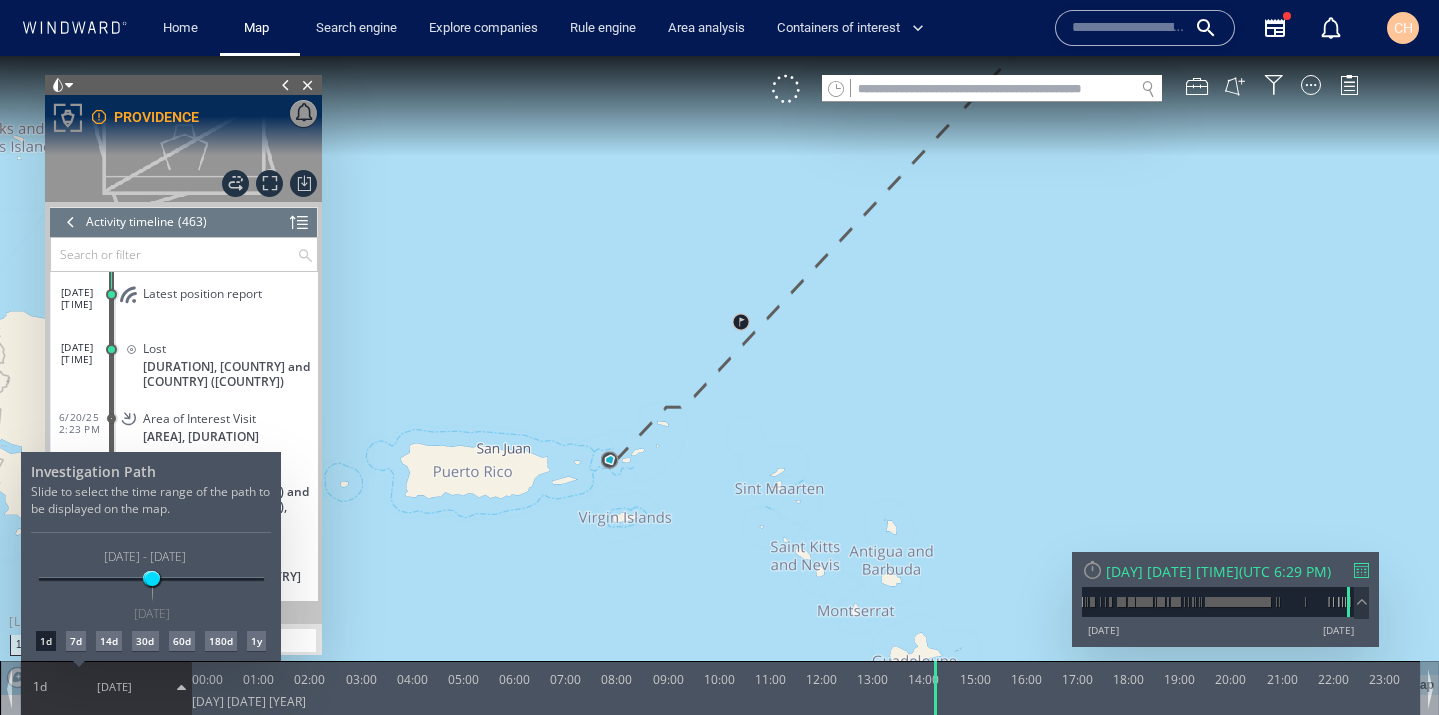 click on "30d" at bounding box center [145, 641] 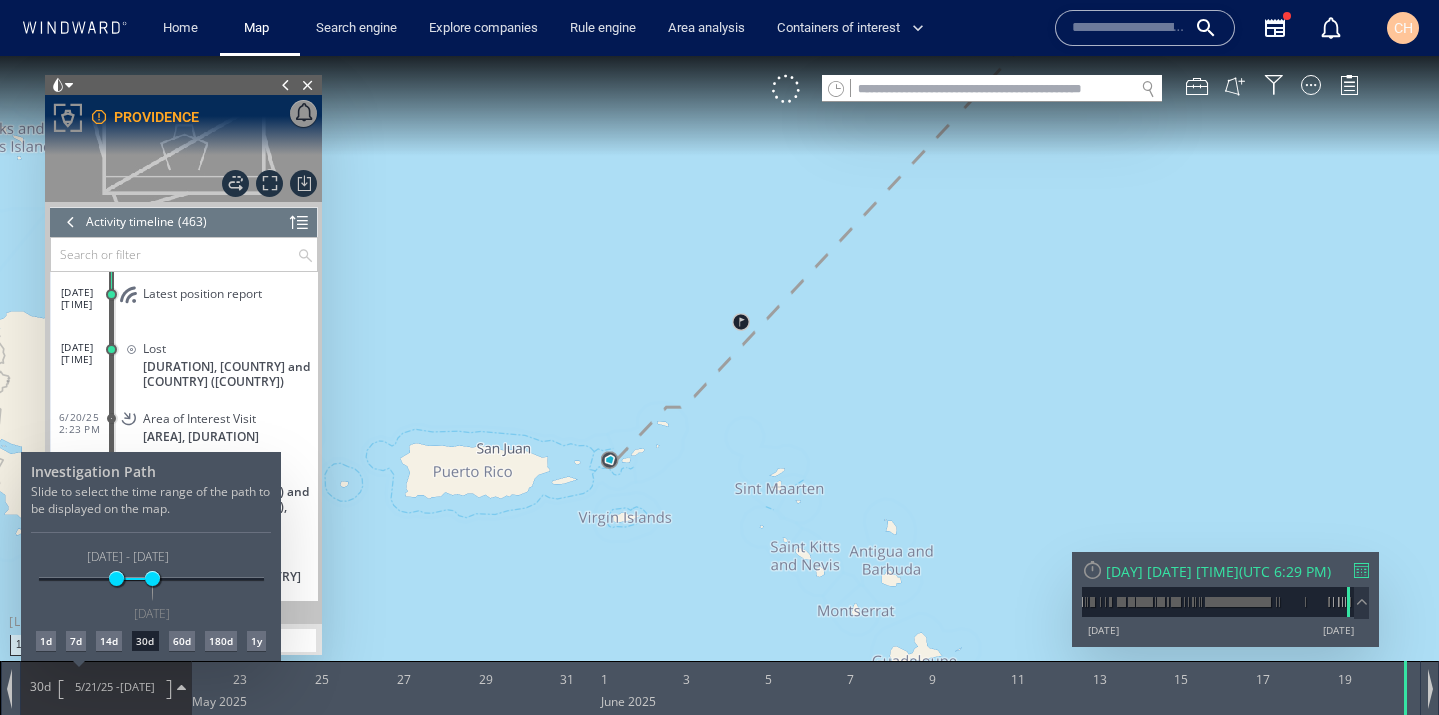 click on "60d" at bounding box center [182, 641] 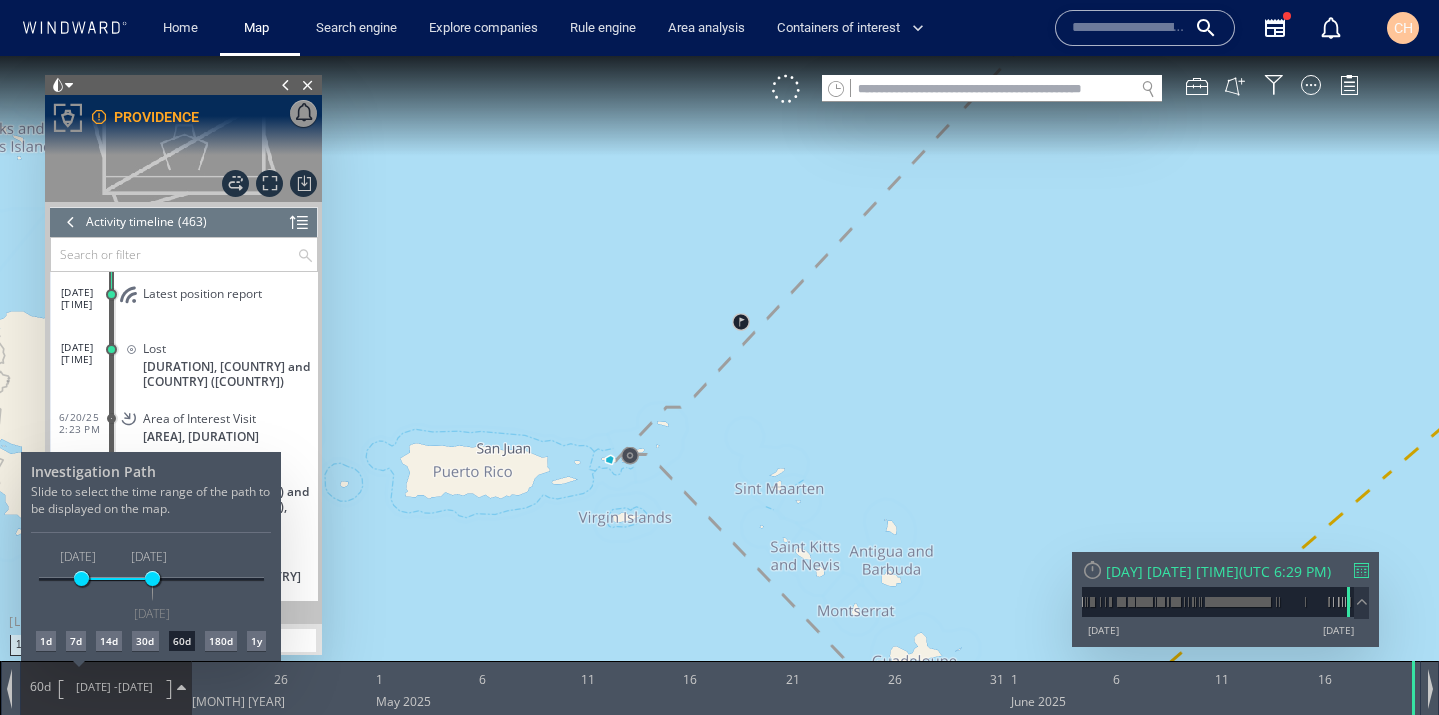 drag, startPoint x: 666, startPoint y: 495, endPoint x: 564, endPoint y: 381, distance: 152.97058 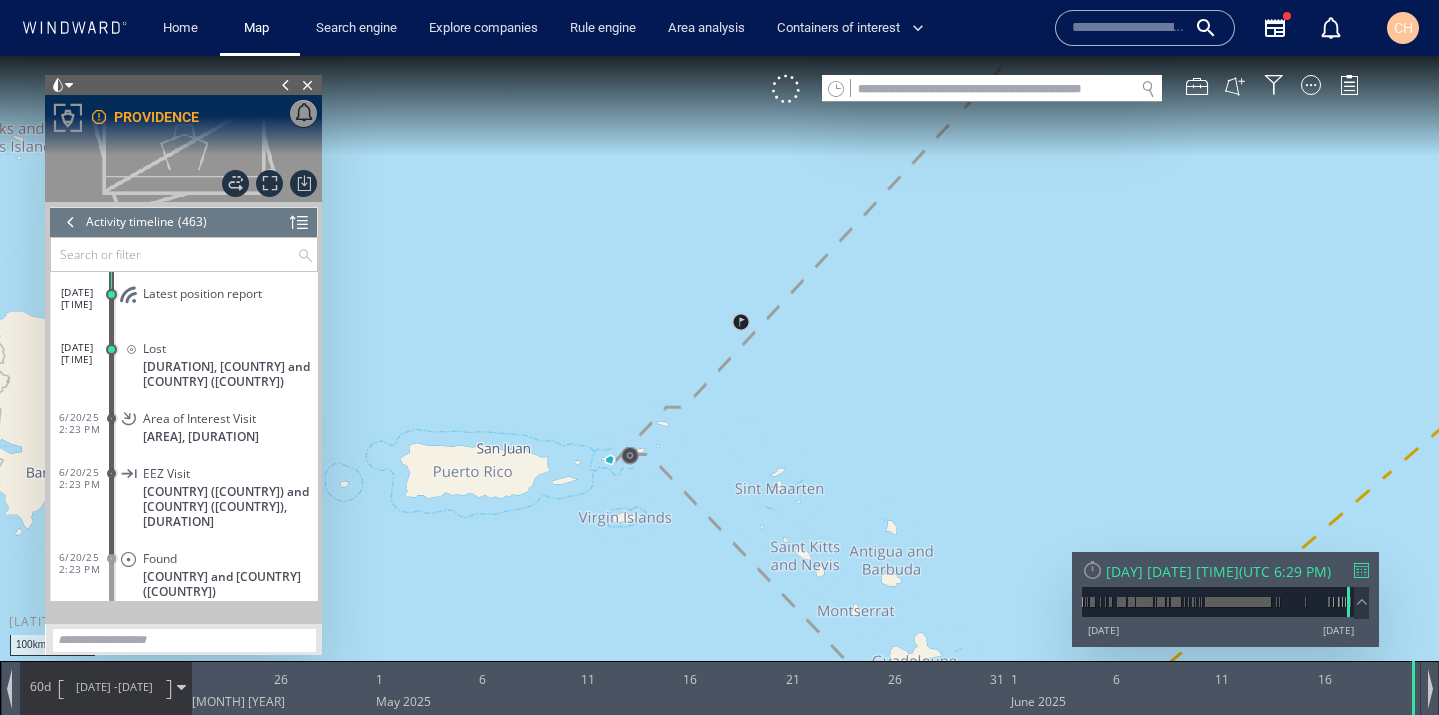 drag, startPoint x: 704, startPoint y: 487, endPoint x: 583, endPoint y: 325, distance: 202.2004 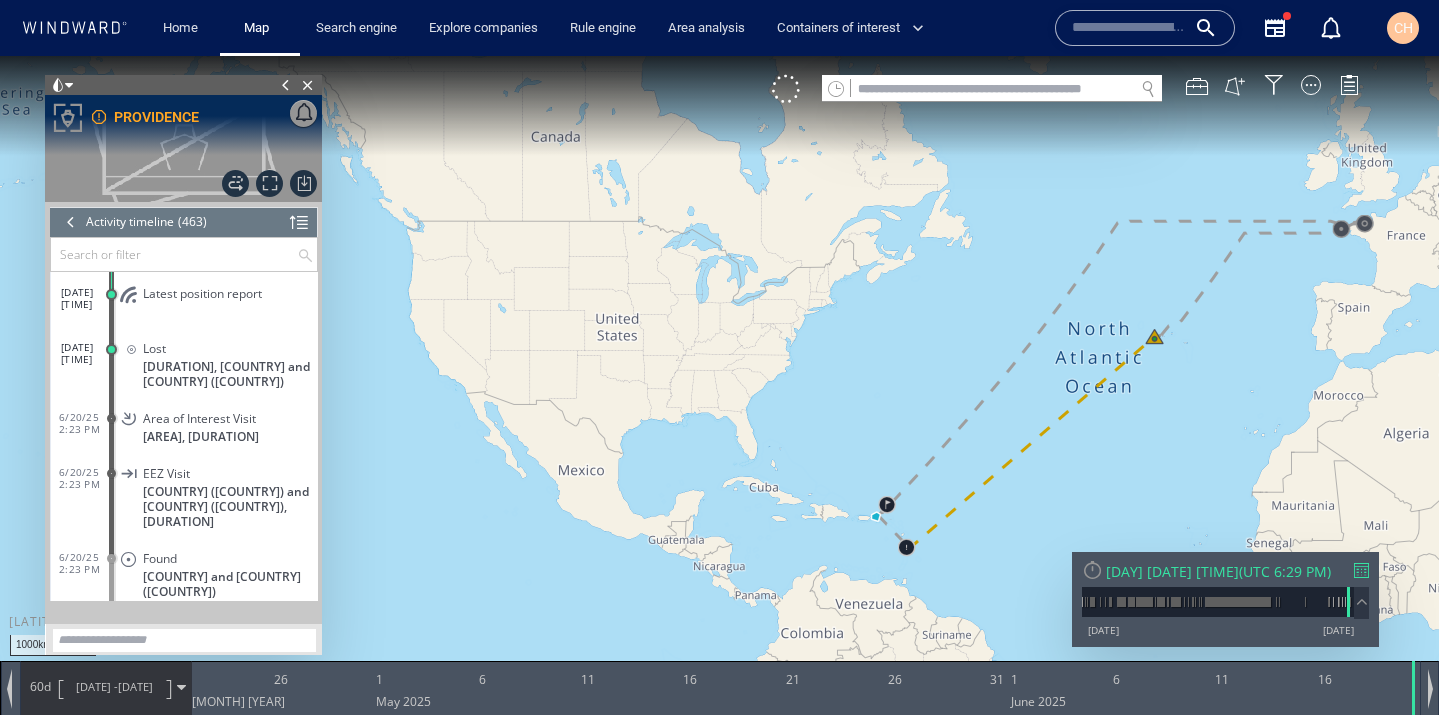 drag, startPoint x: 1153, startPoint y: 332, endPoint x: 982, endPoint y: 366, distance: 174.34735 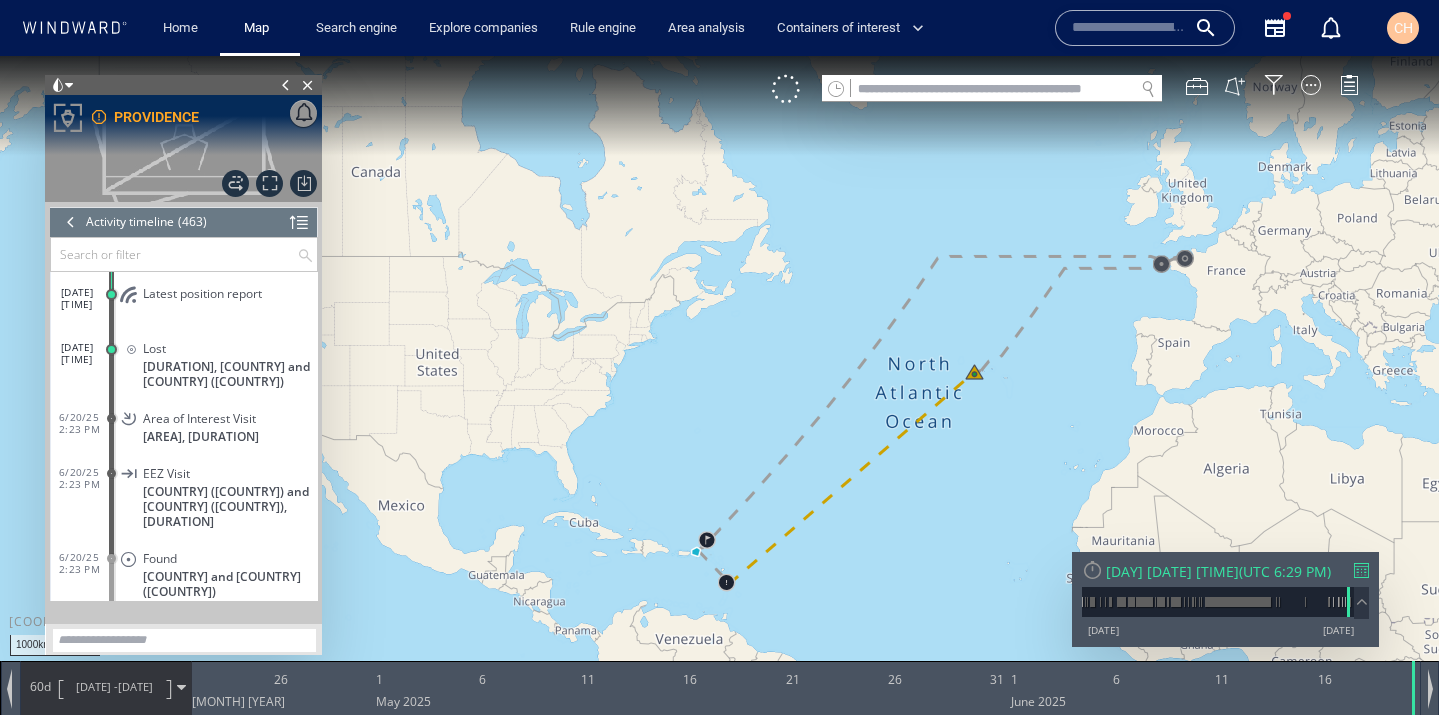 click at bounding box center (719, 375) 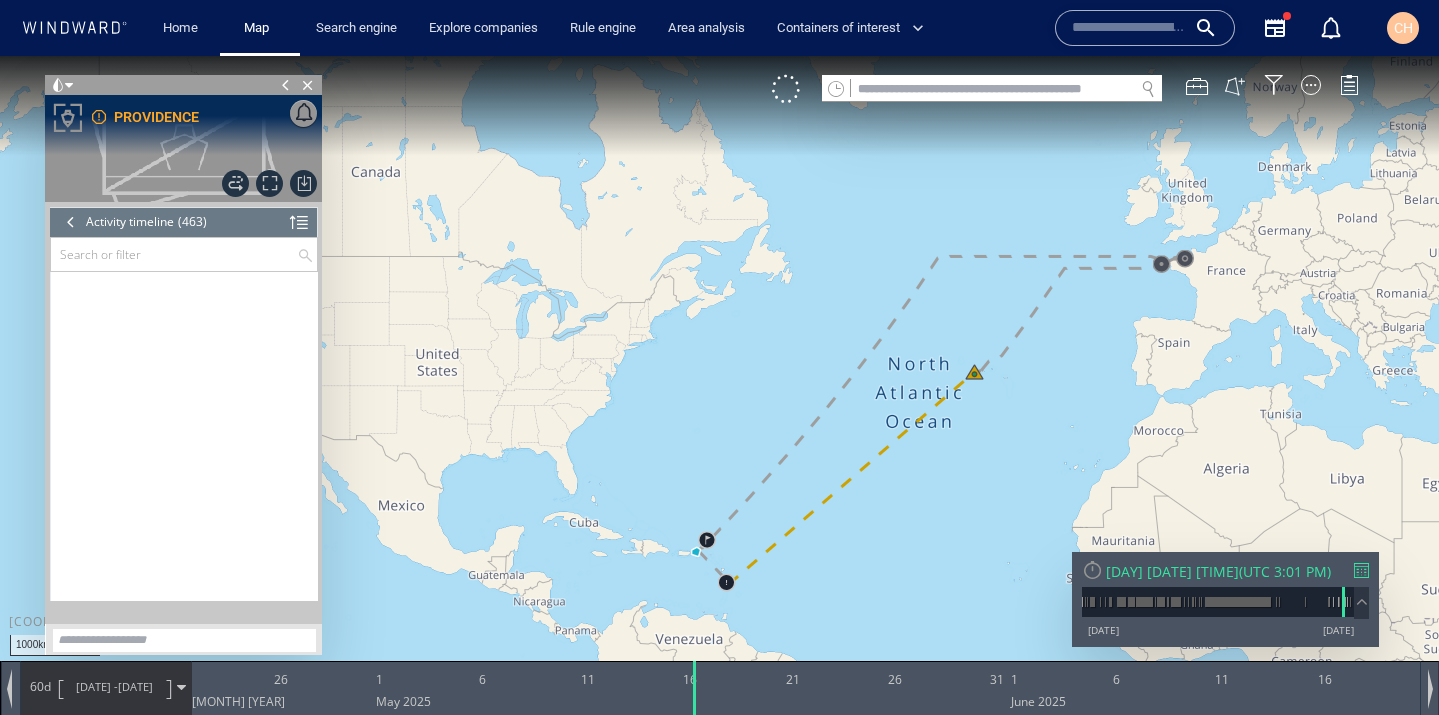 scroll, scrollTop: 715, scrollLeft: 0, axis: vertical 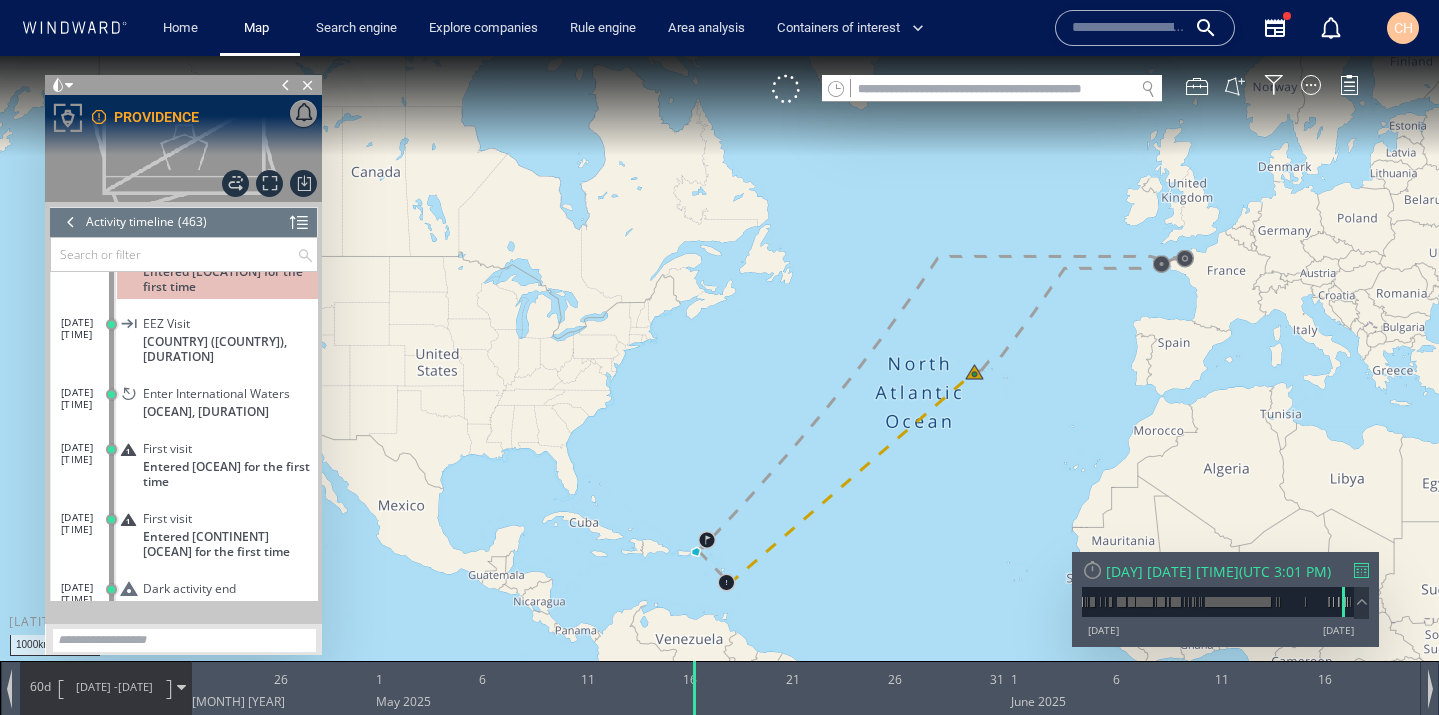 click at bounding box center (719, 375) 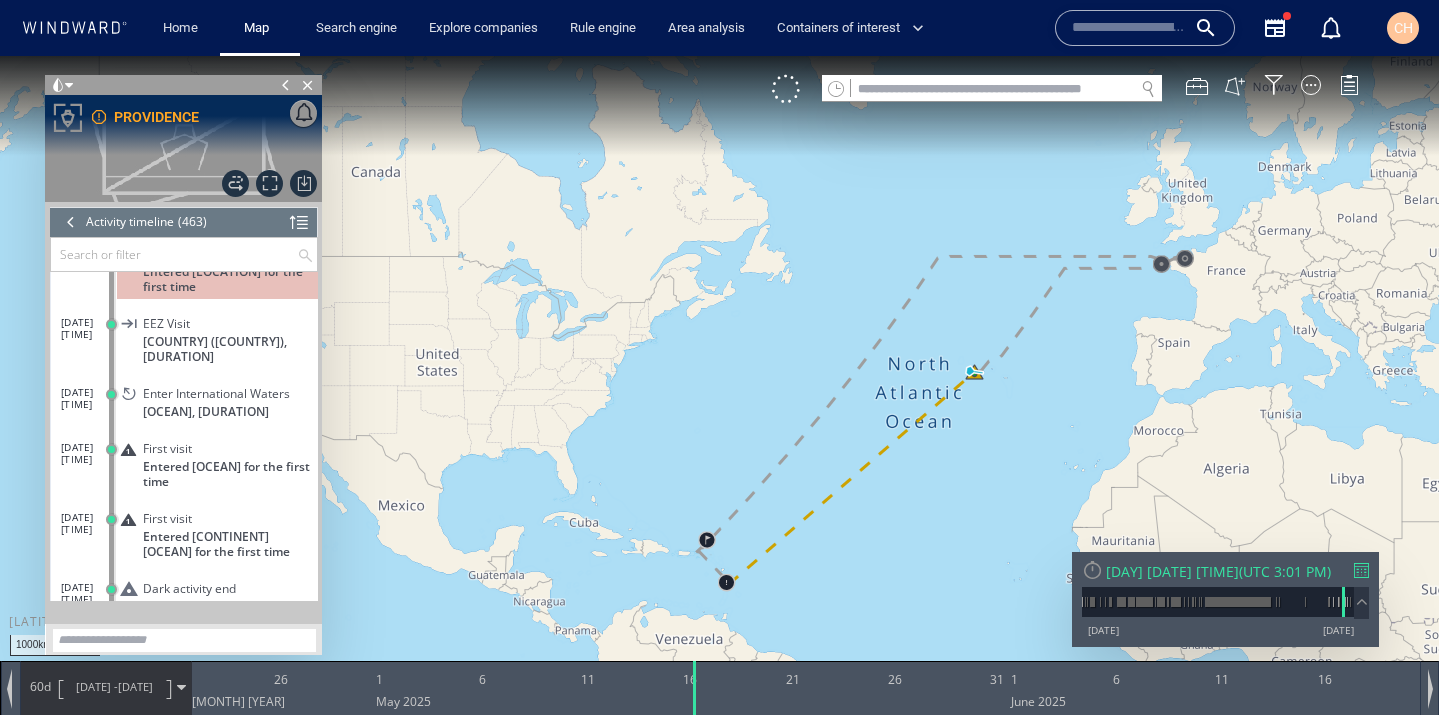 click at bounding box center [719, 375] 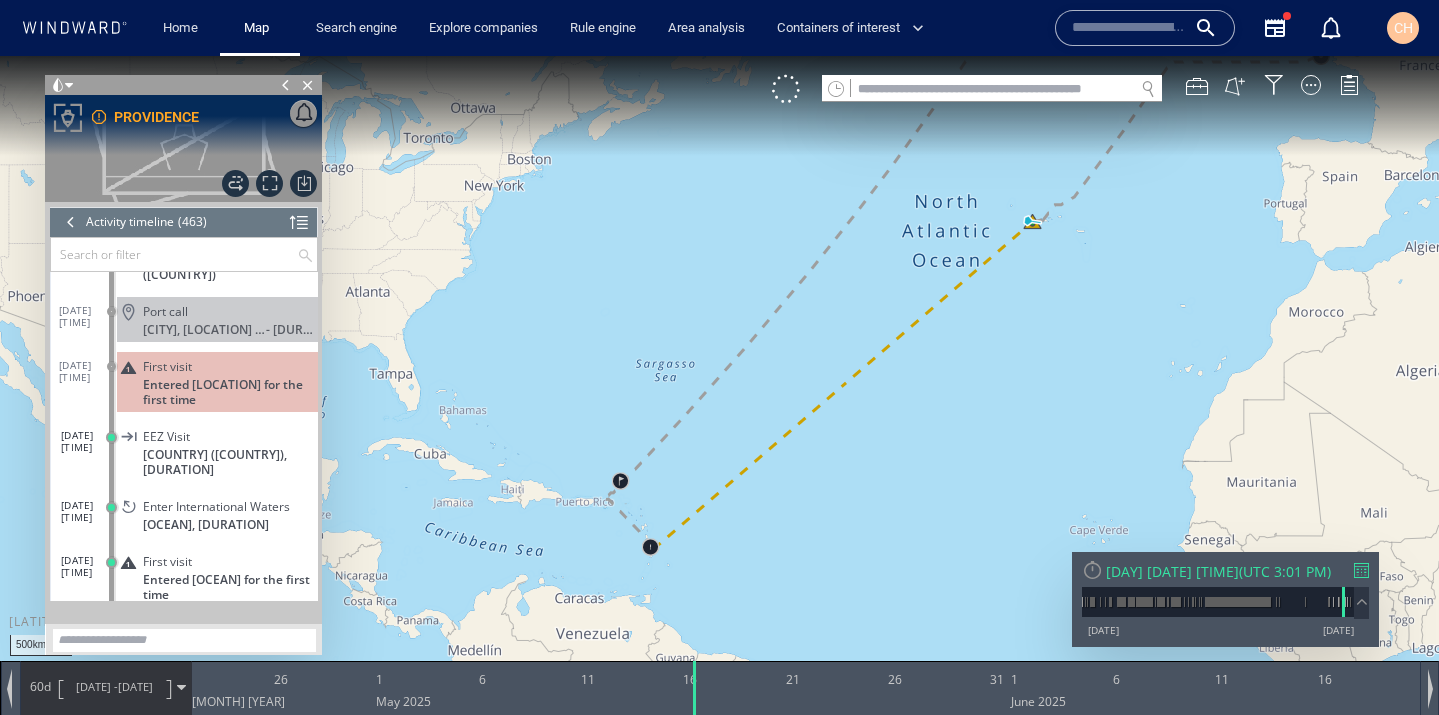 scroll, scrollTop: 601, scrollLeft: 0, axis: vertical 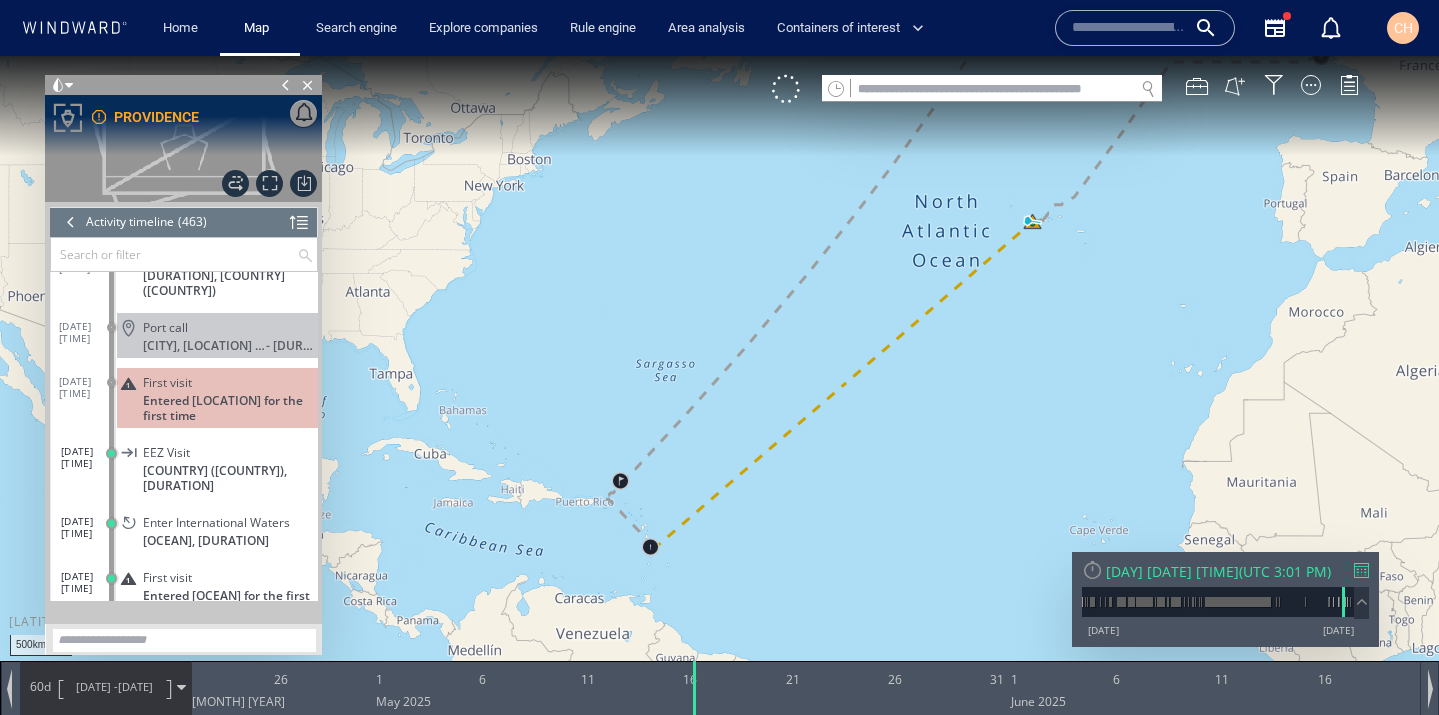 click at bounding box center (174, 254) 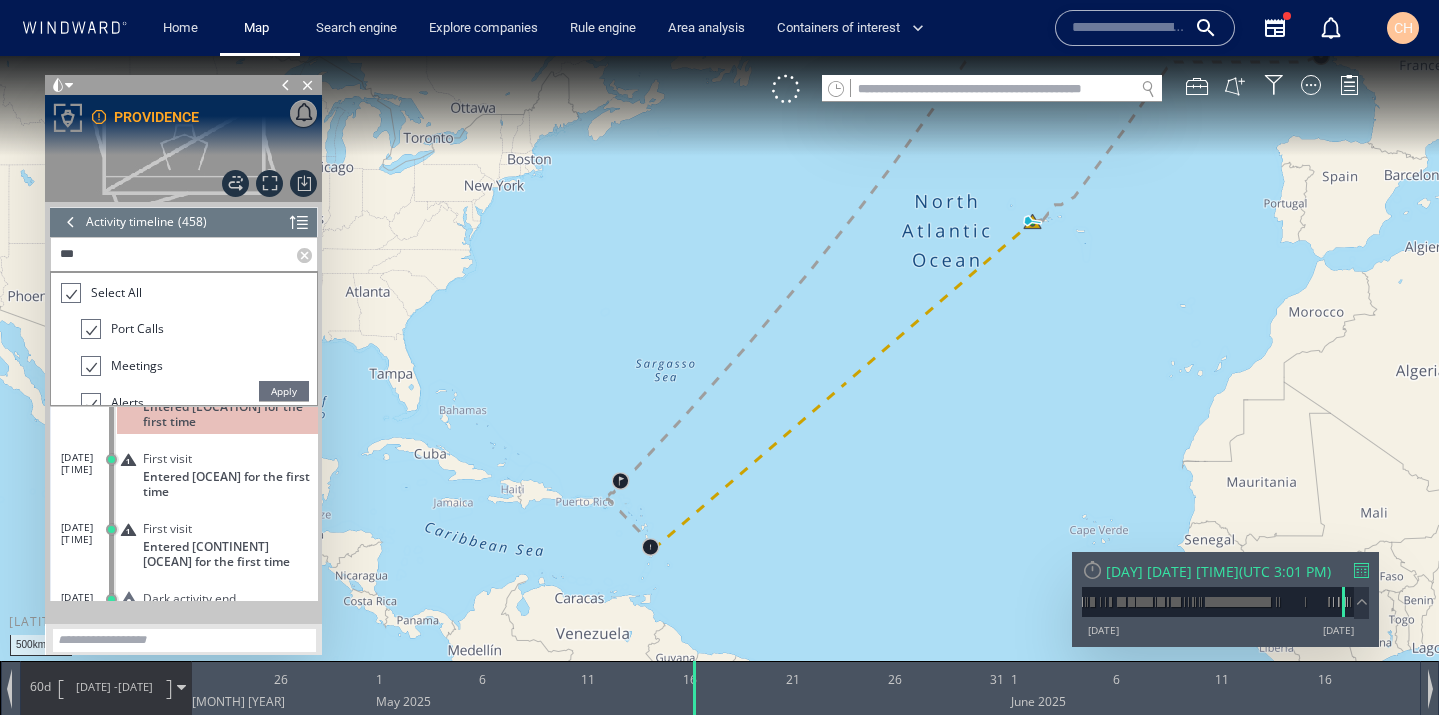 scroll, scrollTop: 0, scrollLeft: 0, axis: both 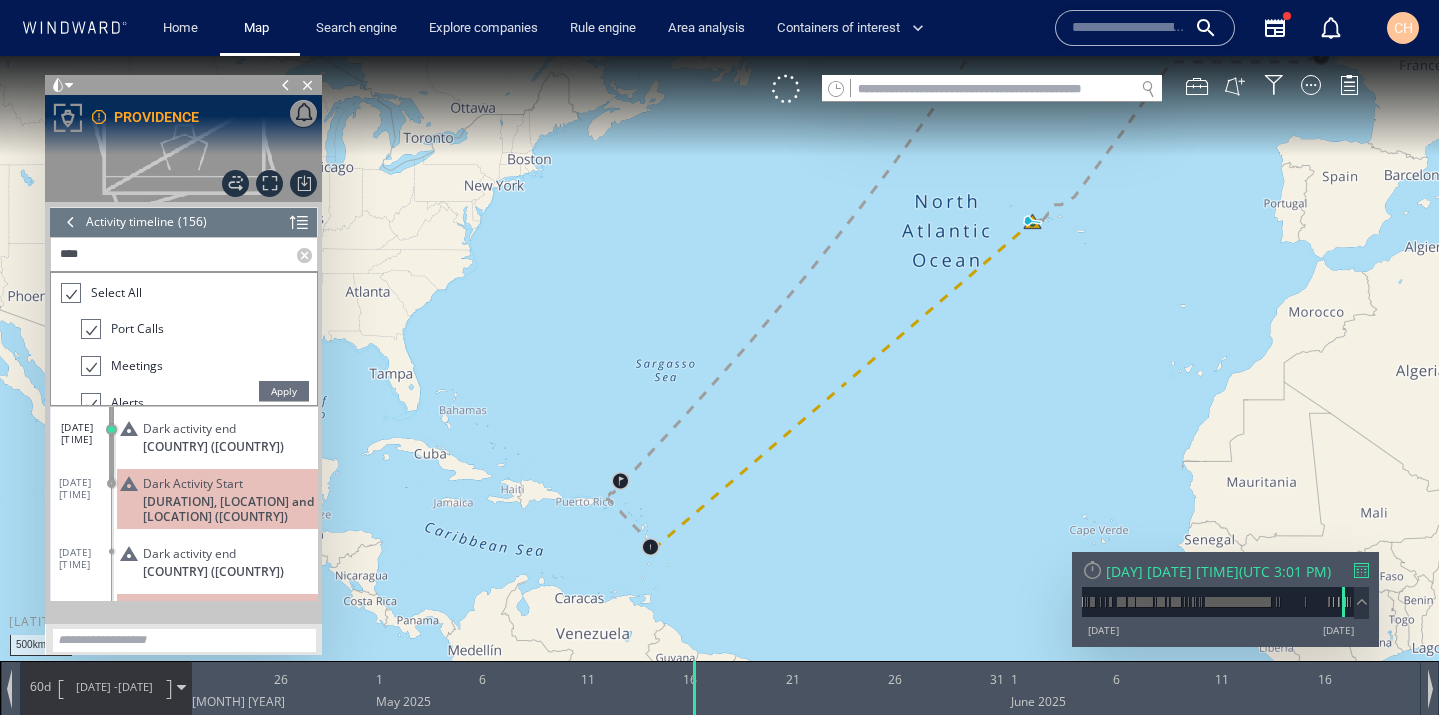type on "****" 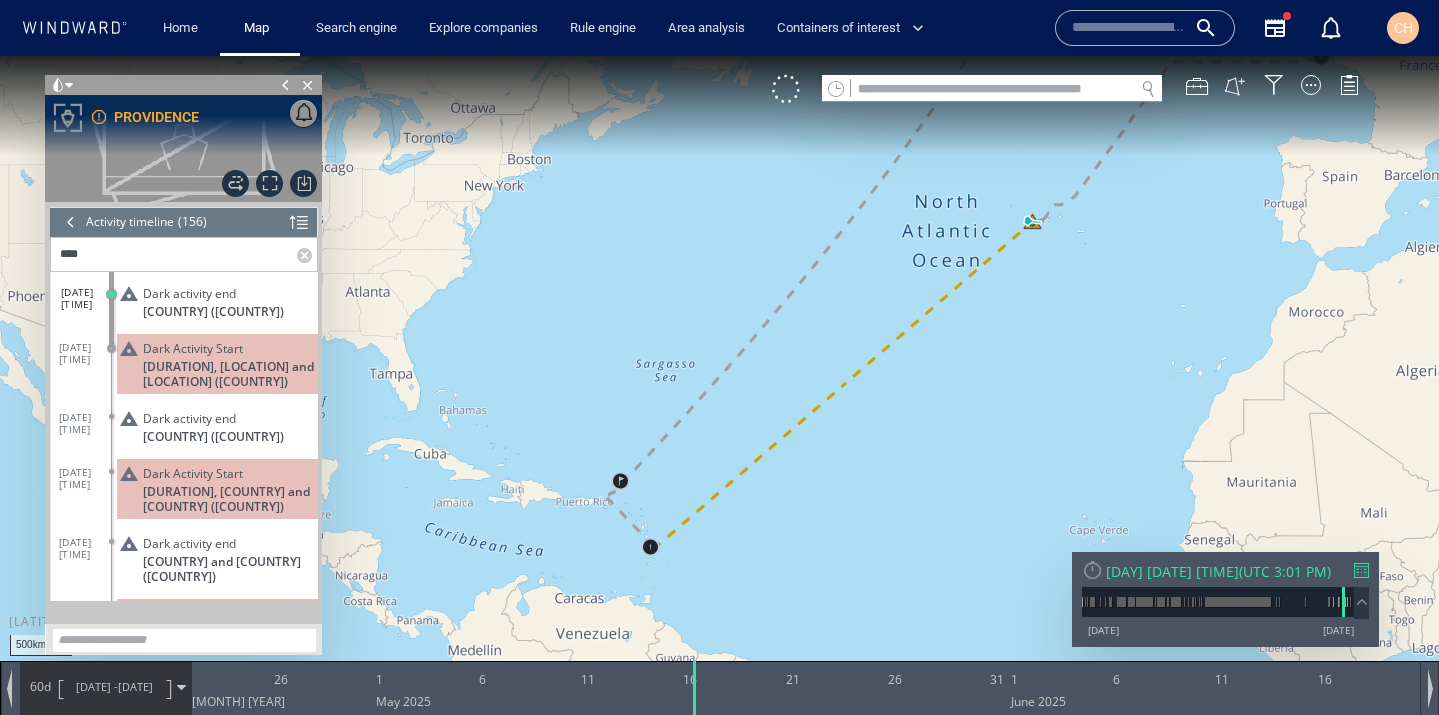 click on "21 days, Guadeloupe and Martinique (France)" 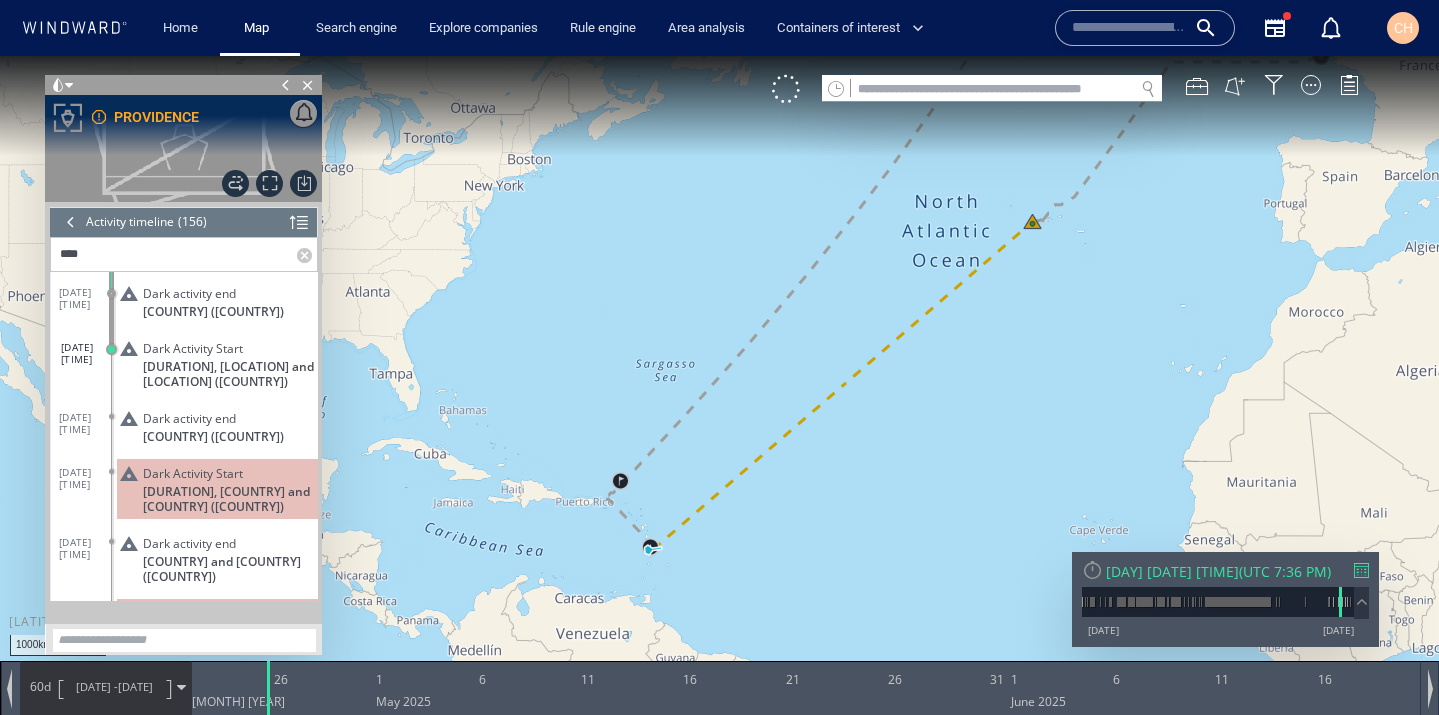 click at bounding box center (719, 375) 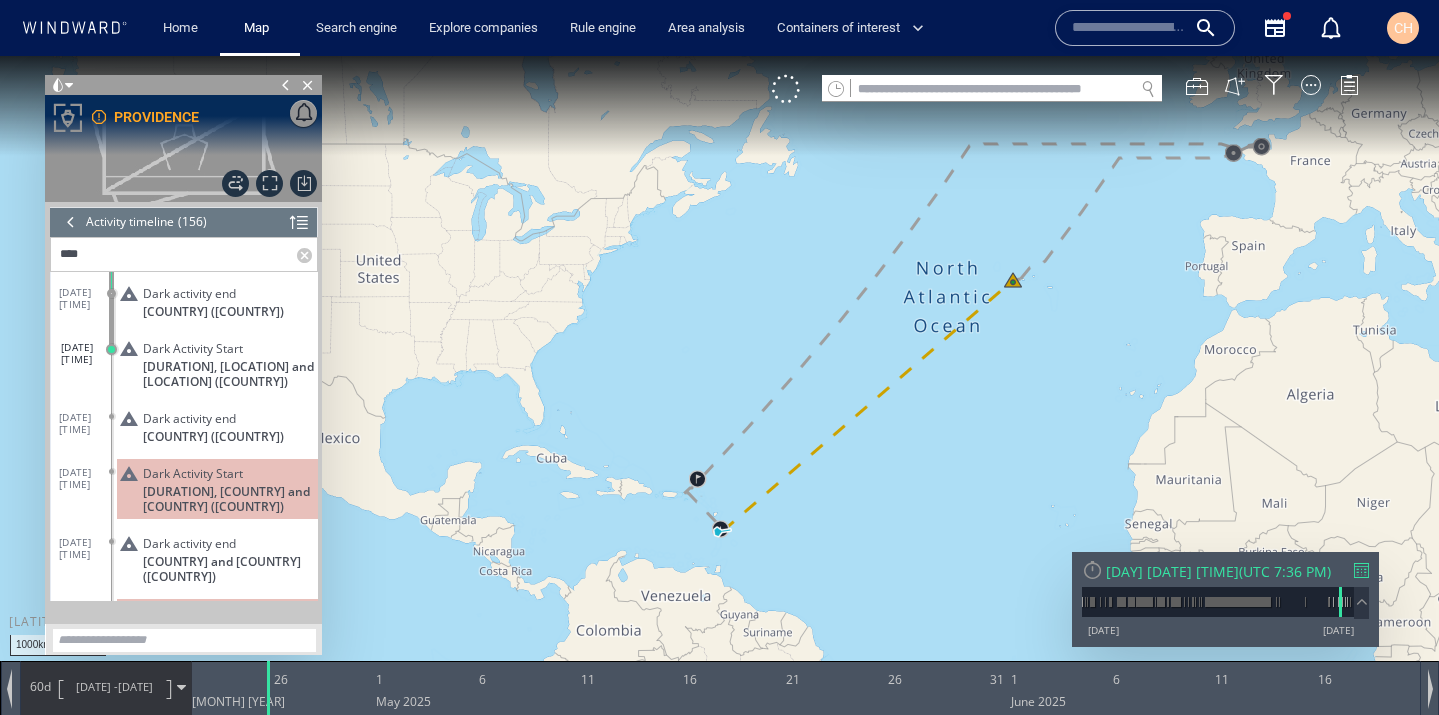 click at bounding box center [719, 375] 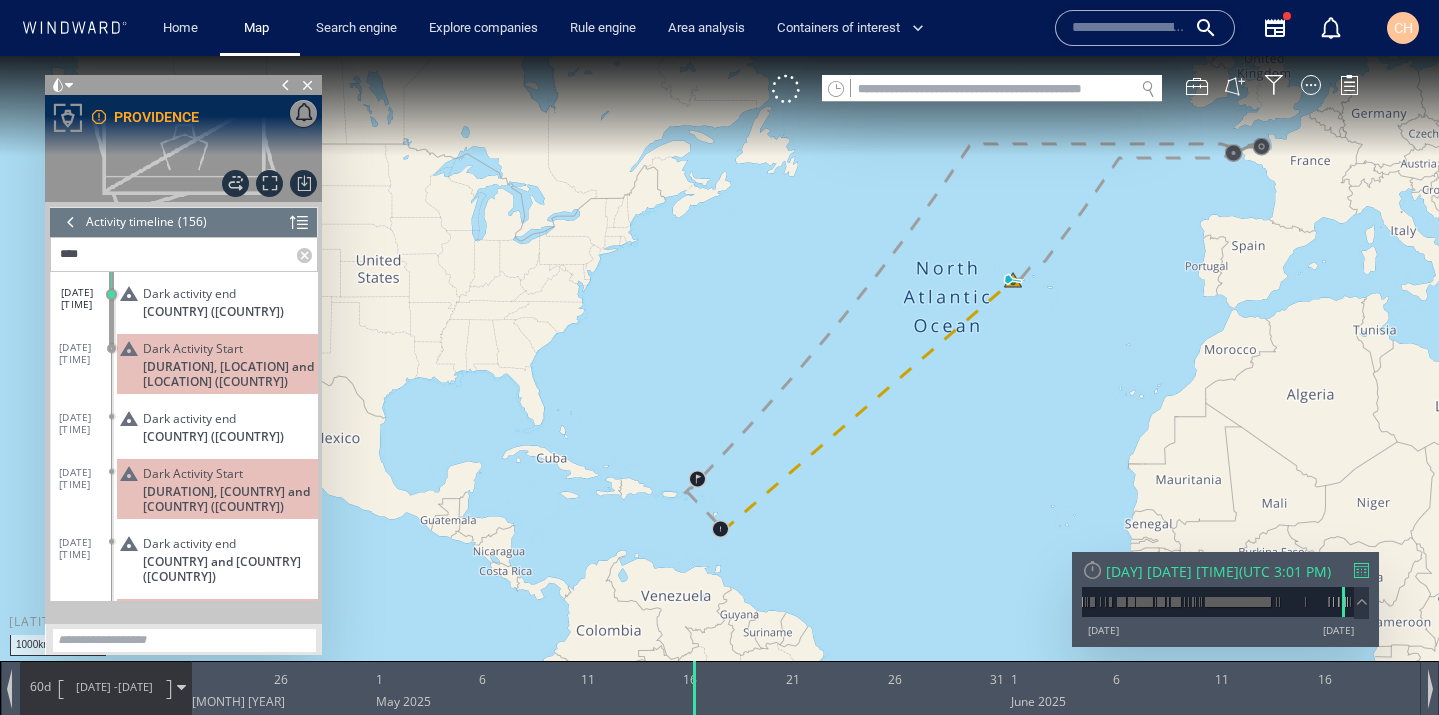 click at bounding box center (719, 375) 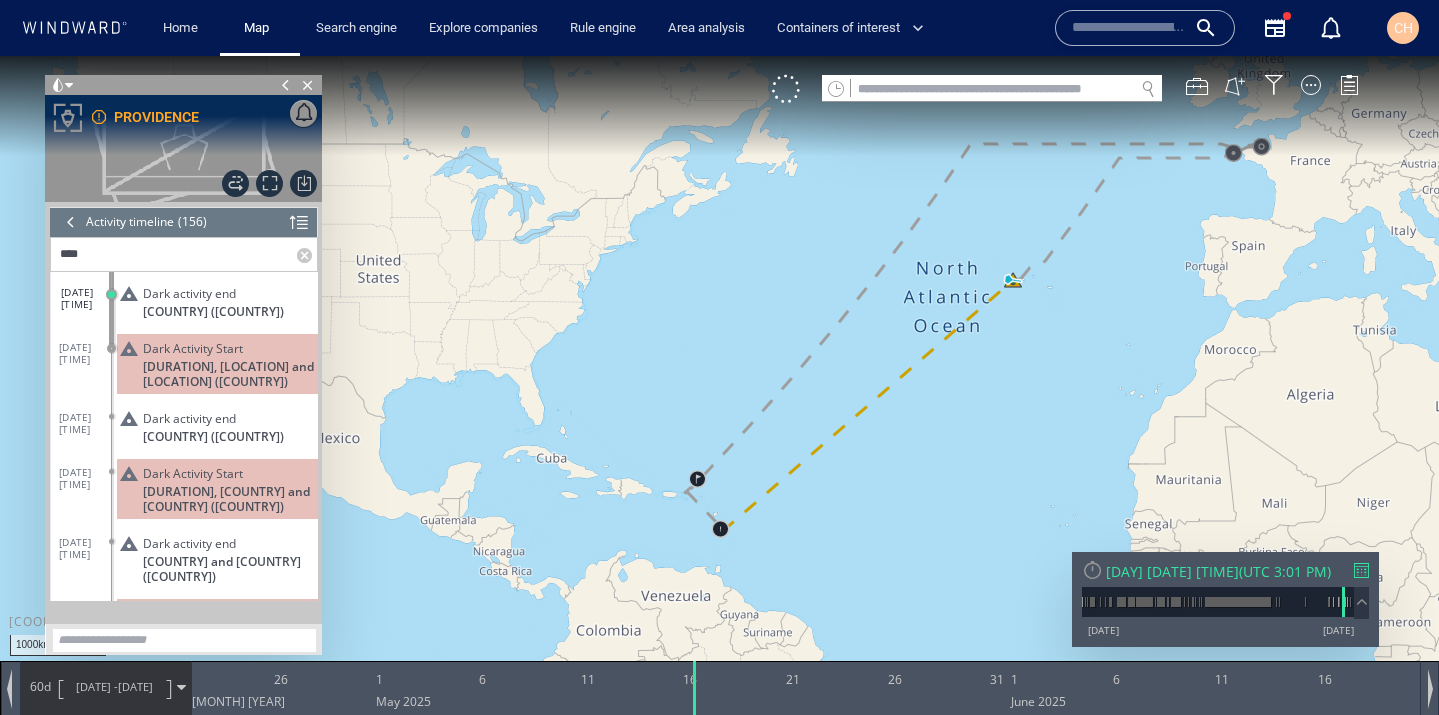 click at bounding box center [719, 375] 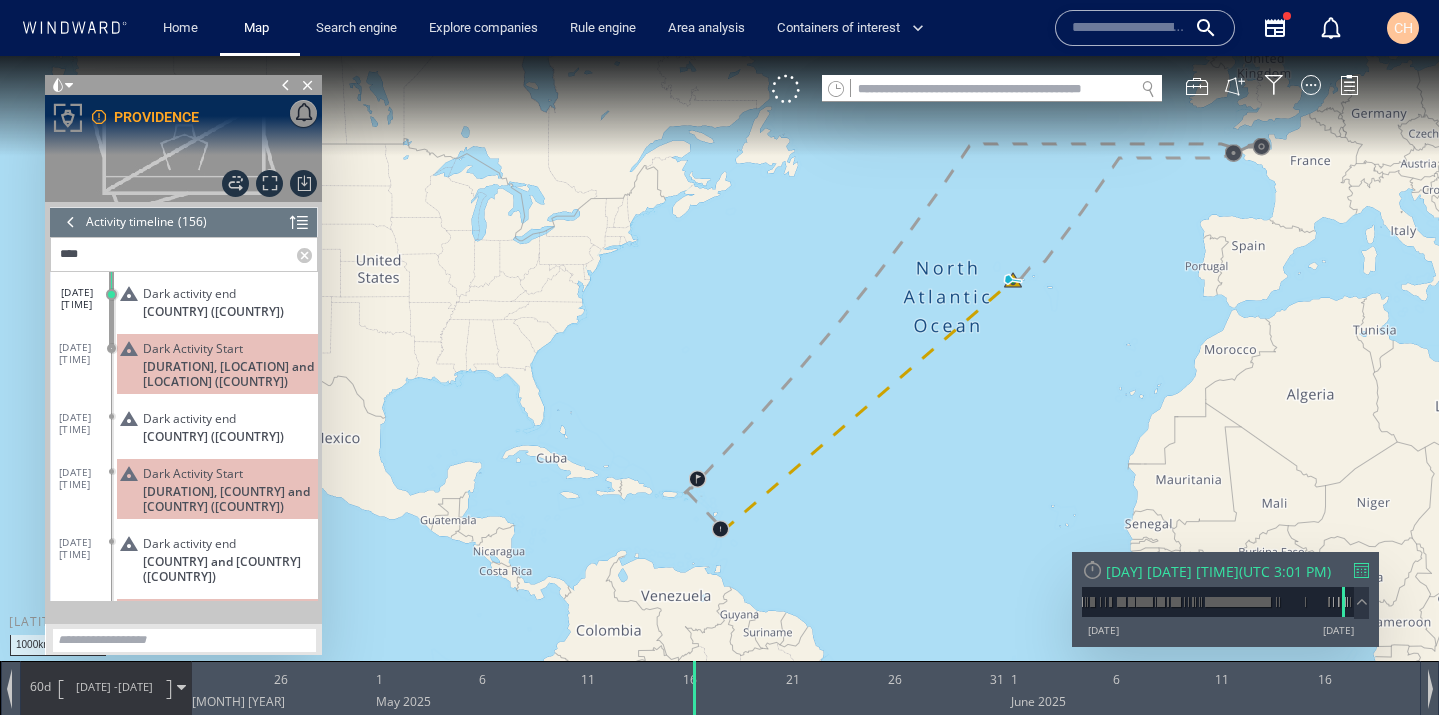 click at bounding box center [719, 375] 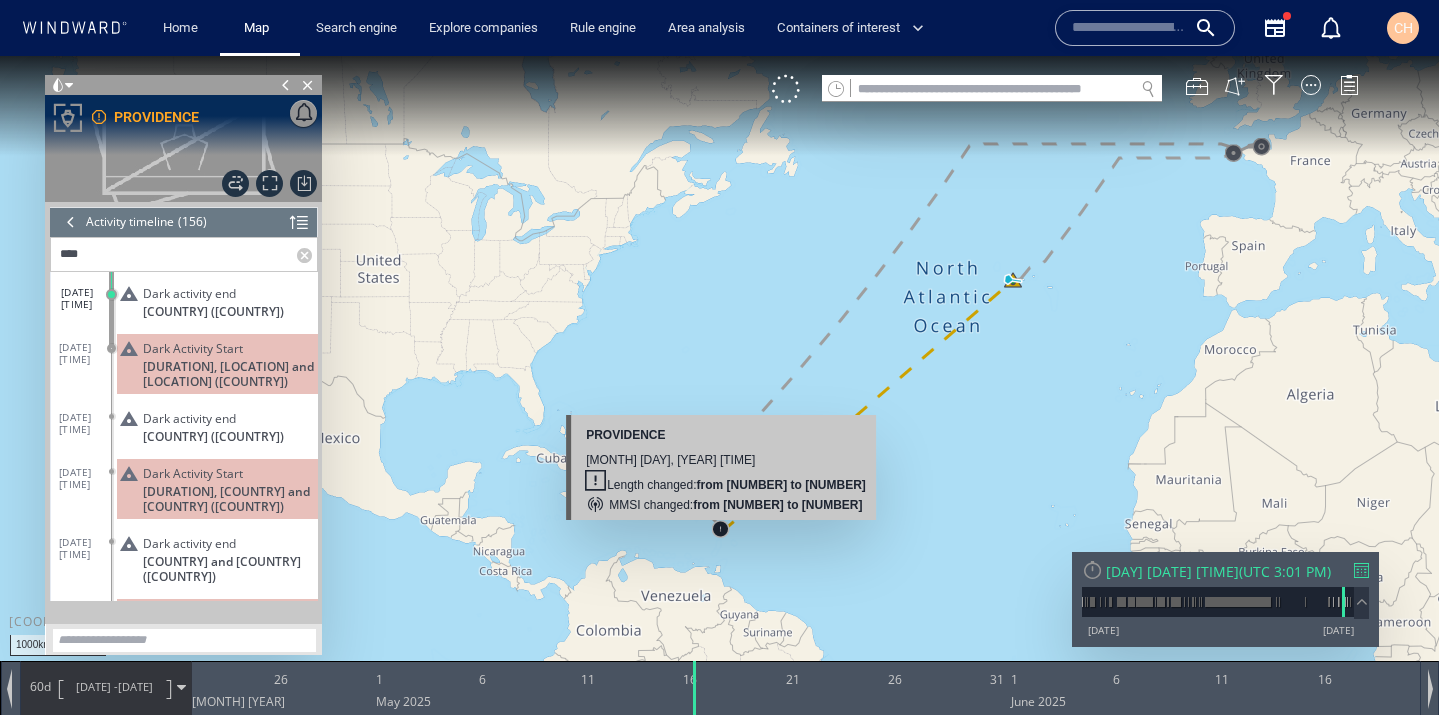 click at bounding box center [719, 375] 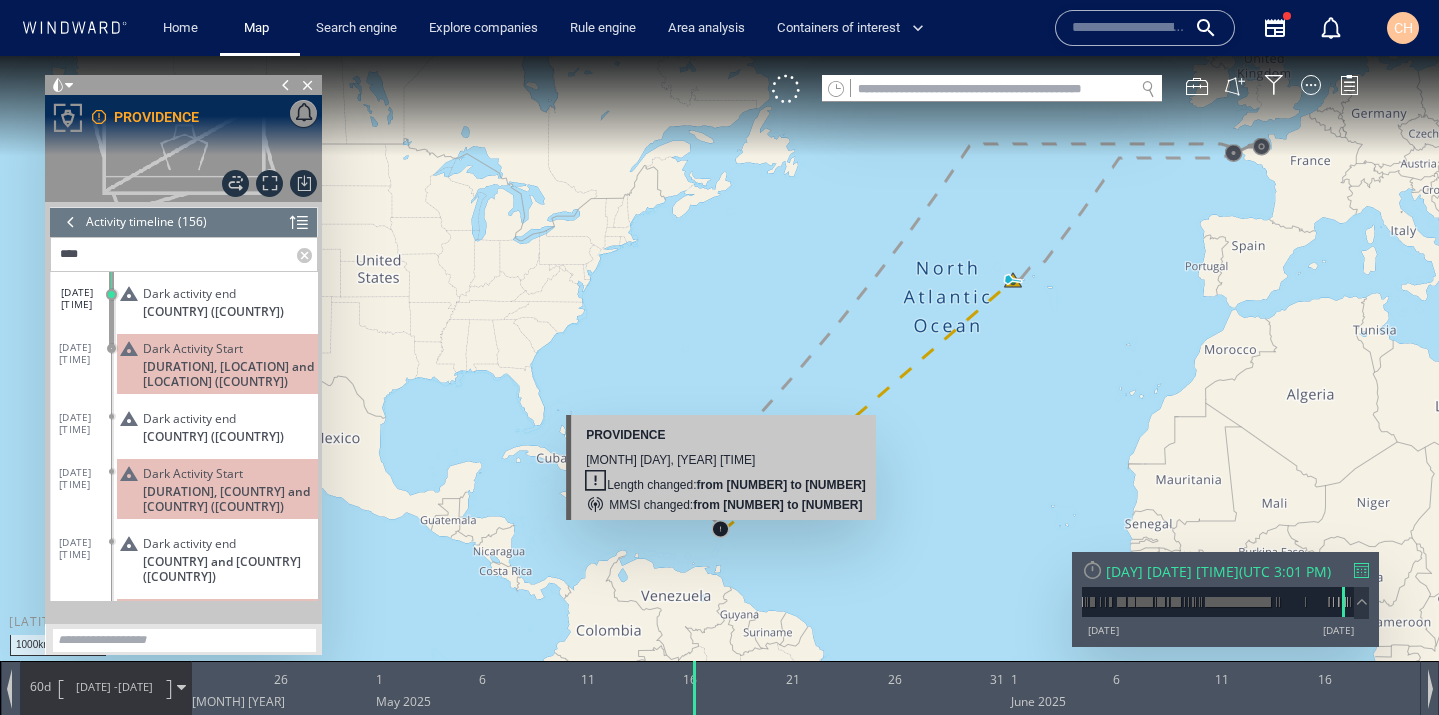 click at bounding box center (719, 375) 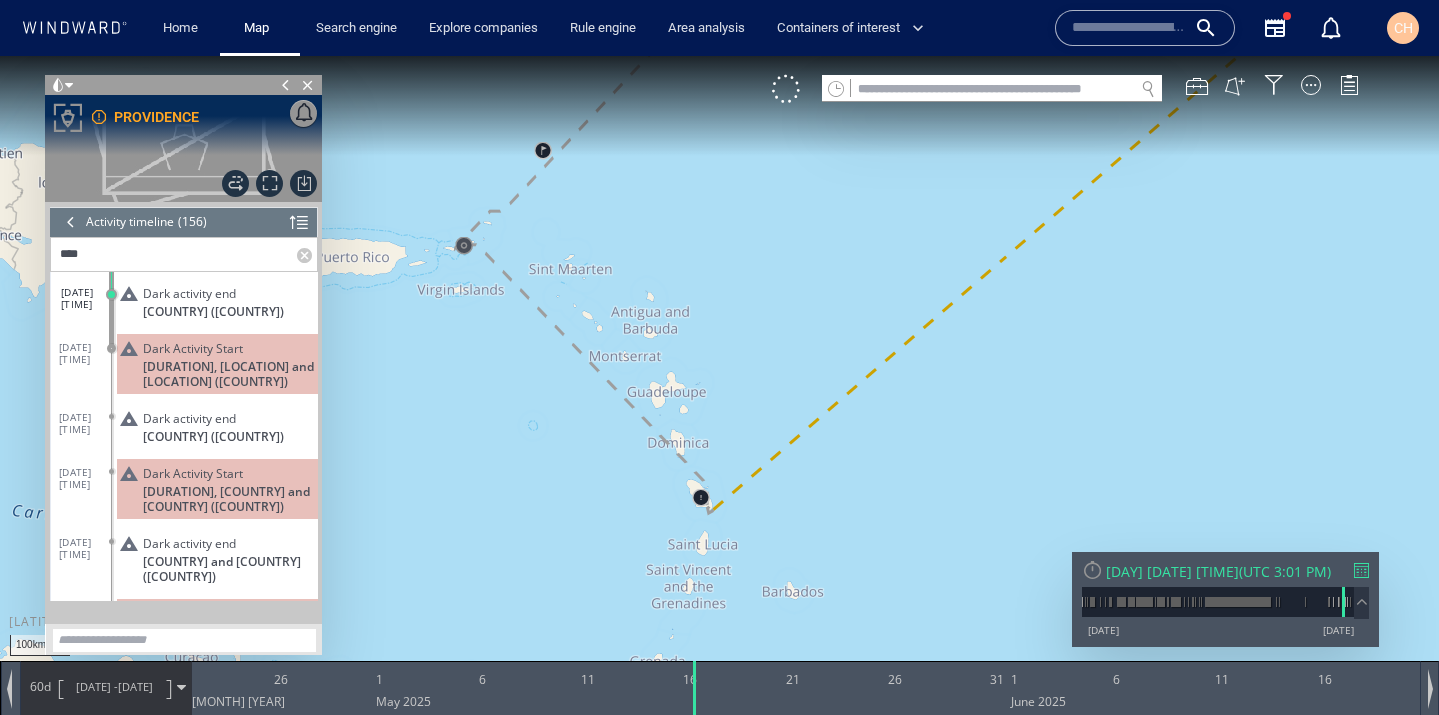 click at bounding box center [719, 375] 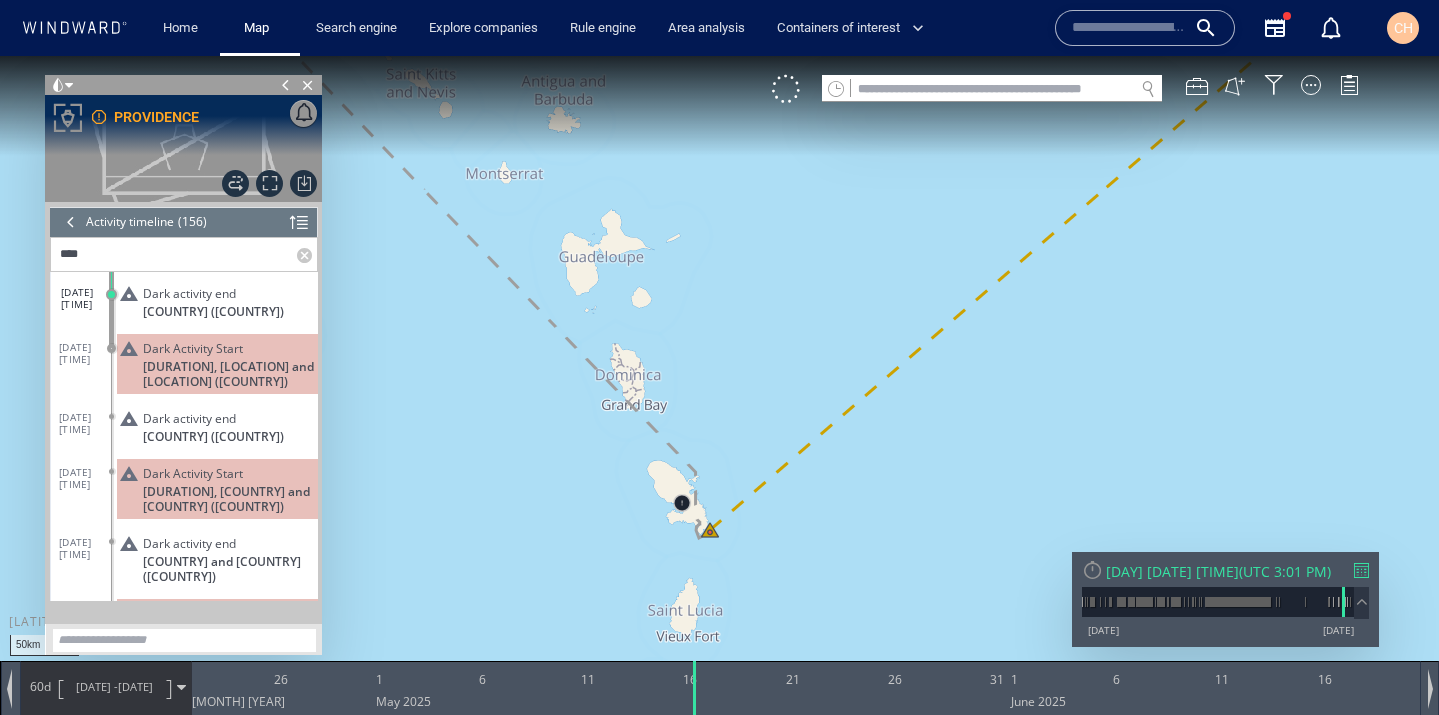 click at bounding box center (719, 375) 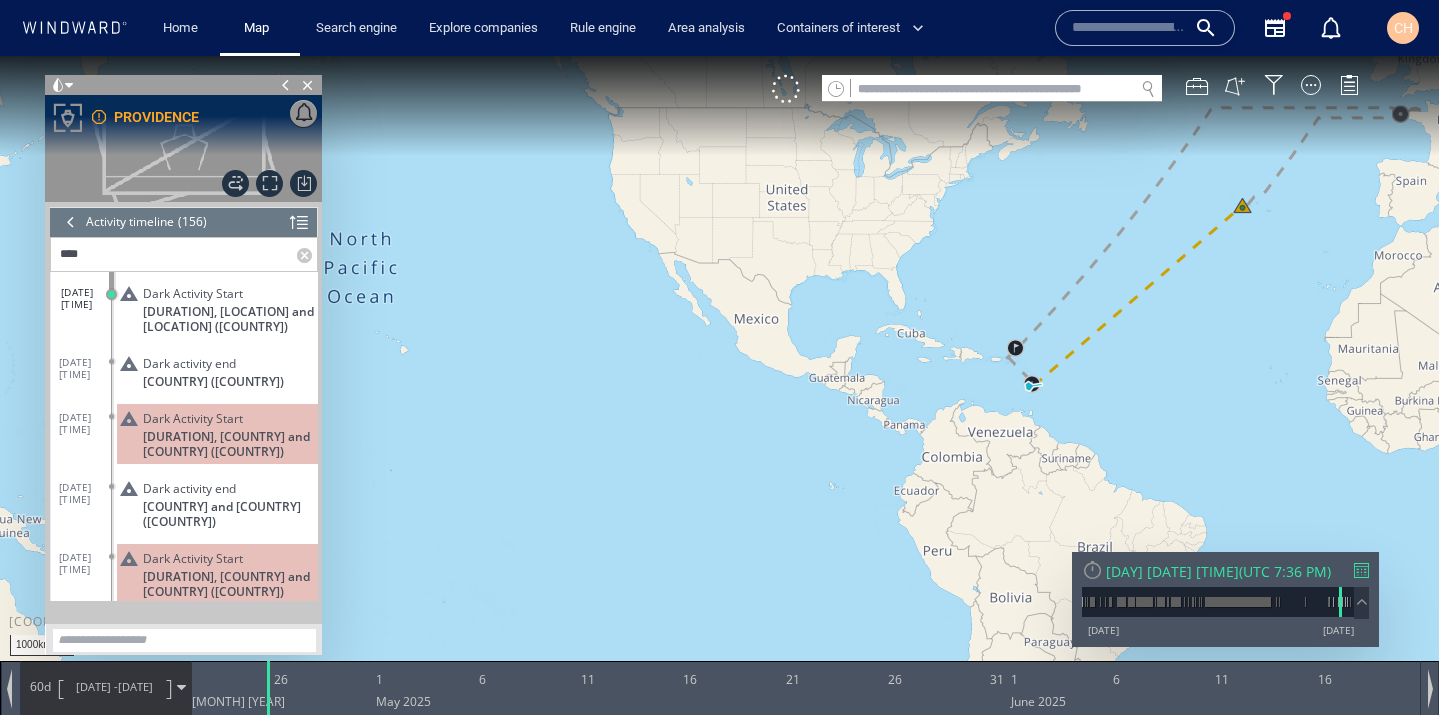 drag, startPoint x: 1176, startPoint y: 309, endPoint x: 1107, endPoint y: 438, distance: 146.29422 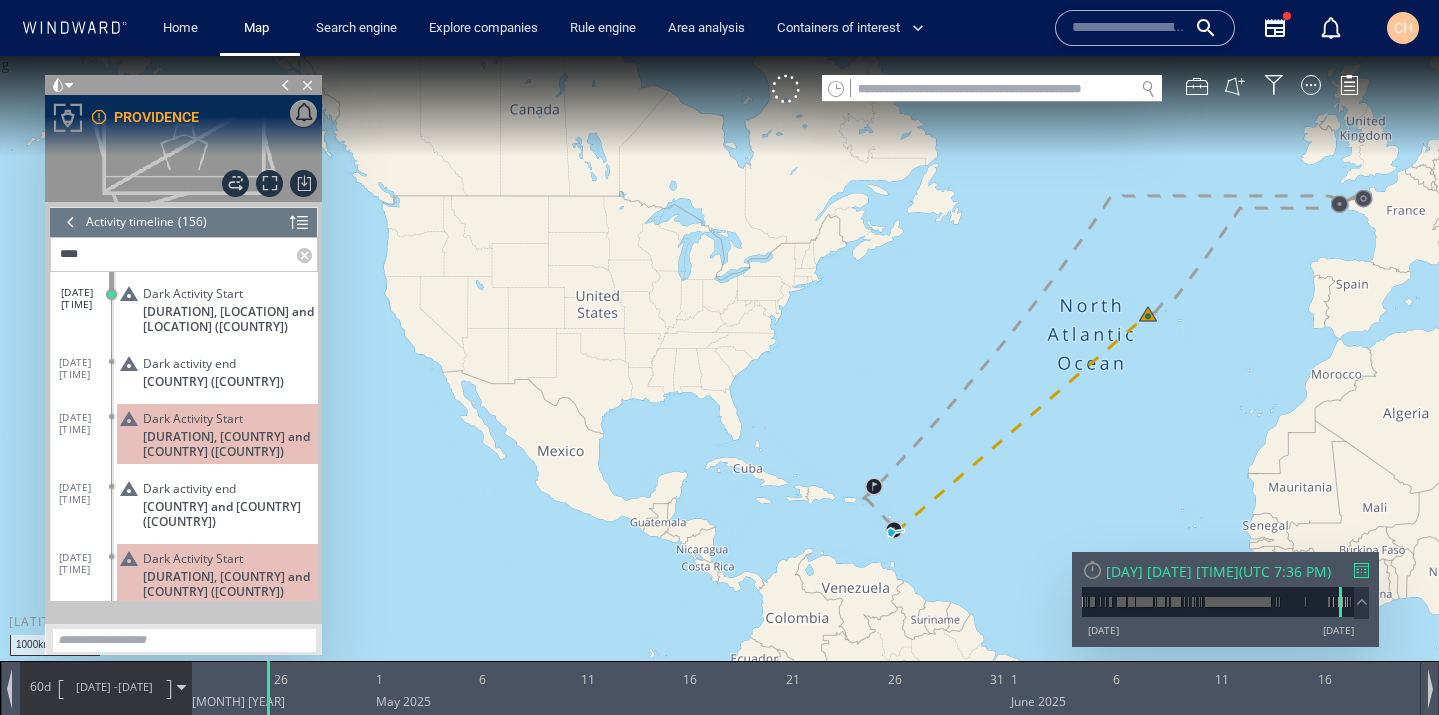 drag, startPoint x: 1263, startPoint y: 259, endPoint x: 992, endPoint y: 310, distance: 275.75714 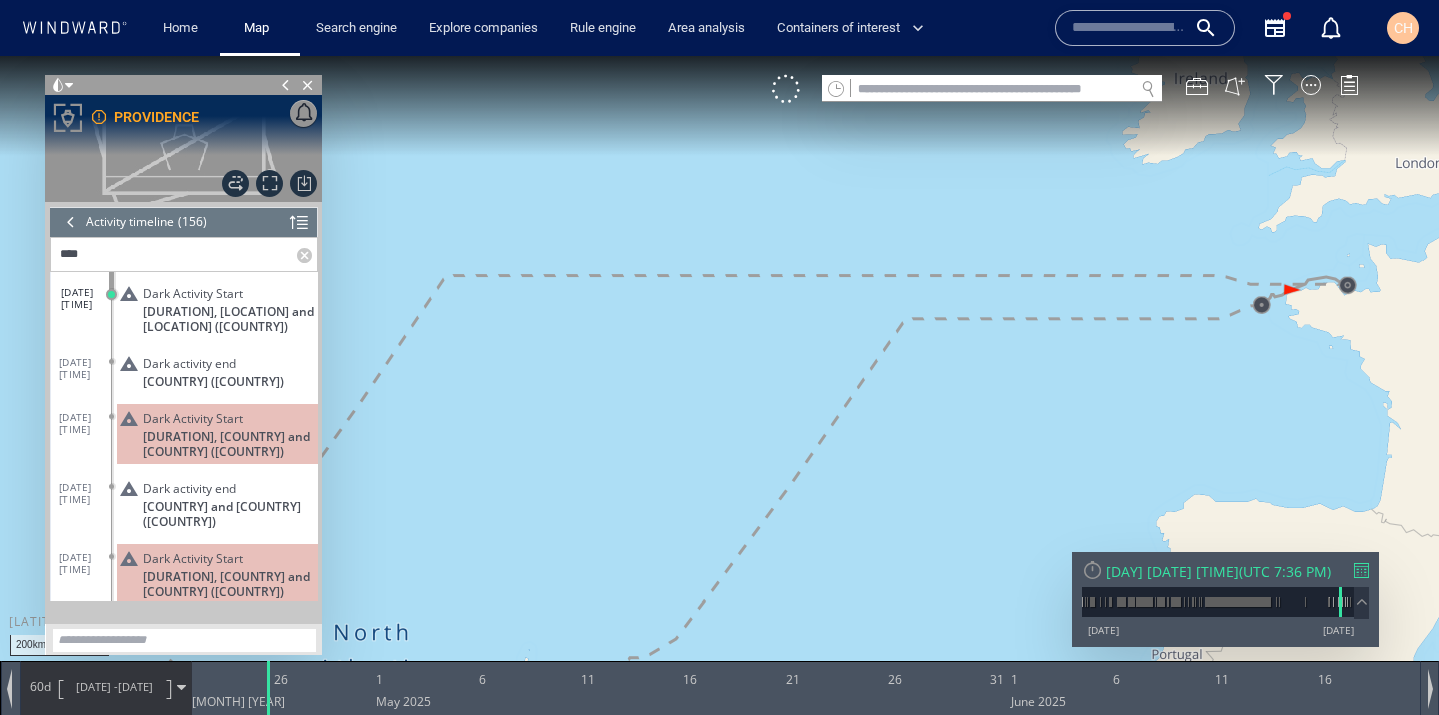 drag, startPoint x: 1337, startPoint y: 313, endPoint x: 1025, endPoint y: 274, distance: 314.42804 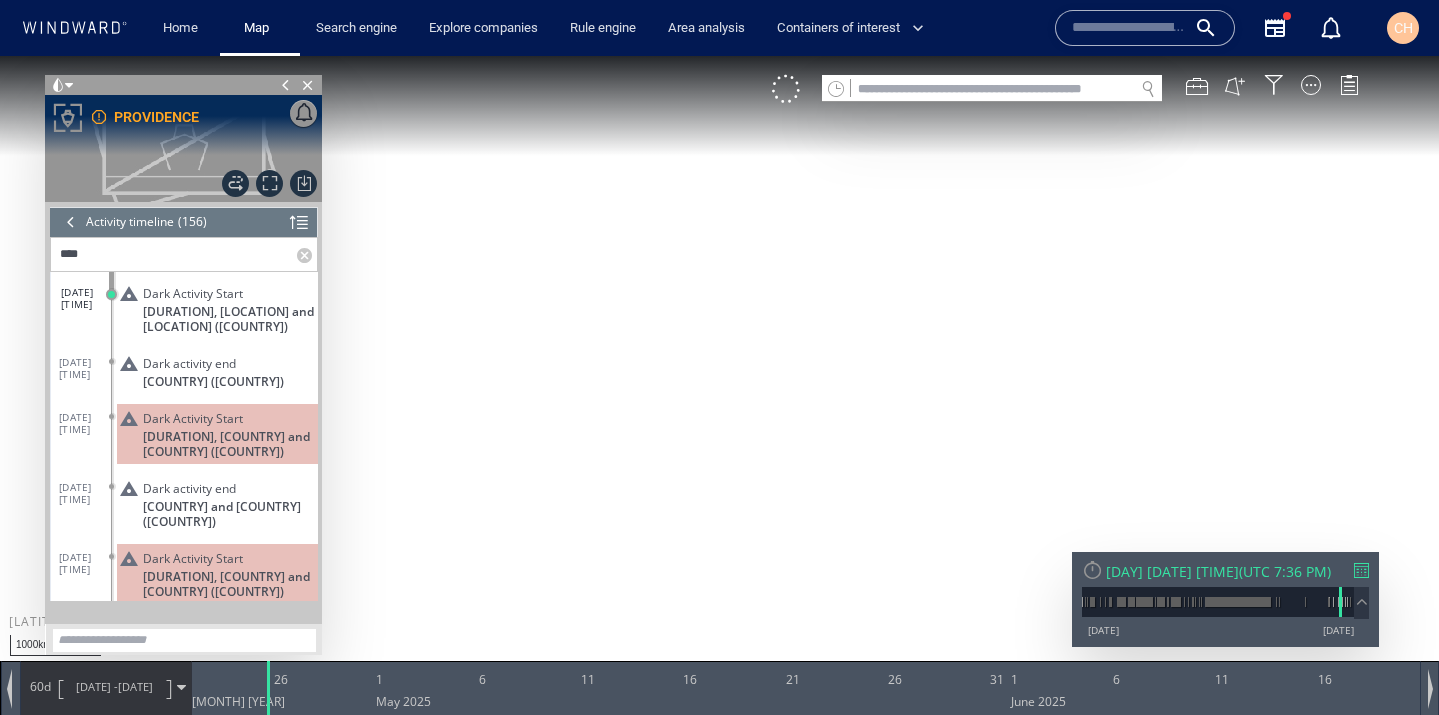 drag, startPoint x: 786, startPoint y: 504, endPoint x: 928, endPoint y: 352, distance: 208.00961 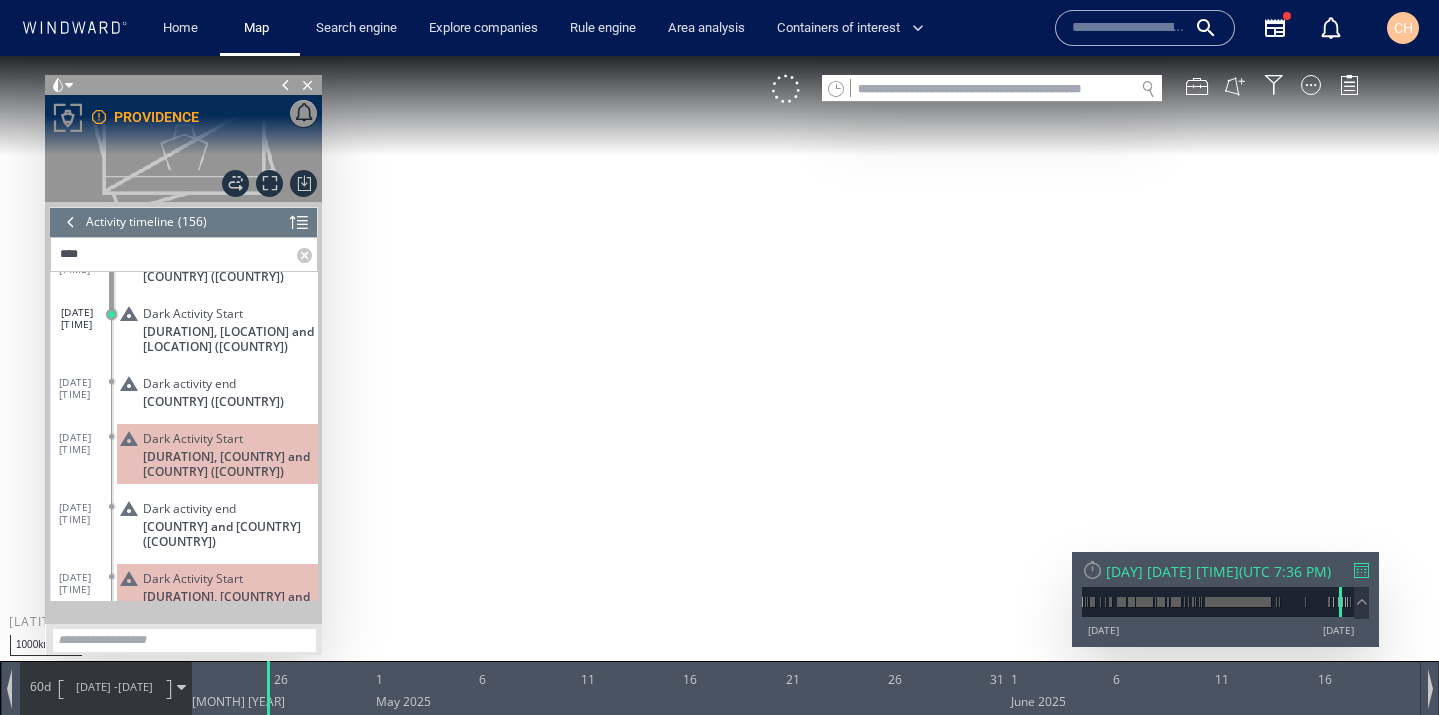 scroll, scrollTop: 0, scrollLeft: 0, axis: both 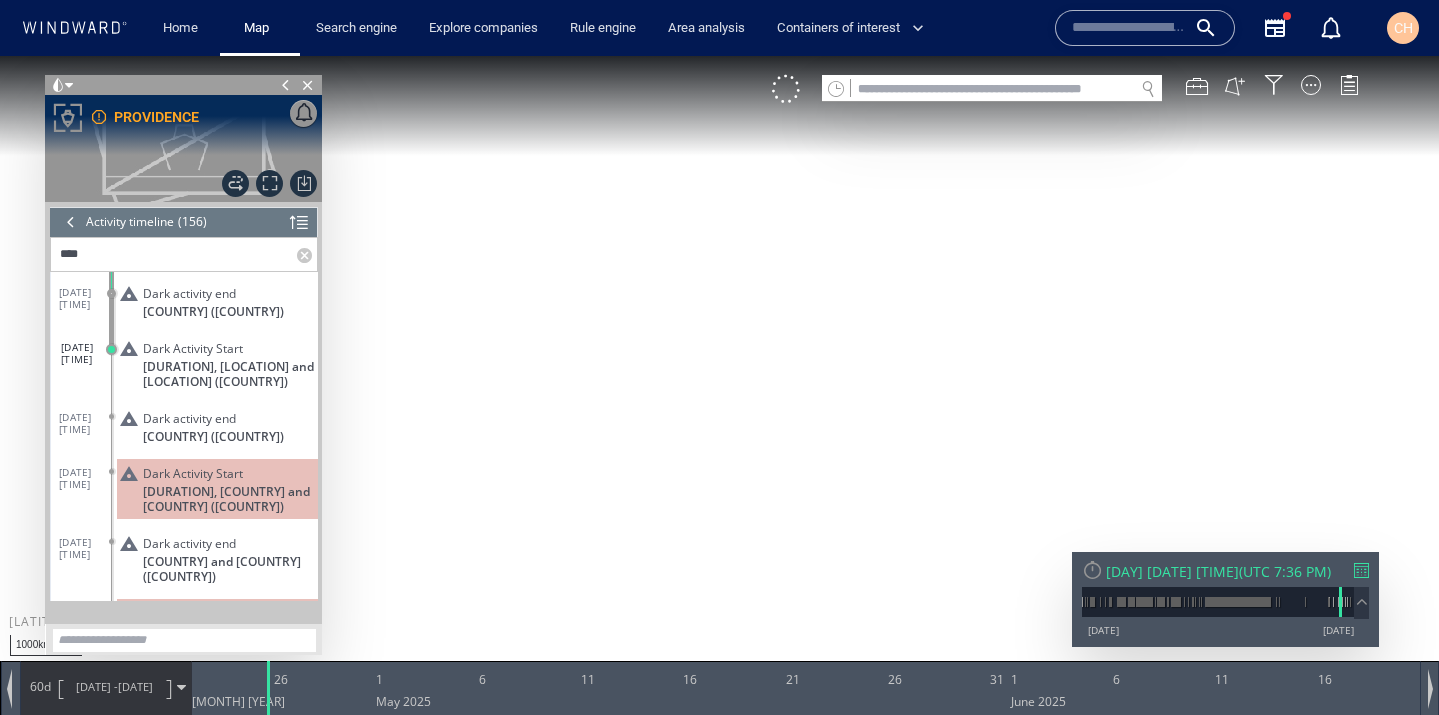 click at bounding box center (71, 222) 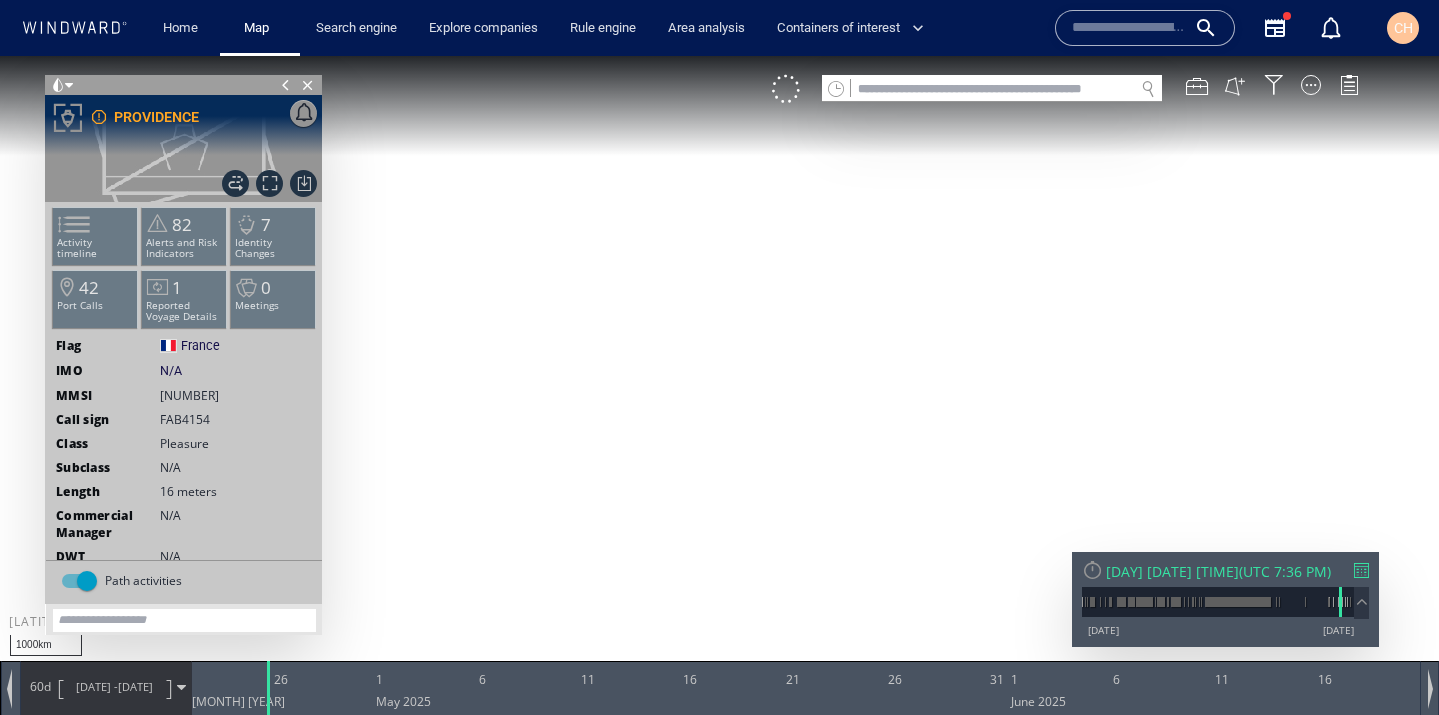 click on "Activity timeline 82 Alerts and Risk Indicators 7 Identity Changes 42 Port Calls 1 Reported Voyage Details 0 Meetings" at bounding box center [184, 272] 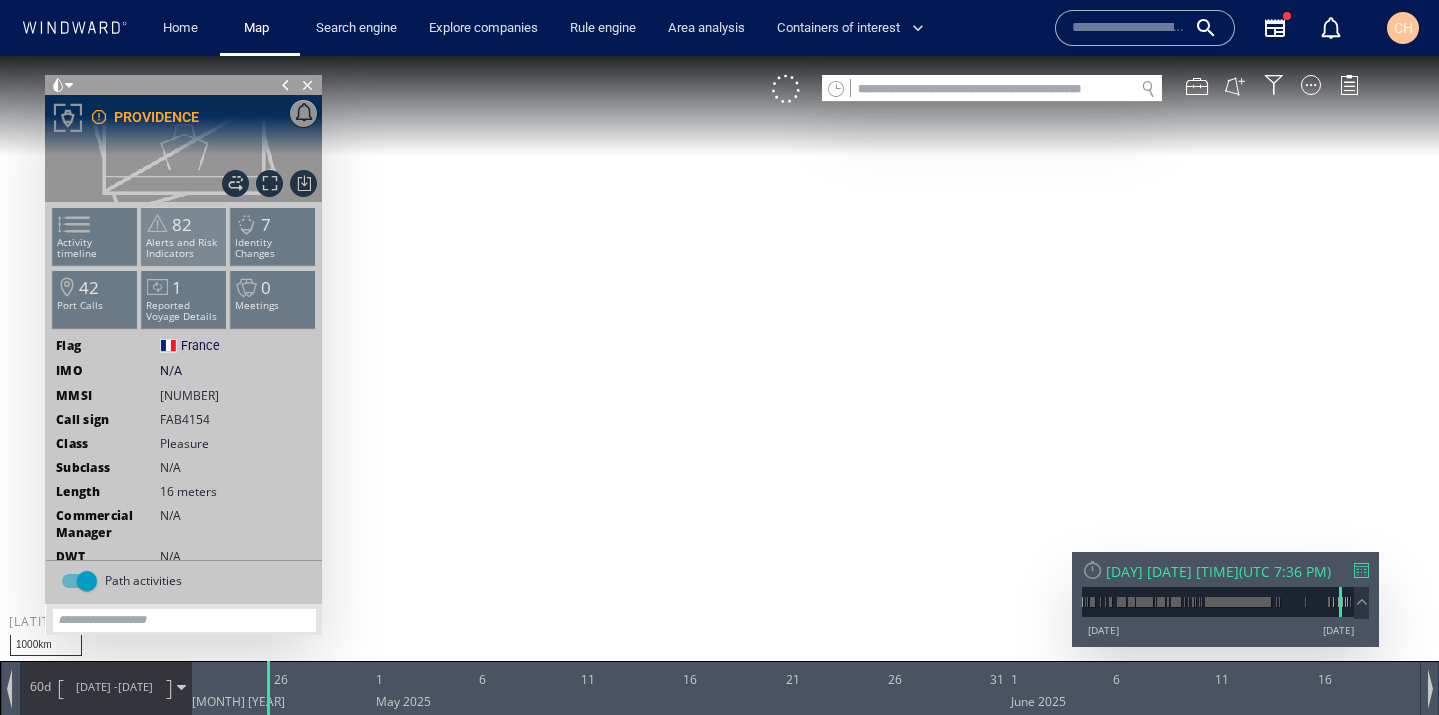 click on "Alerts and Risk Indicators" at bounding box center (184, 248) 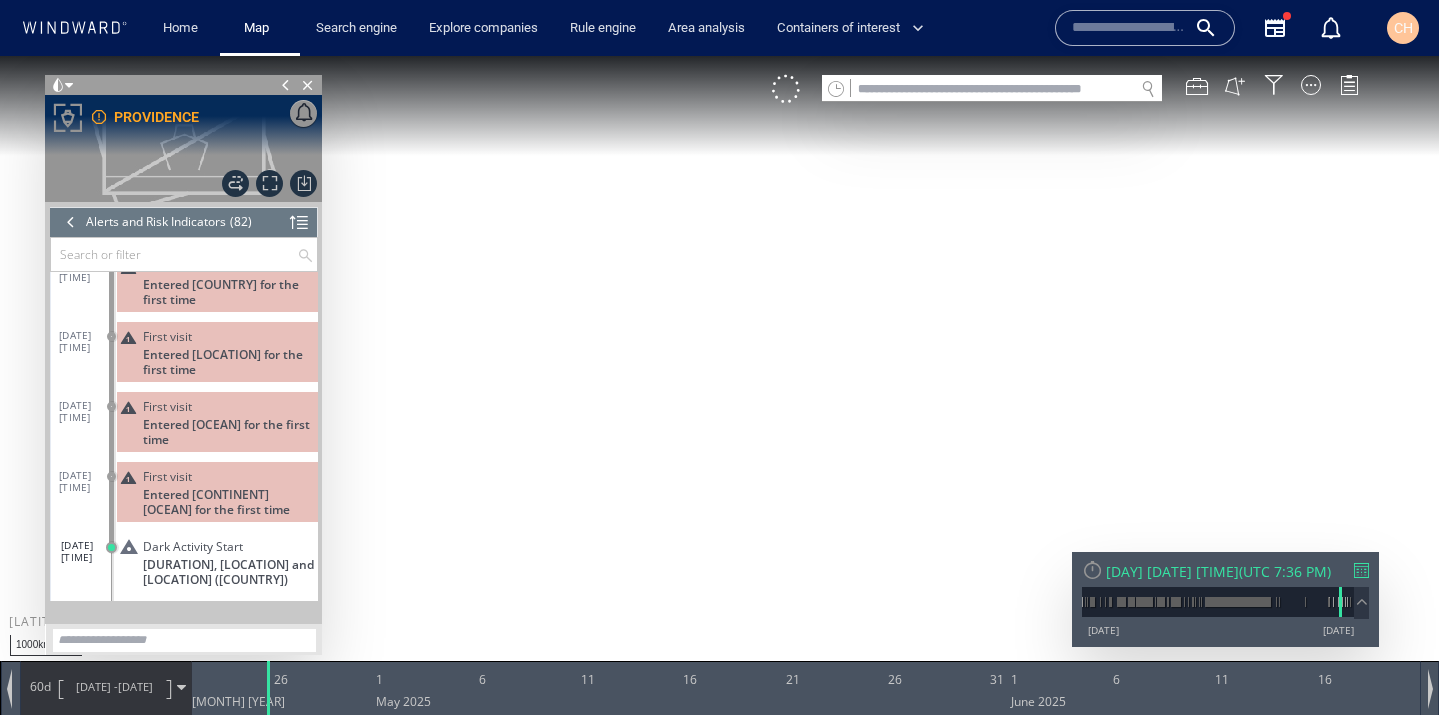 scroll, scrollTop: 0, scrollLeft: 0, axis: both 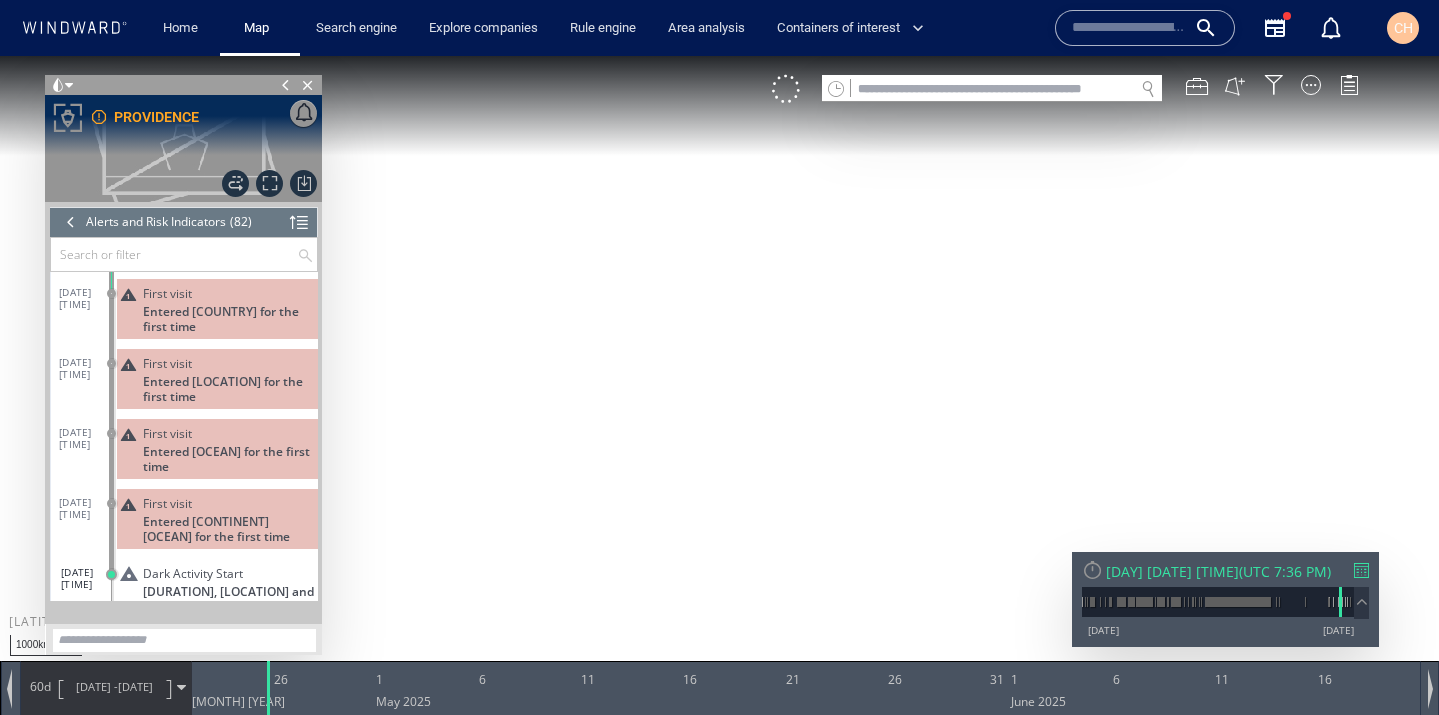 click on "Entered France for the first time" 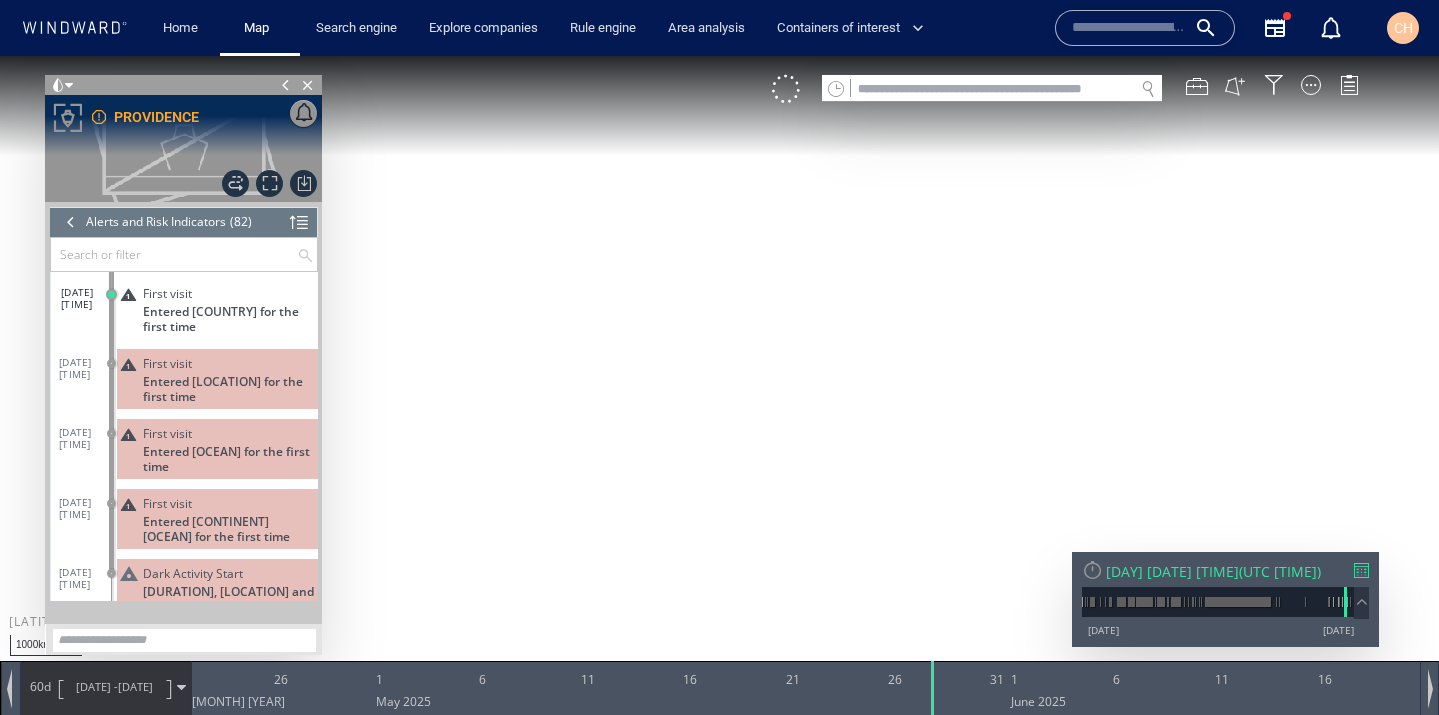 click on "Entered Azores (Portugal) for the first time" 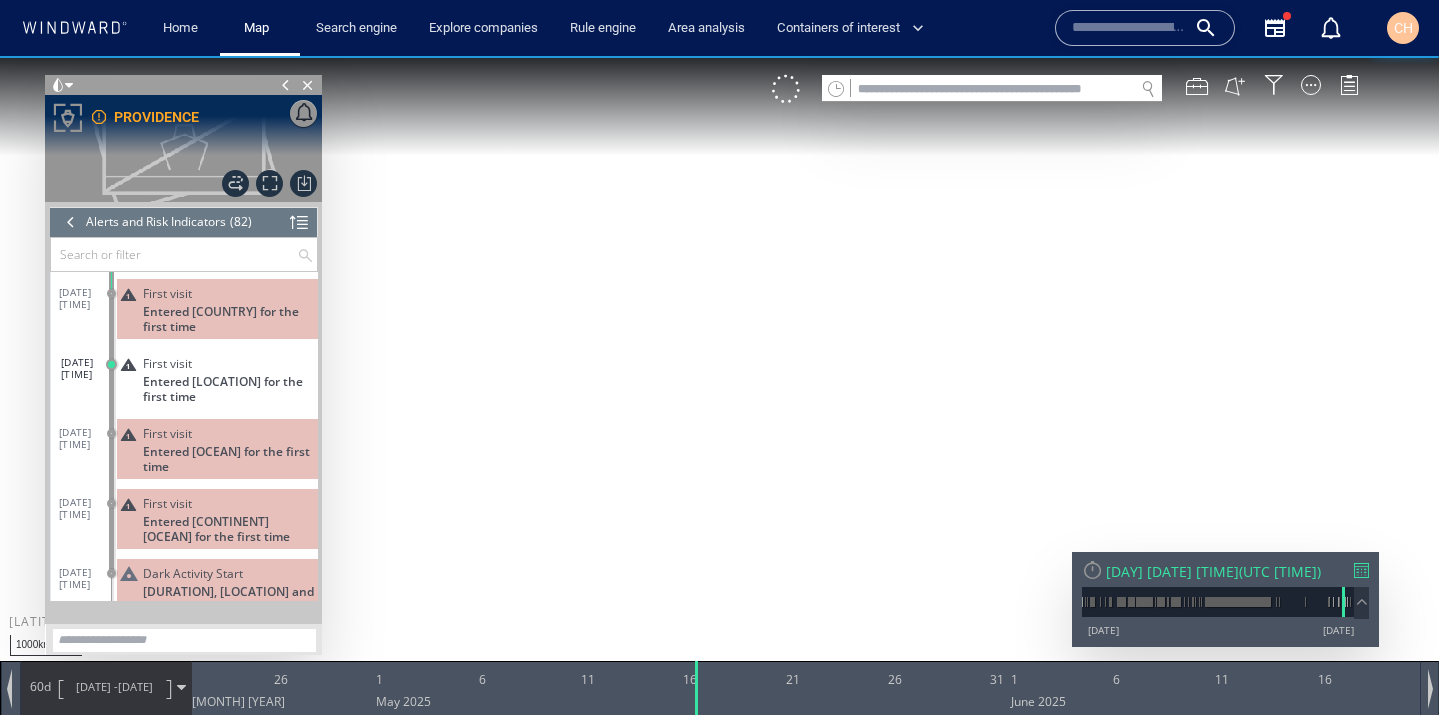 click on "Entered North Atlantic Ocean for the first time" 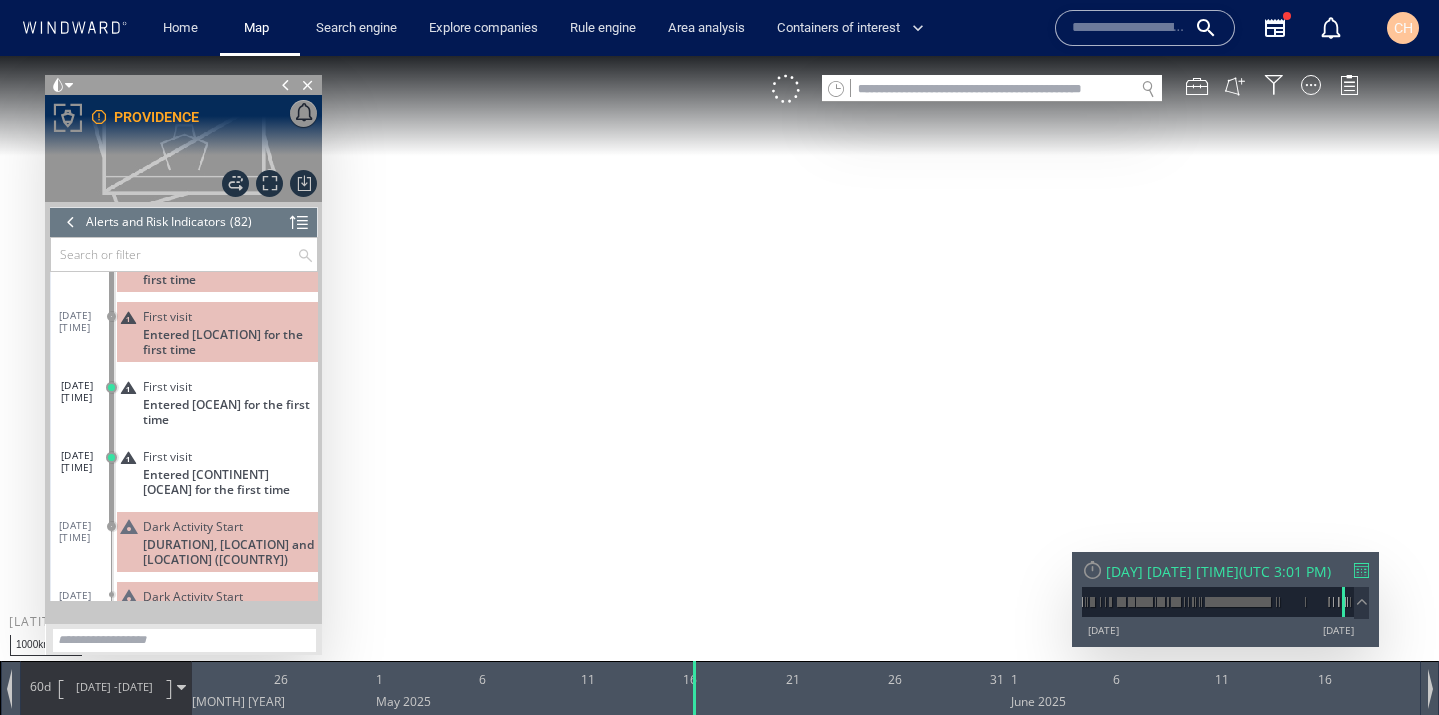scroll, scrollTop: 73, scrollLeft: 0, axis: vertical 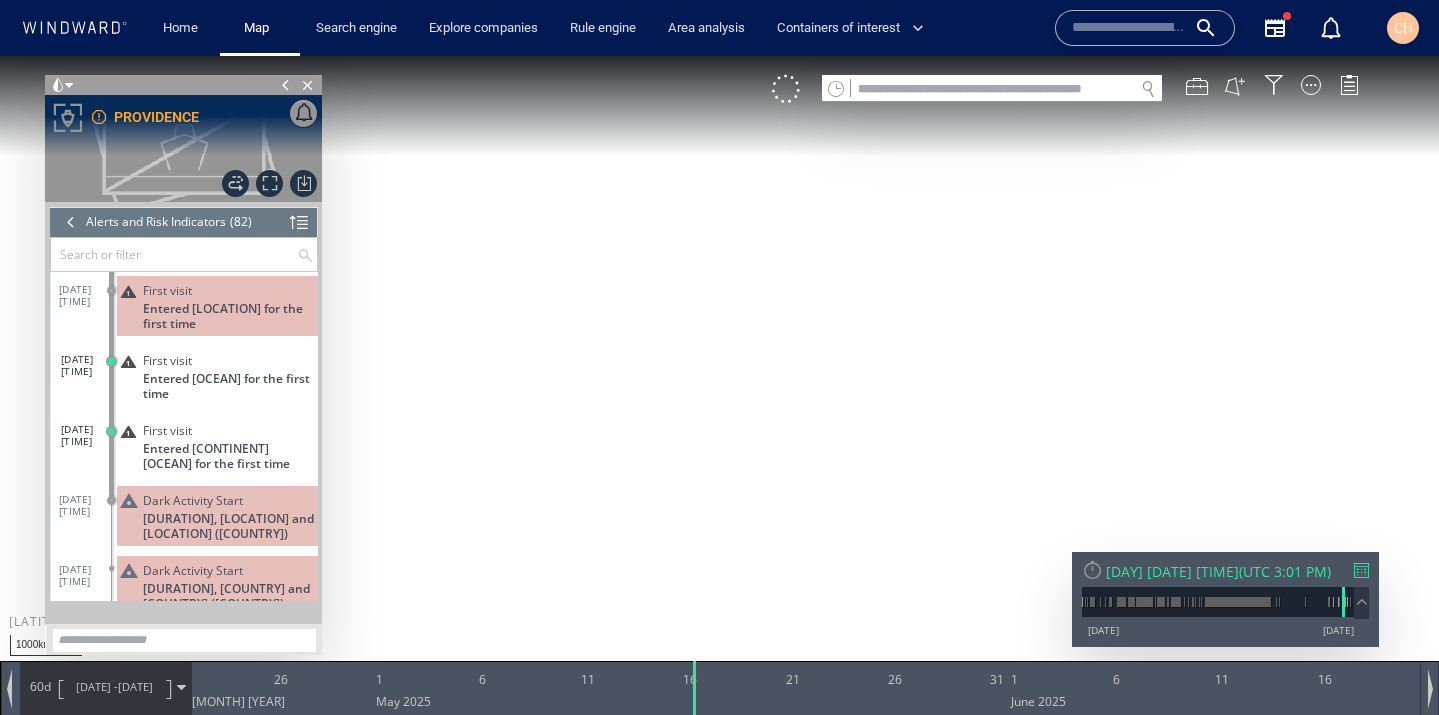 click on "21 days, Guadeloupe and Martinique (France)" 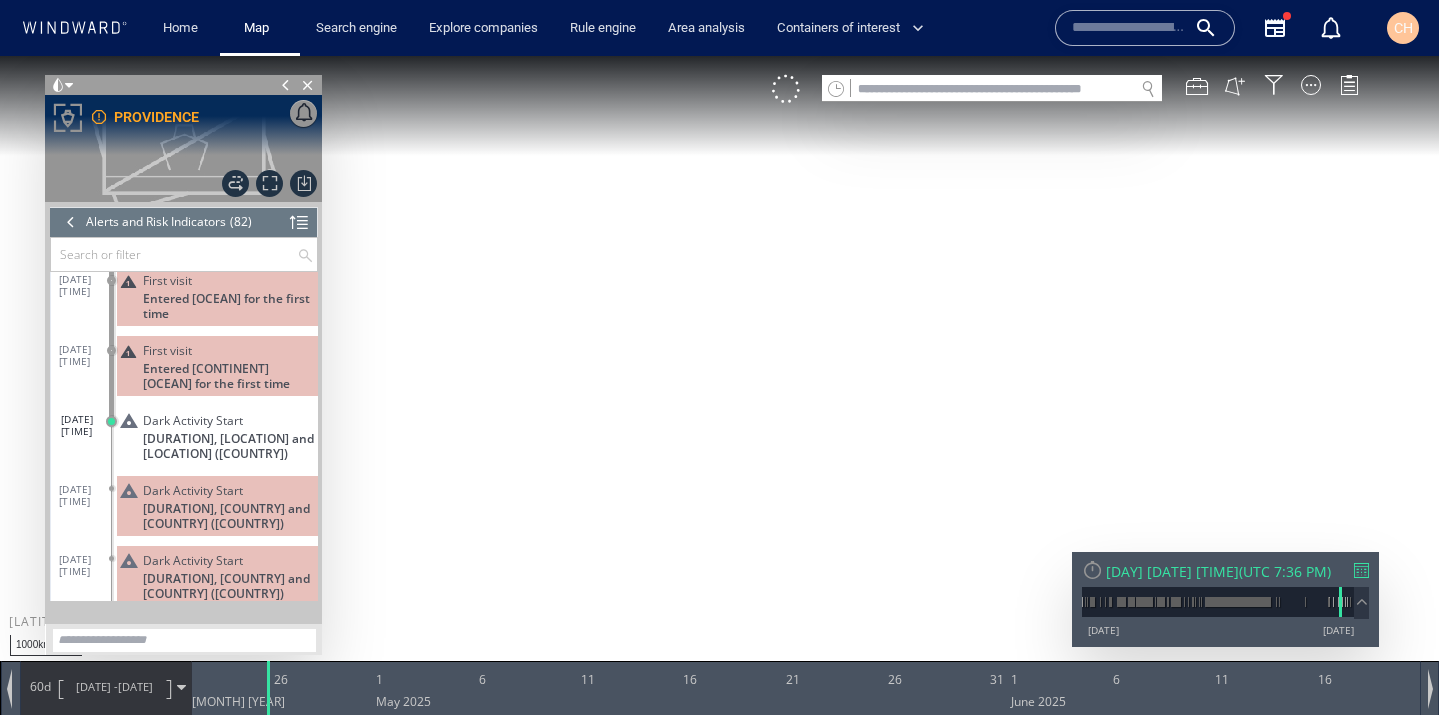 scroll, scrollTop: 159, scrollLeft: 0, axis: vertical 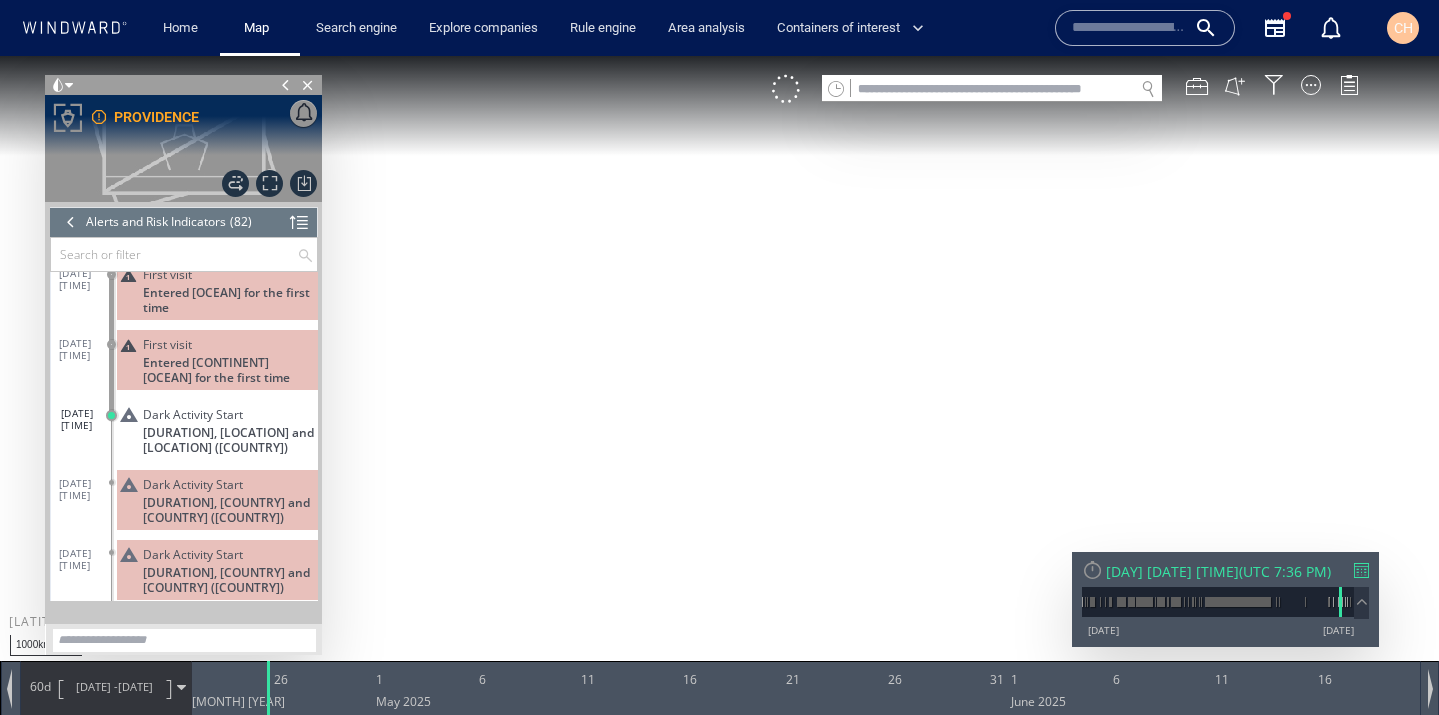 click on "11 days, Guadeloupe and Martinique (France)" 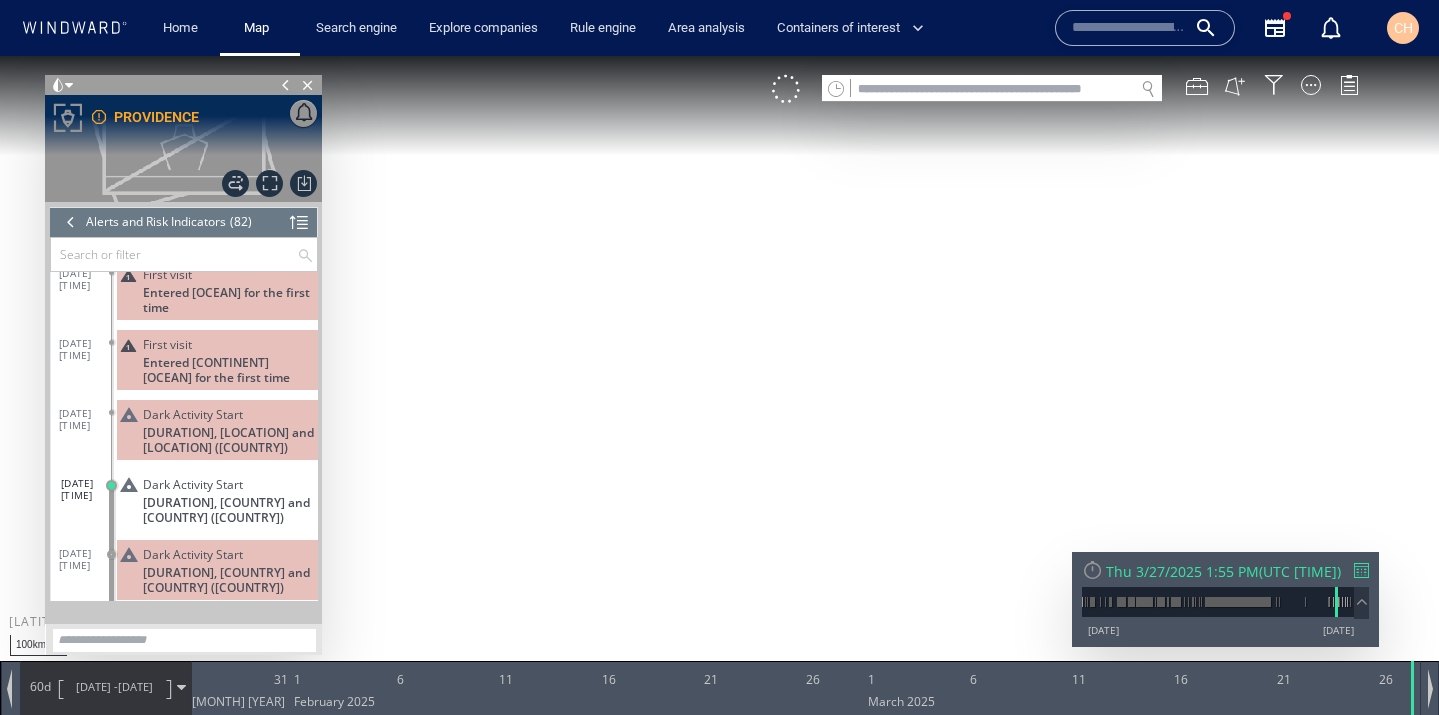 click at bounding box center (719, 375) 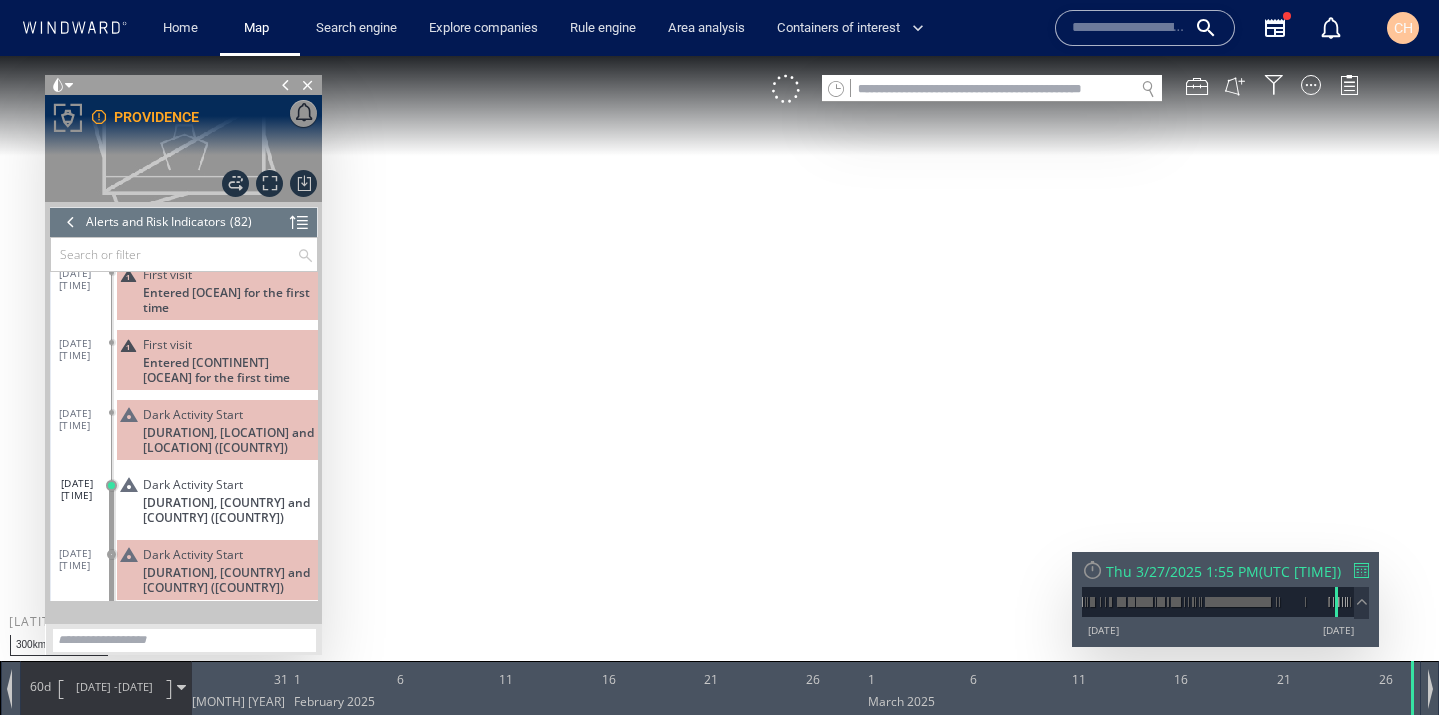 click at bounding box center (719, 375) 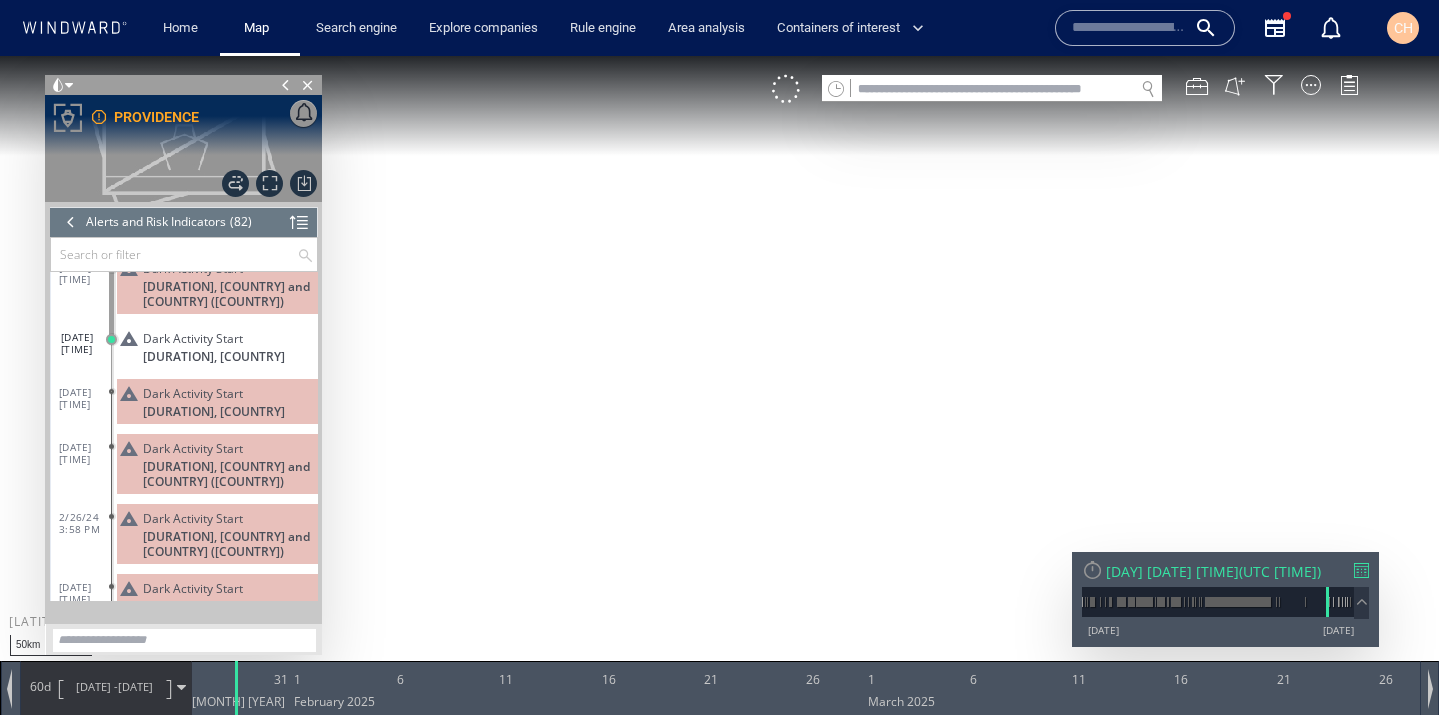 click at bounding box center [719, 375] 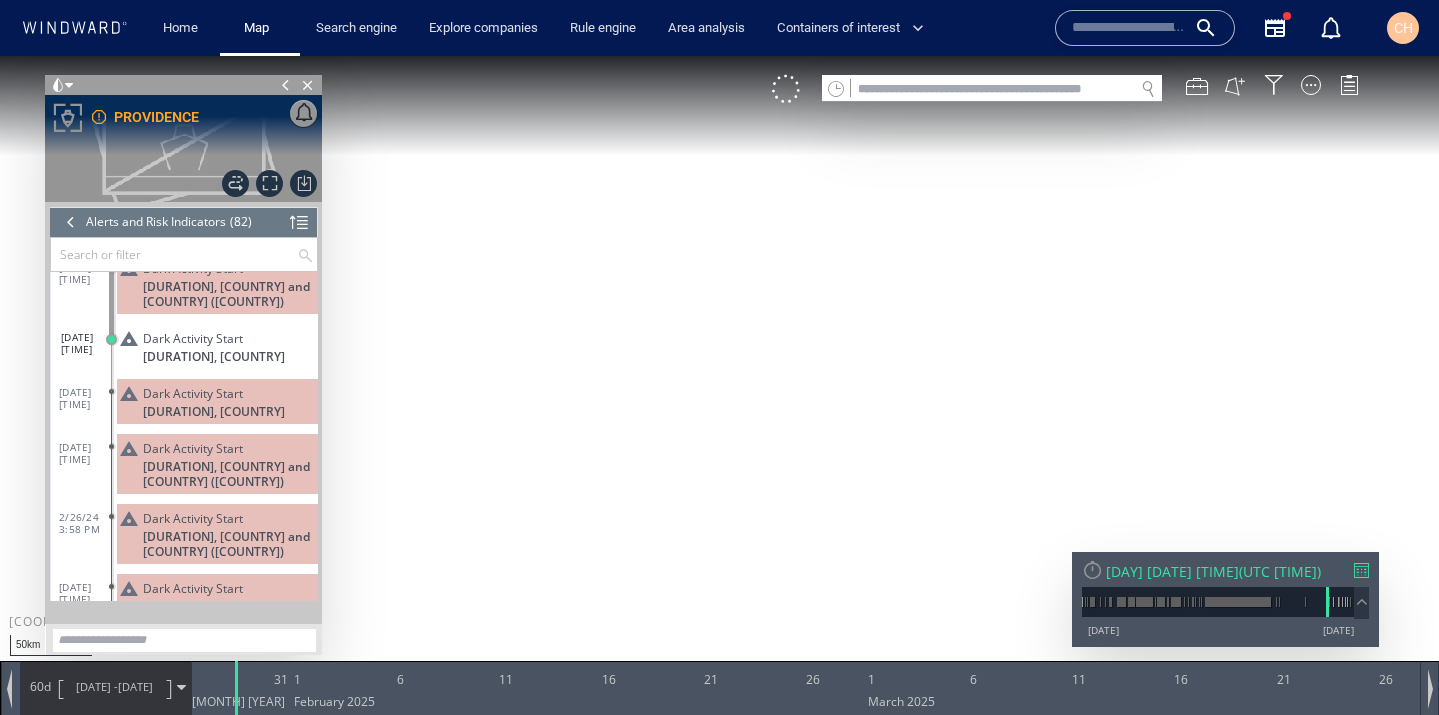 click at bounding box center [71, 222] 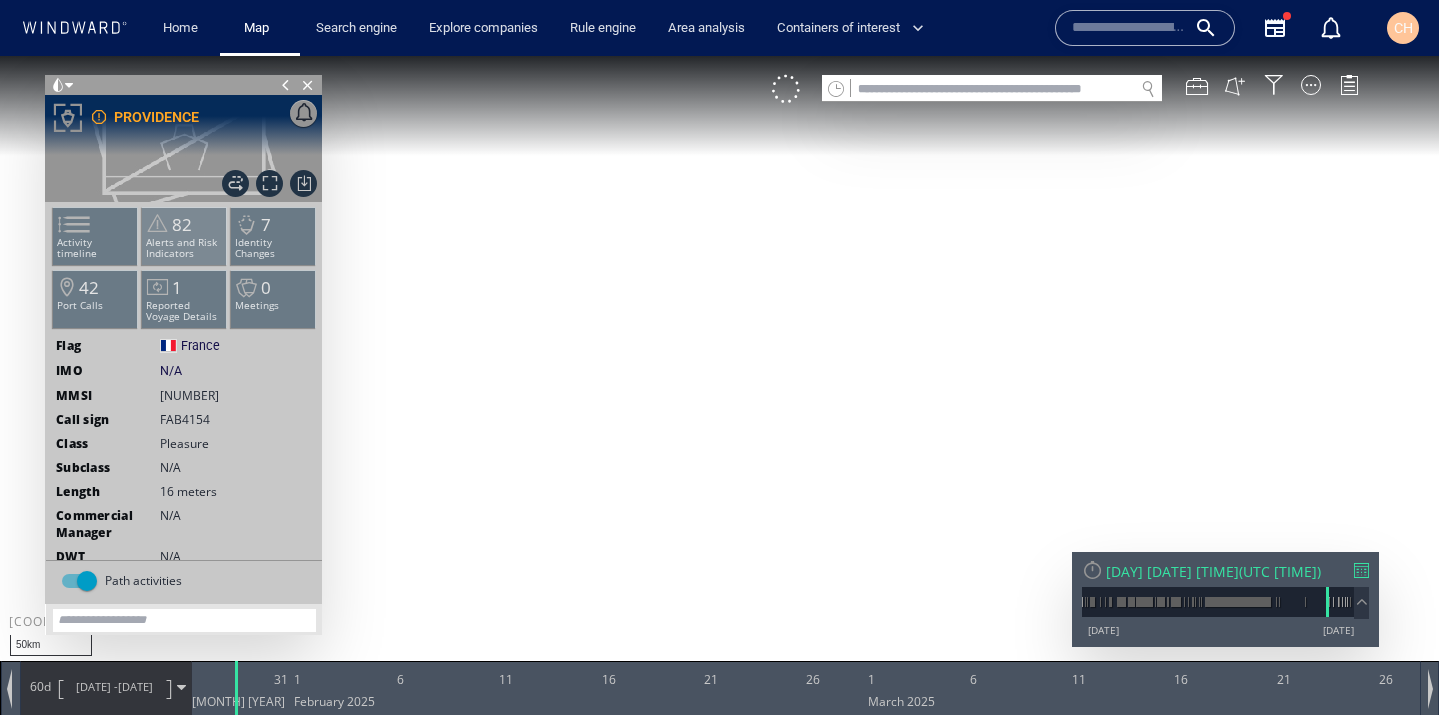click on "82" at bounding box center [182, 224] 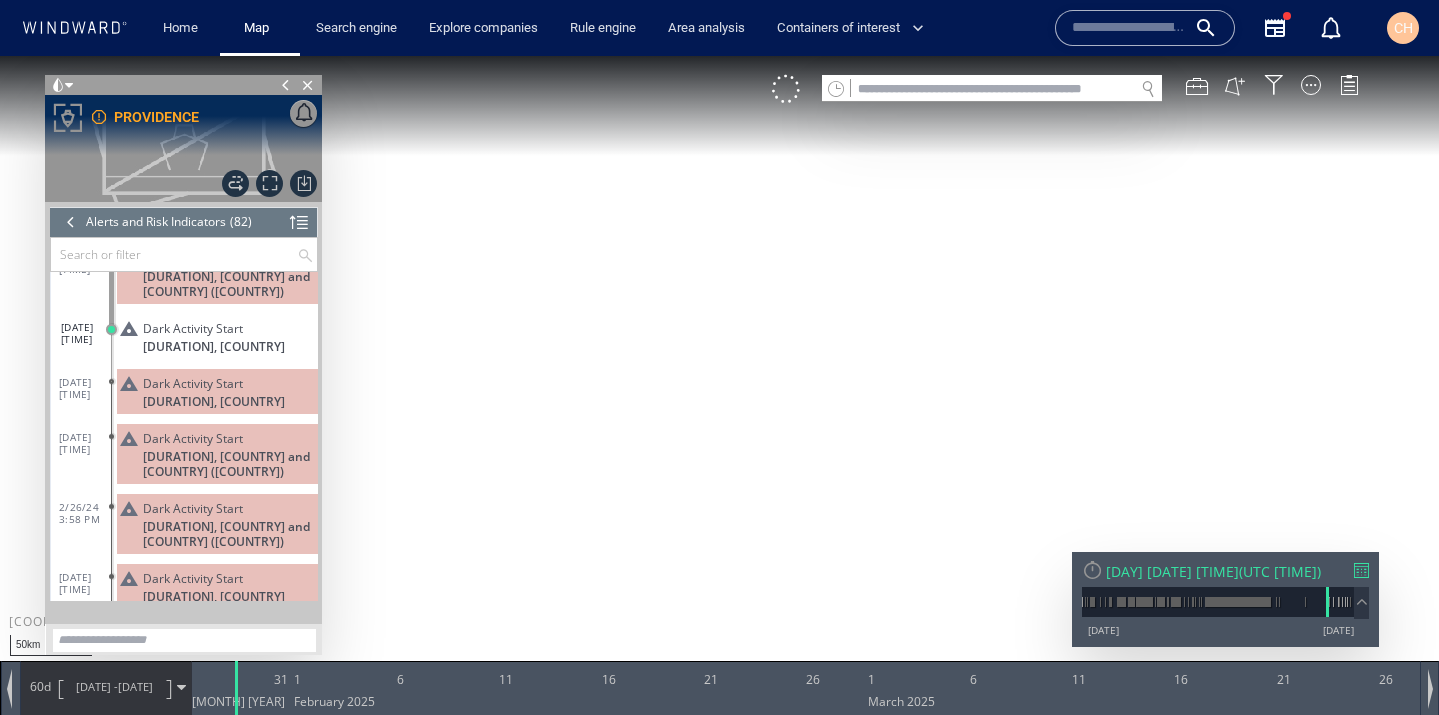 scroll, scrollTop: 406, scrollLeft: 0, axis: vertical 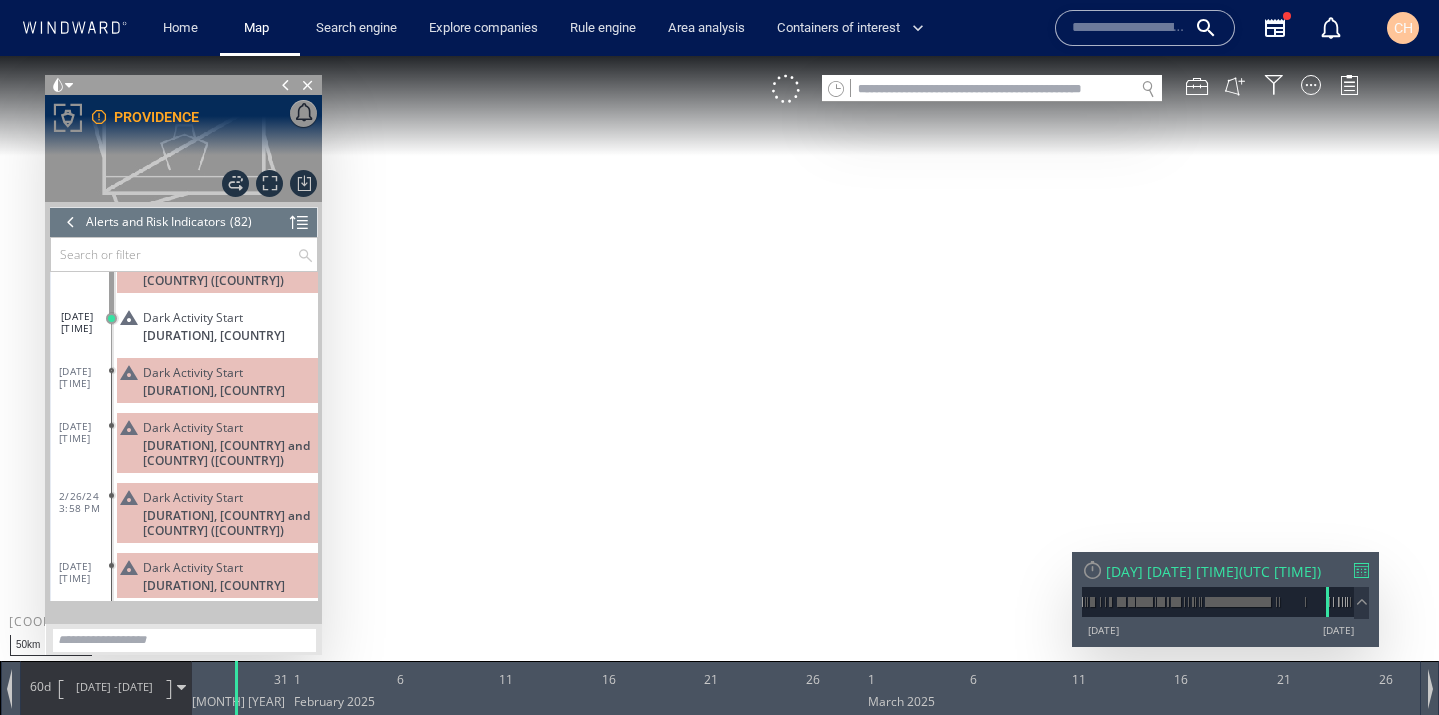 click on "Dark Activity Start" 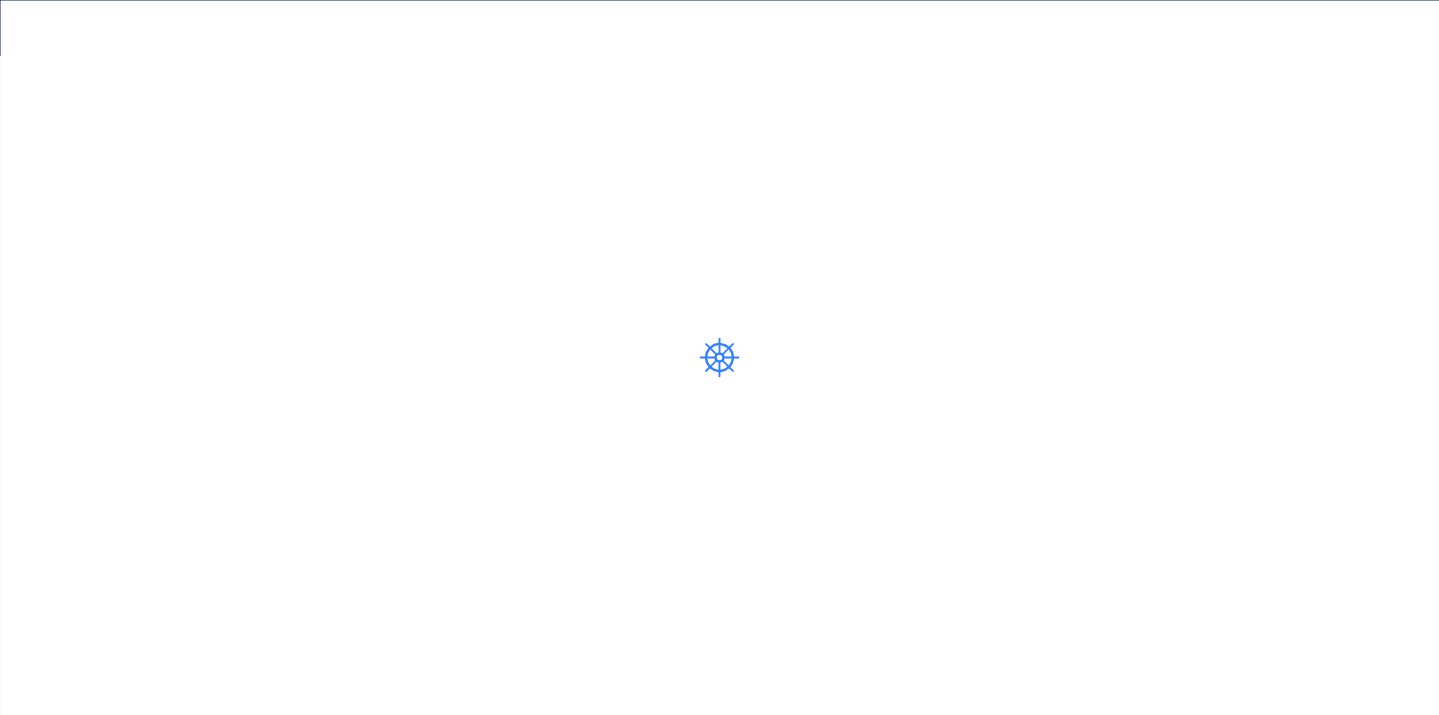 scroll, scrollTop: 0, scrollLeft: 0, axis: both 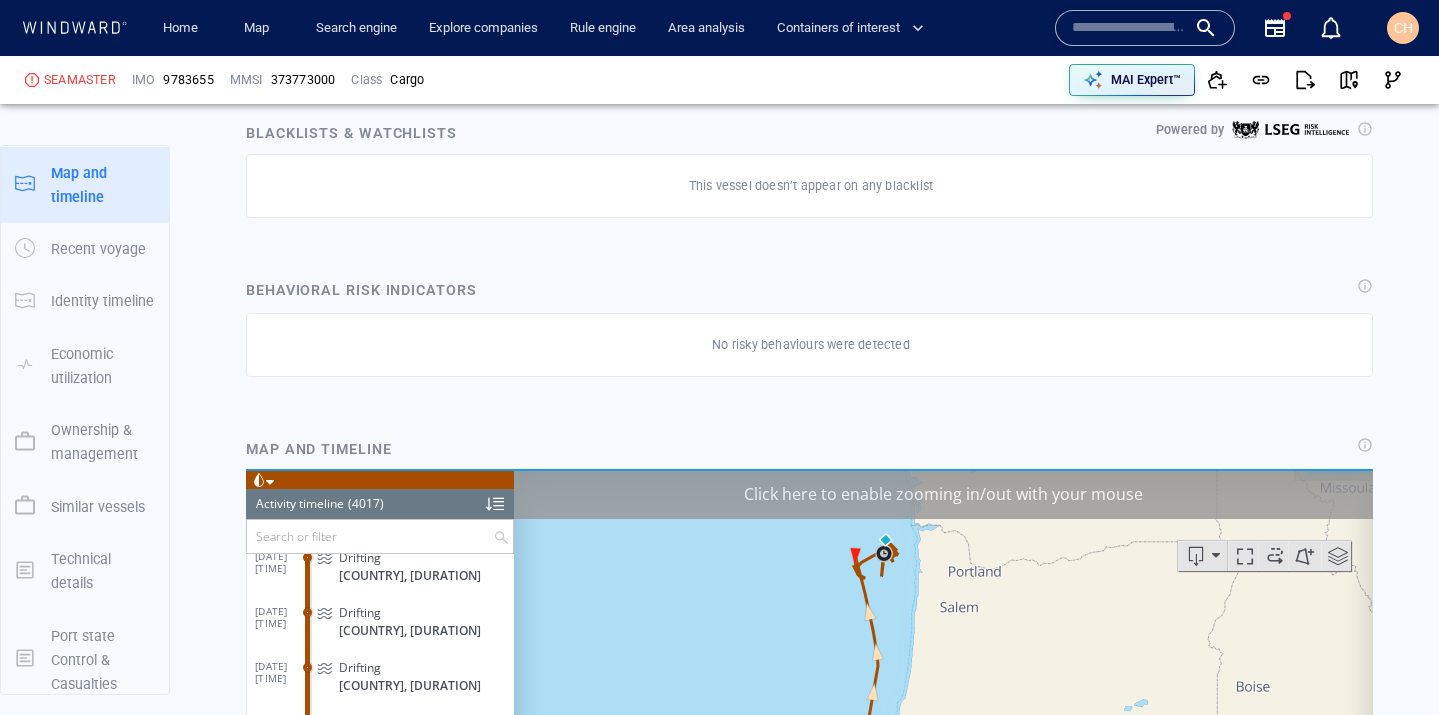 click on "Click here to enable zooming in/out with your mouse" at bounding box center [943, 493] 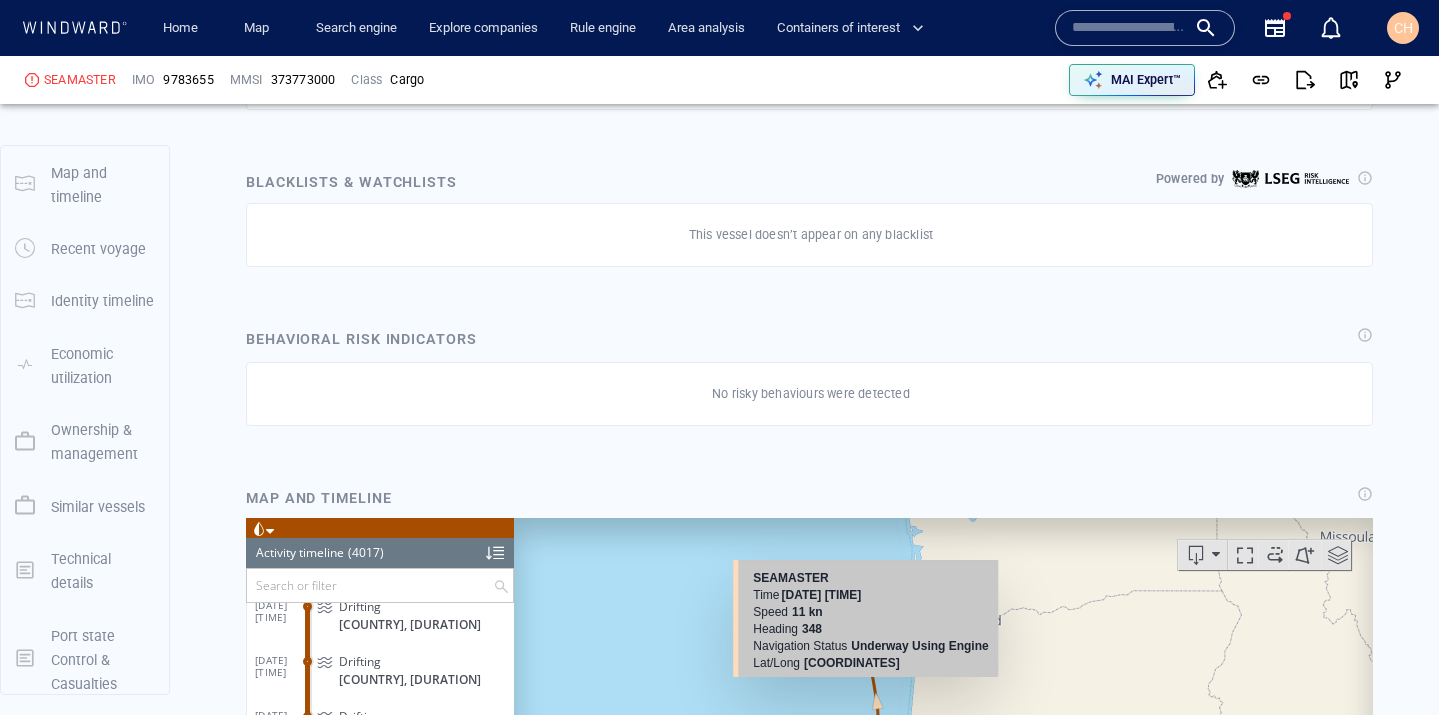 scroll, scrollTop: 1195, scrollLeft: 0, axis: vertical 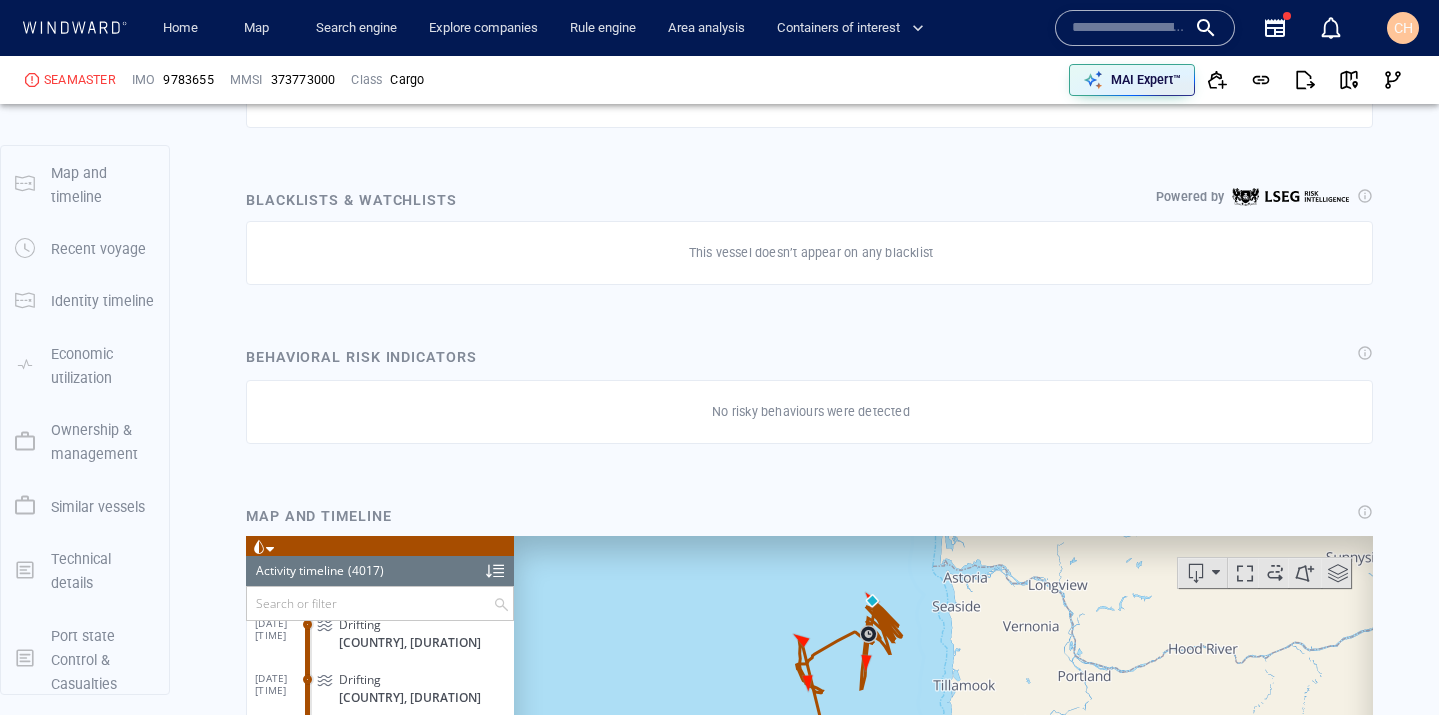 drag, startPoint x: 940, startPoint y: 626, endPoint x: 882, endPoint y: 736, distance: 124.35433 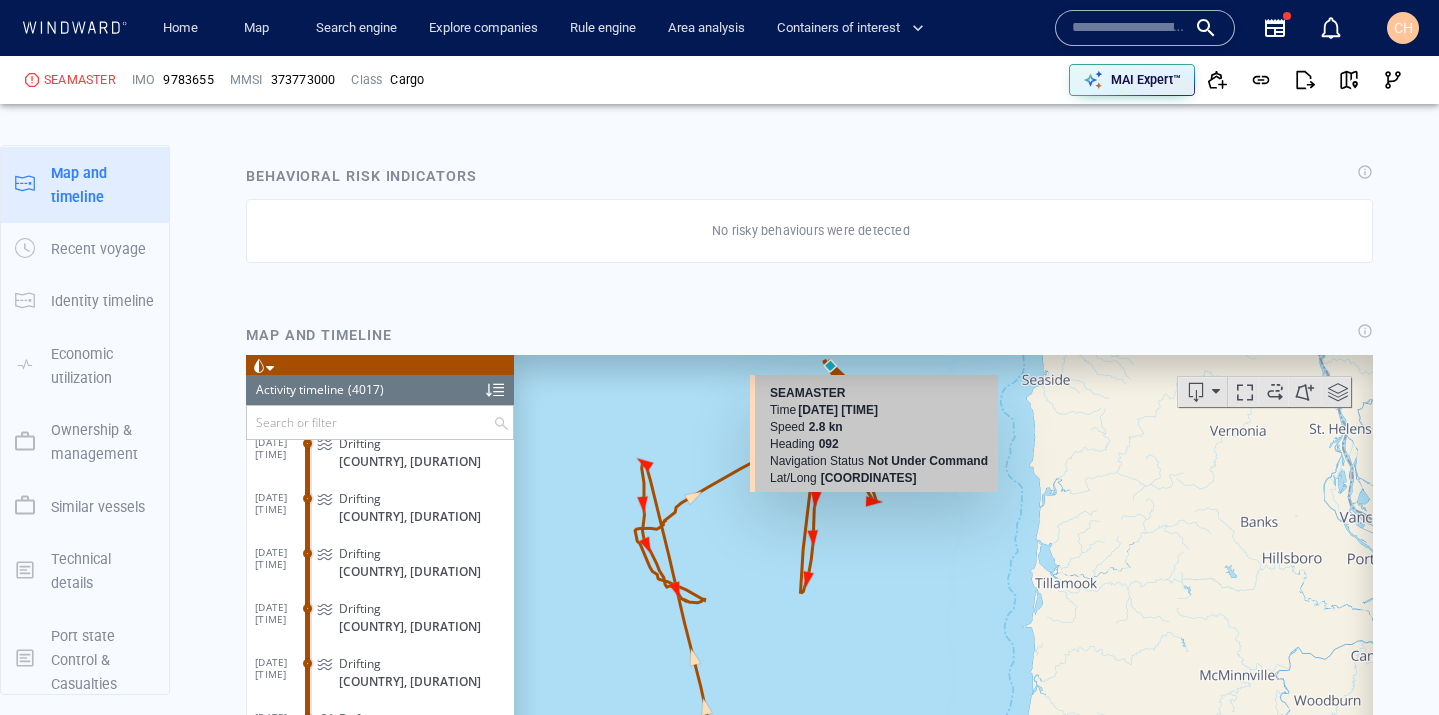 scroll, scrollTop: 1385, scrollLeft: 0, axis: vertical 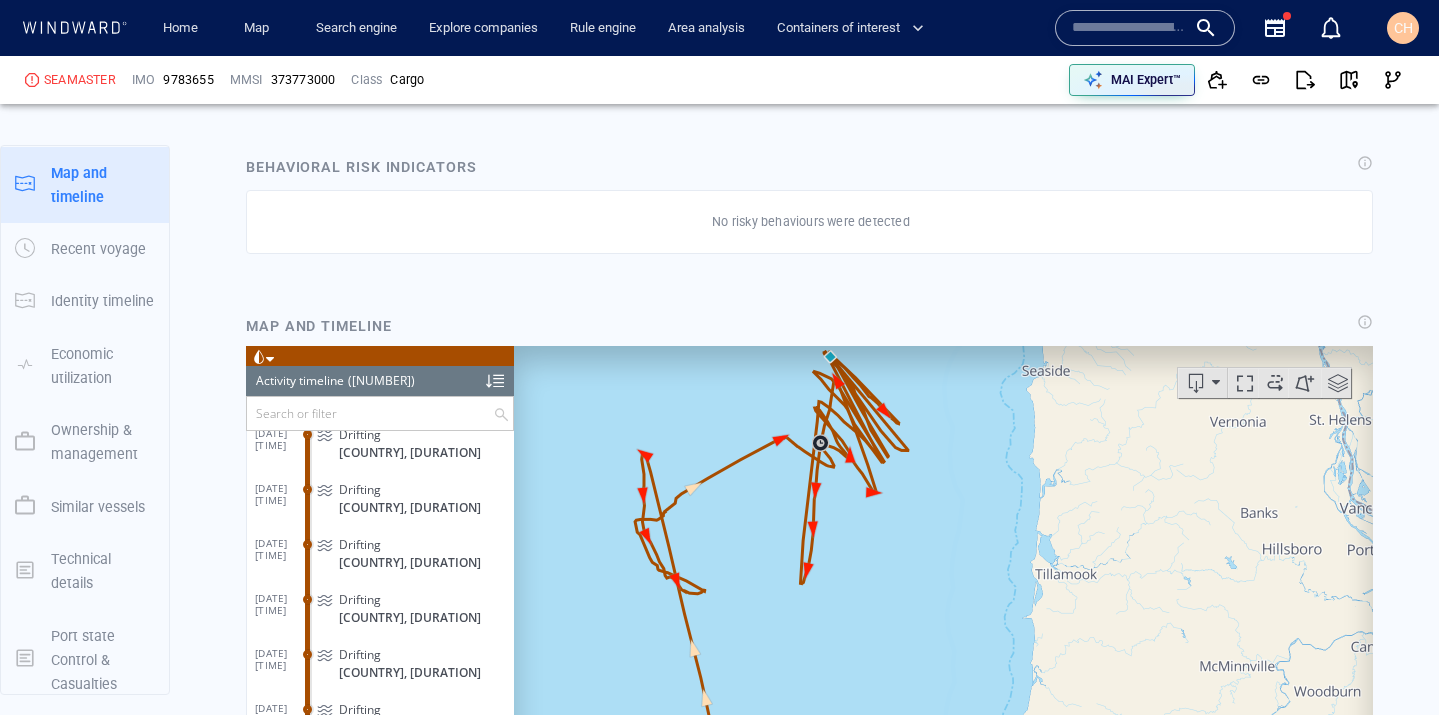 drag, startPoint x: 639, startPoint y: 191, endPoint x: 574, endPoint y: 312, distance: 137.35356 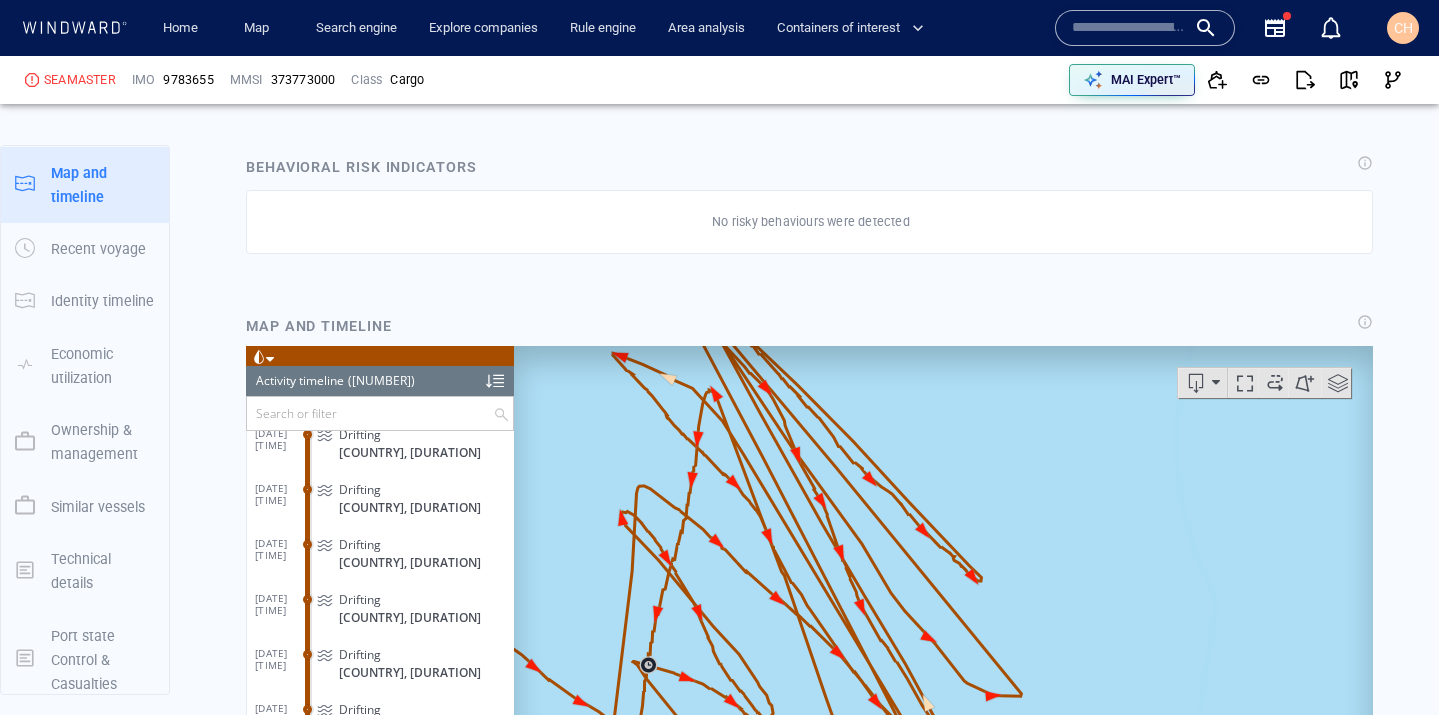 drag, startPoint x: 543, startPoint y: 125, endPoint x: 626, endPoint y: 242, distance: 143.45033 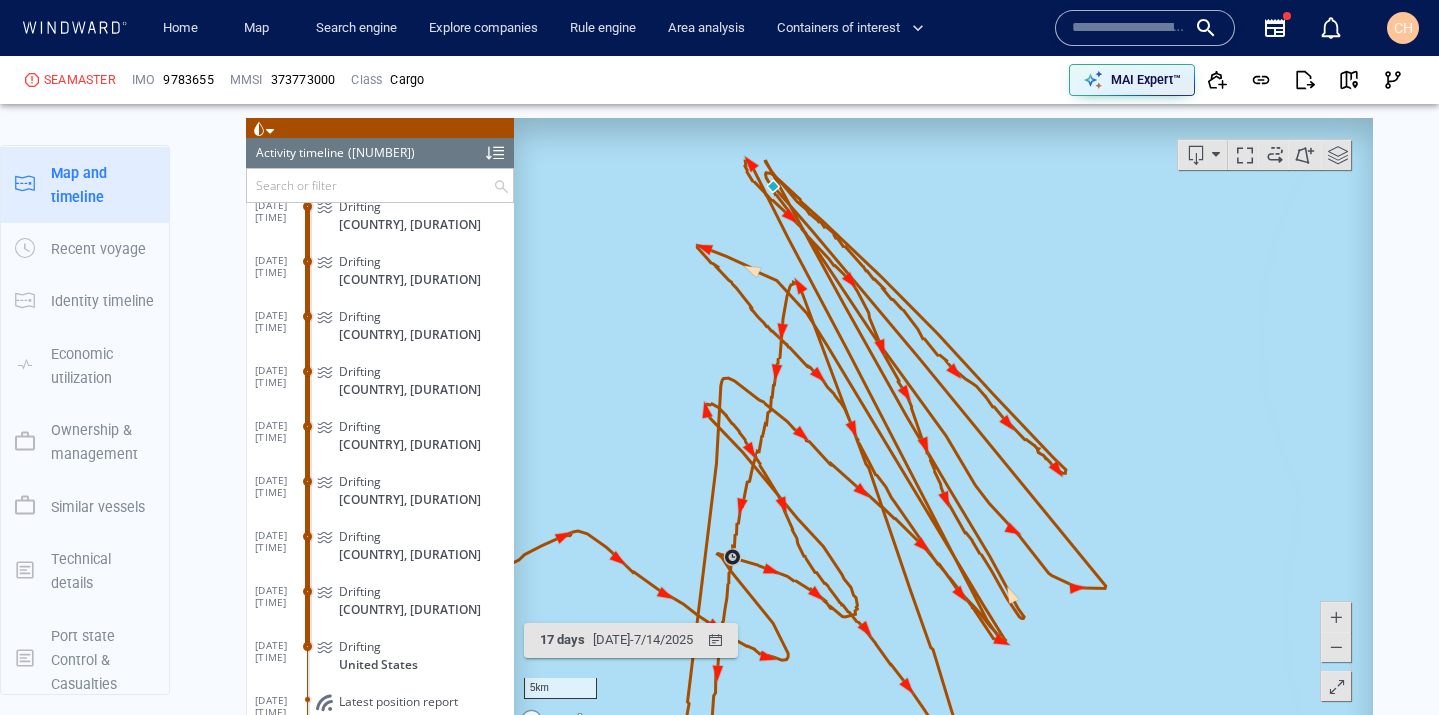 scroll, scrollTop: 1615, scrollLeft: 0, axis: vertical 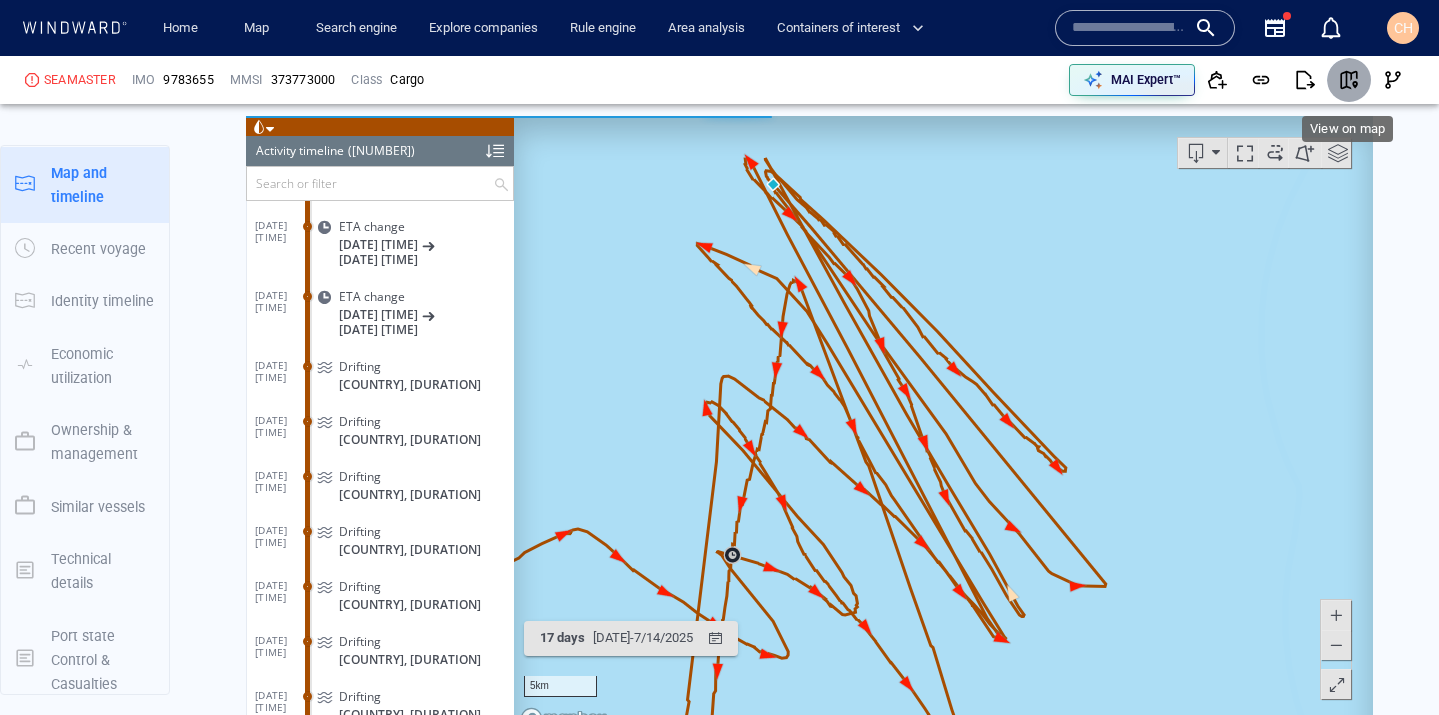 click 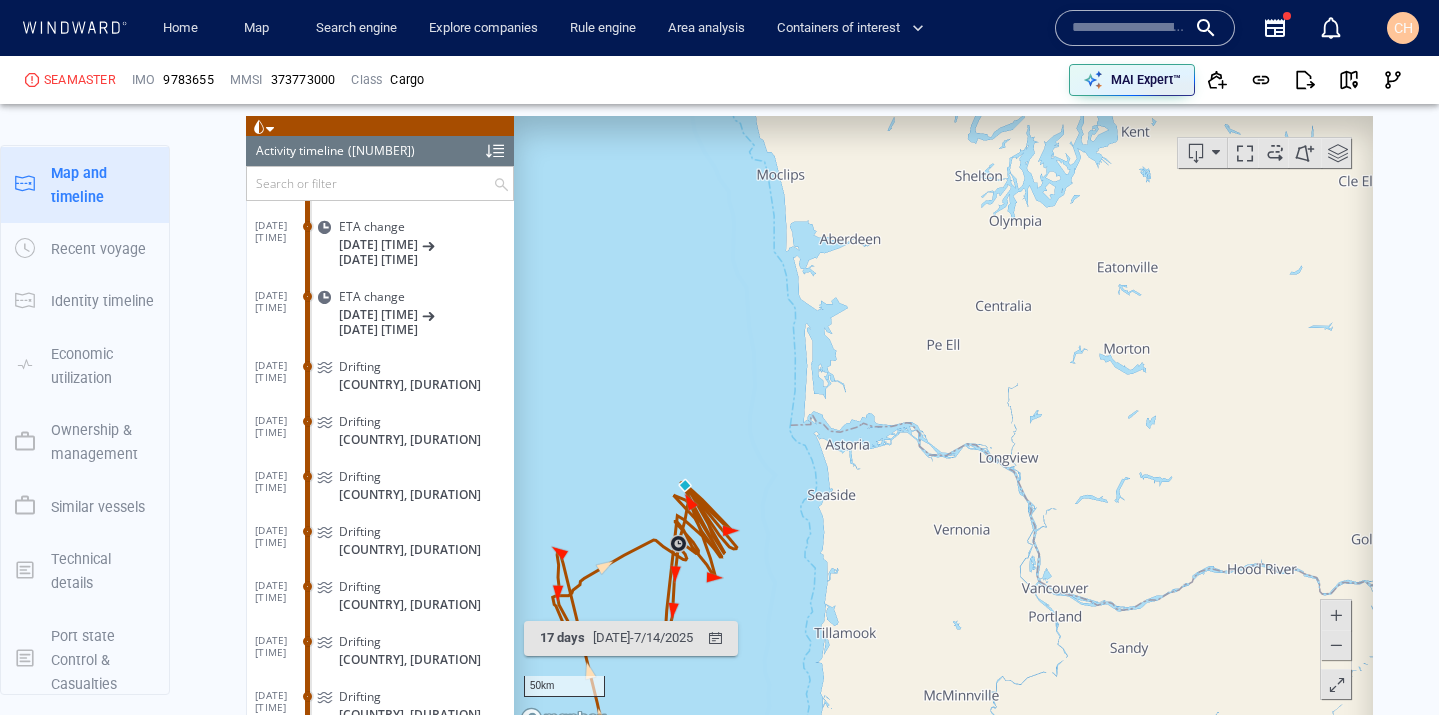 drag, startPoint x: 536, startPoint y: 527, endPoint x: 654, endPoint y: 327, distance: 232.21542 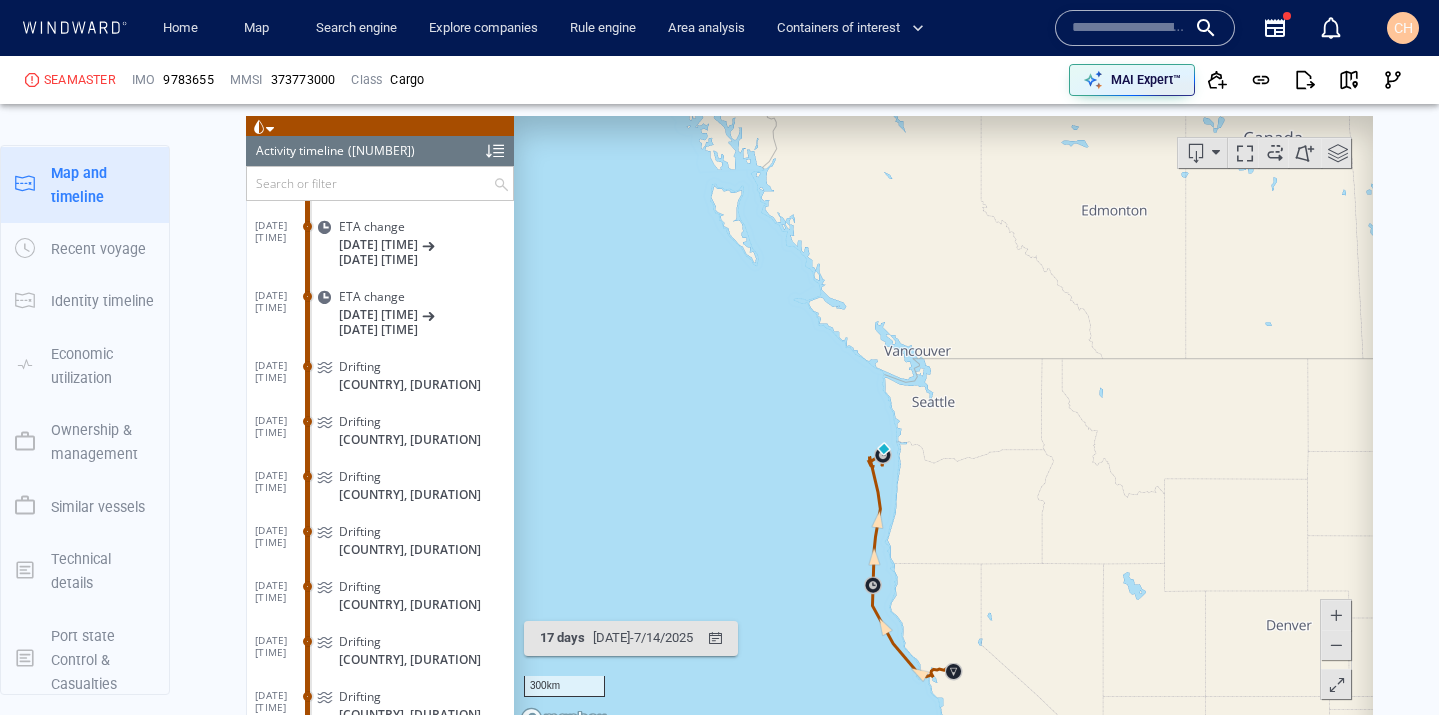 drag, startPoint x: 661, startPoint y: 488, endPoint x: 578, endPoint y: 394, distance: 125.39936 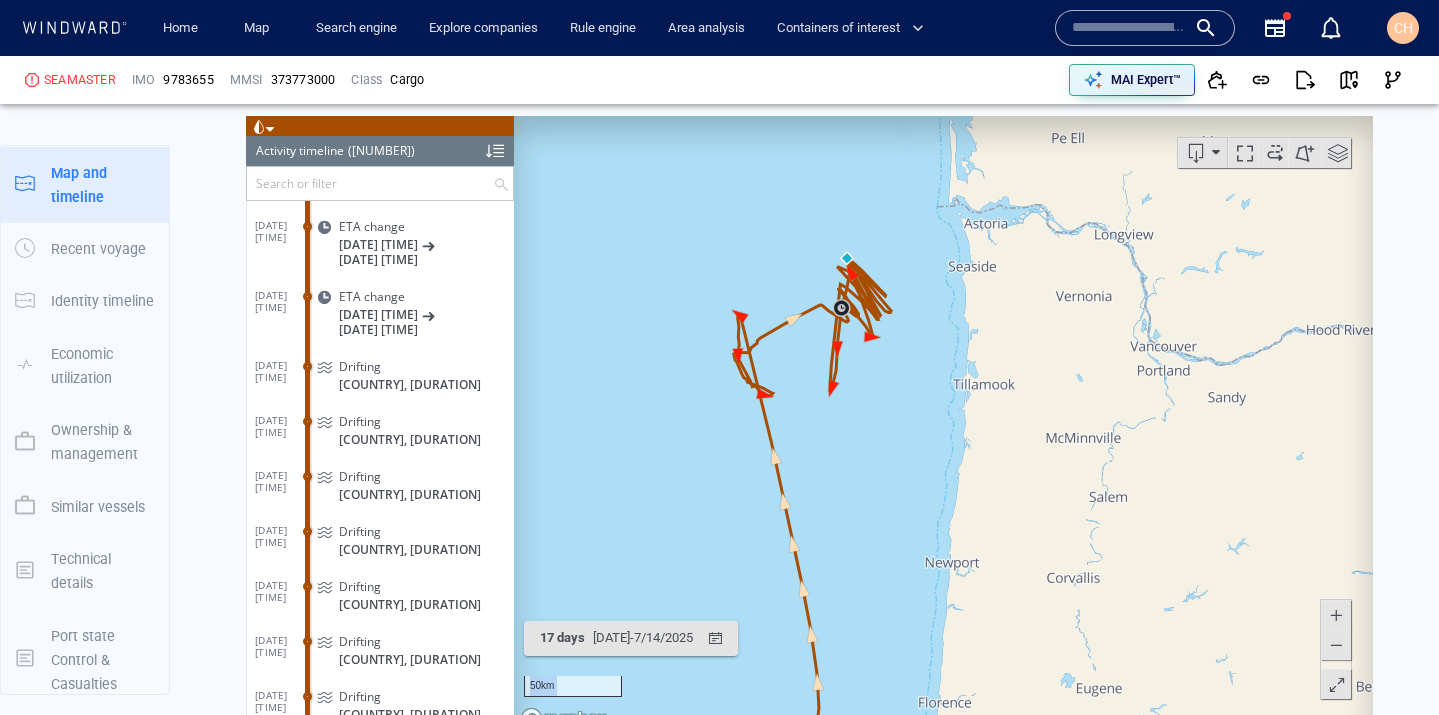 drag, startPoint x: 656, startPoint y: 172, endPoint x: 574, endPoint y: 269, distance: 127.01575 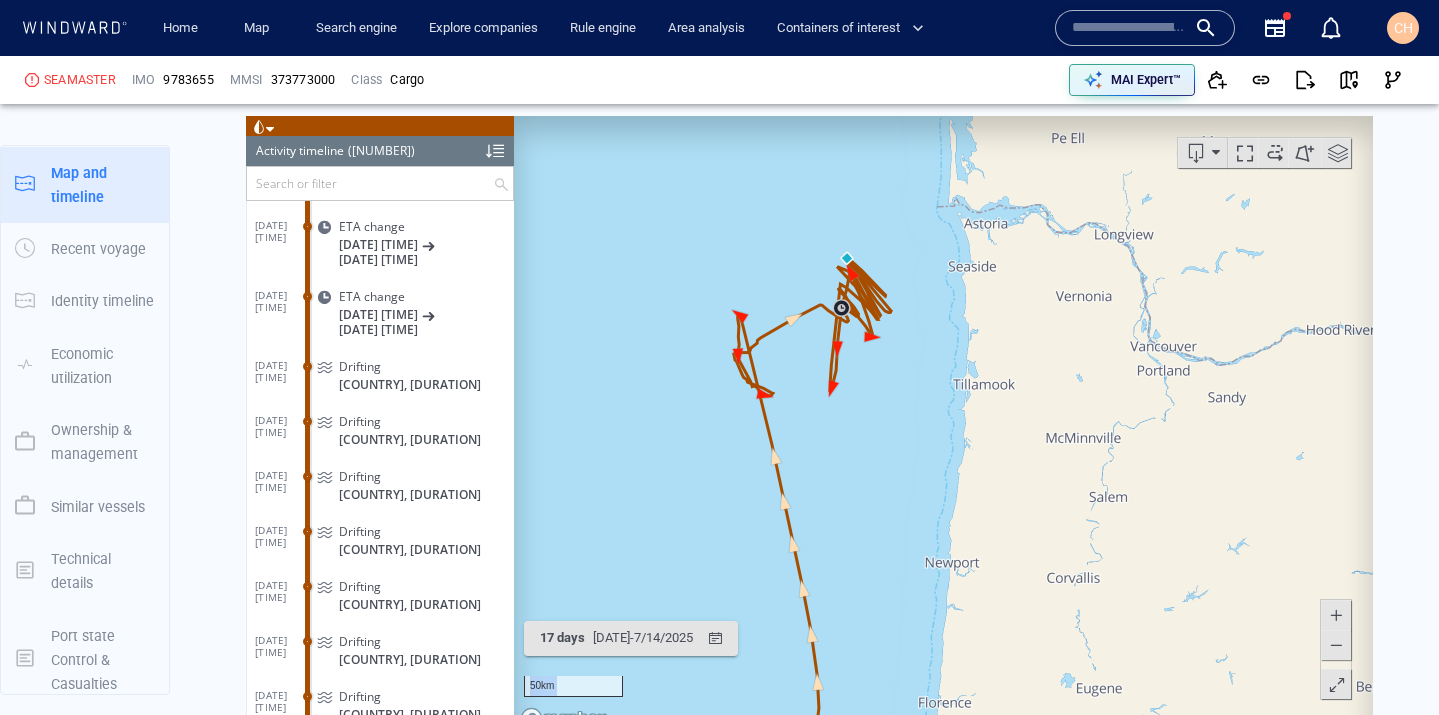 drag, startPoint x: 629, startPoint y: 187, endPoint x: 549, endPoint y: 268, distance: 113.84639 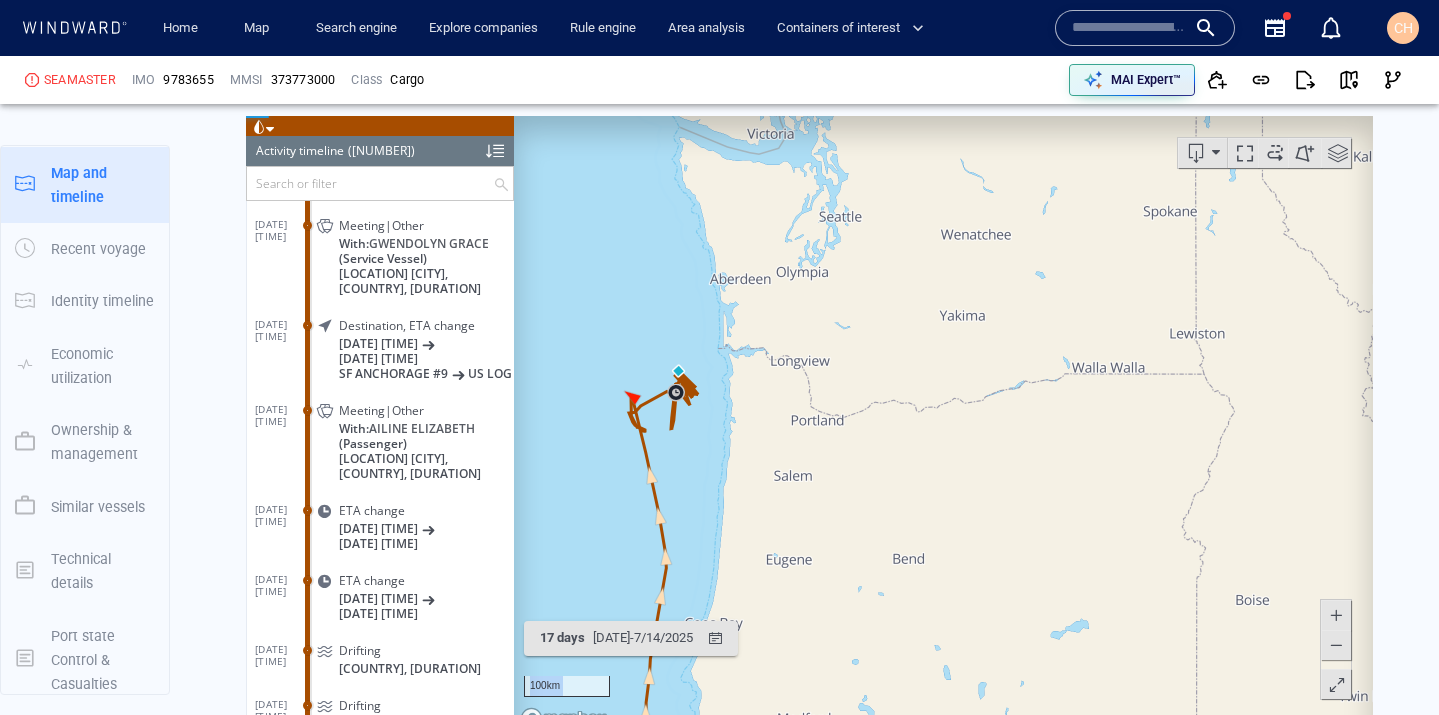 scroll, scrollTop: 214456, scrollLeft: 0, axis: vertical 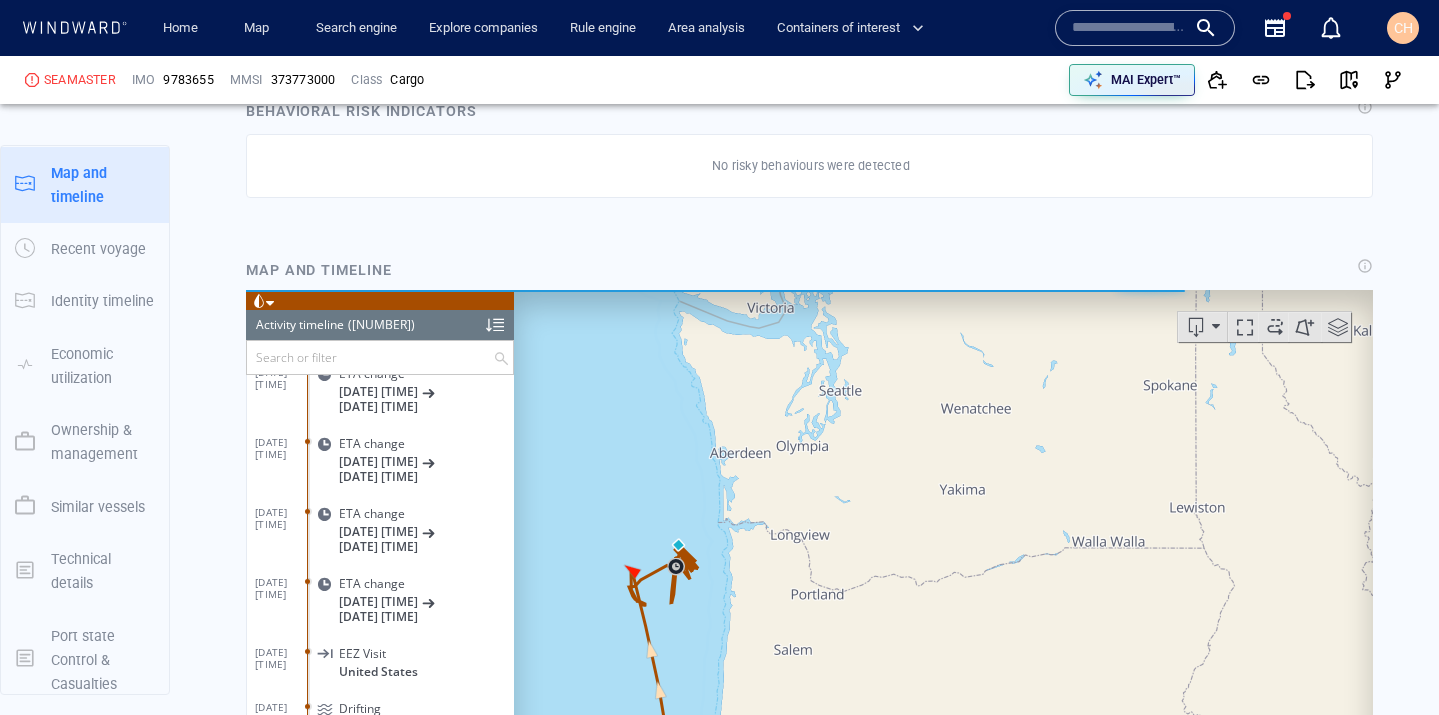 click 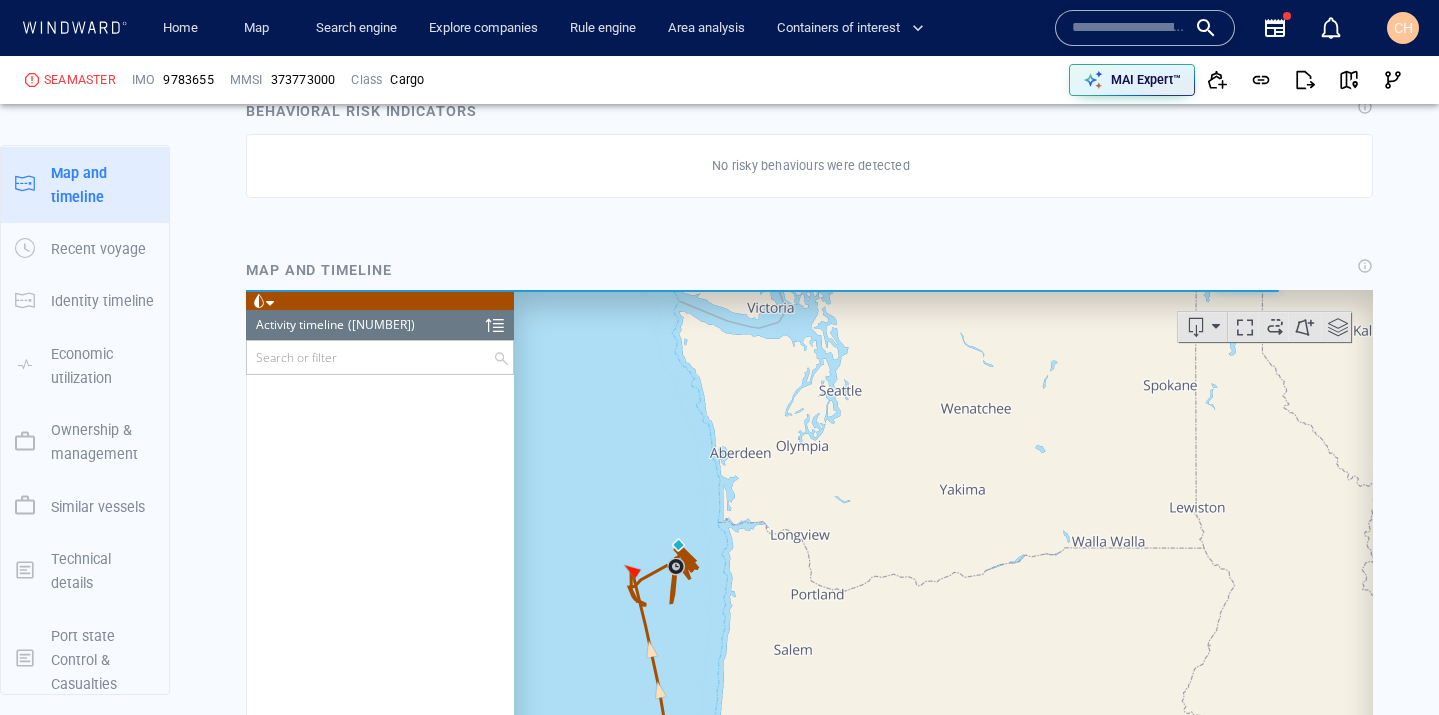 scroll, scrollTop: 0, scrollLeft: 0, axis: both 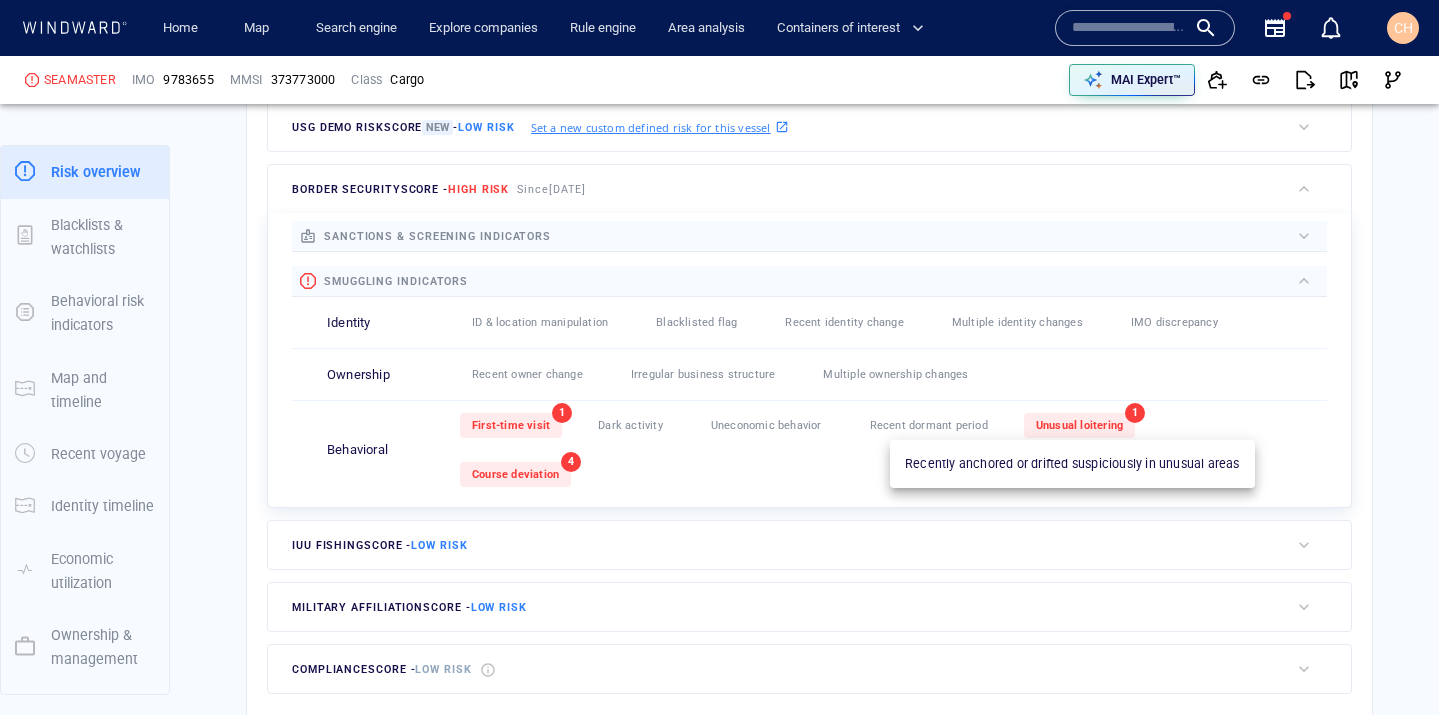 click on "Unusual loitering" 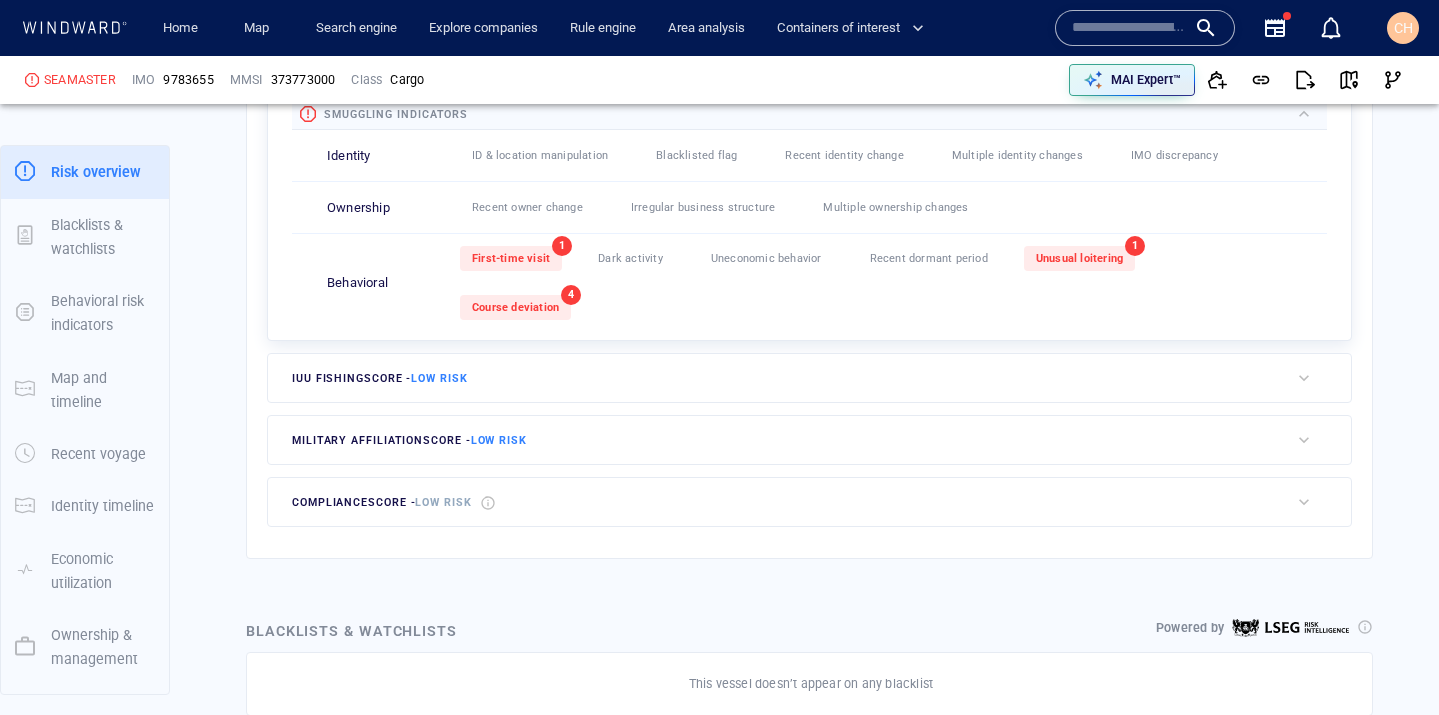 scroll, scrollTop: 993, scrollLeft: 0, axis: vertical 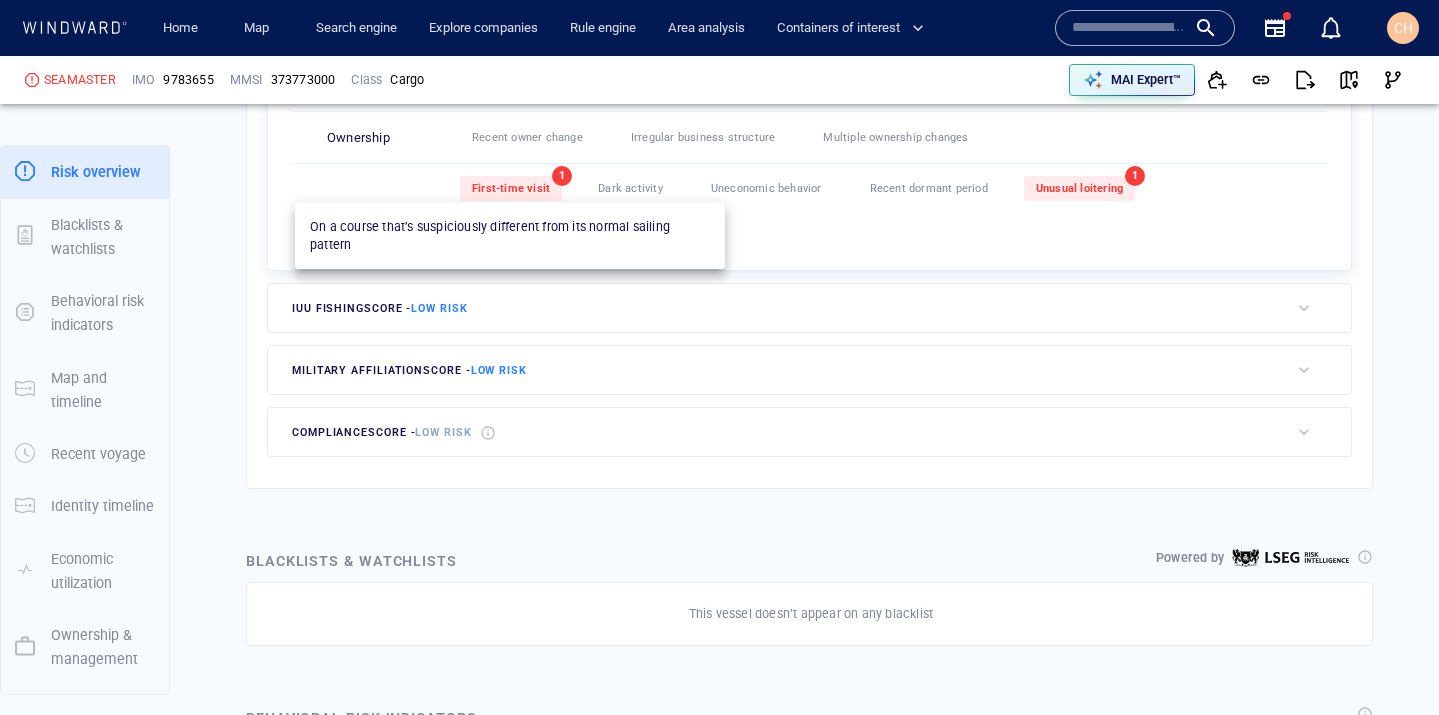 click on "First-time visit" 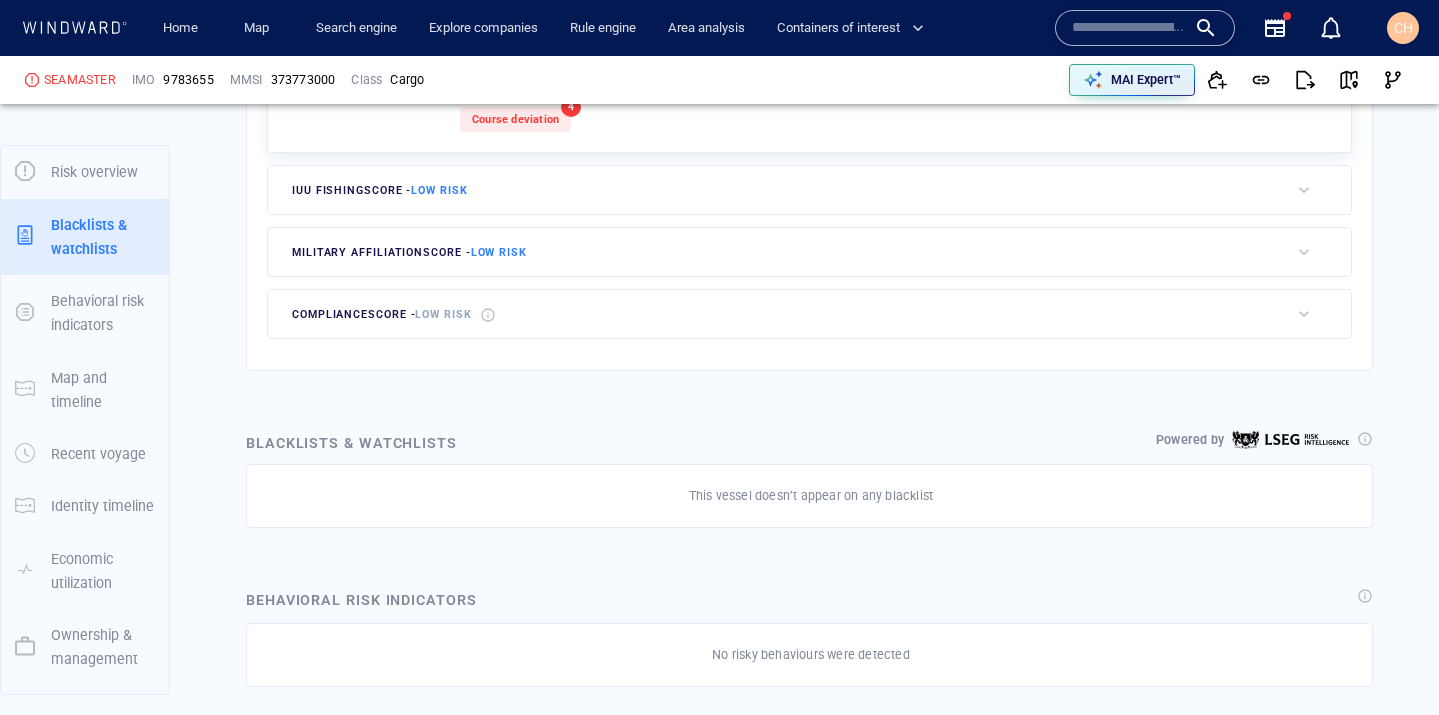 scroll, scrollTop: 181, scrollLeft: 0, axis: vertical 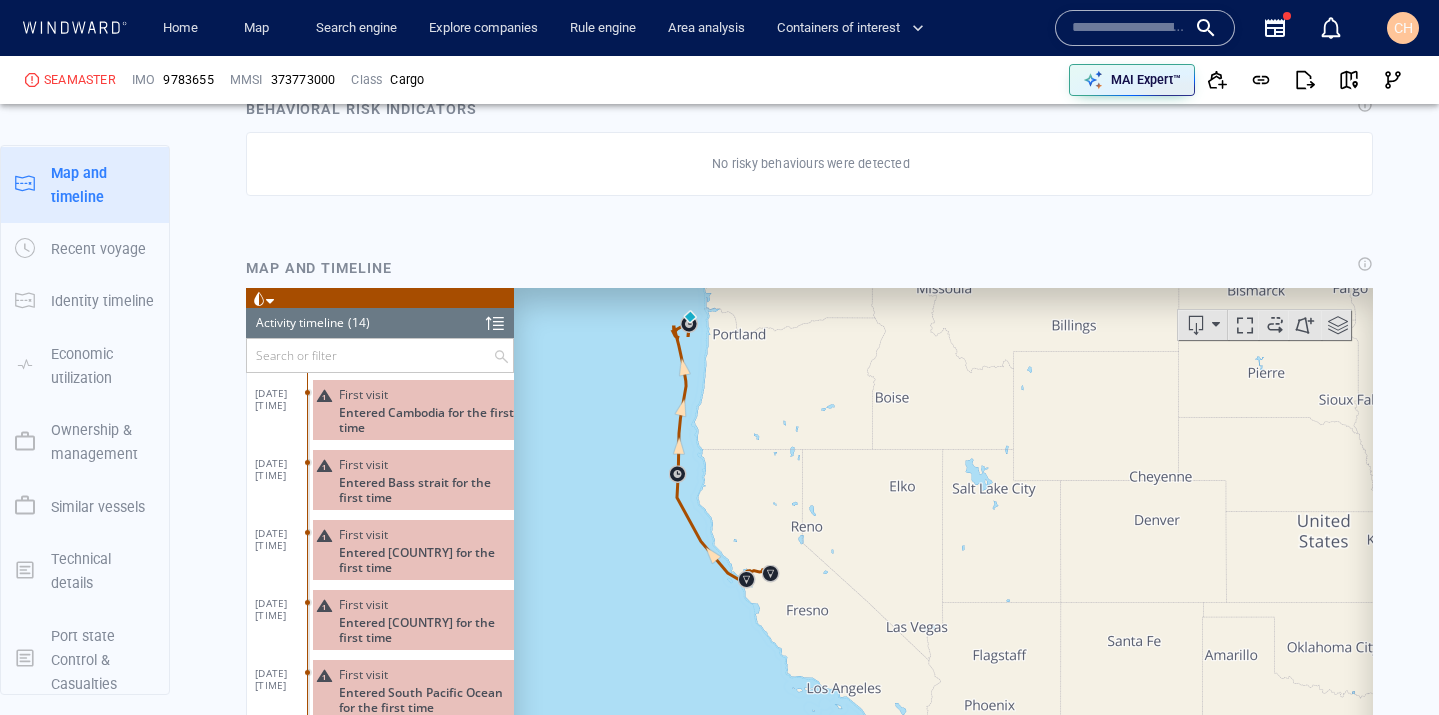 drag, startPoint x: 443, startPoint y: 397, endPoint x: 461, endPoint y: 105, distance: 292.55426 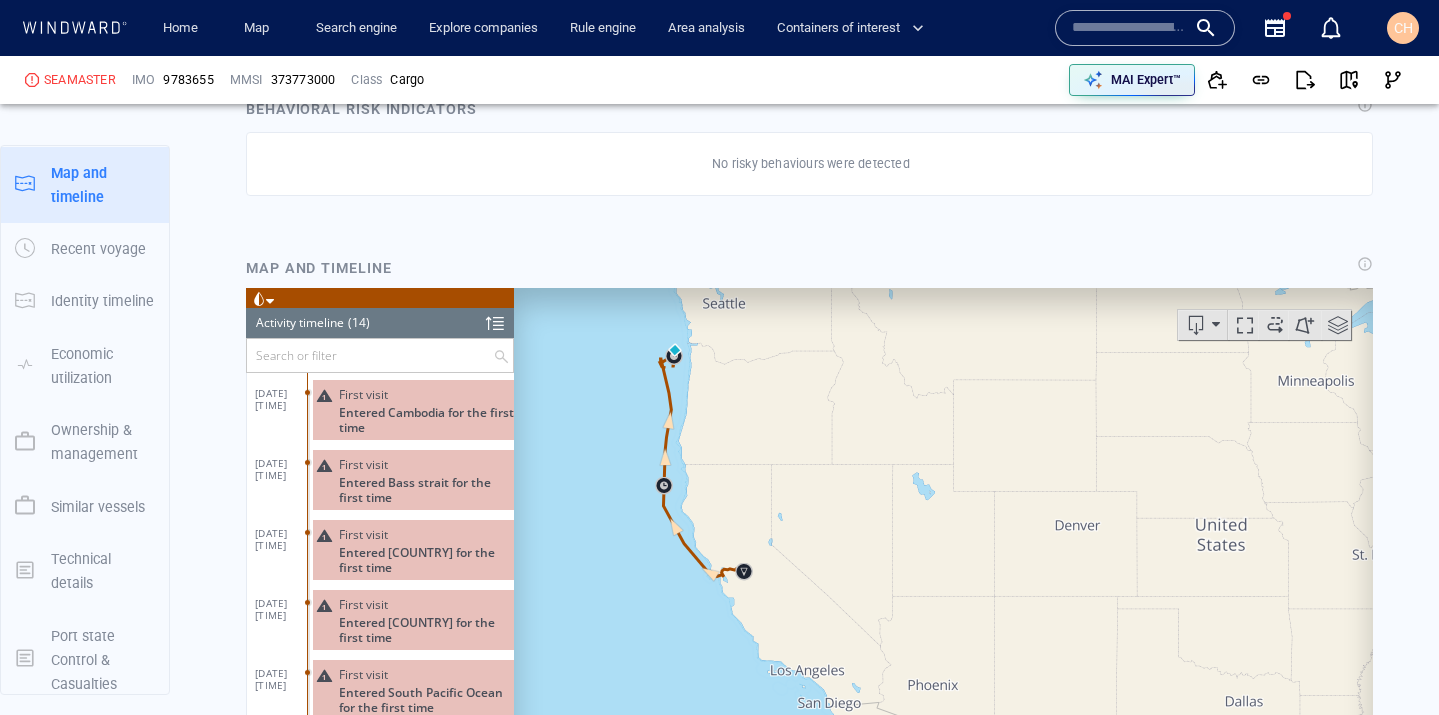 click on "Entered Cambodia for the first time" 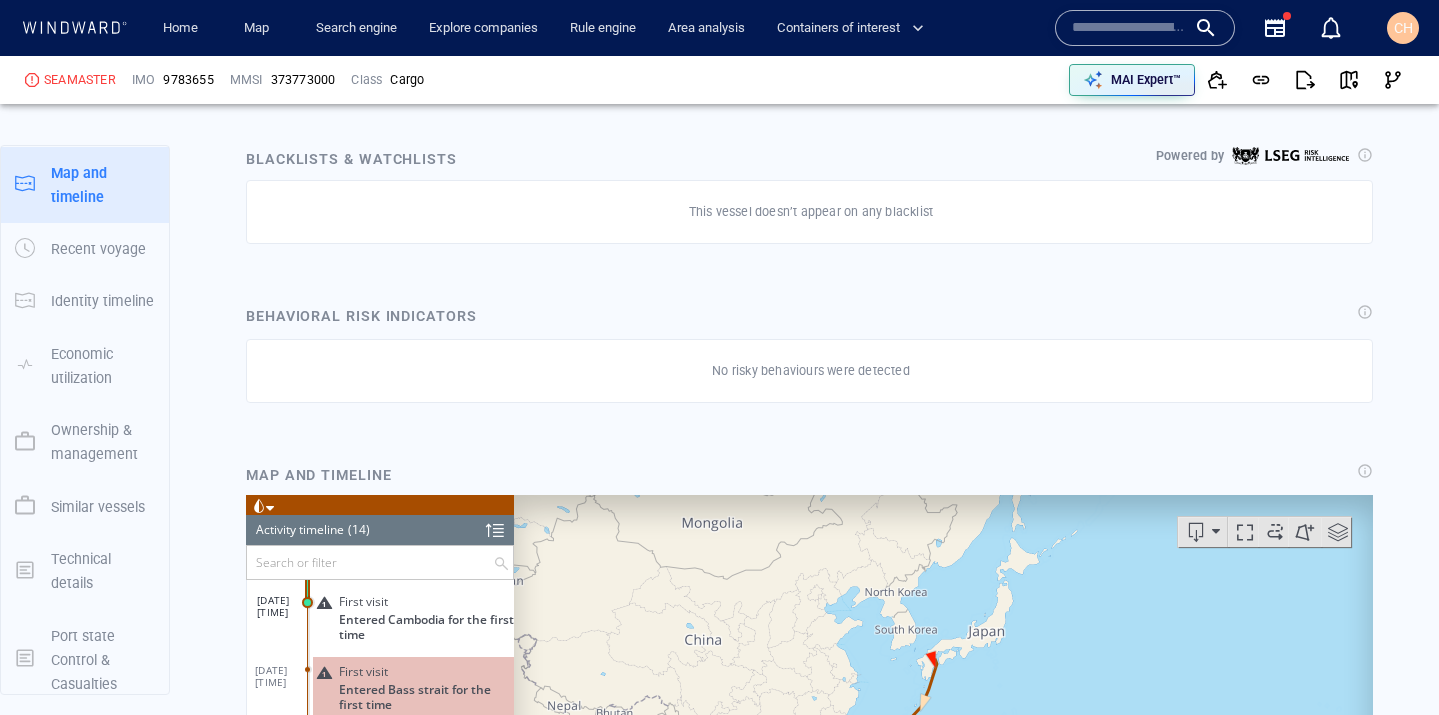 scroll, scrollTop: 1151, scrollLeft: 0, axis: vertical 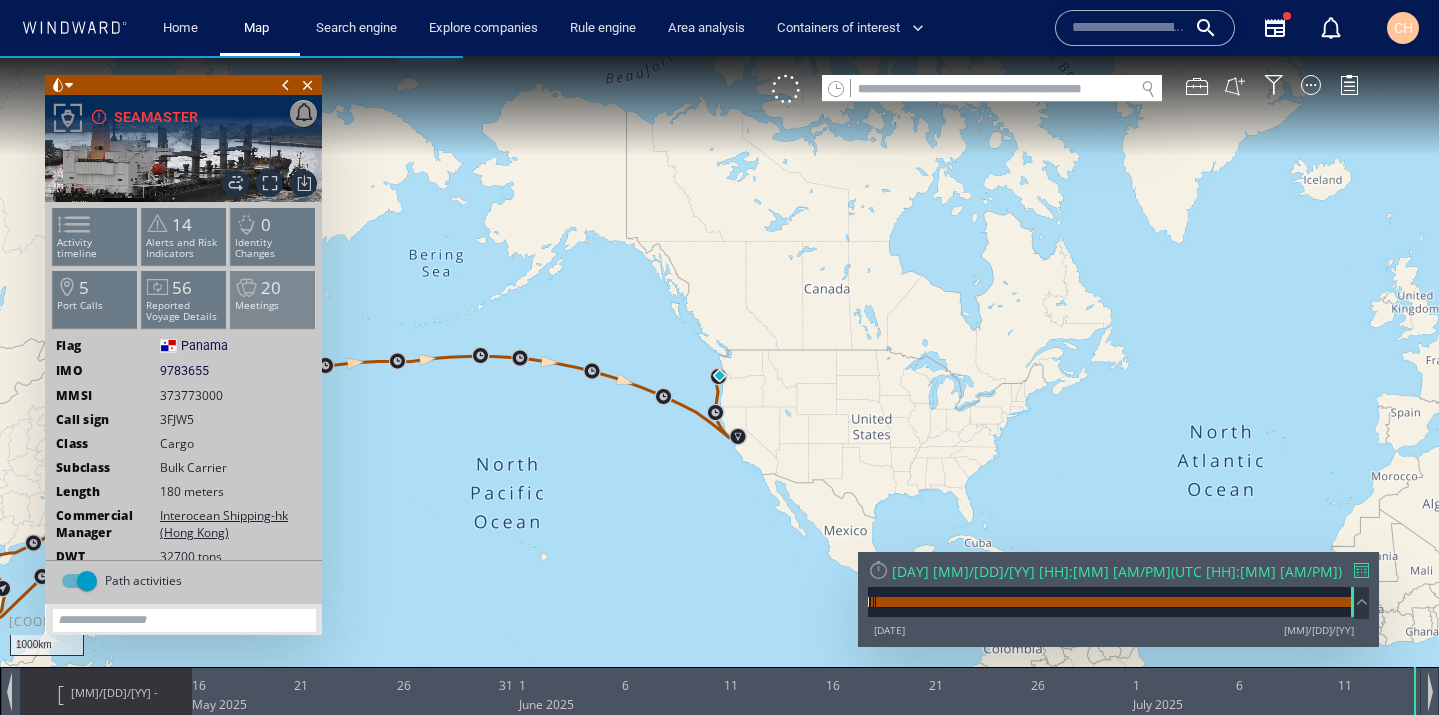 click at bounding box center [246, 288] 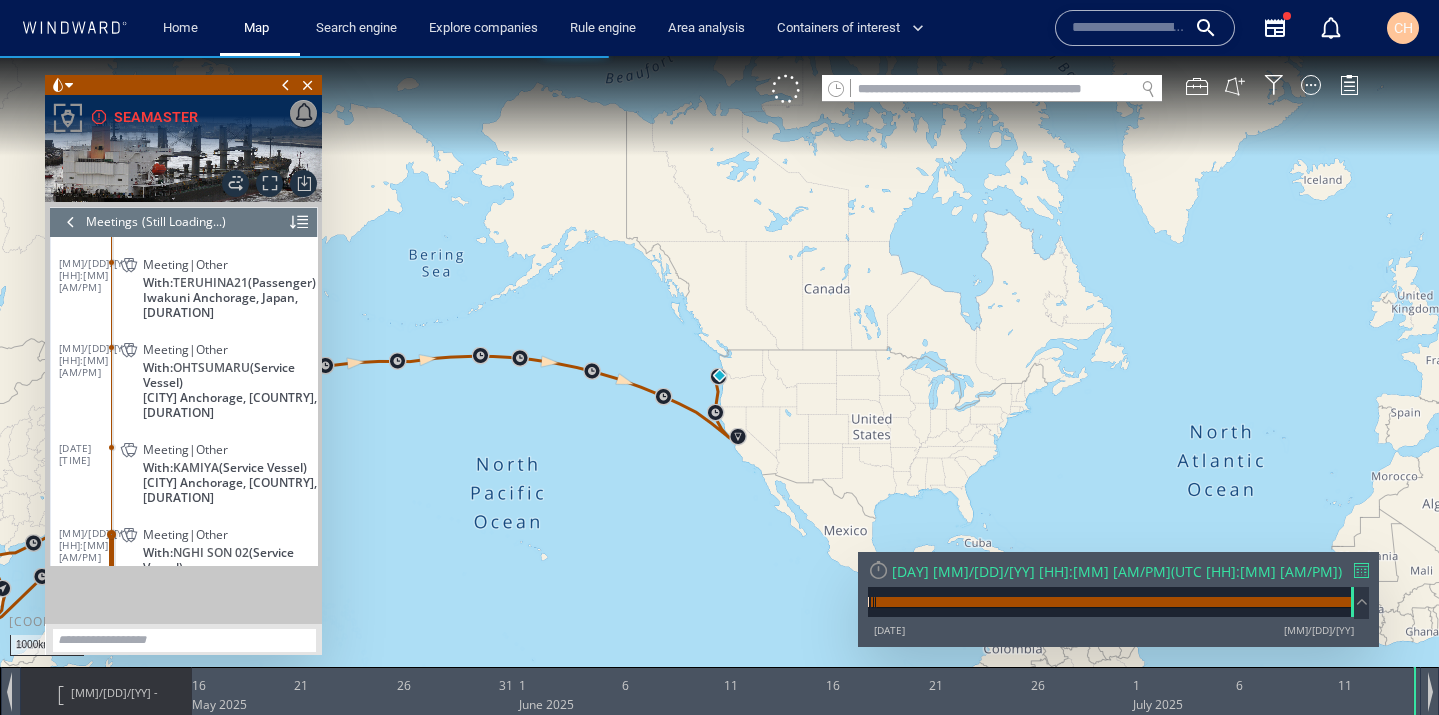 scroll, scrollTop: 0, scrollLeft: 0, axis: both 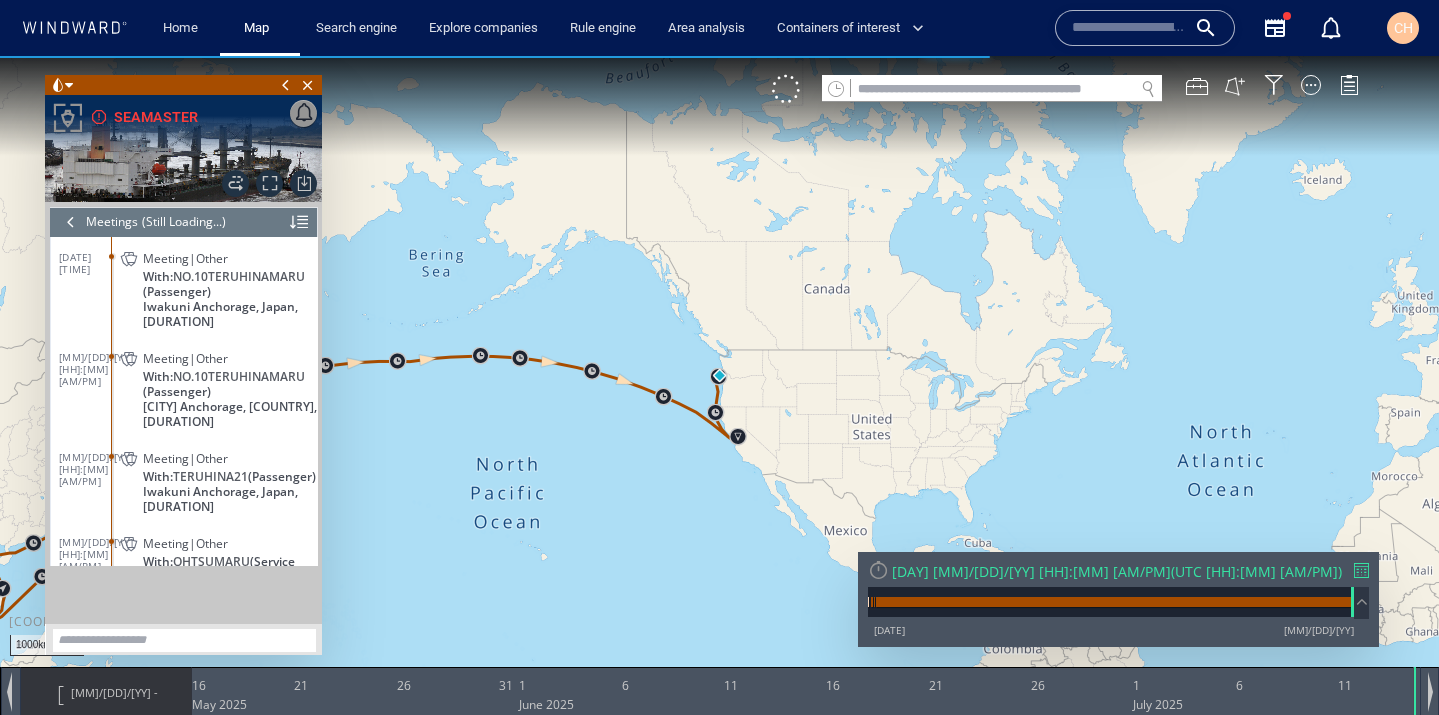 click at bounding box center (299, 222) 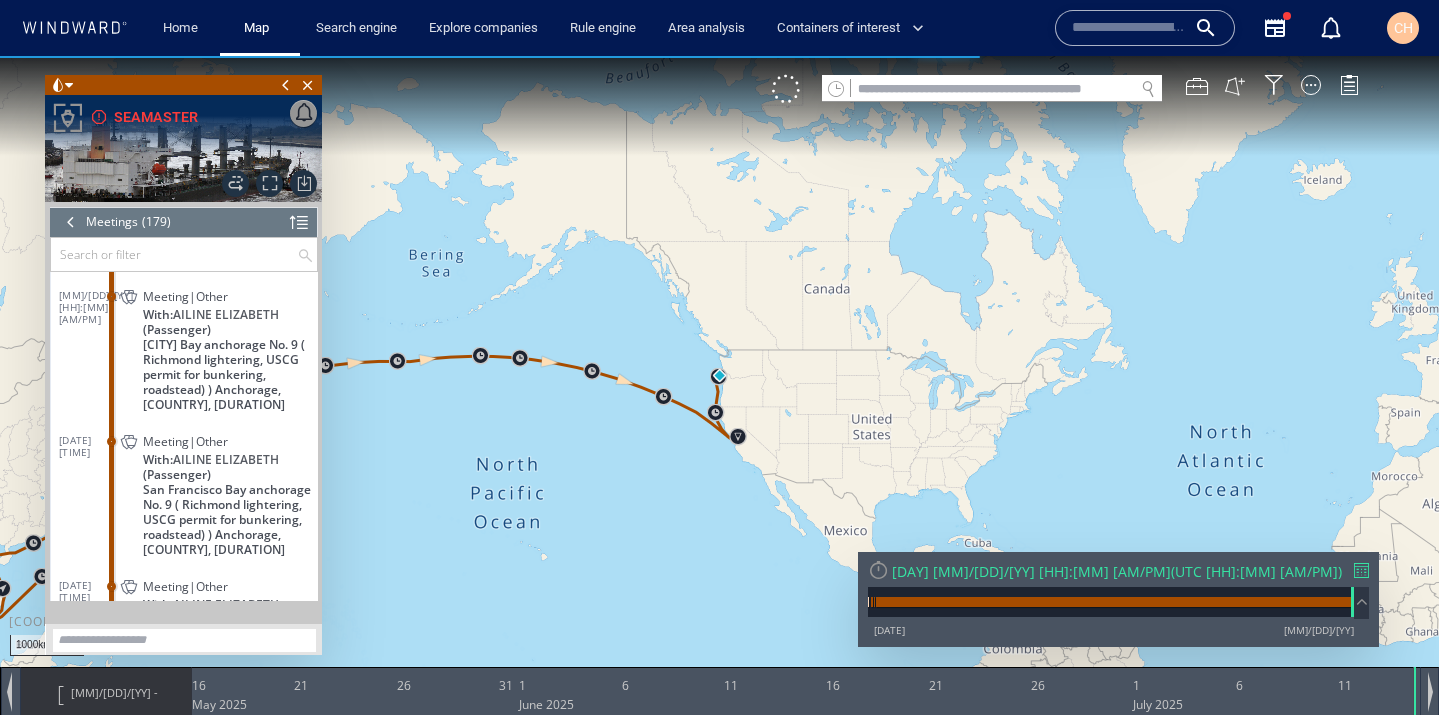 scroll, scrollTop: 0, scrollLeft: 0, axis: both 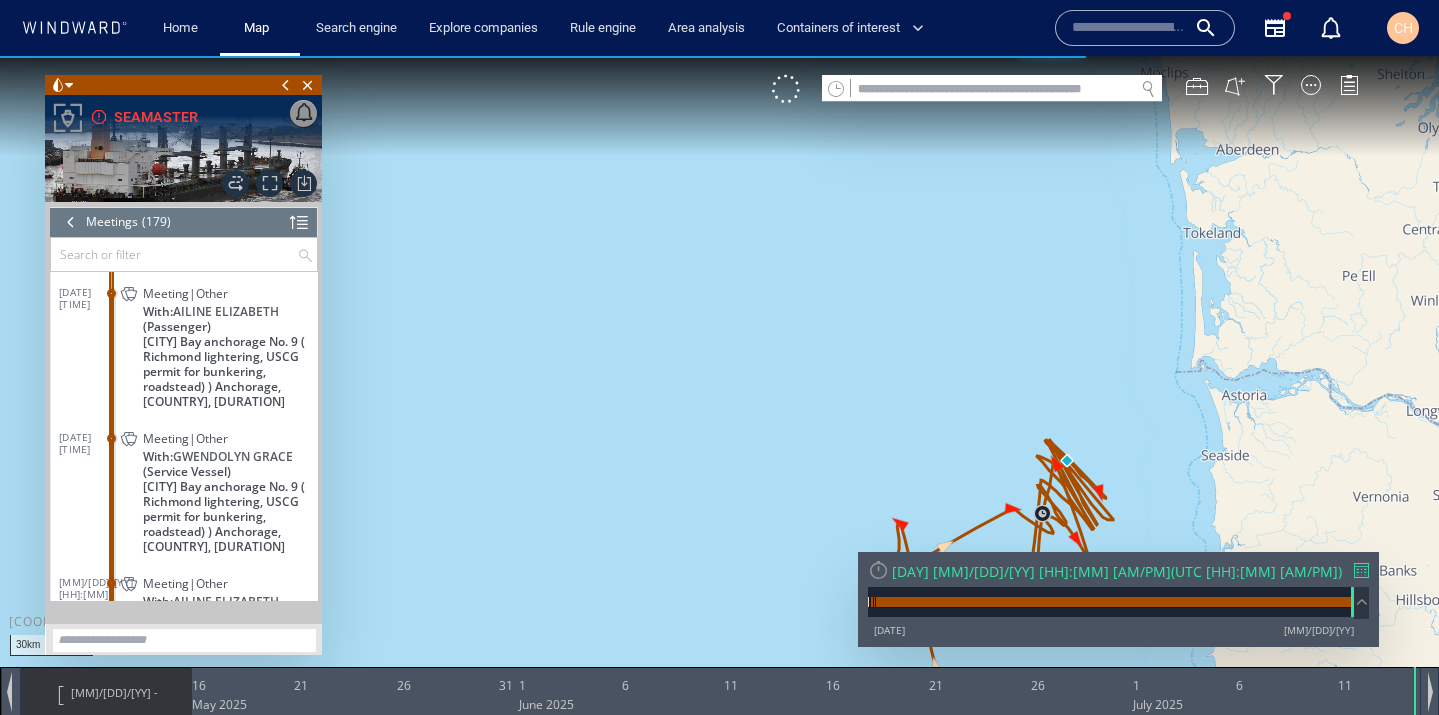 drag, startPoint x: 954, startPoint y: 496, endPoint x: 814, endPoint y: 380, distance: 181.8131 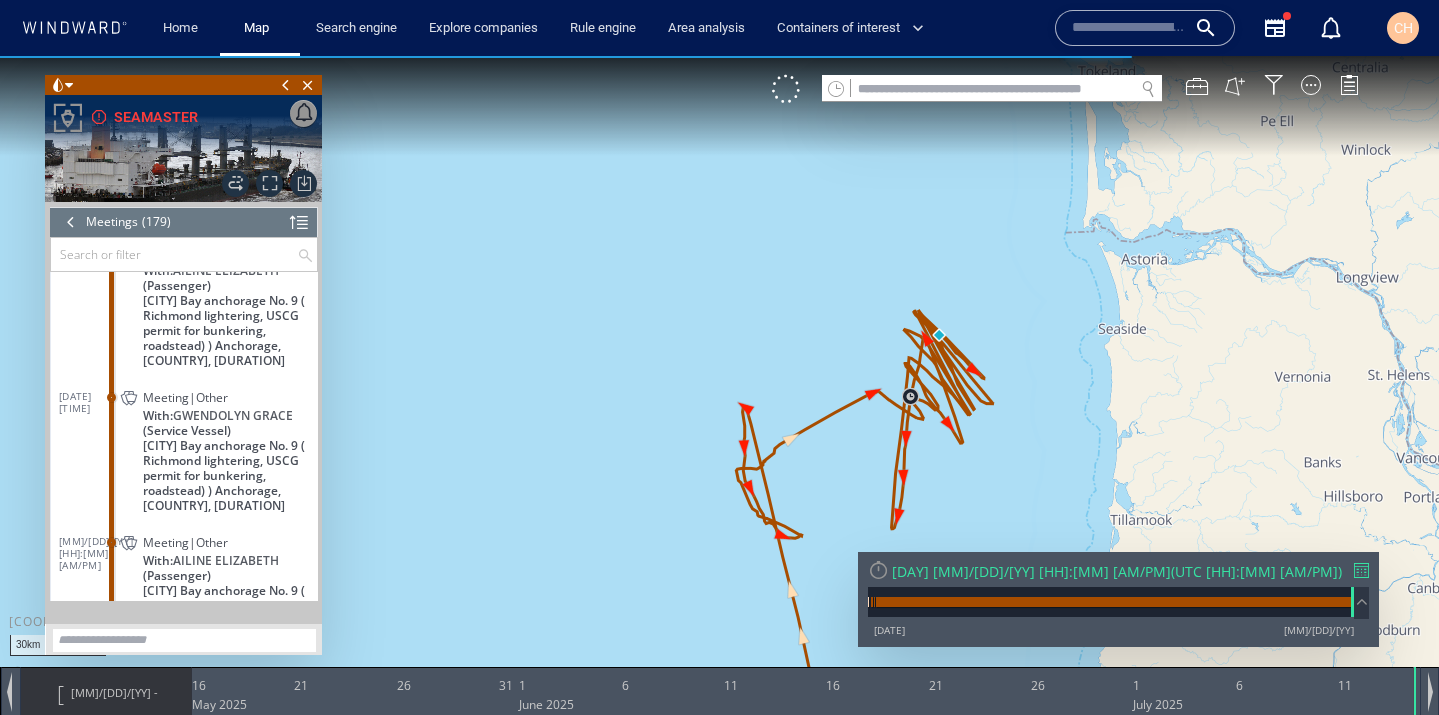 scroll, scrollTop: 0, scrollLeft: 0, axis: both 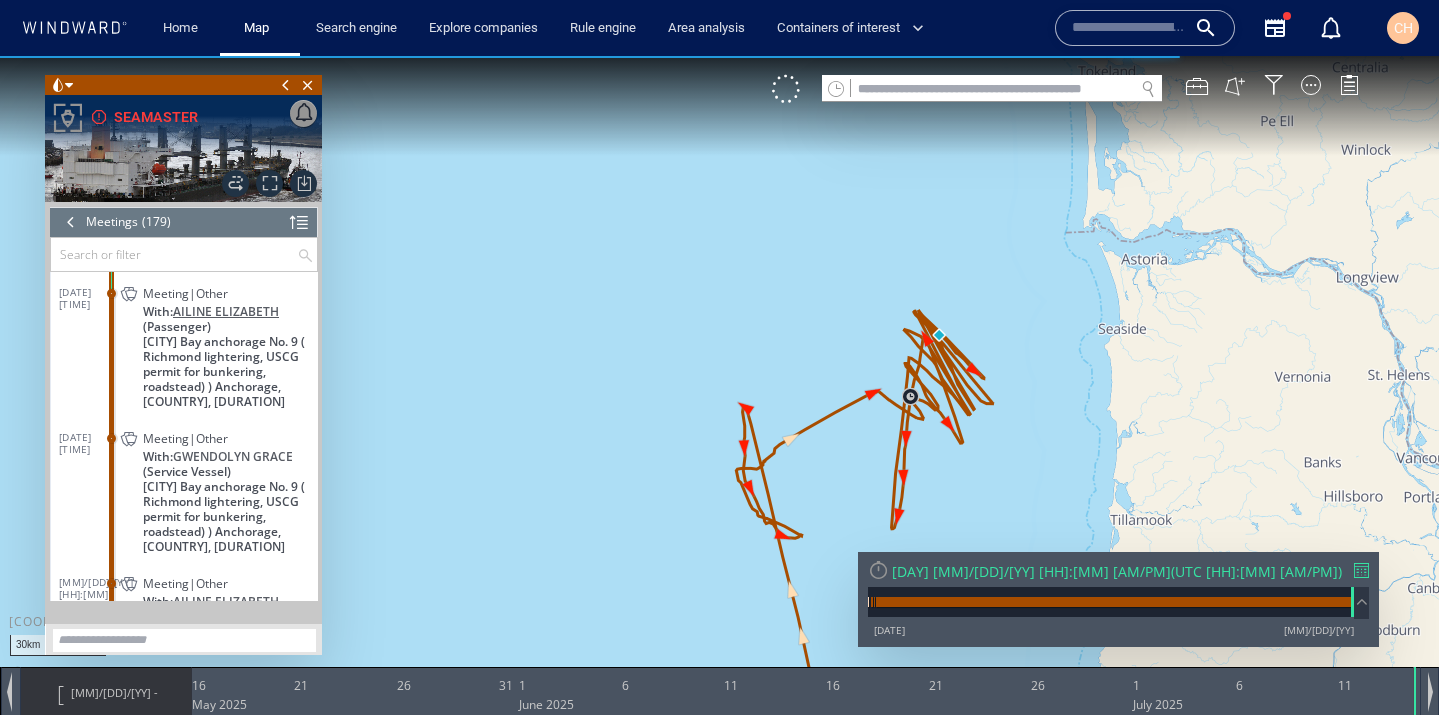 click on "AILINE ELIZABETH" 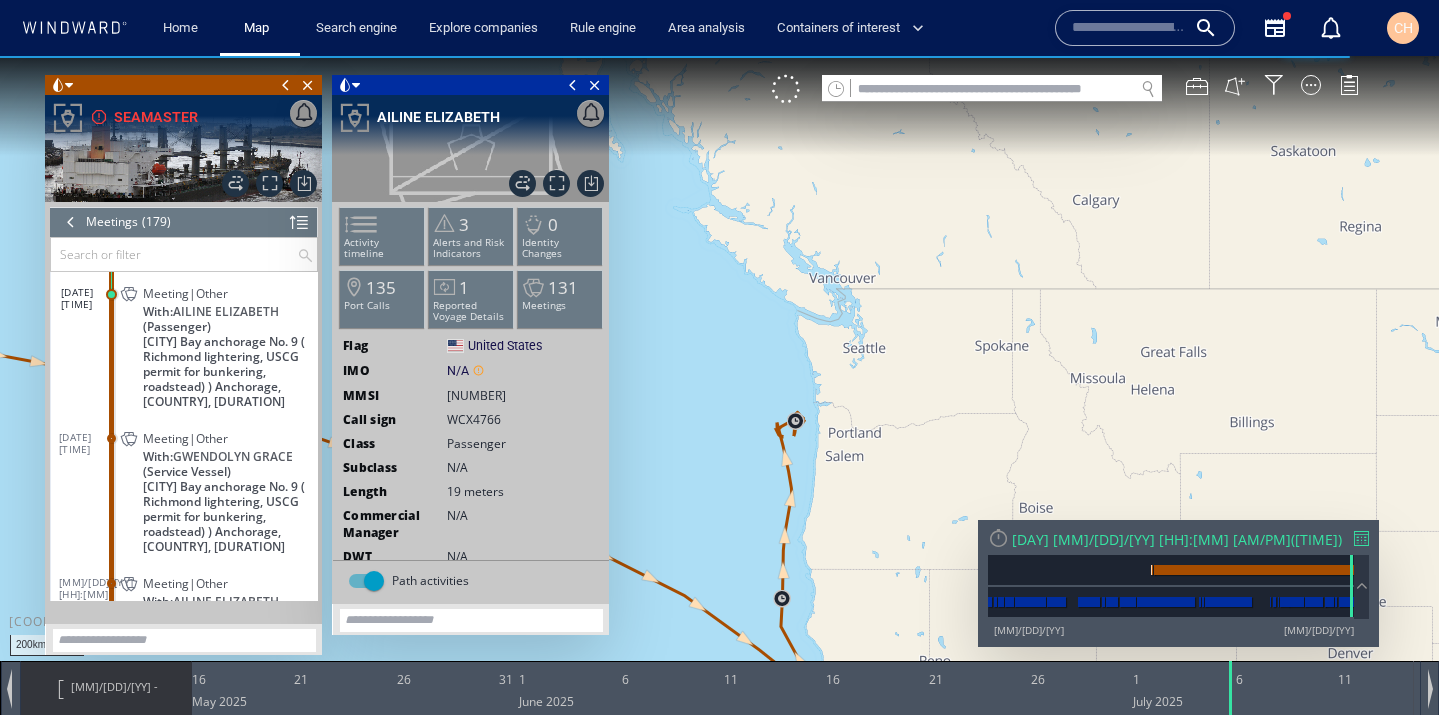 click on "7/14/25" at bounding box center (115, 736) 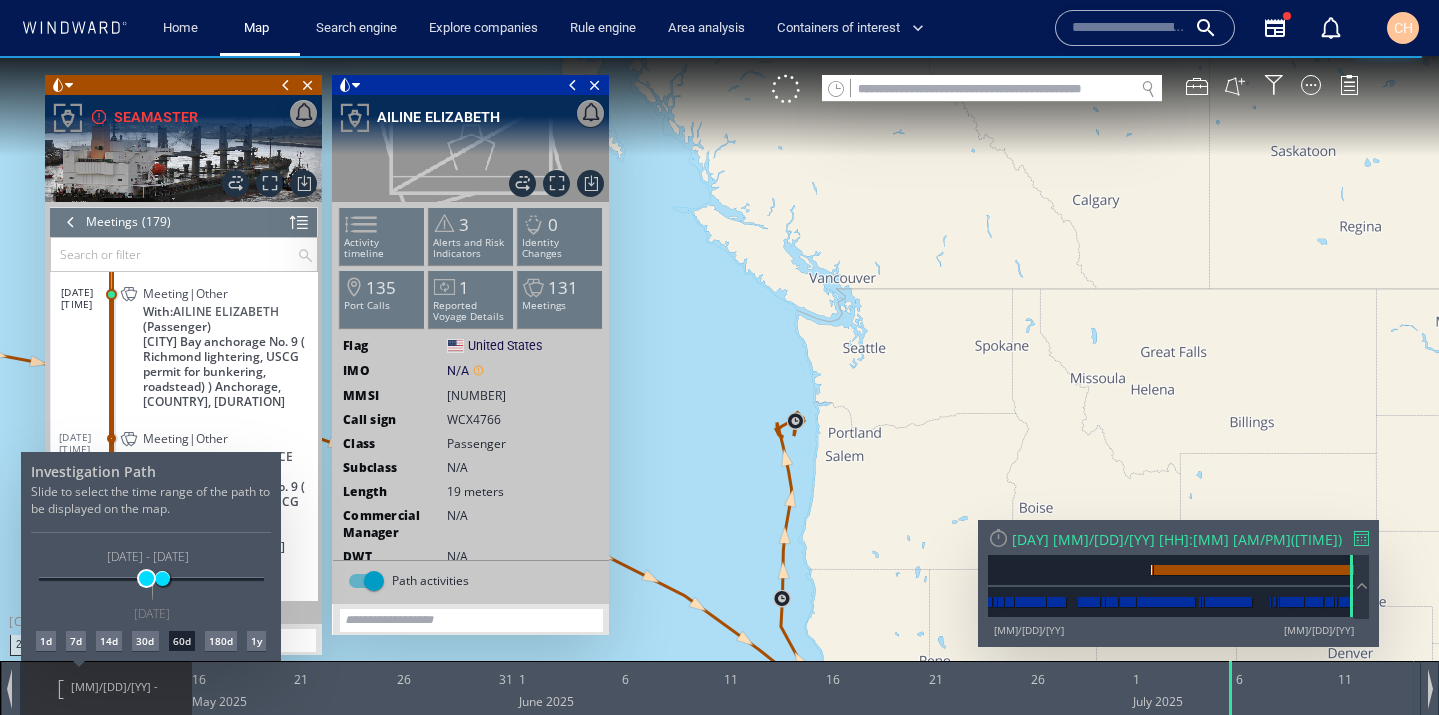 drag, startPoint x: 95, startPoint y: 579, endPoint x: 146, endPoint y: 585, distance: 51.351727 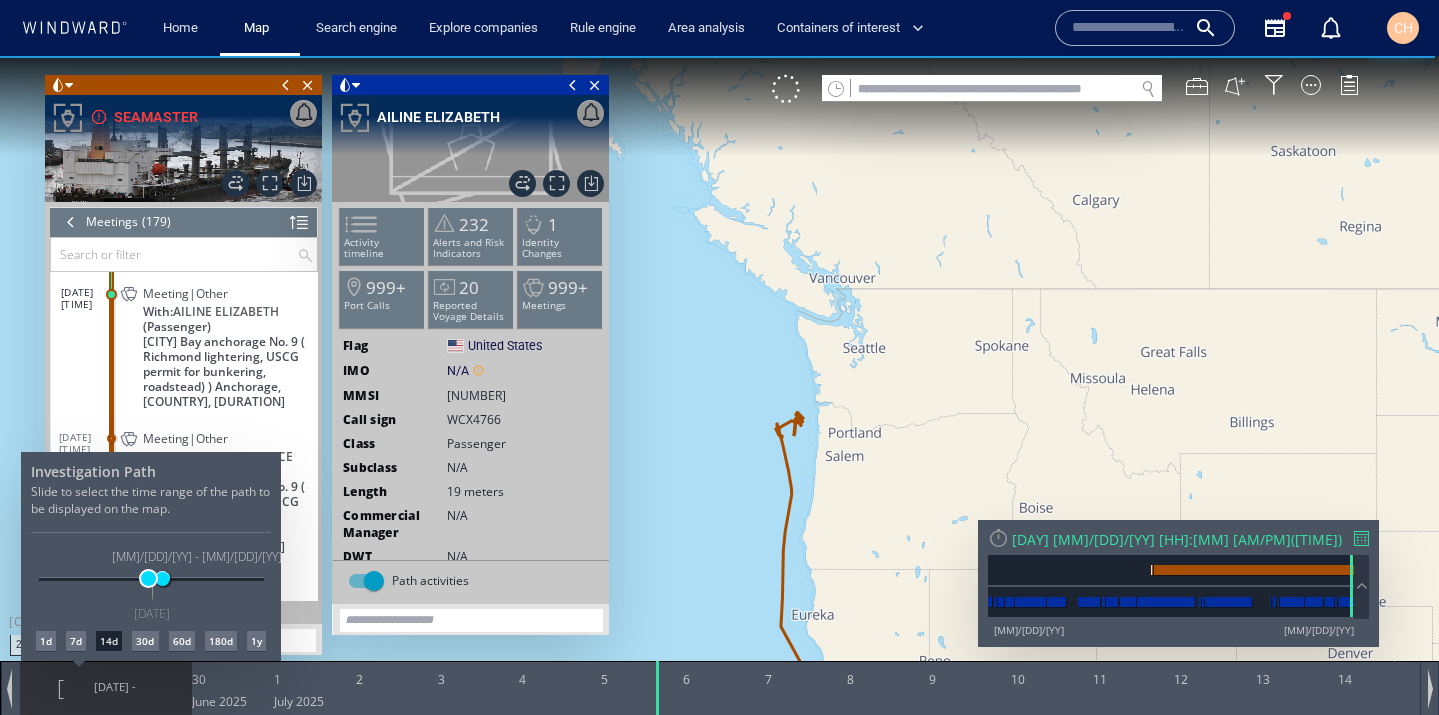 click at bounding box center (148, 578) 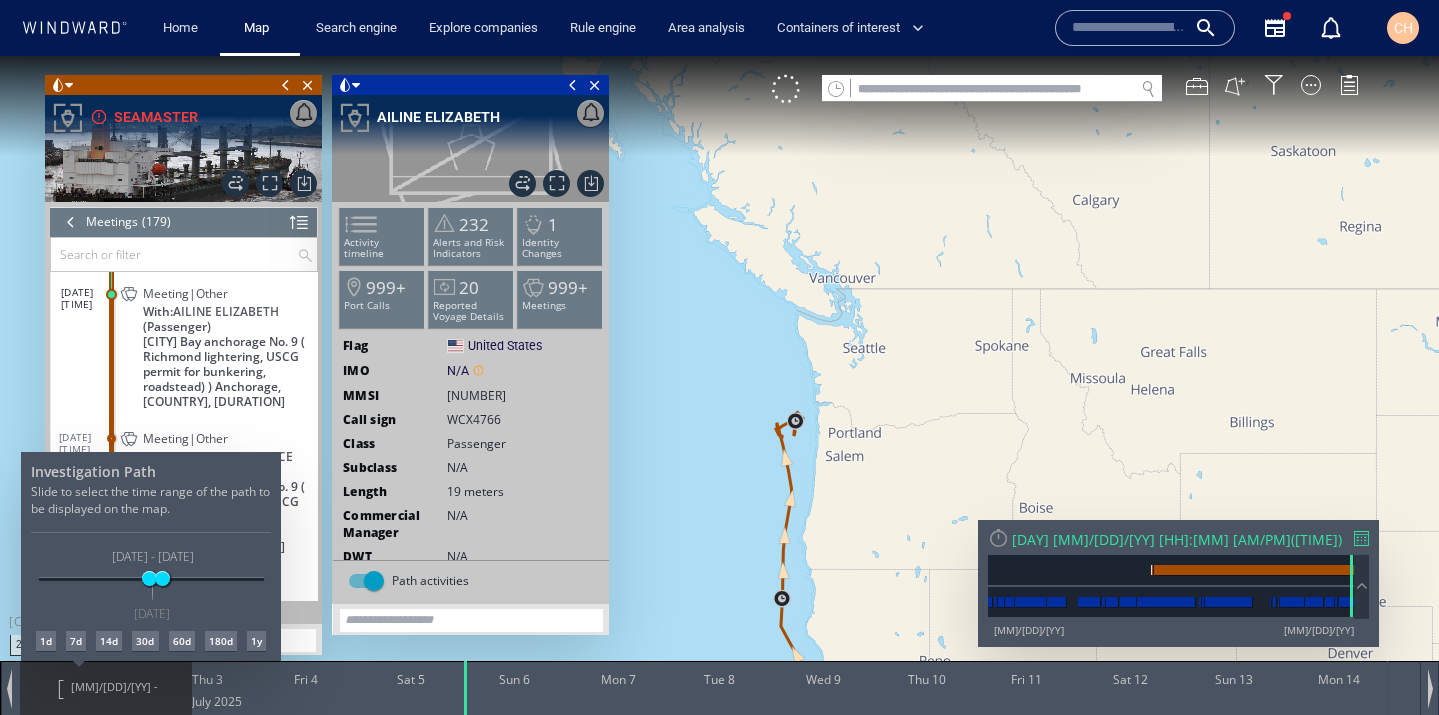 drag, startPoint x: 861, startPoint y: 553, endPoint x: 933, endPoint y: 278, distance: 284.26923 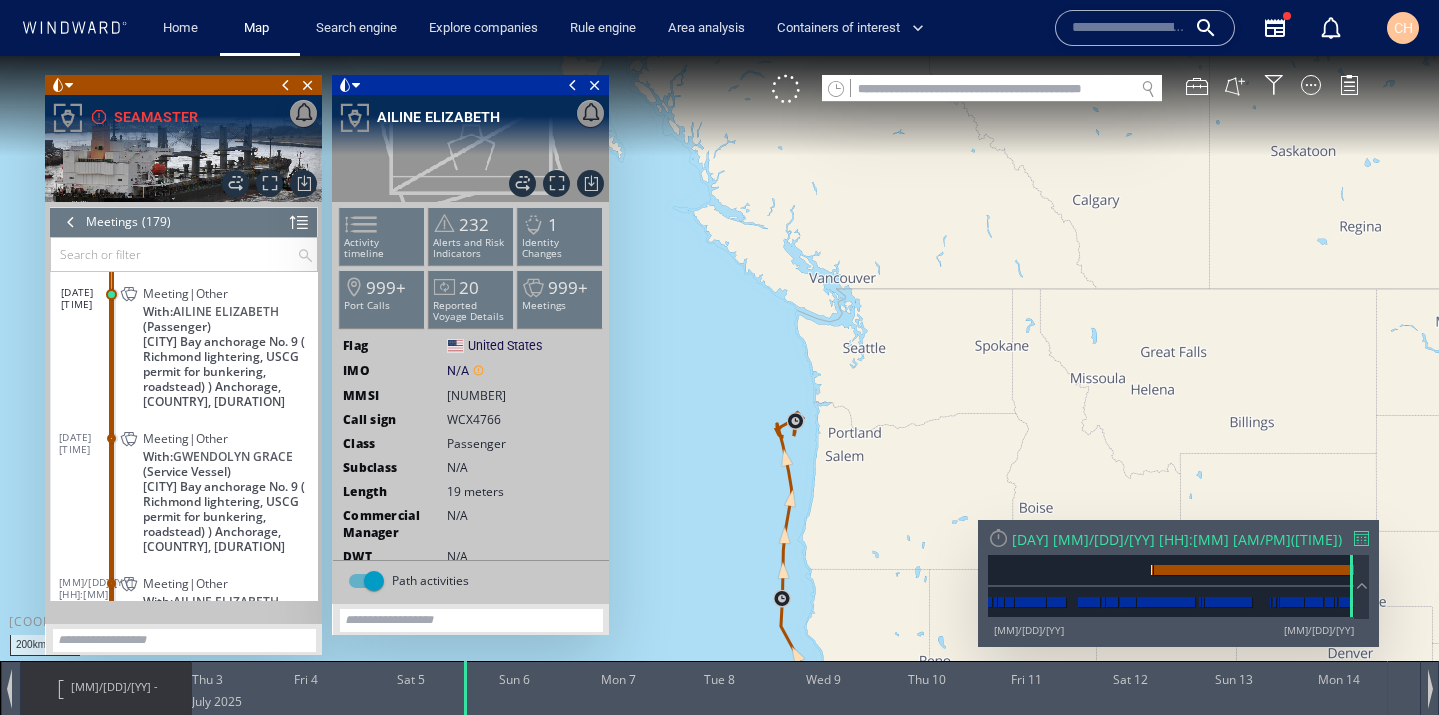 drag, startPoint x: 914, startPoint y: 407, endPoint x: 887, endPoint y: 276, distance: 133.75351 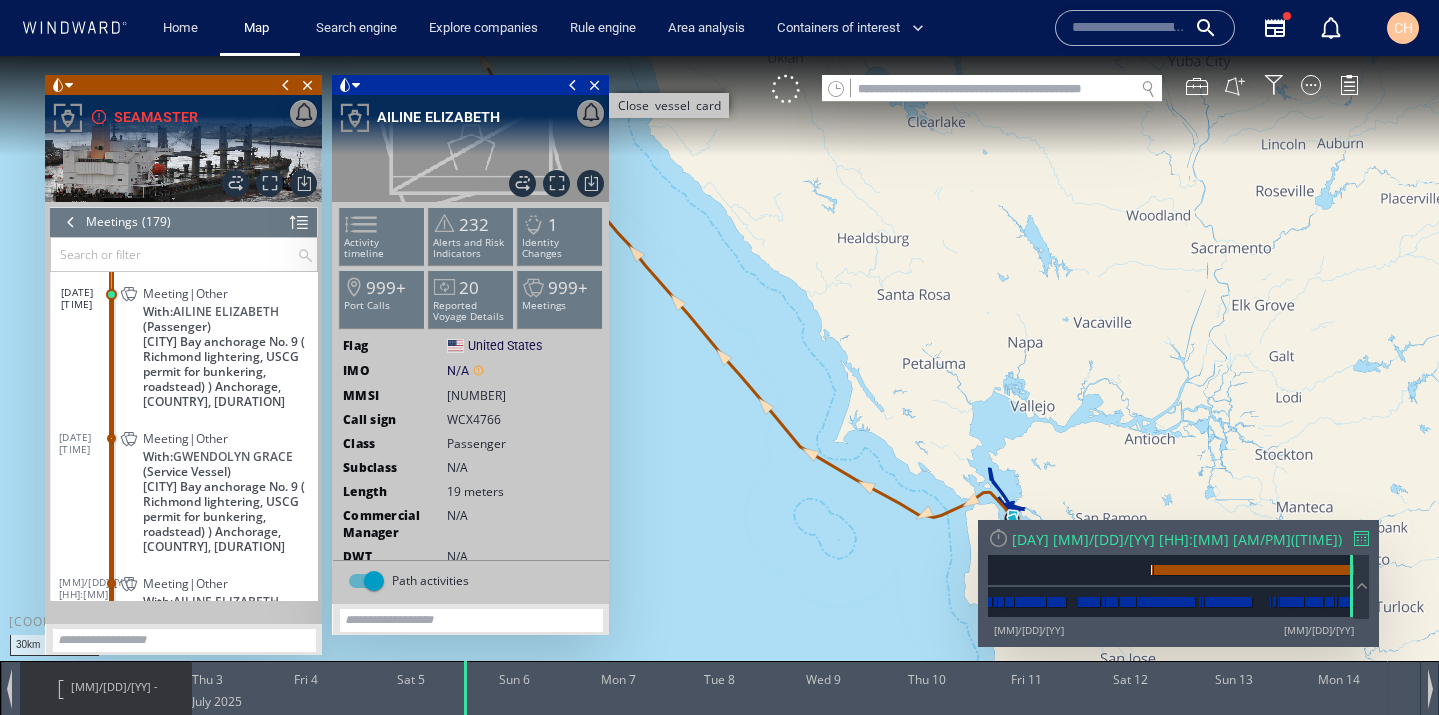 click on "Close vessel card" at bounding box center [595, 85] 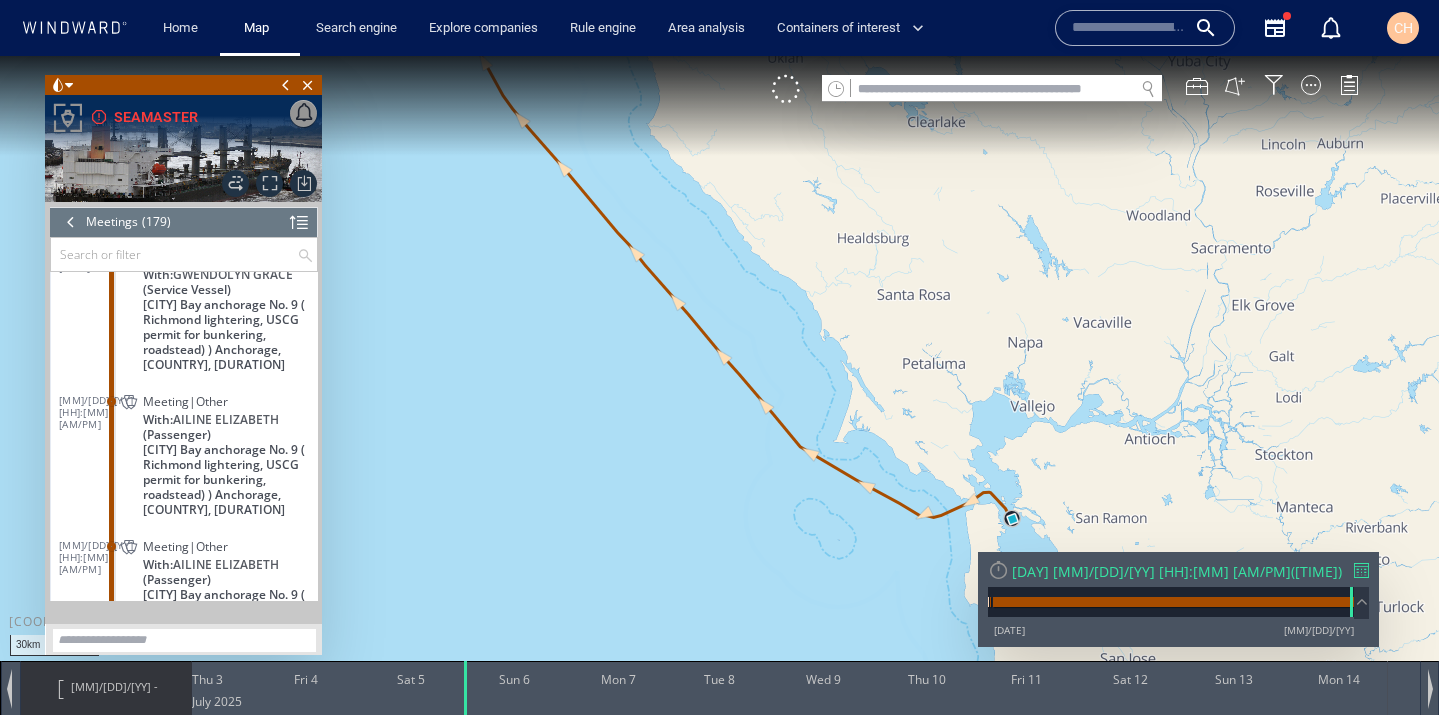 scroll, scrollTop: 216, scrollLeft: 0, axis: vertical 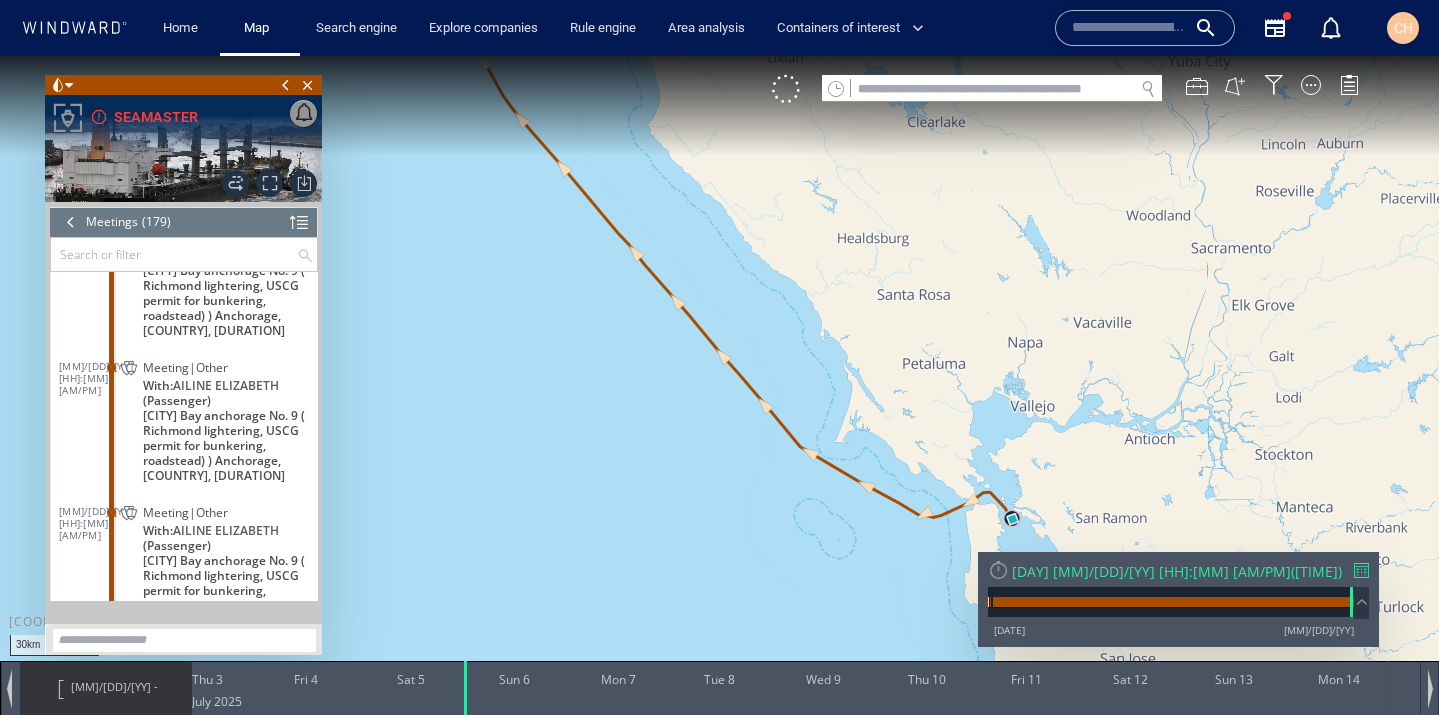 click on "7/3/25 -  7/14/25" at bounding box center [114, 712] 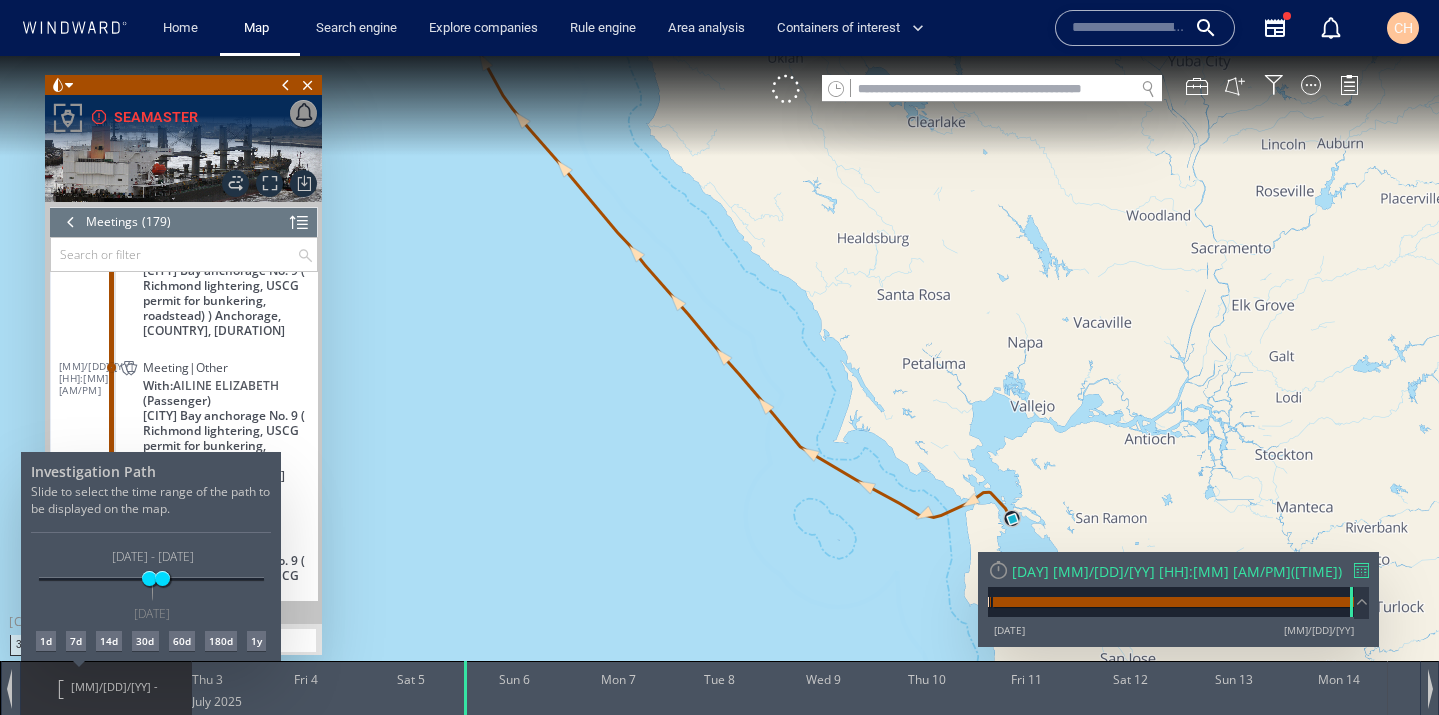 click on "30d" at bounding box center (145, 641) 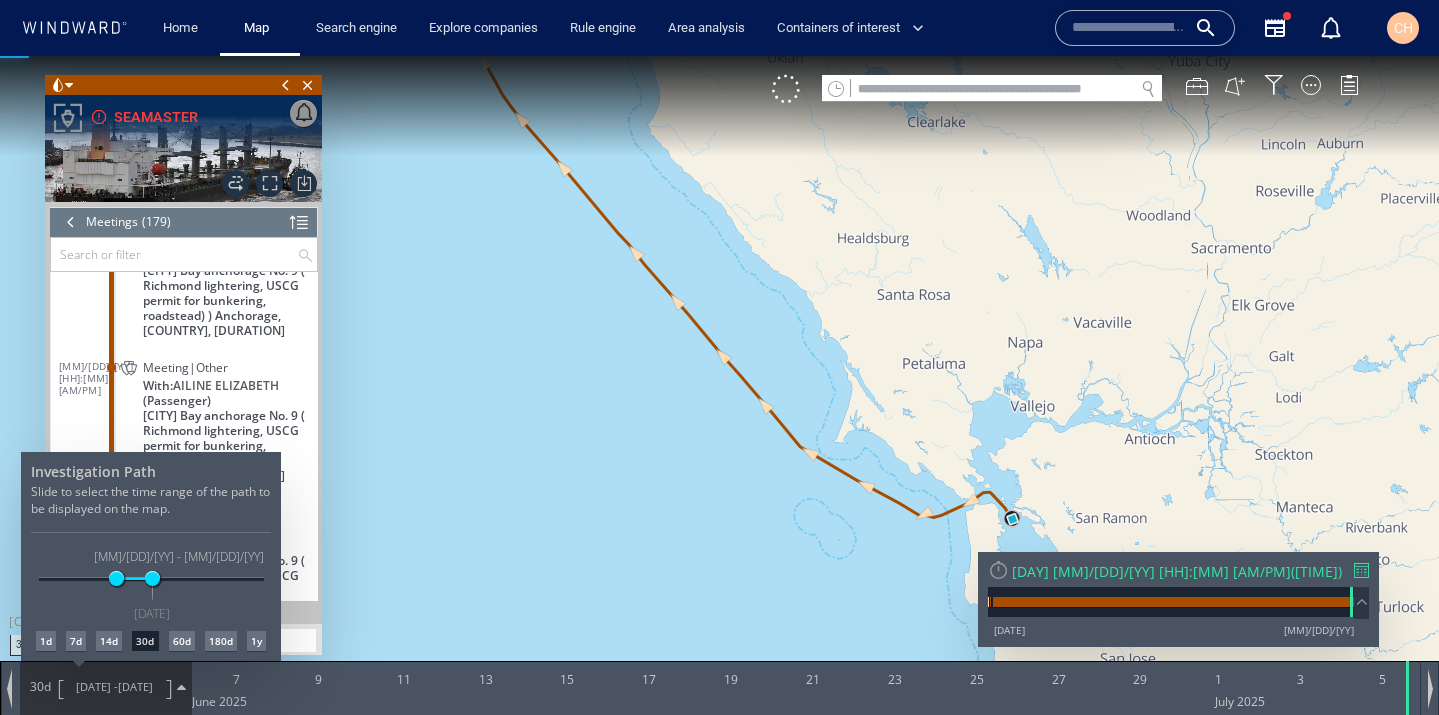 scroll, scrollTop: 0, scrollLeft: 0, axis: both 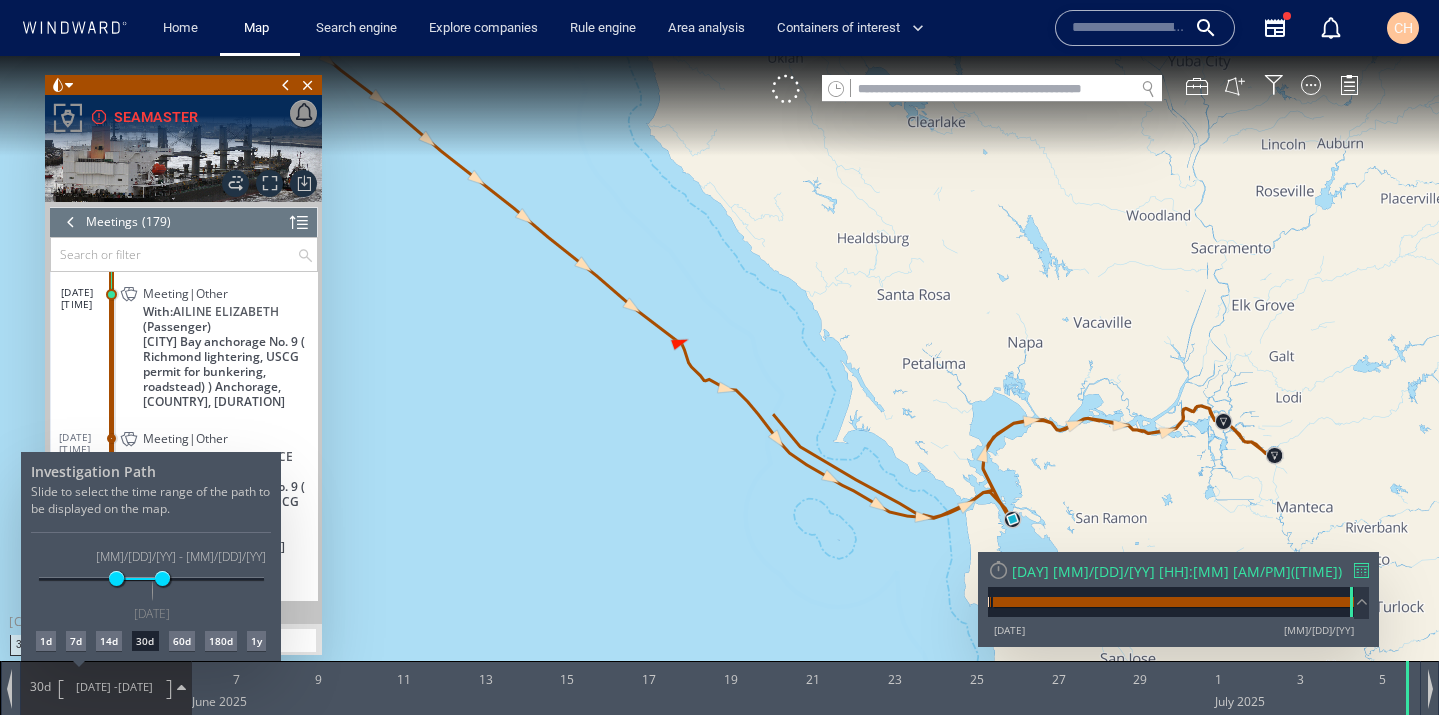 drag, startPoint x: 135, startPoint y: 578, endPoint x: 187, endPoint y: 578, distance: 52 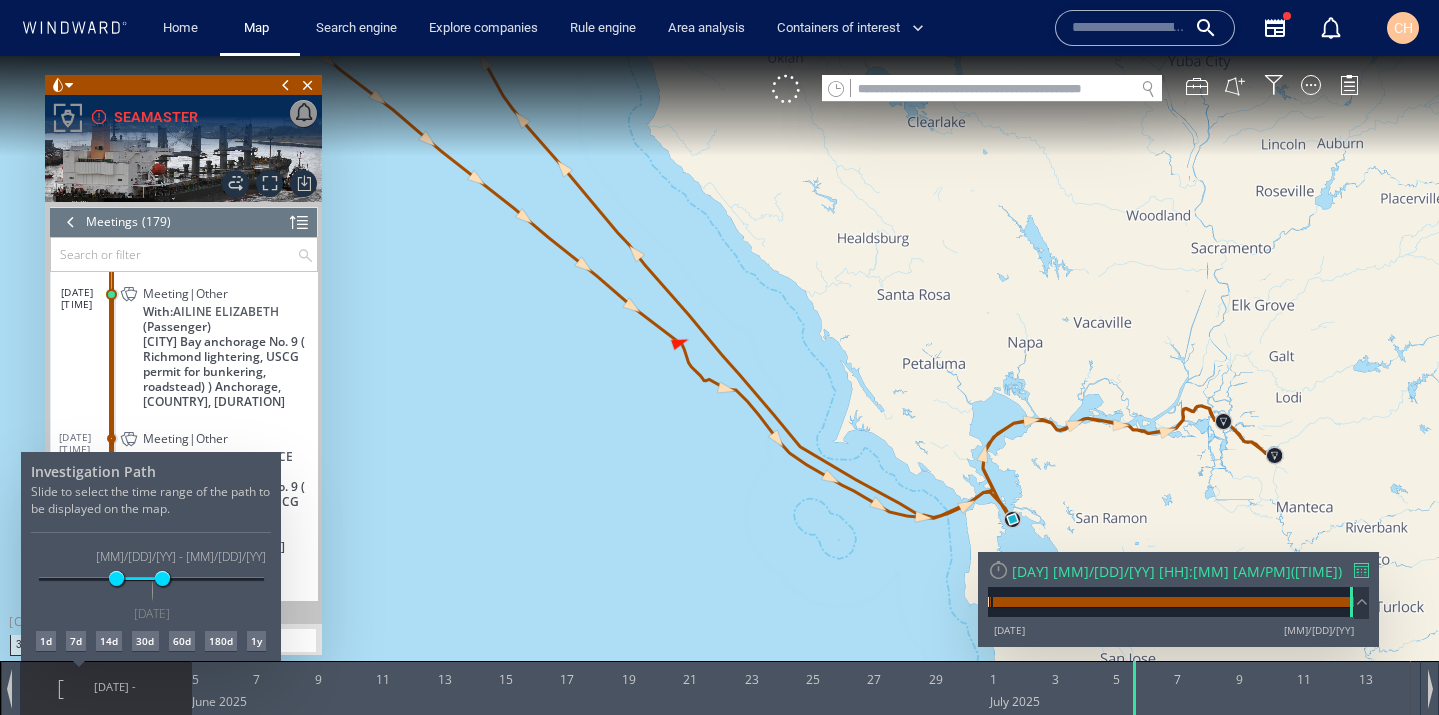 click at bounding box center (719, 385) 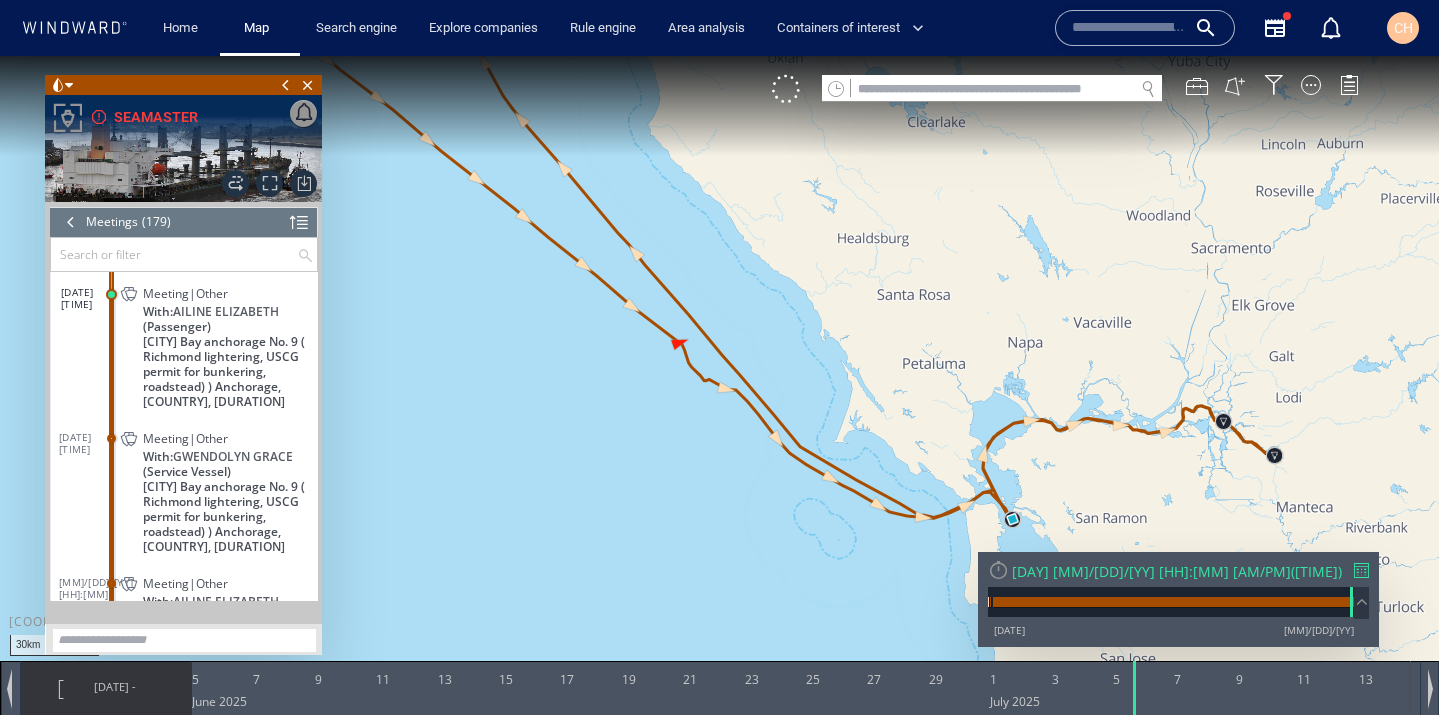 click on "6/5/25 -  7/14/25" at bounding box center (114, 712) 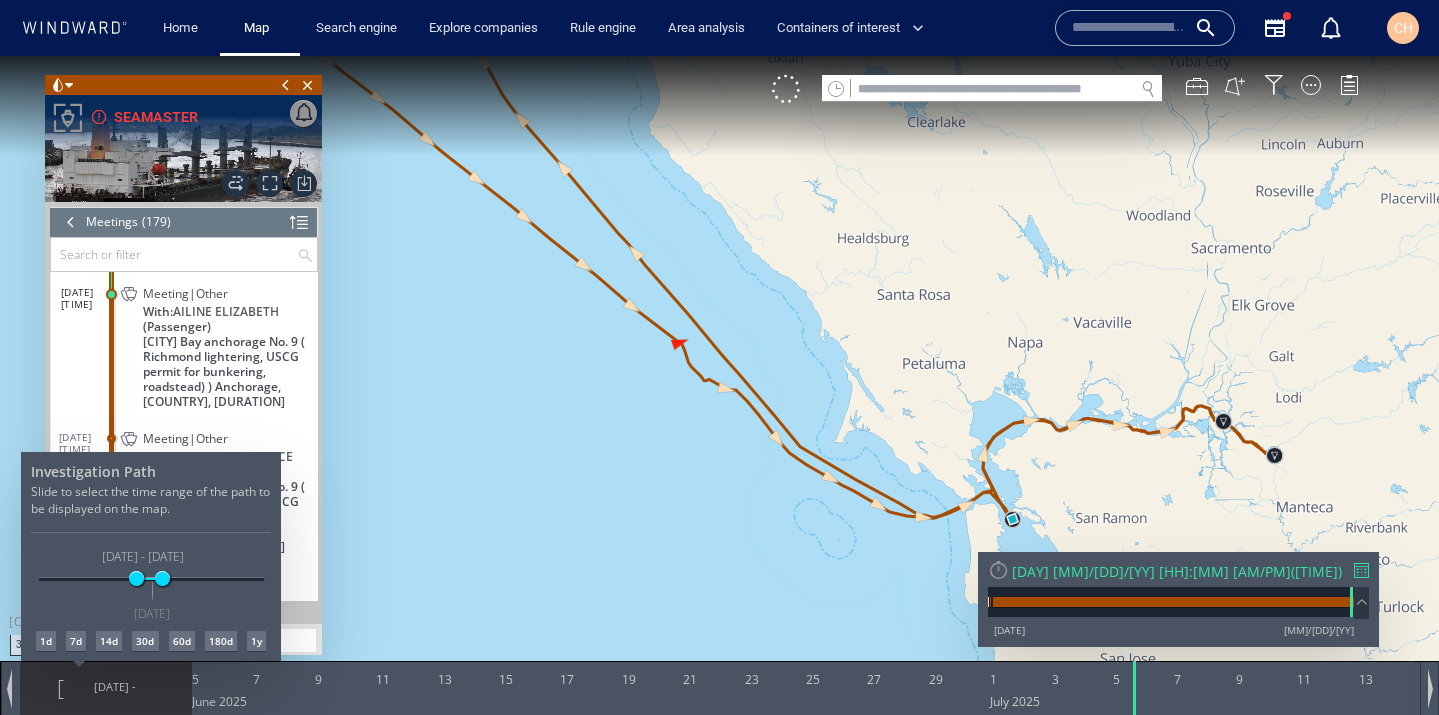 drag, startPoint x: 114, startPoint y: 587, endPoint x: 135, endPoint y: 588, distance: 21.023796 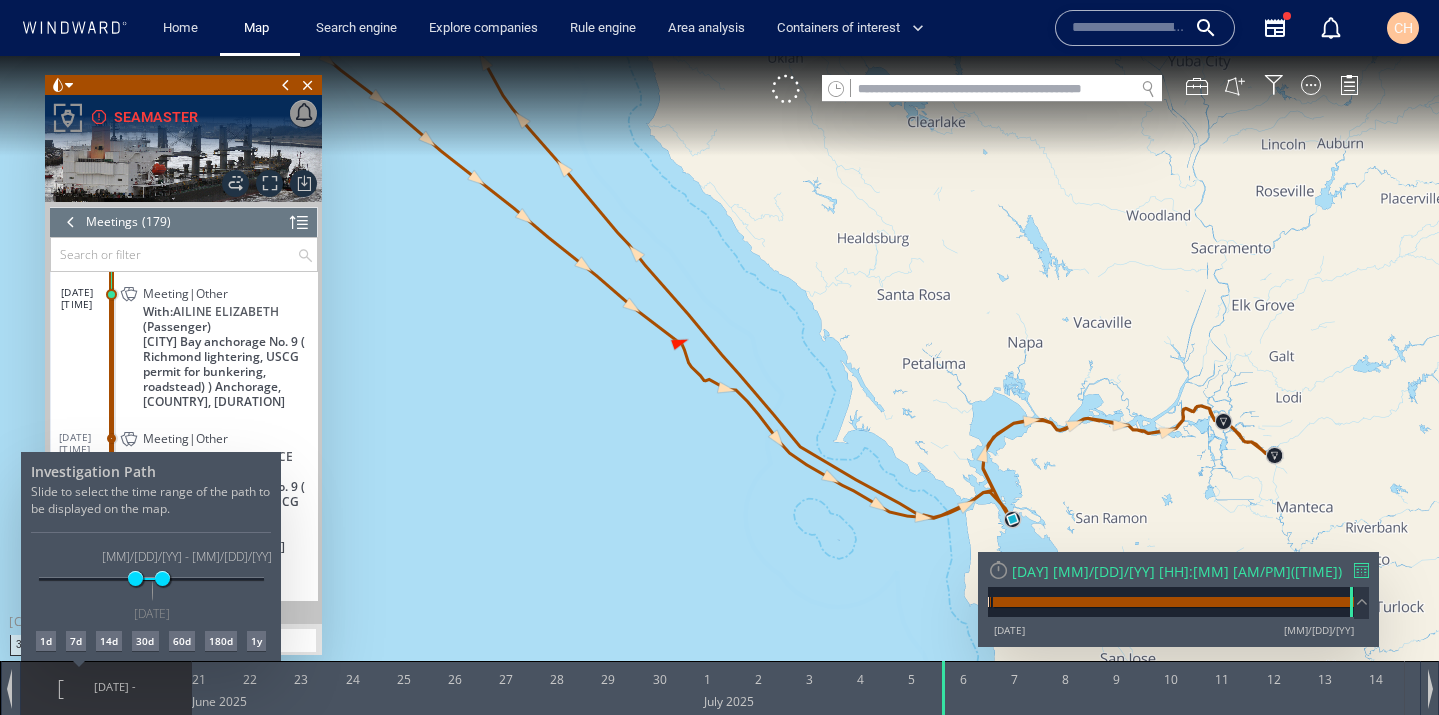 click at bounding box center (719, 385) 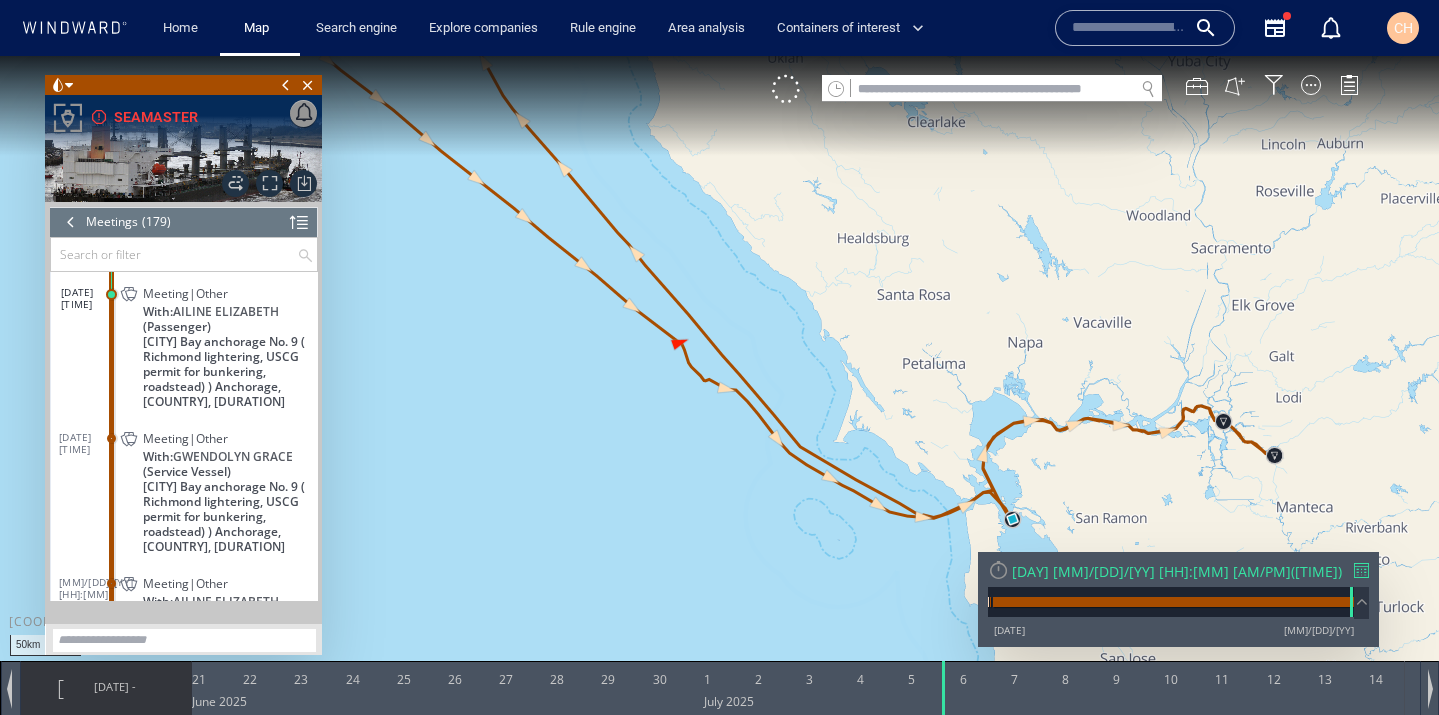 drag, startPoint x: 493, startPoint y: 270, endPoint x: 730, endPoint y: 480, distance: 316.6528 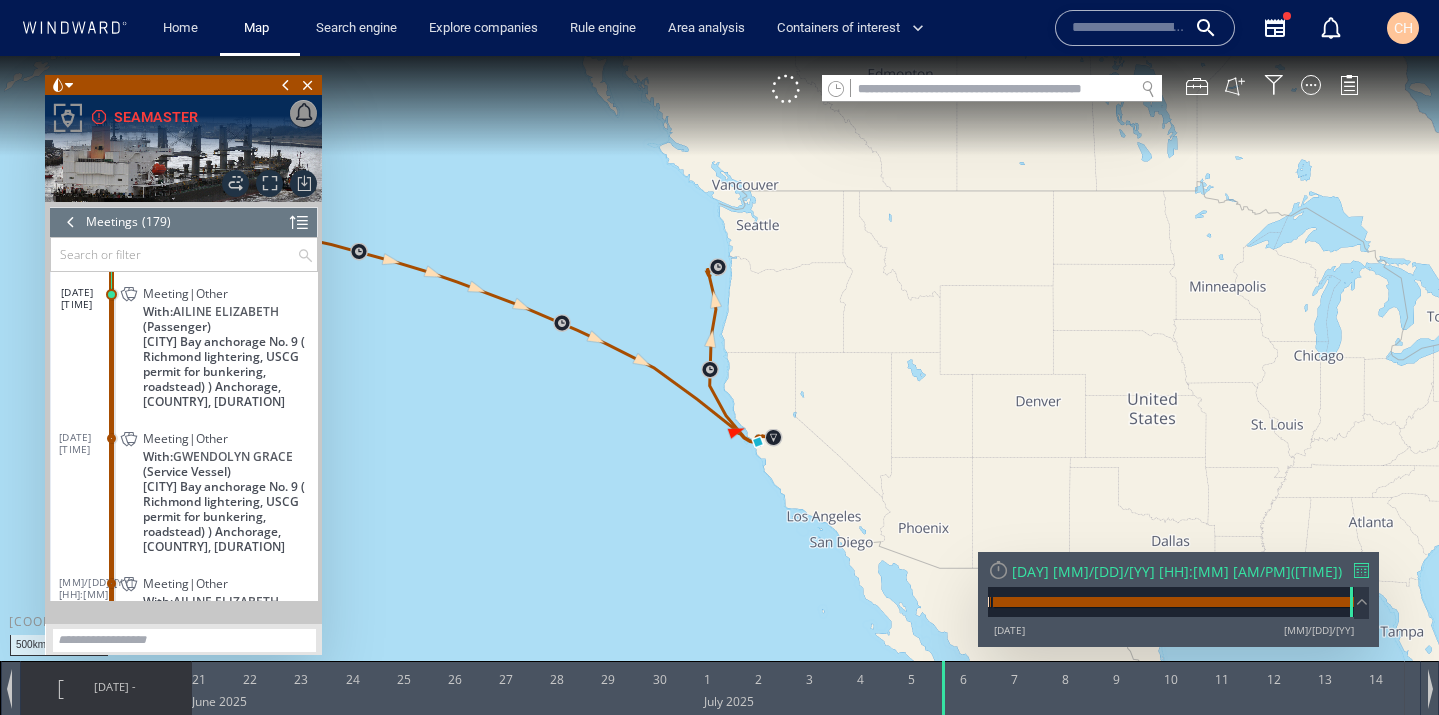 drag, startPoint x: 583, startPoint y: 146, endPoint x: 721, endPoint y: 342, distance: 239.70816 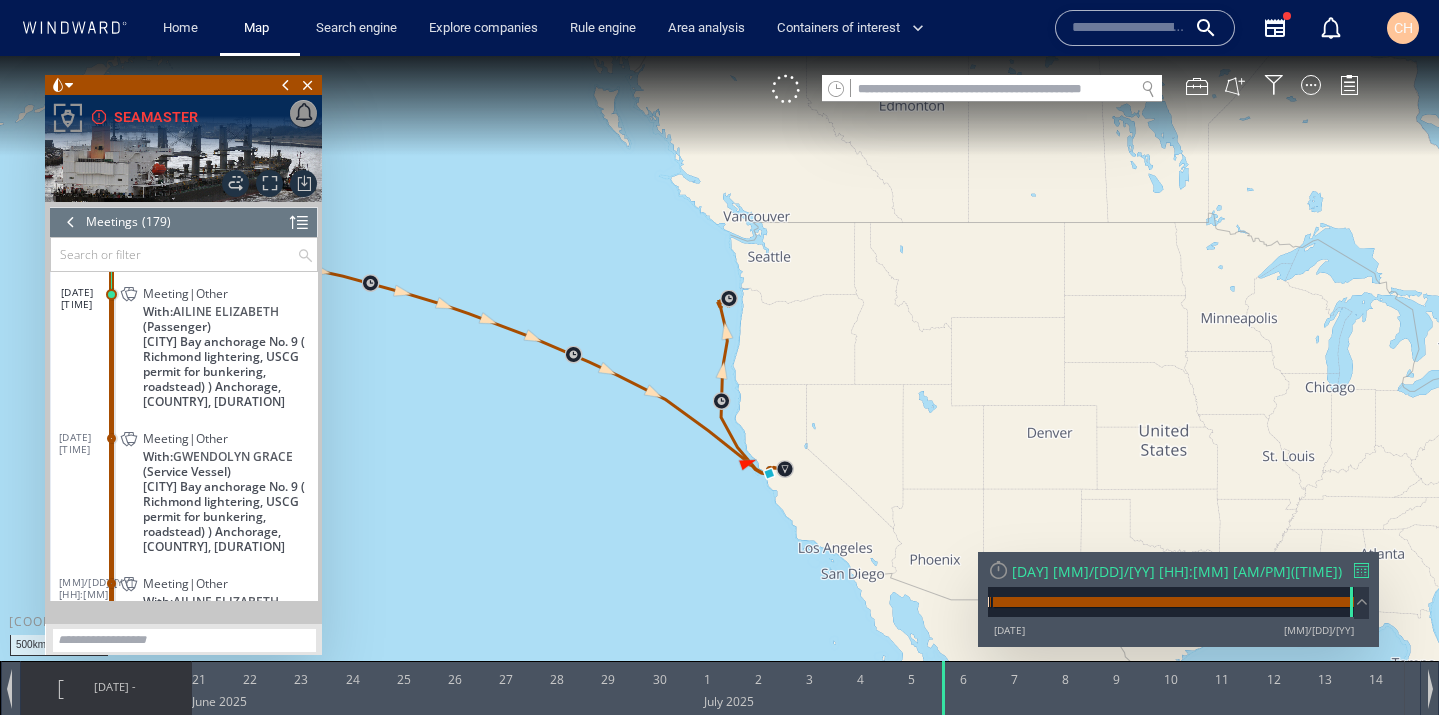 click at bounding box center [719, 375] 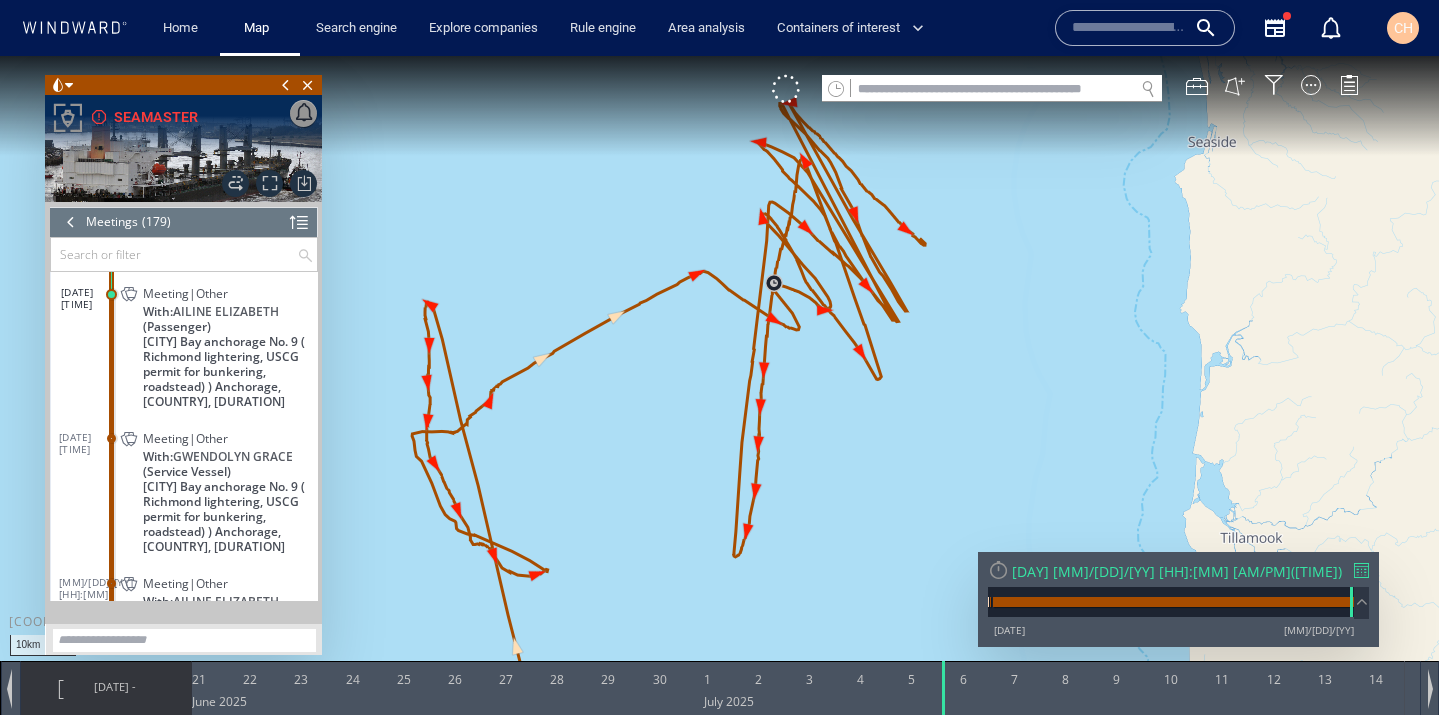 drag, startPoint x: 788, startPoint y: 254, endPoint x: 639, endPoint y: 370, distance: 188.83061 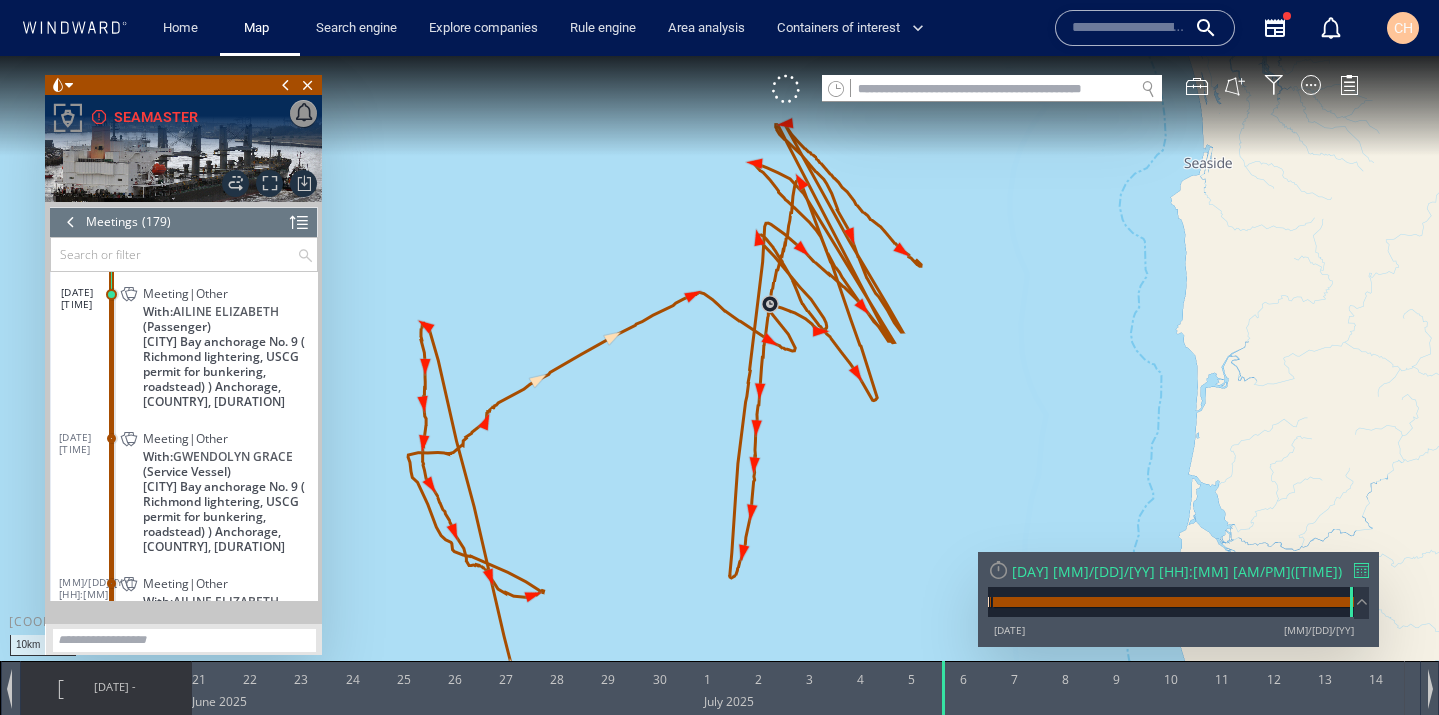 drag, startPoint x: 938, startPoint y: 263, endPoint x: 942, endPoint y: 295, distance: 32.24903 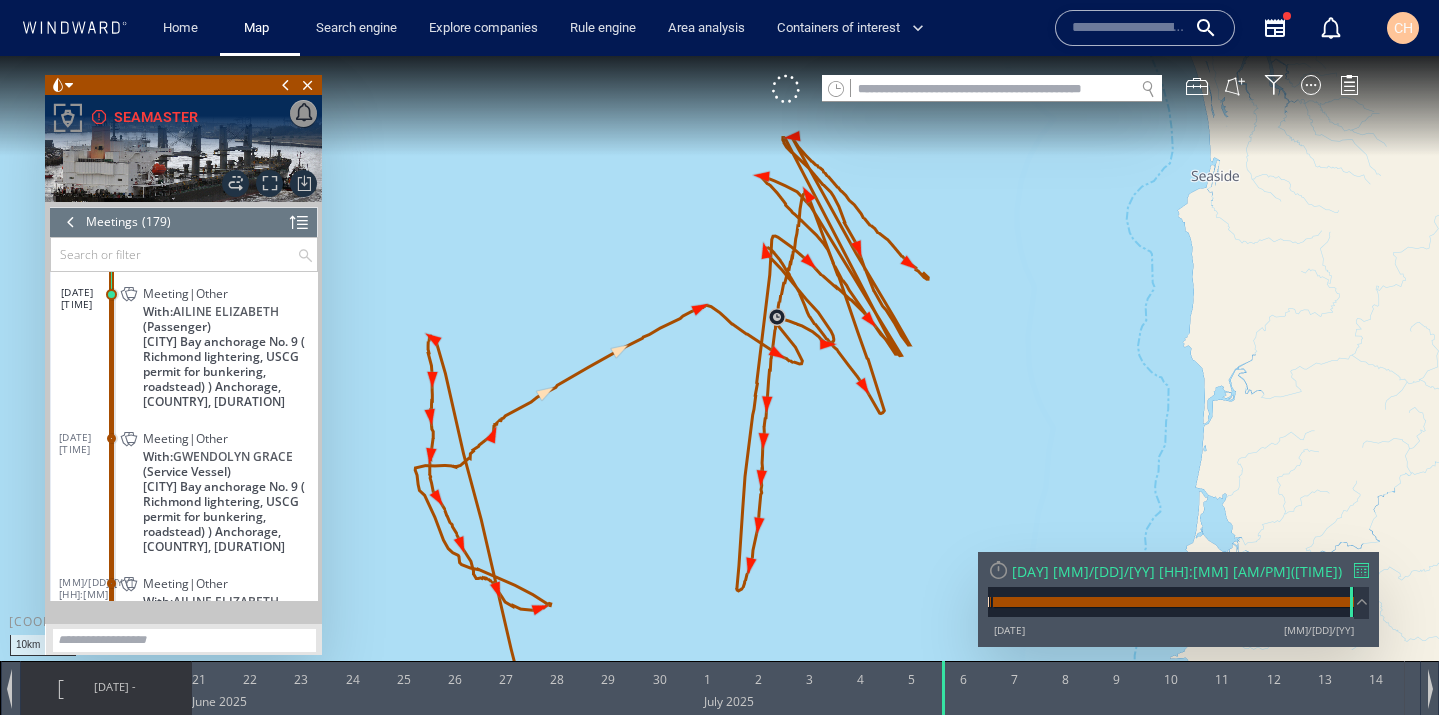 click at bounding box center (71, 222) 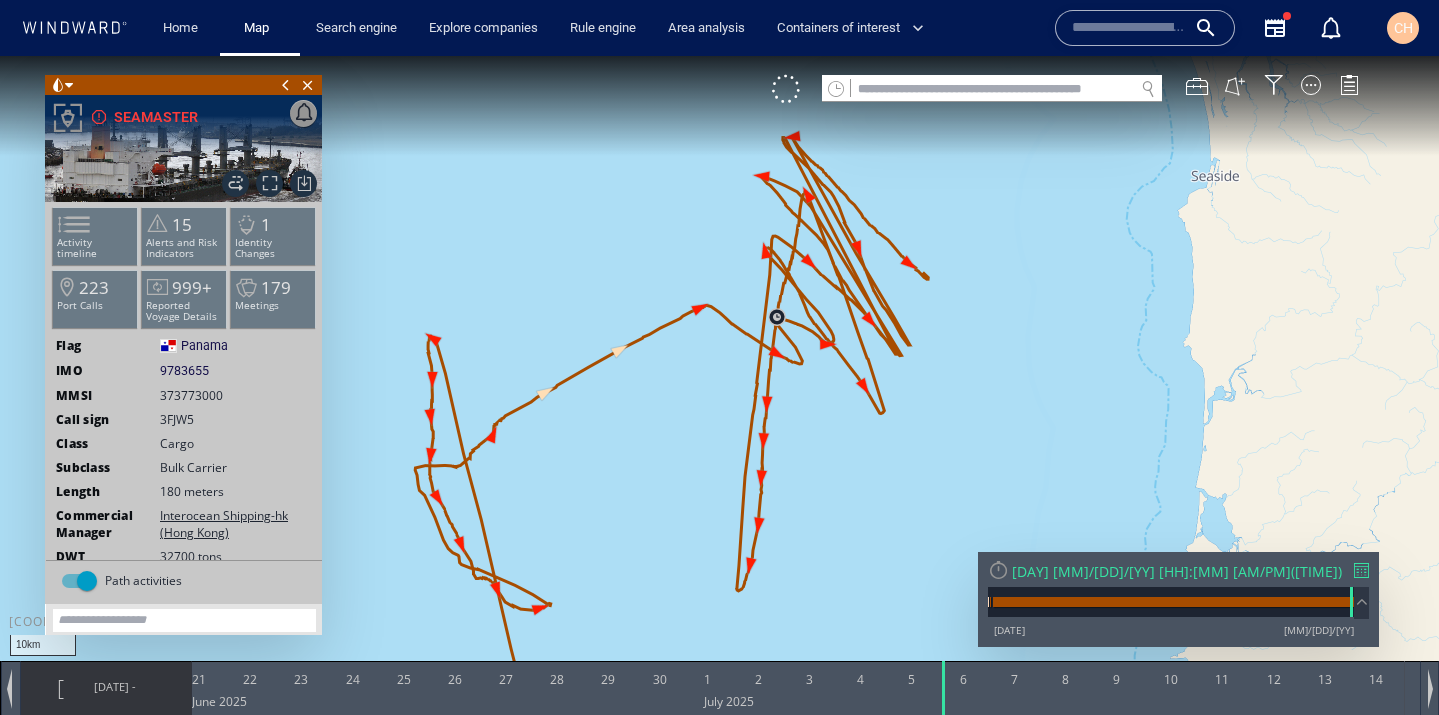click on "7/14/25" at bounding box center [115, 736] 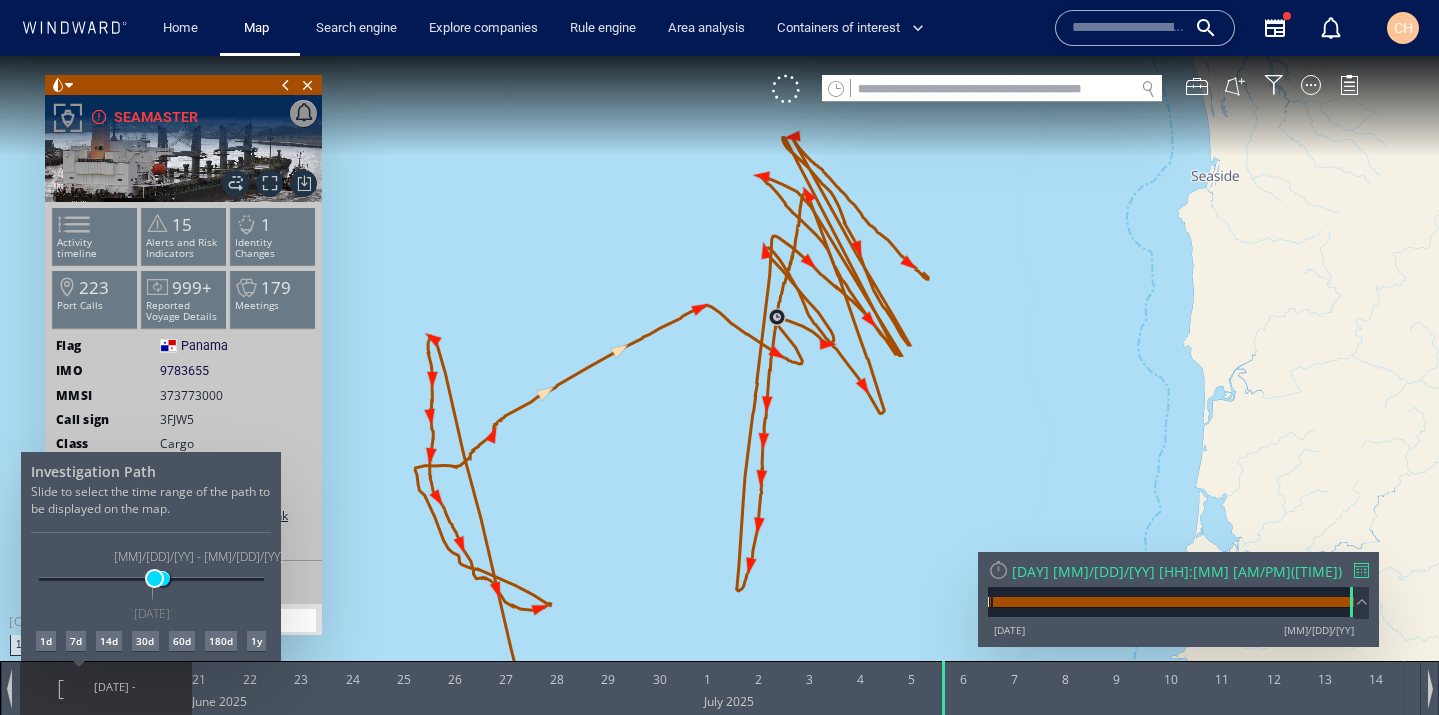 drag, startPoint x: 132, startPoint y: 574, endPoint x: 154, endPoint y: 578, distance: 22.36068 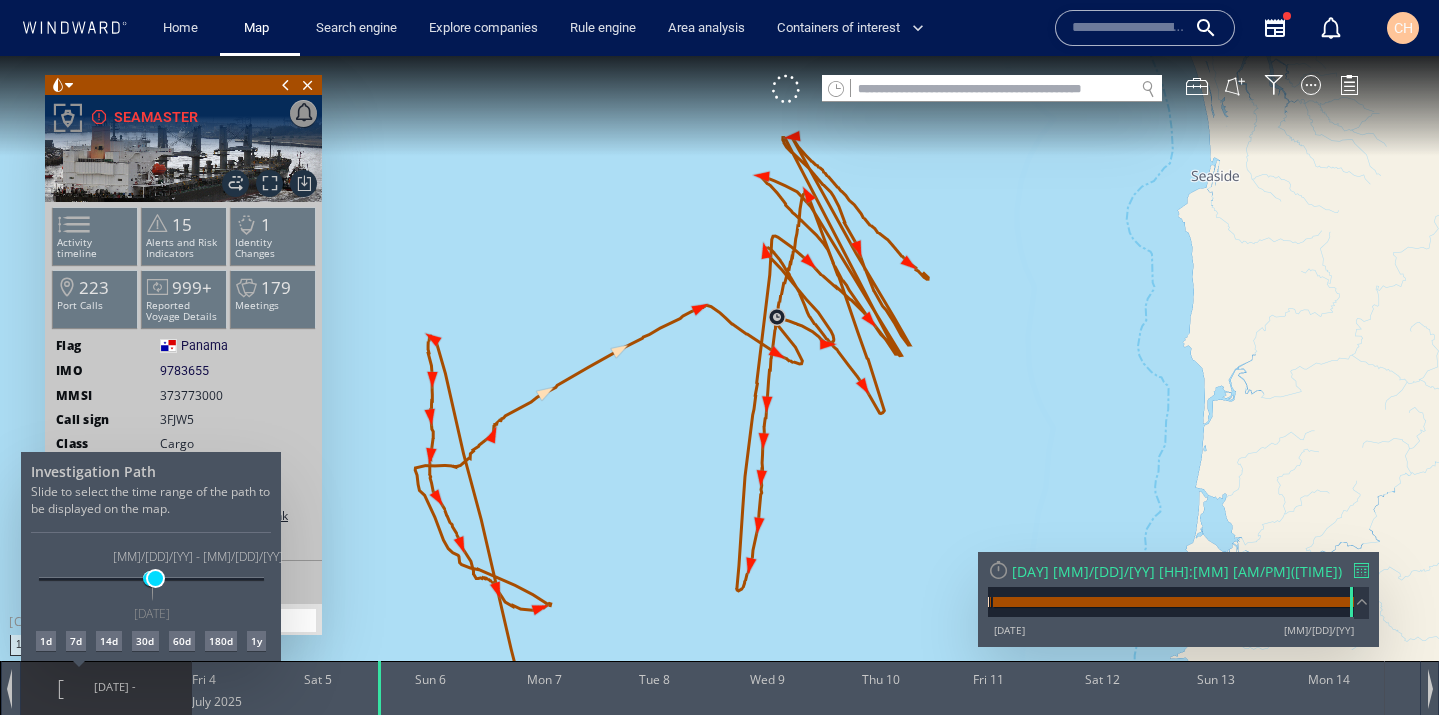 click at bounding box center (155, 578) 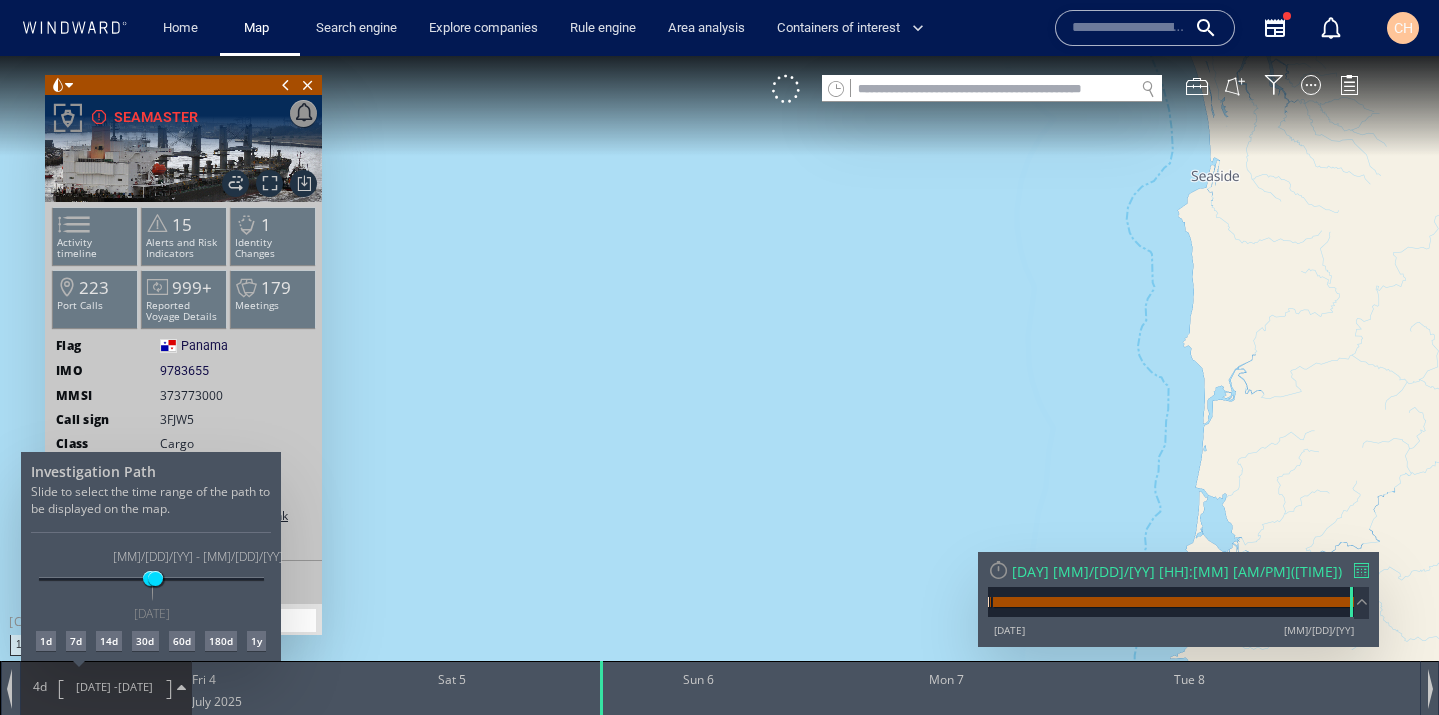 click at bounding box center [719, 385] 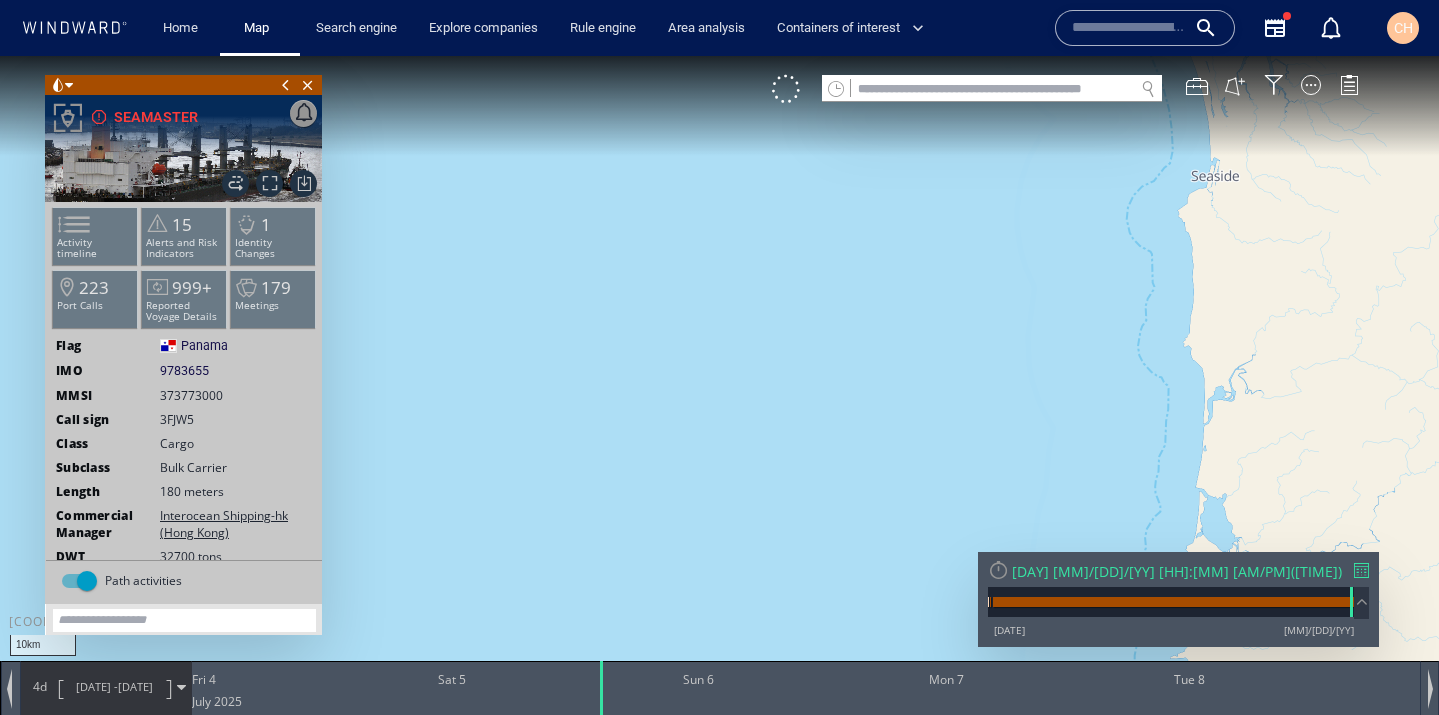click at bounding box center (1361, 570) 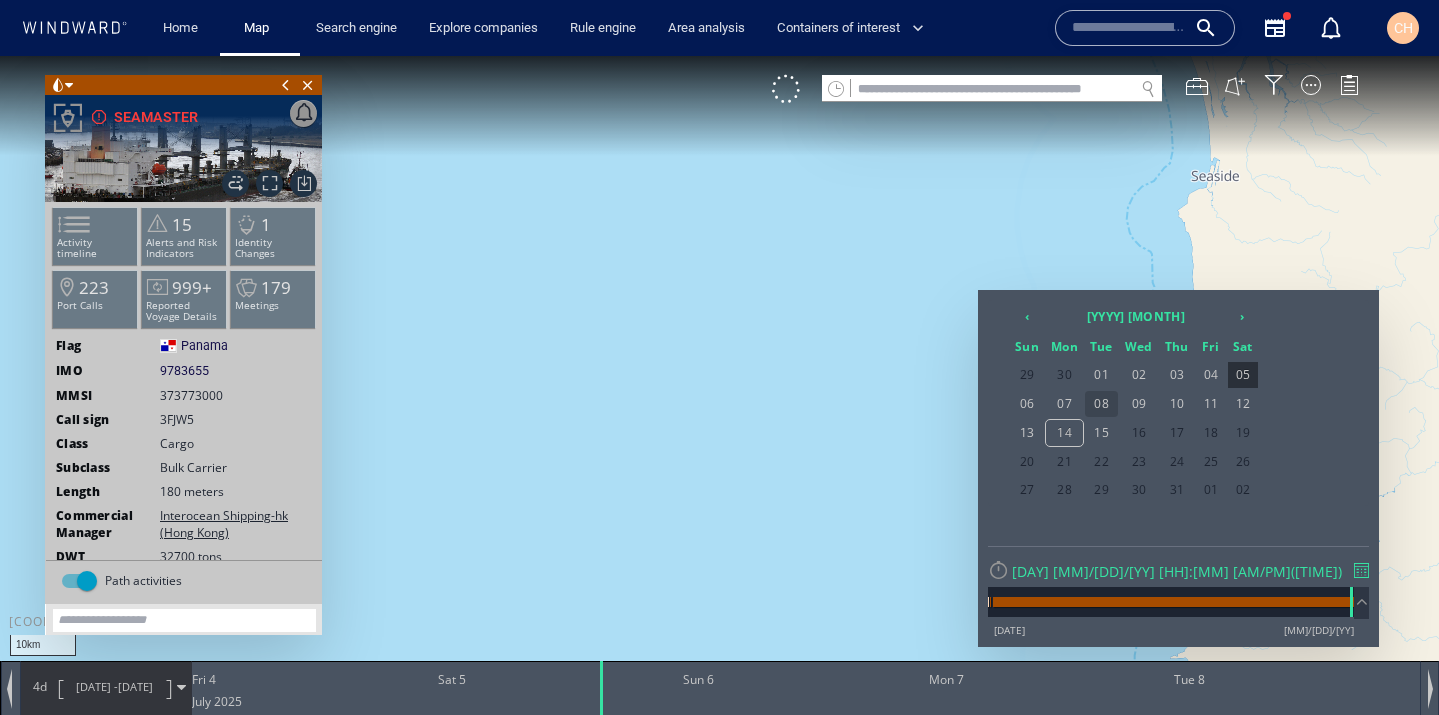 click on "08" at bounding box center (1101, 404) 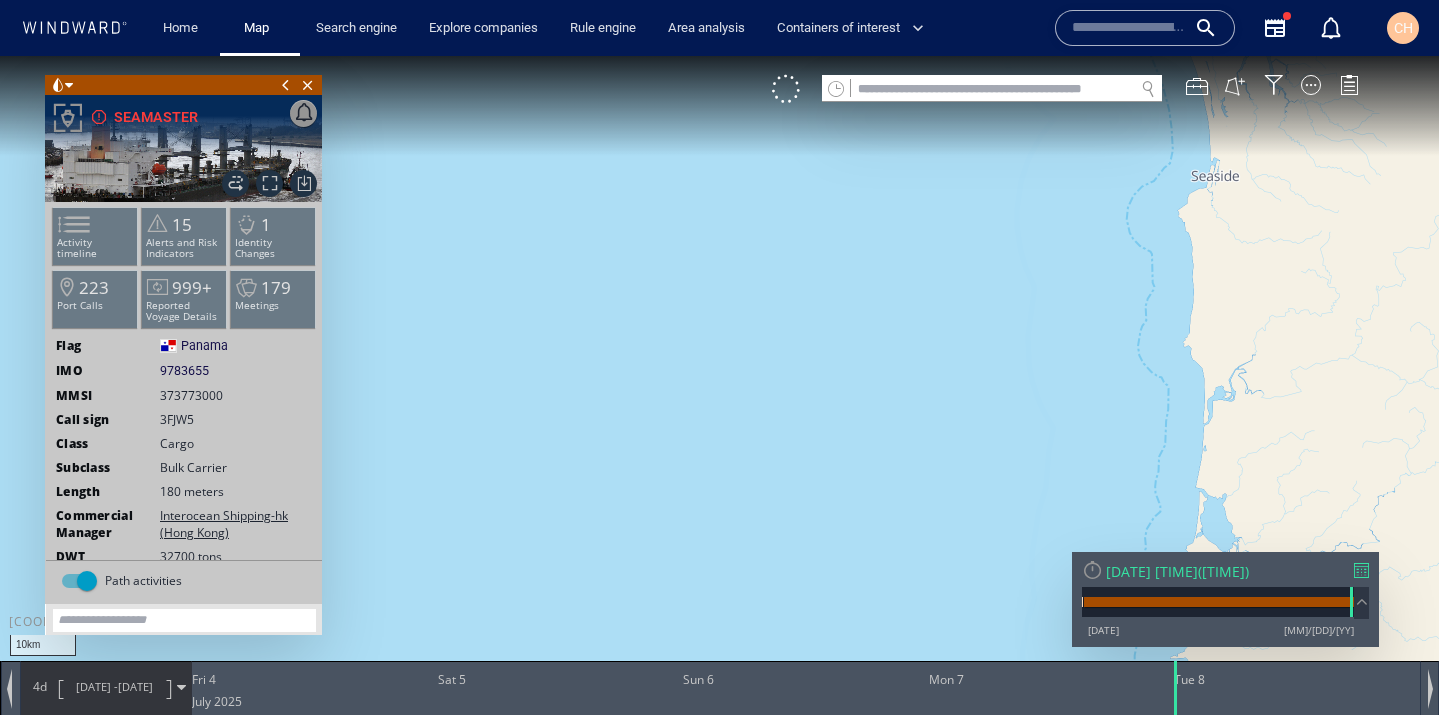 click on "7/8/25" at bounding box center [135, 686] 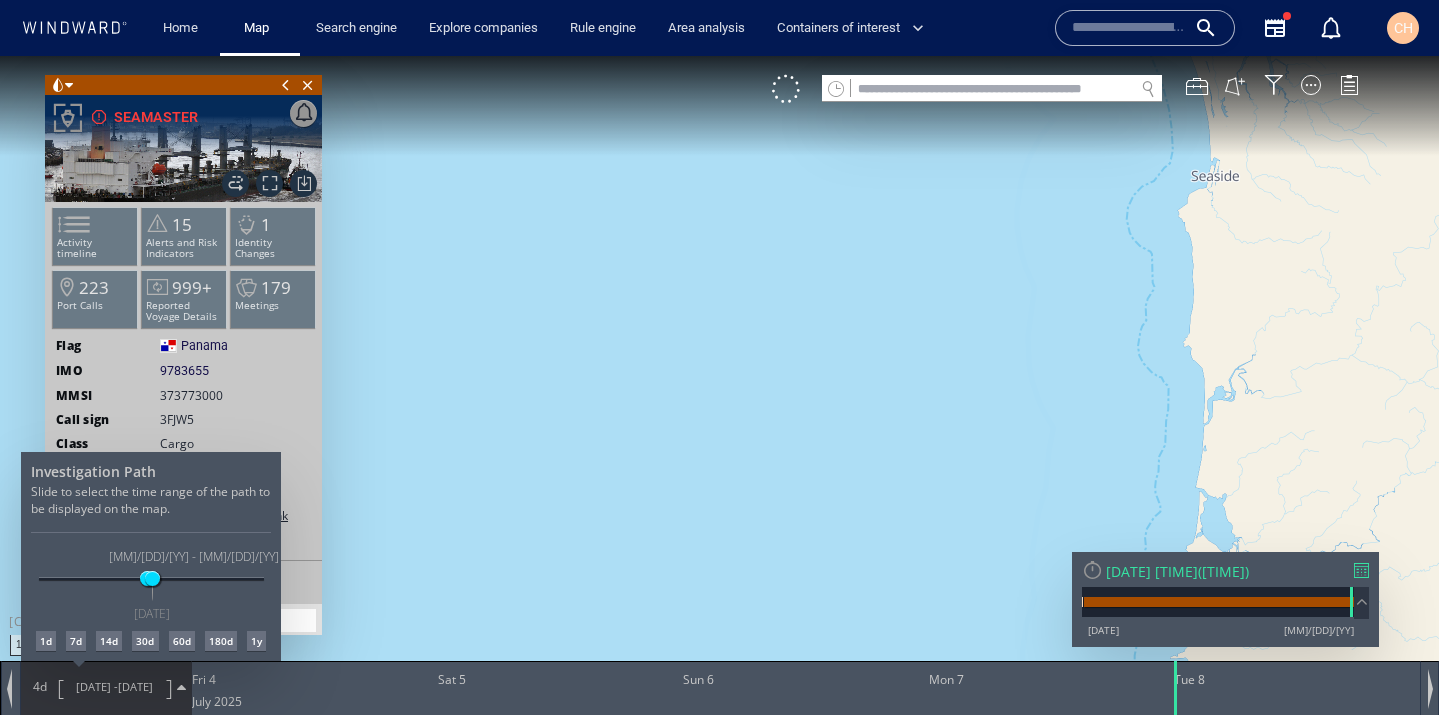 click on "30d" at bounding box center (145, 641) 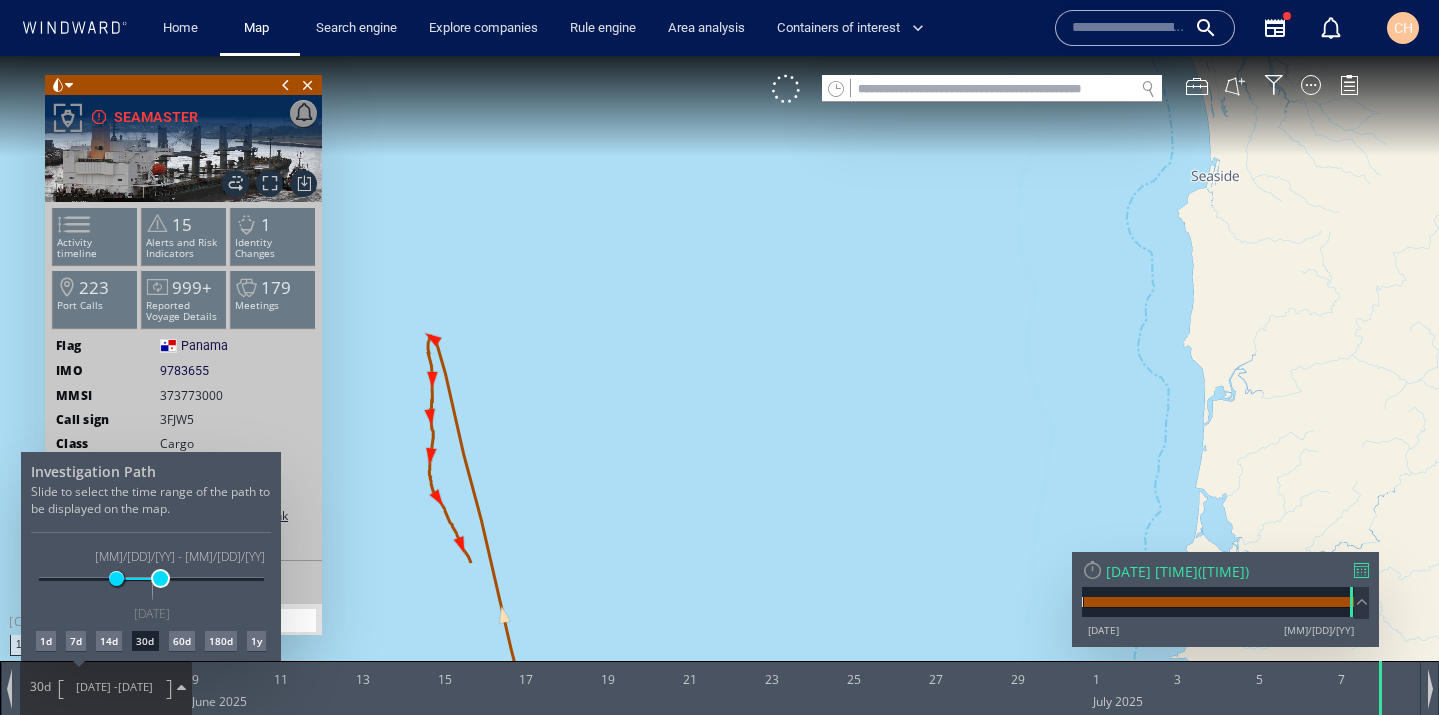 click at bounding box center (160, 578) 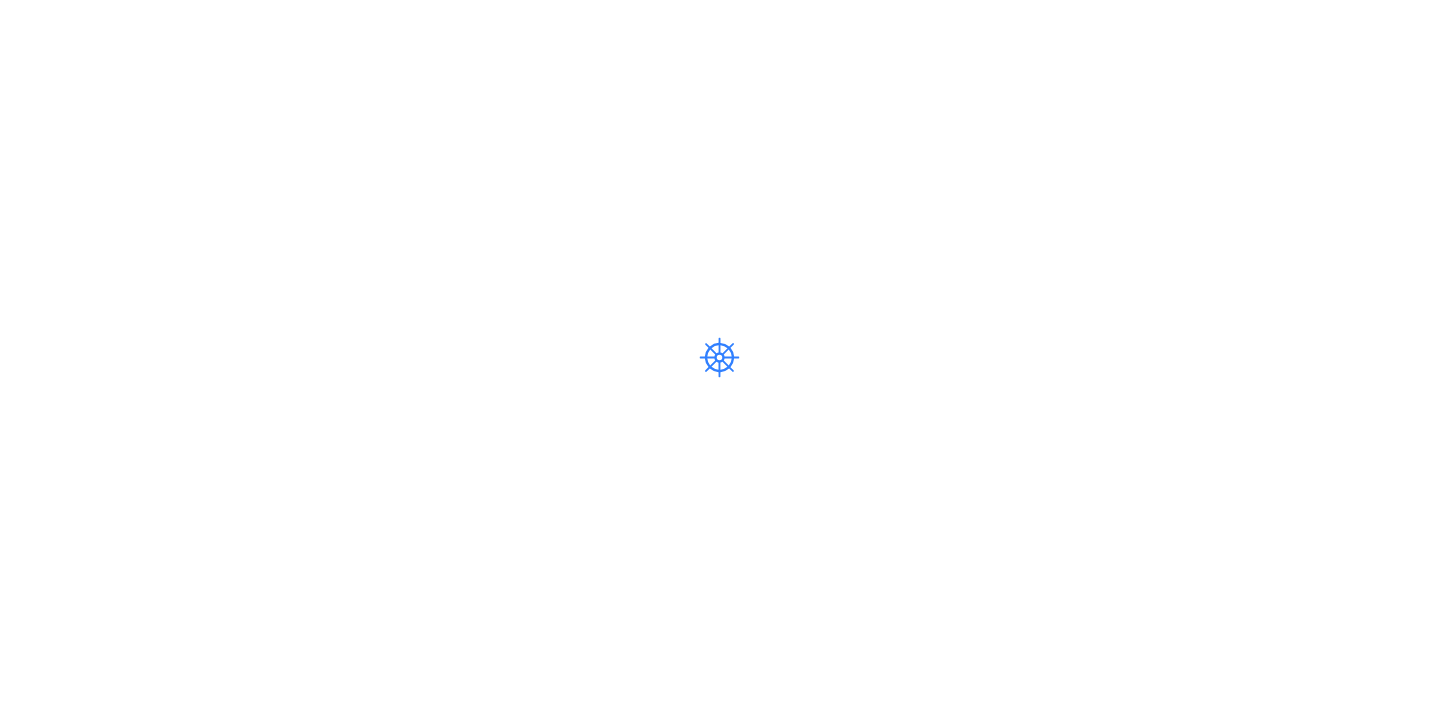 scroll, scrollTop: 0, scrollLeft: 0, axis: both 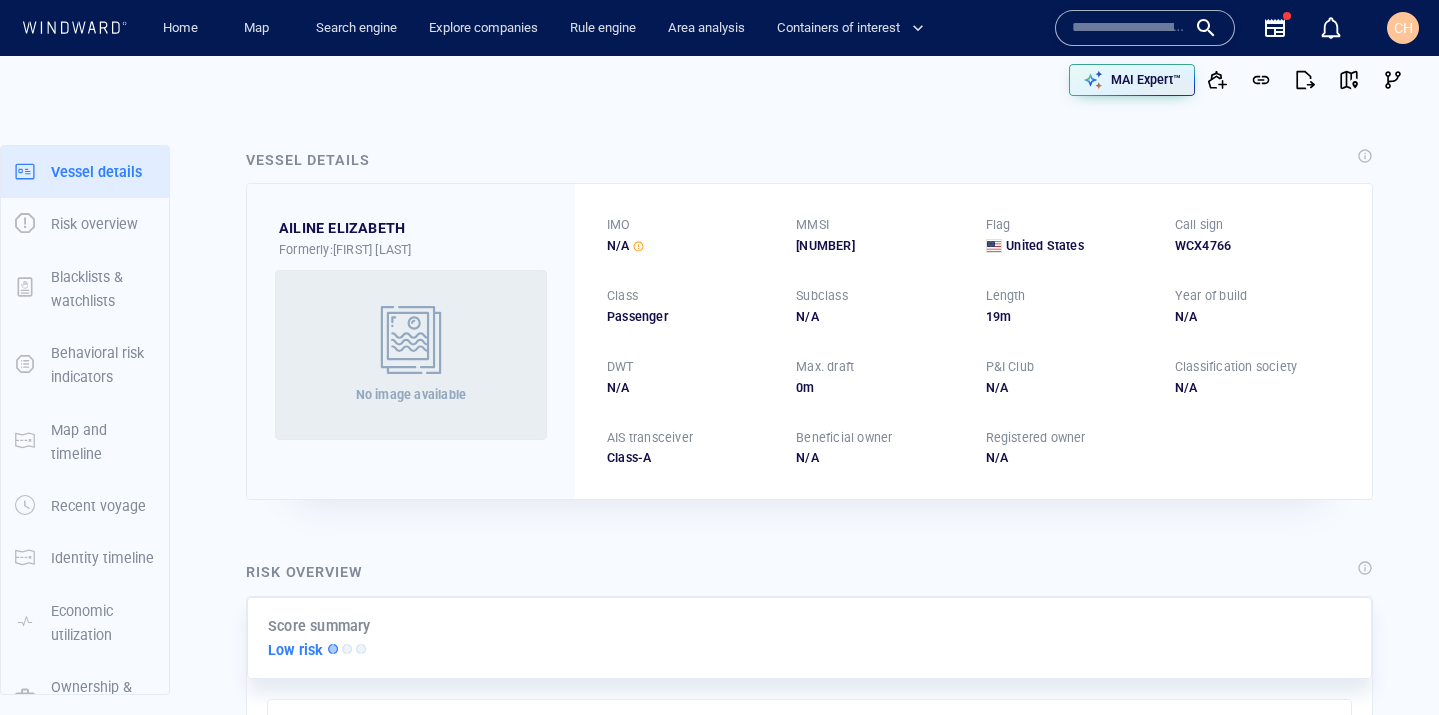 click at bounding box center (1129, 28) 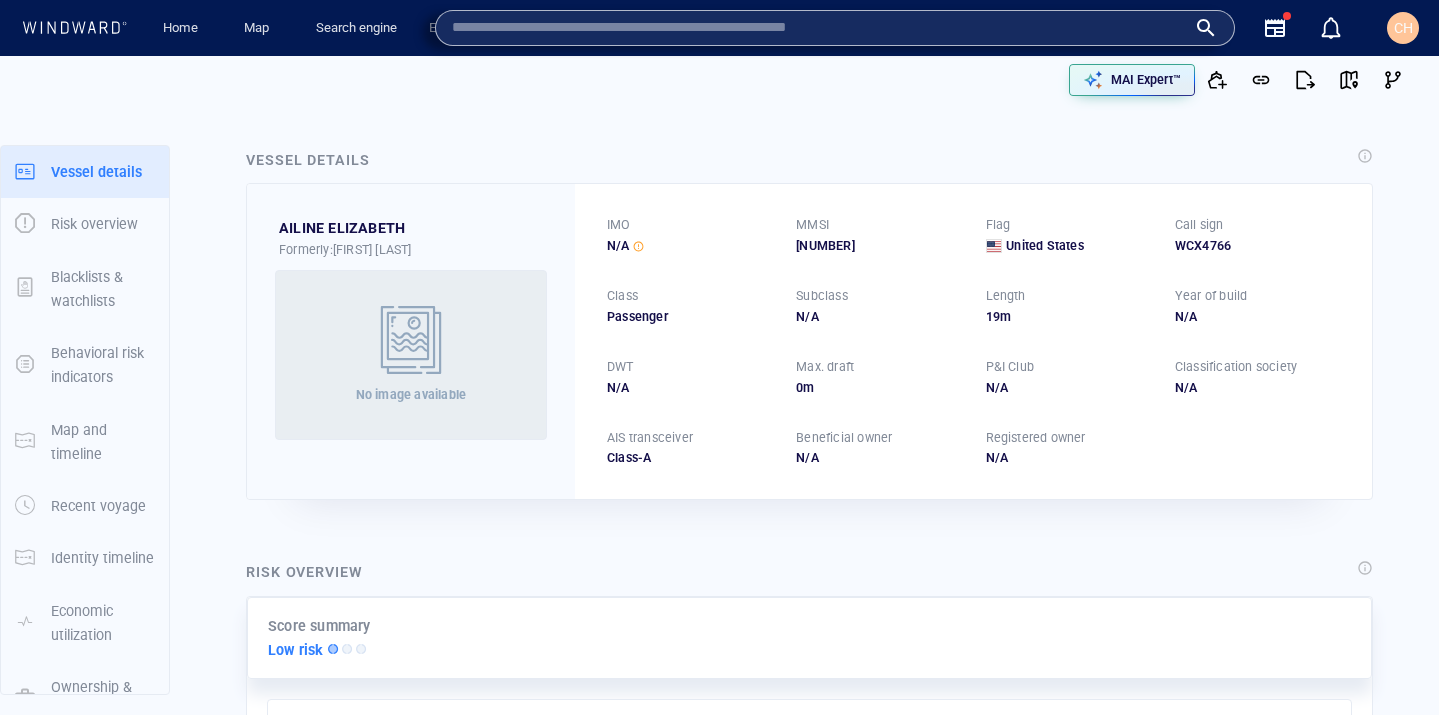 paste on "*********" 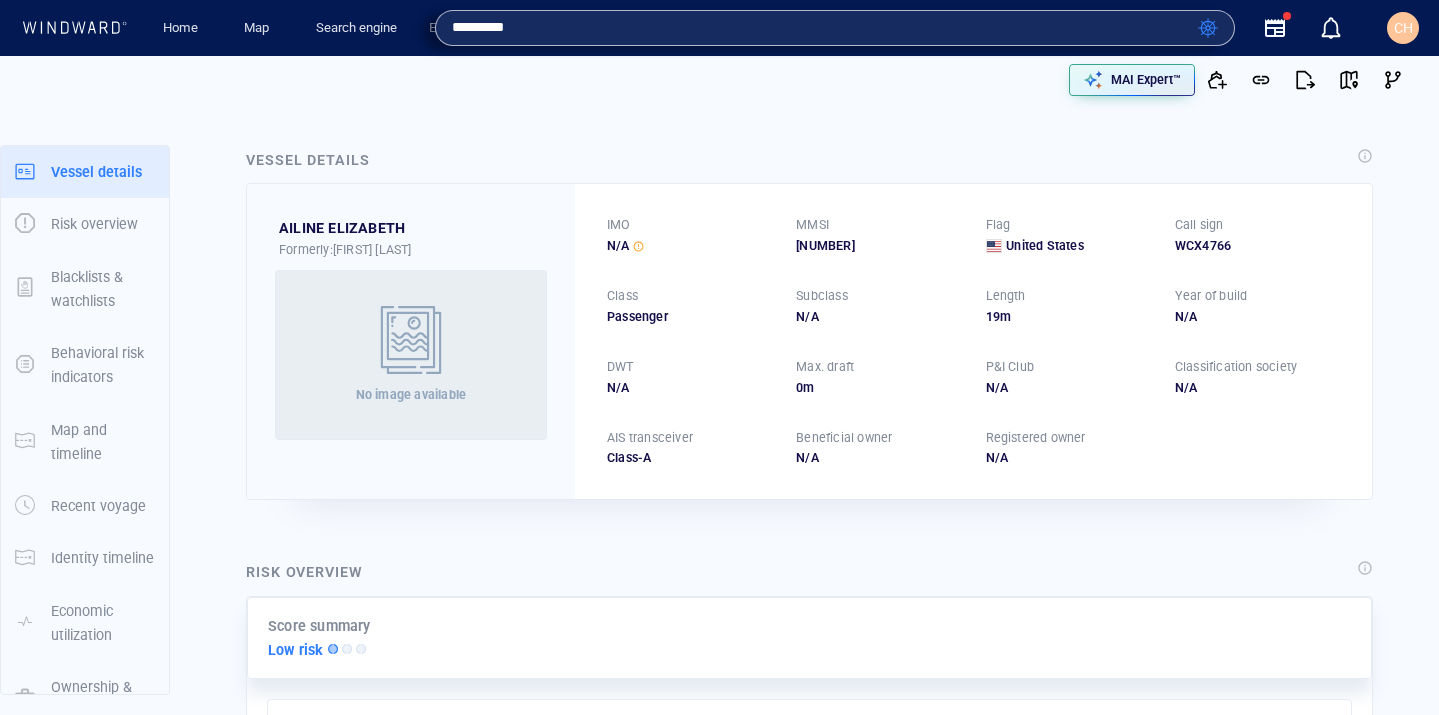 type on "*********" 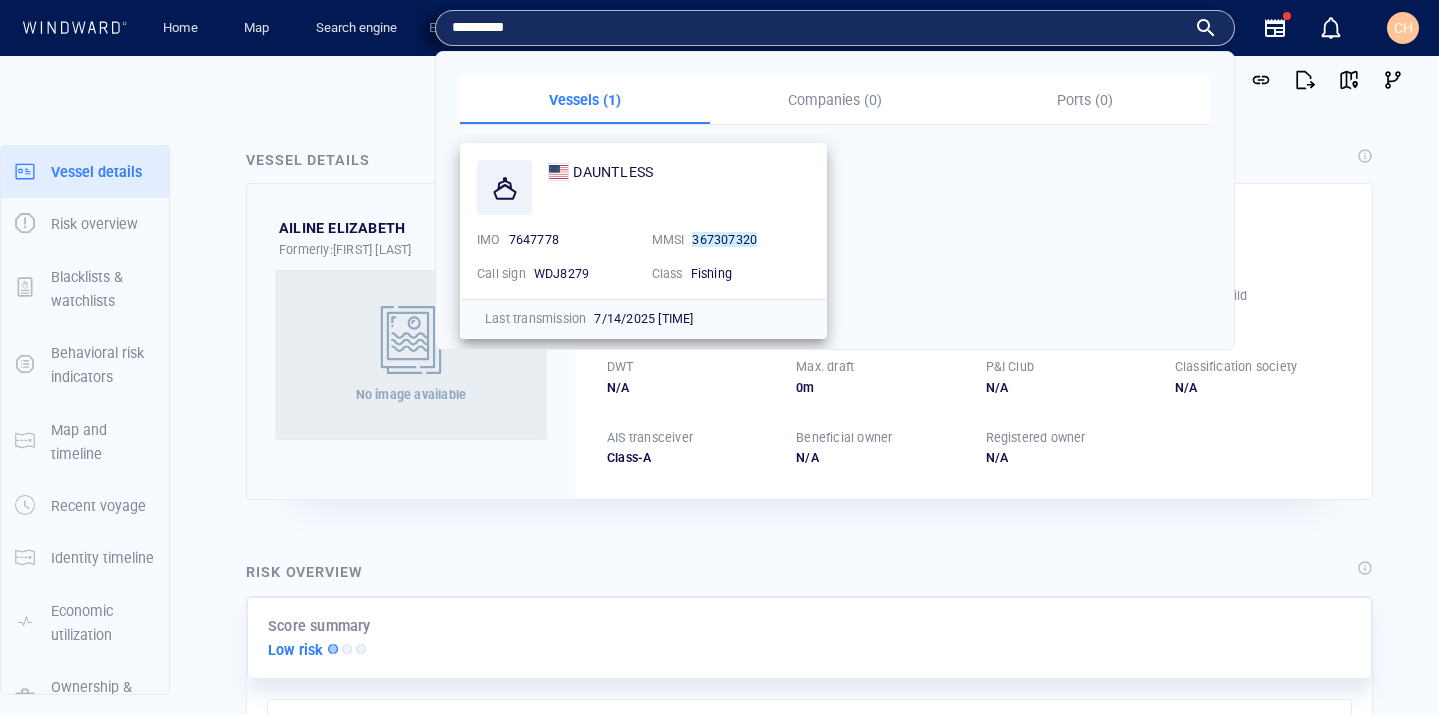 click on "DAUNTLESS" at bounding box center (679, 187) 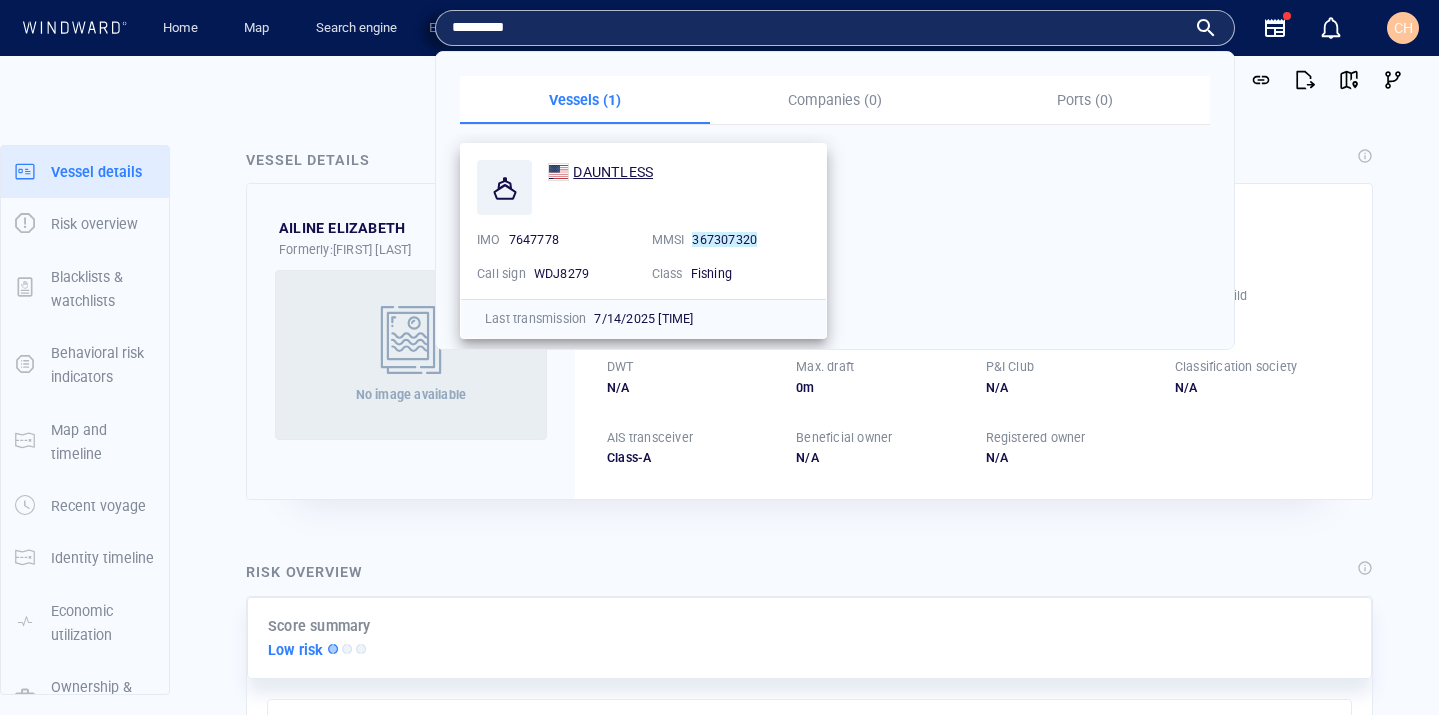 click on "DAUNTLESS" at bounding box center [613, 172] 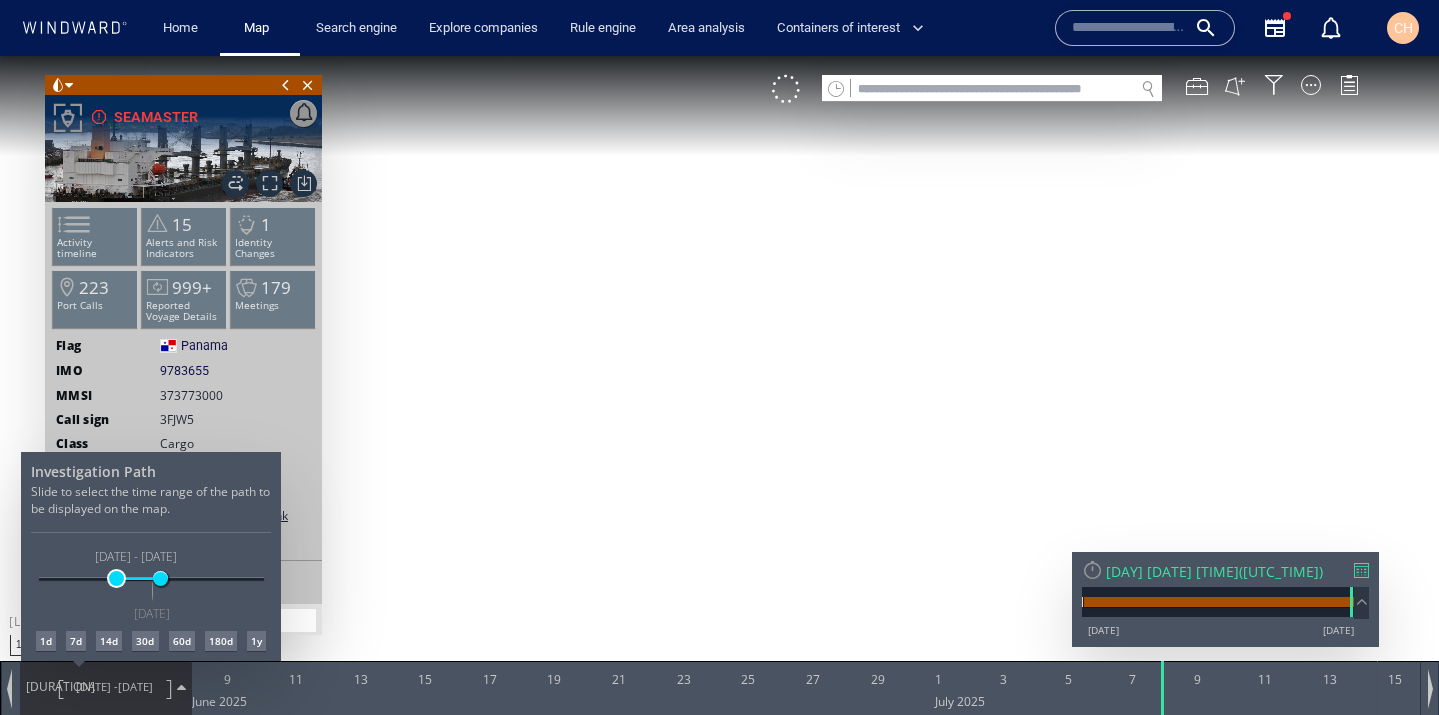 scroll, scrollTop: 0, scrollLeft: 0, axis: both 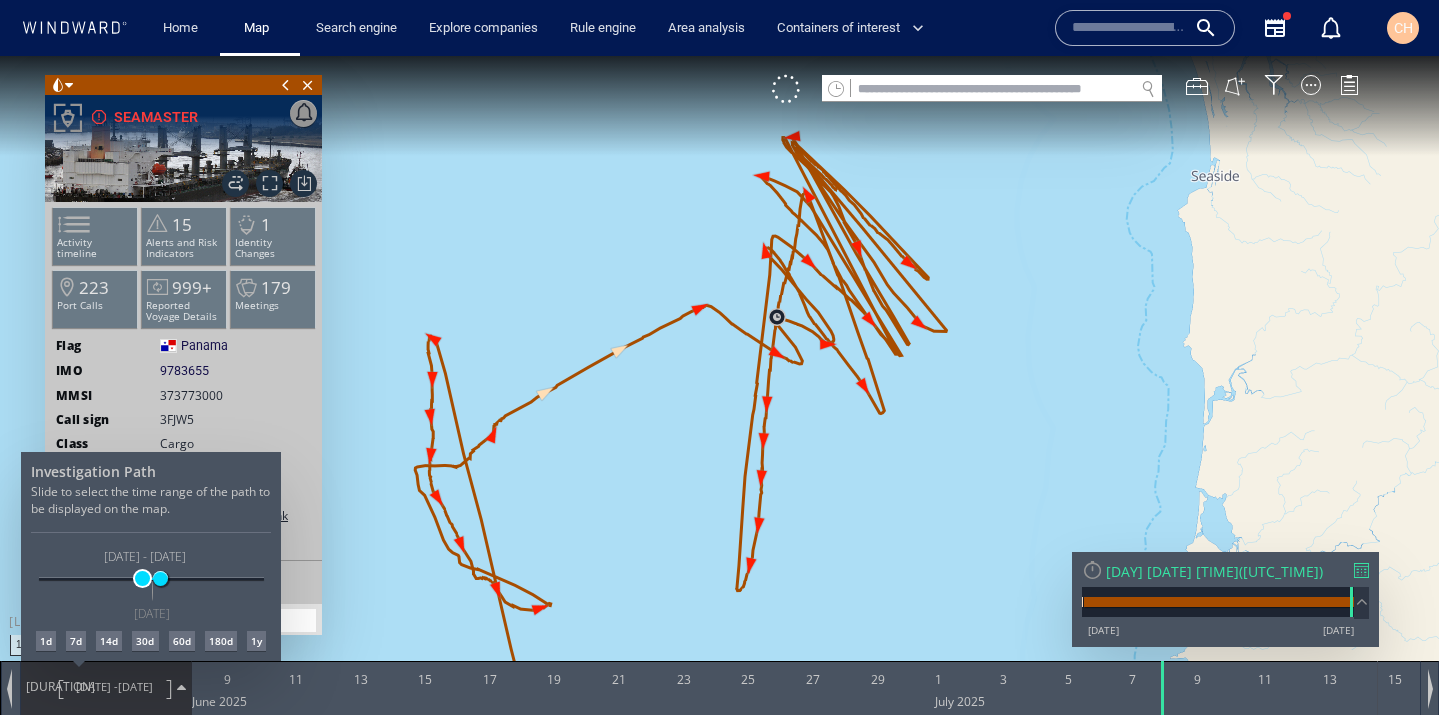 click at bounding box center (142, 578) 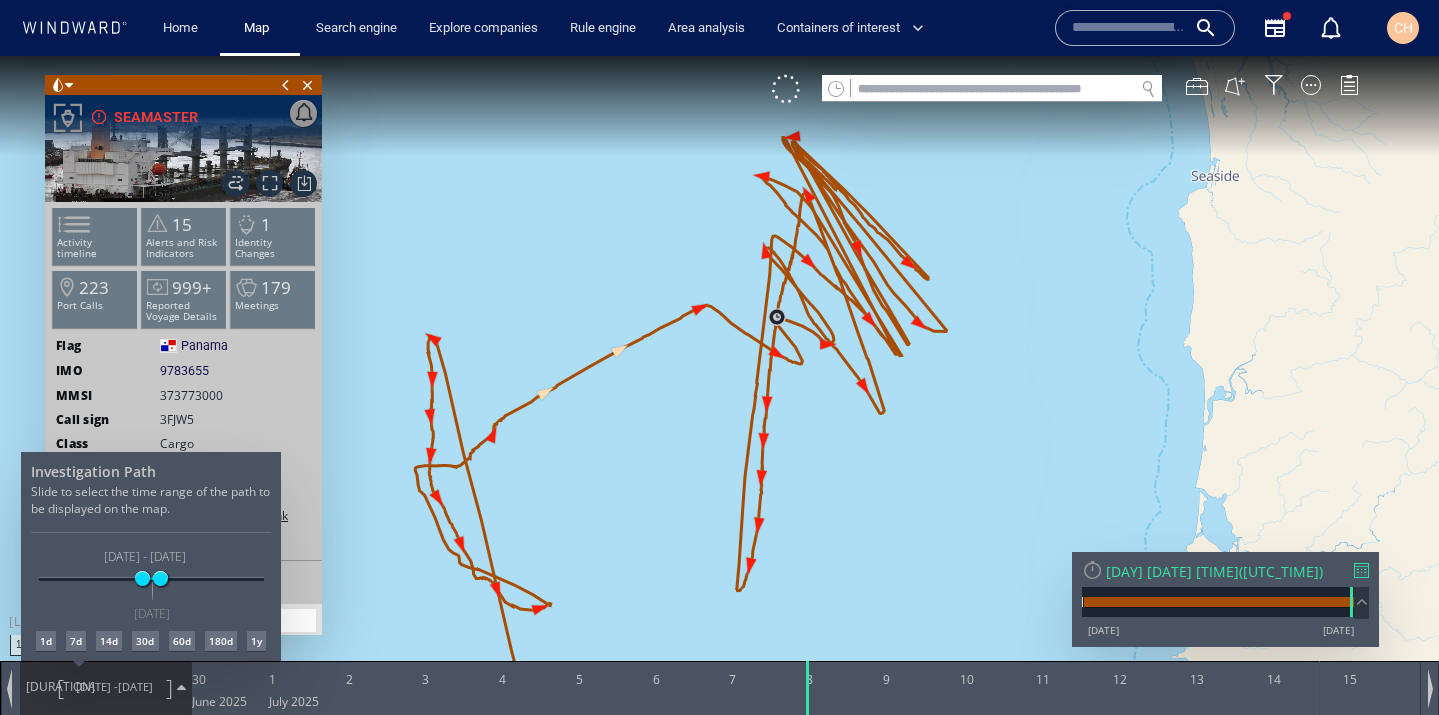 click at bounding box center (719, 385) 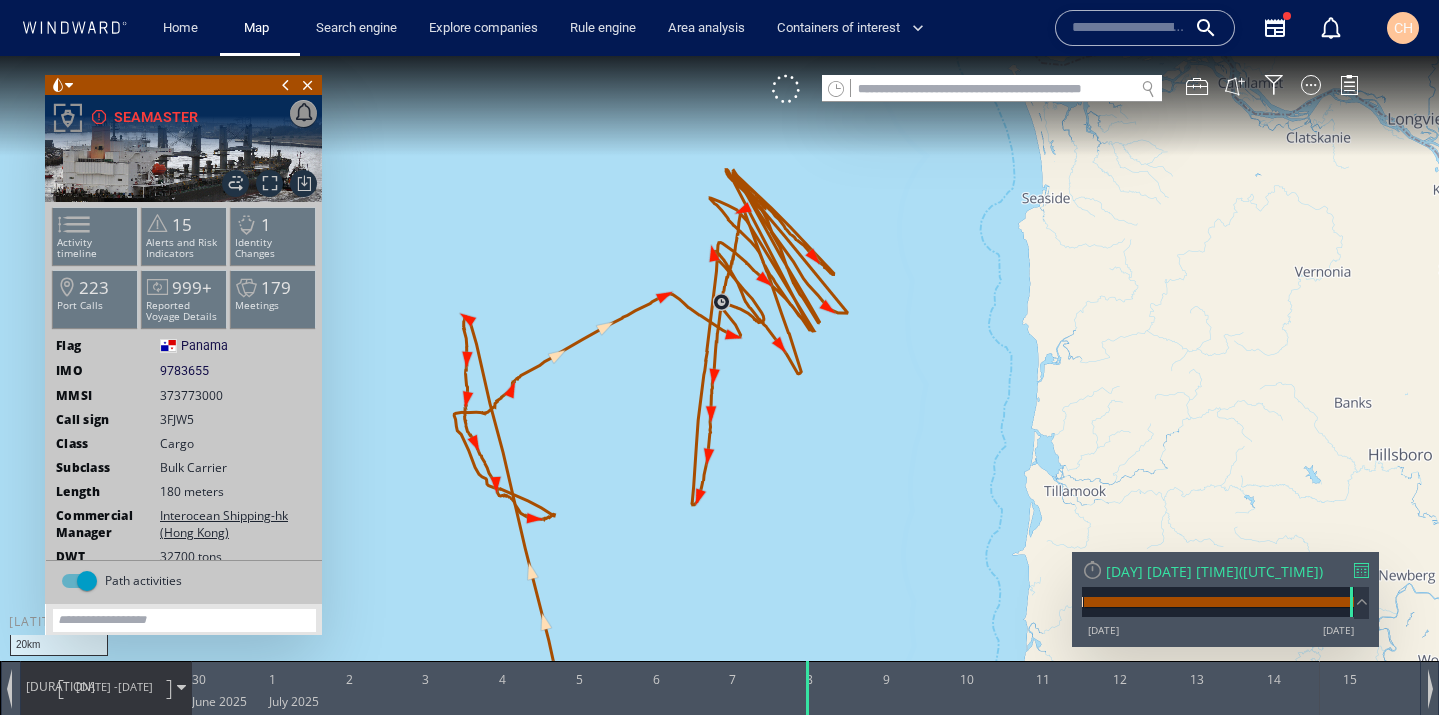 drag, startPoint x: 565, startPoint y: 261, endPoint x: 602, endPoint y: 299, distance: 53.037724 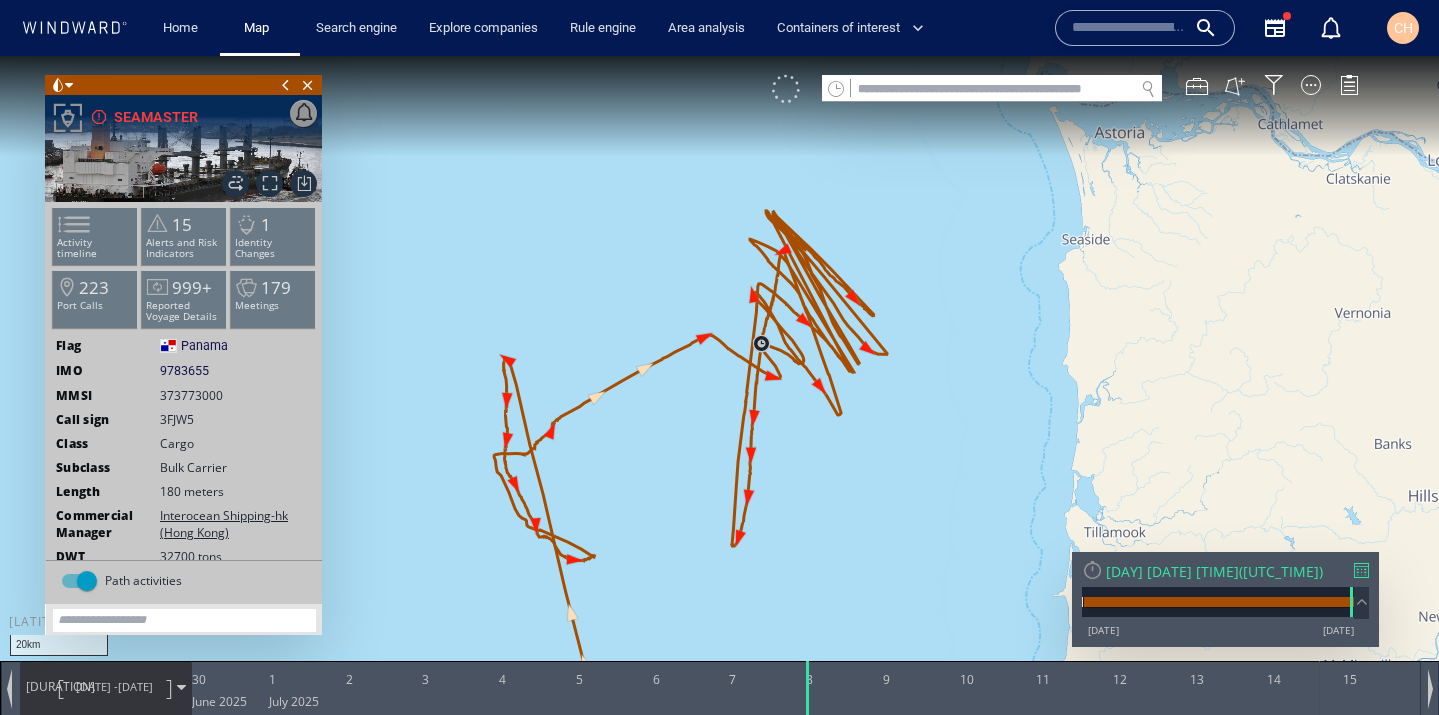 click at bounding box center [786, 89] 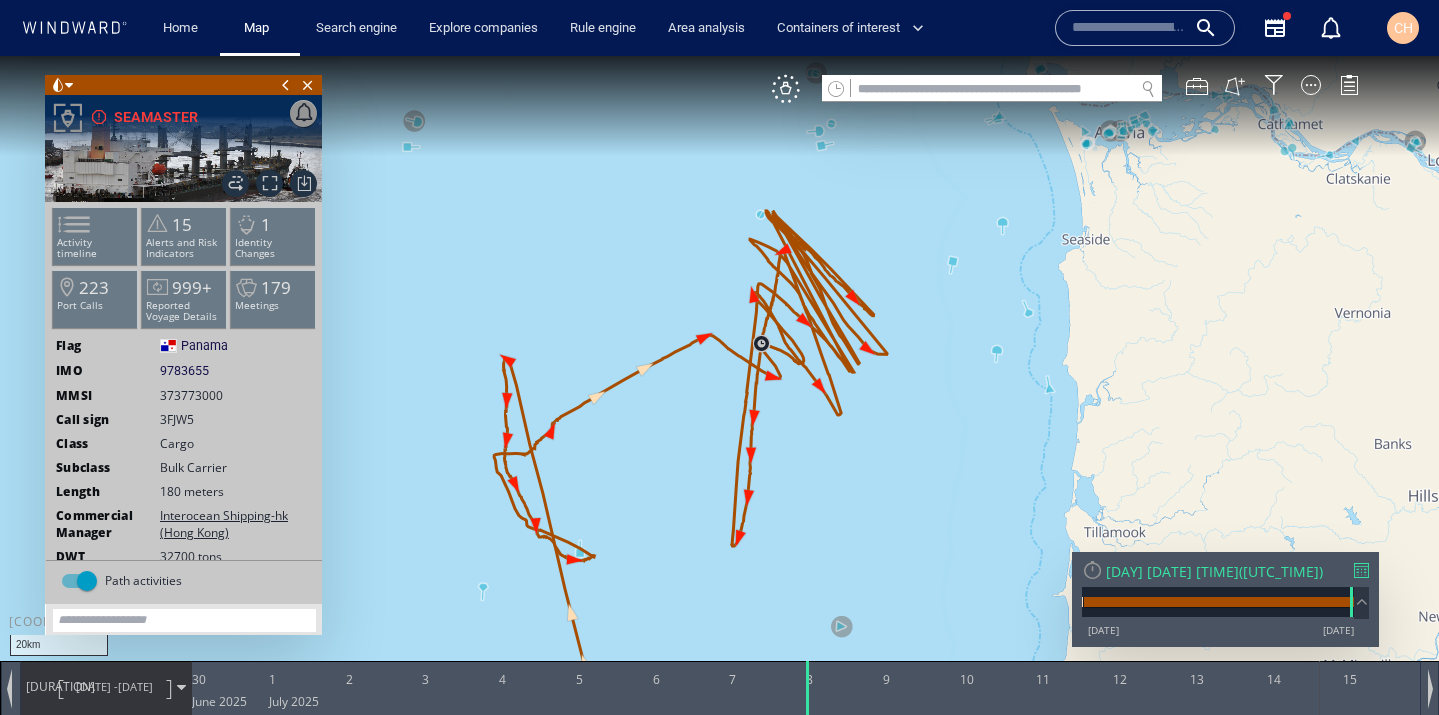 click on "[DATE] - [DATE]" at bounding box center [114, 687] 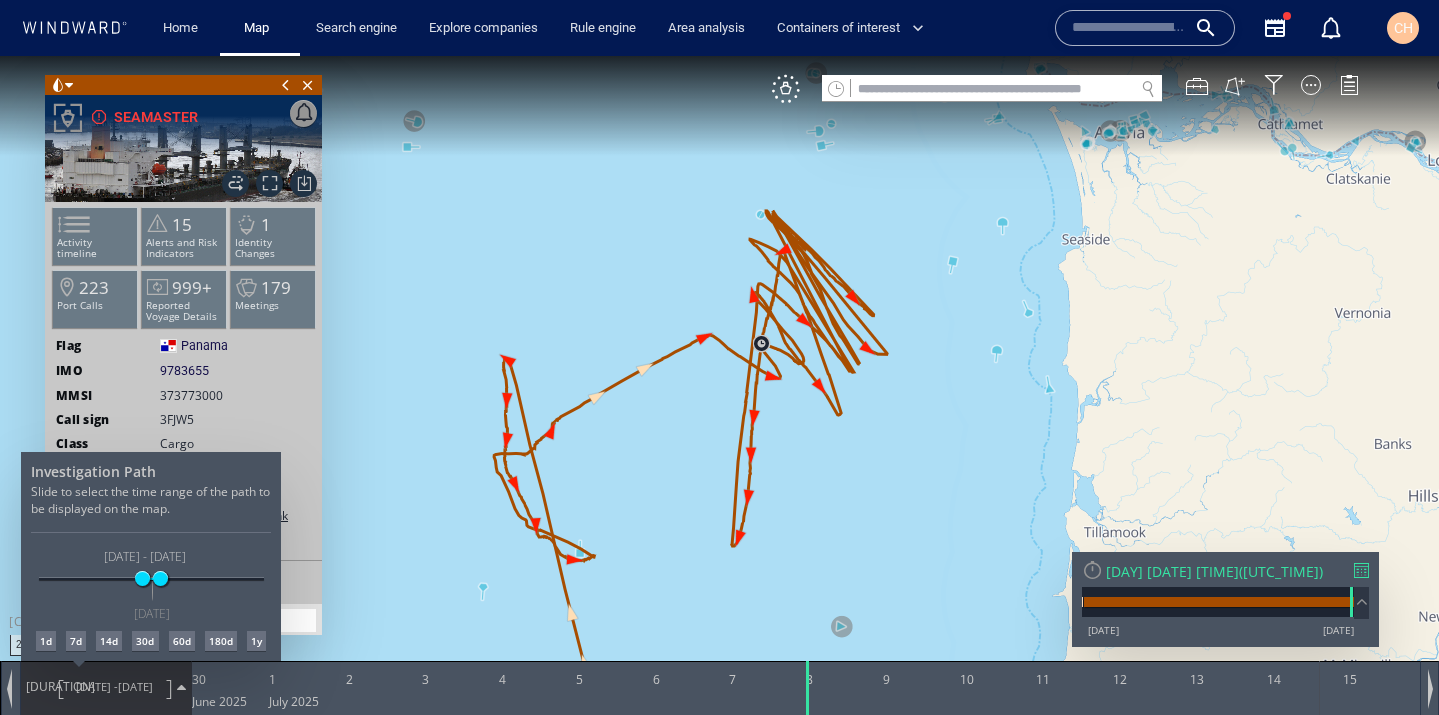 click on "7d" at bounding box center (76, 641) 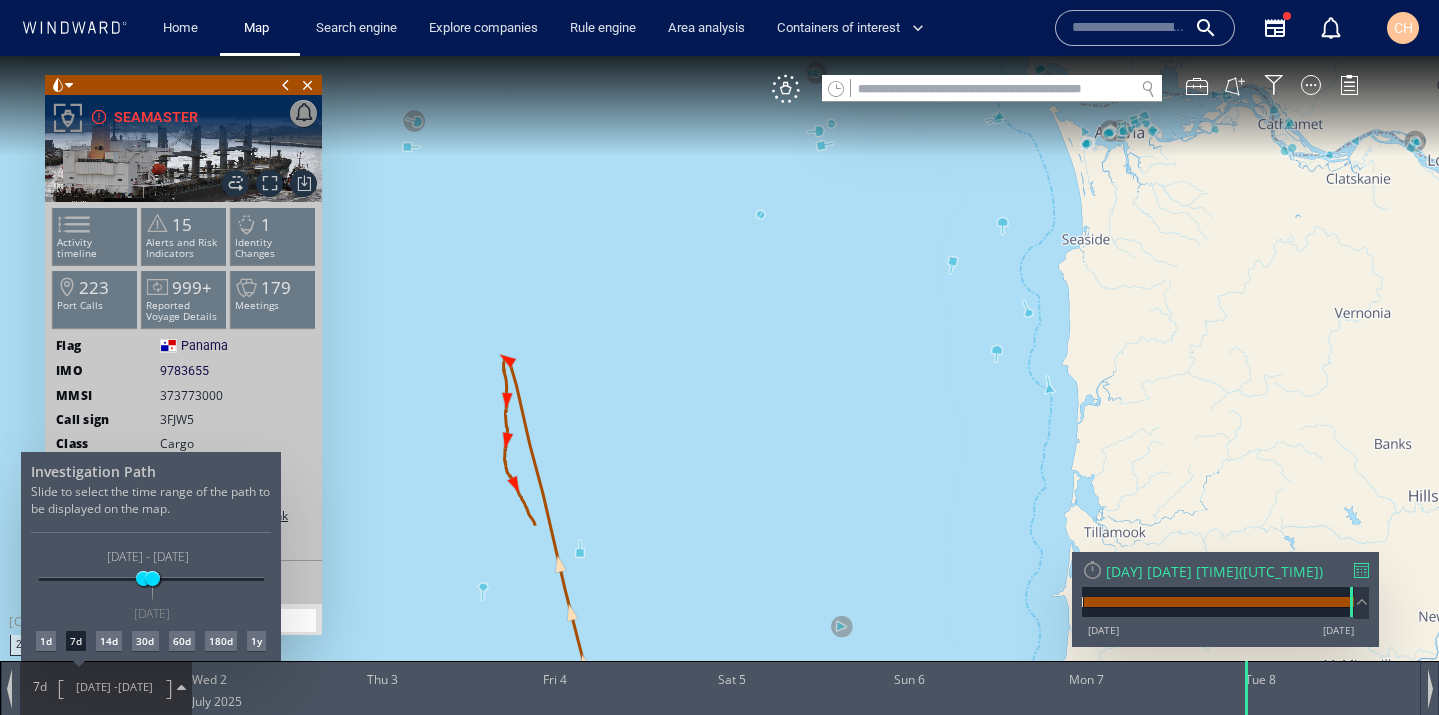 click at bounding box center [719, 385] 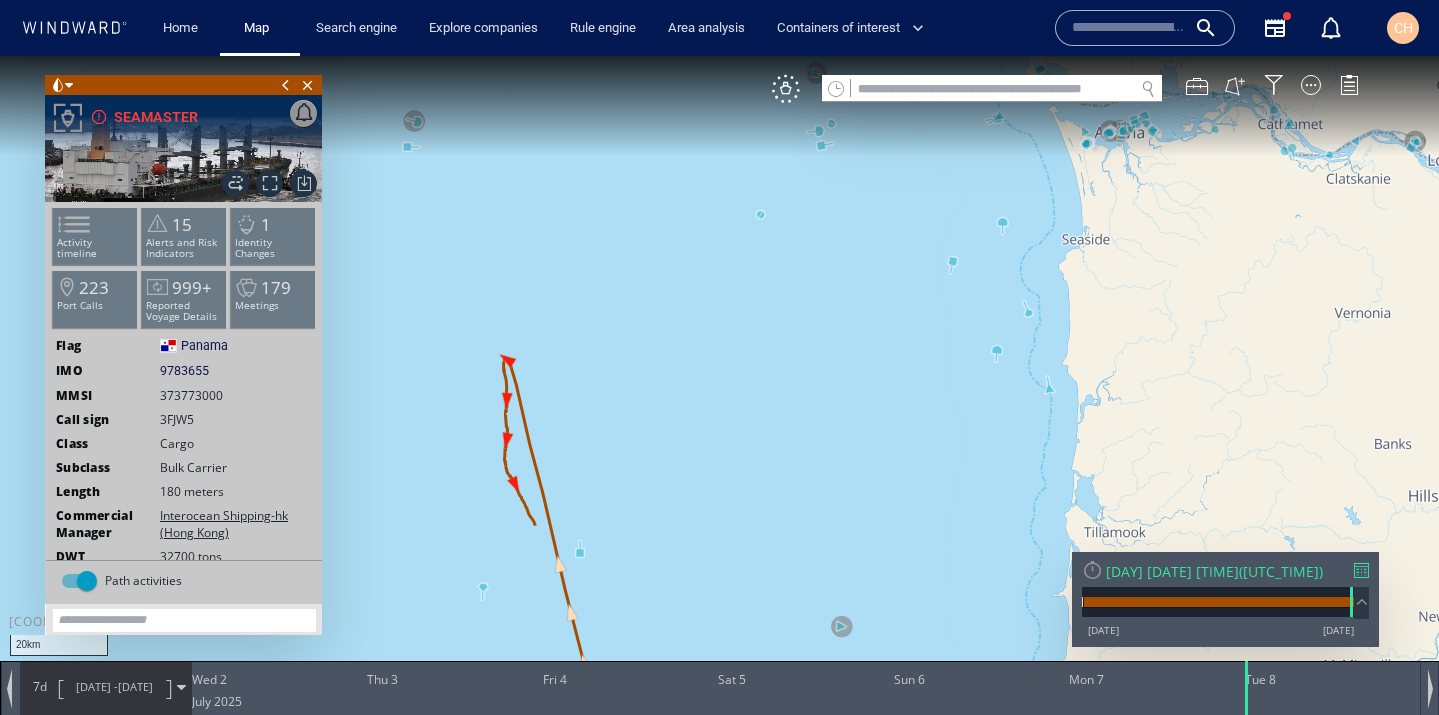 click at bounding box center [1430, 689] 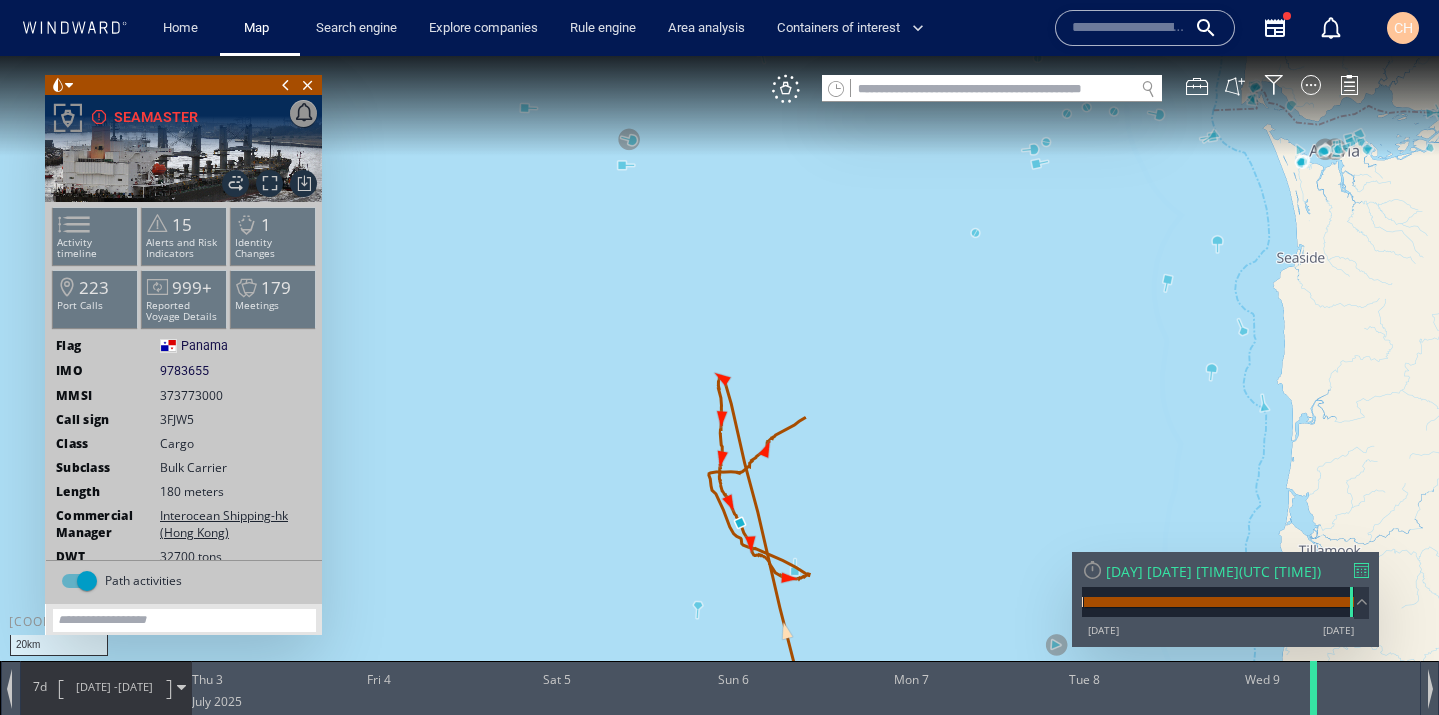 drag, startPoint x: 1075, startPoint y: 690, endPoint x: 1335, endPoint y: 701, distance: 260.23257 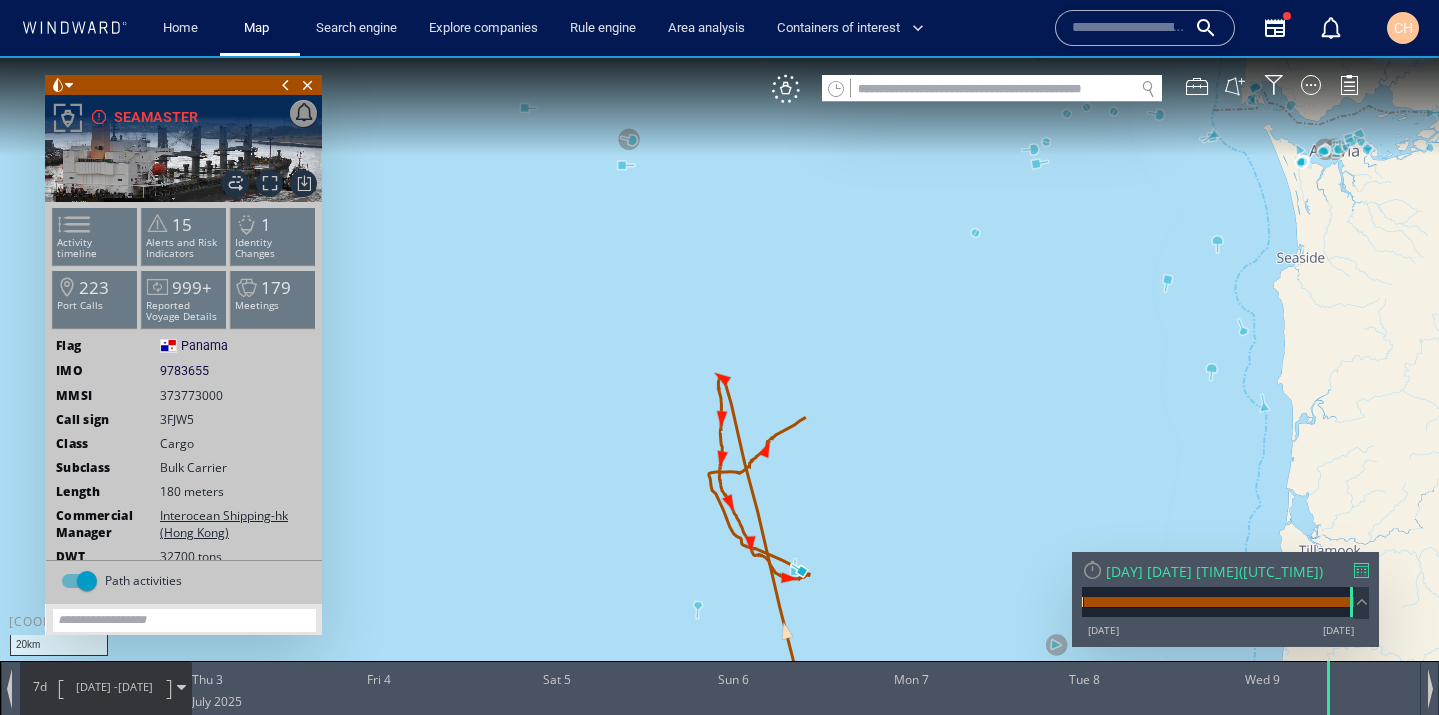 click at bounding box center (1430, 689) 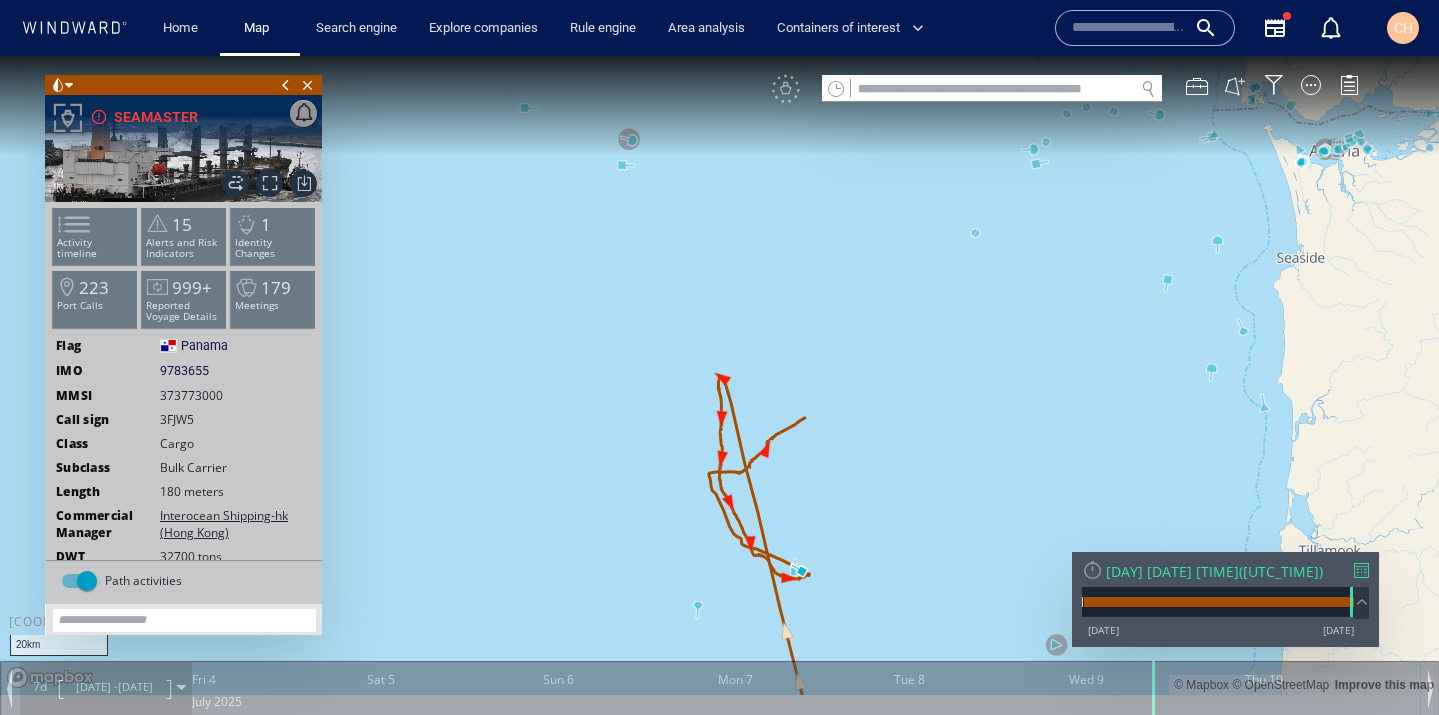 click at bounding box center (1430, 689) 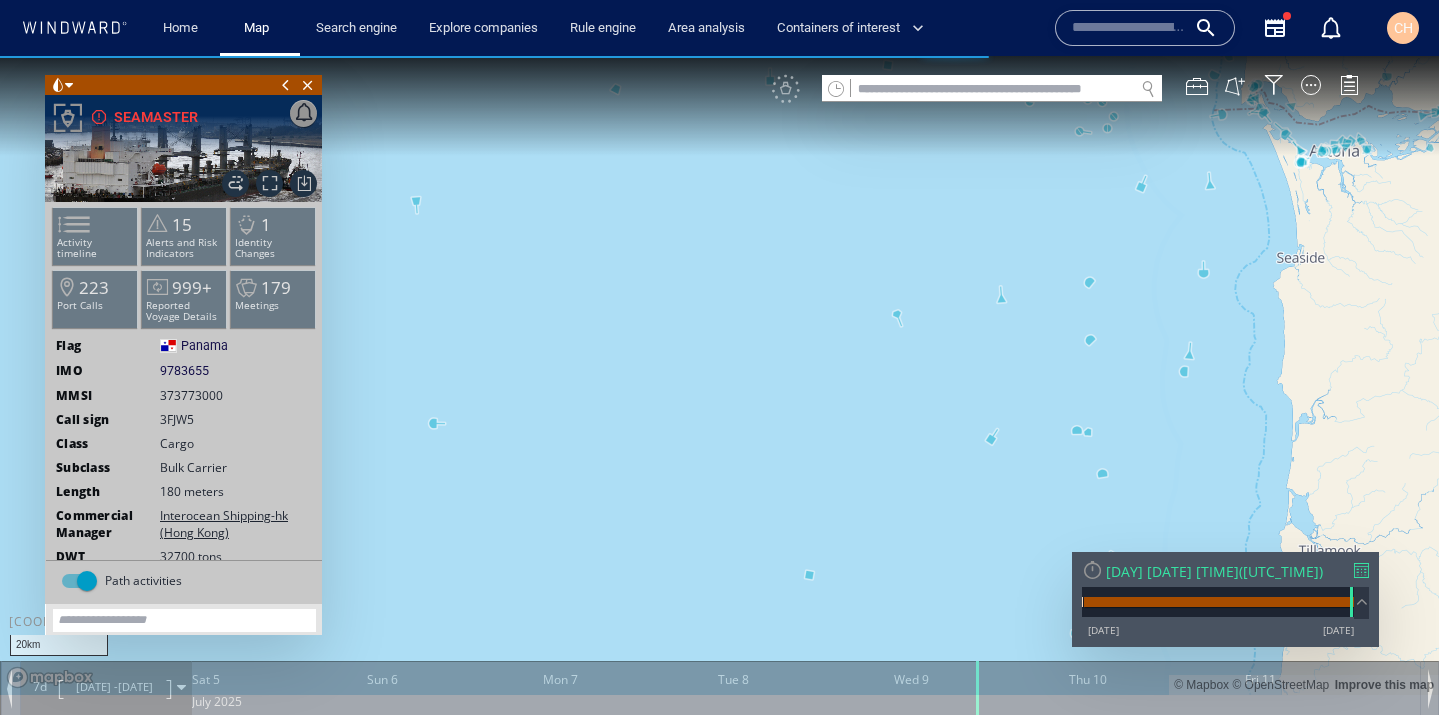 click on "© Mapbox   © OpenStreetMap   Improve this map" at bounding box center [1304, 685] 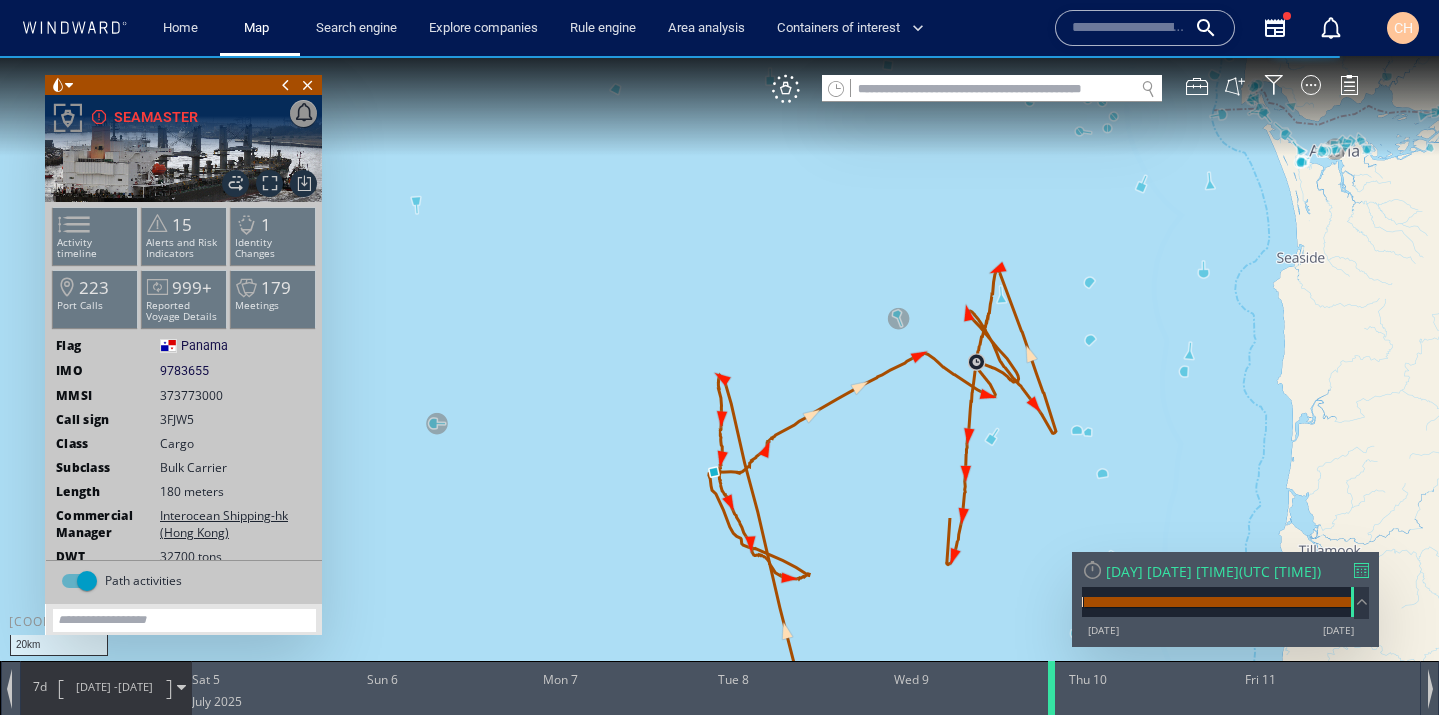 drag, startPoint x: 972, startPoint y: 692, endPoint x: 1051, endPoint y: 700, distance: 79.40403 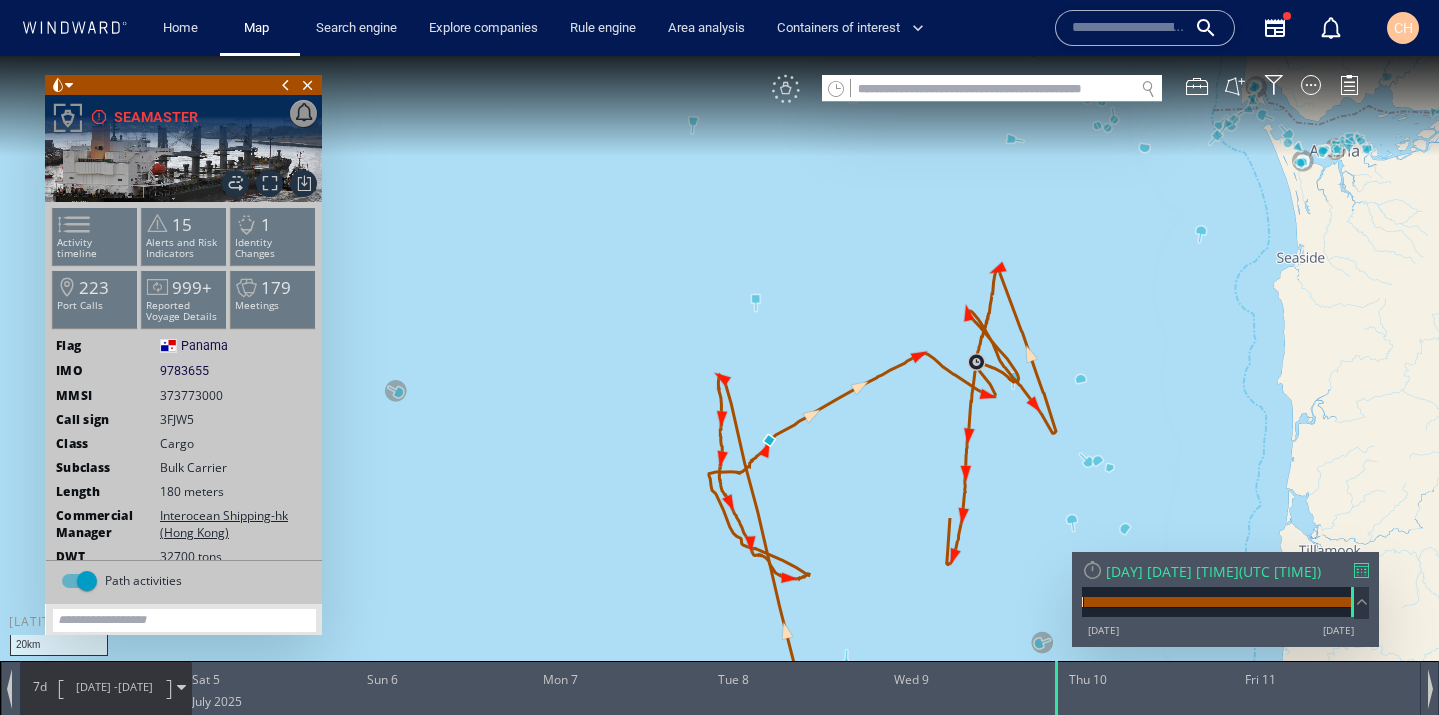 click on "VM" at bounding box center [786, 89] 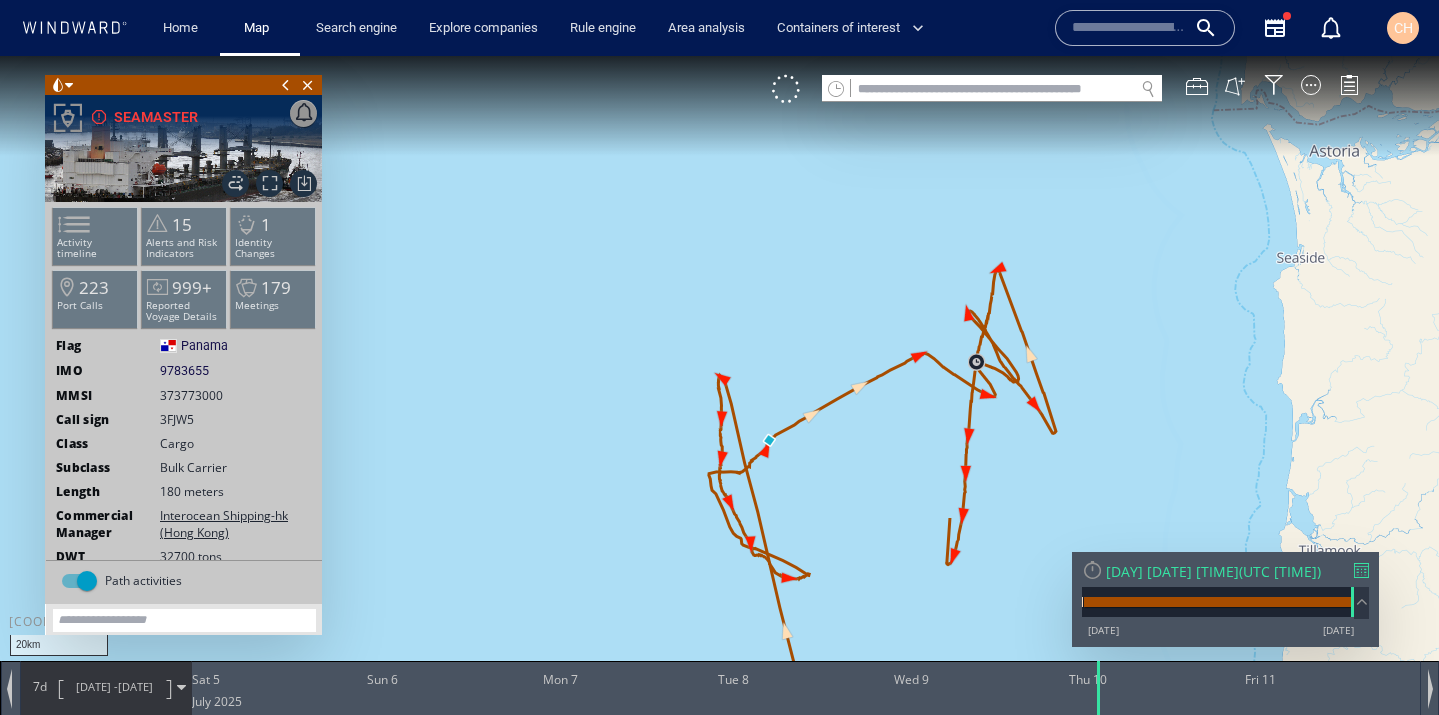 drag, startPoint x: 1058, startPoint y: 689, endPoint x: 517, endPoint y: 680, distance: 541.0748 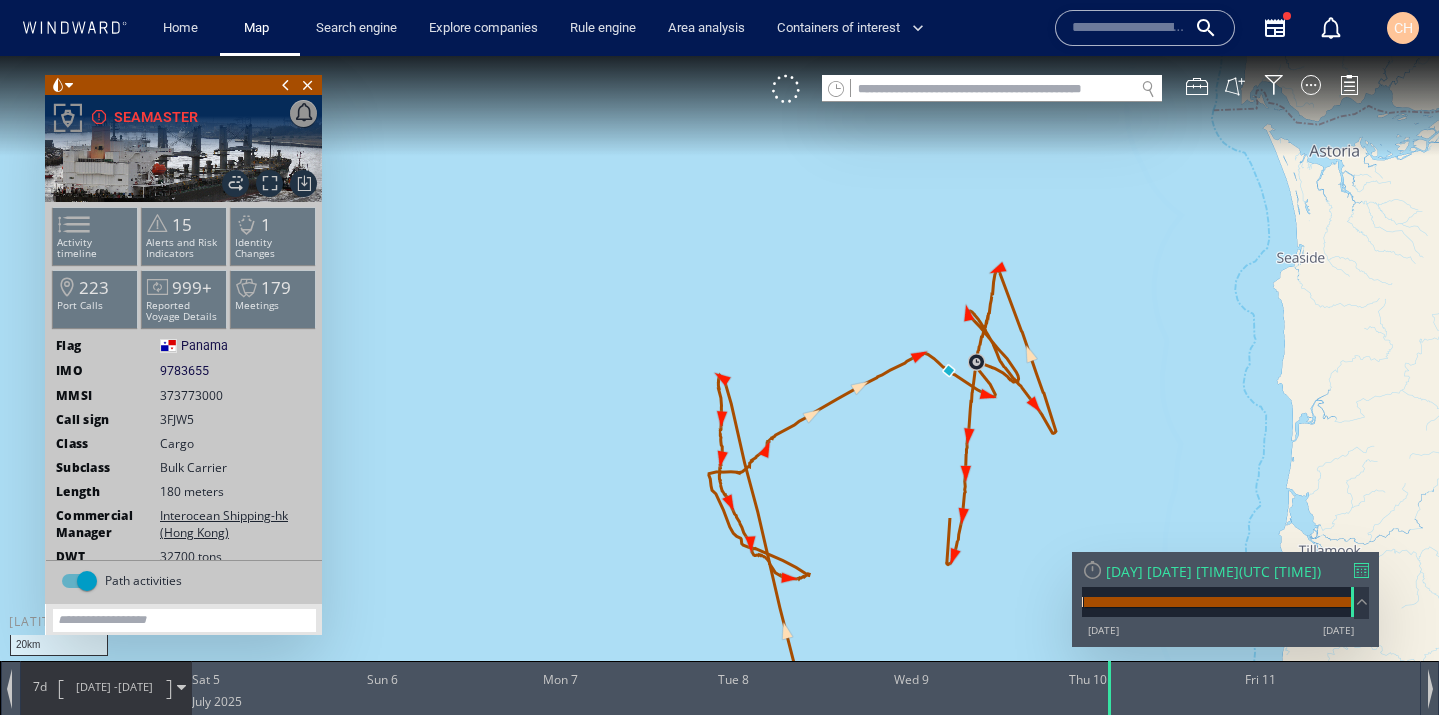 click on "7/4/25 -" at bounding box center (97, 686) 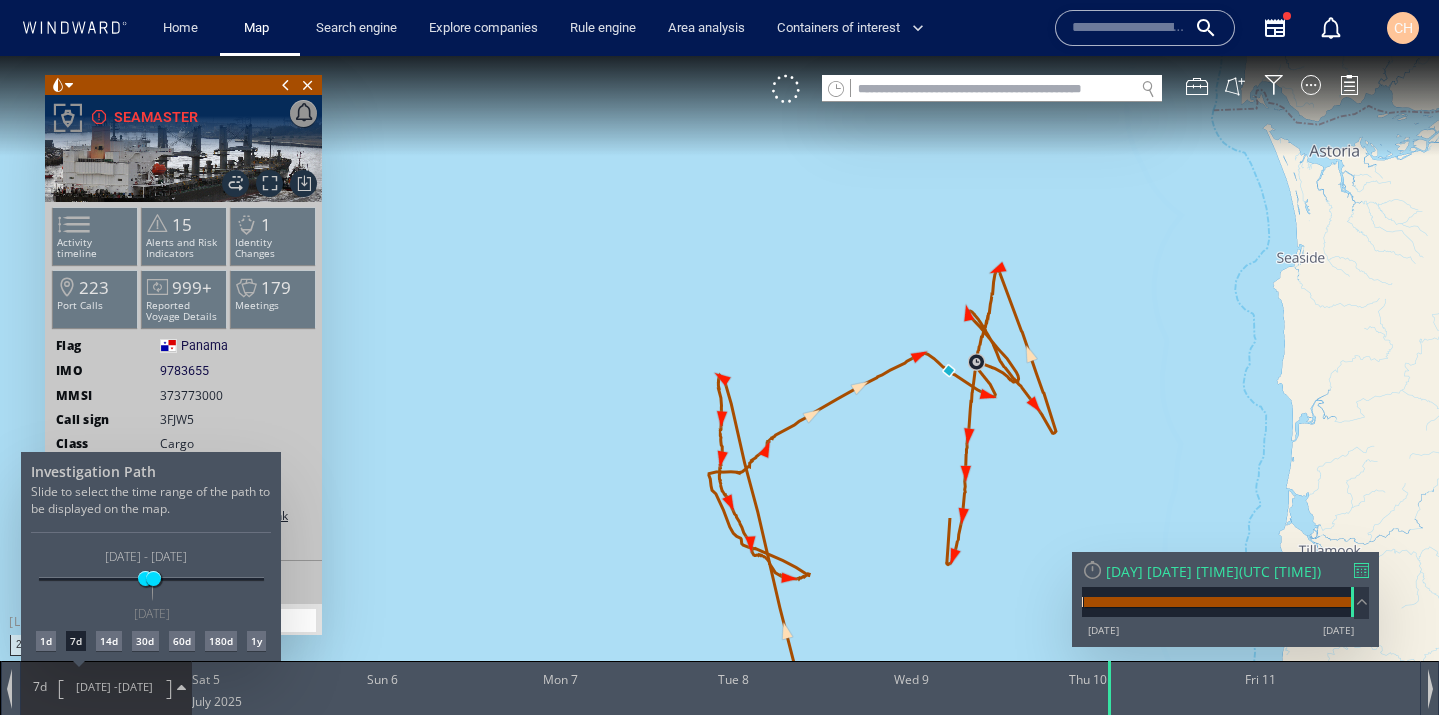 click on "1d" at bounding box center [46, 641] 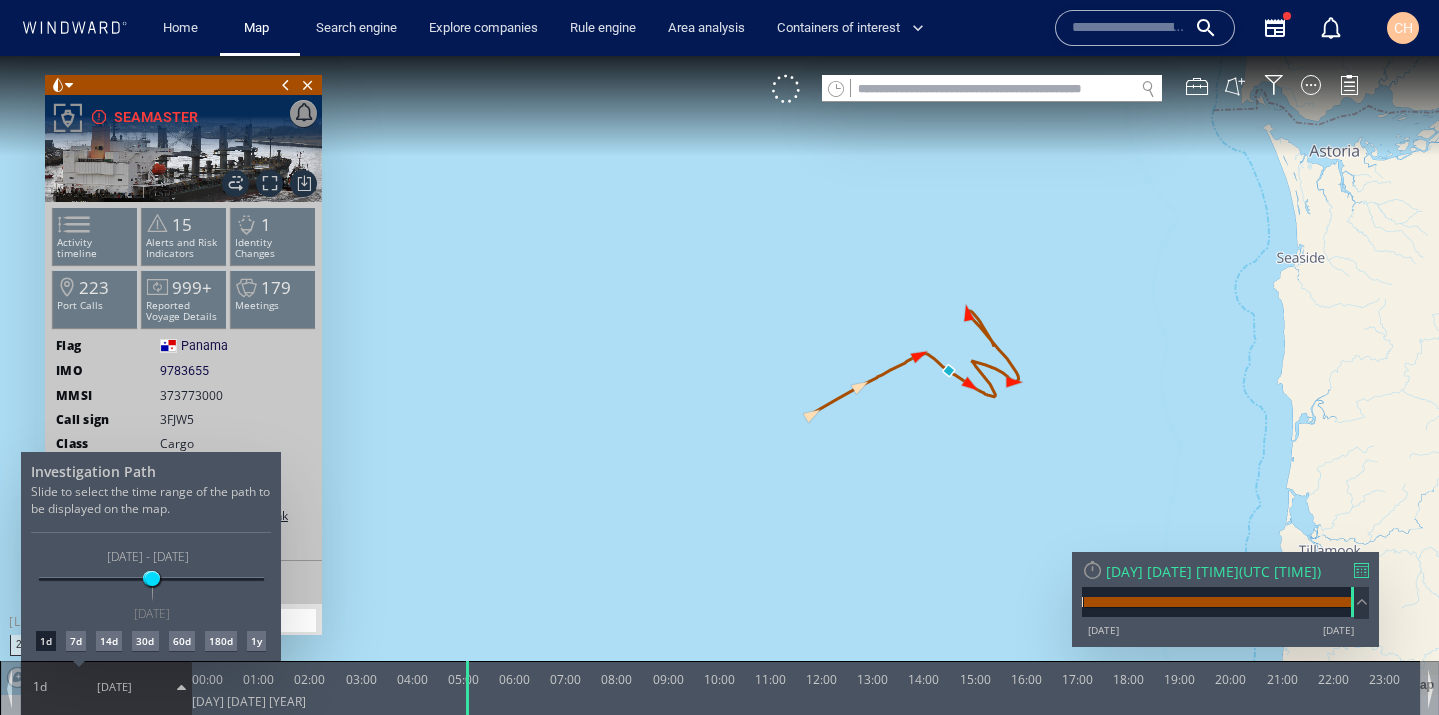 click at bounding box center (719, 385) 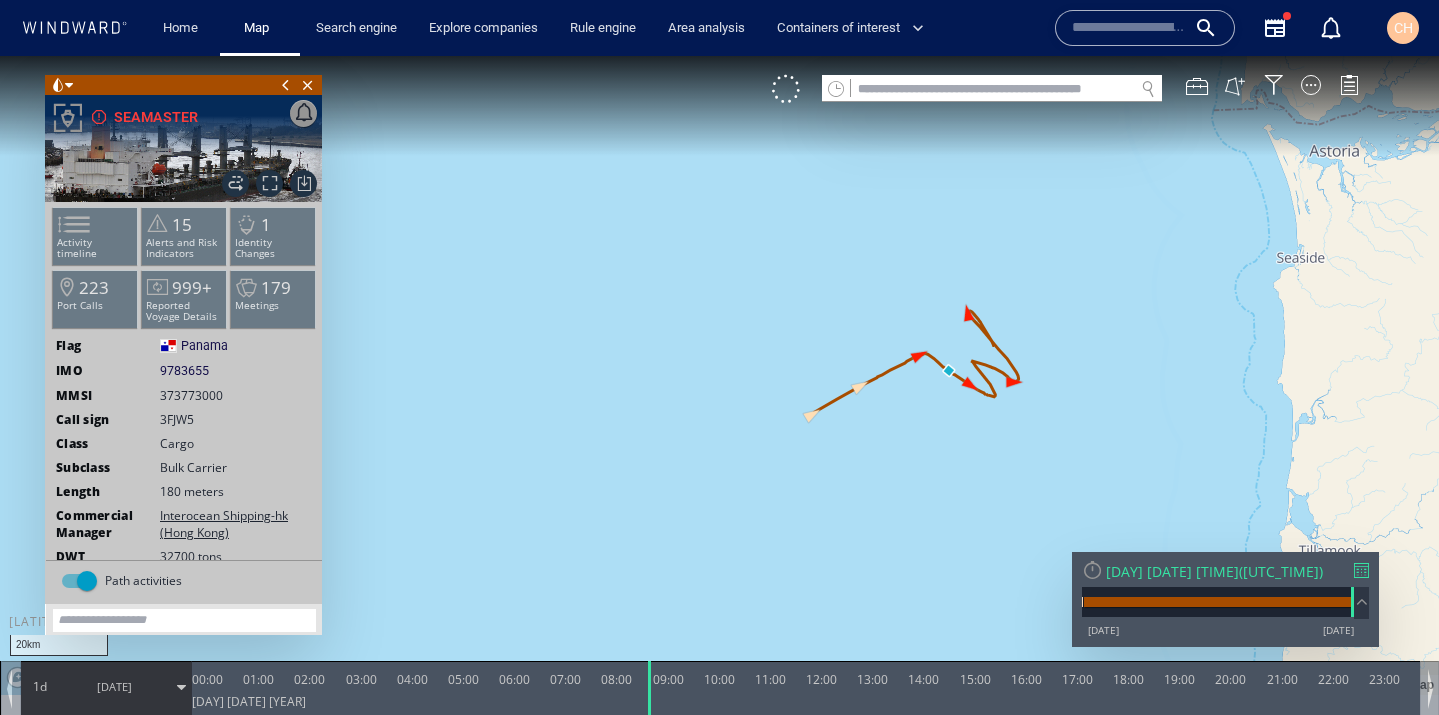 drag, startPoint x: 464, startPoint y: 693, endPoint x: 705, endPoint y: 66, distance: 671.7217 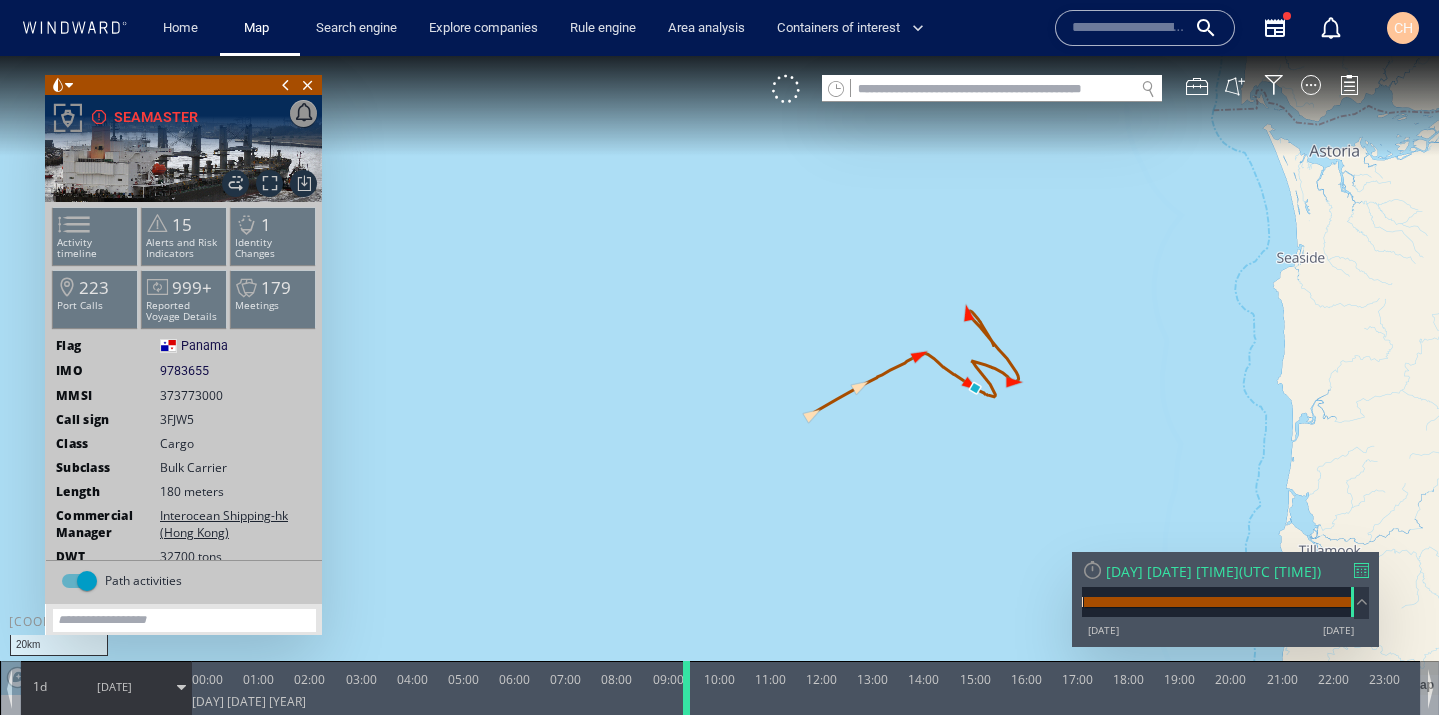 drag, startPoint x: 689, startPoint y: 692, endPoint x: 737, endPoint y: 690, distance: 48.04165 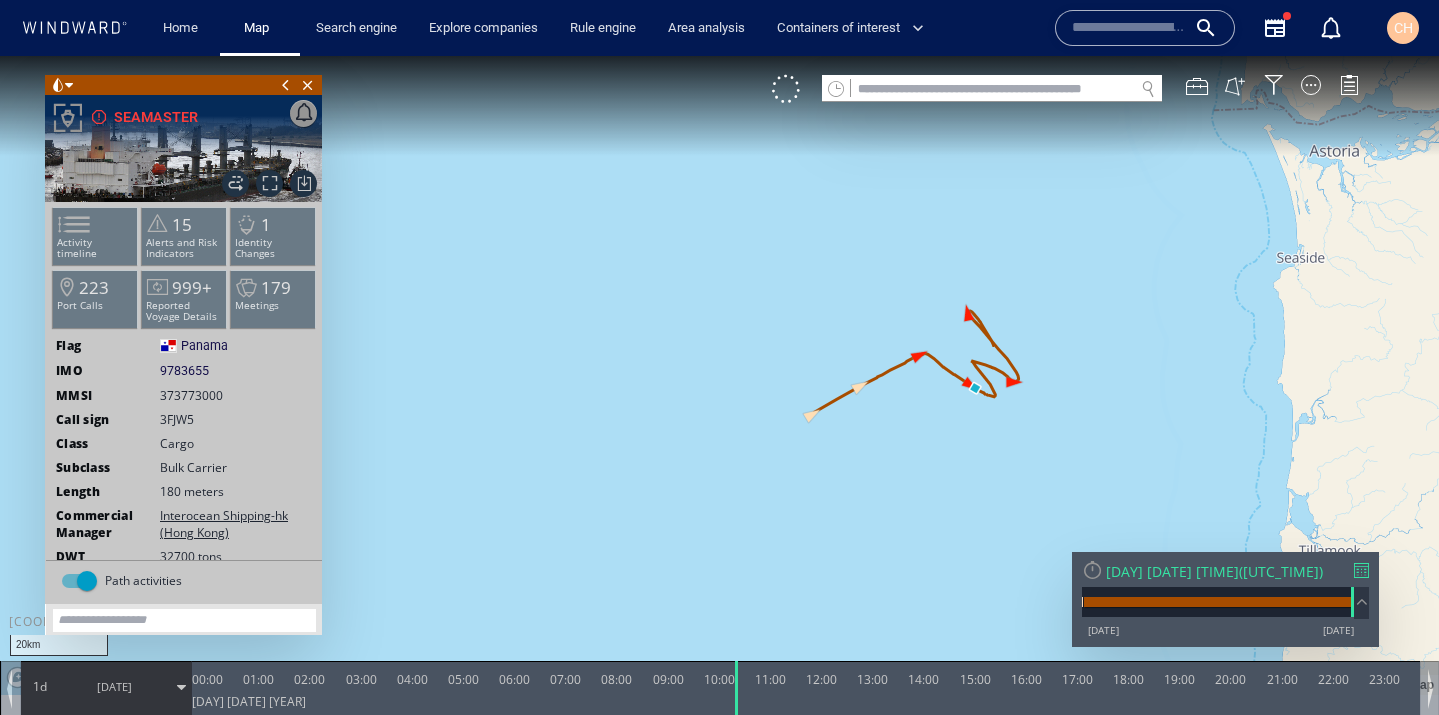 click on "7/10/25" at bounding box center [114, 687] 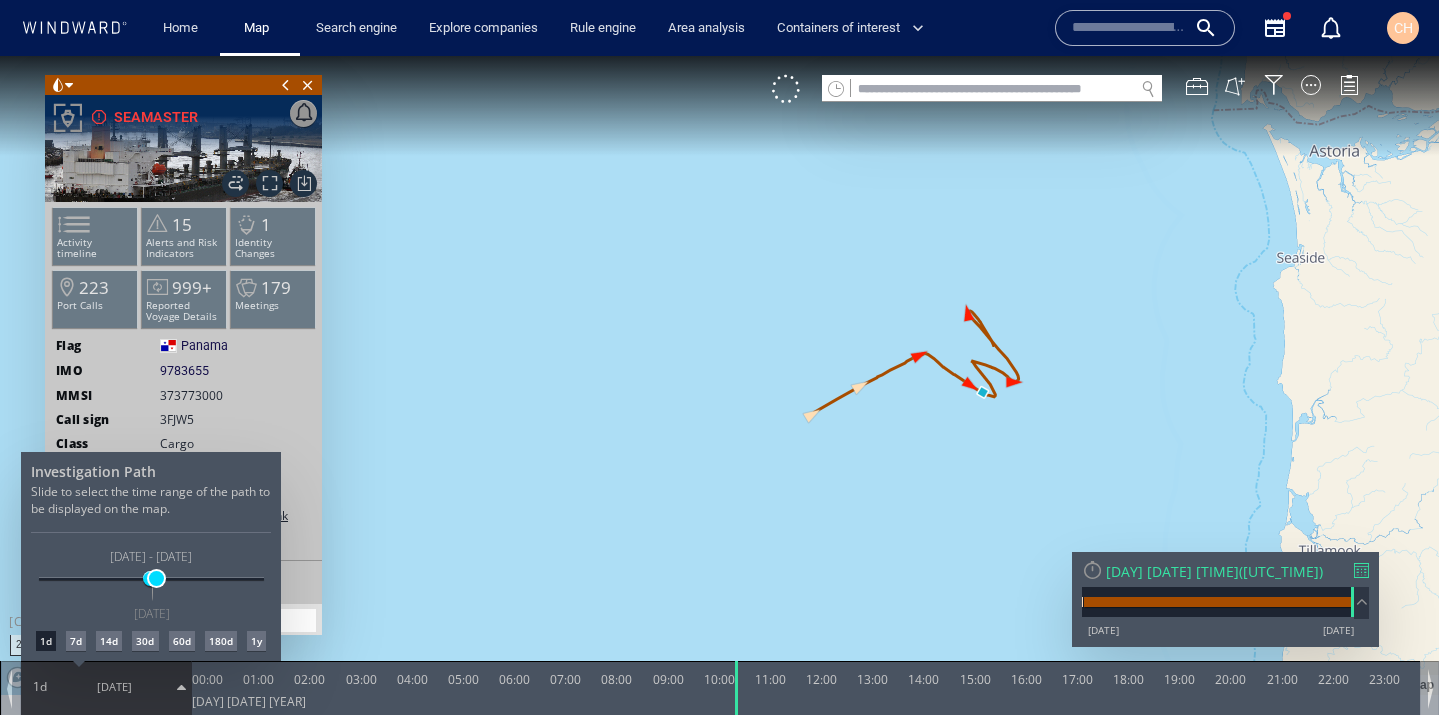click at bounding box center [156, 578] 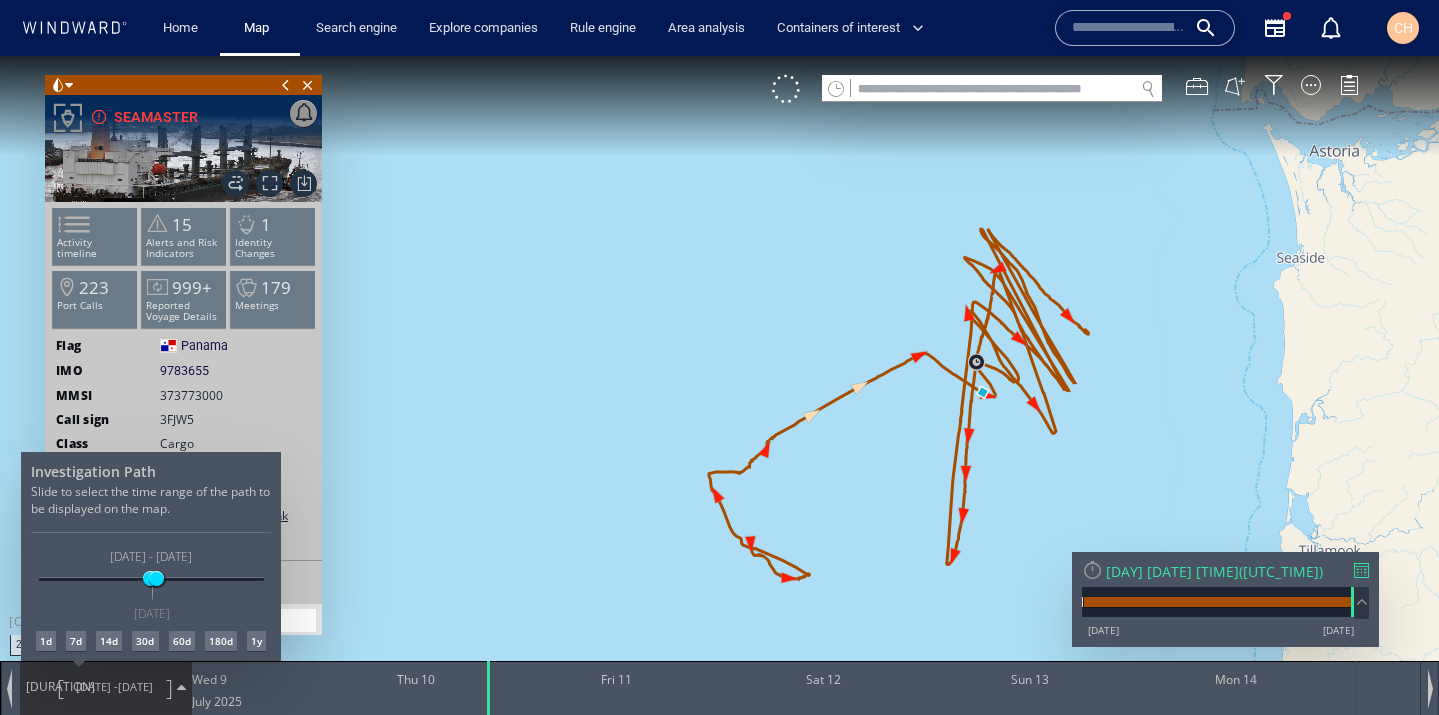 click at bounding box center (719, 385) 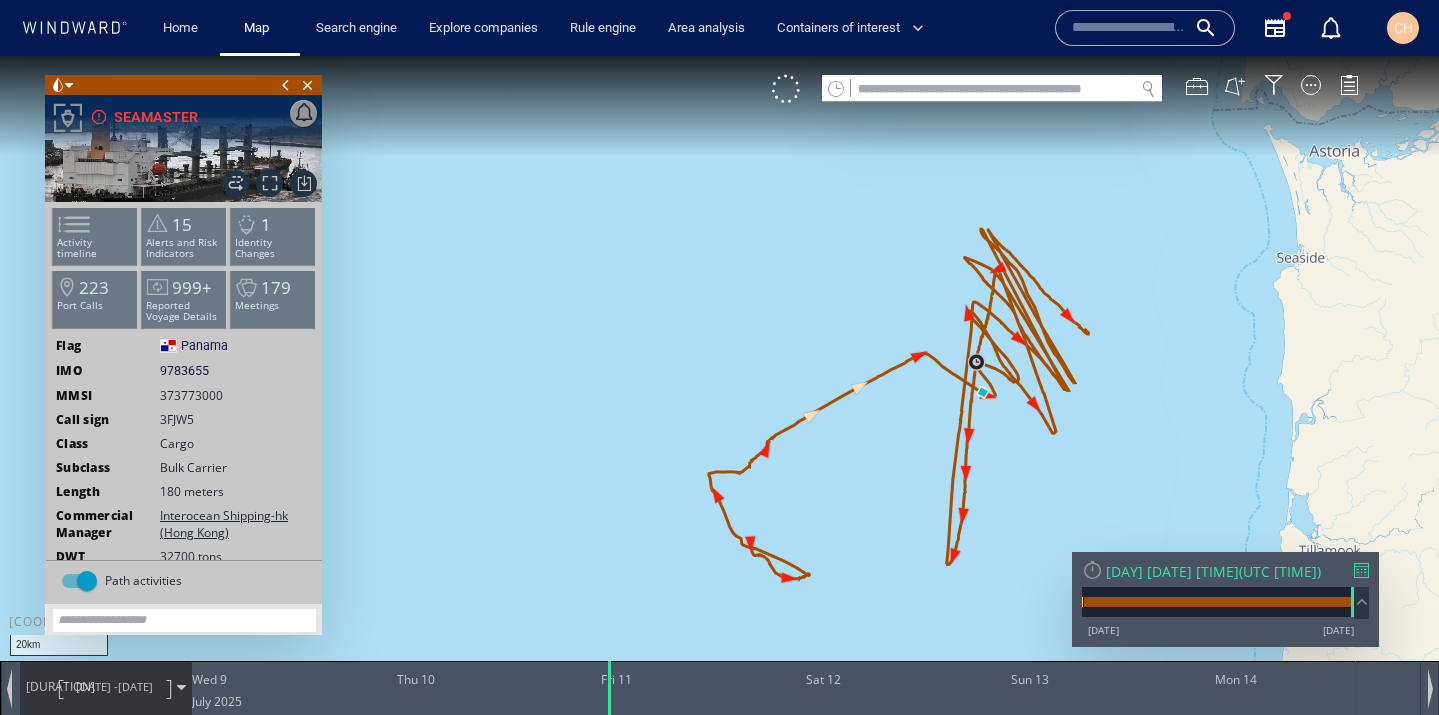 drag, startPoint x: 488, startPoint y: 685, endPoint x: 729, endPoint y: 86, distance: 645.664 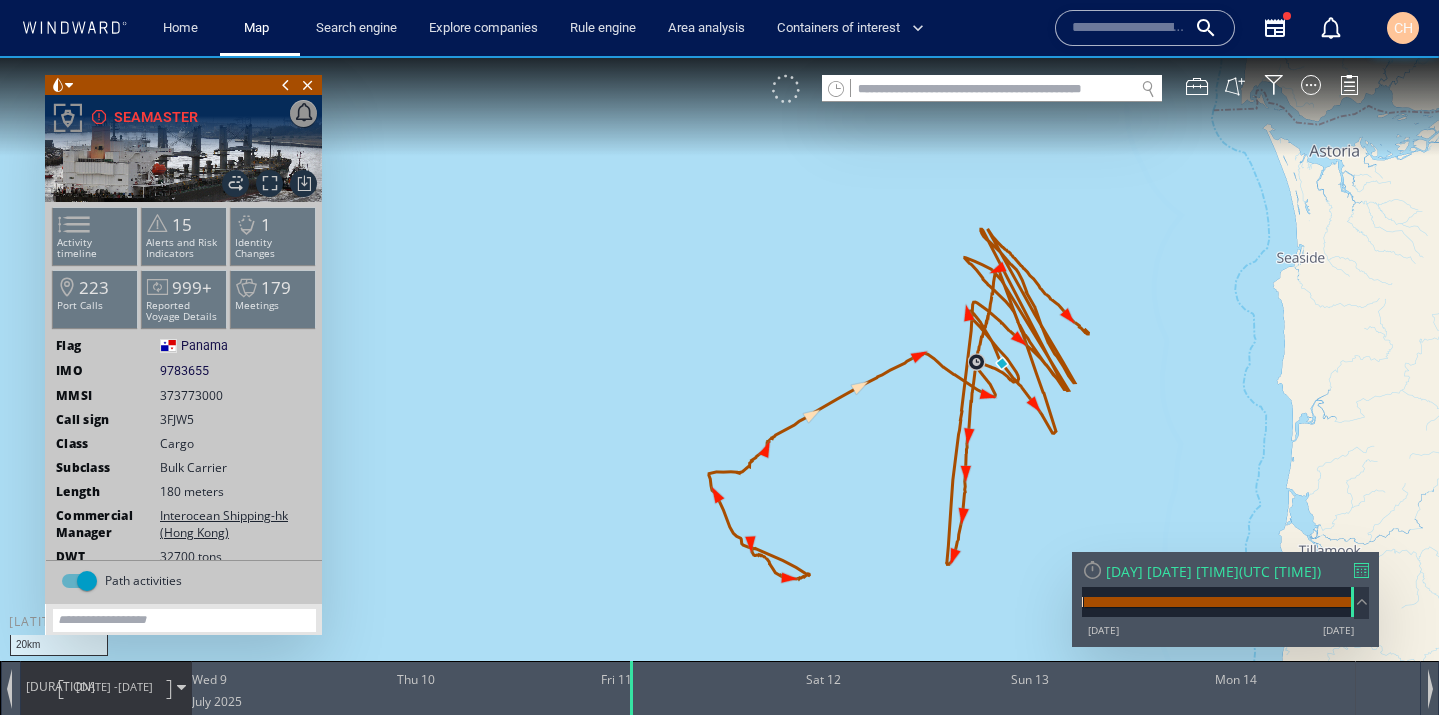 click at bounding box center (786, 89) 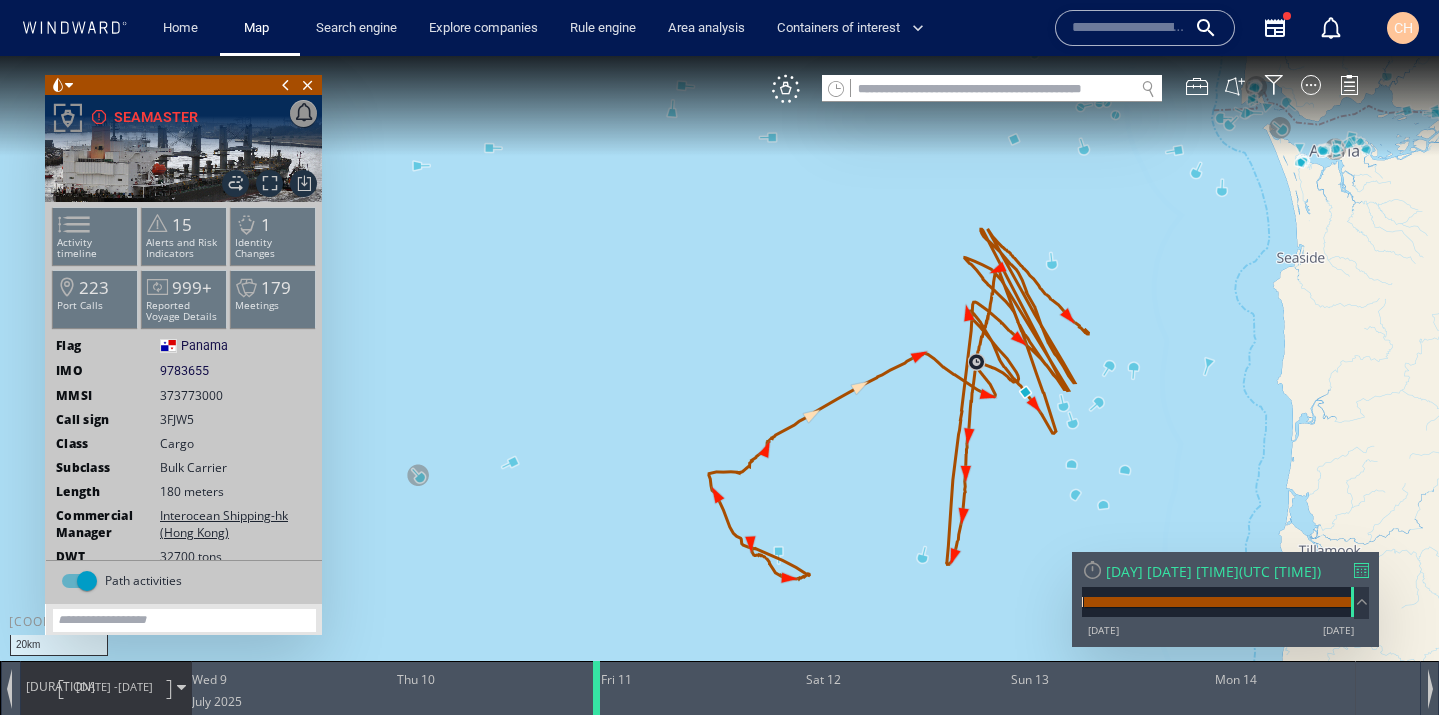 drag, startPoint x: 629, startPoint y: 691, endPoint x: 588, endPoint y: 690, distance: 41.01219 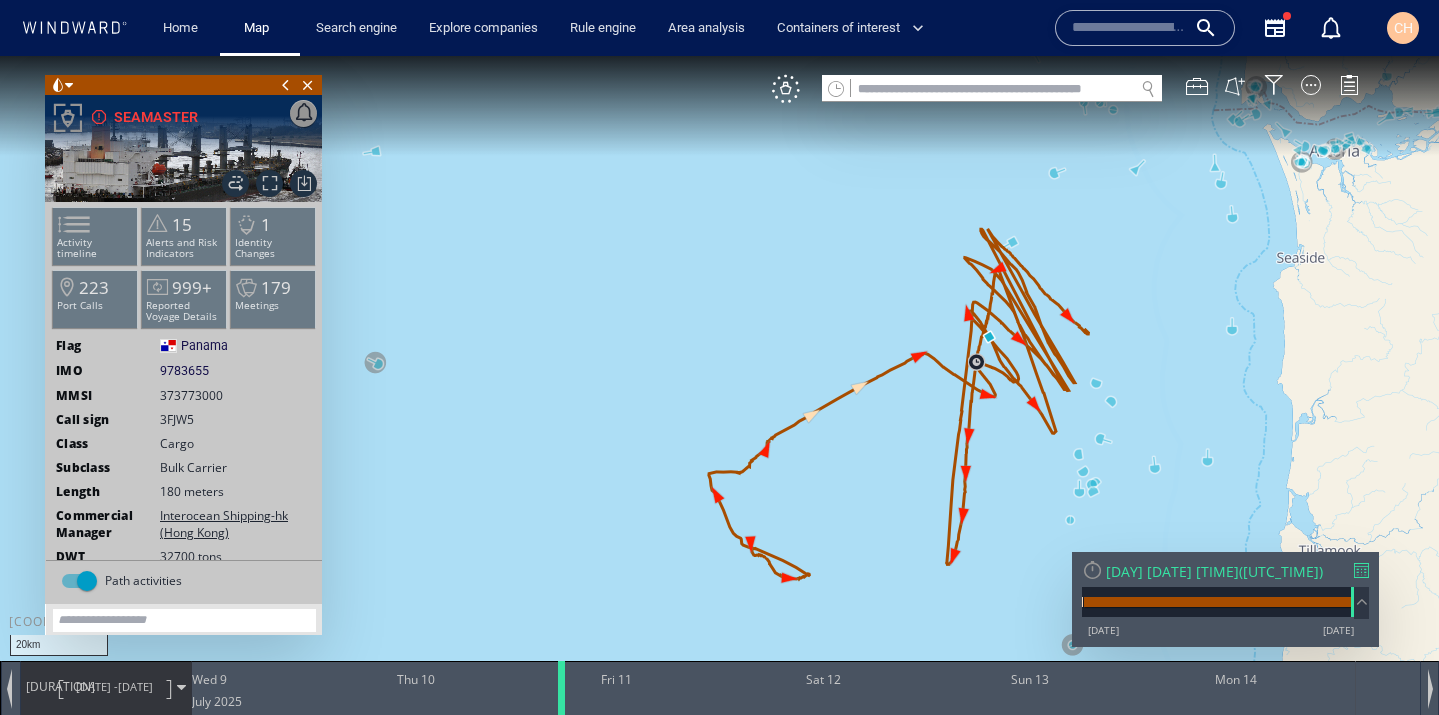 drag, startPoint x: 588, startPoint y: 690, endPoint x: 548, endPoint y: 684, distance: 40.4475 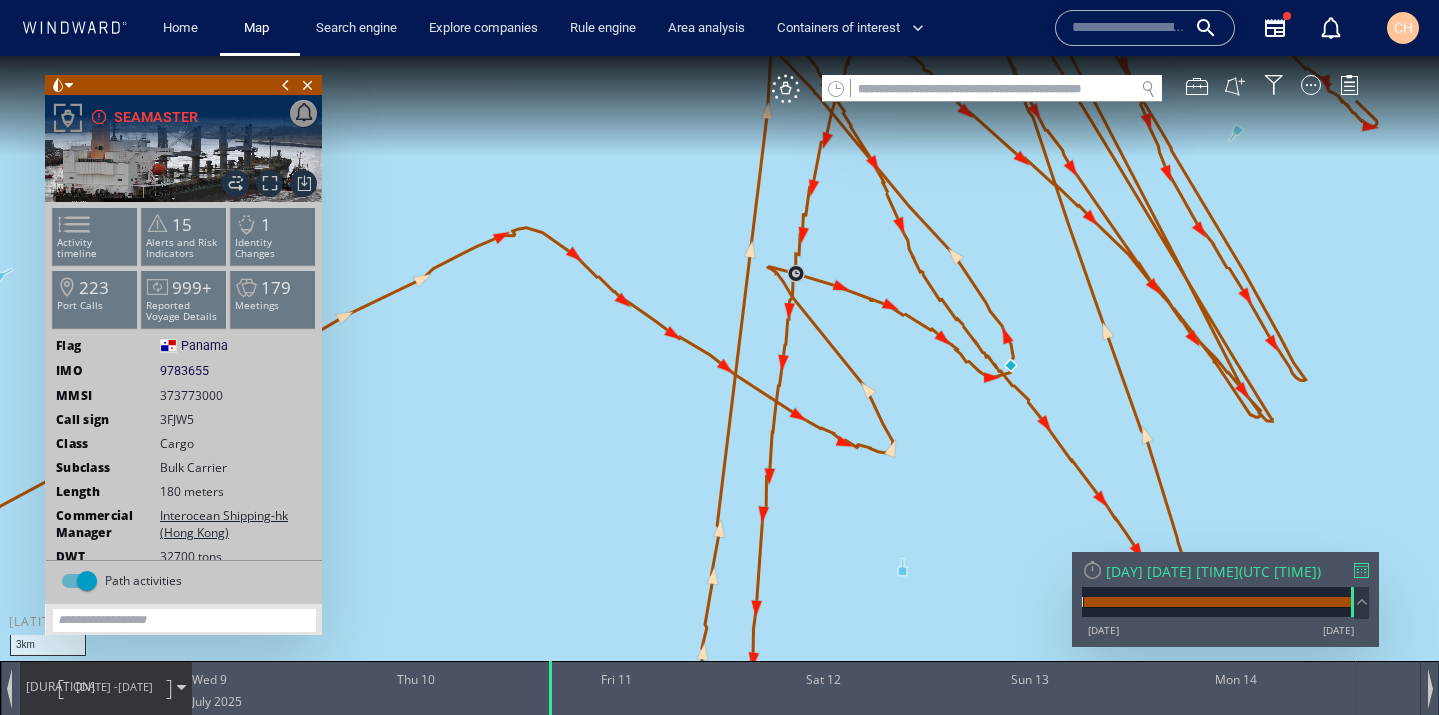 click at bounding box center (719, 375) 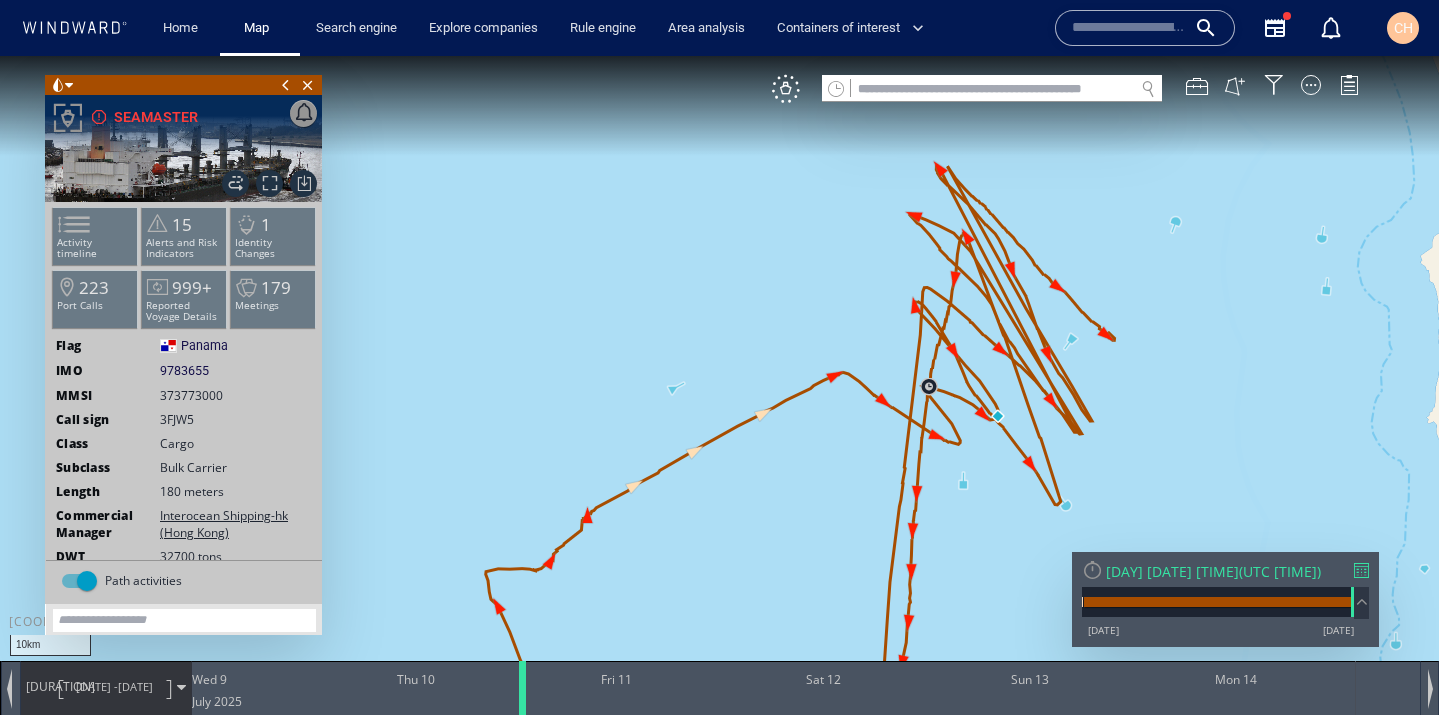 drag, startPoint x: 551, startPoint y: 692, endPoint x: 508, endPoint y: 690, distance: 43.046486 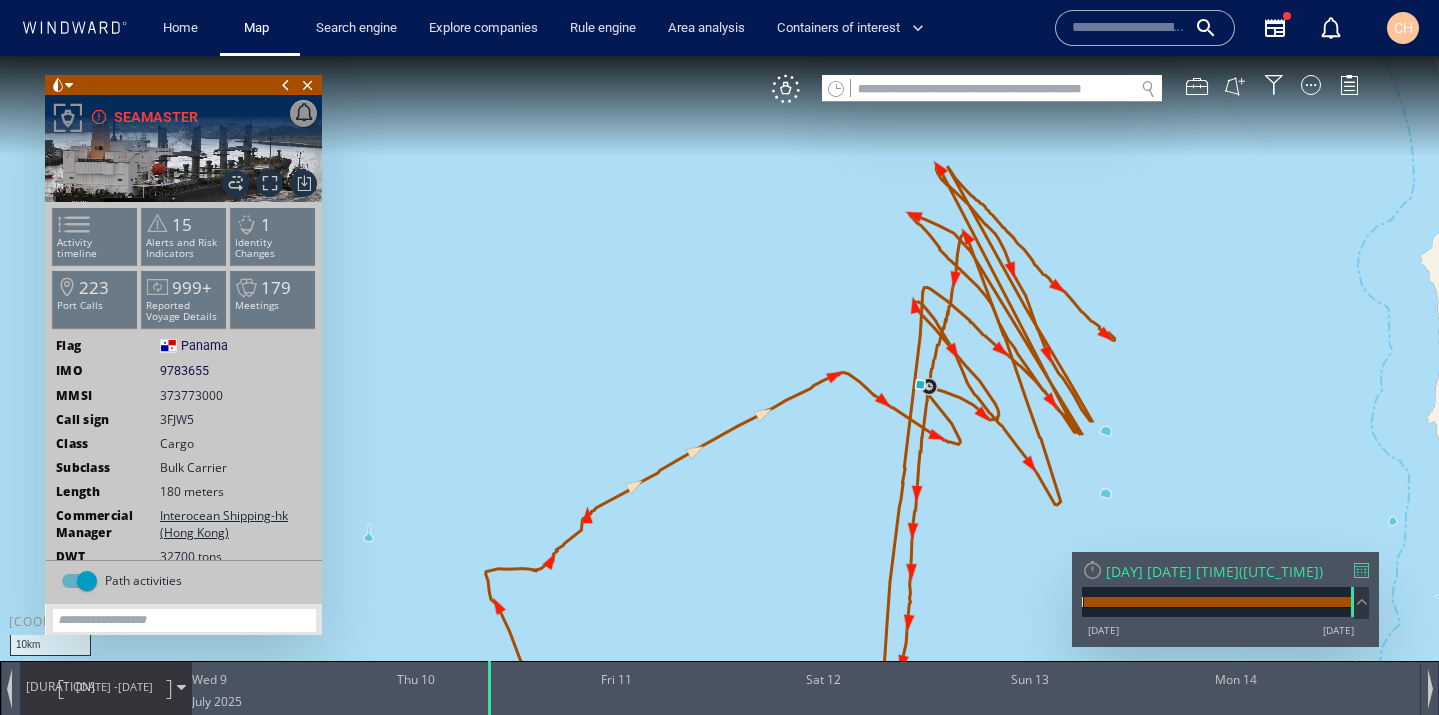 drag, startPoint x: 508, startPoint y: 690, endPoint x: 478, endPoint y: 688, distance: 30.066593 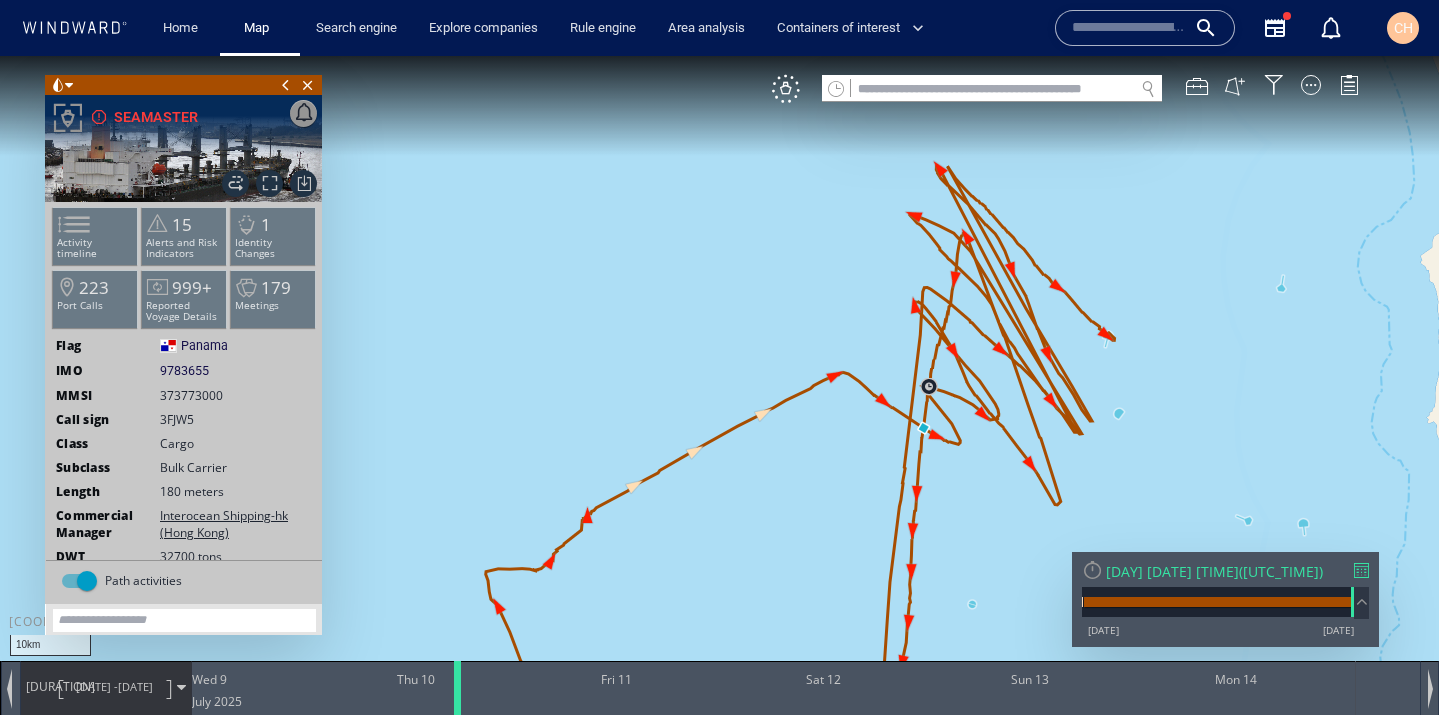 drag, startPoint x: 478, startPoint y: 688, endPoint x: 448, endPoint y: 688, distance: 30 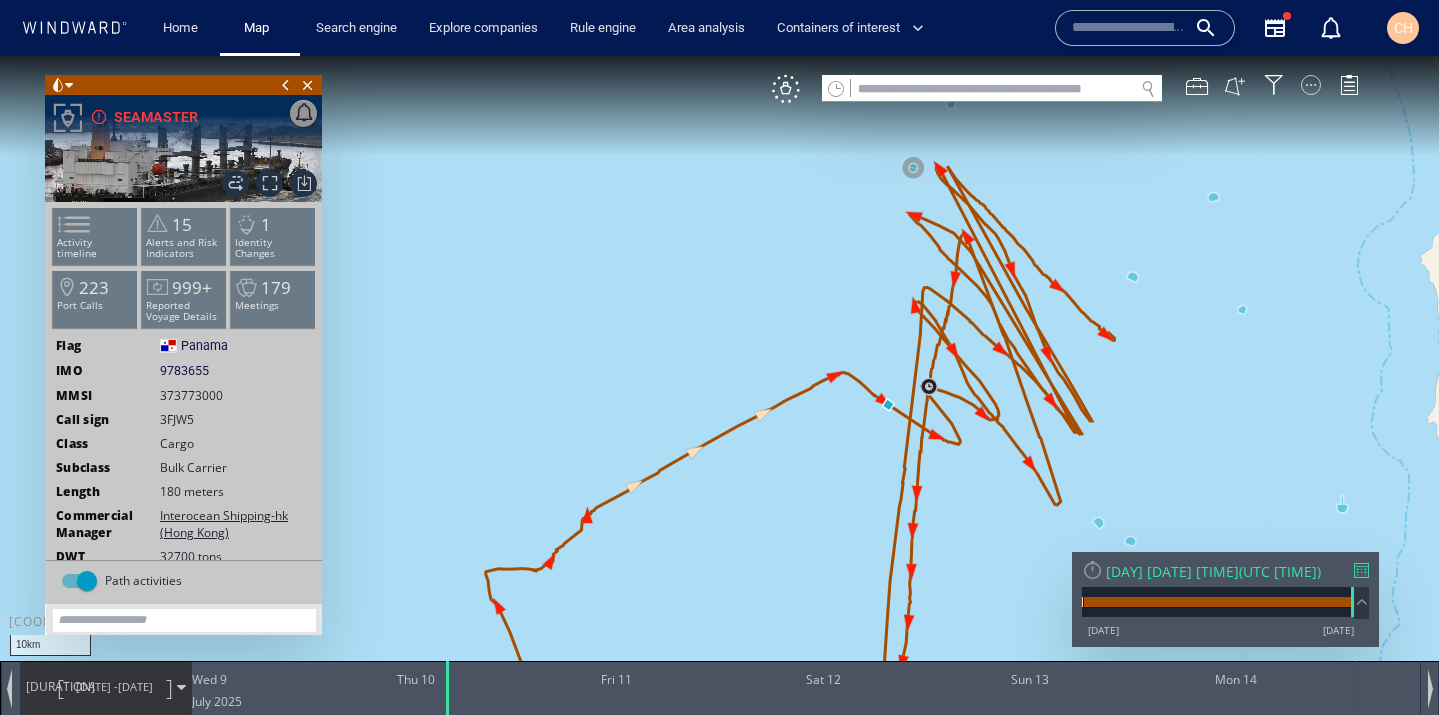 click at bounding box center (1311, 85) 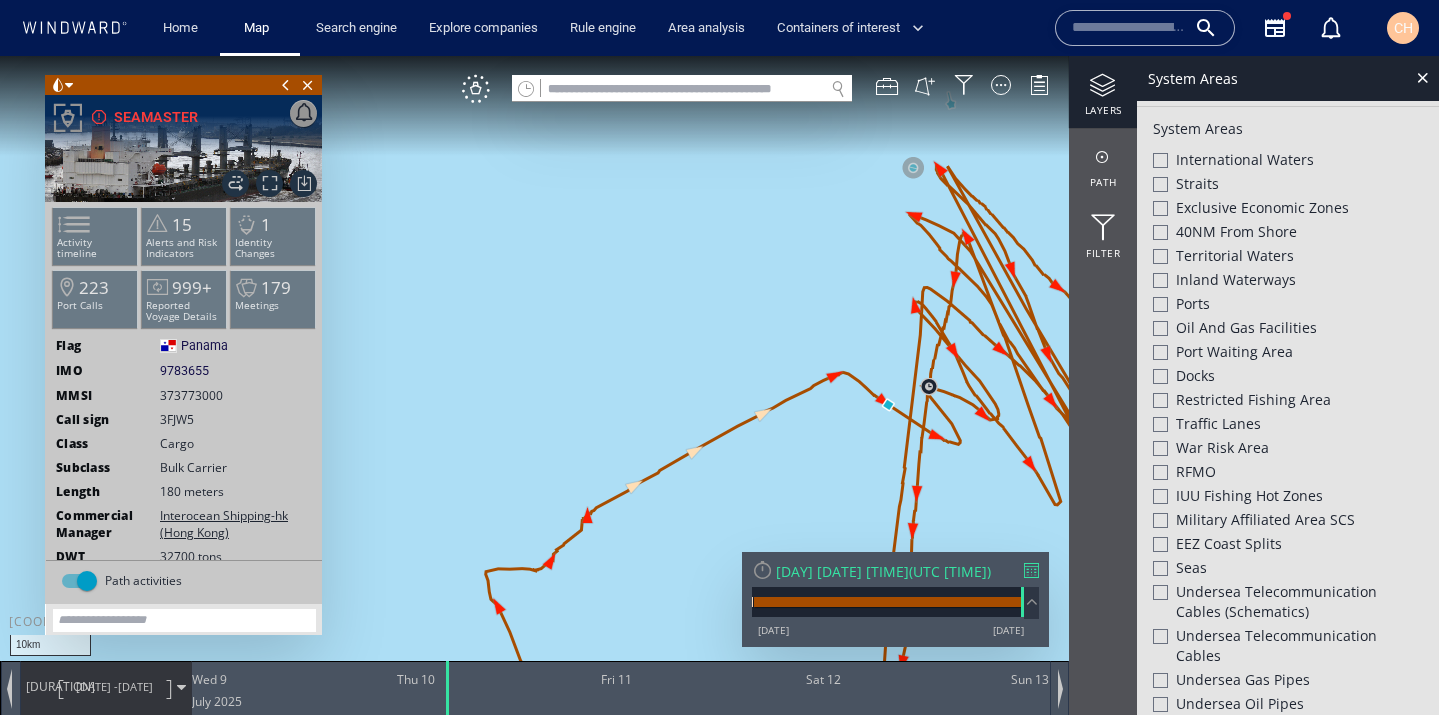 scroll, scrollTop: 381, scrollLeft: 0, axis: vertical 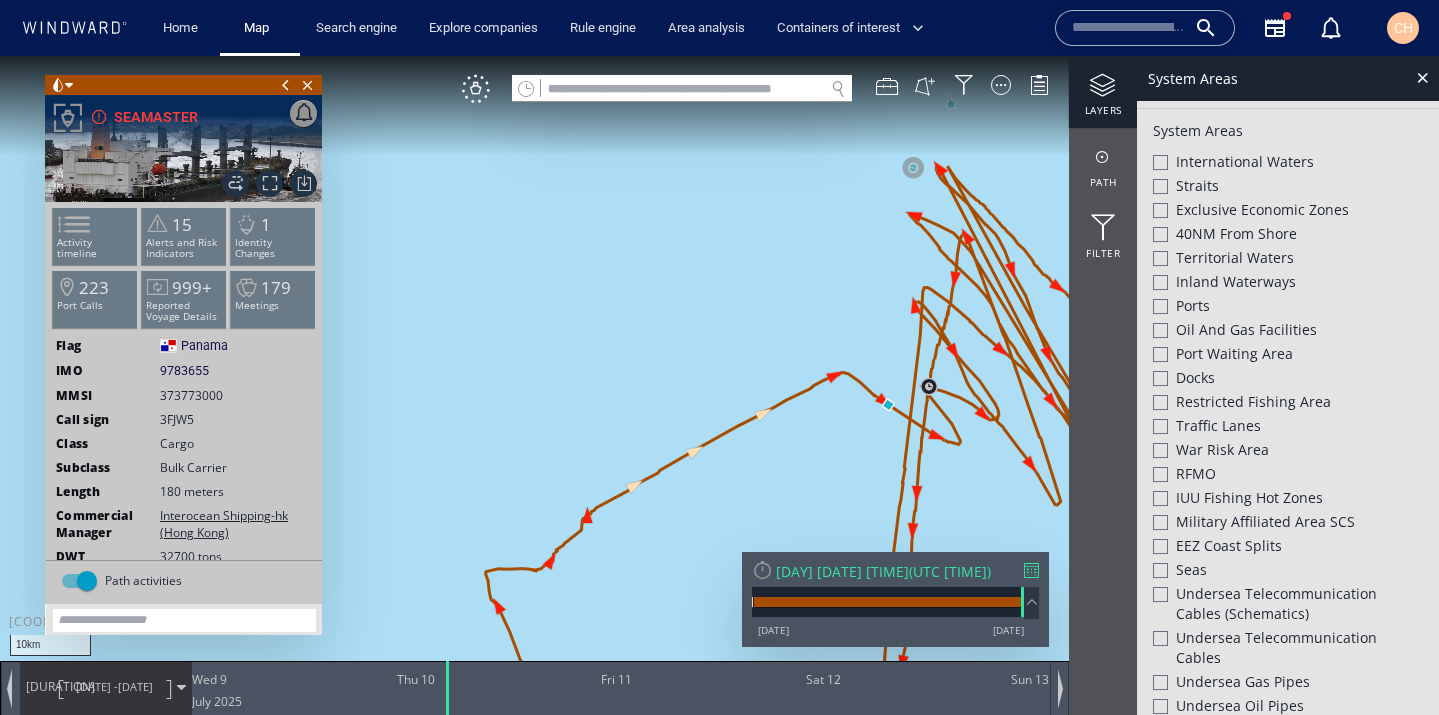 click 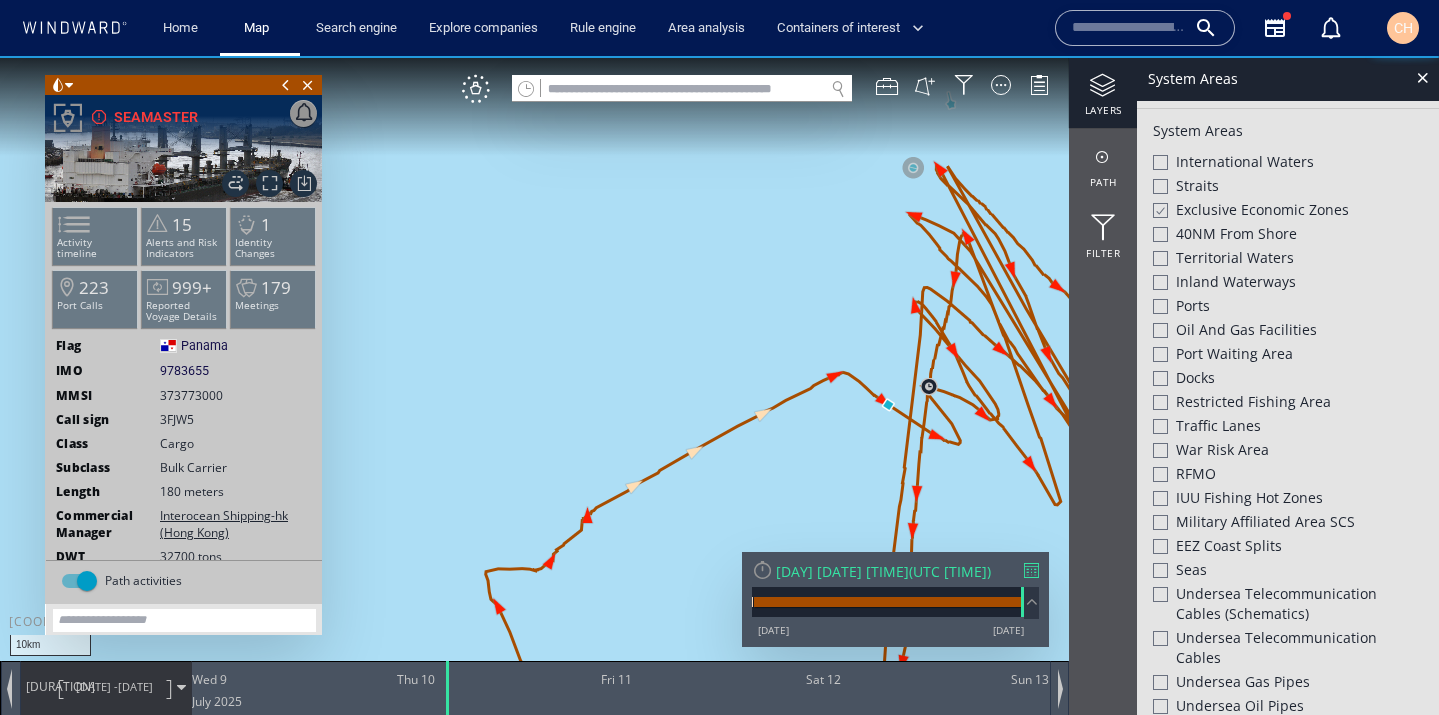 click 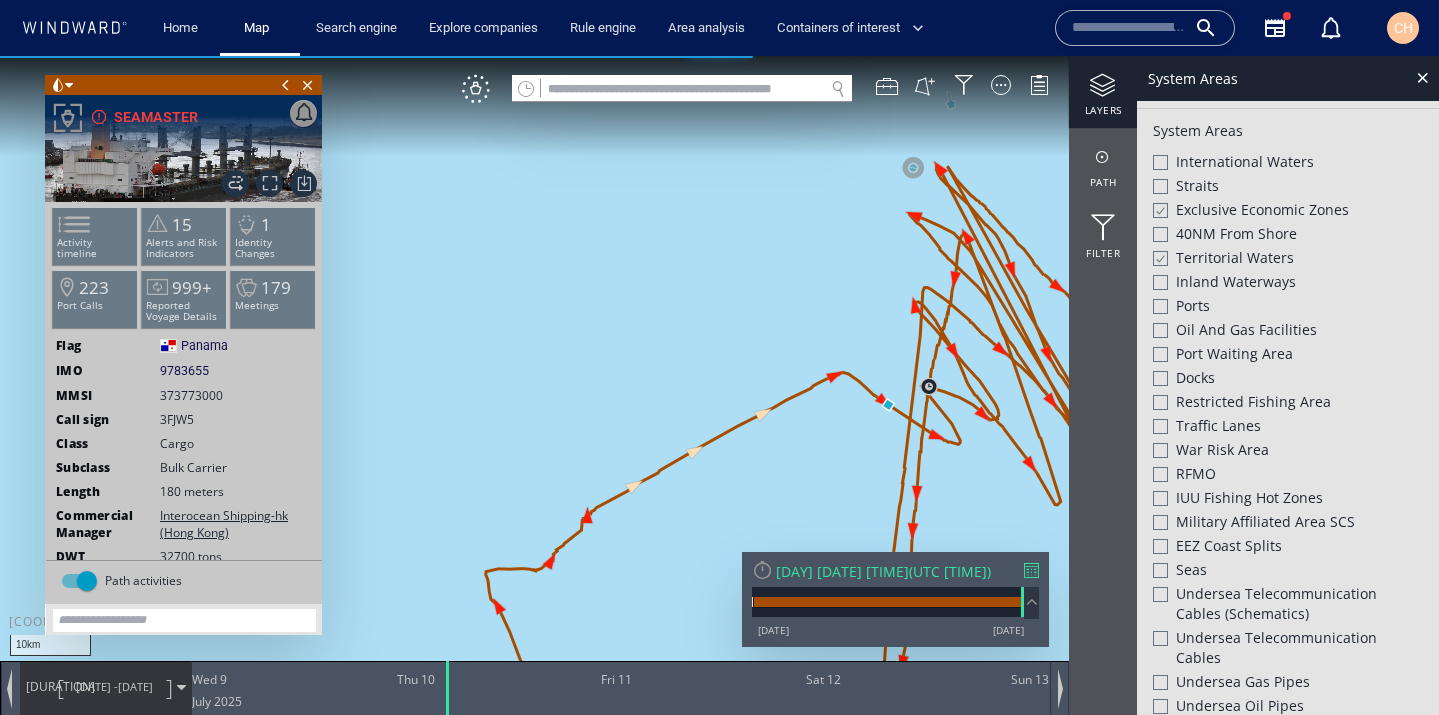 click 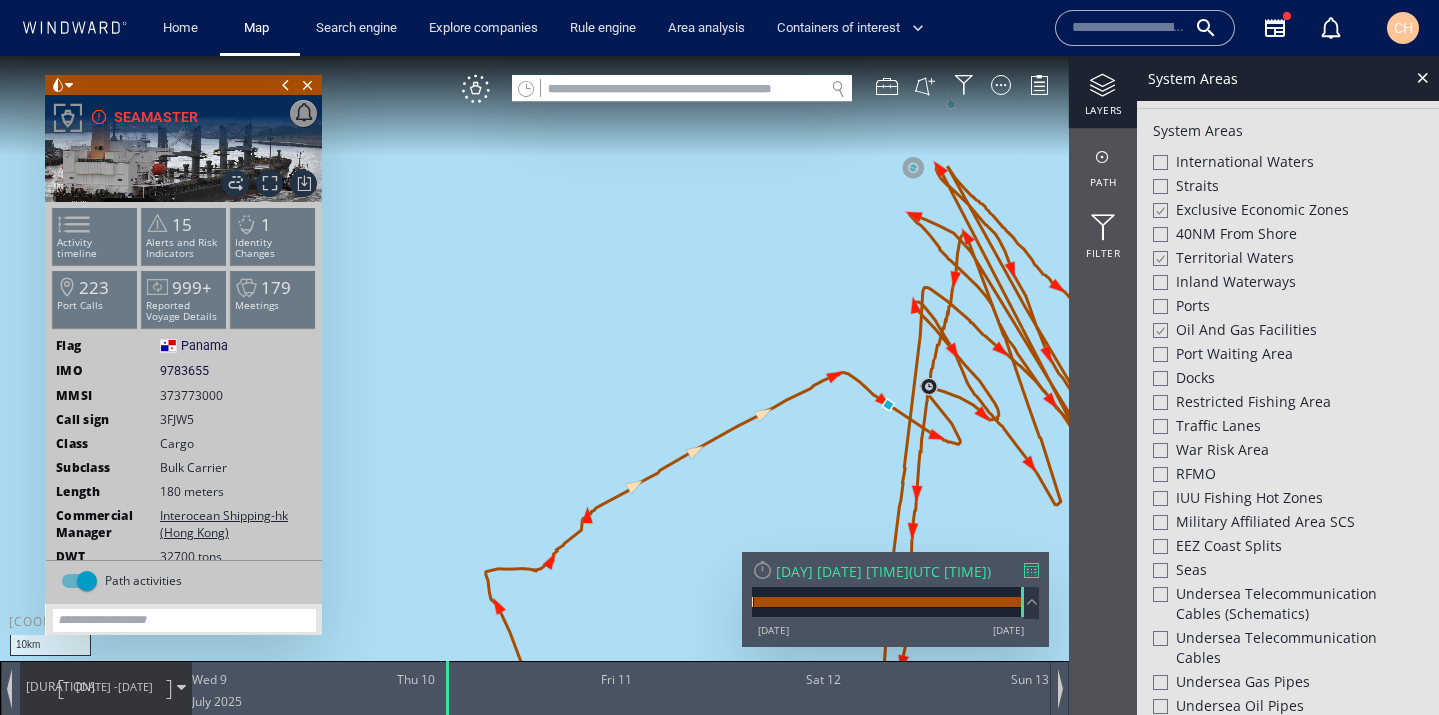 click 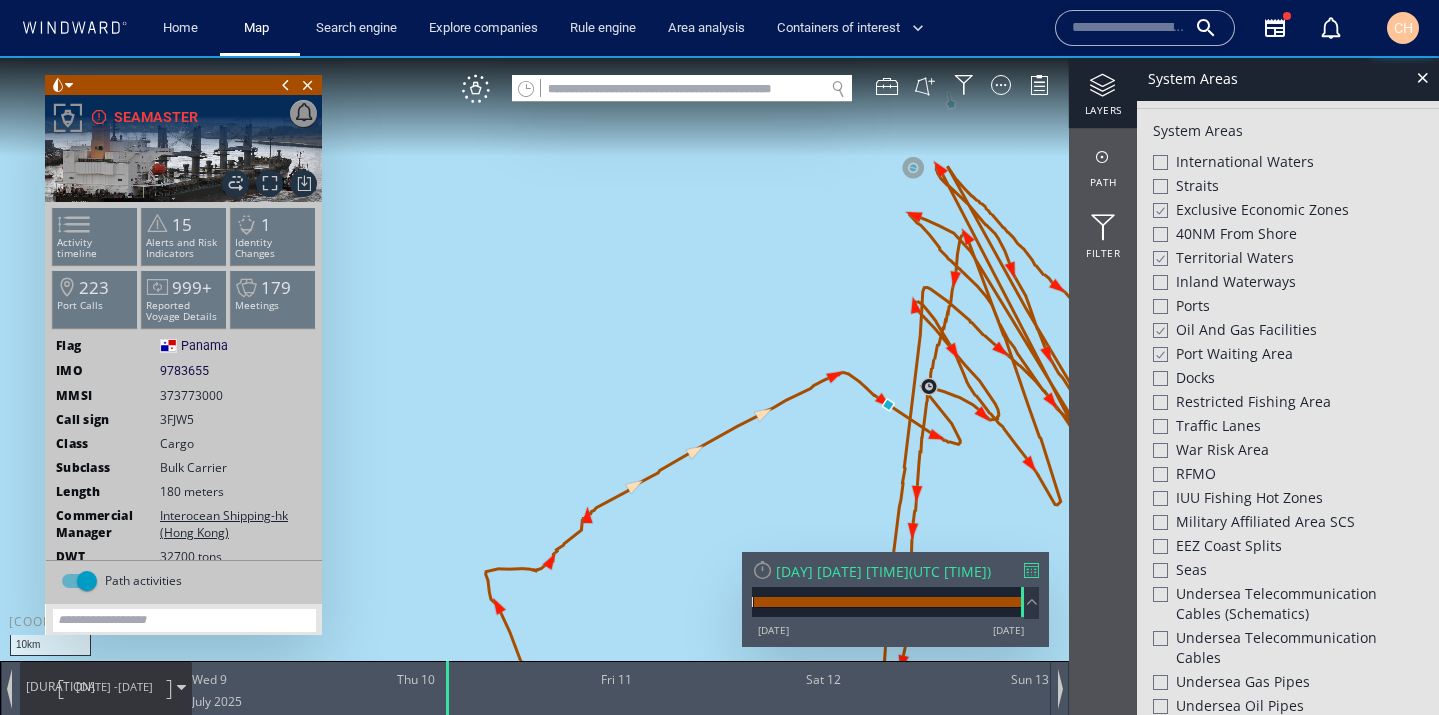 click 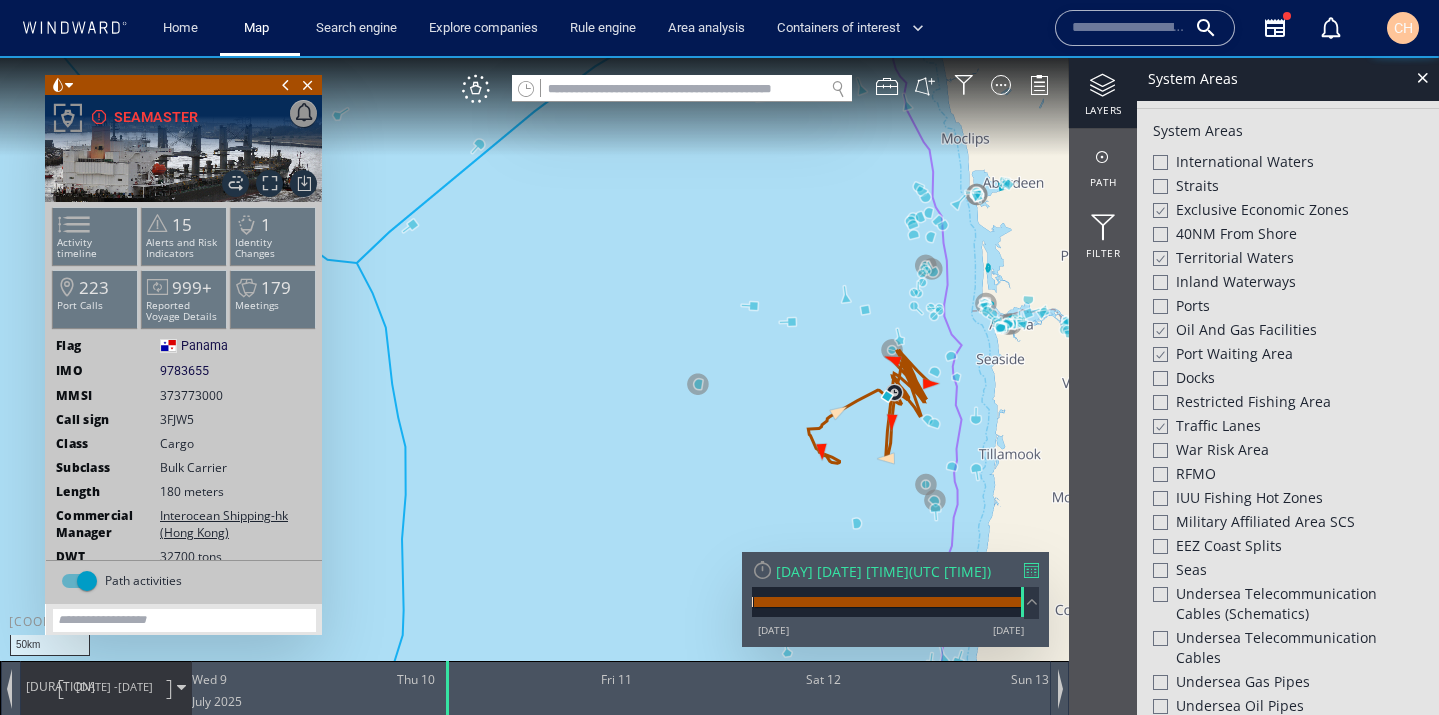drag, startPoint x: 769, startPoint y: 361, endPoint x: 669, endPoint y: 326, distance: 105.9481 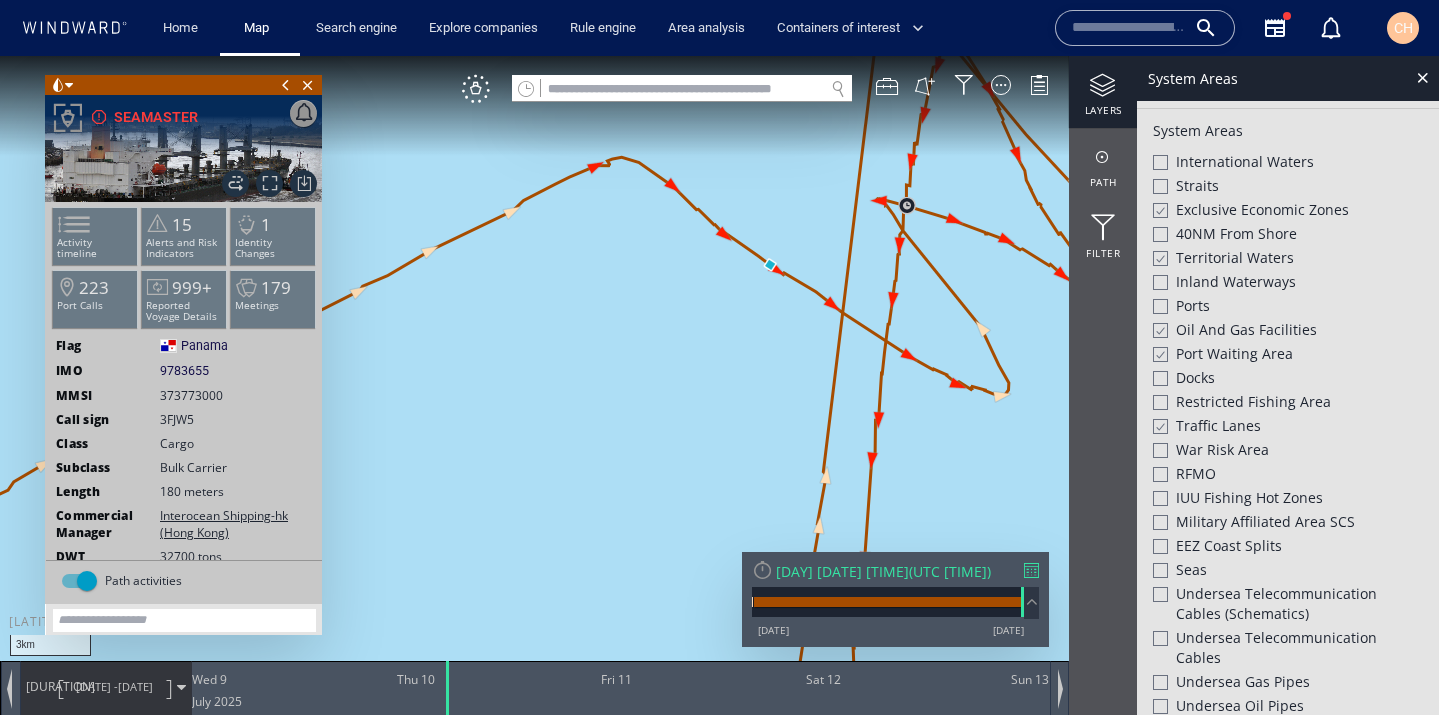 drag, startPoint x: 720, startPoint y: 394, endPoint x: 602, endPoint y: 417, distance: 120.22063 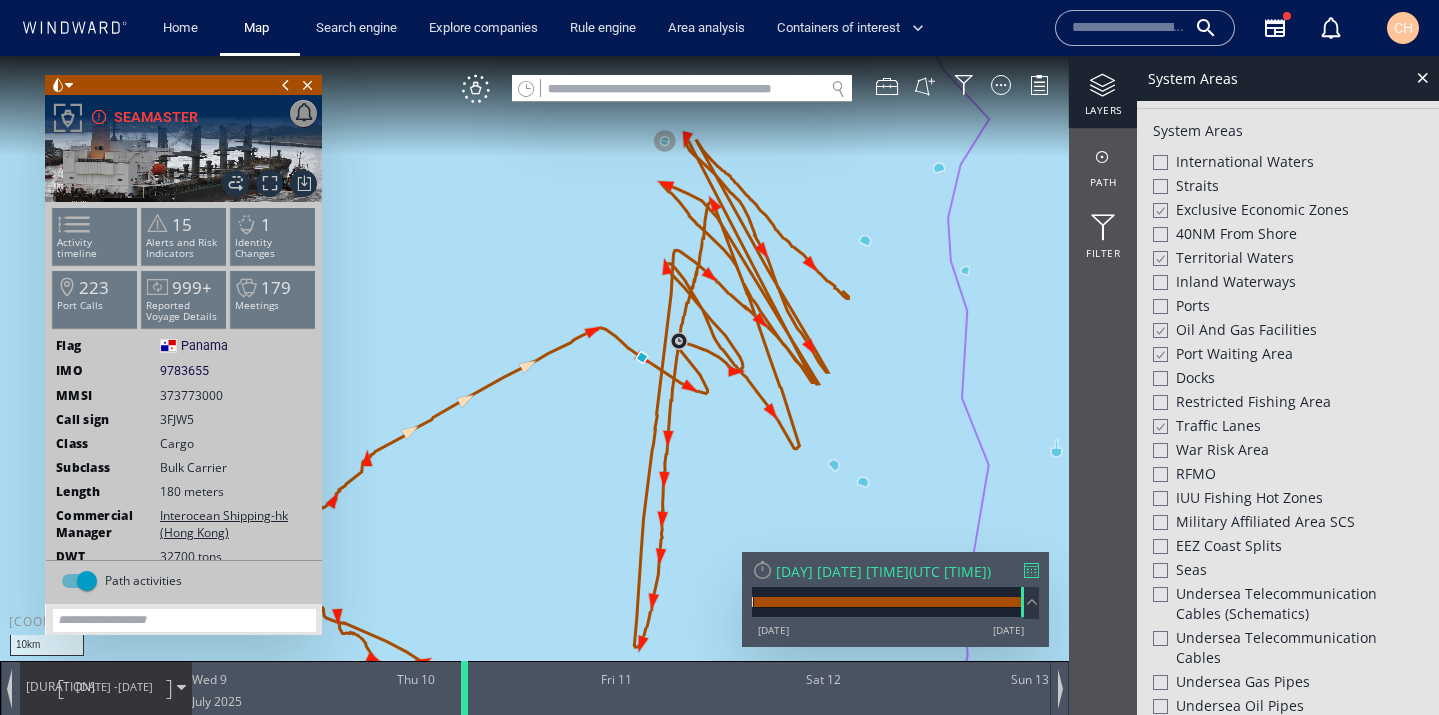 drag, startPoint x: 449, startPoint y: 698, endPoint x: 474, endPoint y: 698, distance: 25 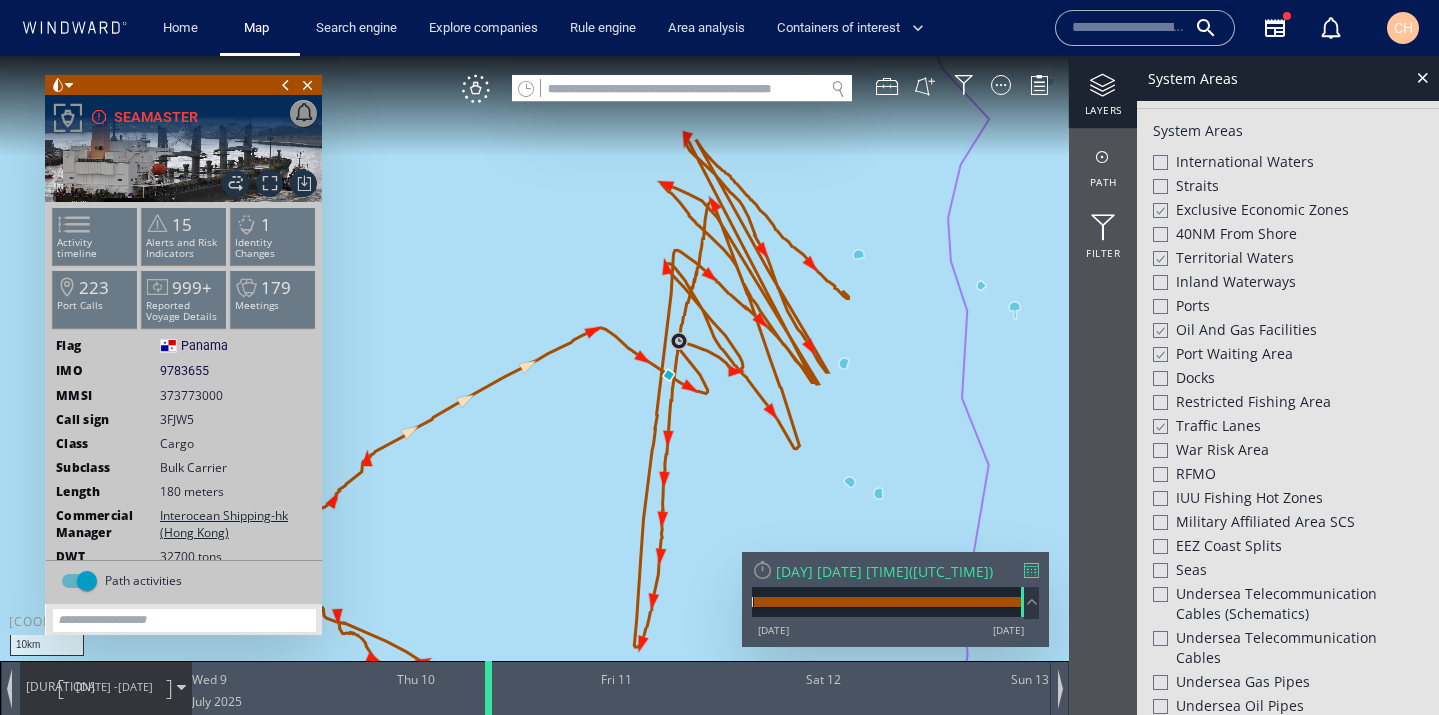drag, startPoint x: 471, startPoint y: 696, endPoint x: 491, endPoint y: 698, distance: 20.09975 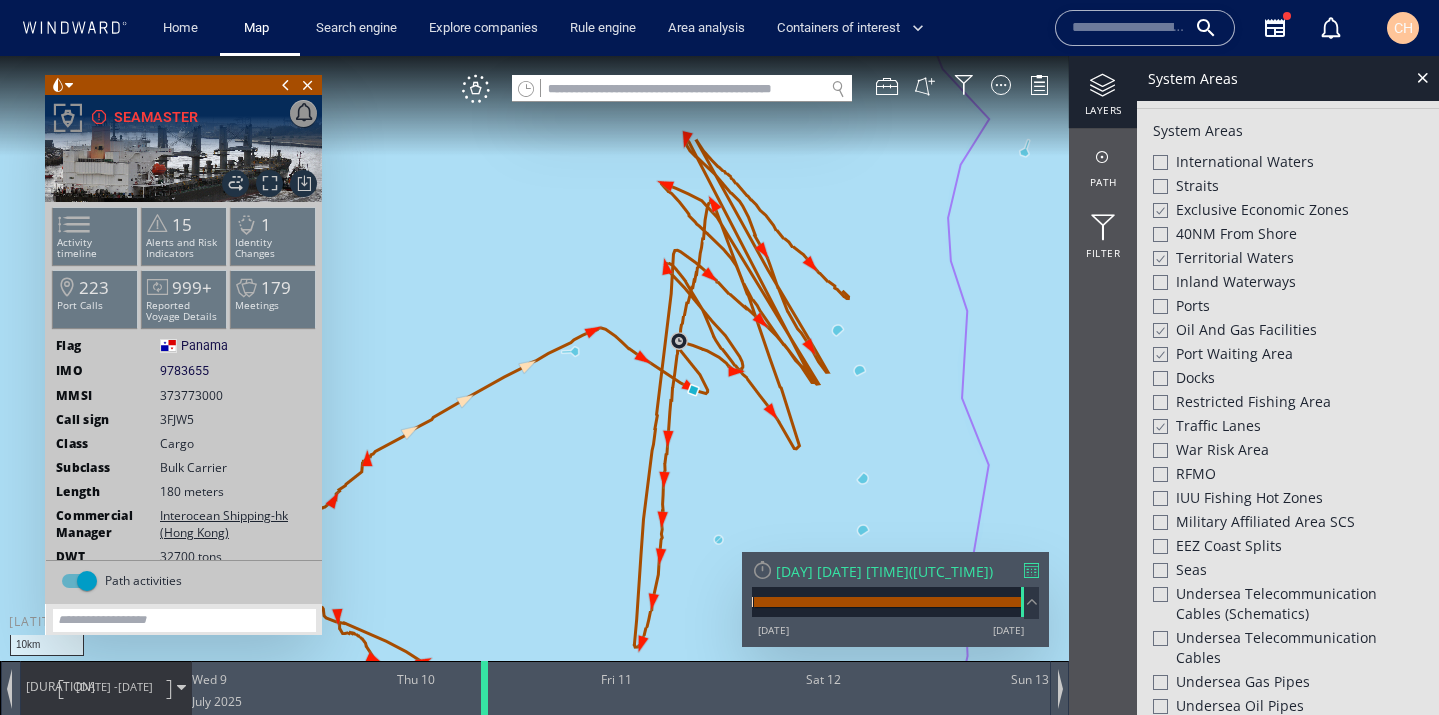 click at bounding box center [488, 688] 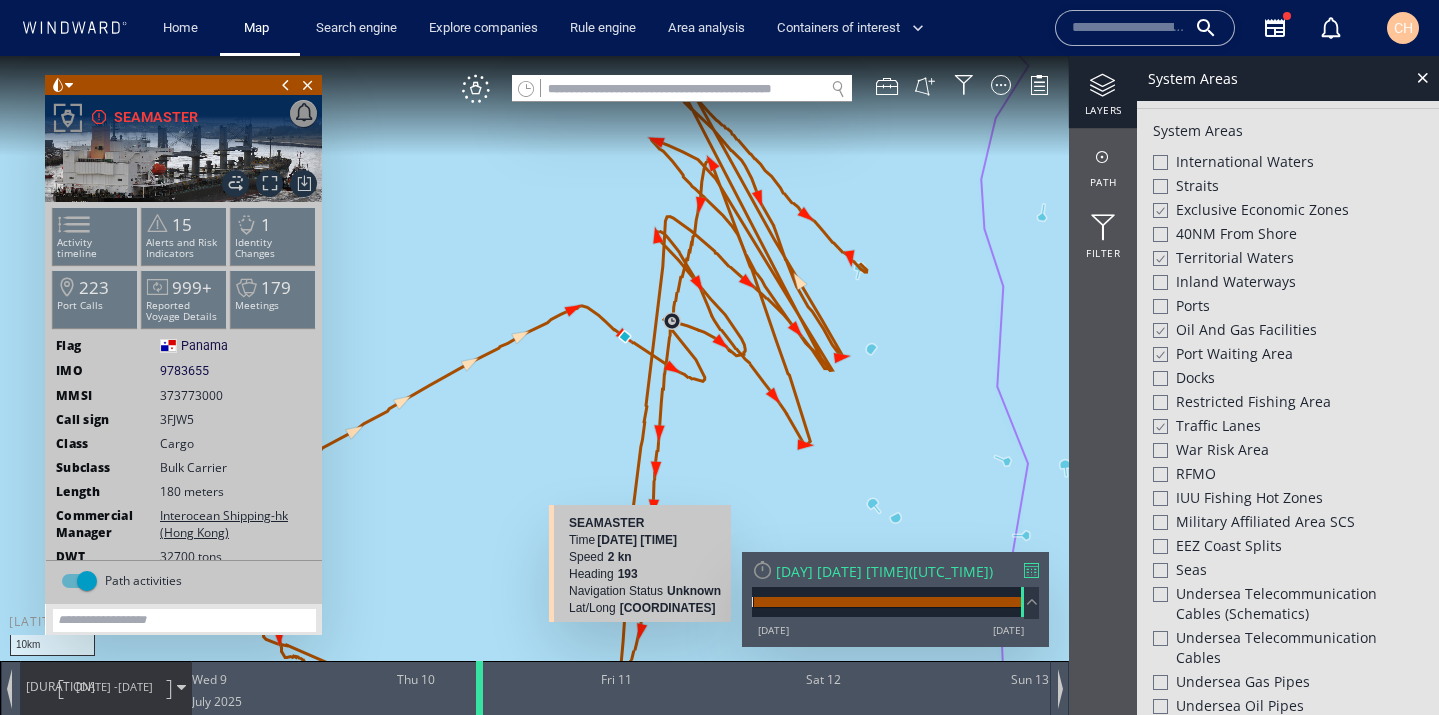 drag, startPoint x: 485, startPoint y: 688, endPoint x: 496, endPoint y: 691, distance: 11.401754 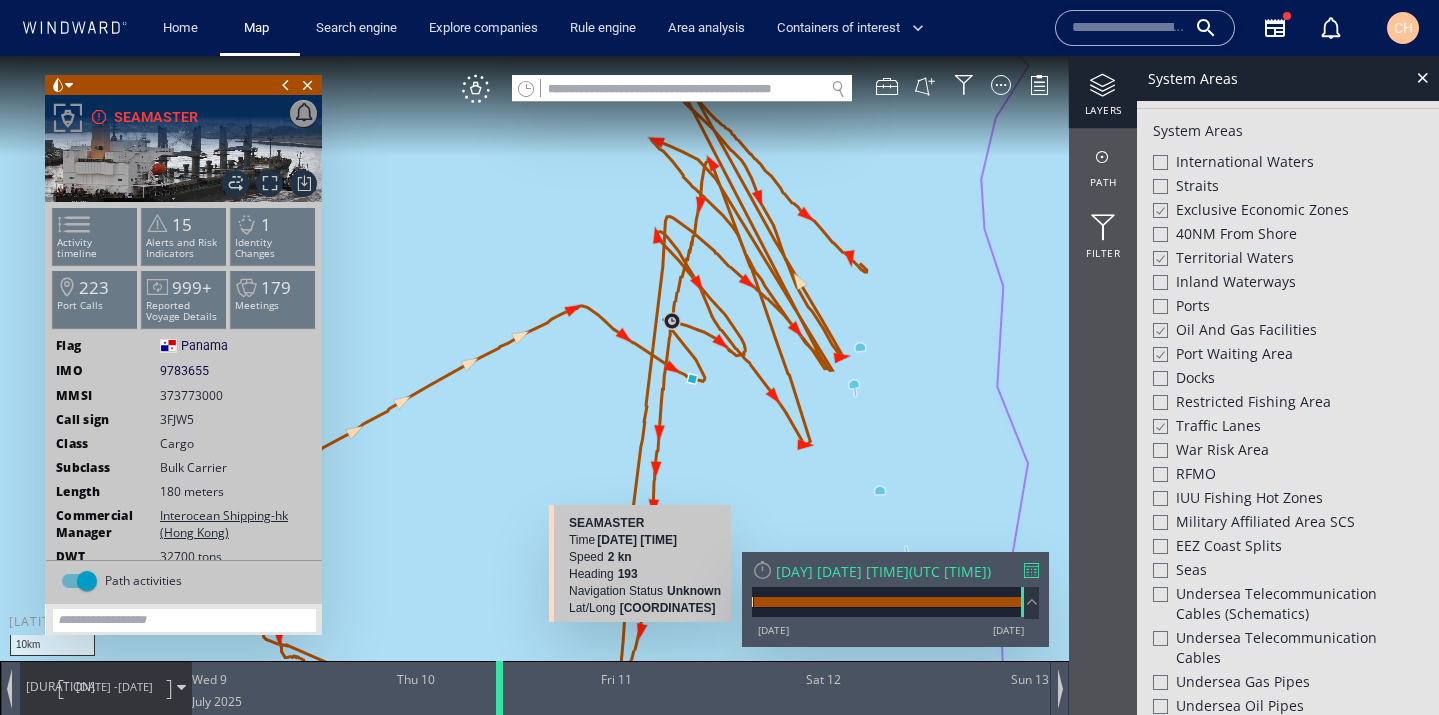 click at bounding box center (503, 688) 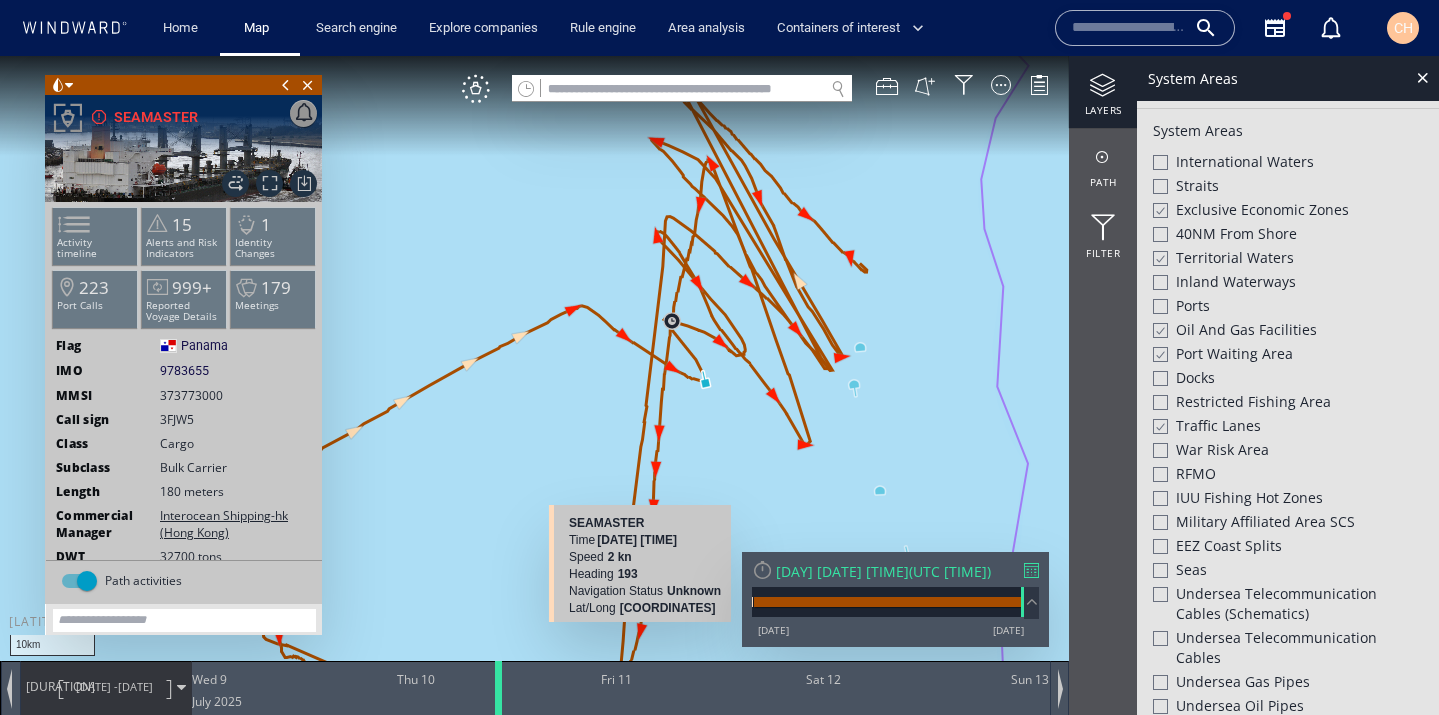 click at bounding box center [502, 688] 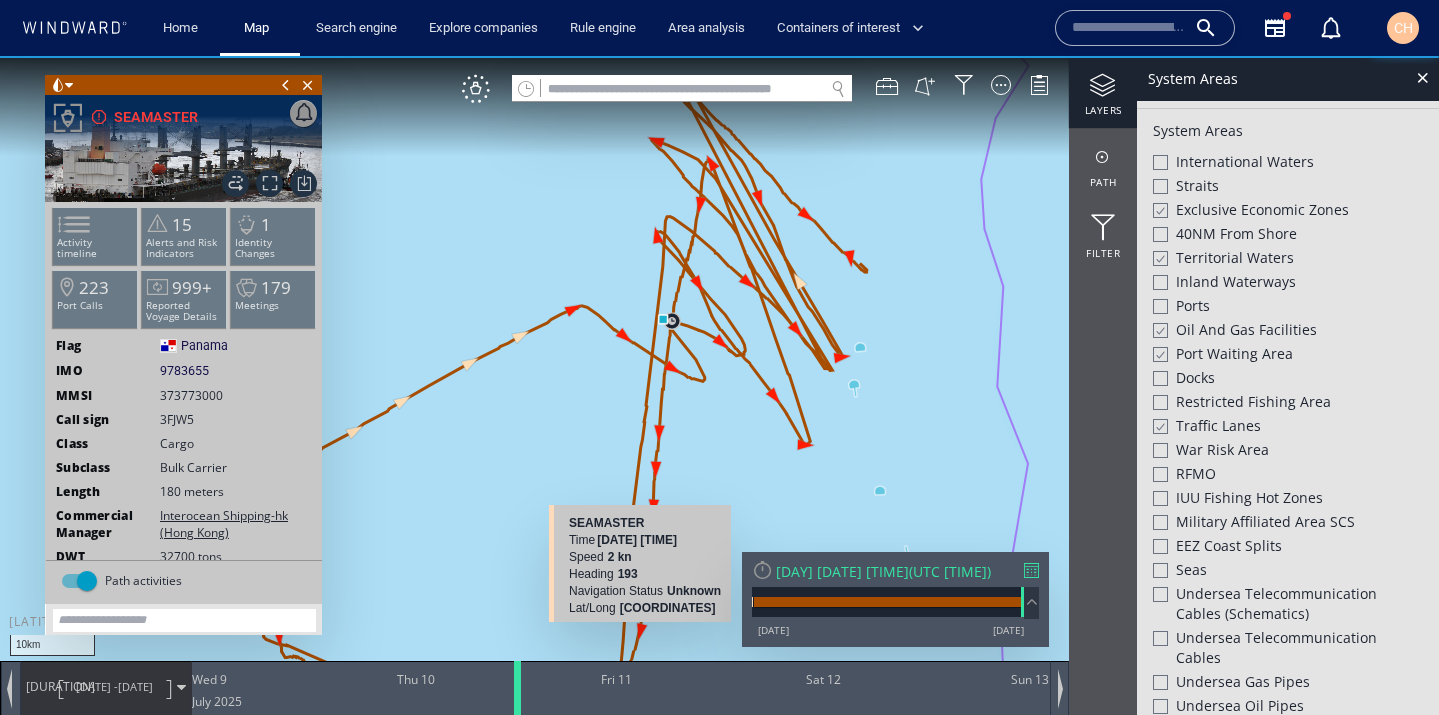 drag, startPoint x: 509, startPoint y: 691, endPoint x: 520, endPoint y: 691, distance: 11 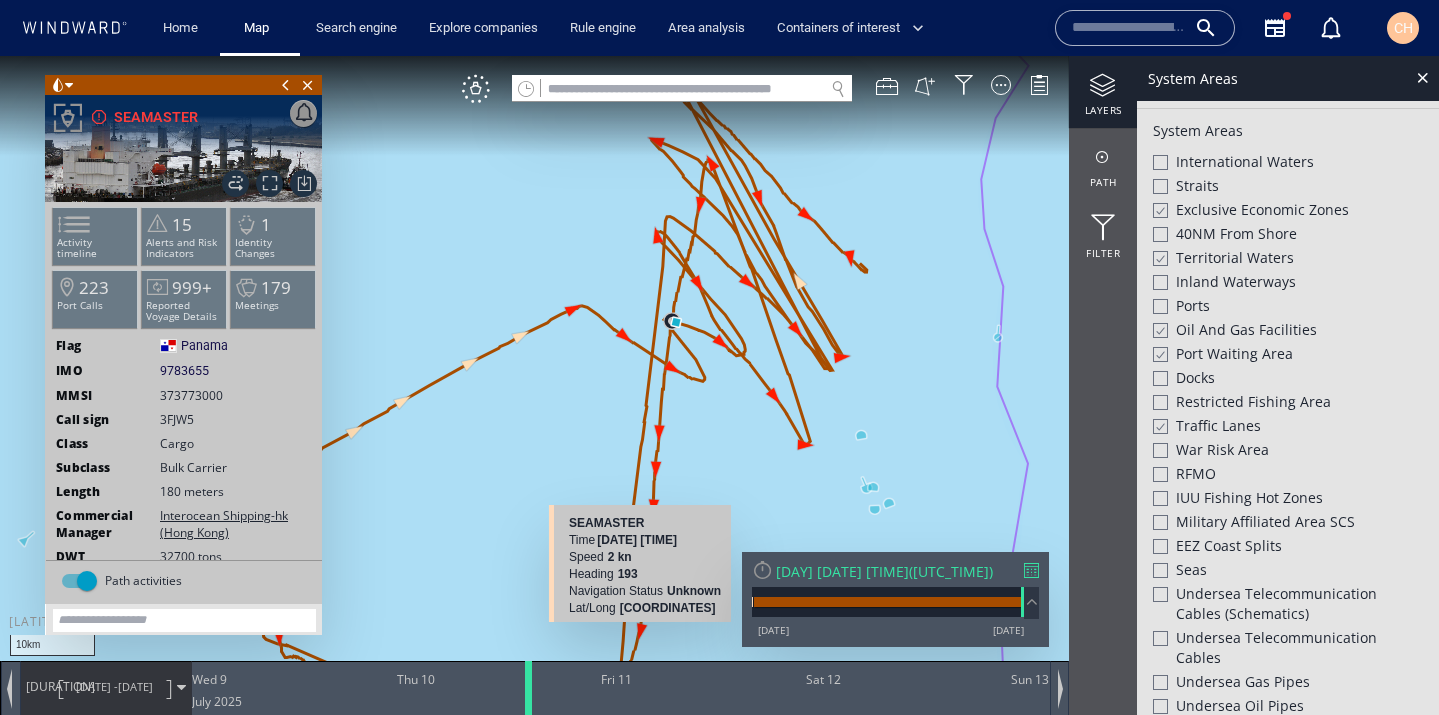 drag, startPoint x: 518, startPoint y: 691, endPoint x: 534, endPoint y: 693, distance: 16.124516 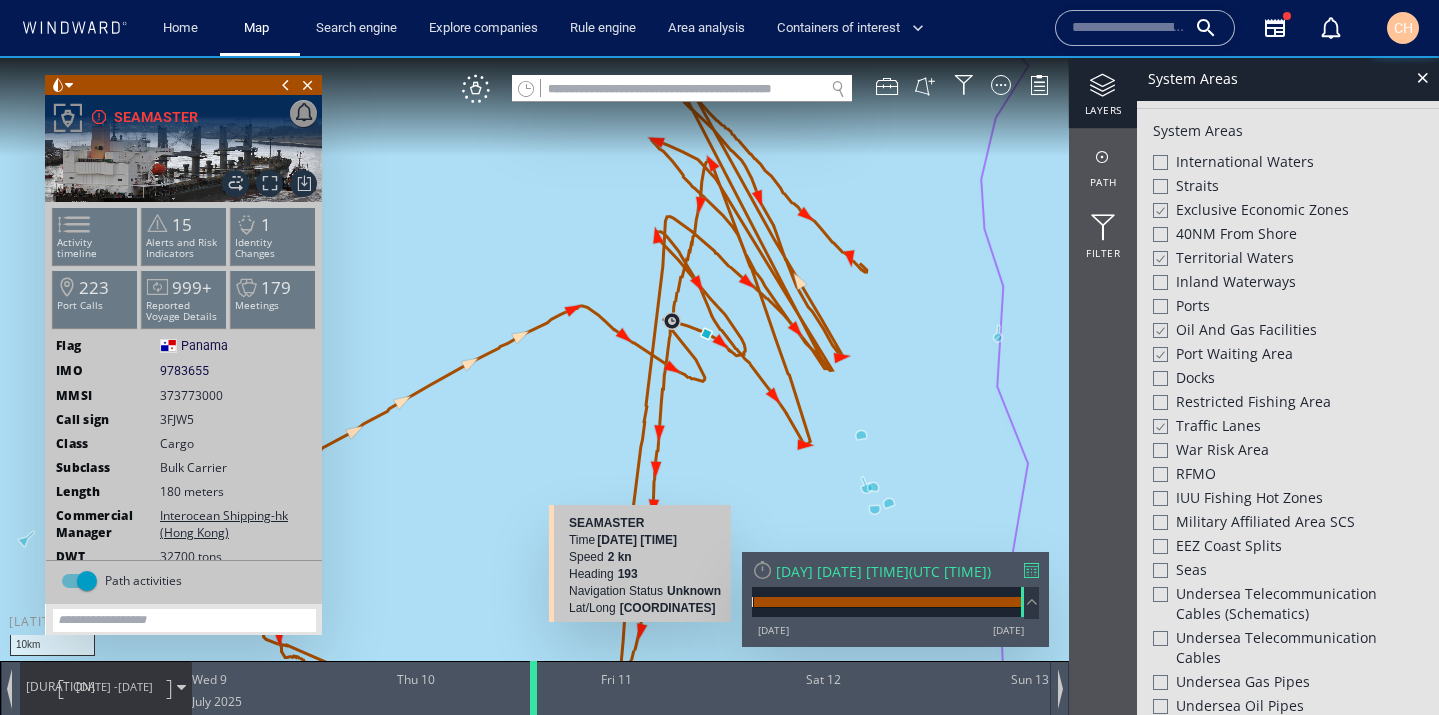 drag, startPoint x: 534, startPoint y: 693, endPoint x: 545, endPoint y: 693, distance: 11 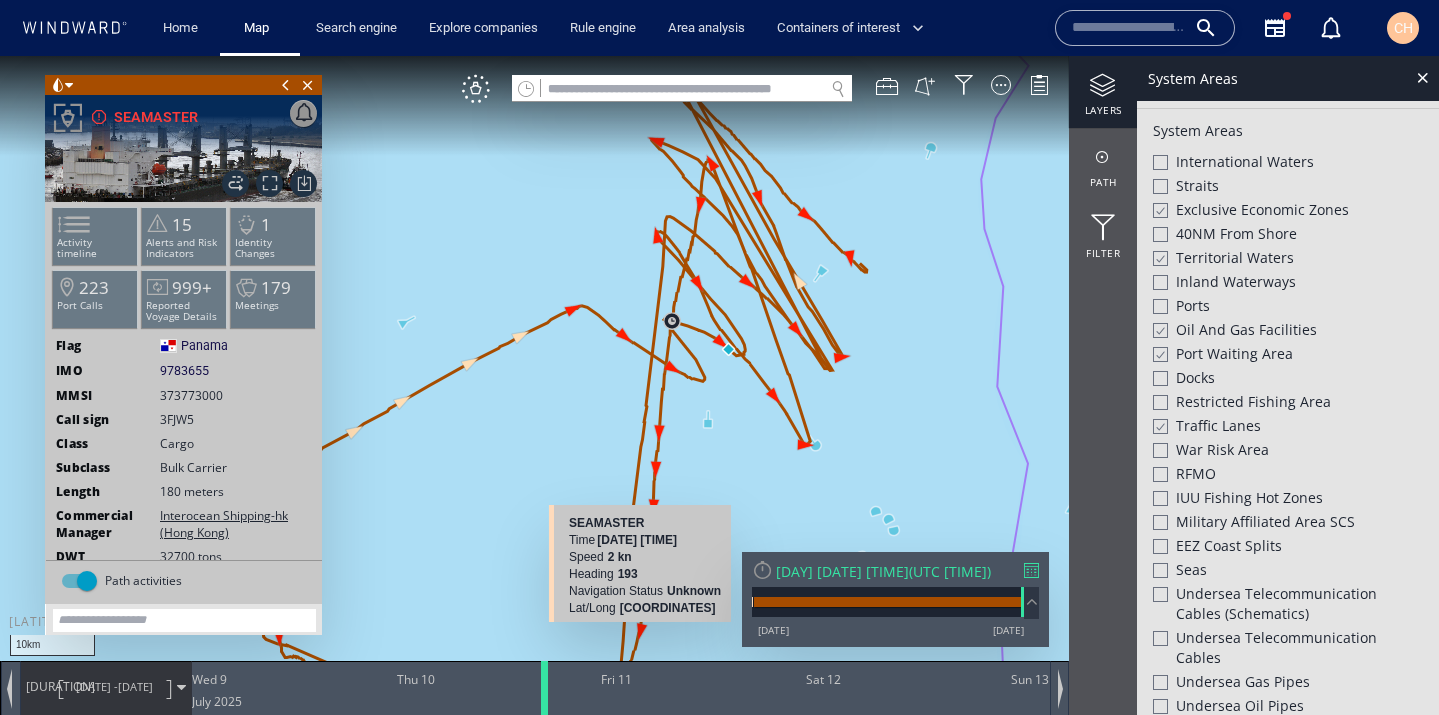 drag, startPoint x: 545, startPoint y: 693, endPoint x: 558, endPoint y: 693, distance: 13 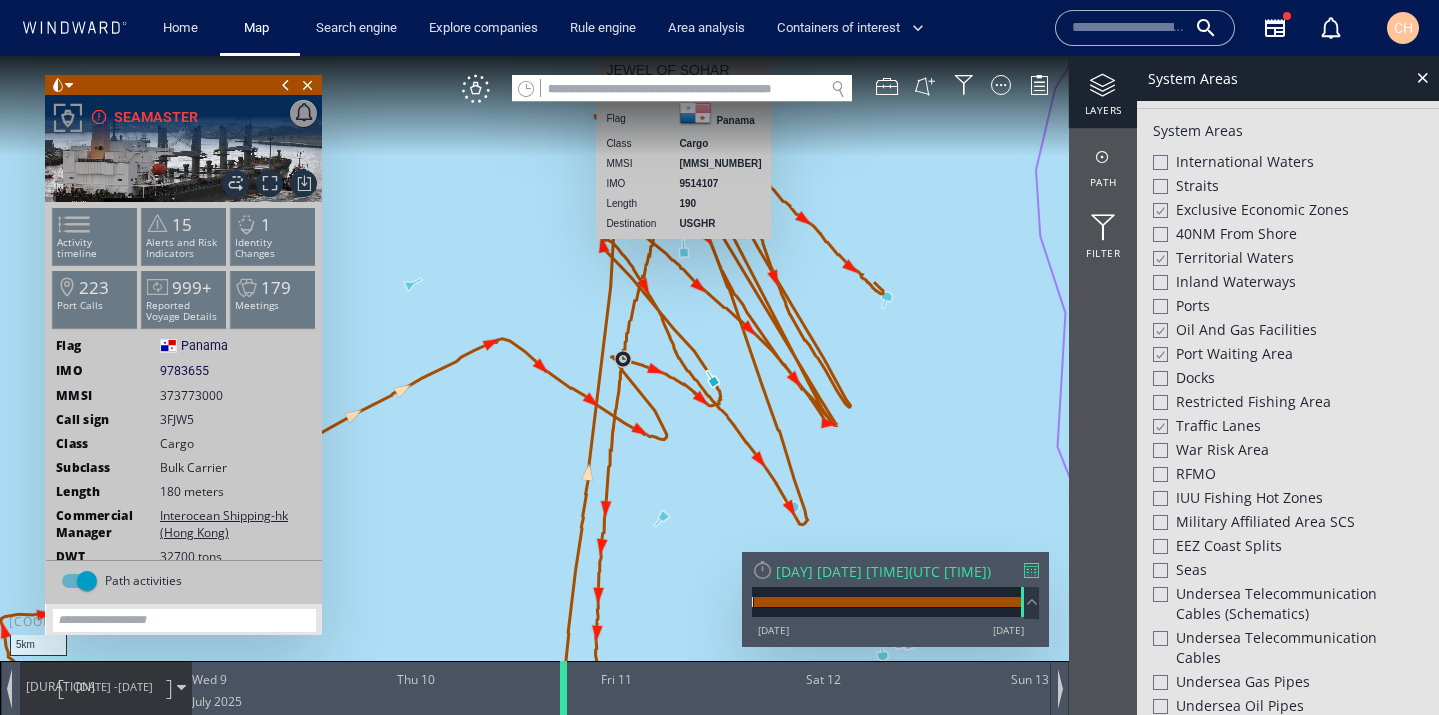 click at bounding box center [567, 688] 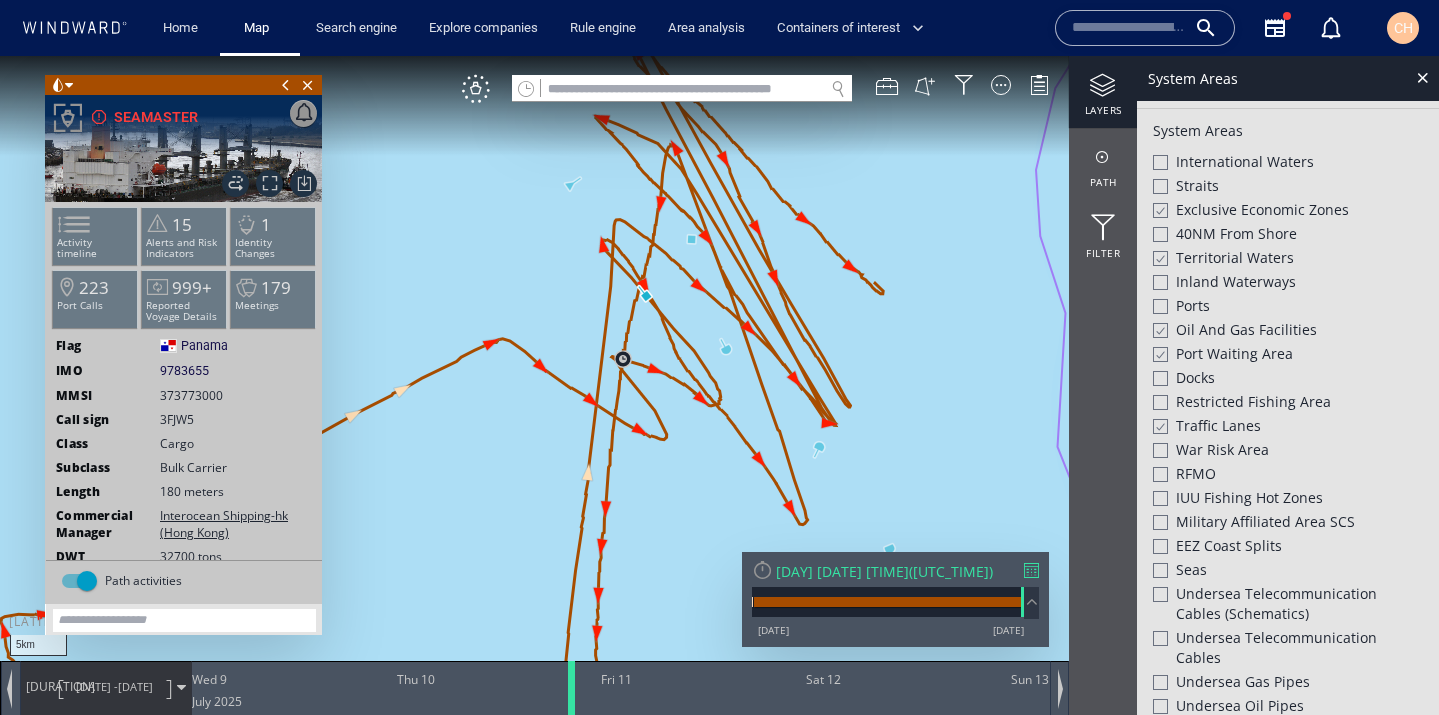 click at bounding box center (575, 688) 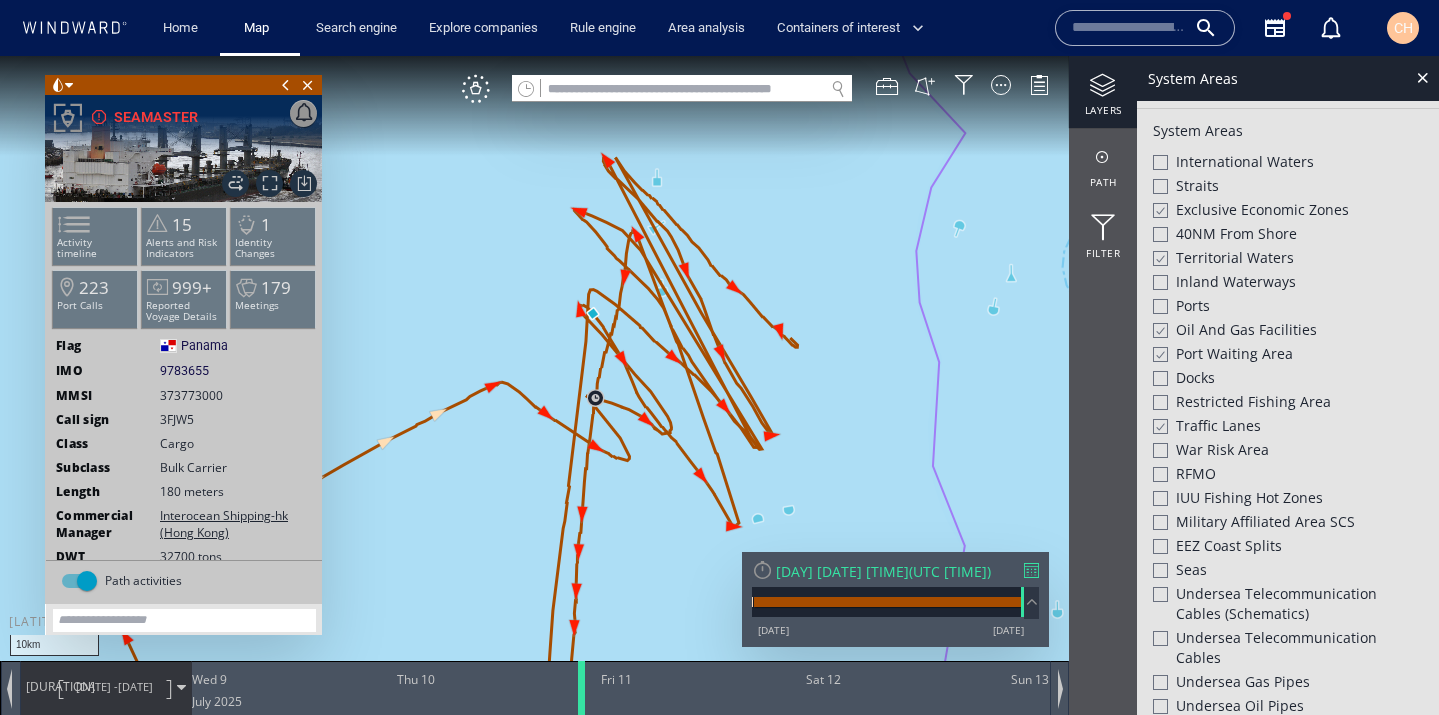 drag, startPoint x: 572, startPoint y: 702, endPoint x: 582, endPoint y: 703, distance: 10.049875 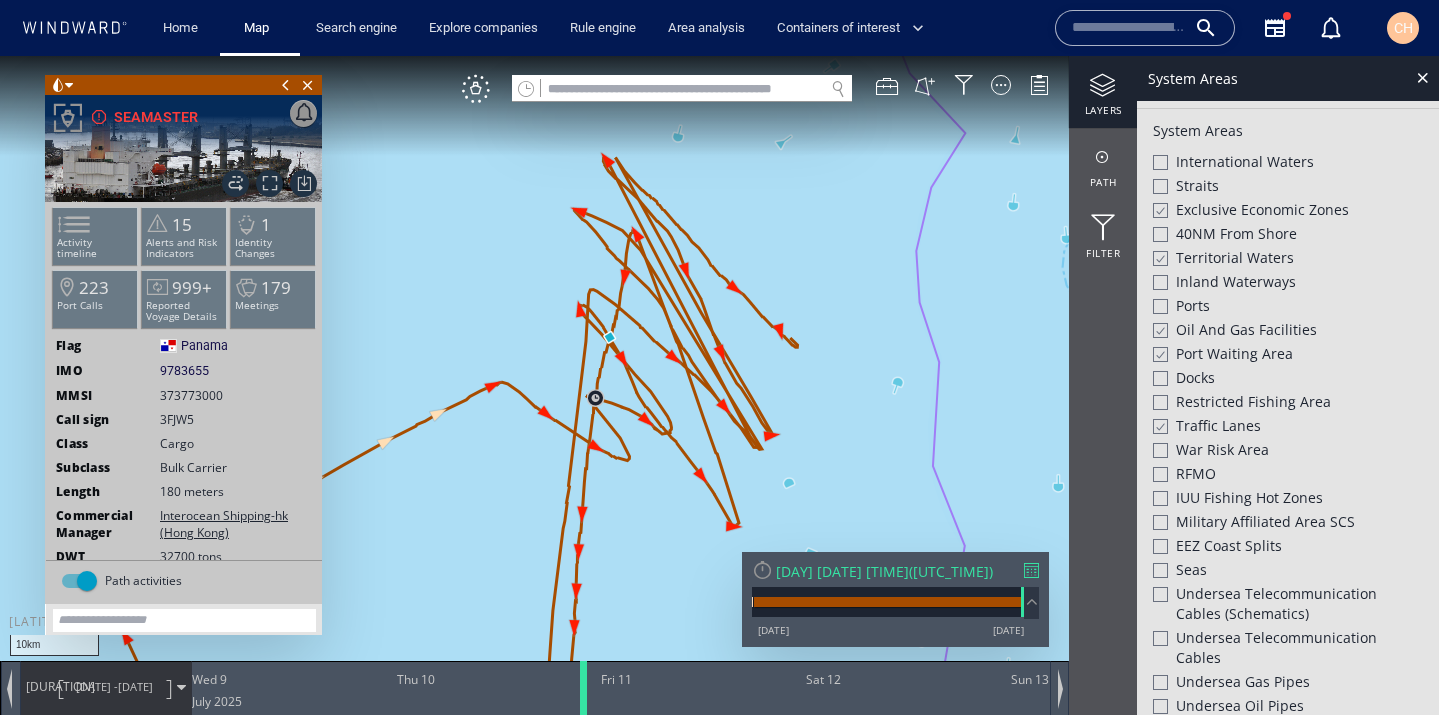 click at bounding box center [587, 688] 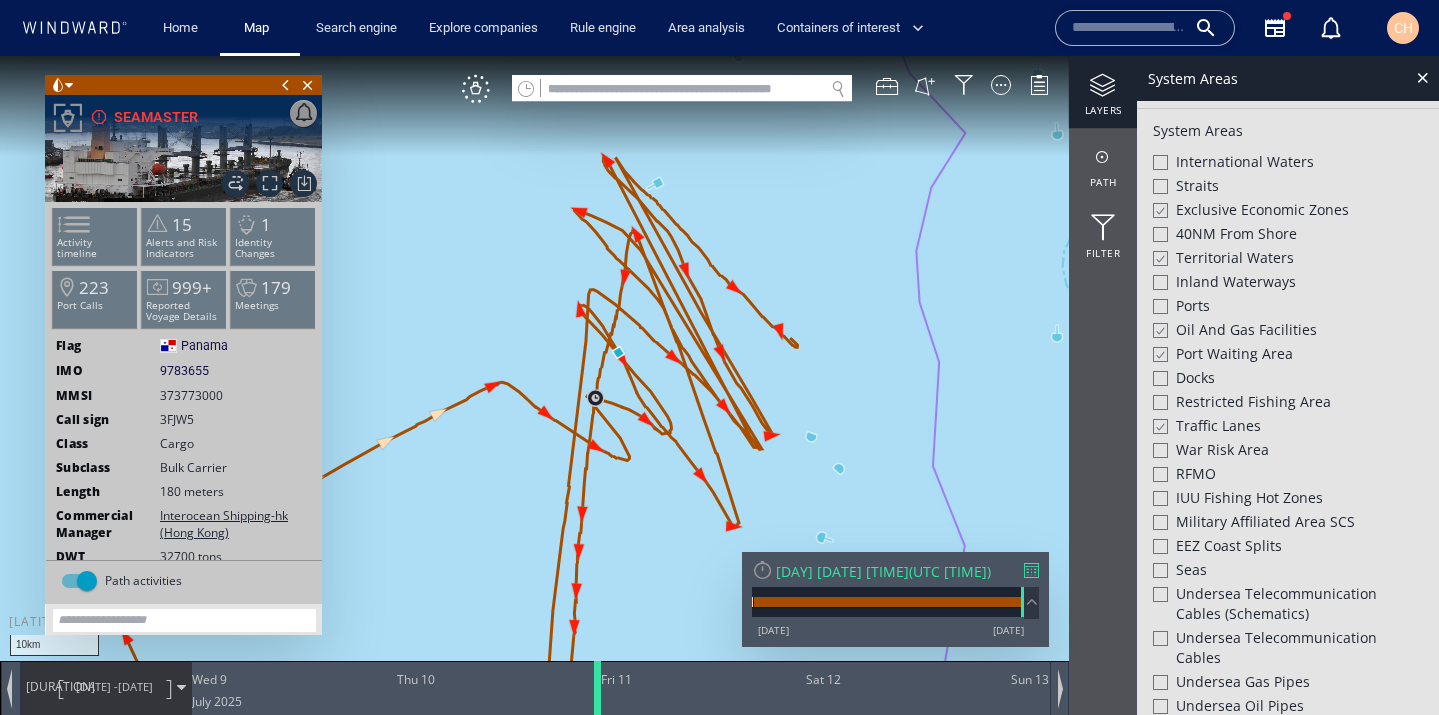 click at bounding box center [601, 688] 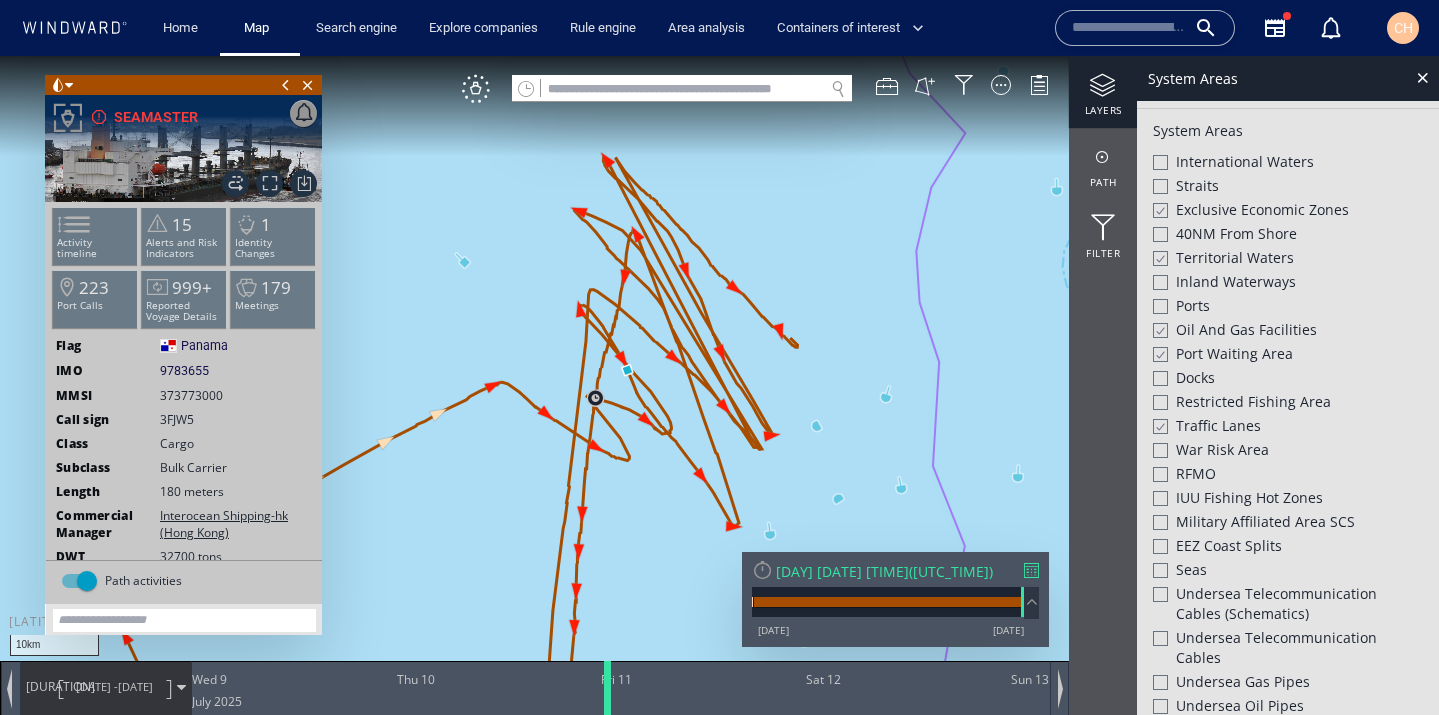 drag, startPoint x: 597, startPoint y: 705, endPoint x: 612, endPoint y: 705, distance: 15 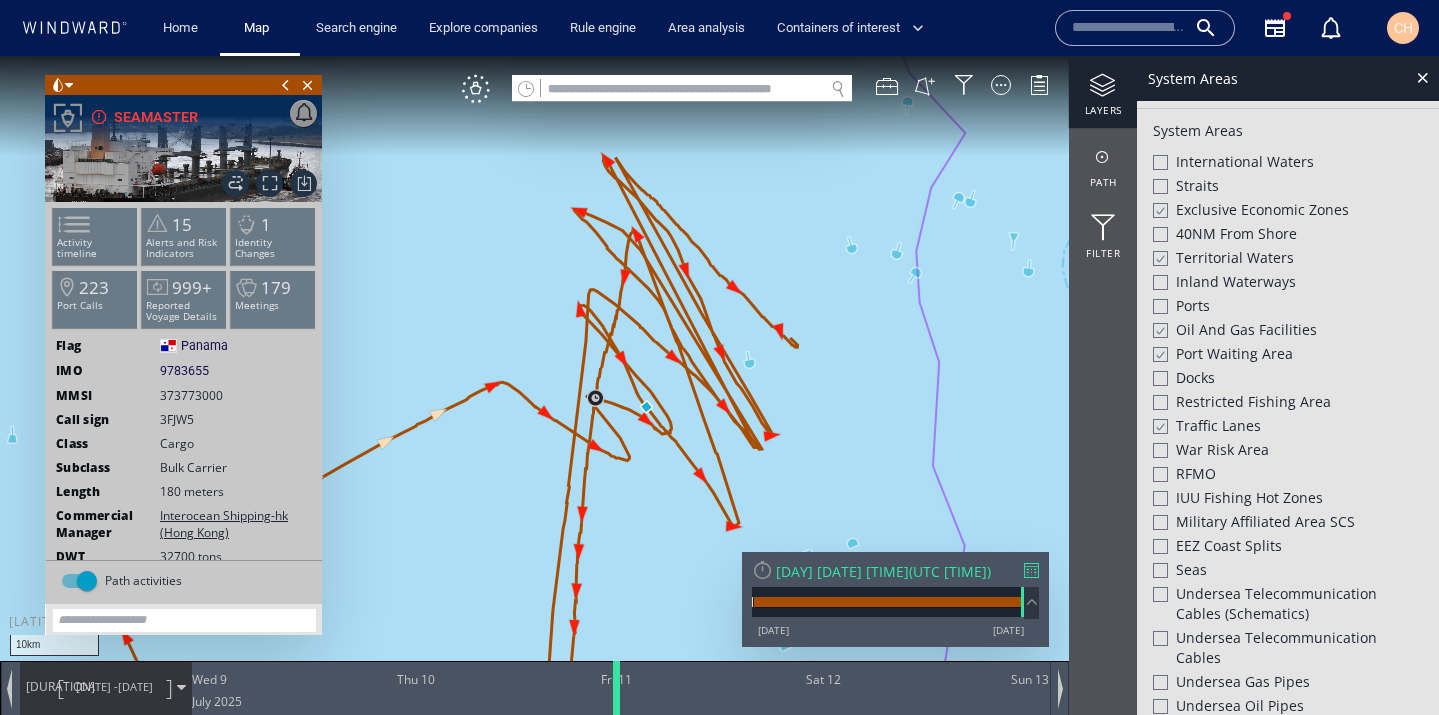 click at bounding box center [620, 688] 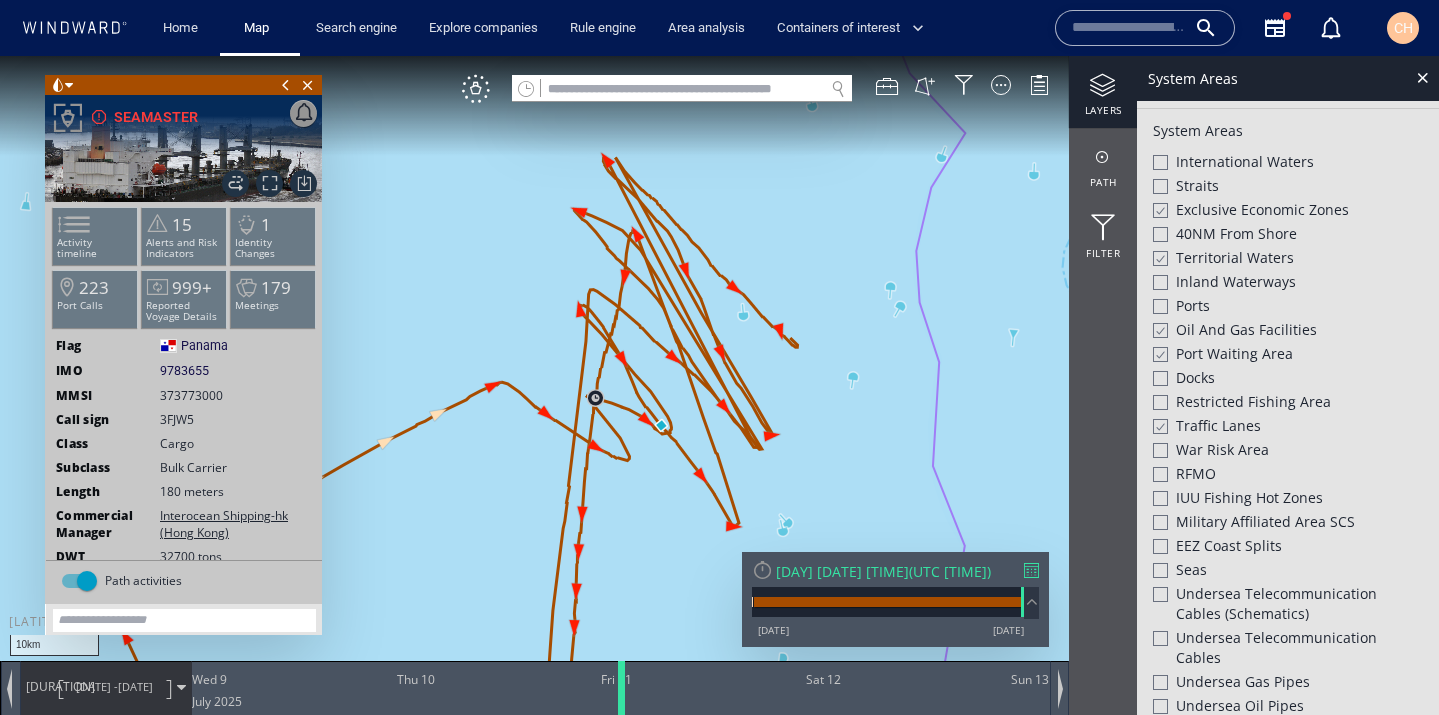 click at bounding box center [625, 688] 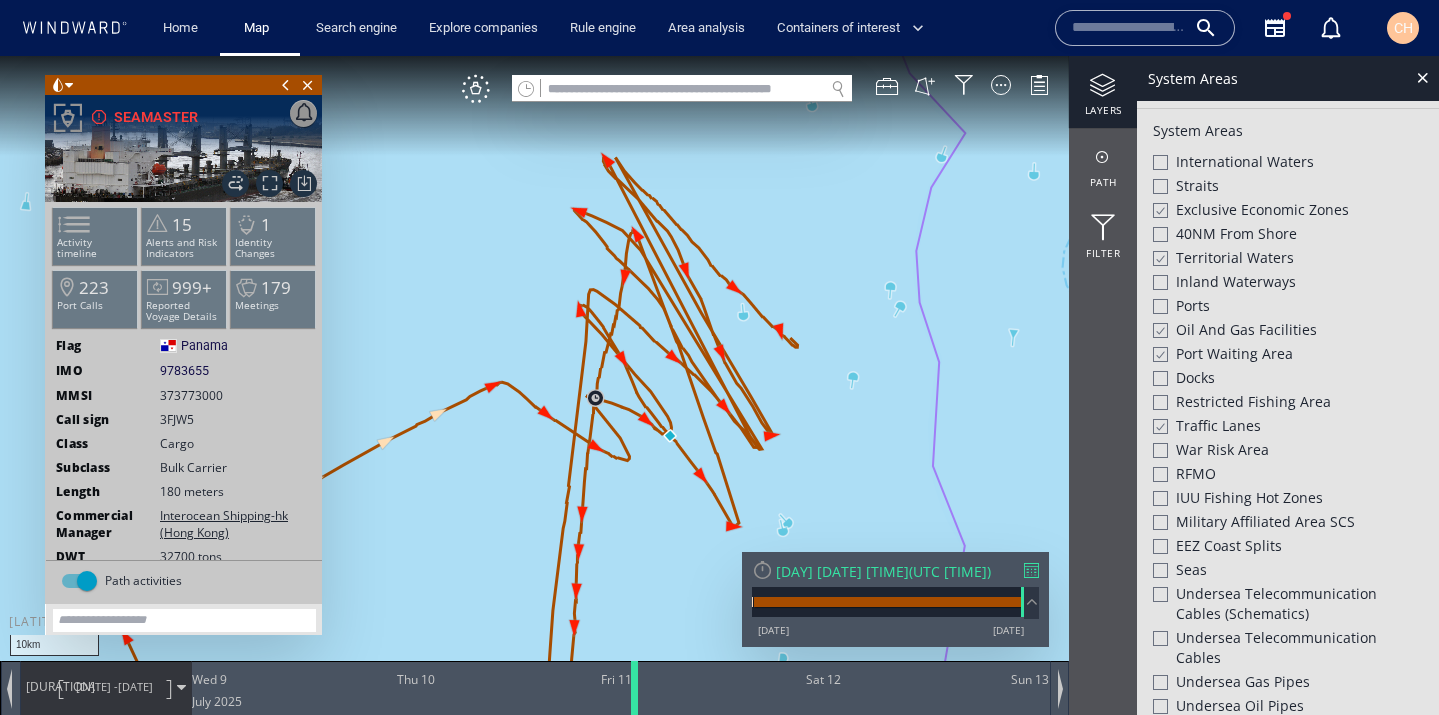 drag, startPoint x: 624, startPoint y: 708, endPoint x: 635, endPoint y: 709, distance: 11.045361 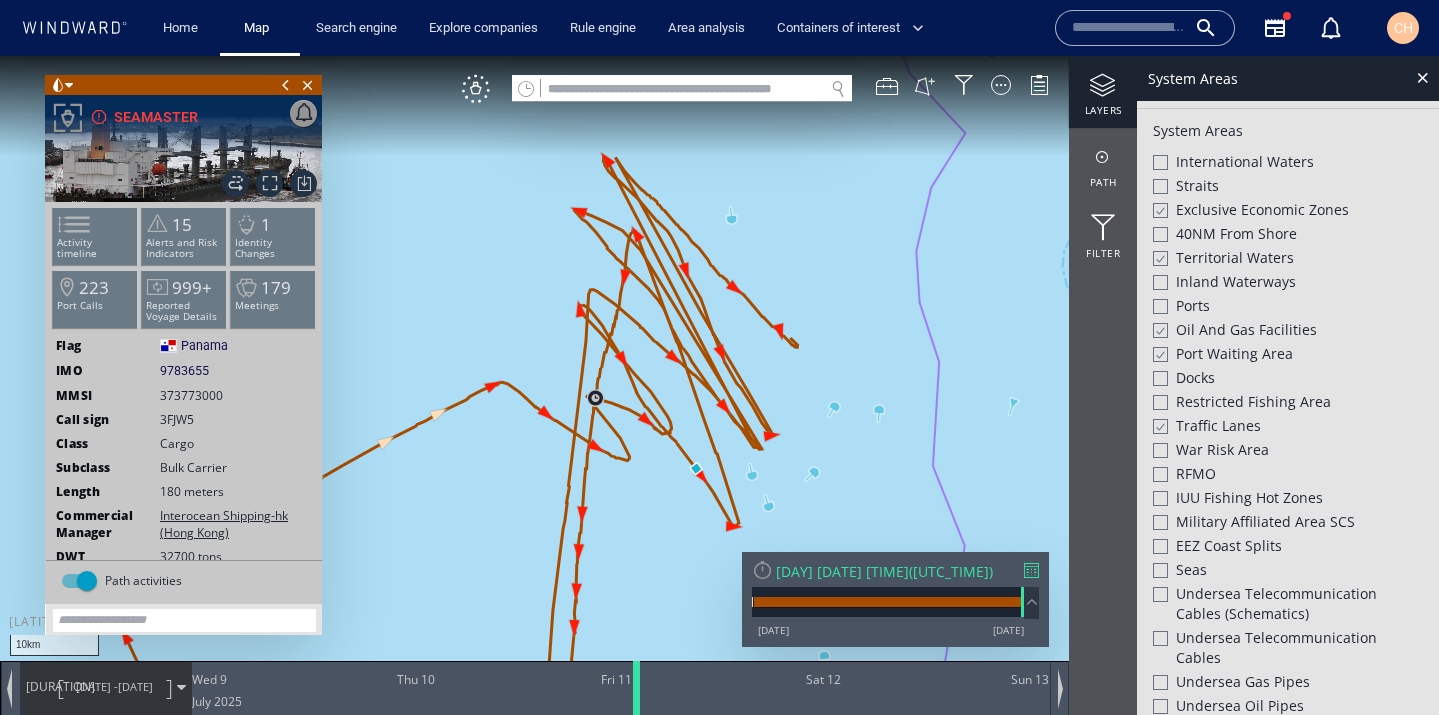 click at bounding box center [640, 688] 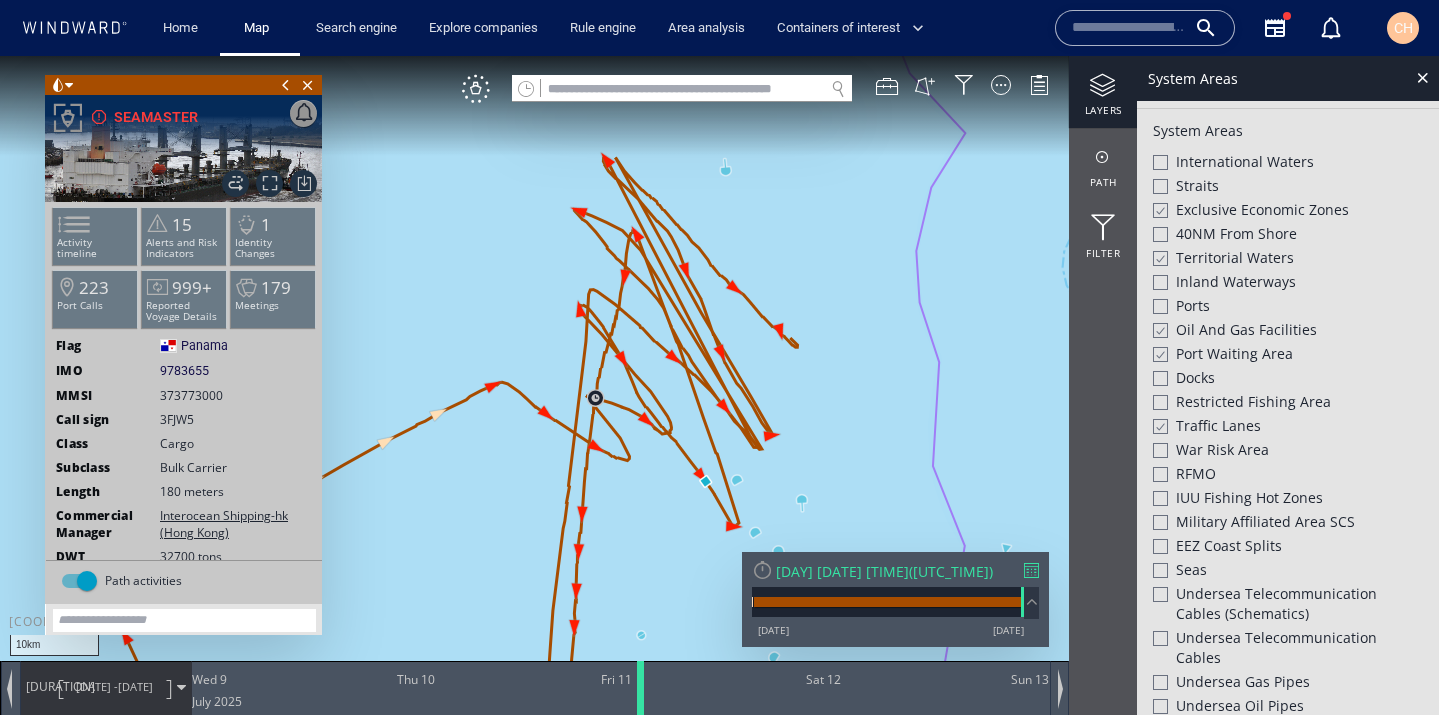 click at bounding box center [644, 688] 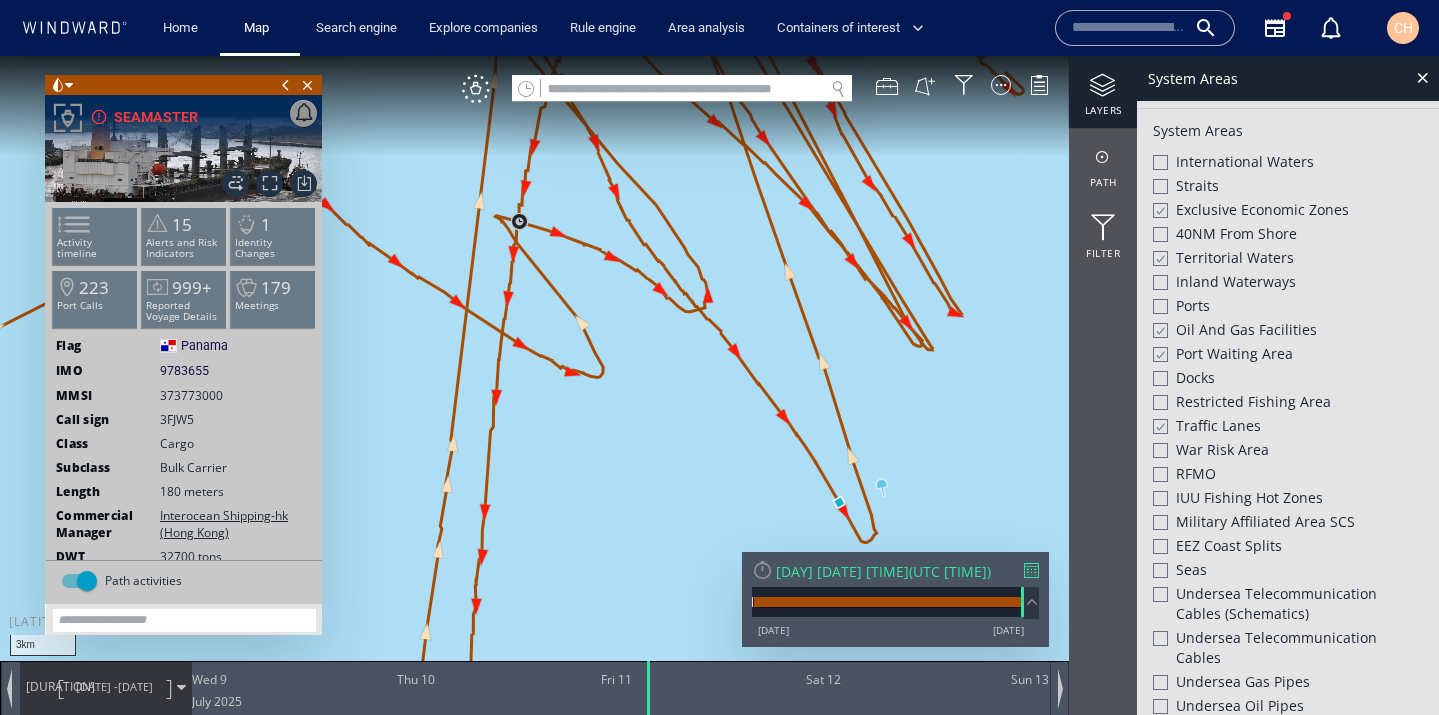 drag, startPoint x: 705, startPoint y: 500, endPoint x: 604, endPoint y: 424, distance: 126.40016 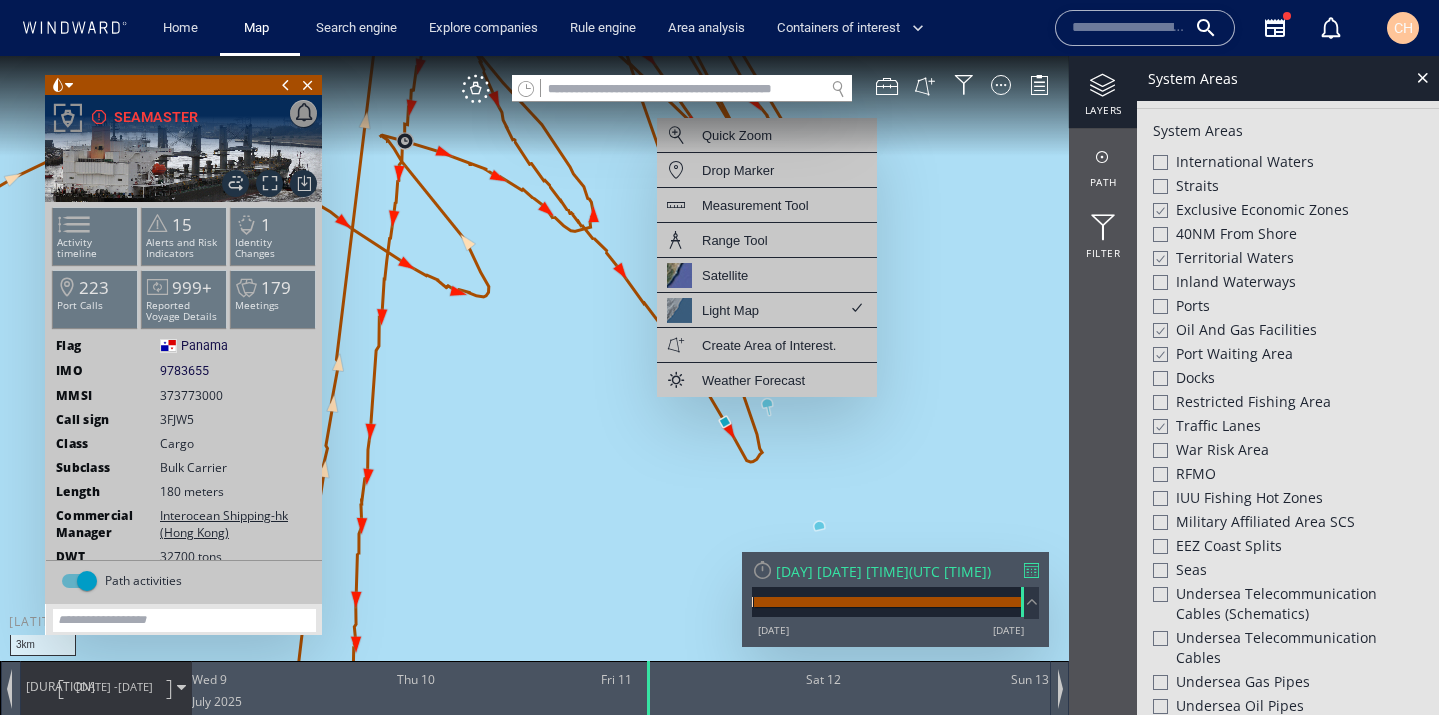 click at bounding box center (719, 375) 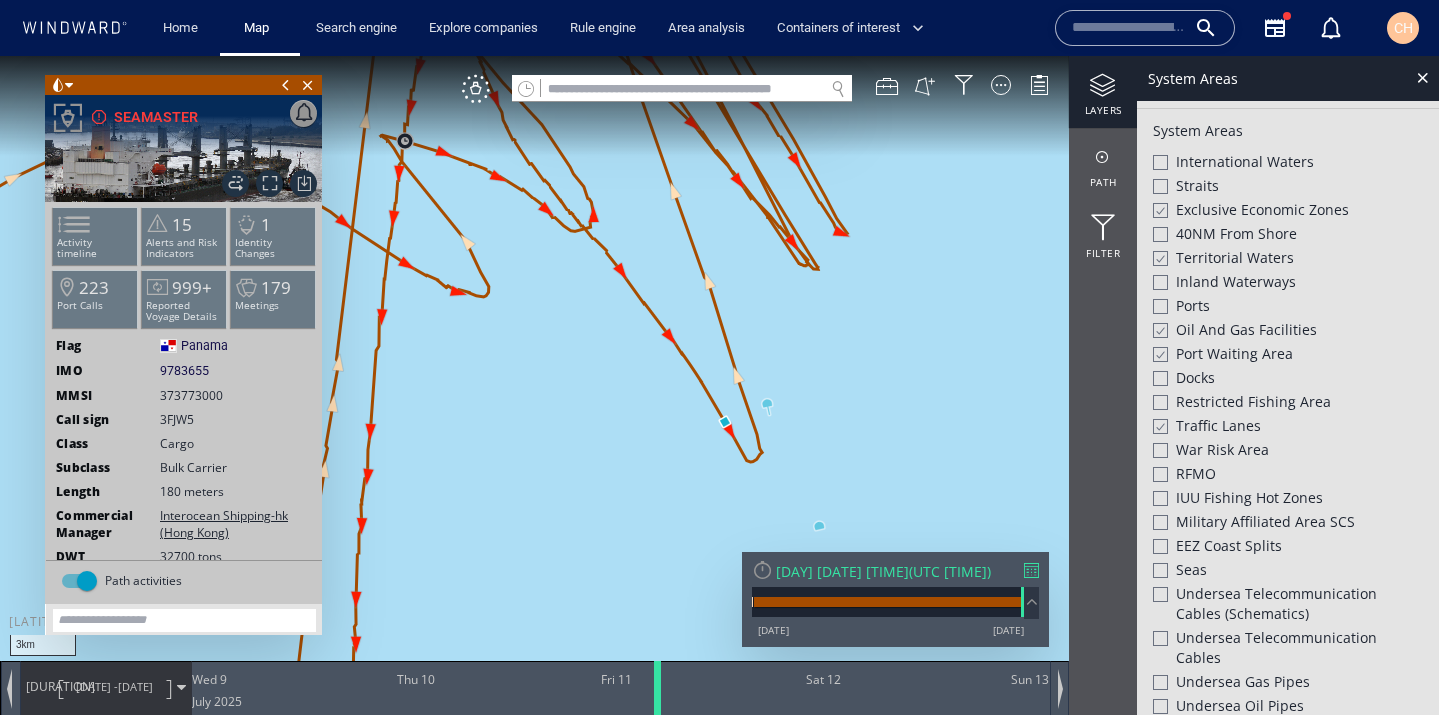 drag, startPoint x: 649, startPoint y: 698, endPoint x: 662, endPoint y: 694, distance: 13.601471 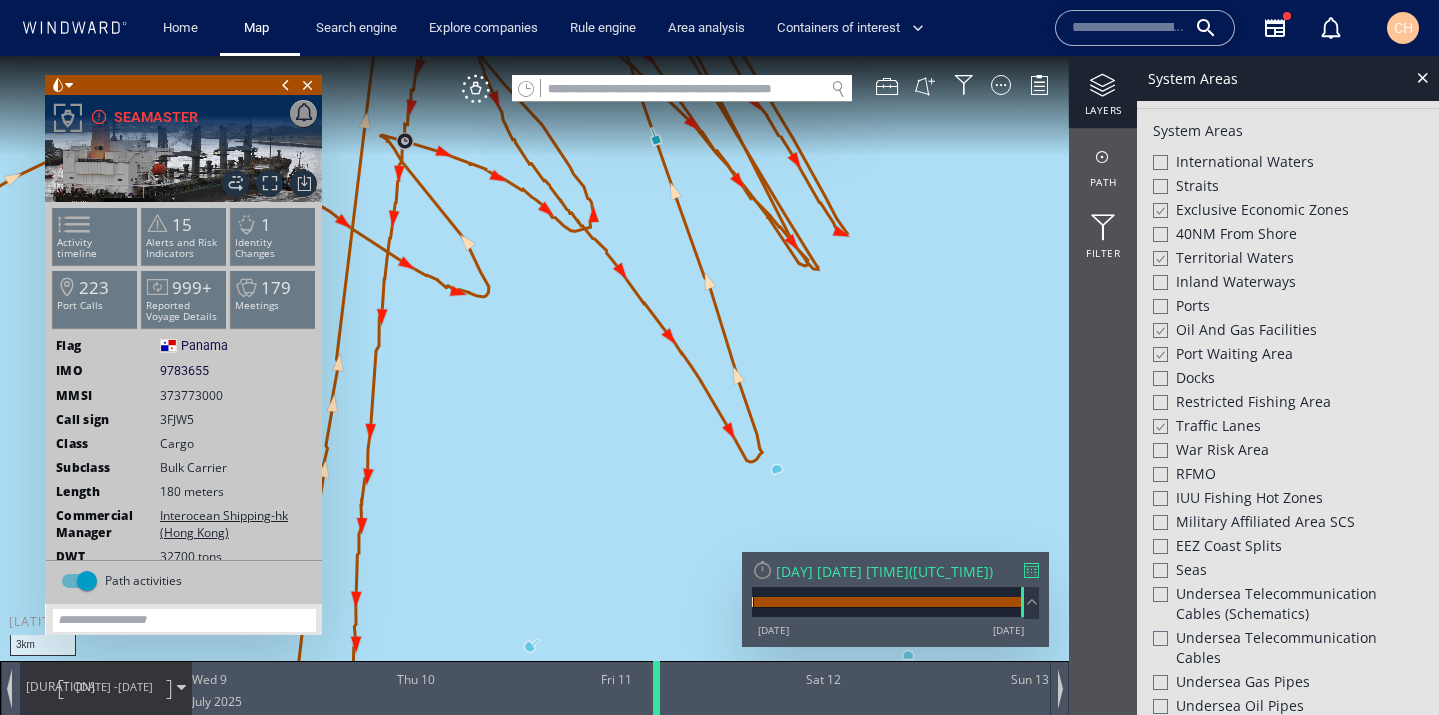 click at bounding box center (660, 688) 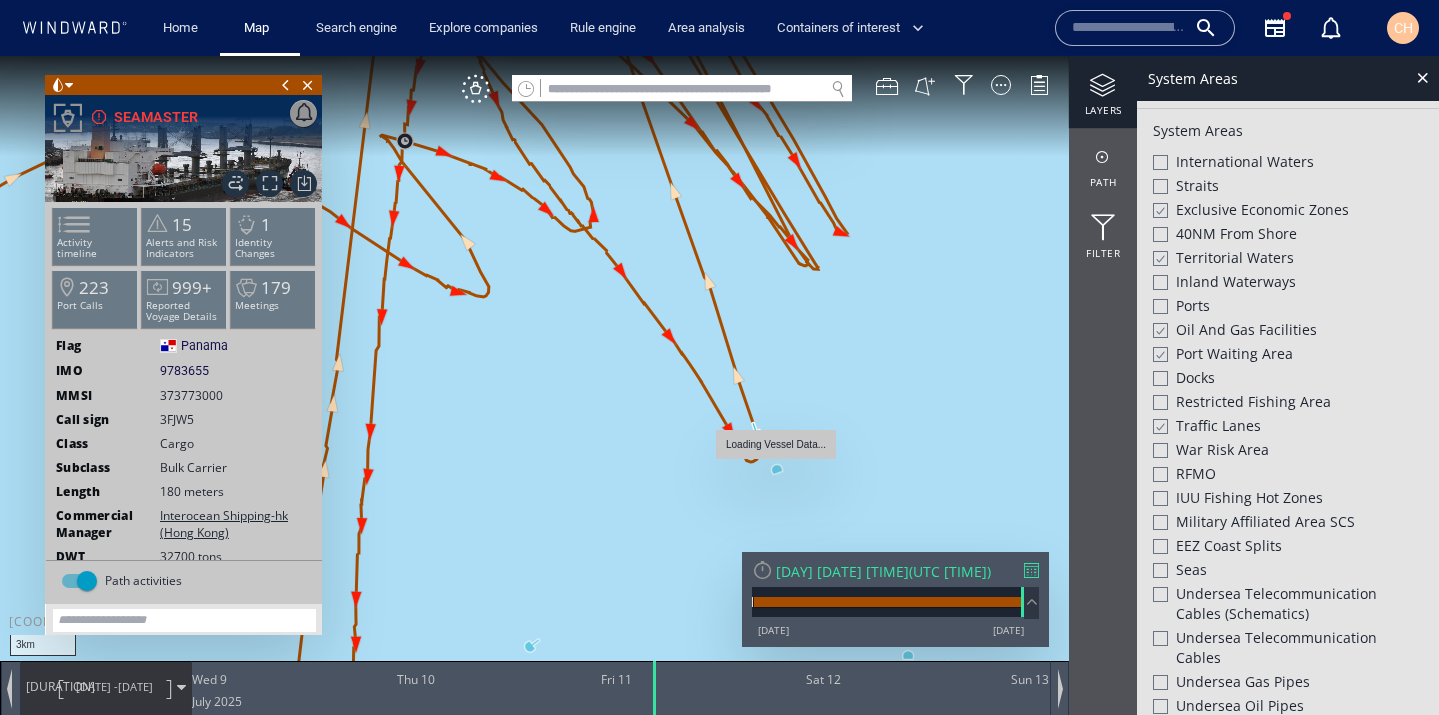 click at bounding box center [719, 375] 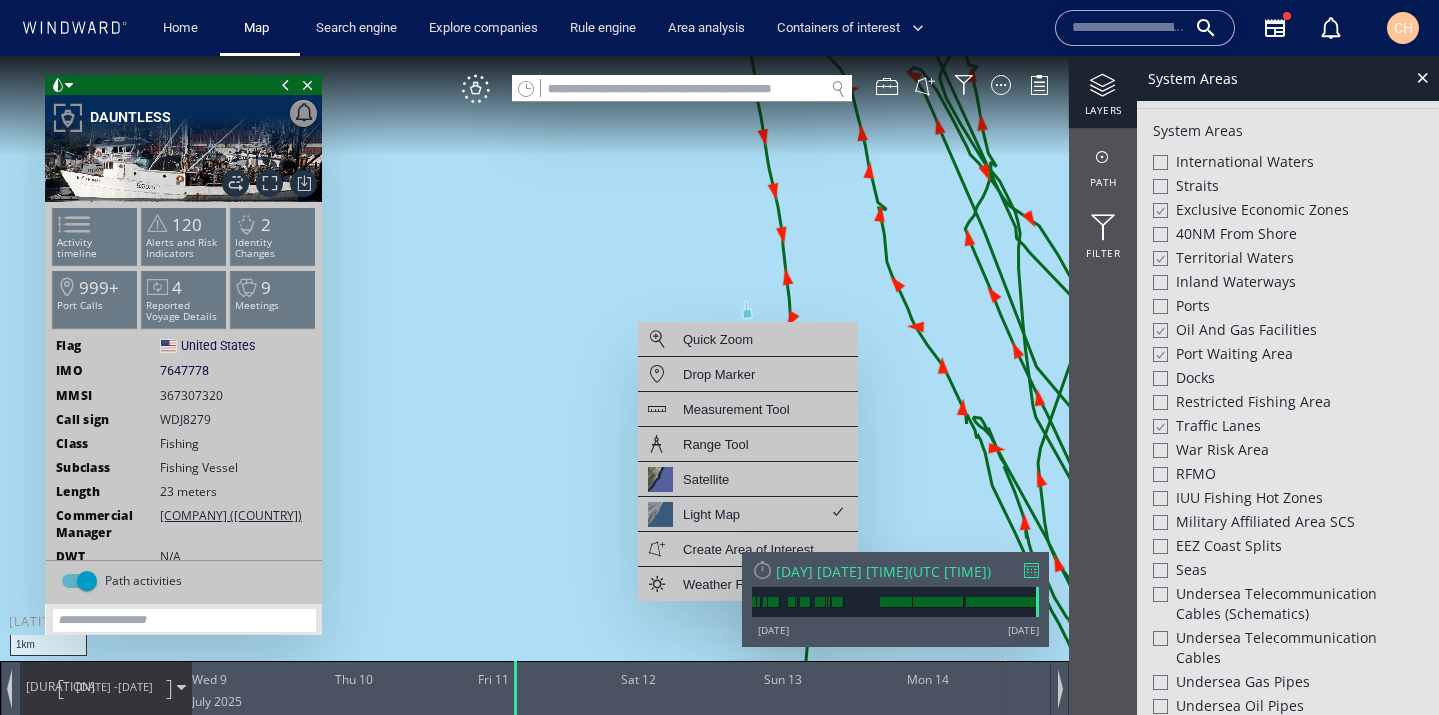 click at bounding box center (719, 375) 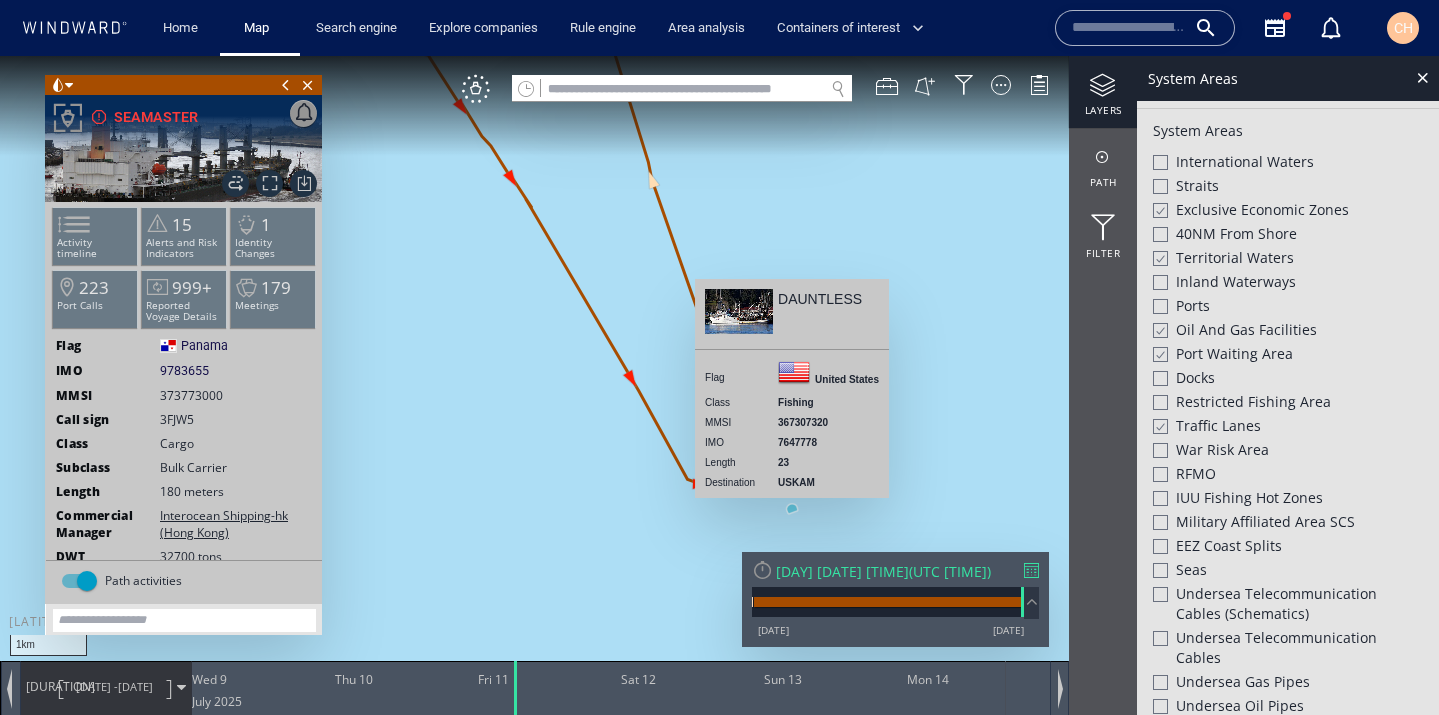 click at bounding box center (719, 375) 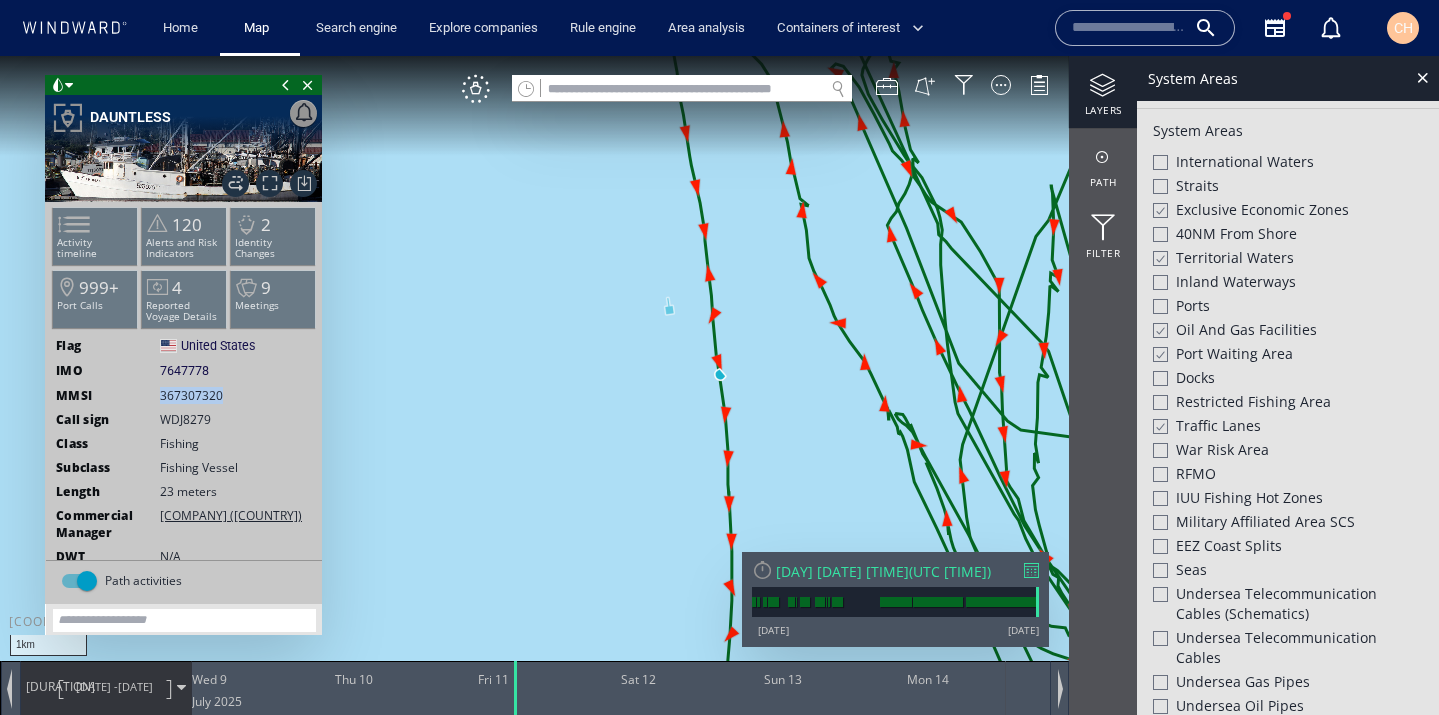 drag, startPoint x: 232, startPoint y: 407, endPoint x: 154, endPoint y: 394, distance: 79.07591 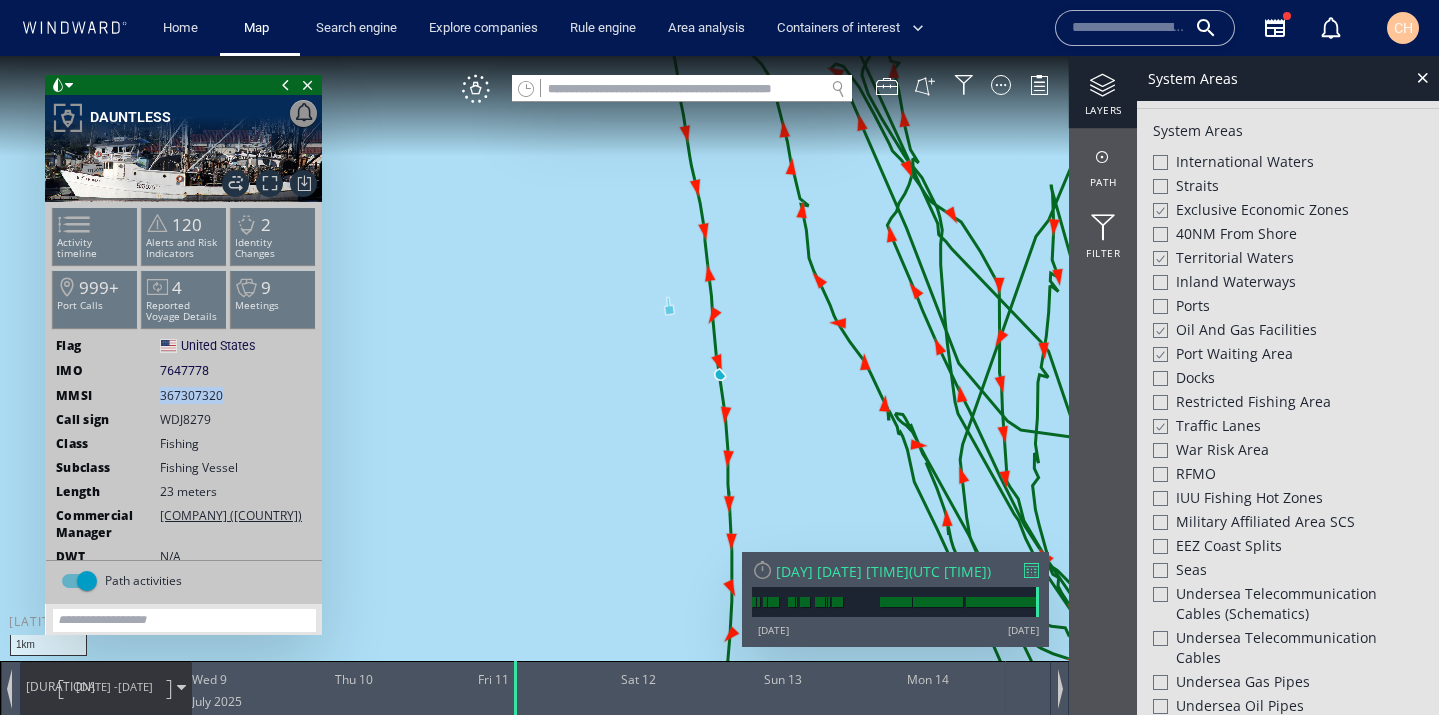 click at bounding box center (719, 375) 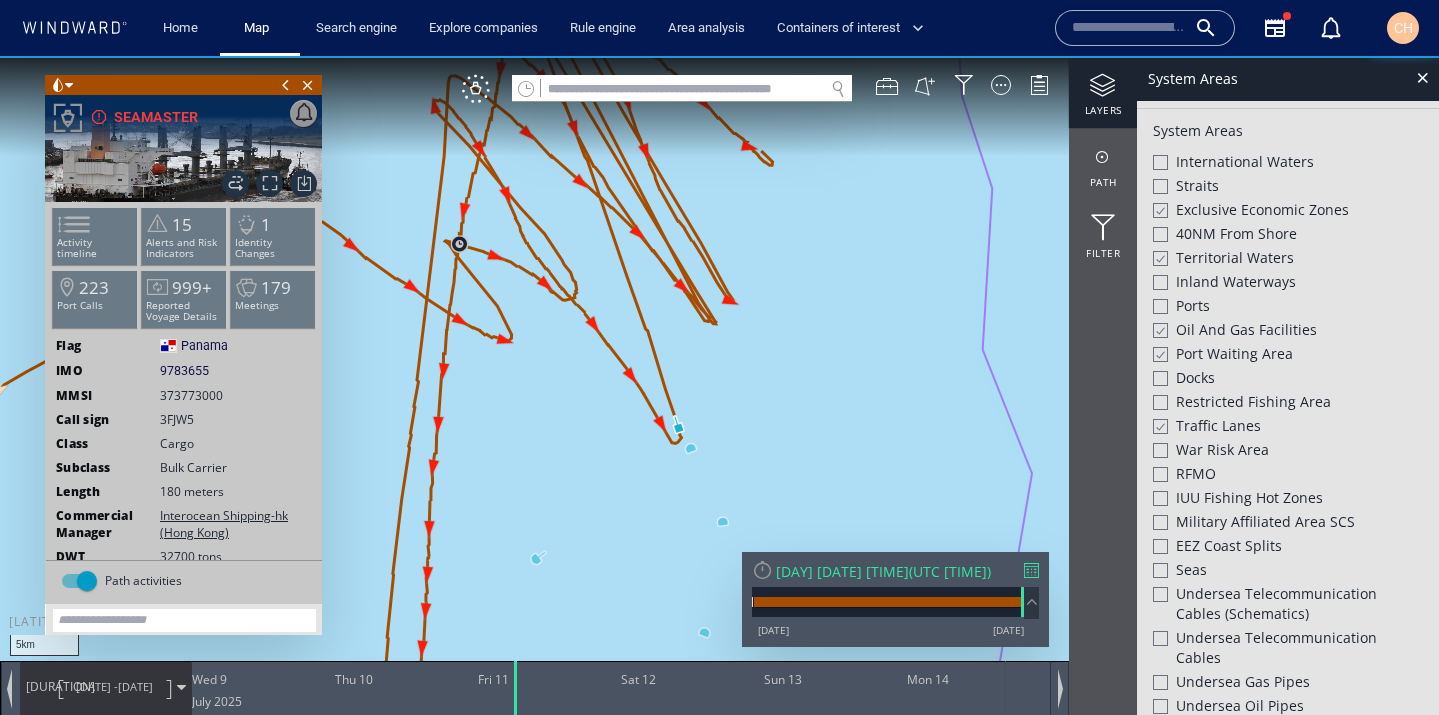 drag, startPoint x: 613, startPoint y: 339, endPoint x: 624, endPoint y: 435, distance: 96.62815 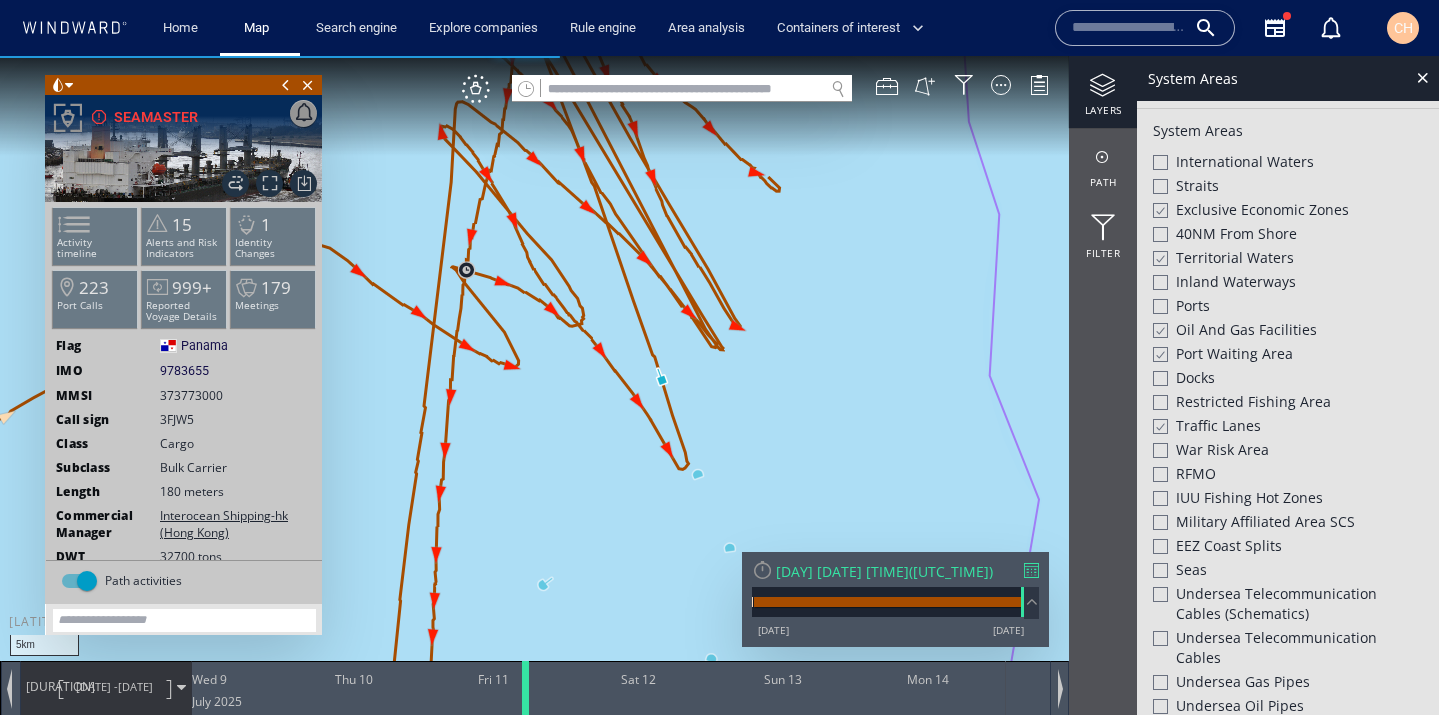drag, startPoint x: 516, startPoint y: 701, endPoint x: 527, endPoint y: 703, distance: 11.18034 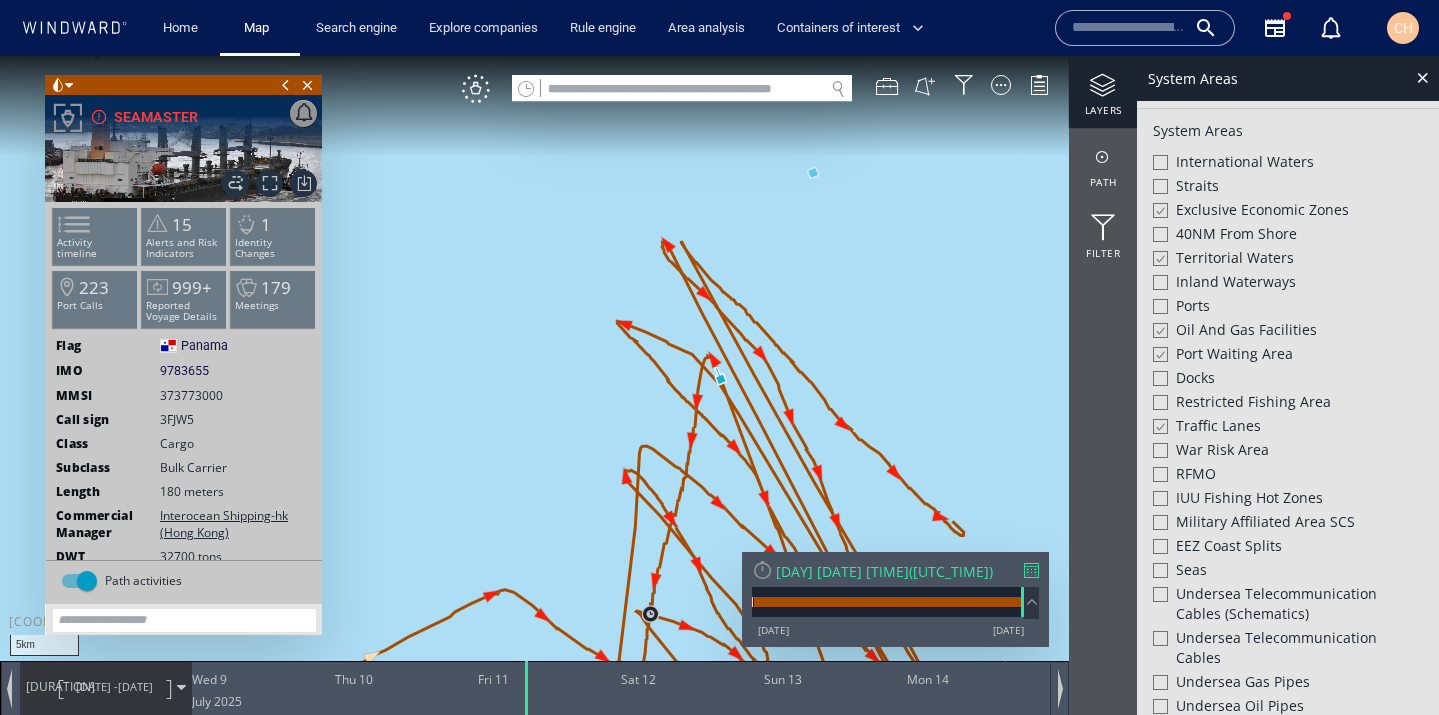 drag, startPoint x: 602, startPoint y: 541, endPoint x: 490, endPoint y: 472, distance: 131.54848 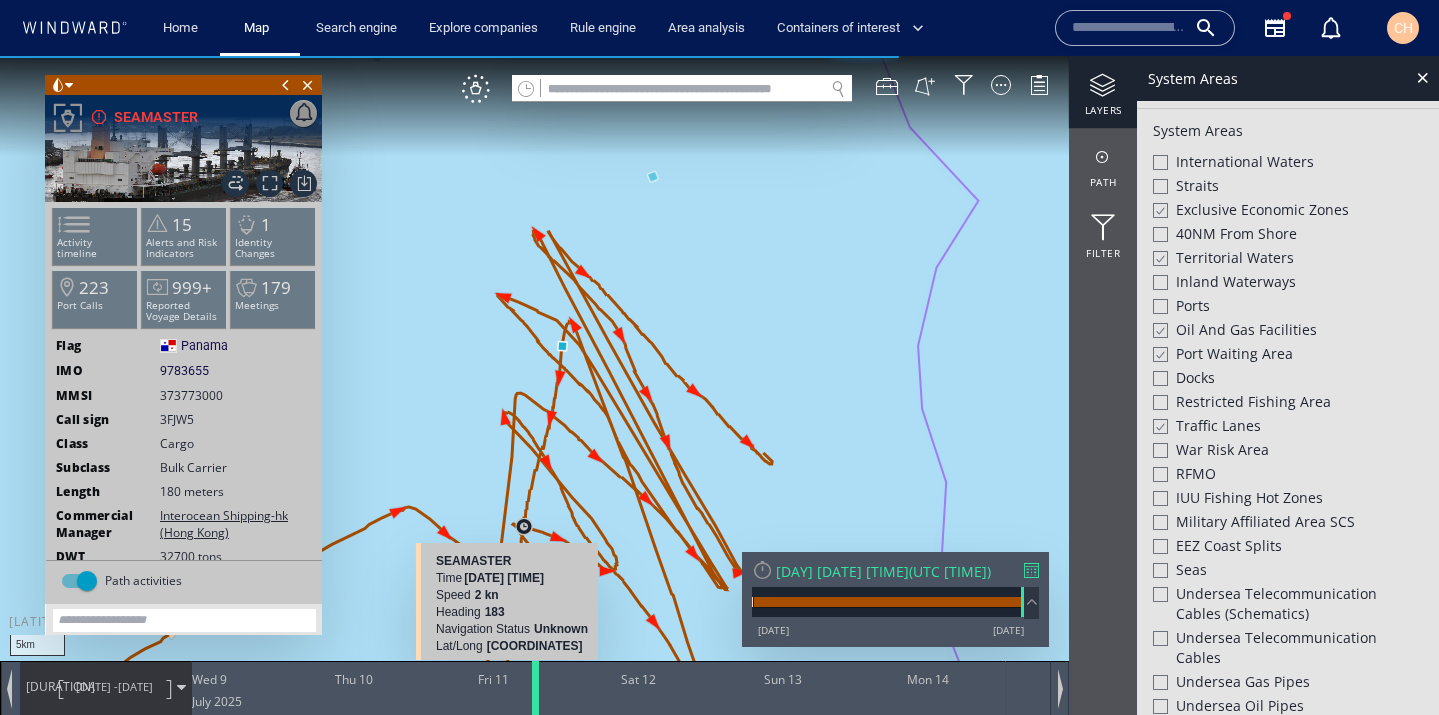click at bounding box center [539, 688] 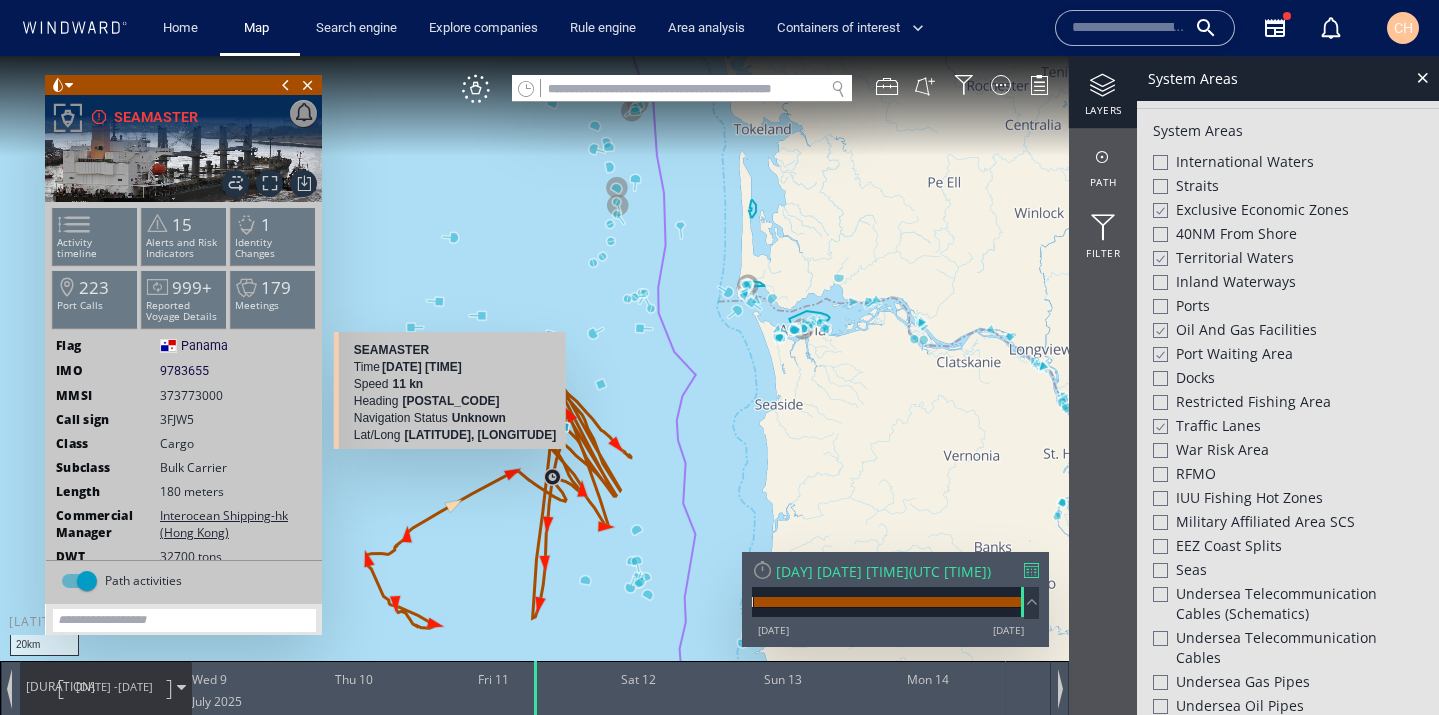 drag, startPoint x: 453, startPoint y: 486, endPoint x: 448, endPoint y: 441, distance: 45.276924 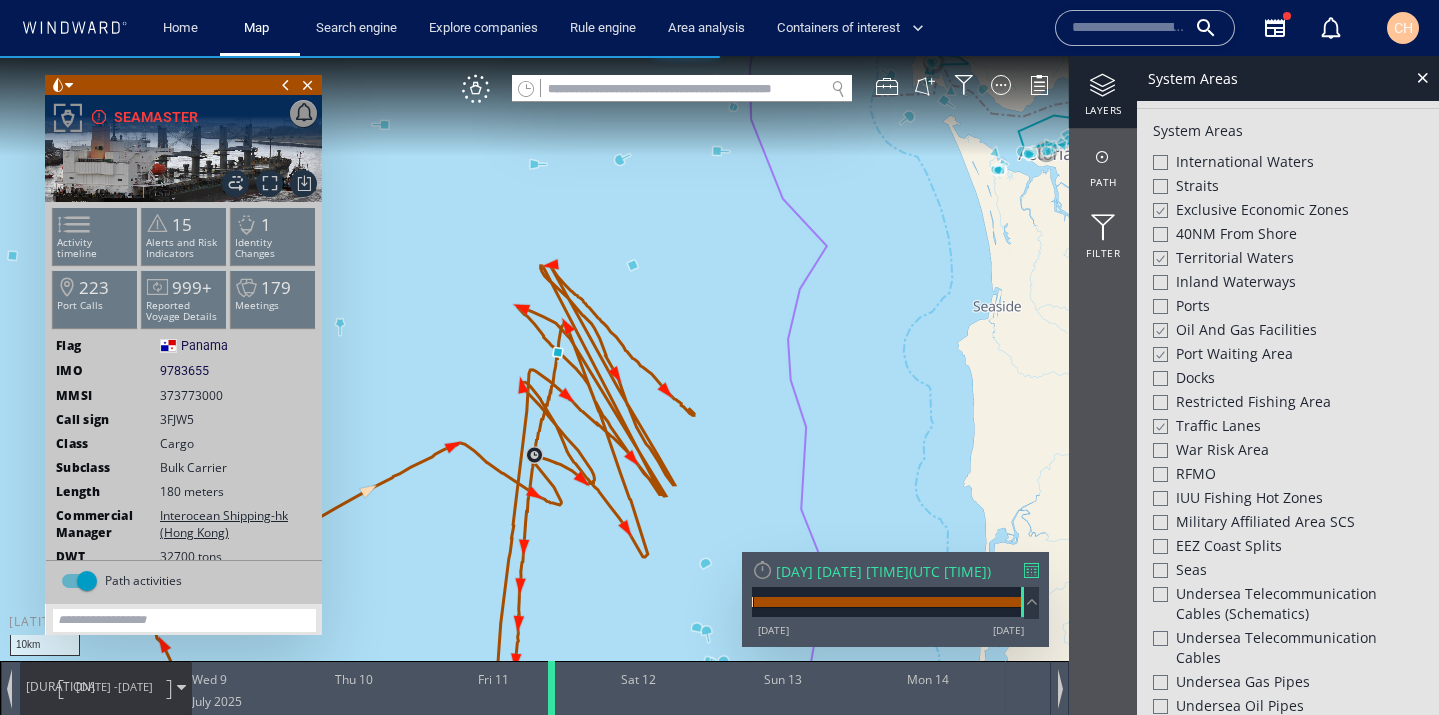 drag, startPoint x: 541, startPoint y: 699, endPoint x: 557, endPoint y: 699, distance: 16 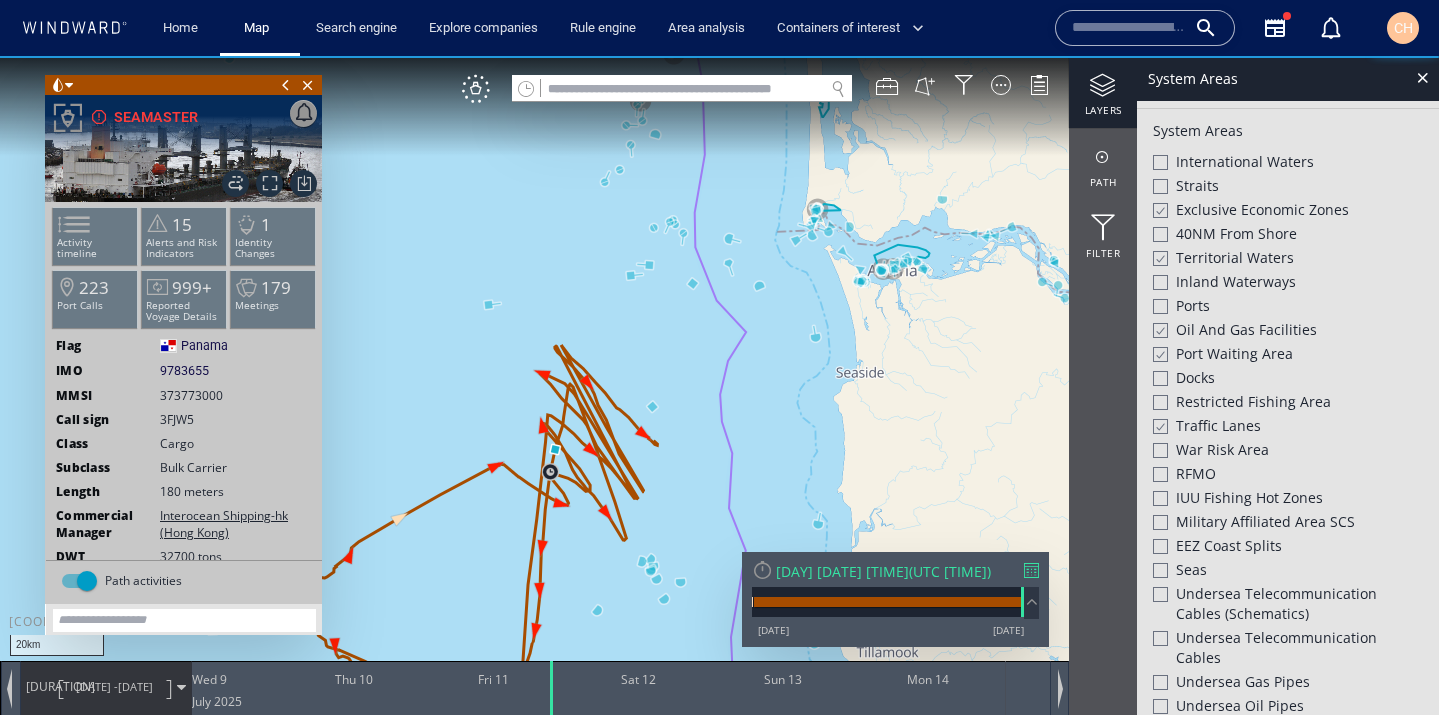 drag, startPoint x: 582, startPoint y: 554, endPoint x: 596, endPoint y: 453, distance: 101.96568 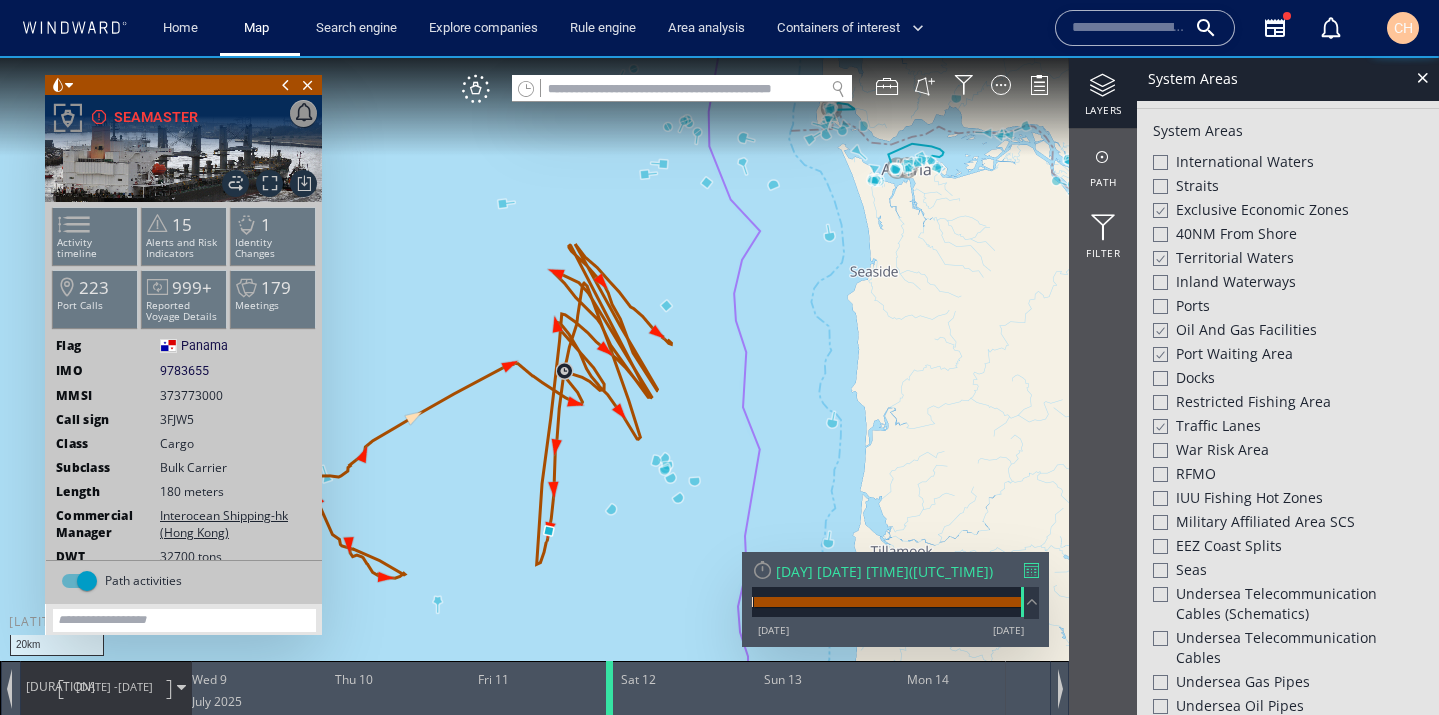 drag, startPoint x: 552, startPoint y: 698, endPoint x: 610, endPoint y: 701, distance: 58.077534 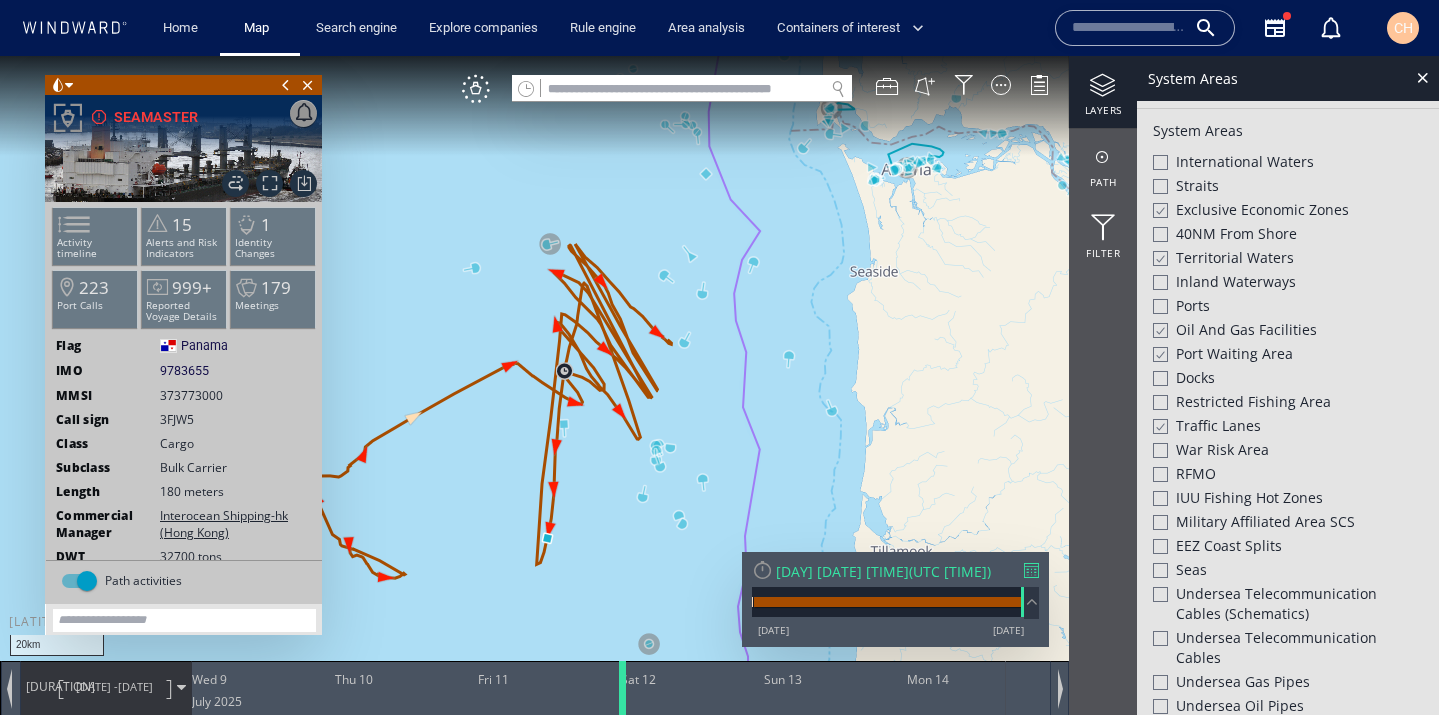 drag, startPoint x: 610, startPoint y: 701, endPoint x: 625, endPoint y: 702, distance: 15.033297 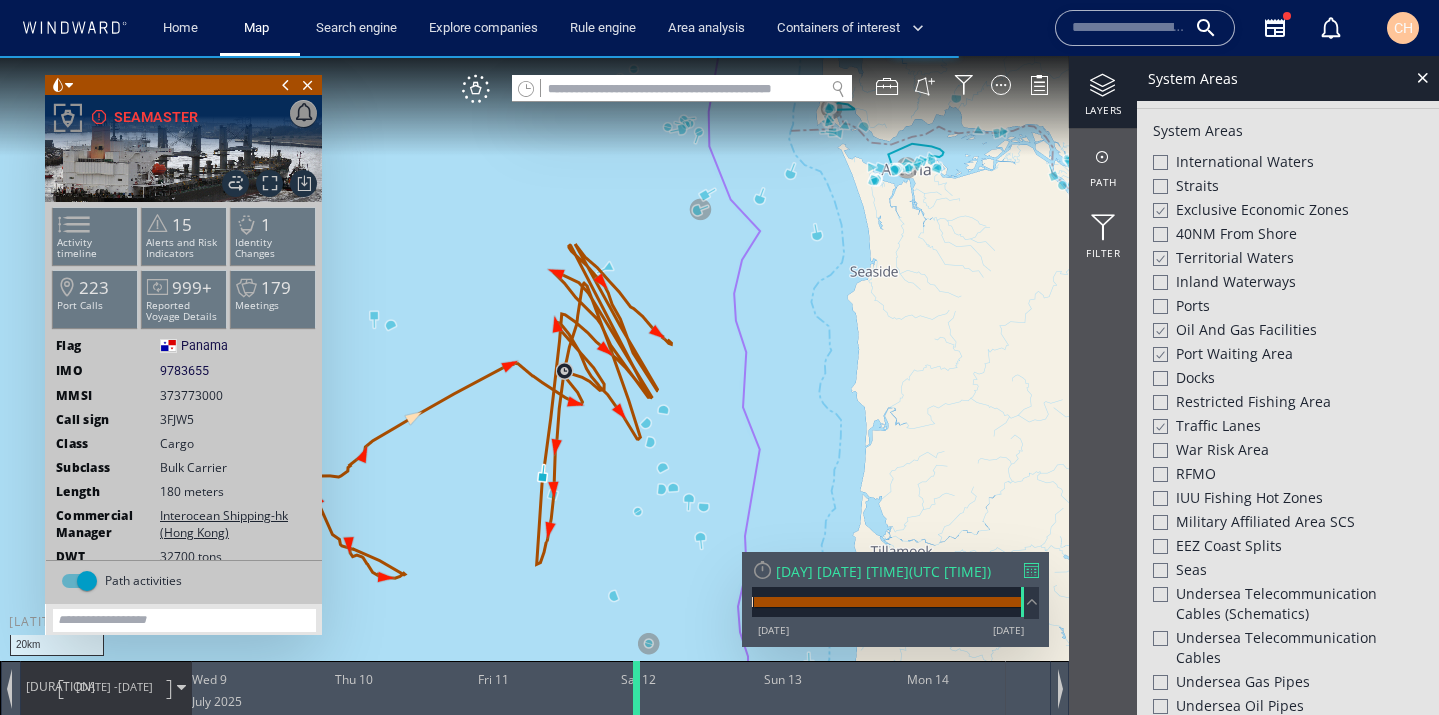 drag, startPoint x: 625, startPoint y: 702, endPoint x: 637, endPoint y: 702, distance: 12 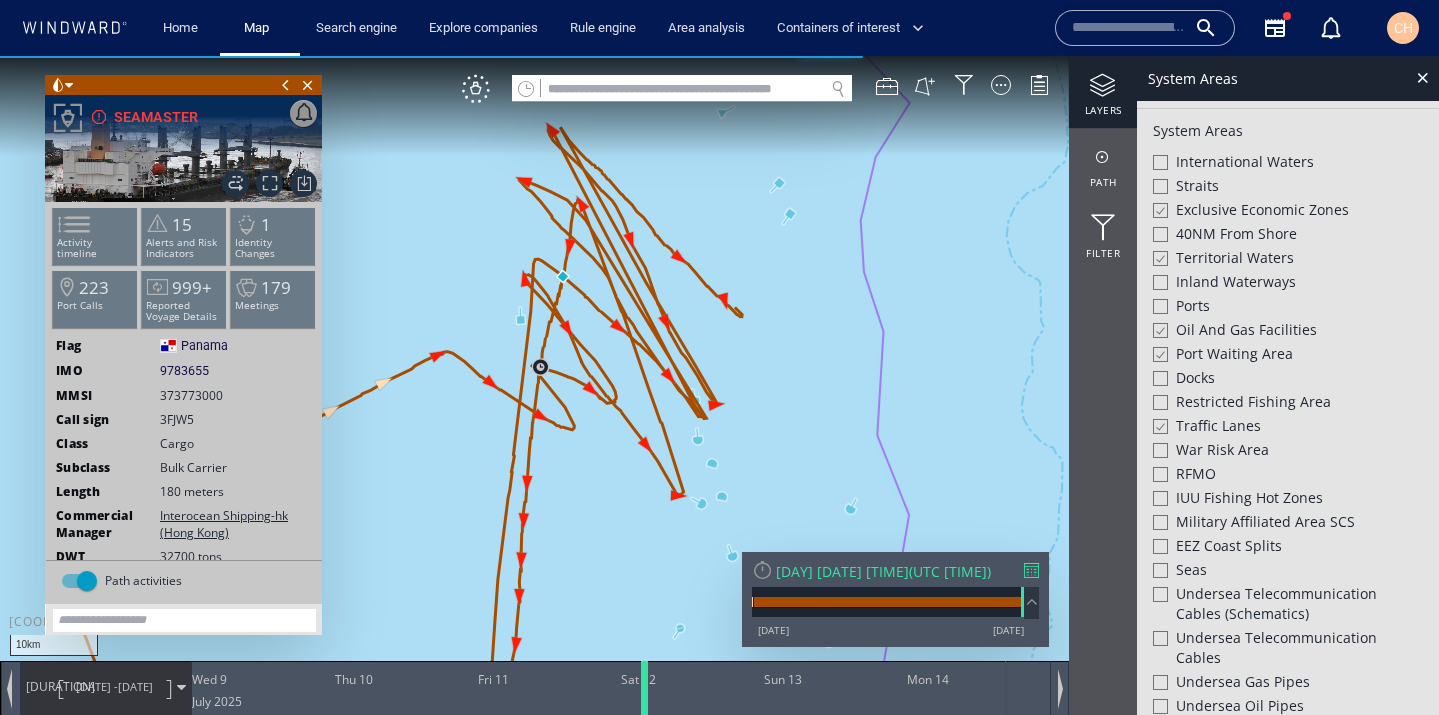 click at bounding box center (648, 688) 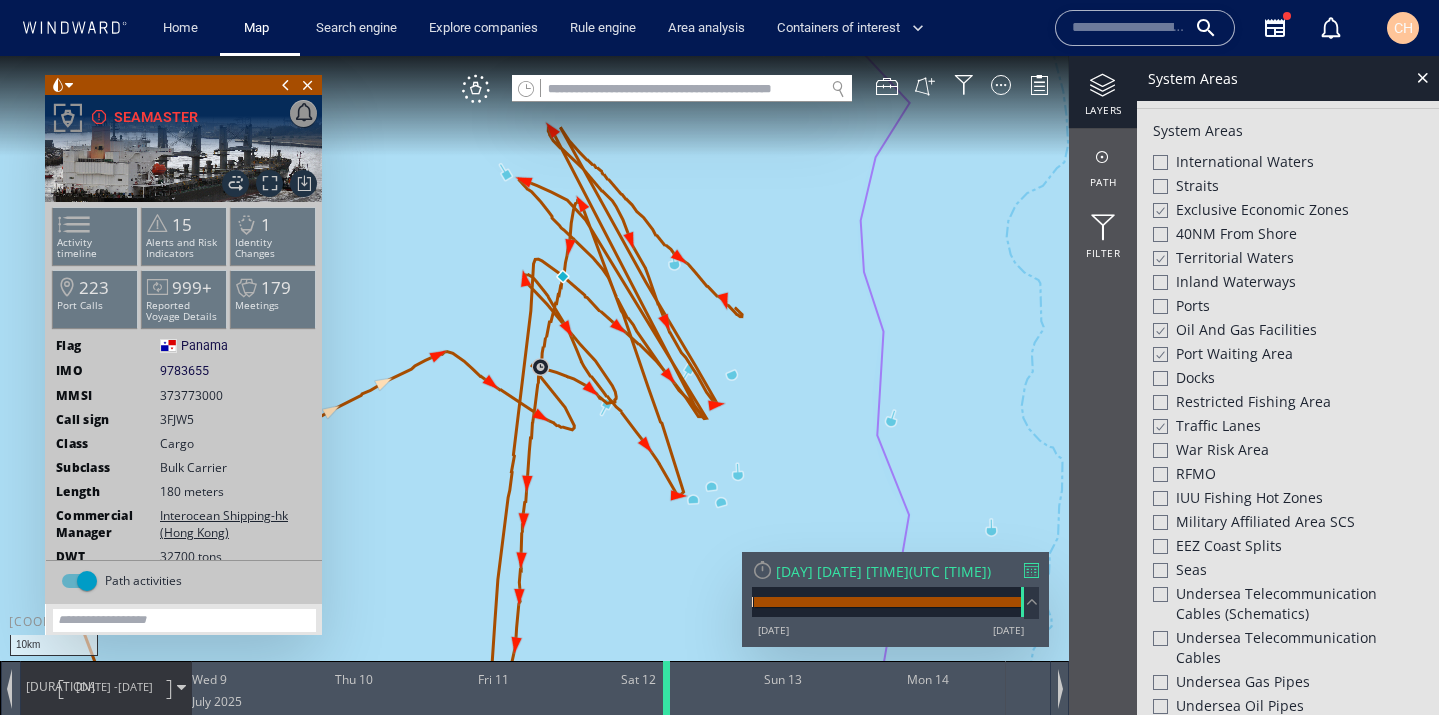 drag, startPoint x: 647, startPoint y: 688, endPoint x: 669, endPoint y: 690, distance: 22.090721 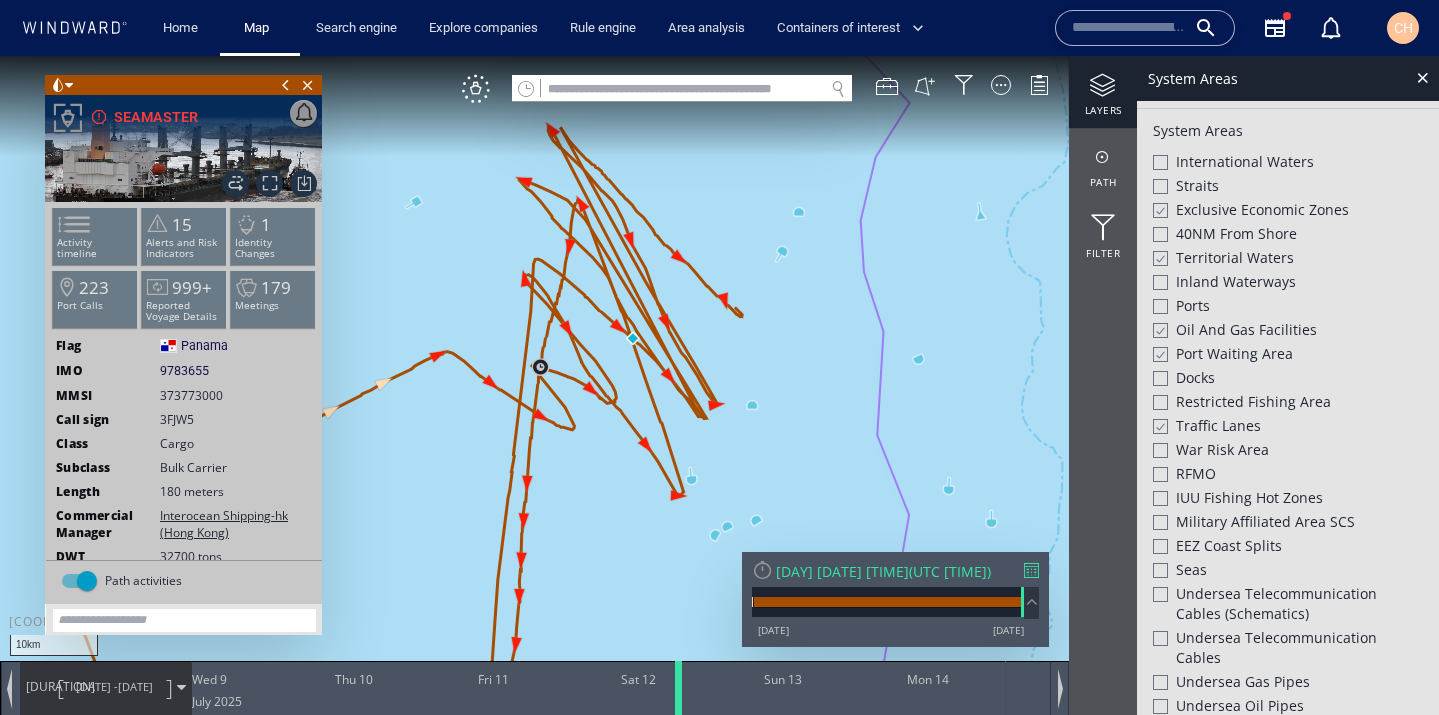 drag, startPoint x: 669, startPoint y: 689, endPoint x: 681, endPoint y: 691, distance: 12.165525 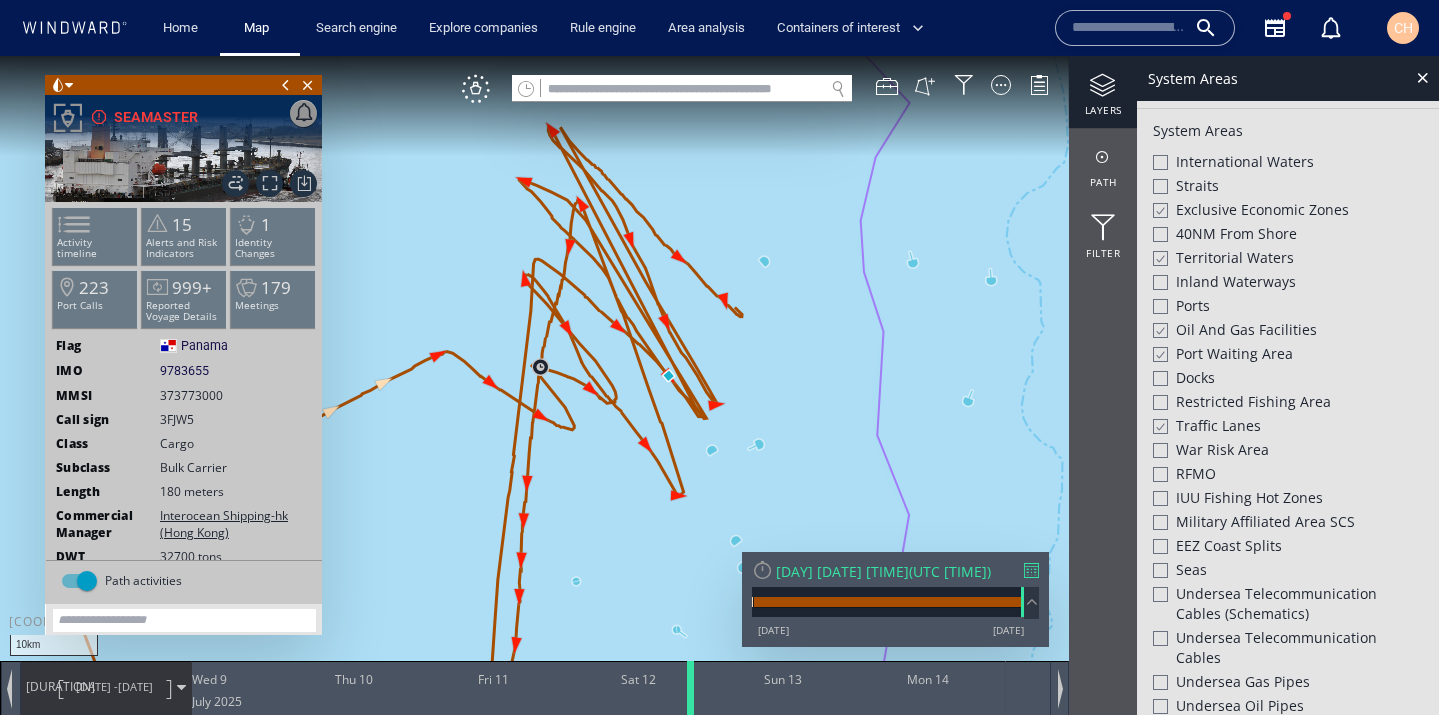 drag, startPoint x: 681, startPoint y: 691, endPoint x: 694, endPoint y: 692, distance: 13.038404 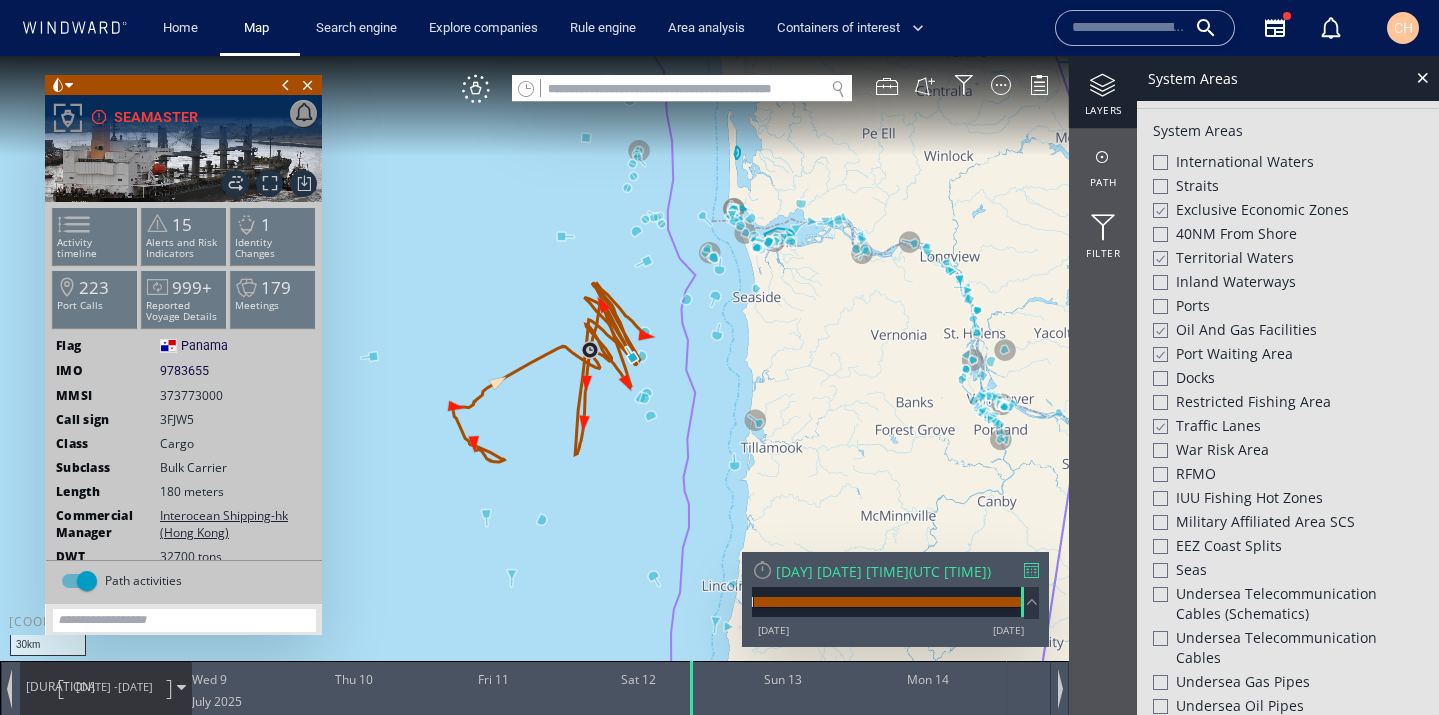 click on "[MONTH]/[DAY]/[YEAR]" at bounding box center [135, 686] 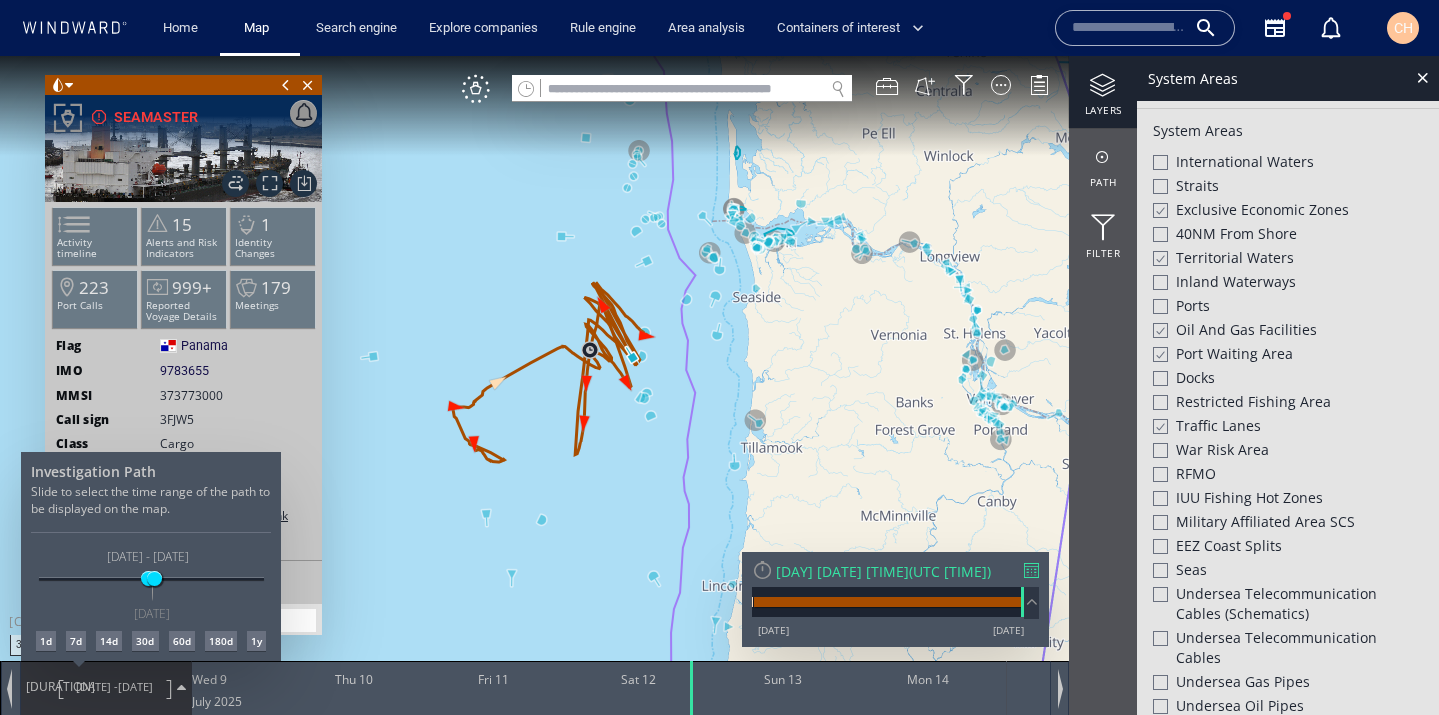 click on "60d" at bounding box center (182, 641) 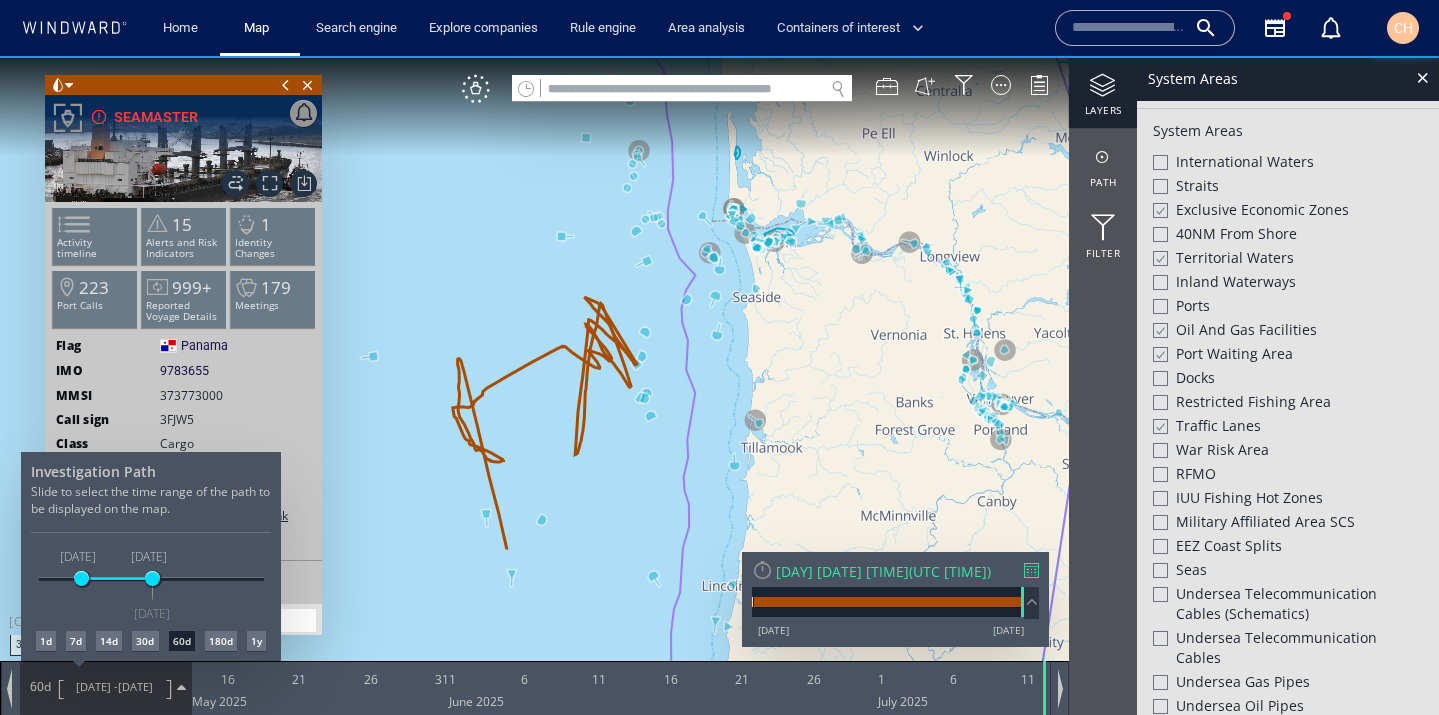click at bounding box center [719, 385] 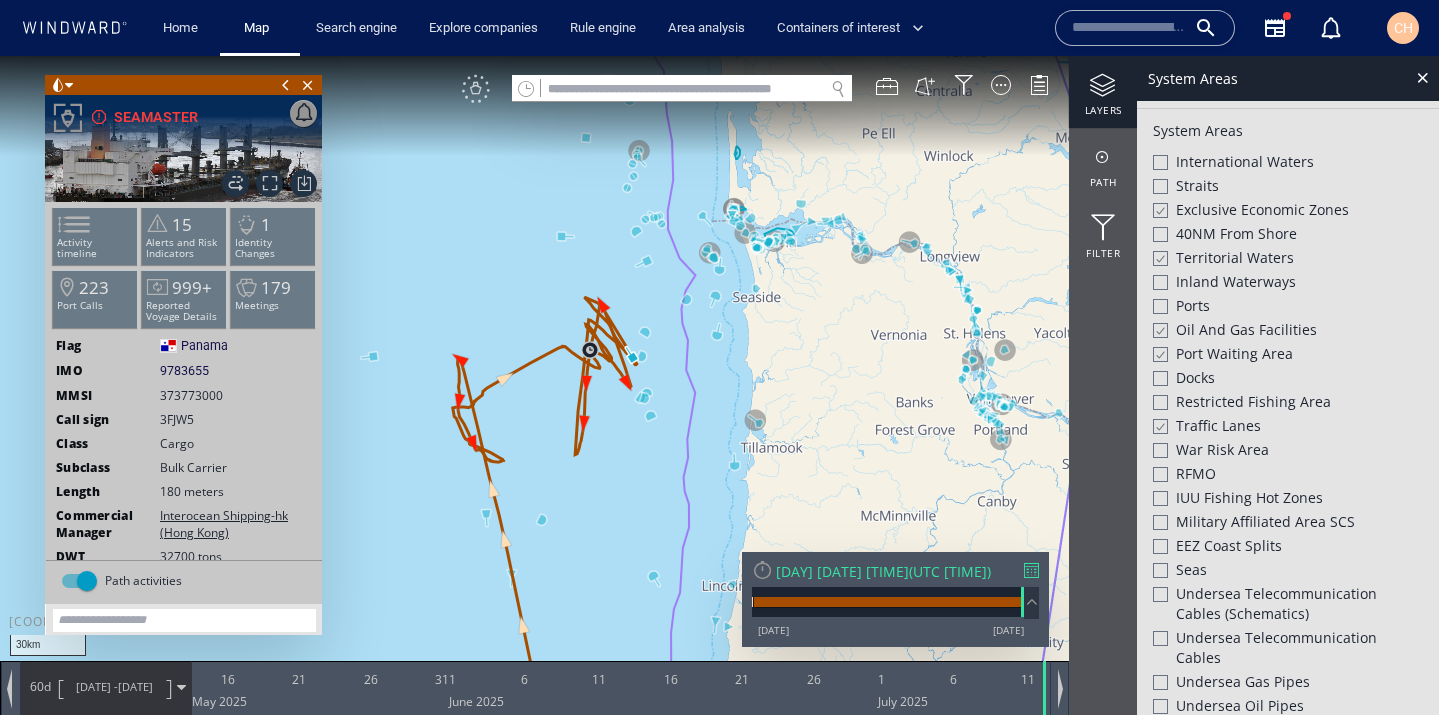 click on "VM" at bounding box center (476, 89) 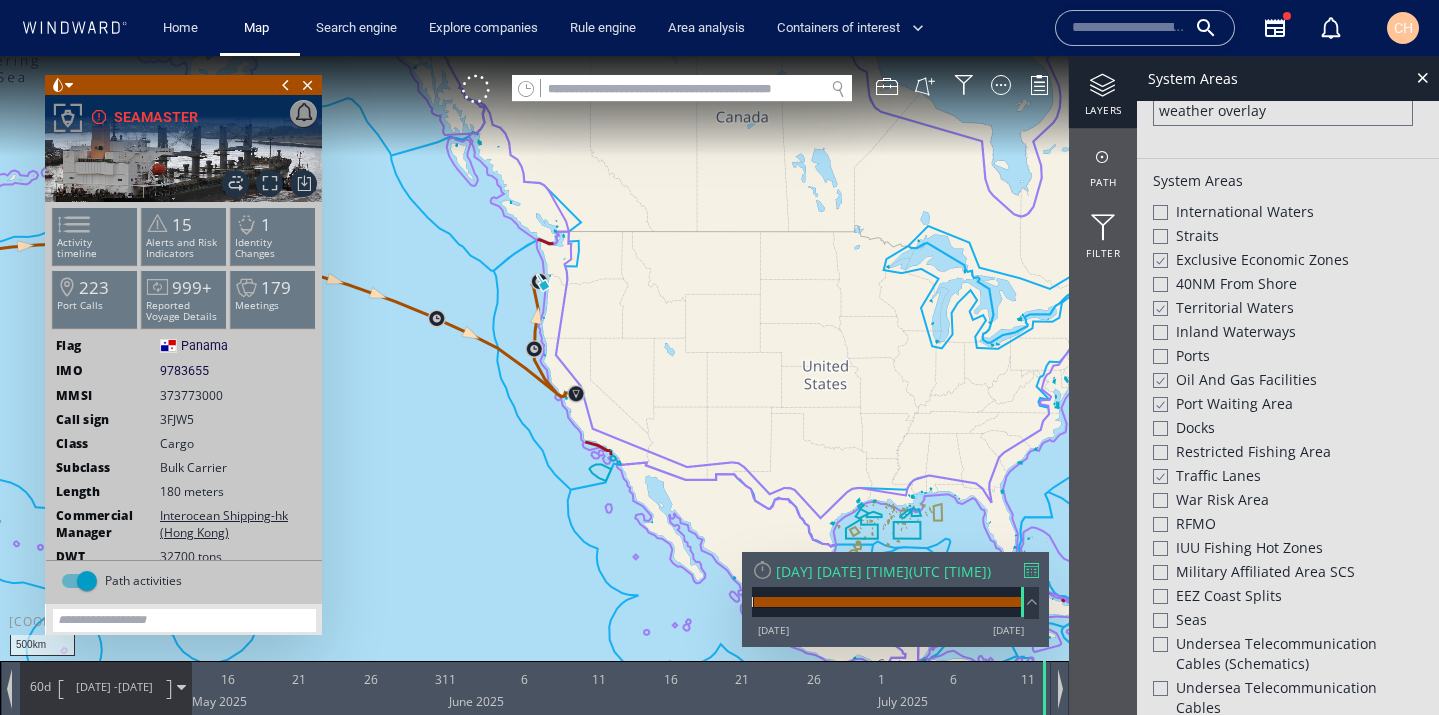 drag, startPoint x: 527, startPoint y: 389, endPoint x: 810, endPoint y: 433, distance: 286.40005 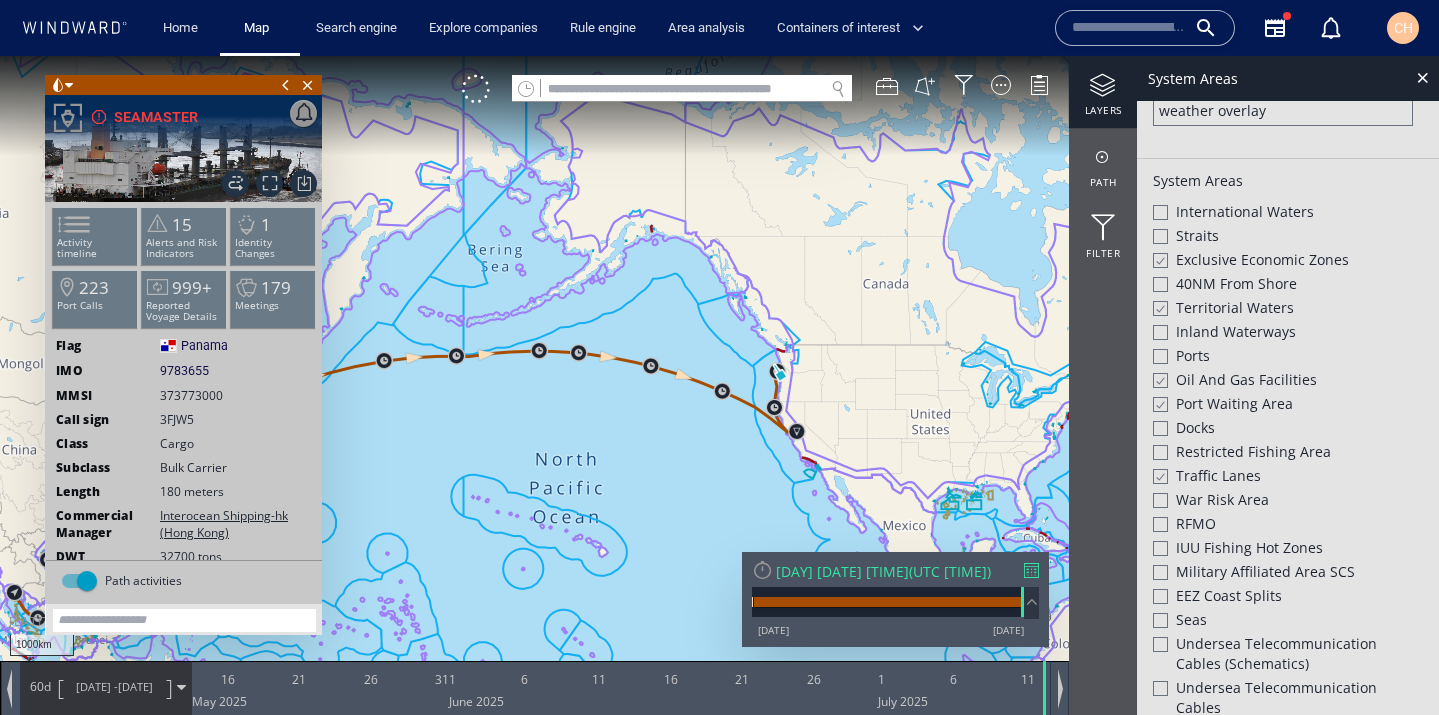 drag, startPoint x: 662, startPoint y: 411, endPoint x: 1015, endPoint y: 343, distance: 359.48993 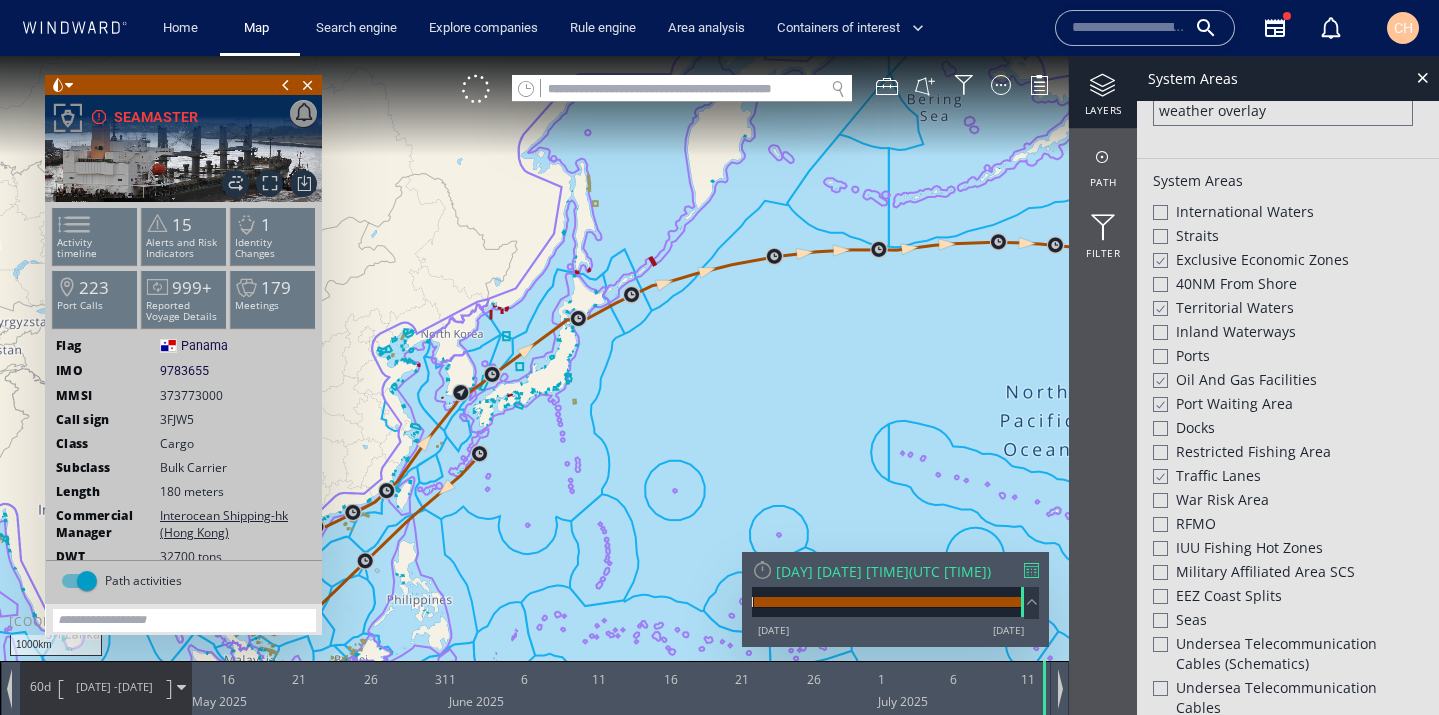 drag, startPoint x: 562, startPoint y: 510, endPoint x: 781, endPoint y: 325, distance: 286.681 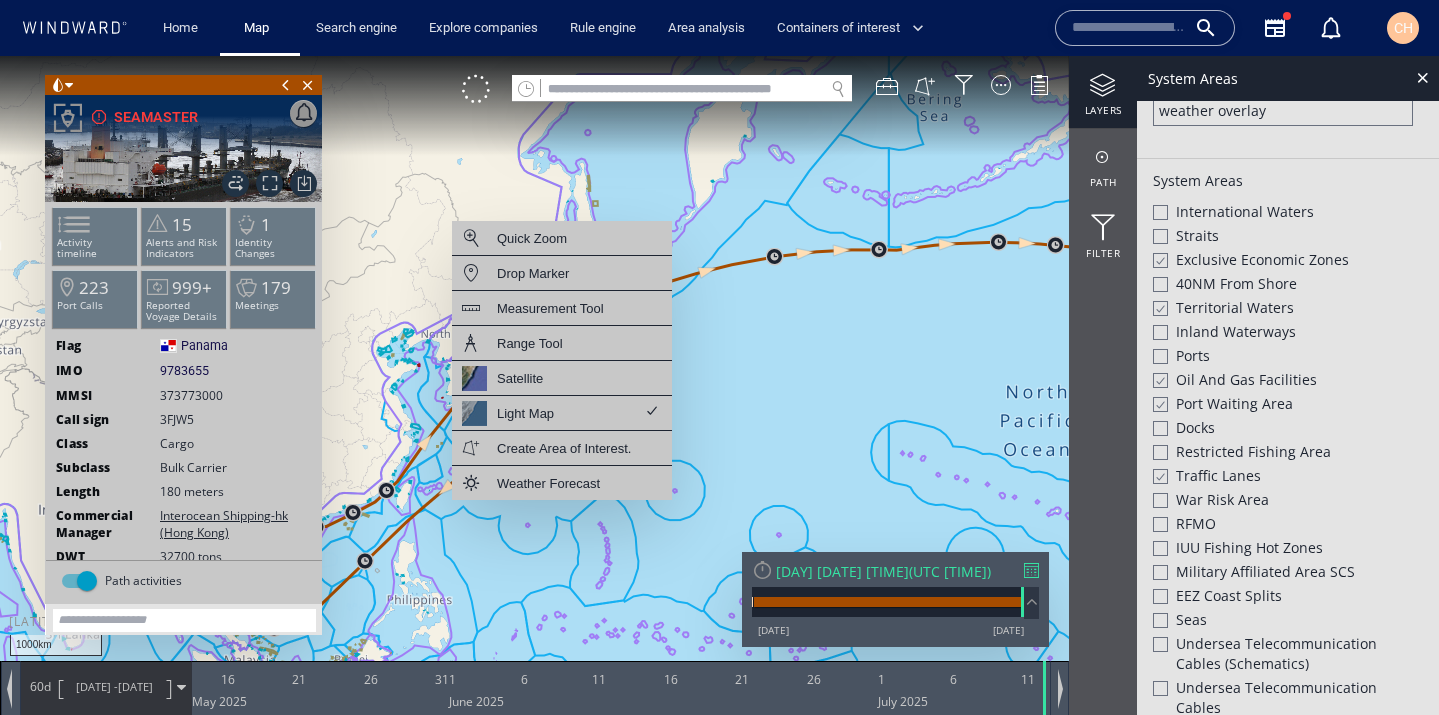 click at bounding box center (719, 375) 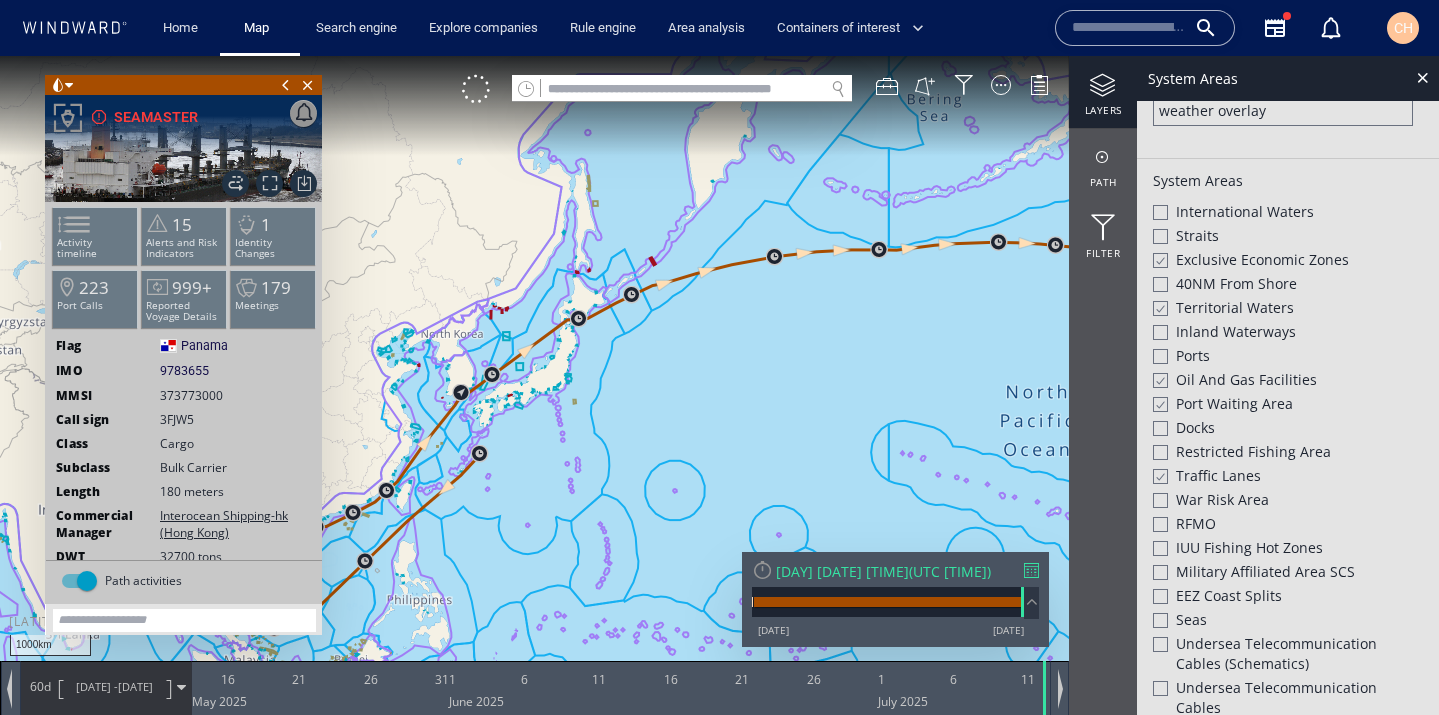 drag, startPoint x: 689, startPoint y: 391, endPoint x: 900, endPoint y: 265, distance: 245.75801 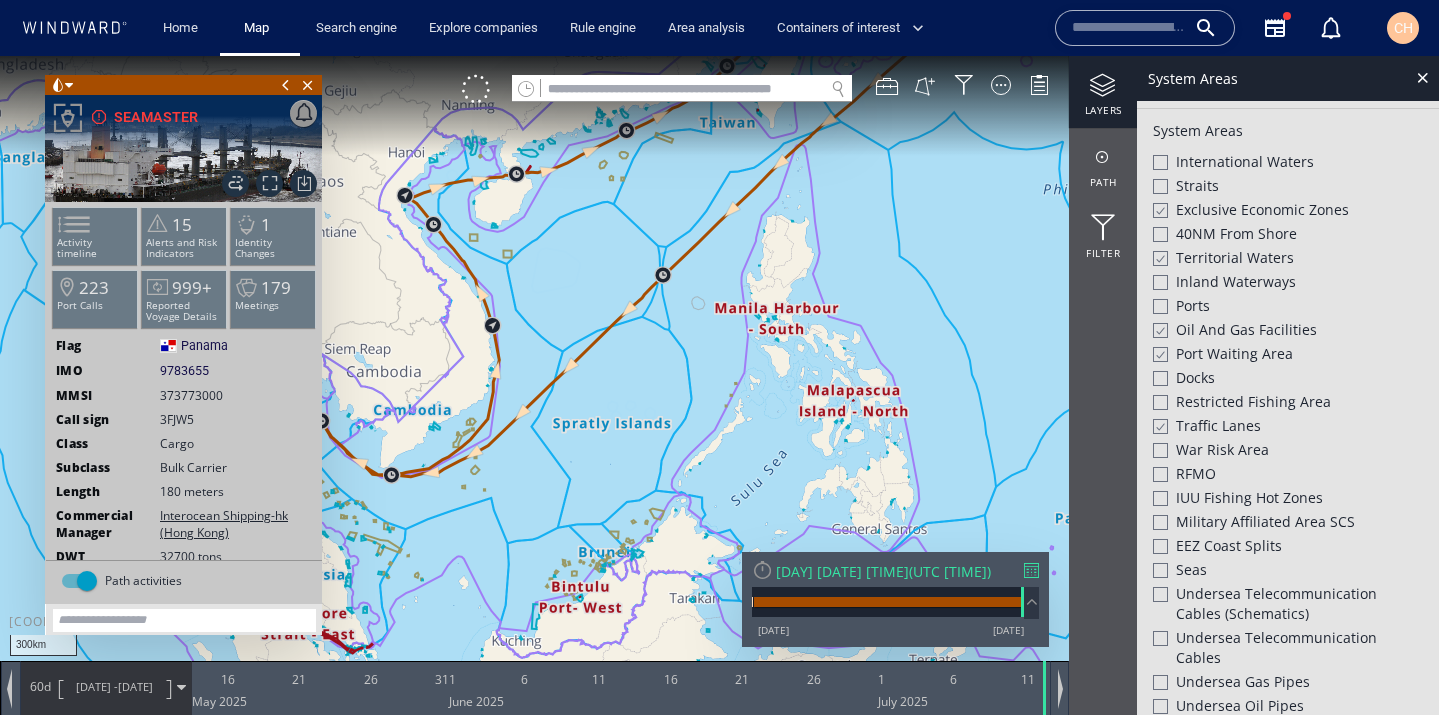 drag, startPoint x: 477, startPoint y: 489, endPoint x: 664, endPoint y: 427, distance: 197.01015 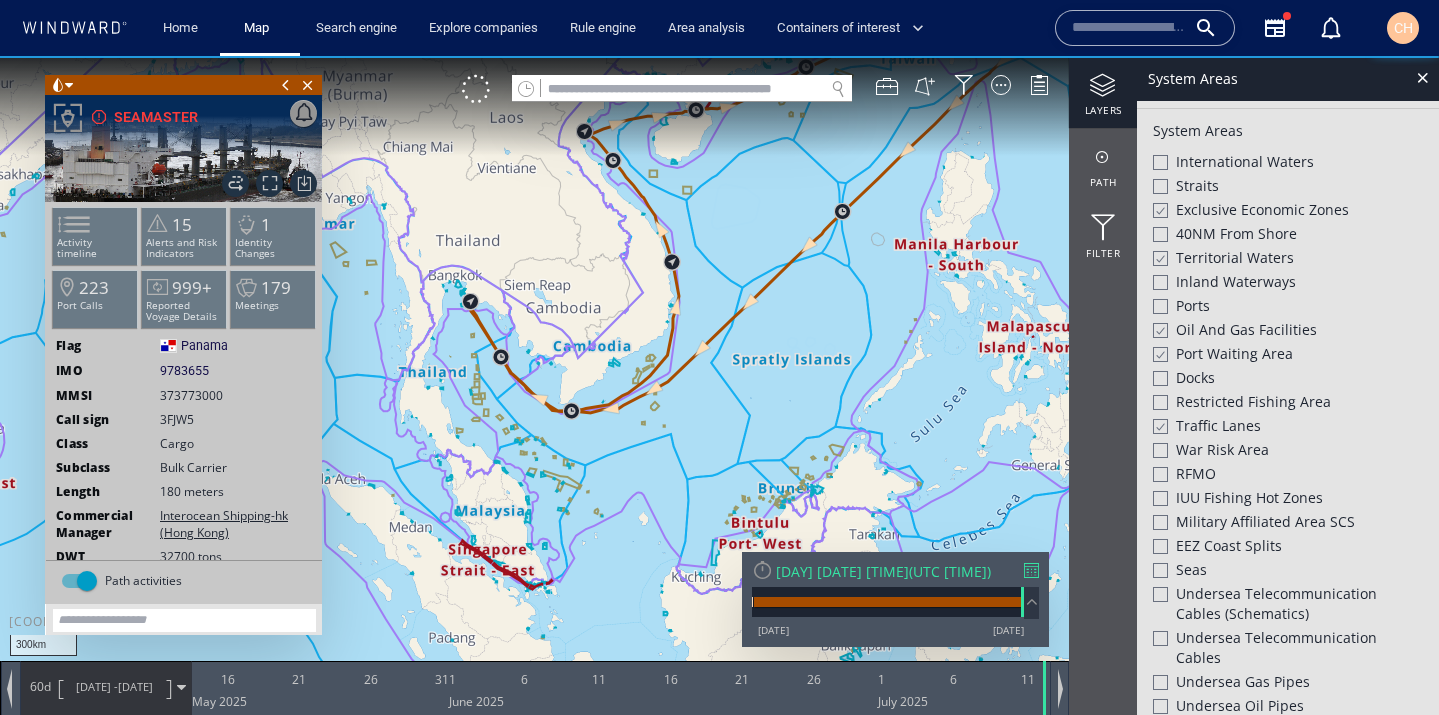 click 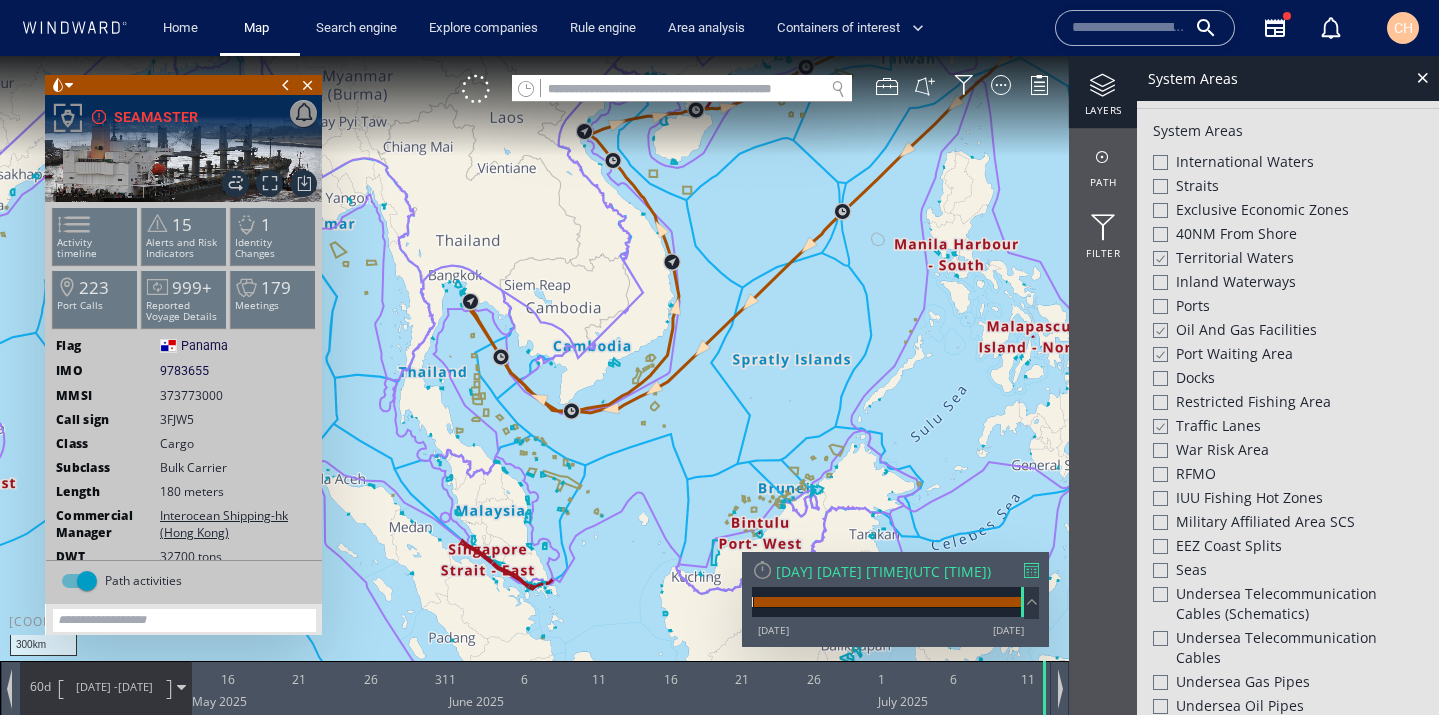 click 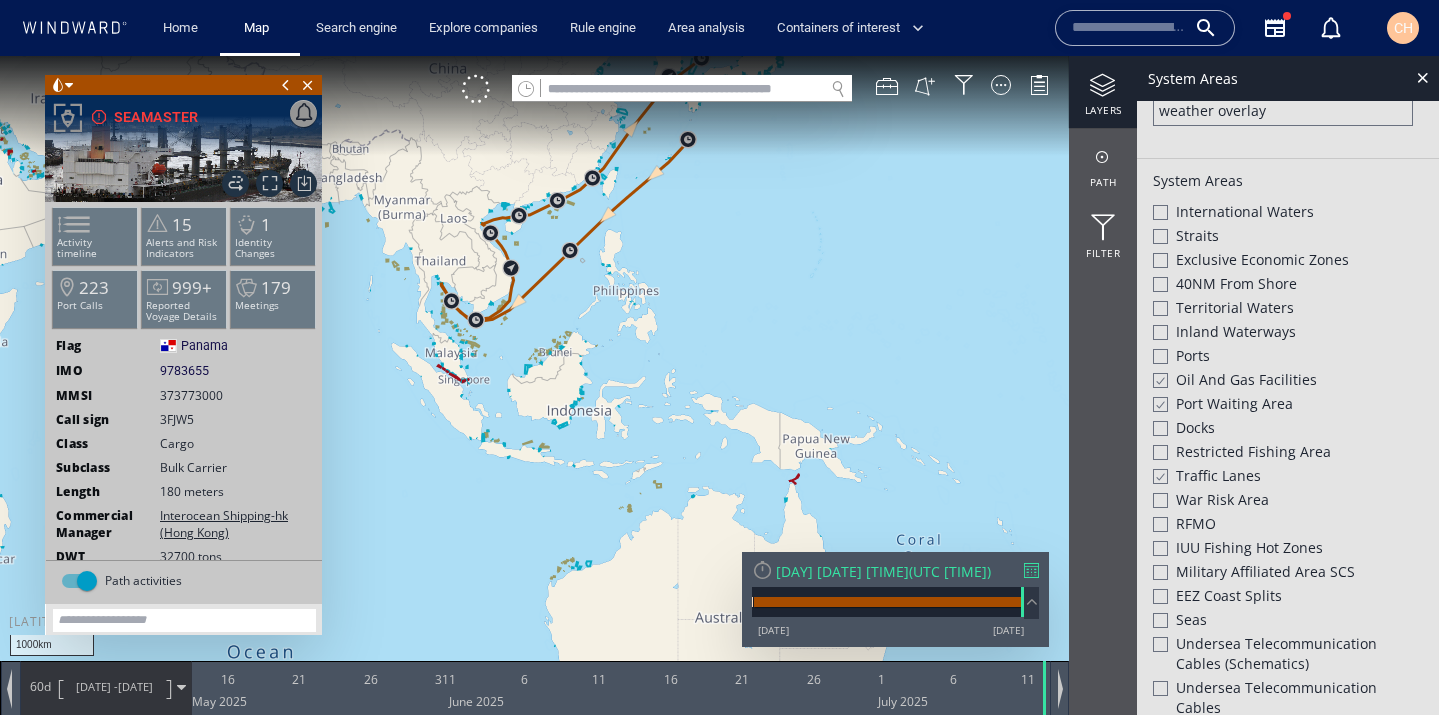 drag, startPoint x: 783, startPoint y: 139, endPoint x: 706, endPoint y: 337, distance: 212.44528 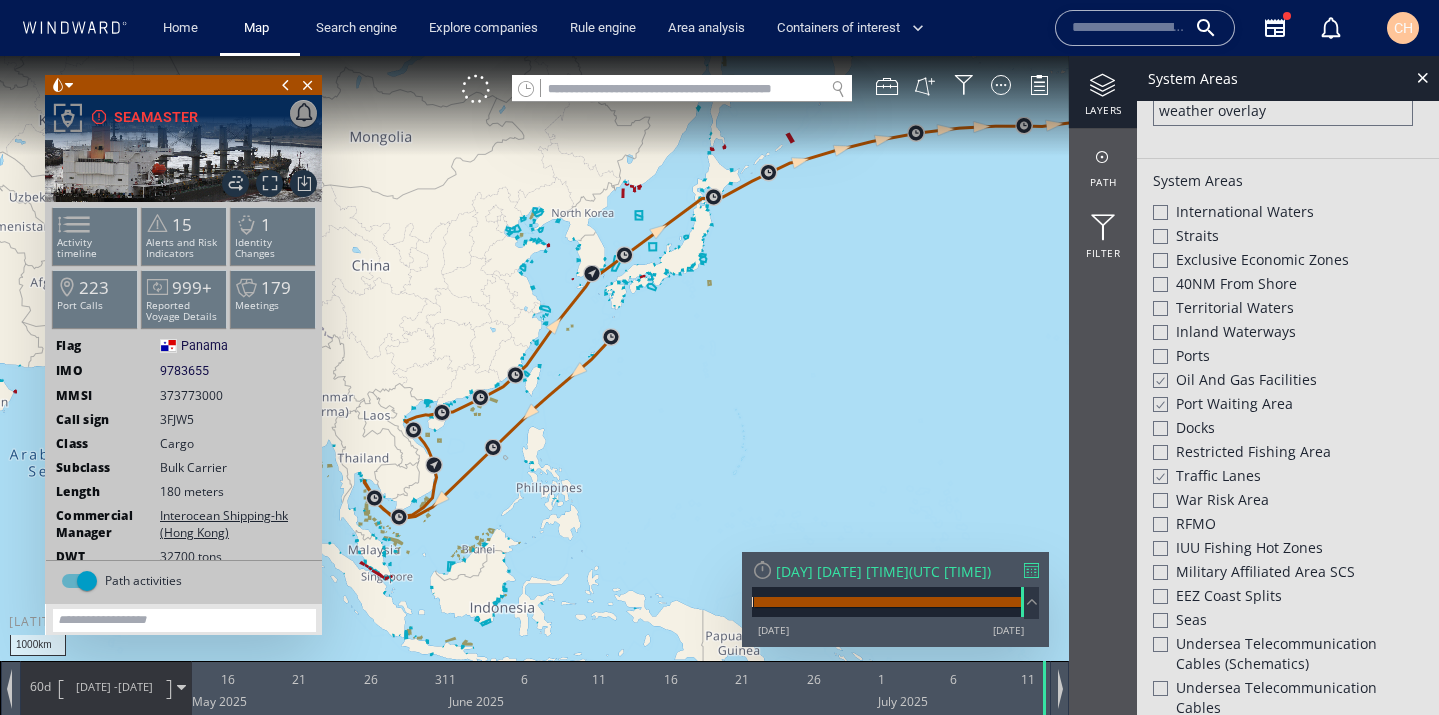 drag, startPoint x: 898, startPoint y: 310, endPoint x: 552, endPoint y: 345, distance: 347.76572 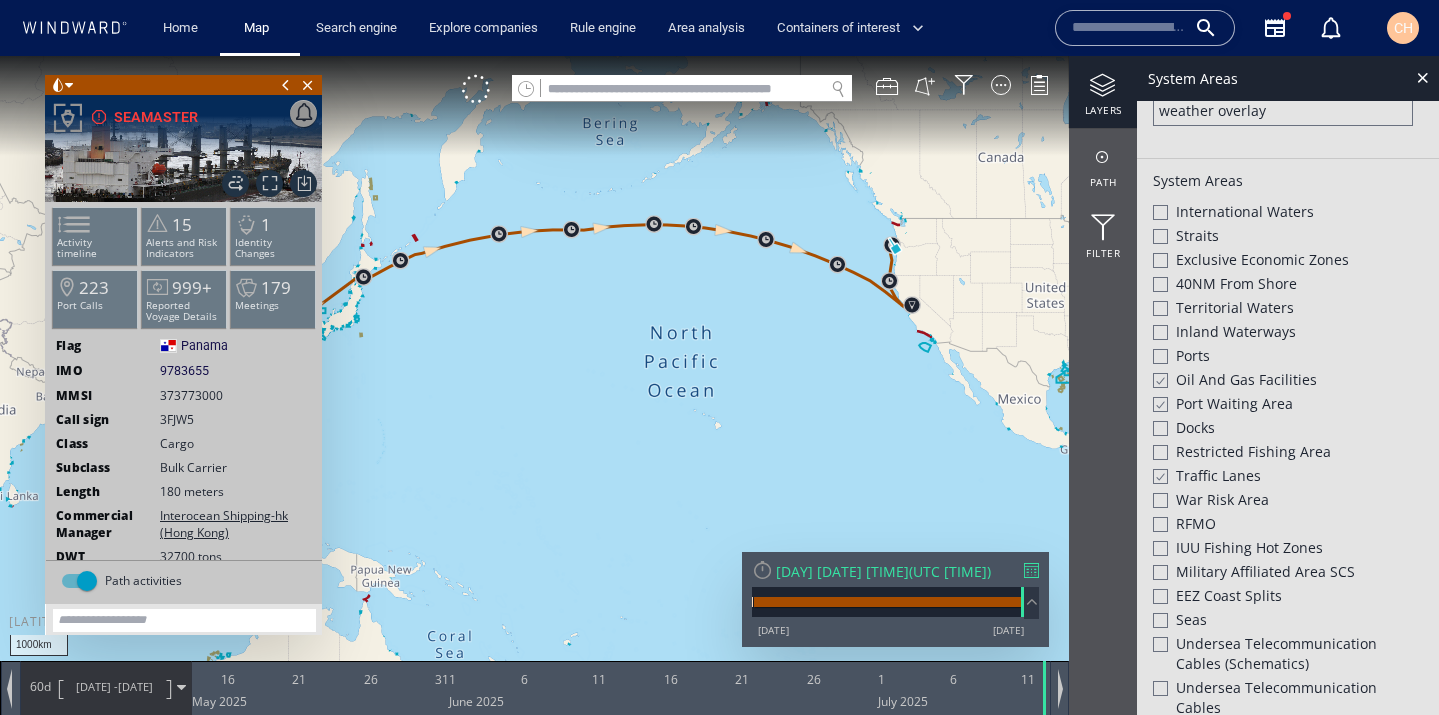 drag, startPoint x: 834, startPoint y: 373, endPoint x: 657, endPoint y: 436, distance: 187.87762 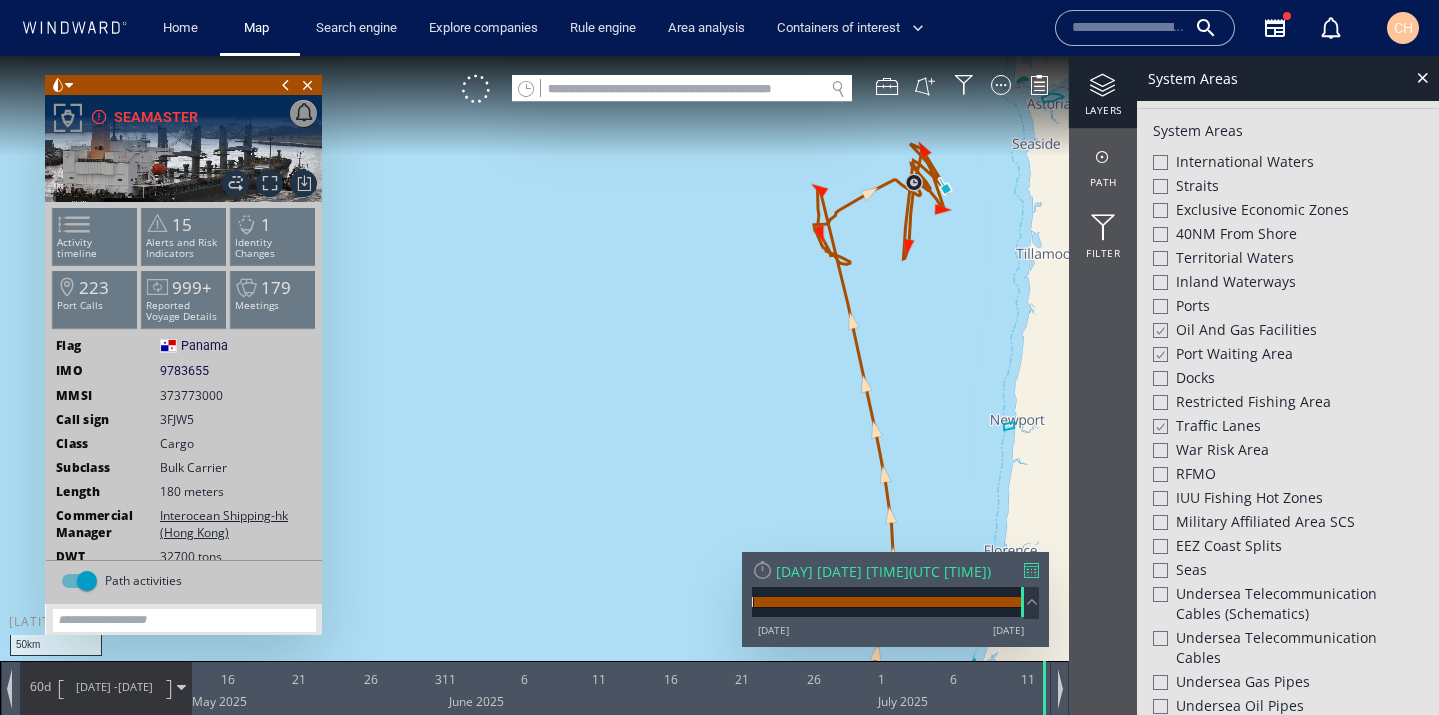 drag, startPoint x: 793, startPoint y: 258, endPoint x: 575, endPoint y: 401, distance: 260.7163 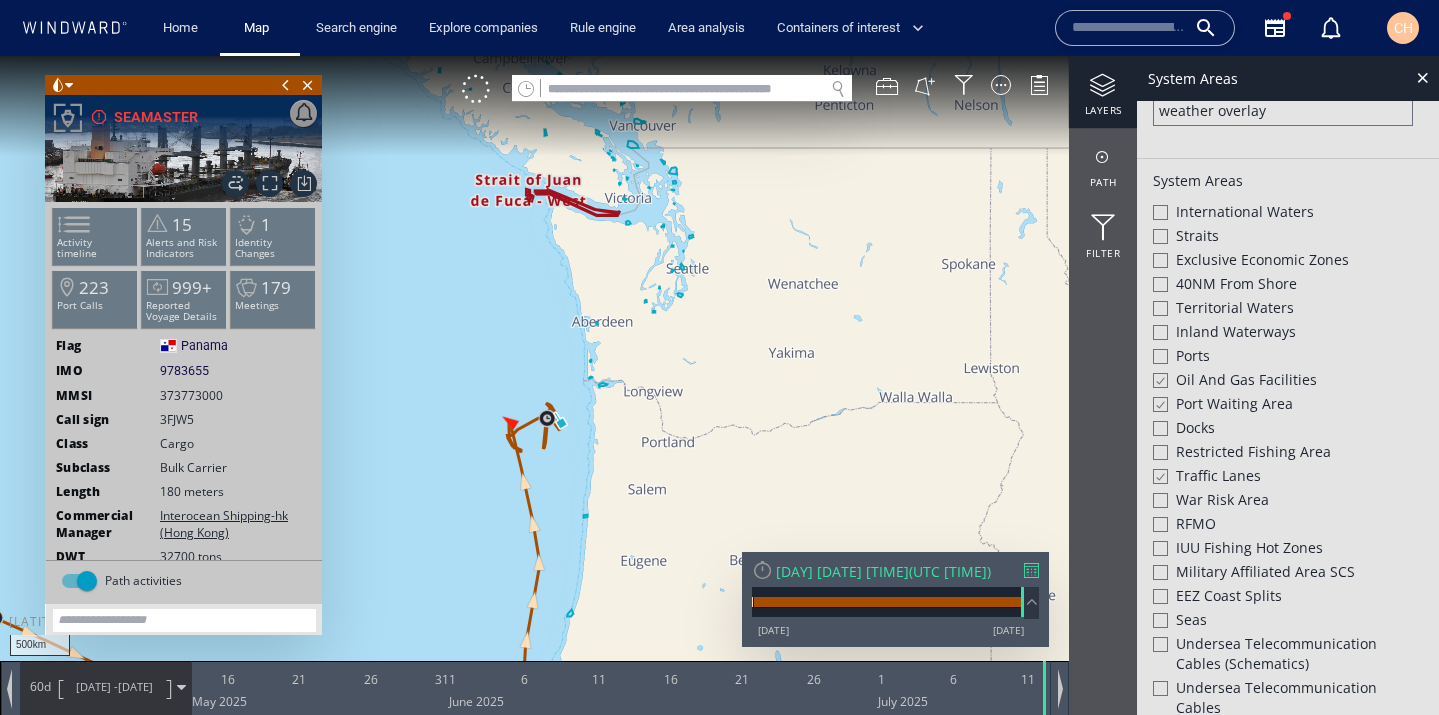 drag, startPoint x: 558, startPoint y: 551, endPoint x: 835, endPoint y: 232, distance: 422.48077 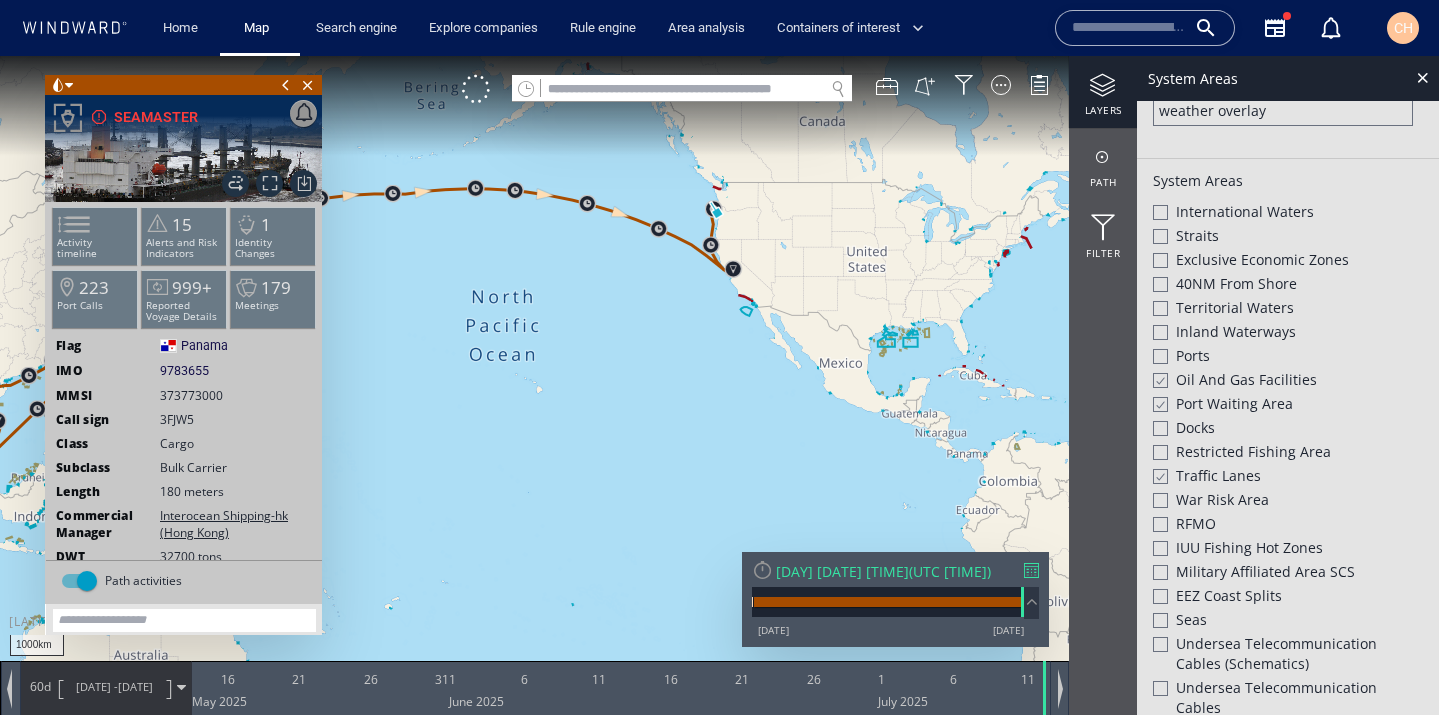 drag, startPoint x: 480, startPoint y: 316, endPoint x: 850, endPoint y: 303, distance: 370.2283 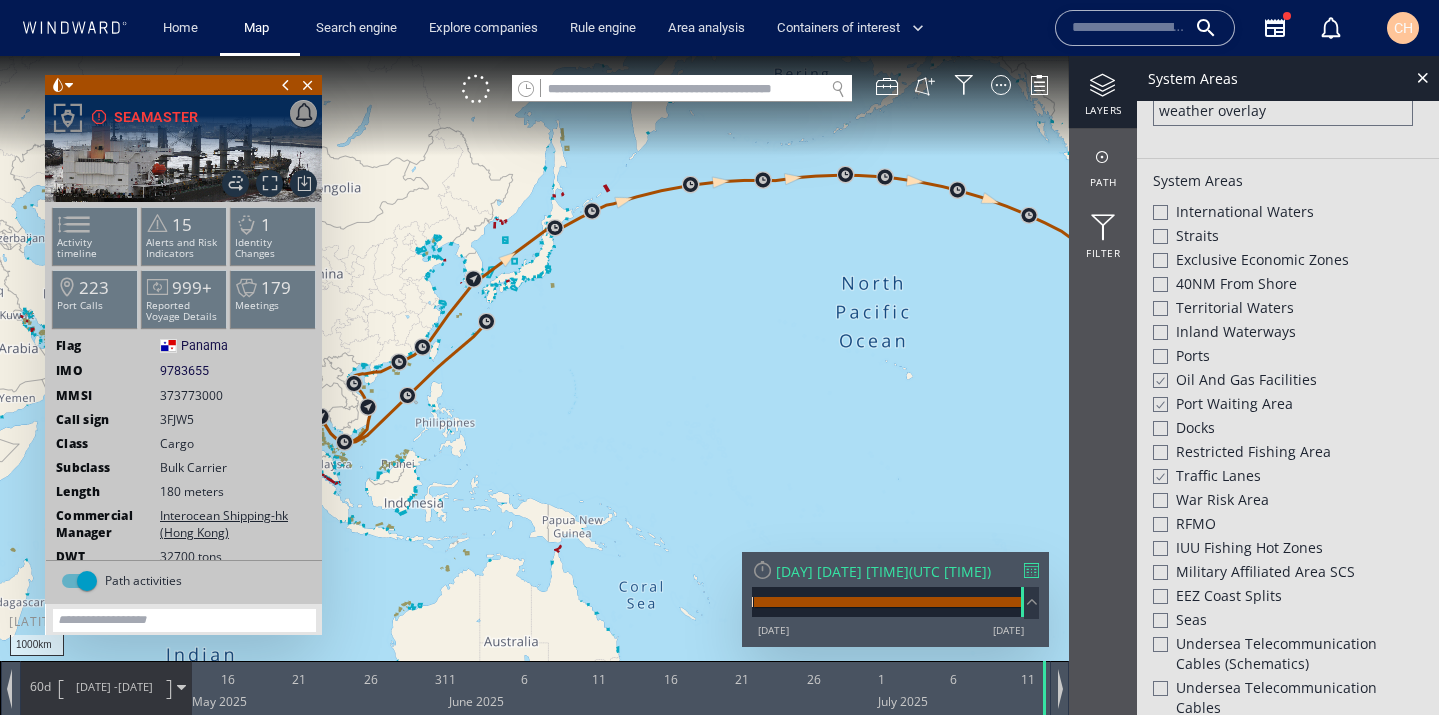 drag, startPoint x: 498, startPoint y: 291, endPoint x: 669, endPoint y: 281, distance: 171.29214 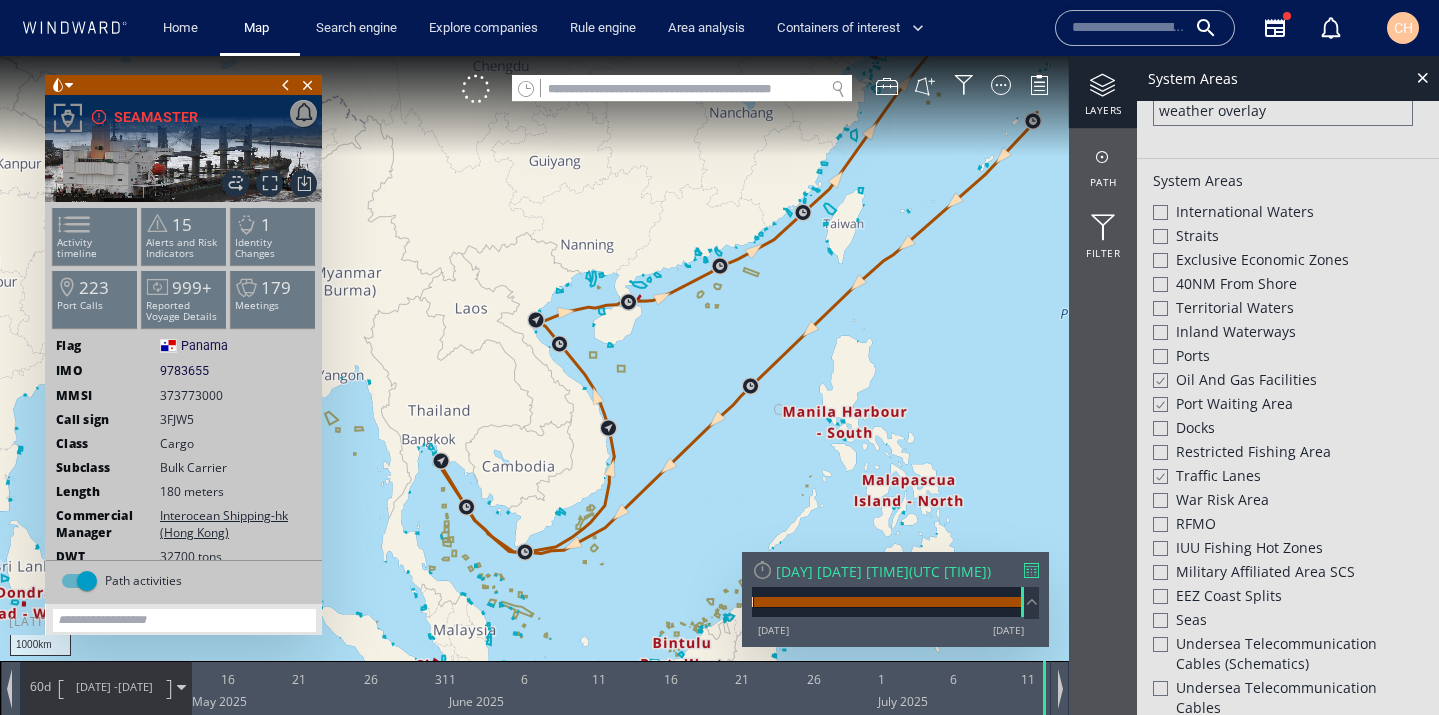 drag, startPoint x: 954, startPoint y: 335, endPoint x: 551, endPoint y: 478, distance: 427.619 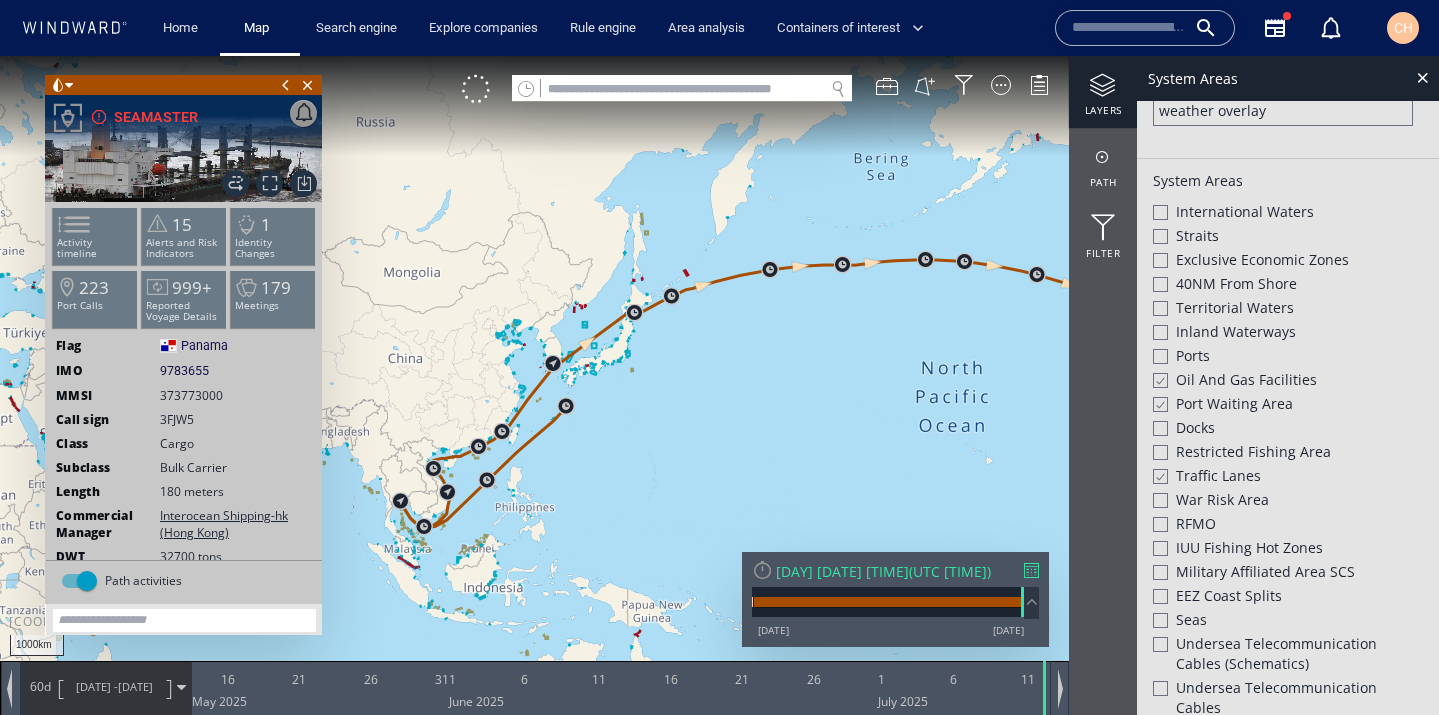 drag, startPoint x: 771, startPoint y: 432, endPoint x: 486, endPoint y: 310, distance: 310.01453 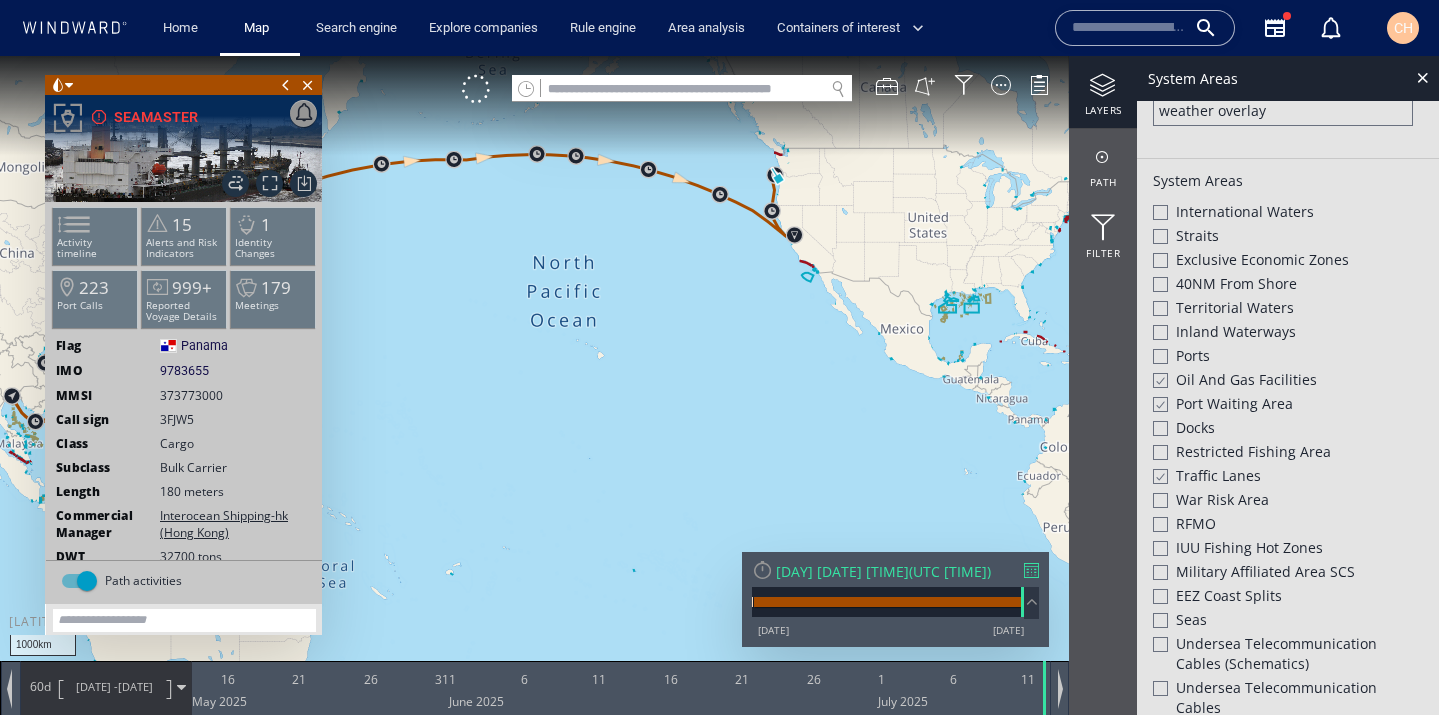 drag, startPoint x: 685, startPoint y: 268, endPoint x: 561, endPoint y: 430, distance: 204.0098 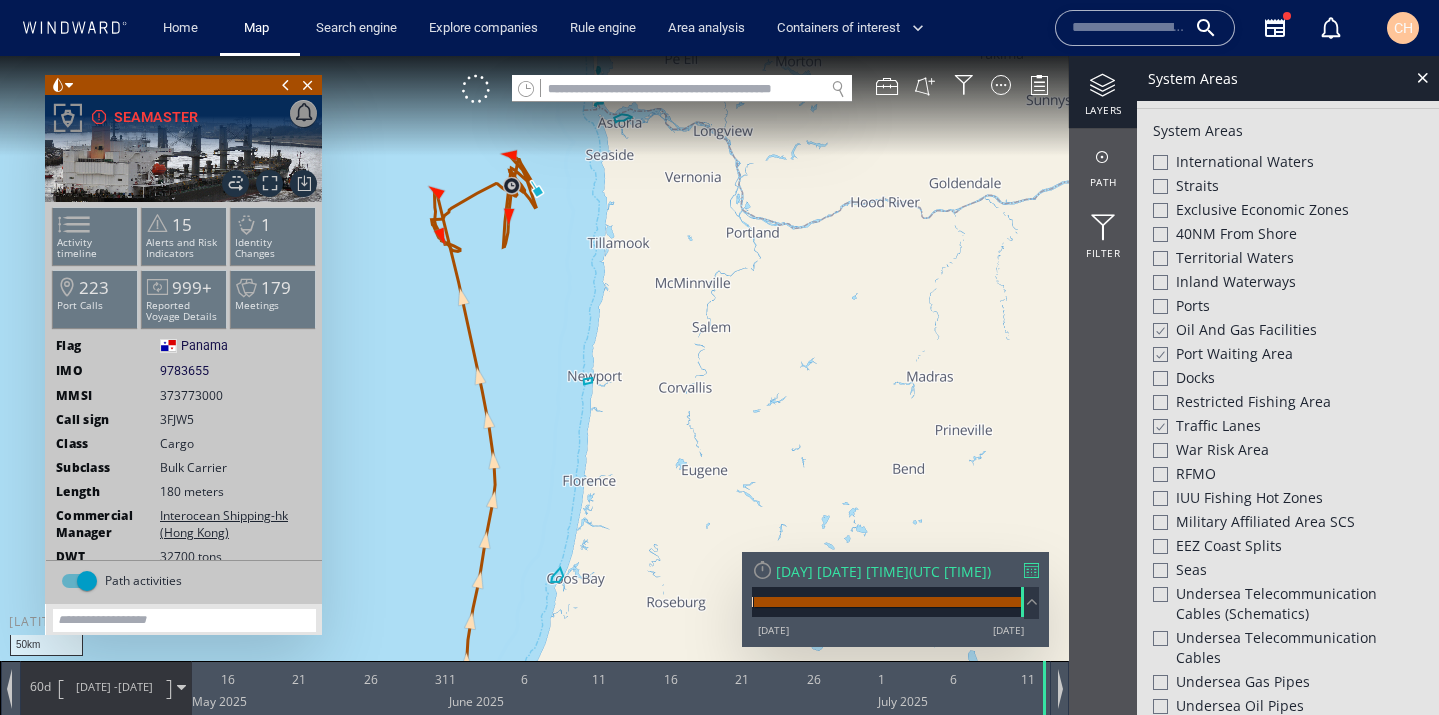 drag, startPoint x: 558, startPoint y: 264, endPoint x: 633, endPoint y: 350, distance: 114.1096 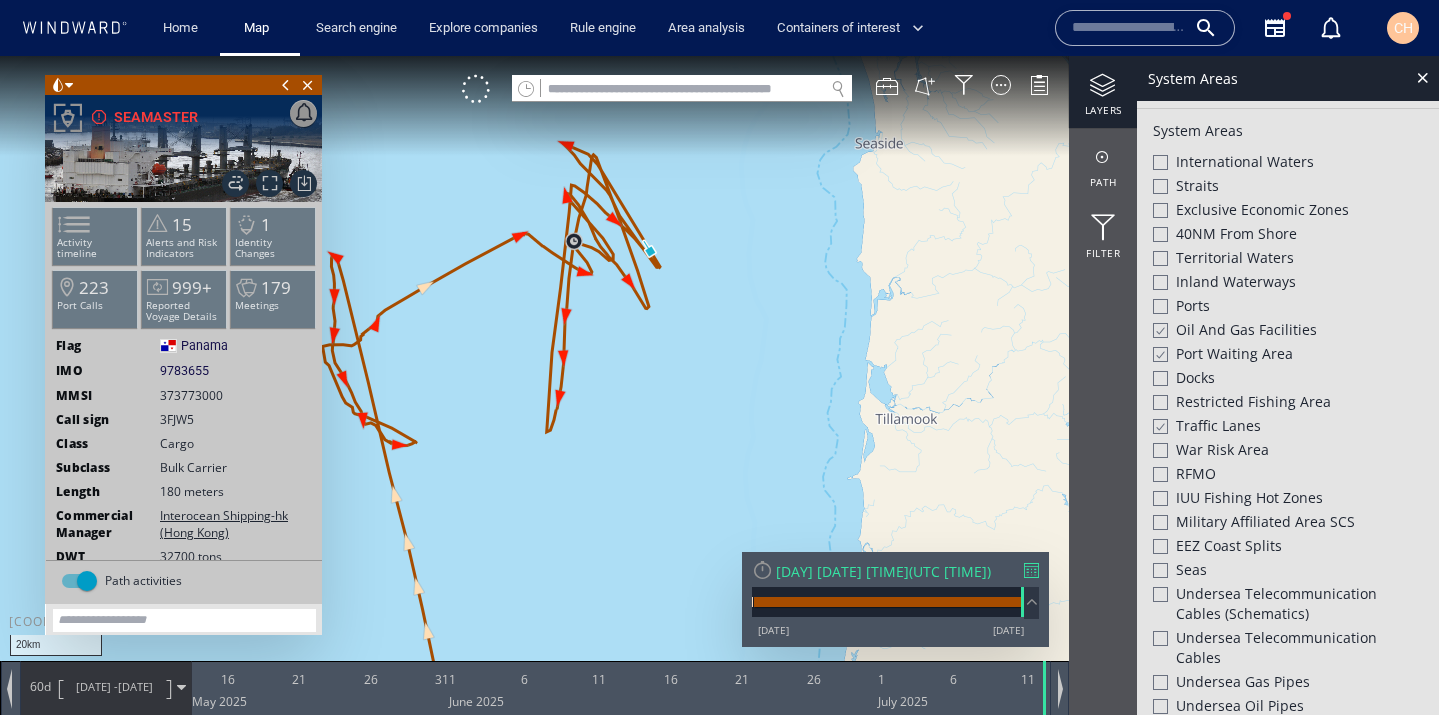 drag, startPoint x: 628, startPoint y: 364, endPoint x: 666, endPoint y: 452, distance: 95.85406 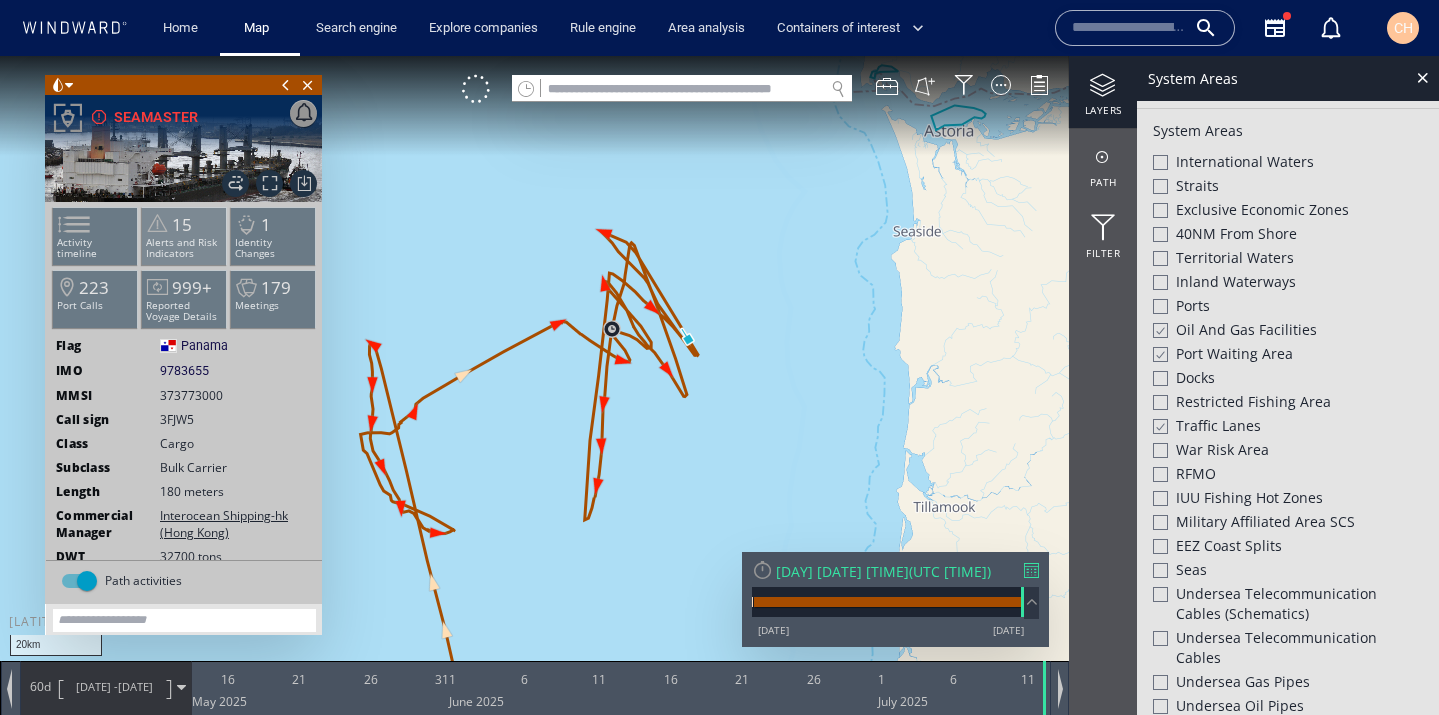 click on "15 Alerts and Risk Indicators" at bounding box center [184, 236] 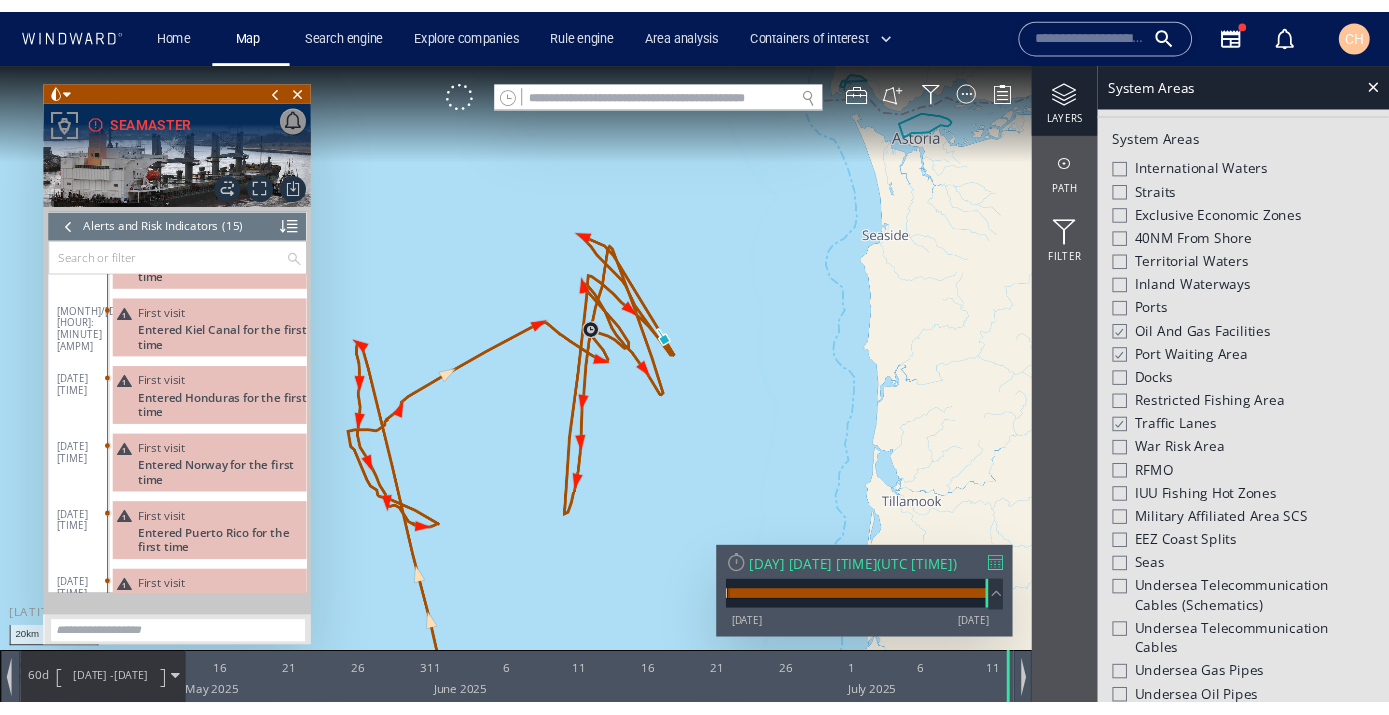 scroll, scrollTop: 0, scrollLeft: 0, axis: both 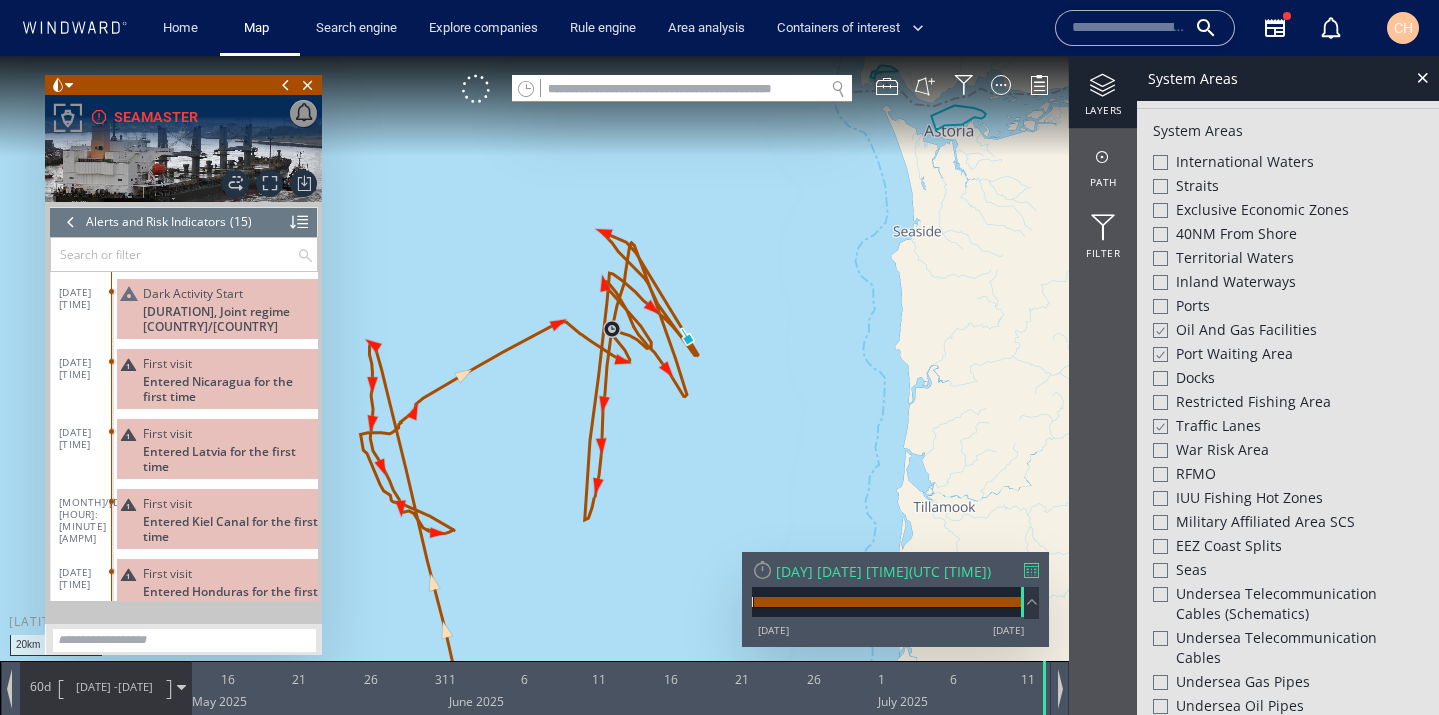 click at bounding box center (299, 222) 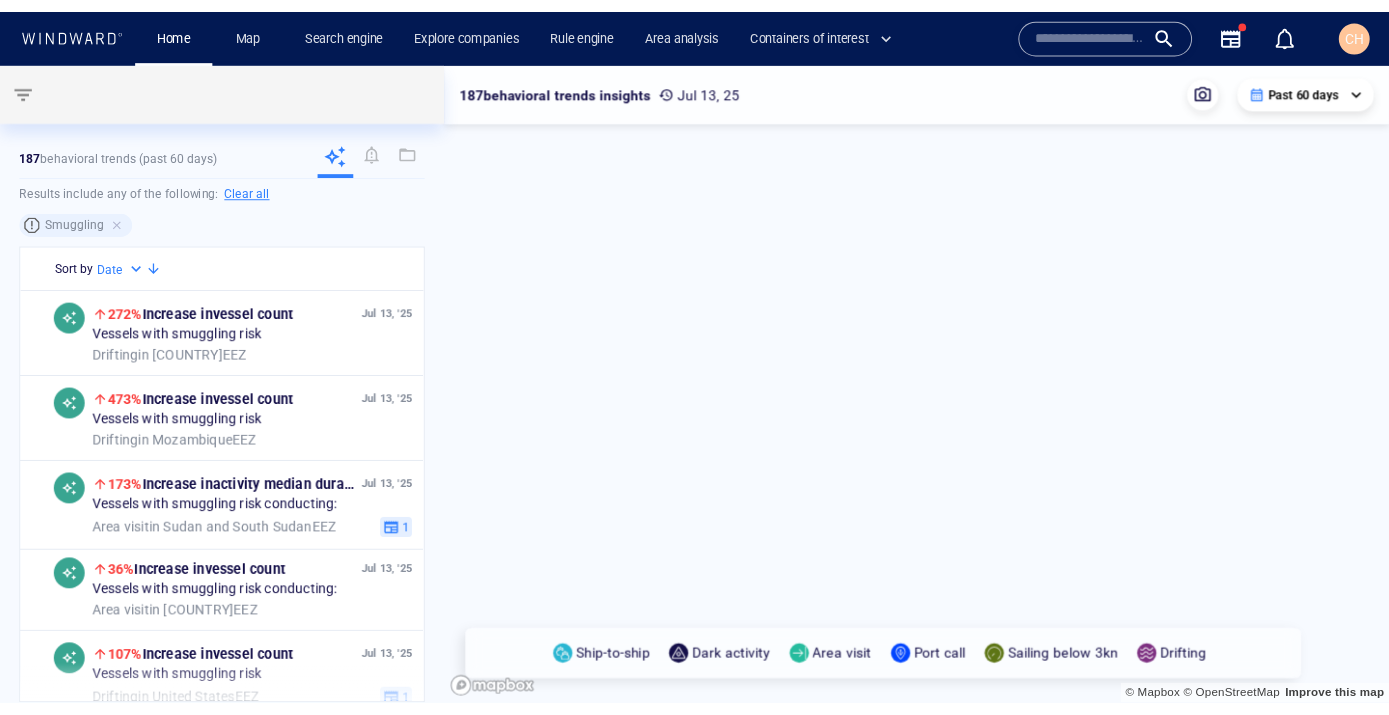 scroll, scrollTop: 0, scrollLeft: 0, axis: both 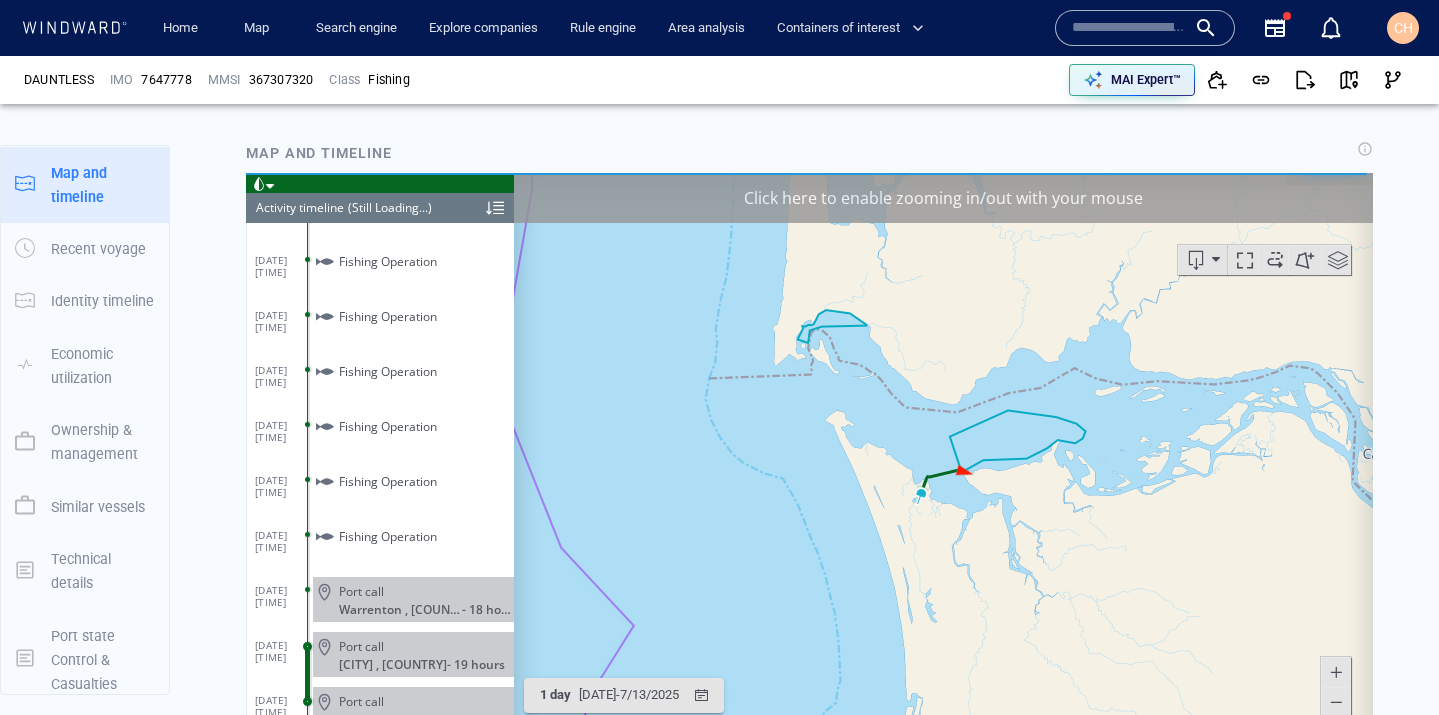 click on "Click here to enable zooming in/out with your mouse" at bounding box center [943, 197] 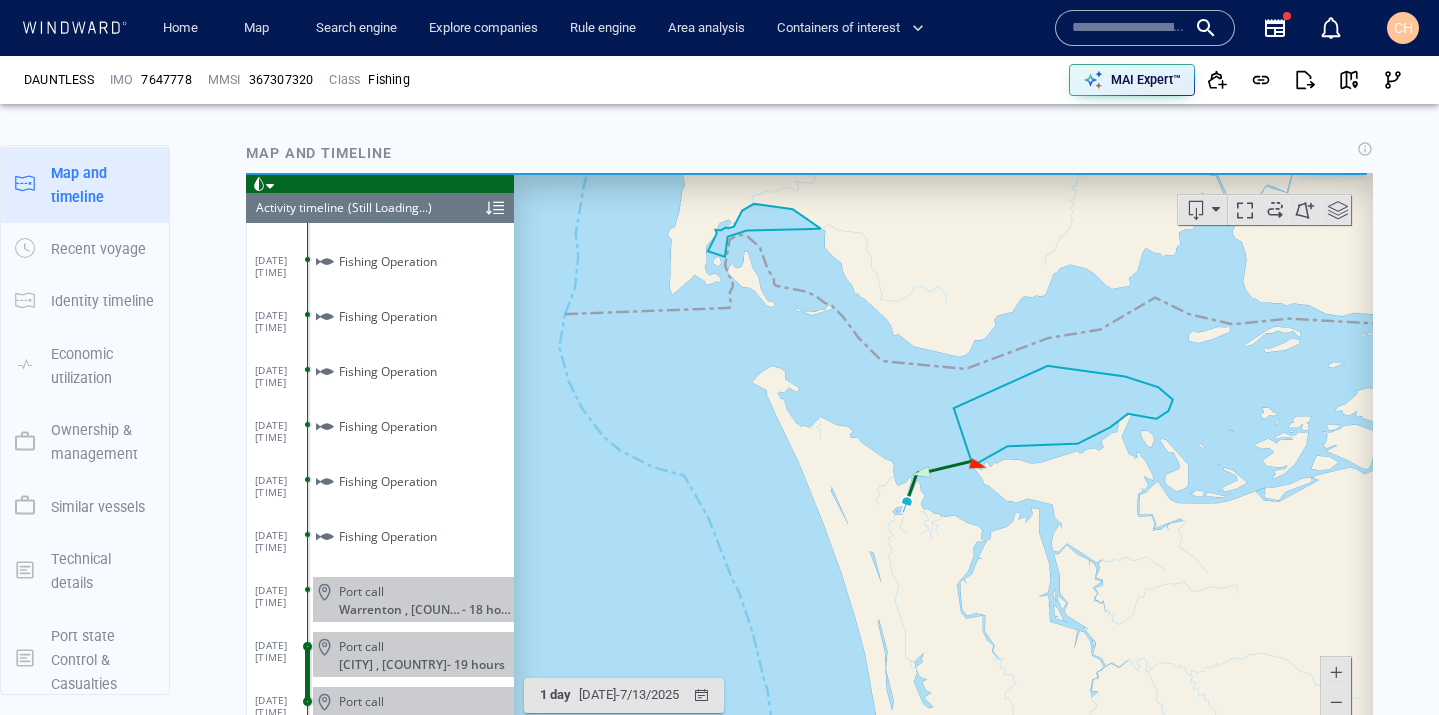 scroll, scrollTop: 339423, scrollLeft: 0, axis: vertical 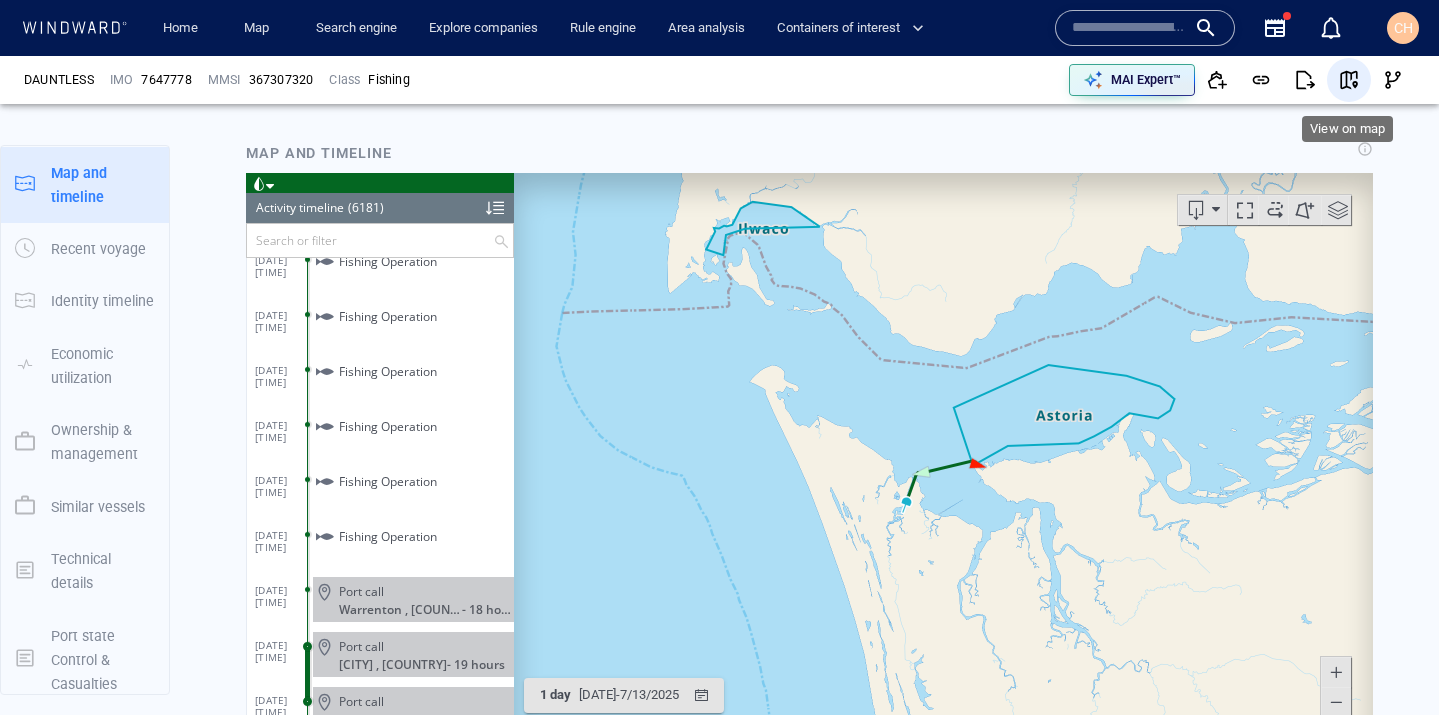 click at bounding box center [1349, 80] 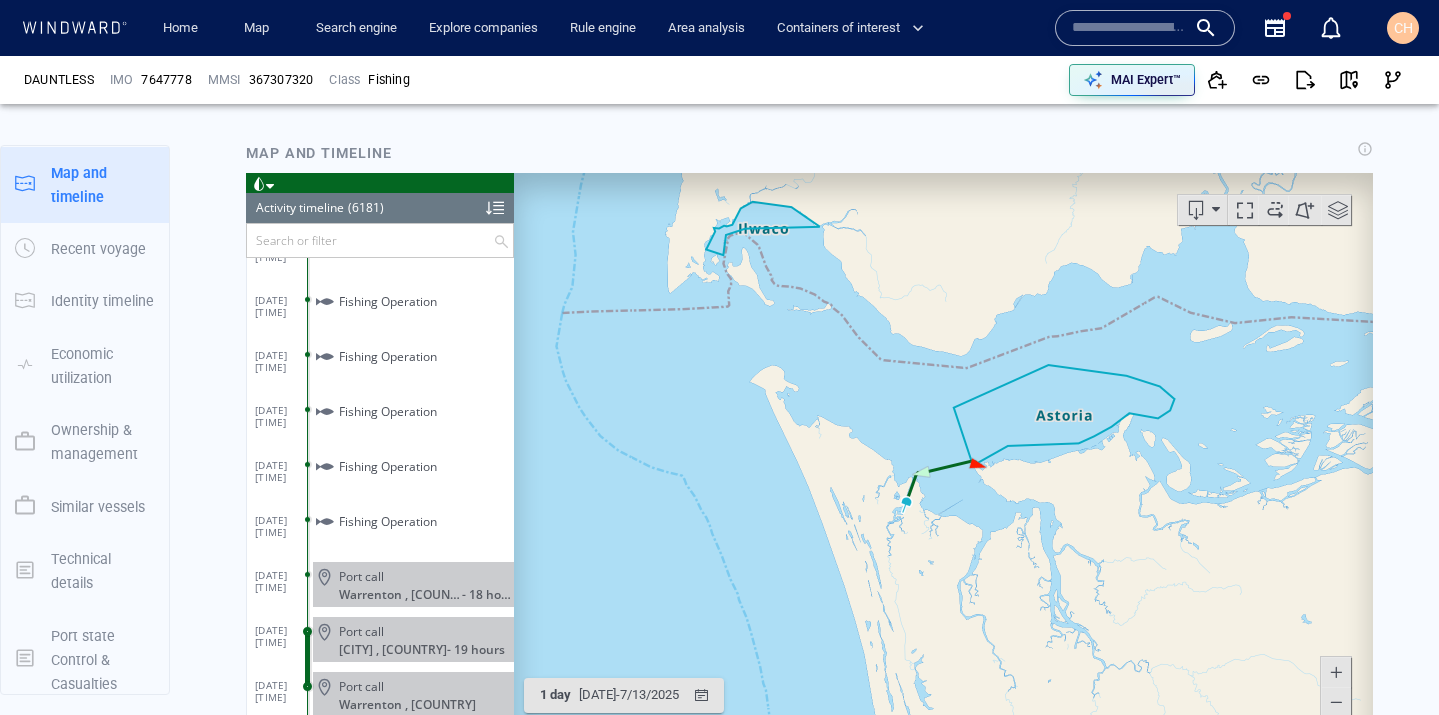 scroll, scrollTop: 339443, scrollLeft: 0, axis: vertical 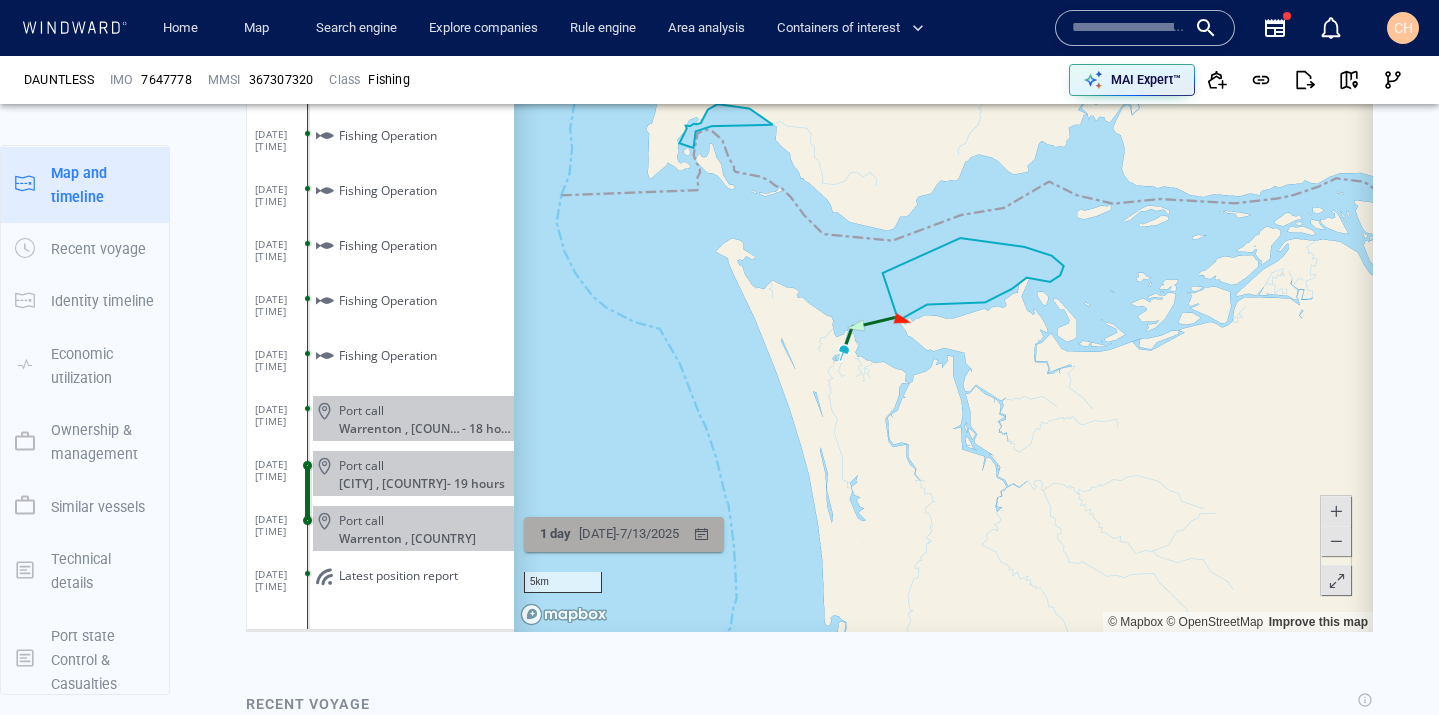 click on "7/12/2025  -  7/13/2025" at bounding box center [629, 533] 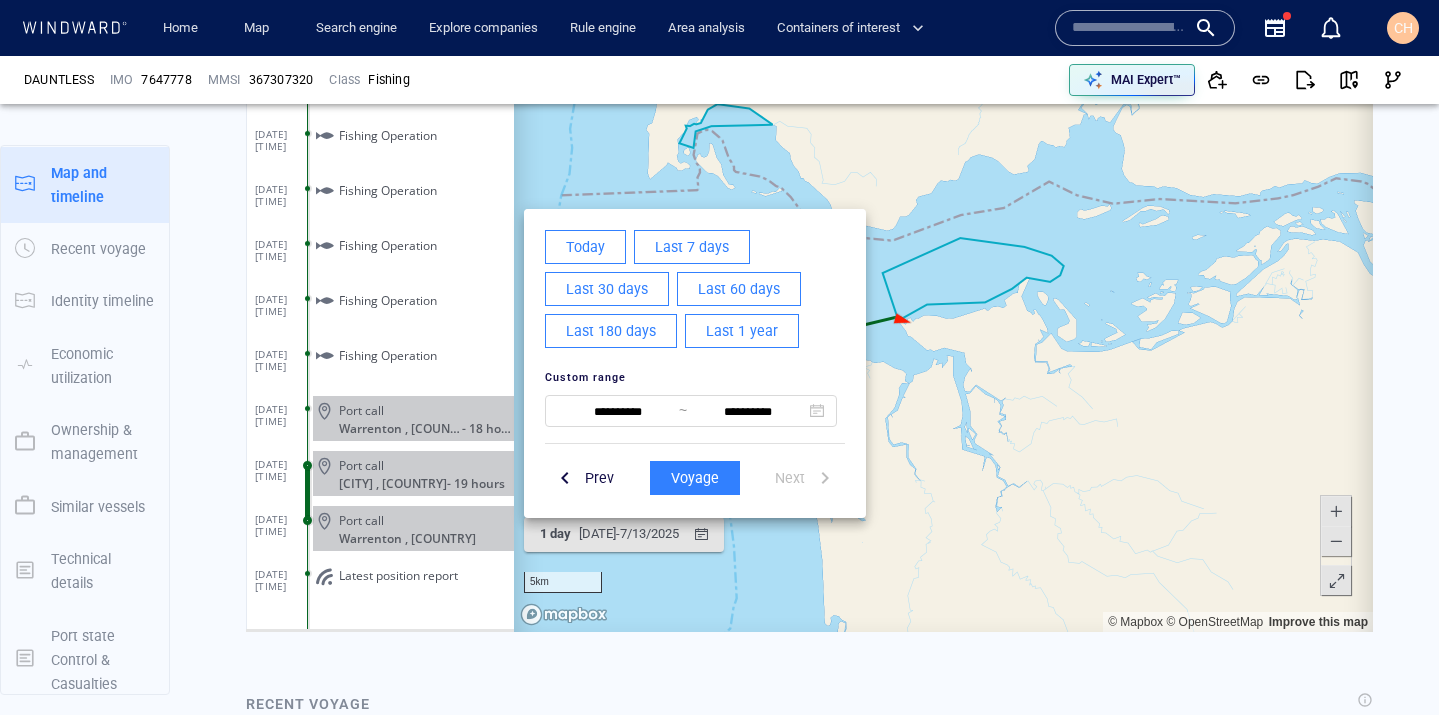 click on "Vessel details DAUNTLESS Formerly:  BJ THOMAS IMO 7647778 MMSI 367307320 Flag     United States Call sign WDJ8279 Class     Fishing Subclass Fishing Vessel Length 23  m Year of build 1976 DWT N/A Max. draft 0  m P&I Club N/A Classification society N/A AIS transceiver Class-A   &   Class-B Beneficial owner N/A Registered owner Bj Thomas Llc   (1) Risk overview Score summary Low risk USG Demo risk  score  New  -  Low risk Set a new custom defined risk for this vessel USG Demo defined risk indicators This vessel doesn’t answer to the criteria of any saved query with a custom defined risk Set a new custom defined risk border security  score  -  Low risk sanctions & screening indicators List & registry Sanctioned vessel 0 smuggling indicators Identity ID & location manipulation 0 Blacklisted flag 0 Recent identity change 0 Multiple identity changes 0 IMO discrepancy 0 Ownership Recent owner change 0 Irregular business structure Multiple ownership changes 0 Behavioral First-time visit 0 Dark activity 0 0 0 0 0" at bounding box center (809, 877) 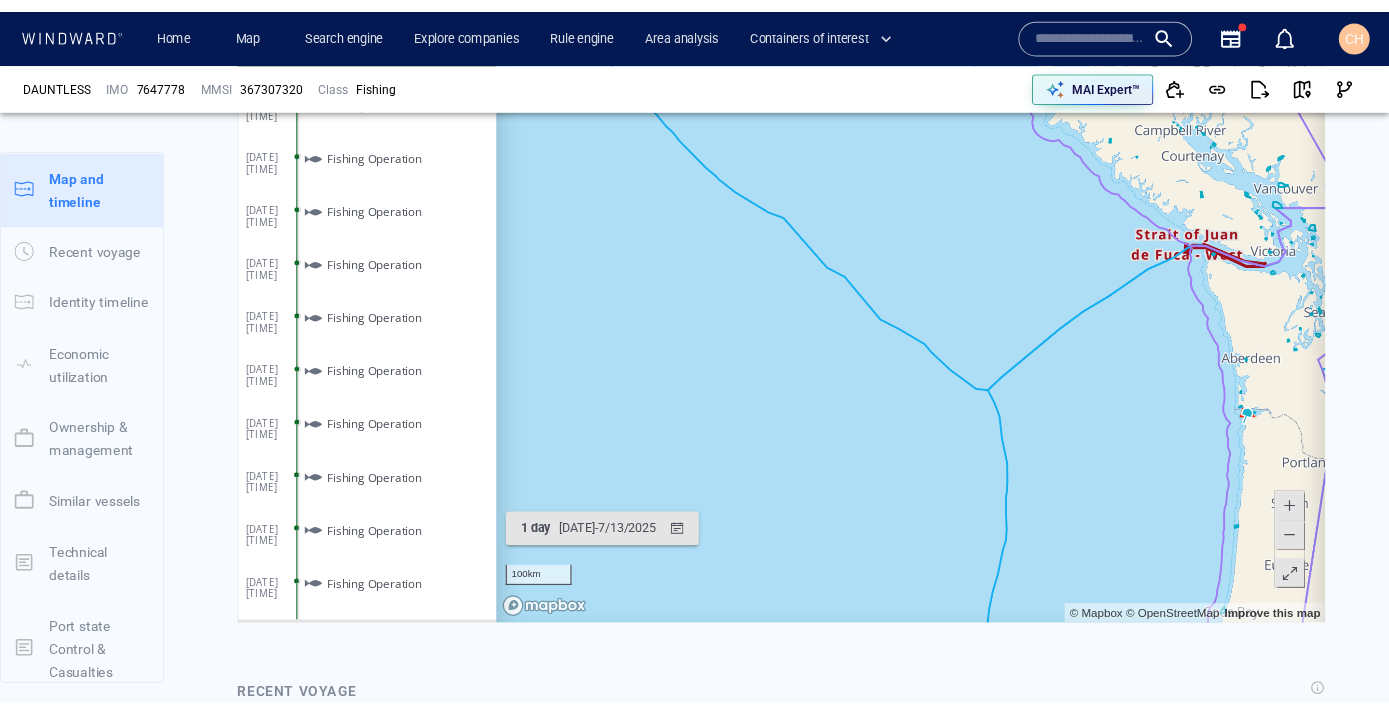 scroll, scrollTop: 339147, scrollLeft: 0, axis: vertical 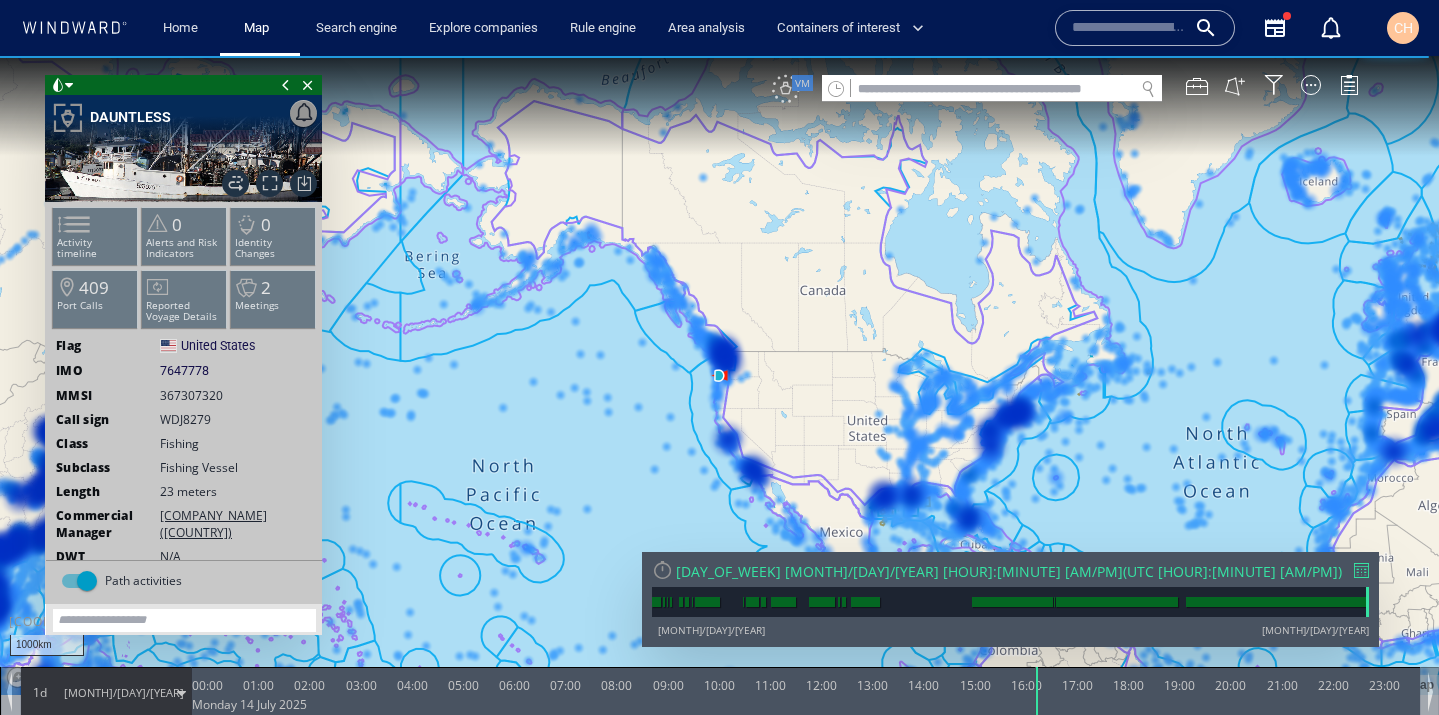 click on "VM" at bounding box center [786, 89] 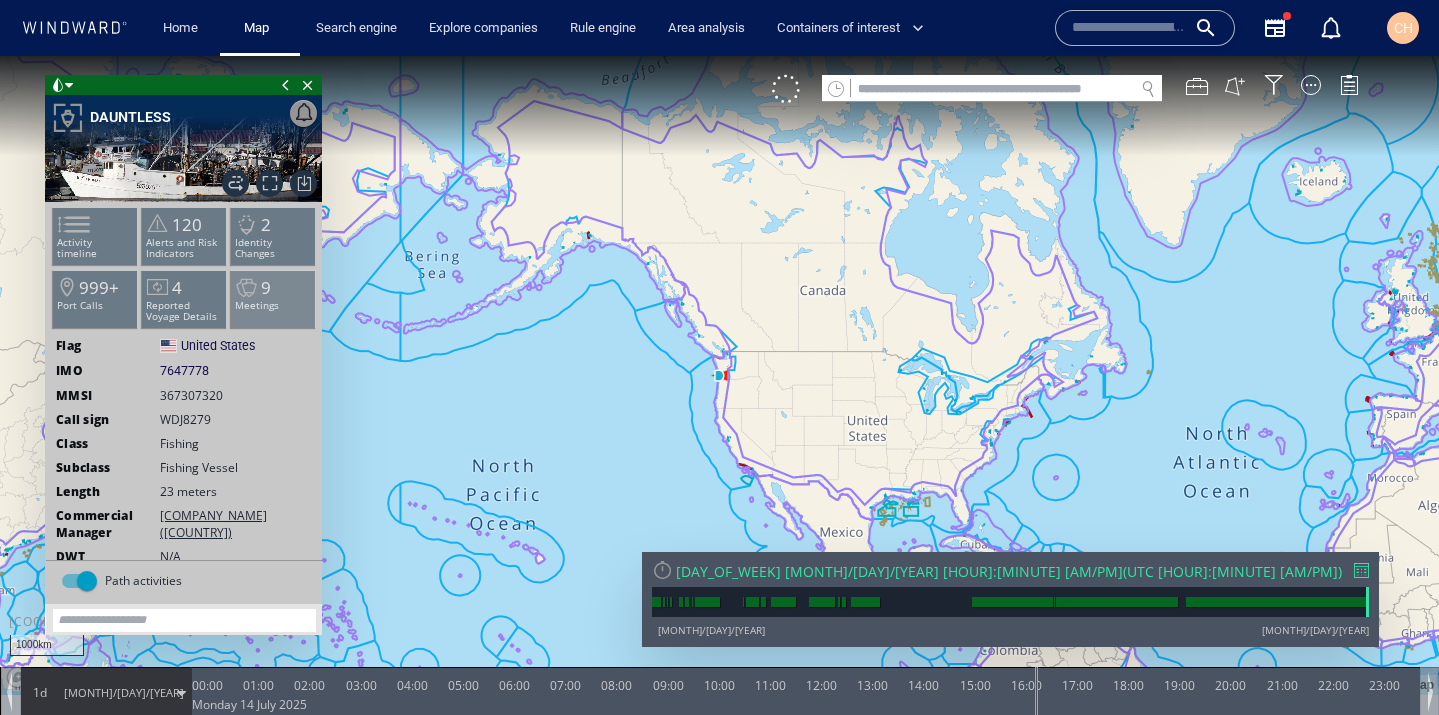 click on "9 Meetings" at bounding box center (273, 299) 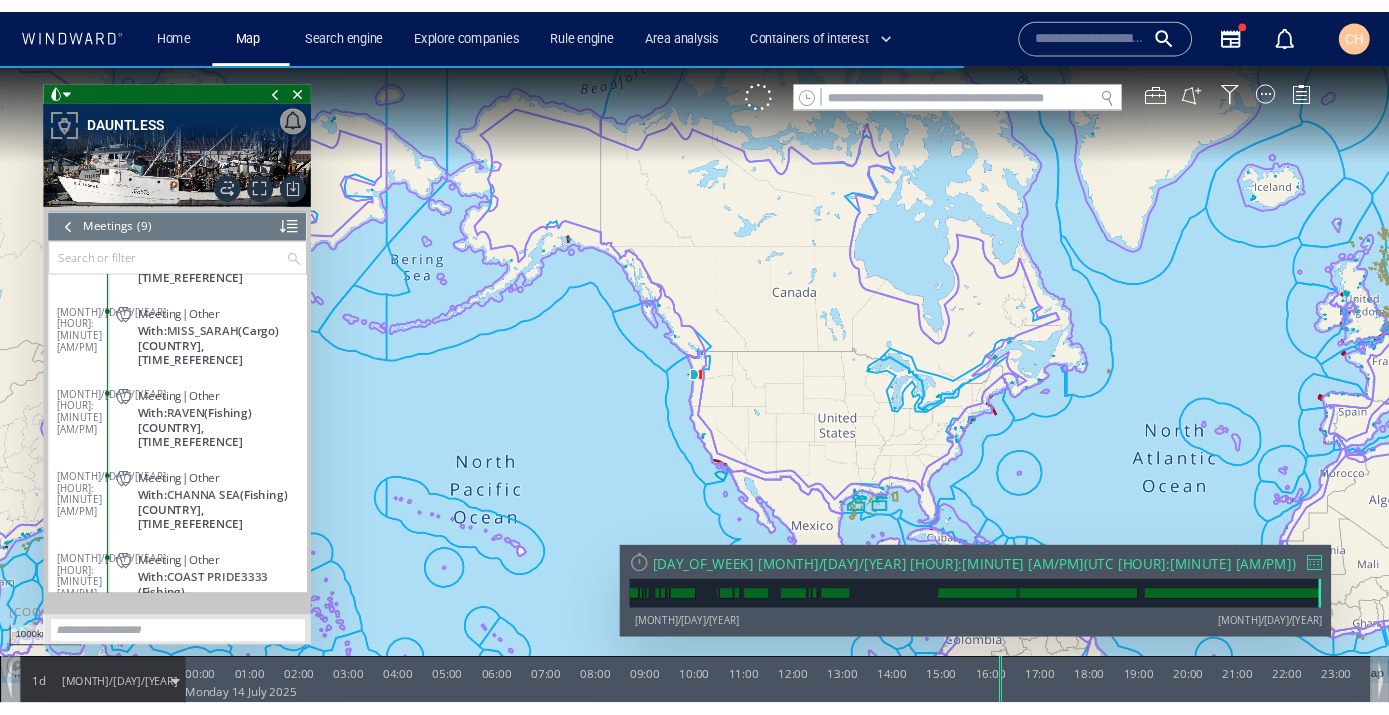 scroll, scrollTop: 0, scrollLeft: 0, axis: both 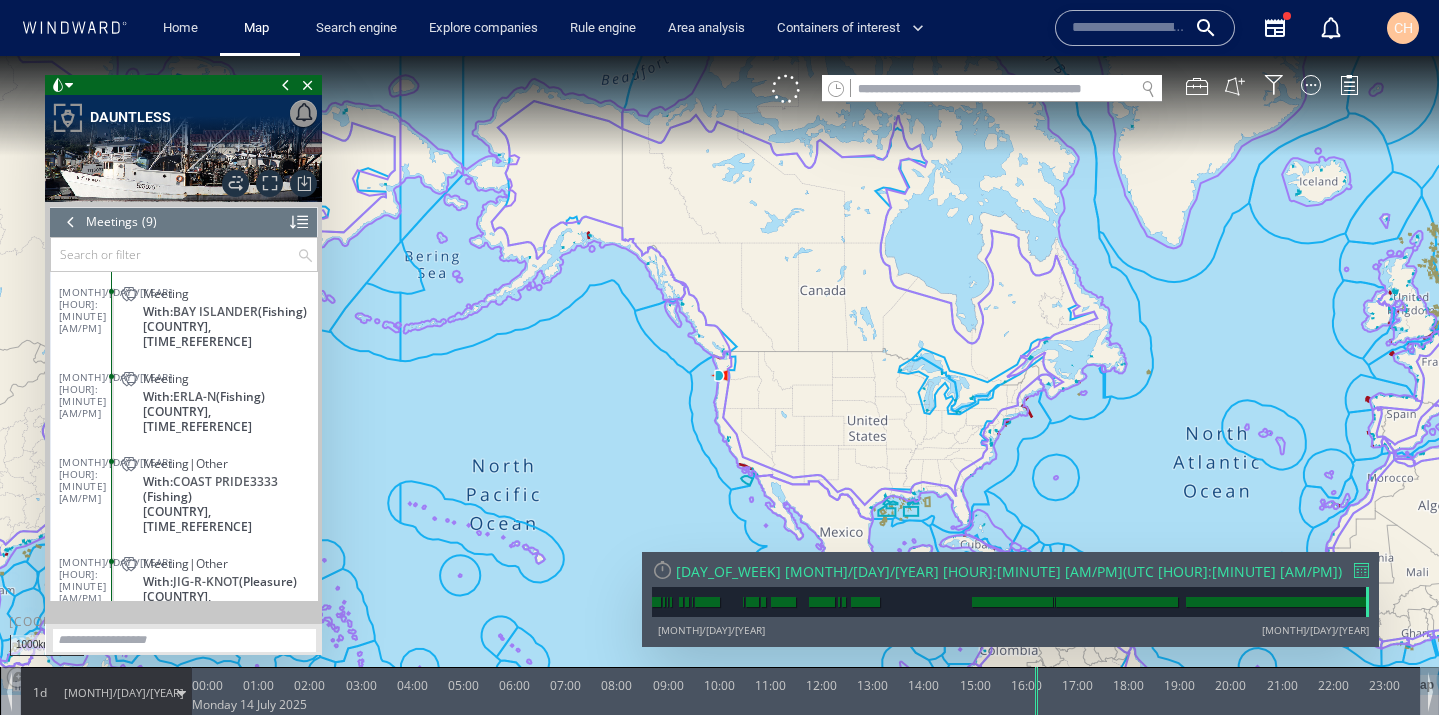 click at bounding box center [299, 222] 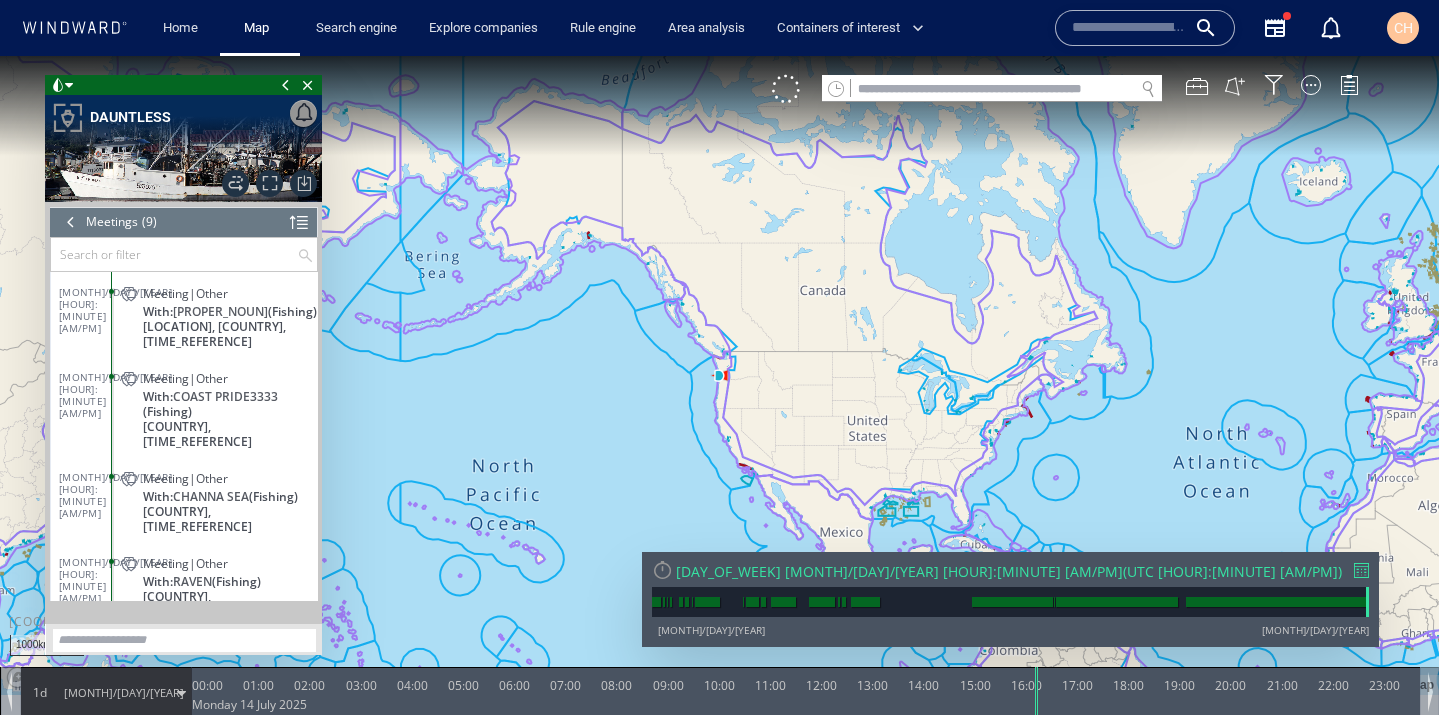 click on "[LOCATION], [COUNTRY], [TIME_REFERENCE]" 